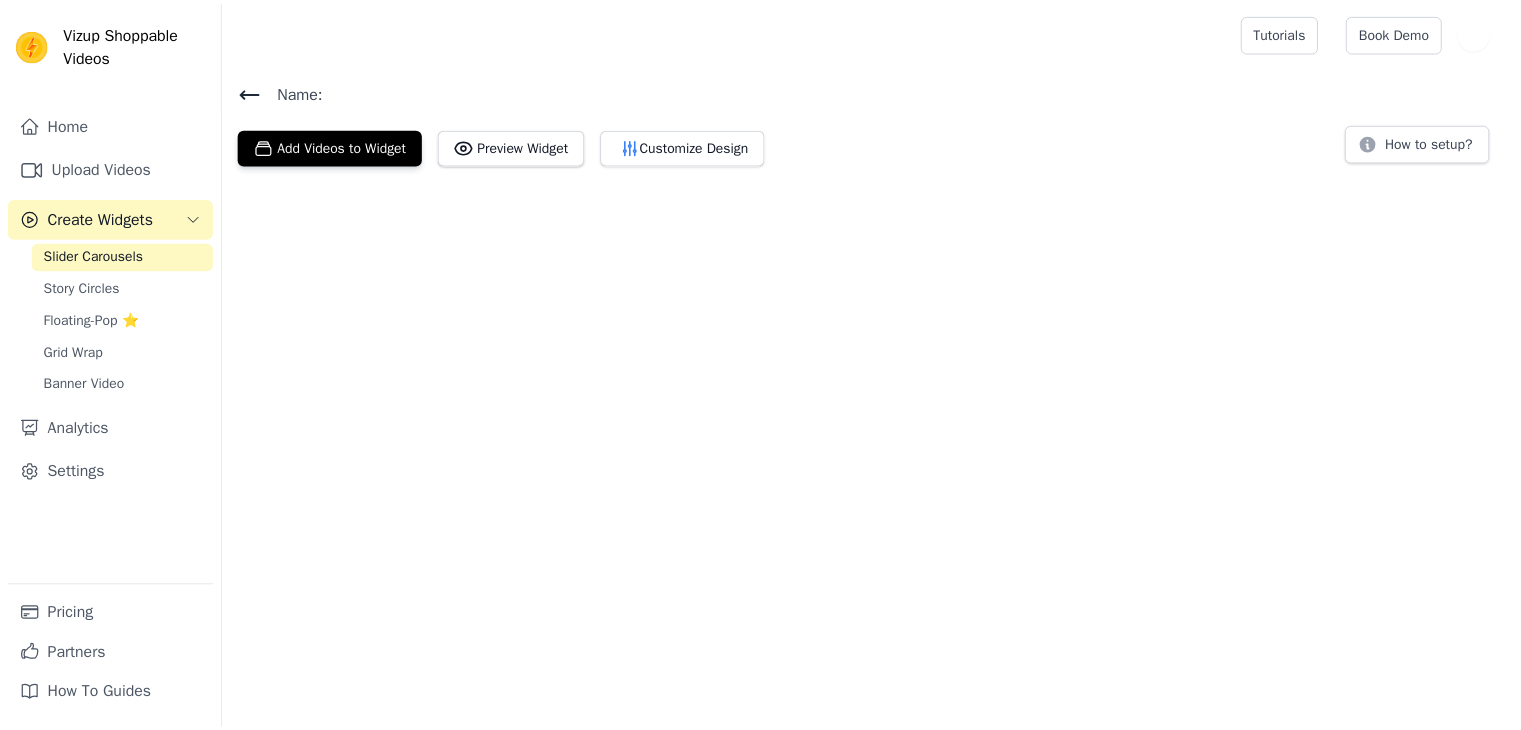 scroll, scrollTop: 0, scrollLeft: 0, axis: both 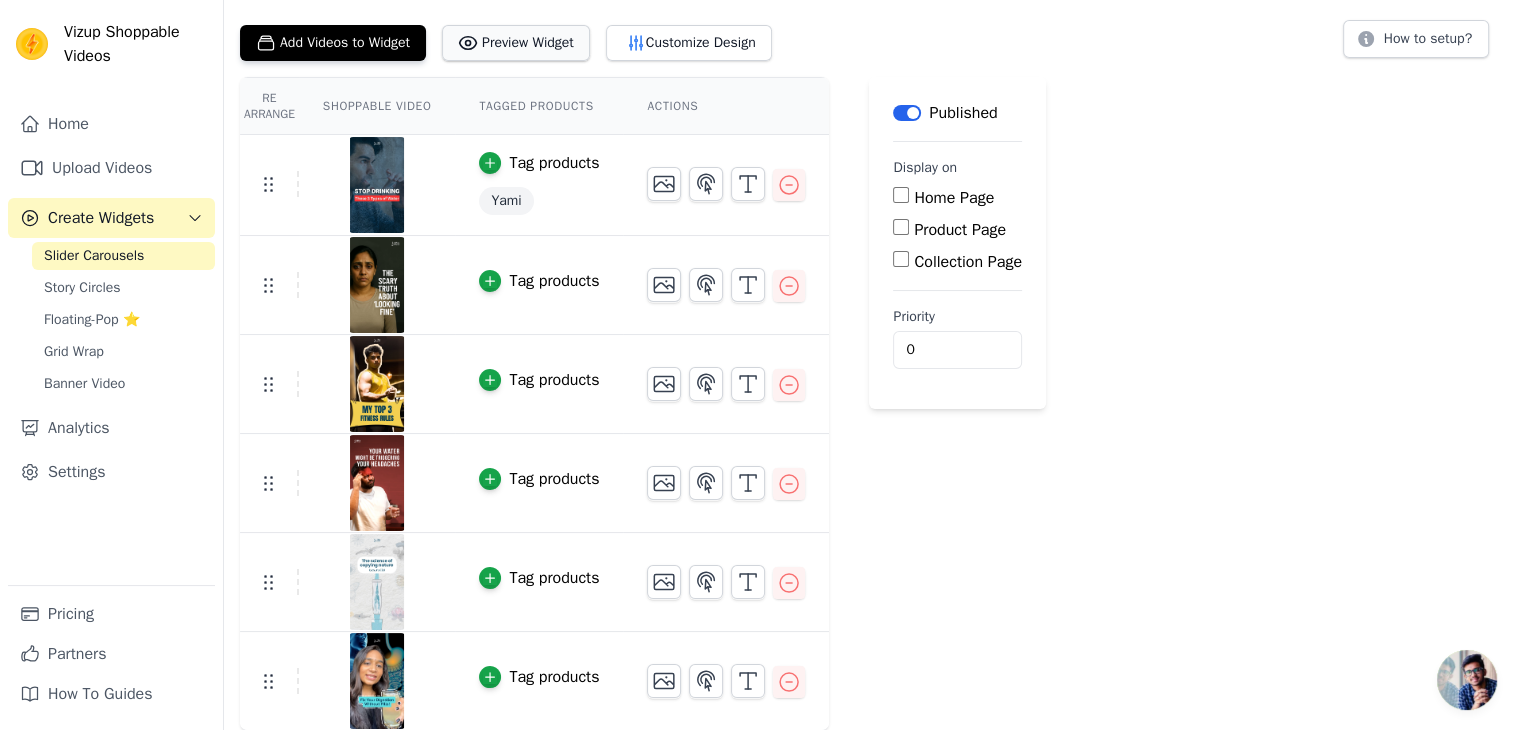 click on "Preview Widget" at bounding box center [516, 43] 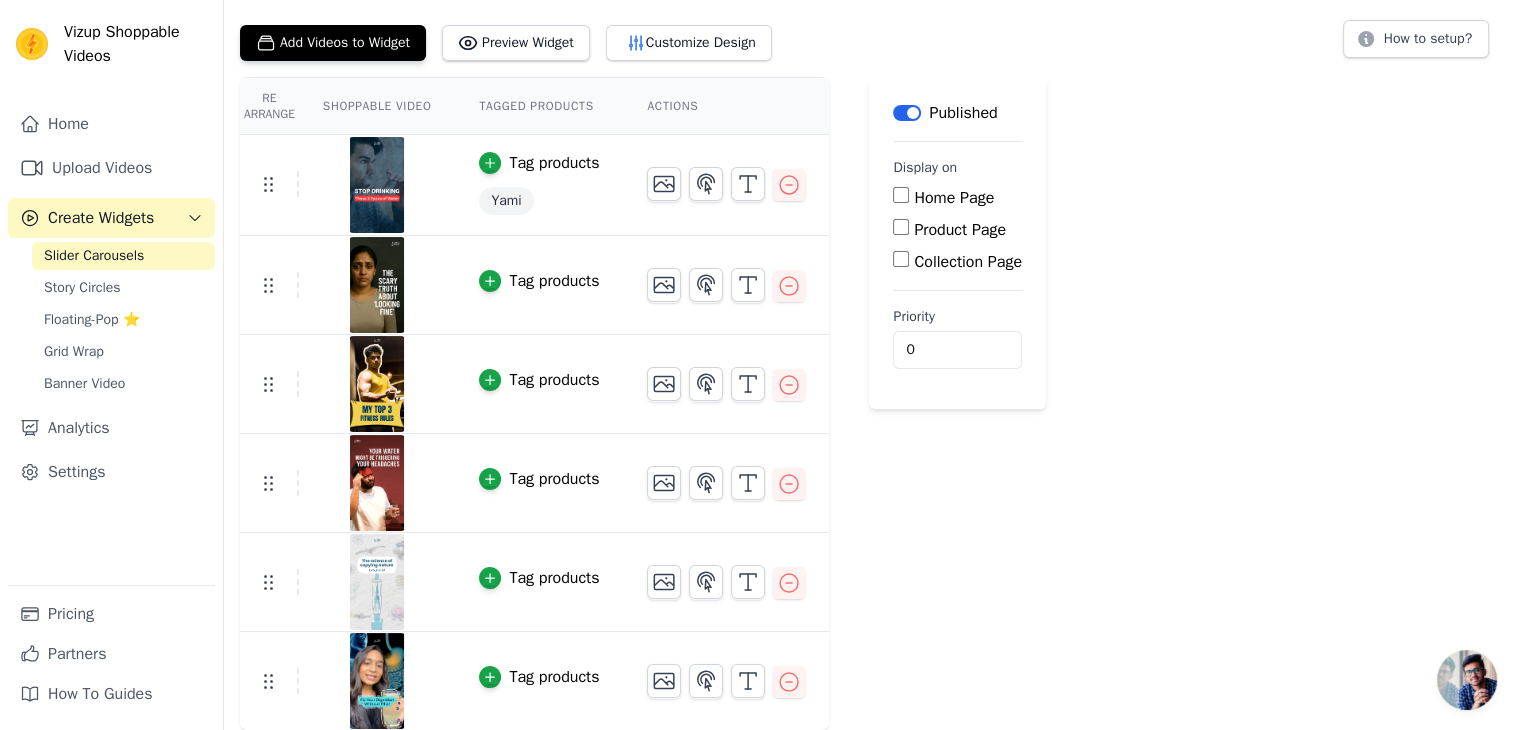 click on "Slider Carousels" at bounding box center [94, 256] 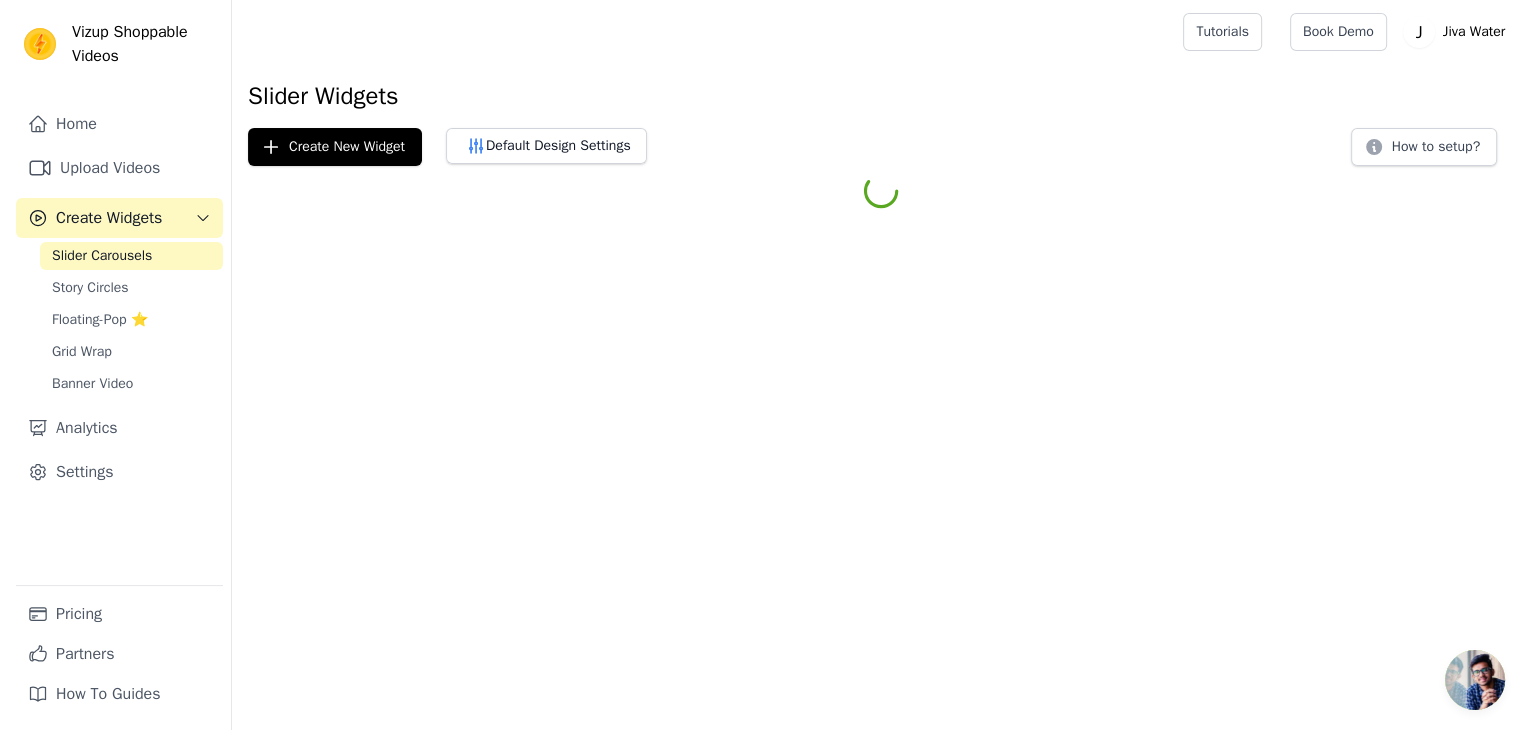 scroll, scrollTop: 0, scrollLeft: 0, axis: both 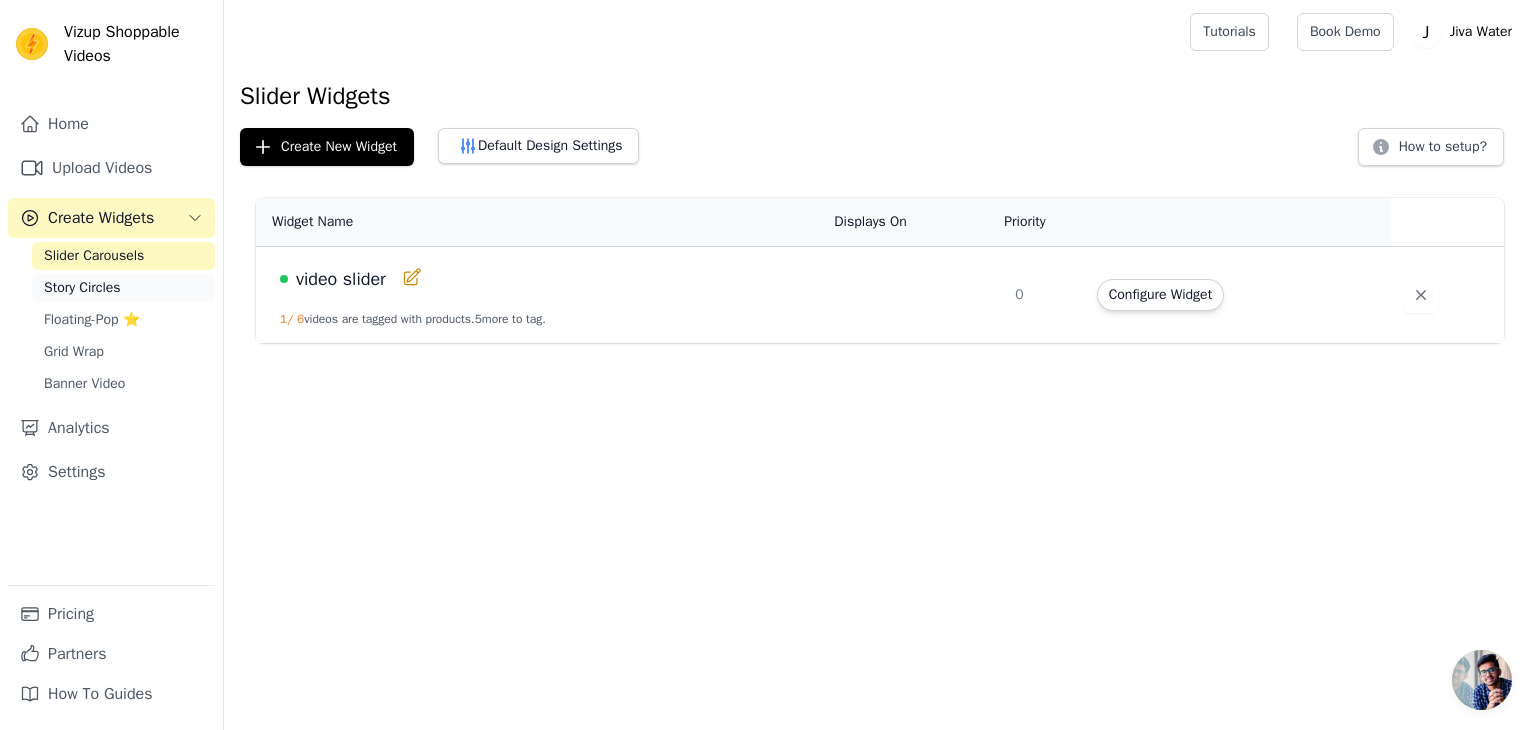 click on "Story Circles" at bounding box center (82, 288) 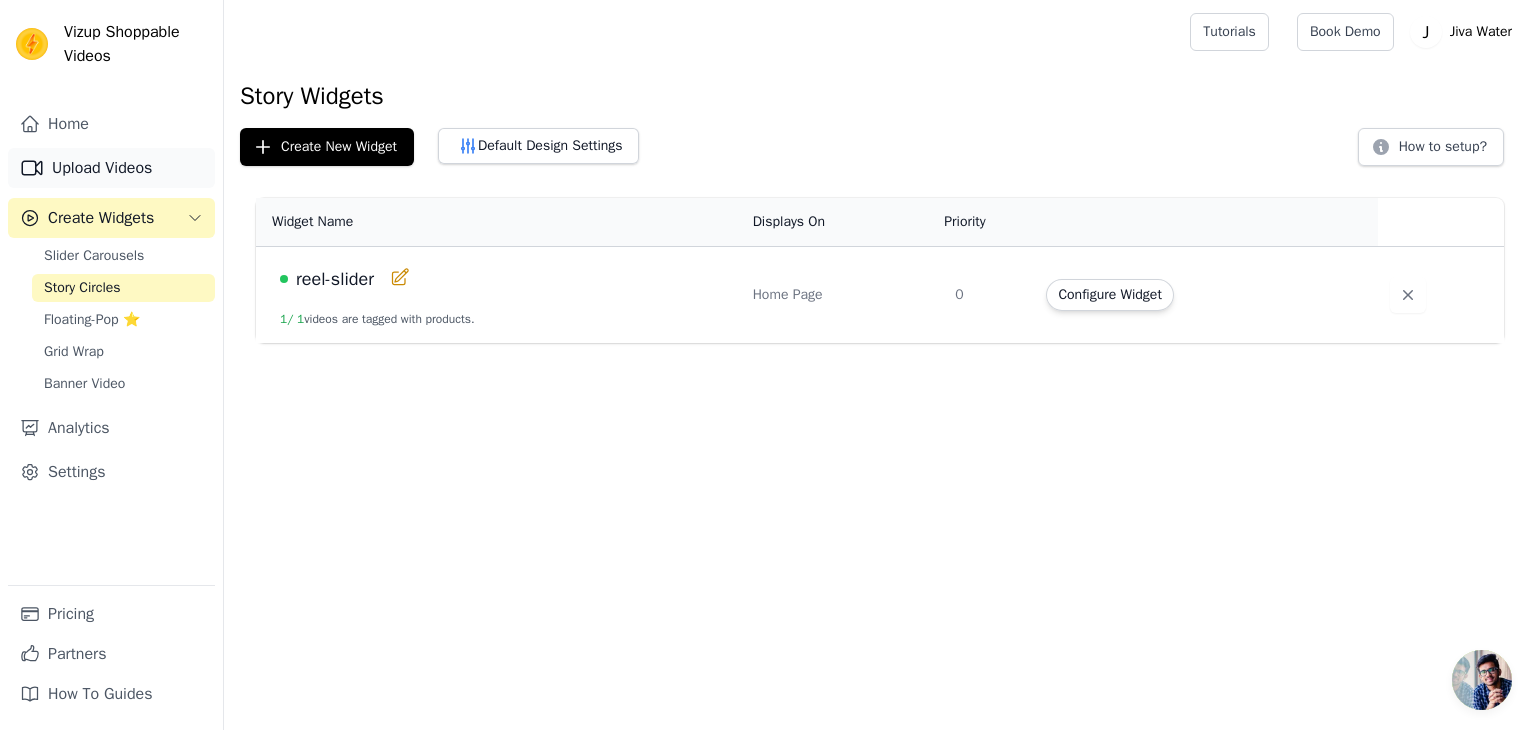 click on "Upload Videos" at bounding box center [111, 168] 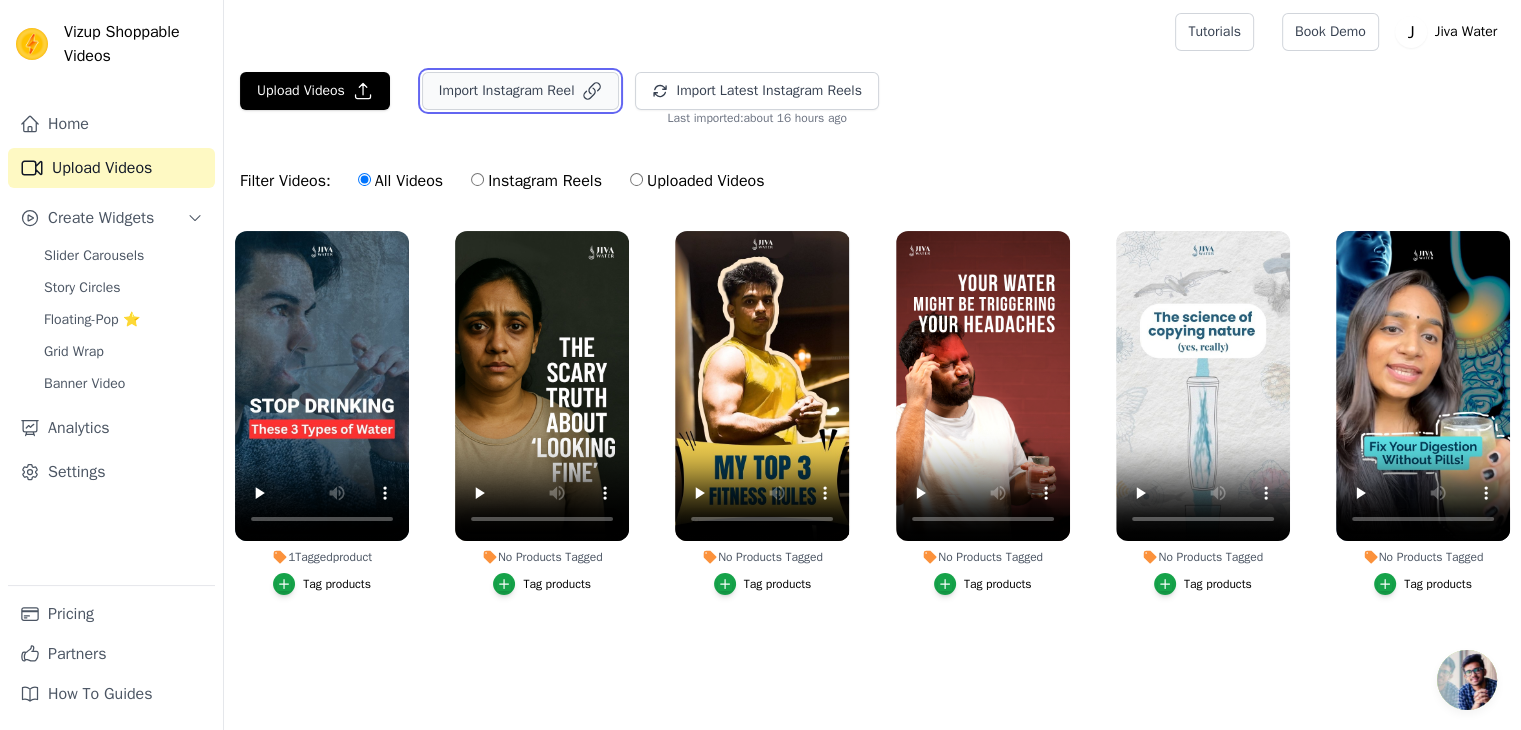 click on "Import Instagram Reel" at bounding box center [521, 91] 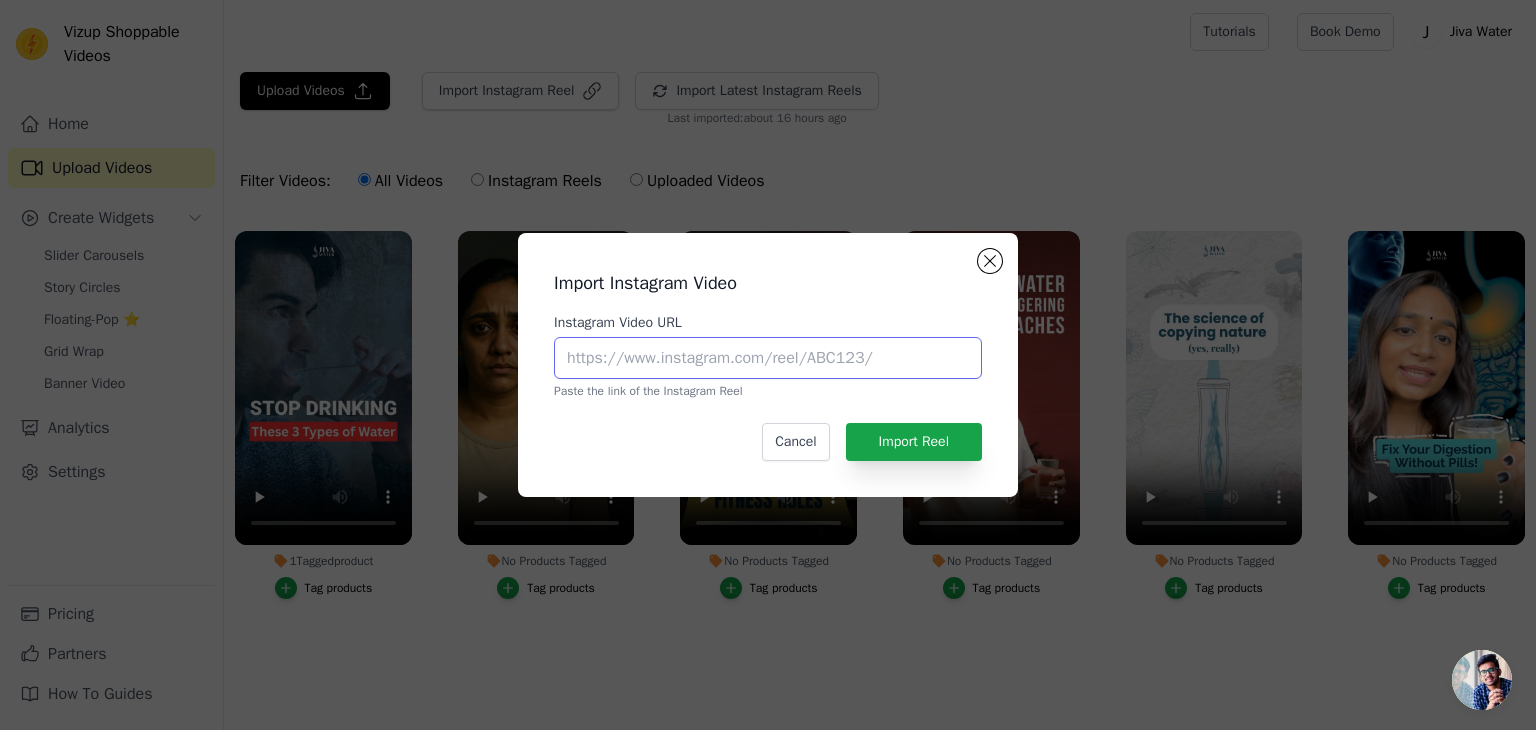 click on "Instagram Video URL" at bounding box center (768, 358) 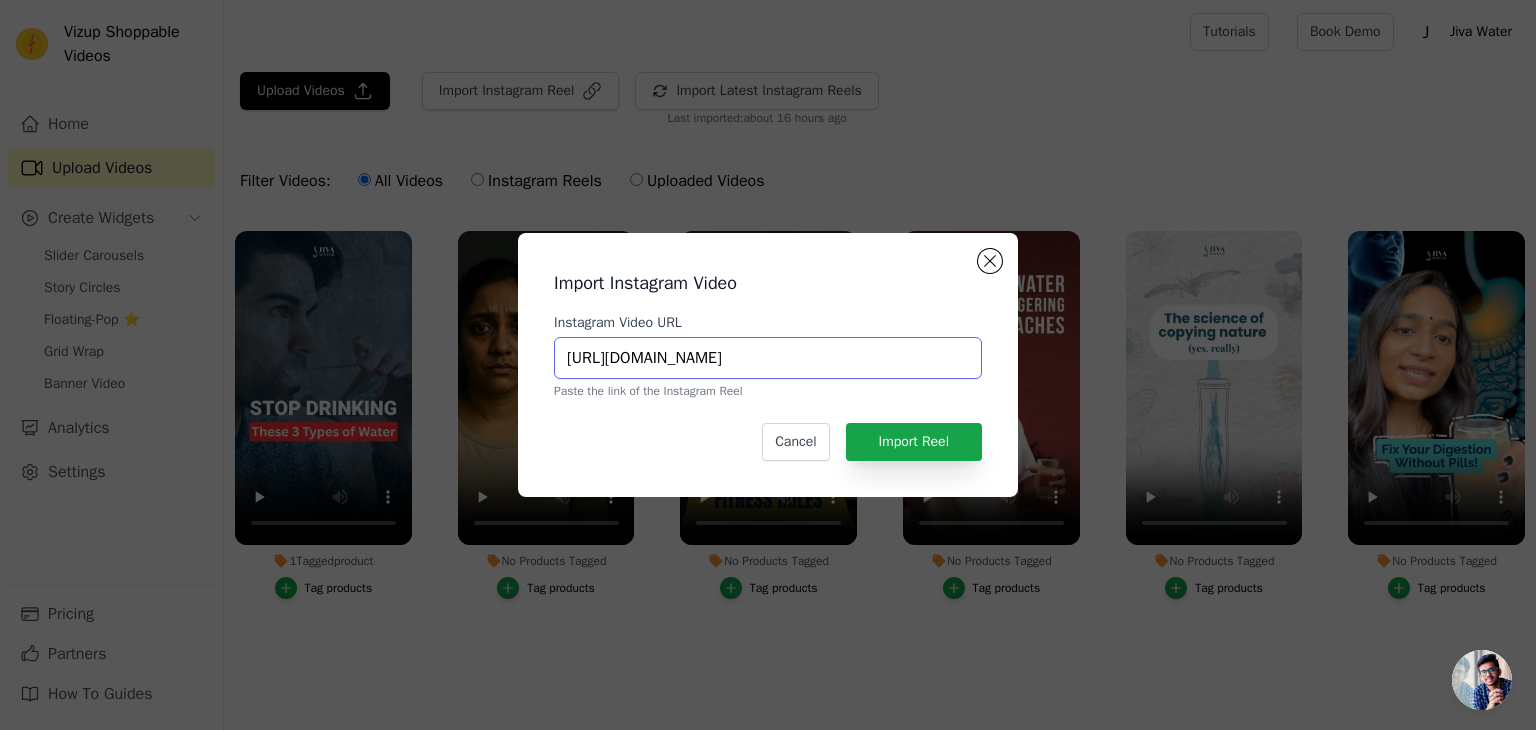 scroll, scrollTop: 0, scrollLeft: 116, axis: horizontal 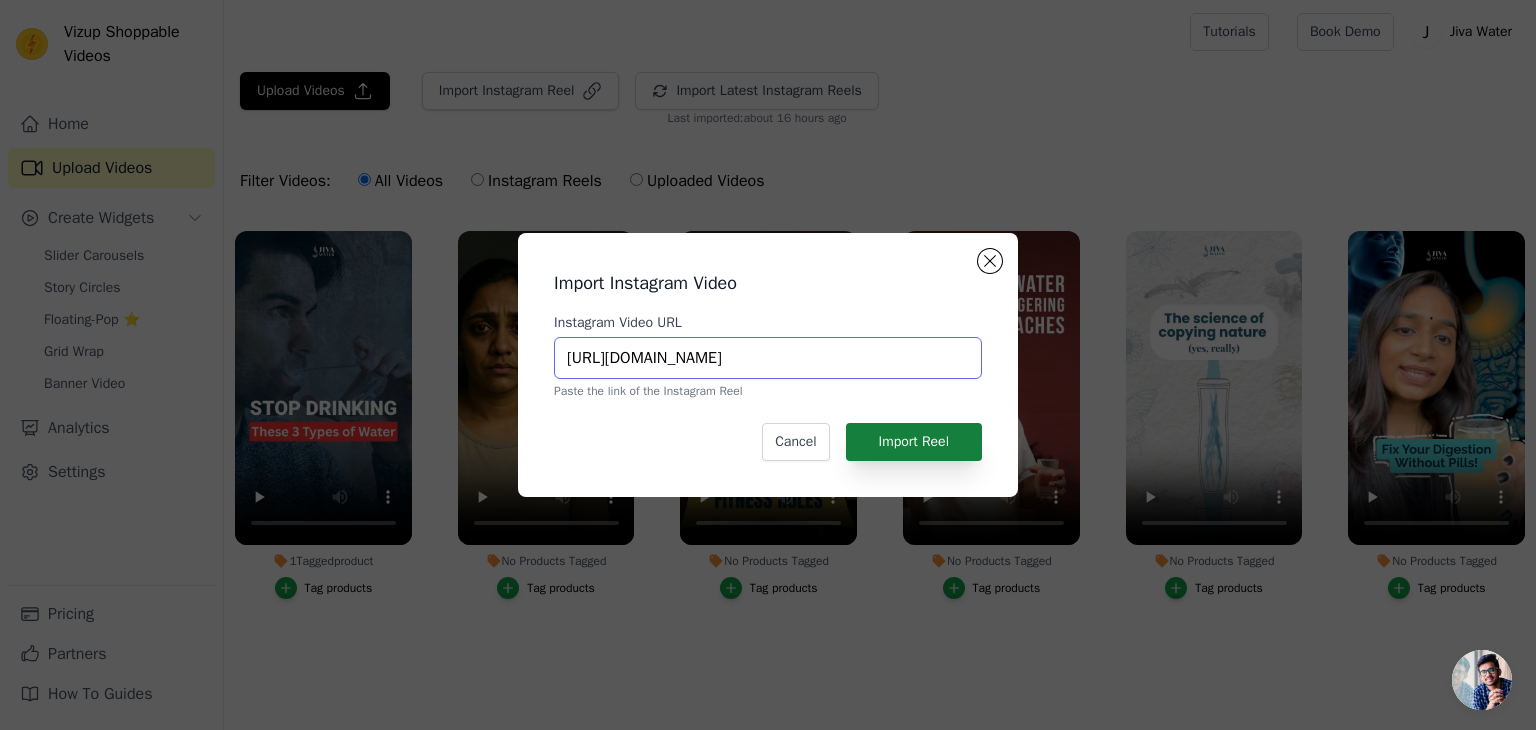 type on "https://www.instagram.com/reel/DFK3o2iyVcS/?igsh=aGhmZXc2b2Frc2s=" 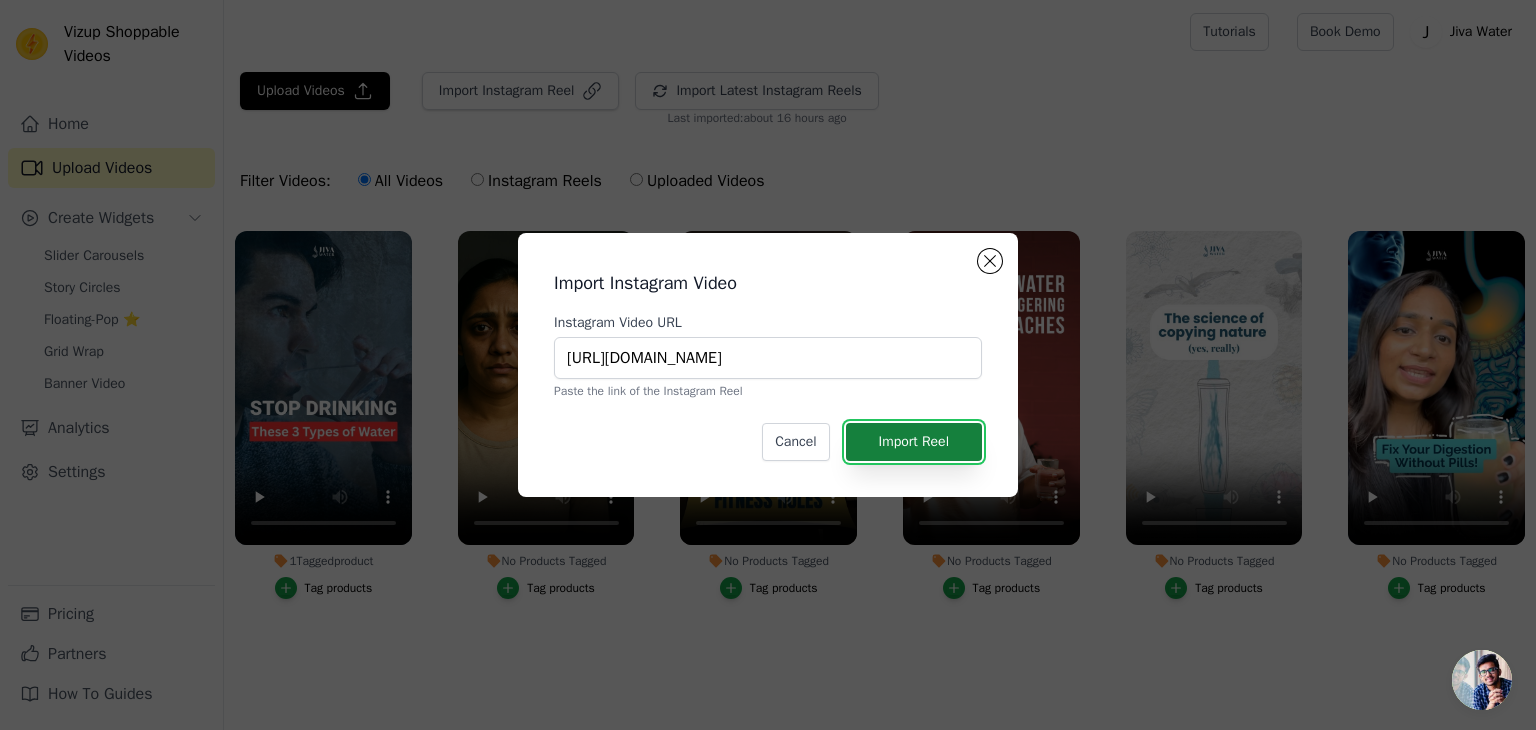 click on "Import Reel" at bounding box center [914, 442] 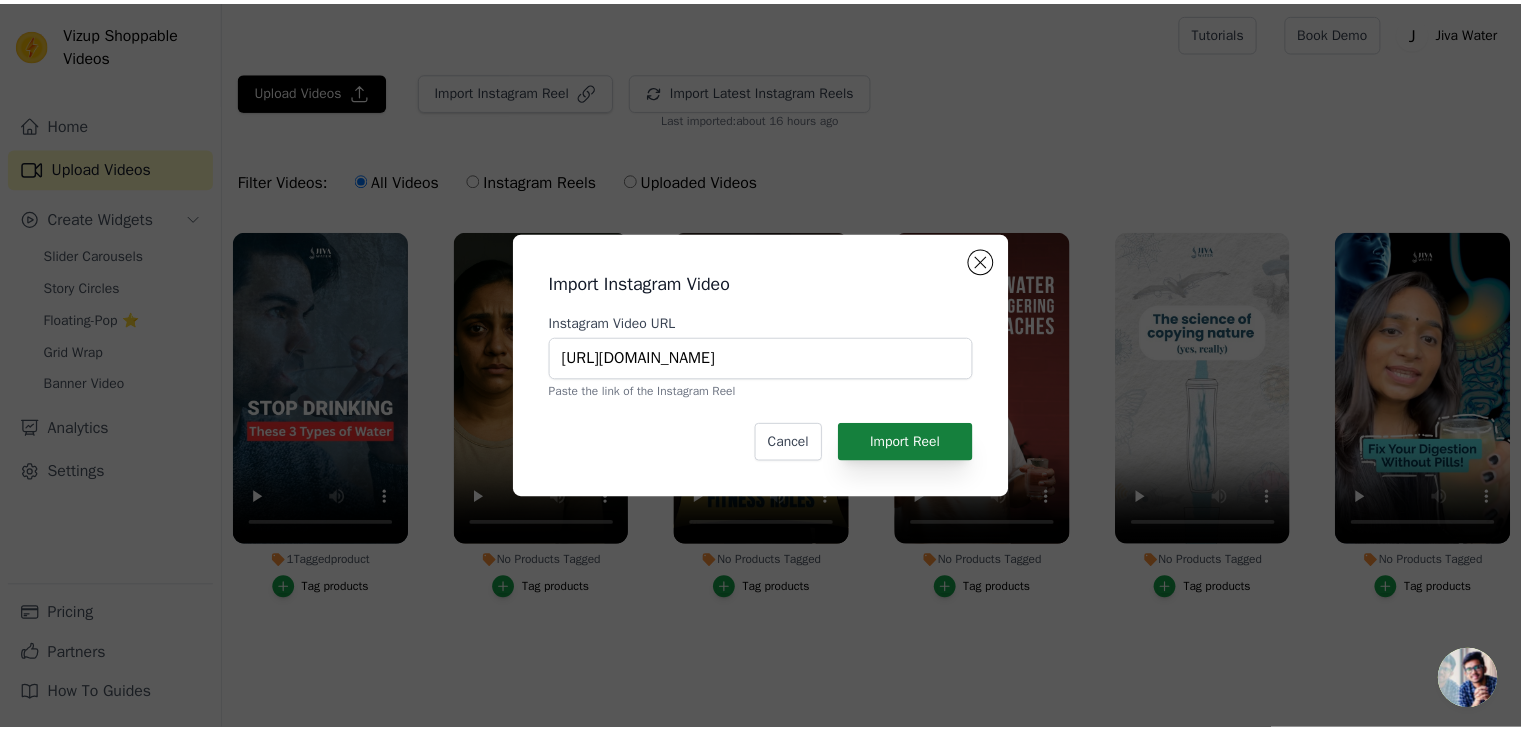 scroll, scrollTop: 0, scrollLeft: 0, axis: both 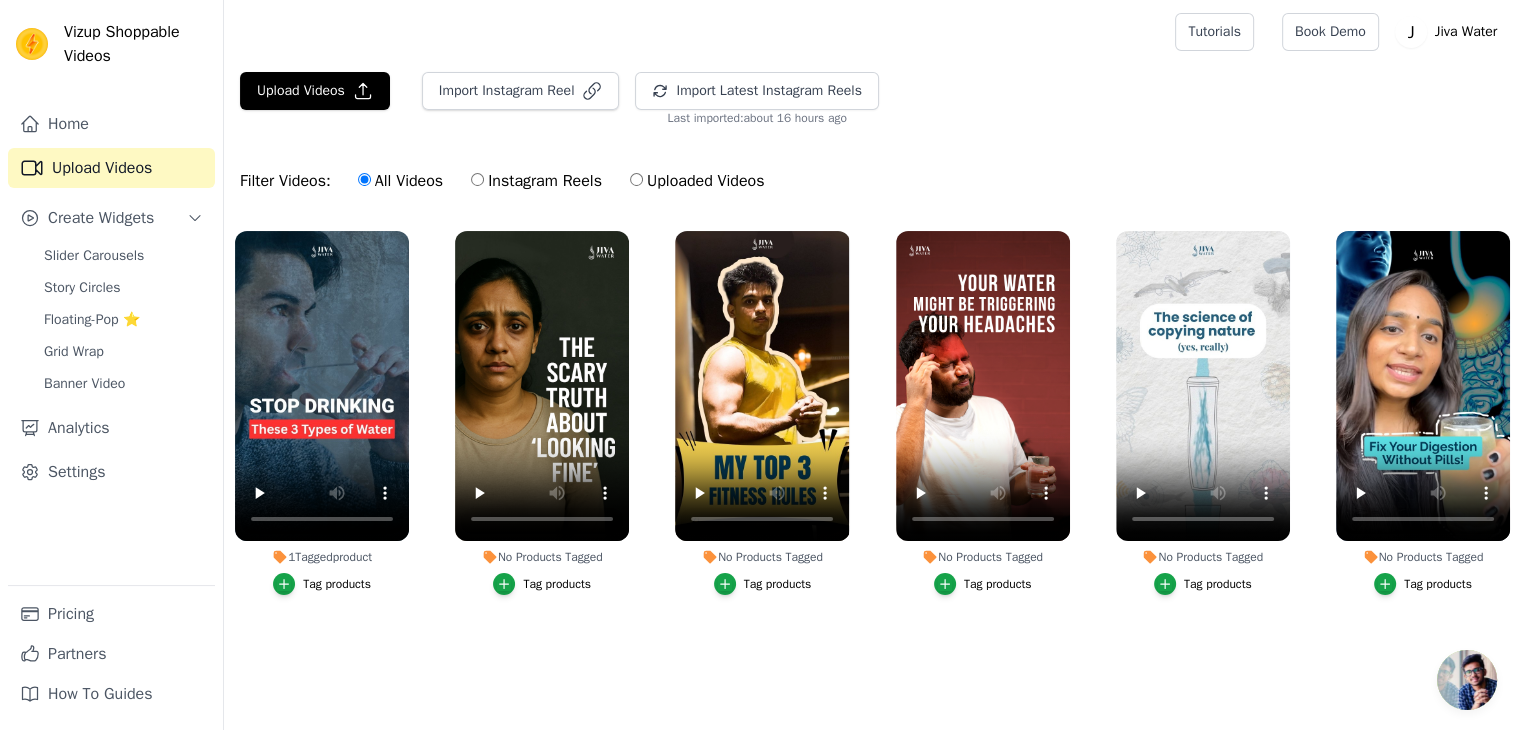 click on "Instagram Reels" at bounding box center (536, 181) 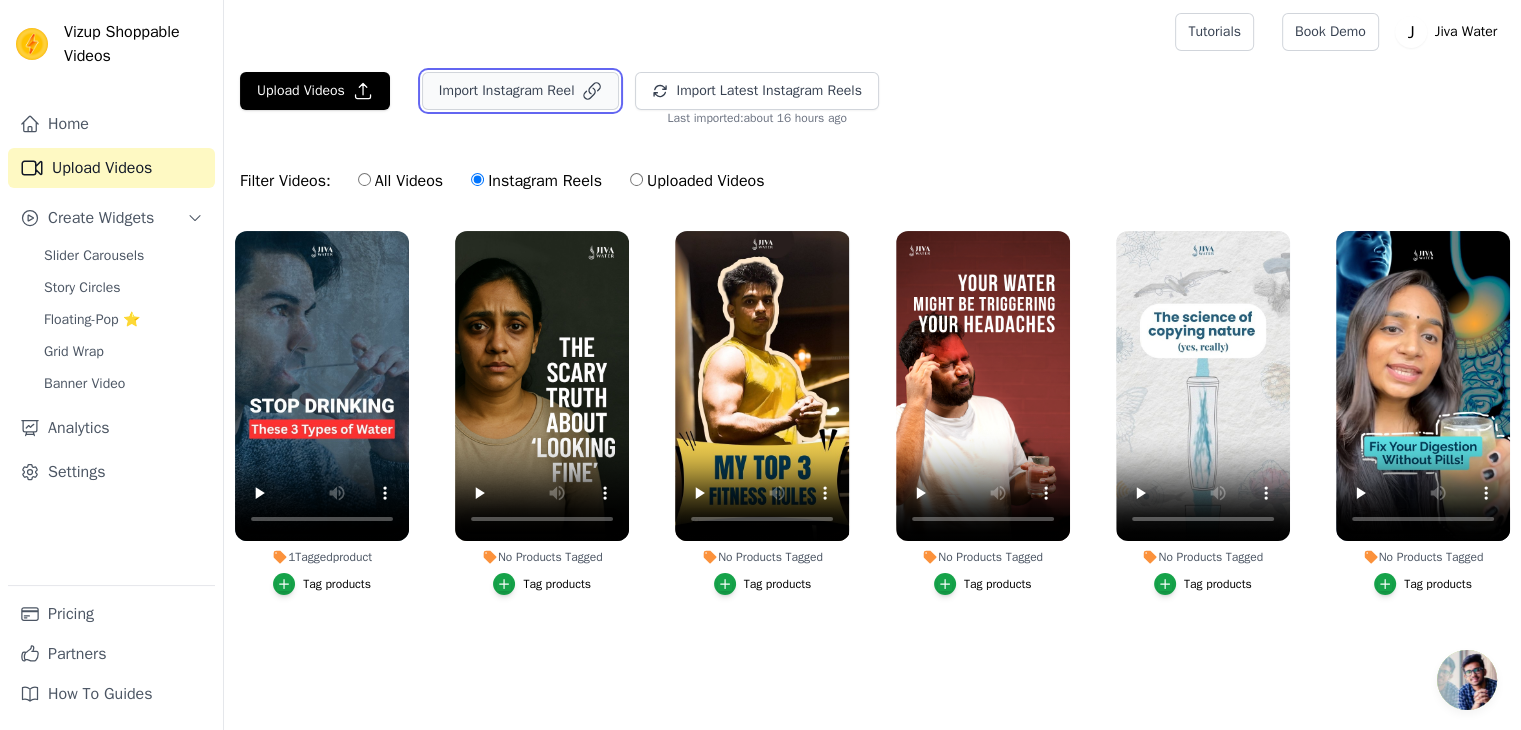 click on "Import Instagram Reel" at bounding box center [521, 91] 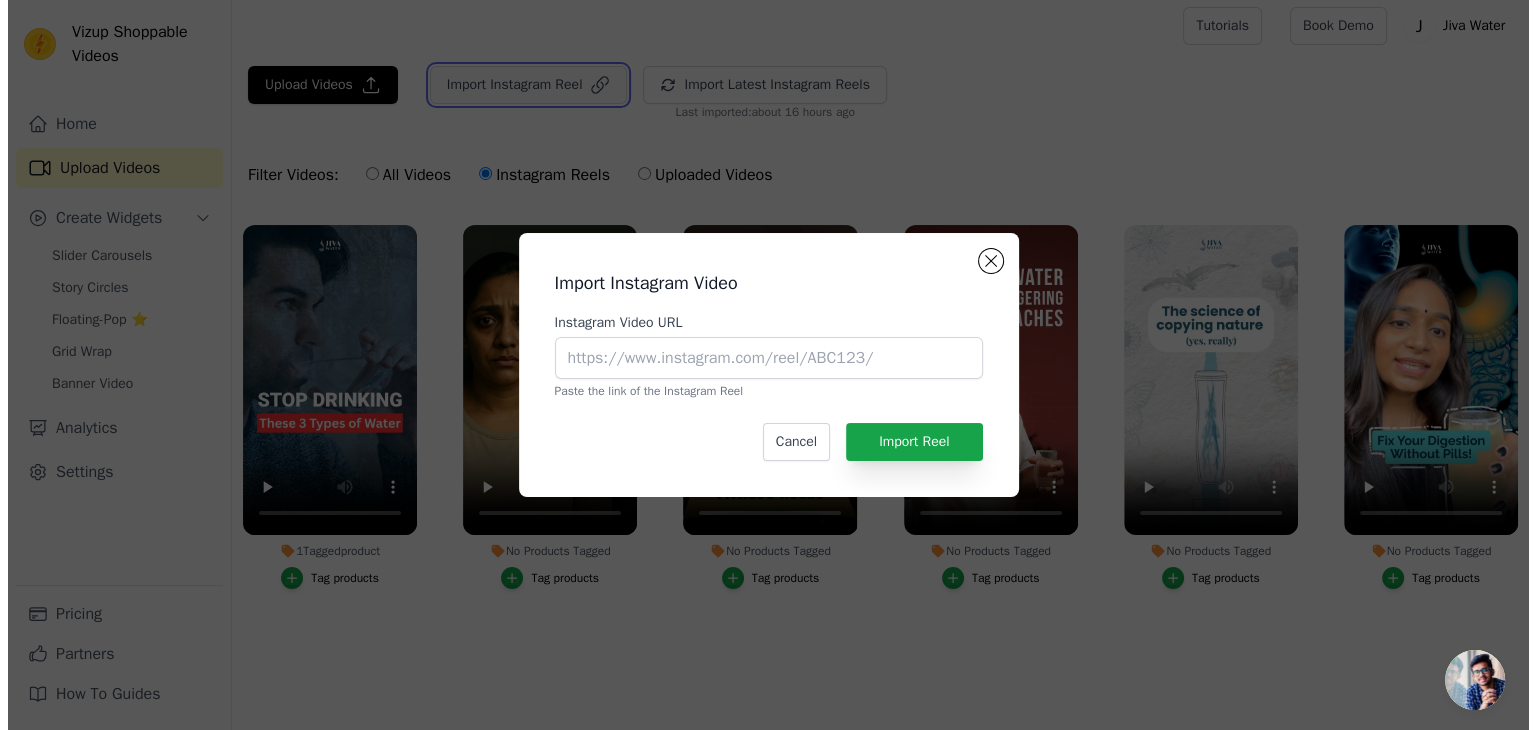scroll, scrollTop: 0, scrollLeft: 0, axis: both 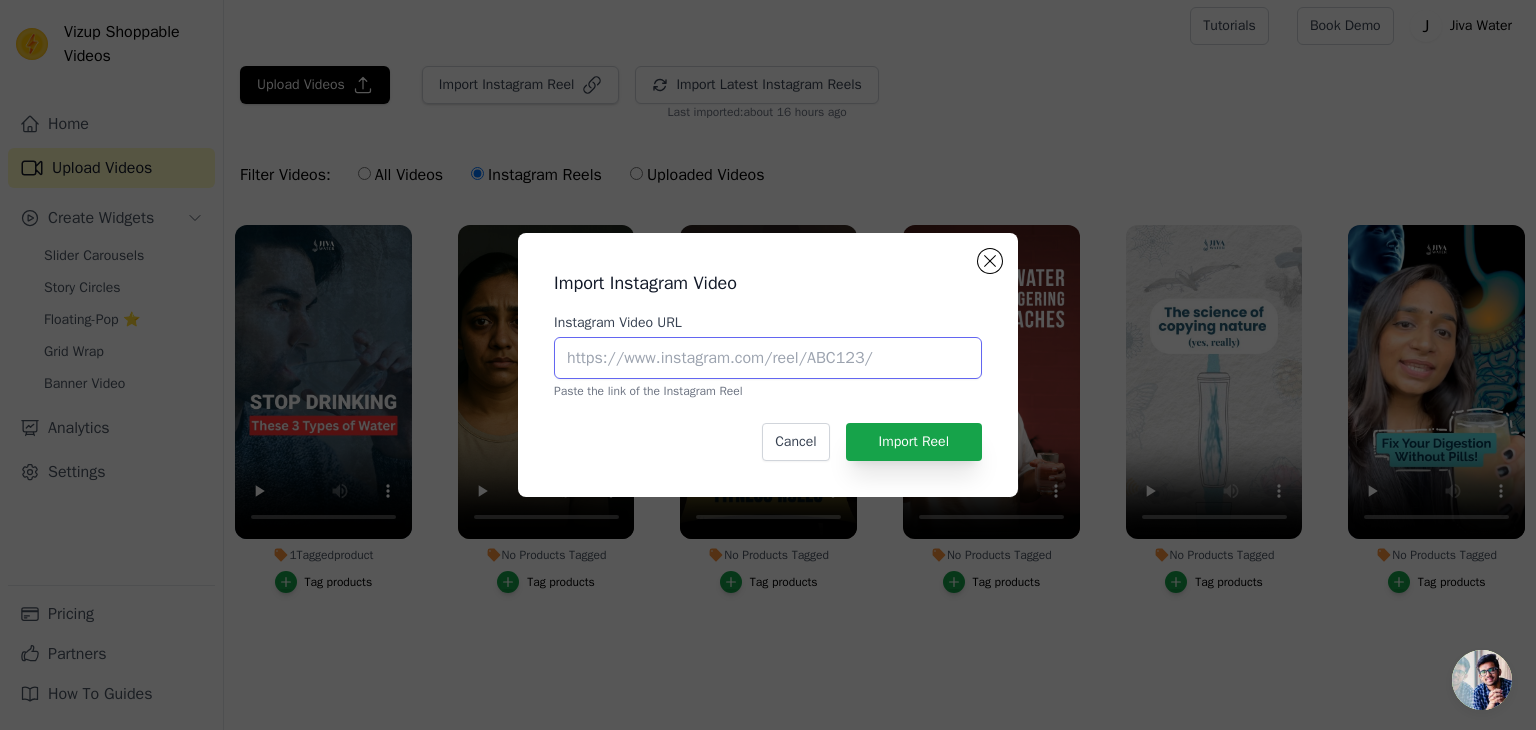 click on "Instagram Video URL" at bounding box center (768, 358) 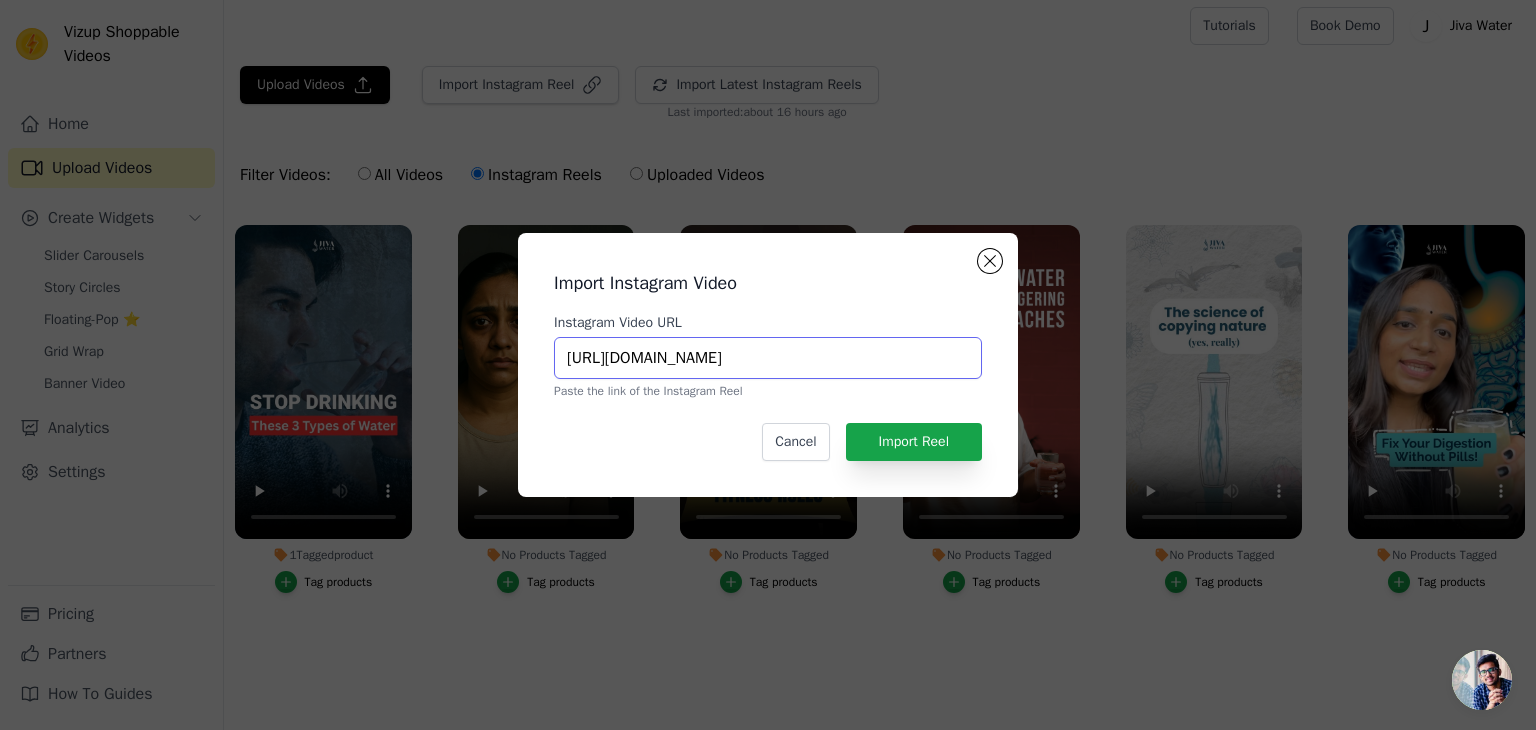 scroll, scrollTop: 0, scrollLeft: 116, axis: horizontal 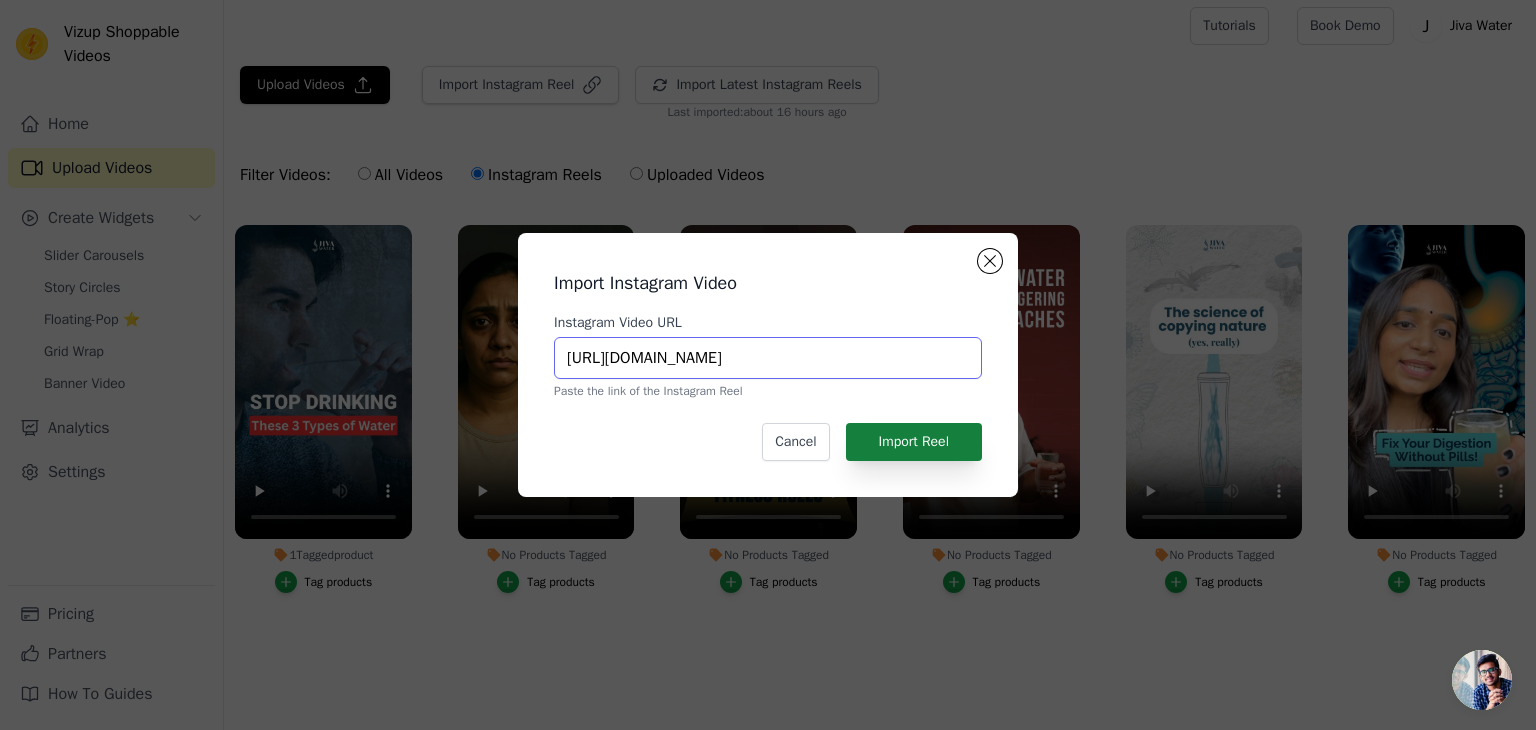 type on "https://www.instagram.com/reel/DFK3o2iyVcS/?igsh=aGhmZXc2b2Frc2s=" 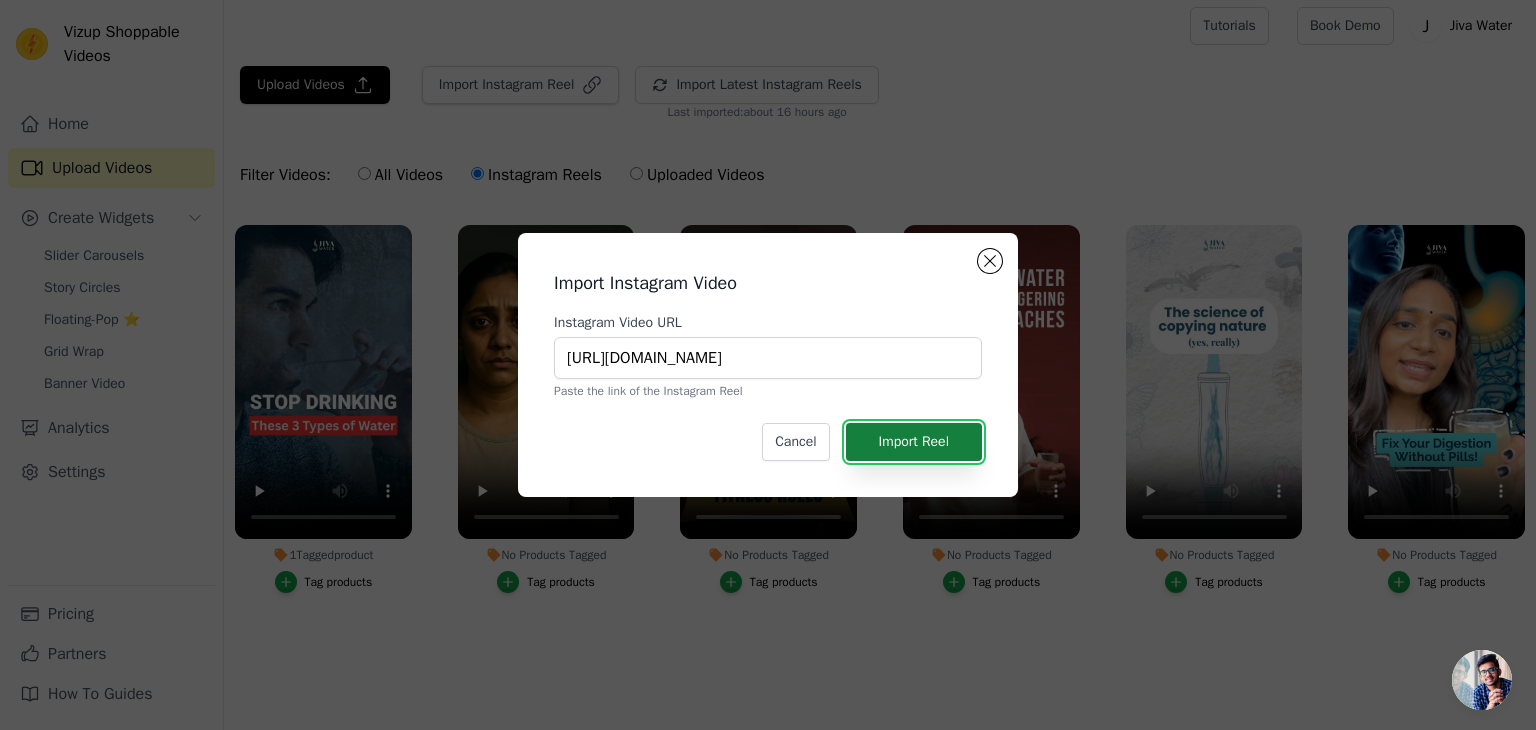 scroll, scrollTop: 0, scrollLeft: 0, axis: both 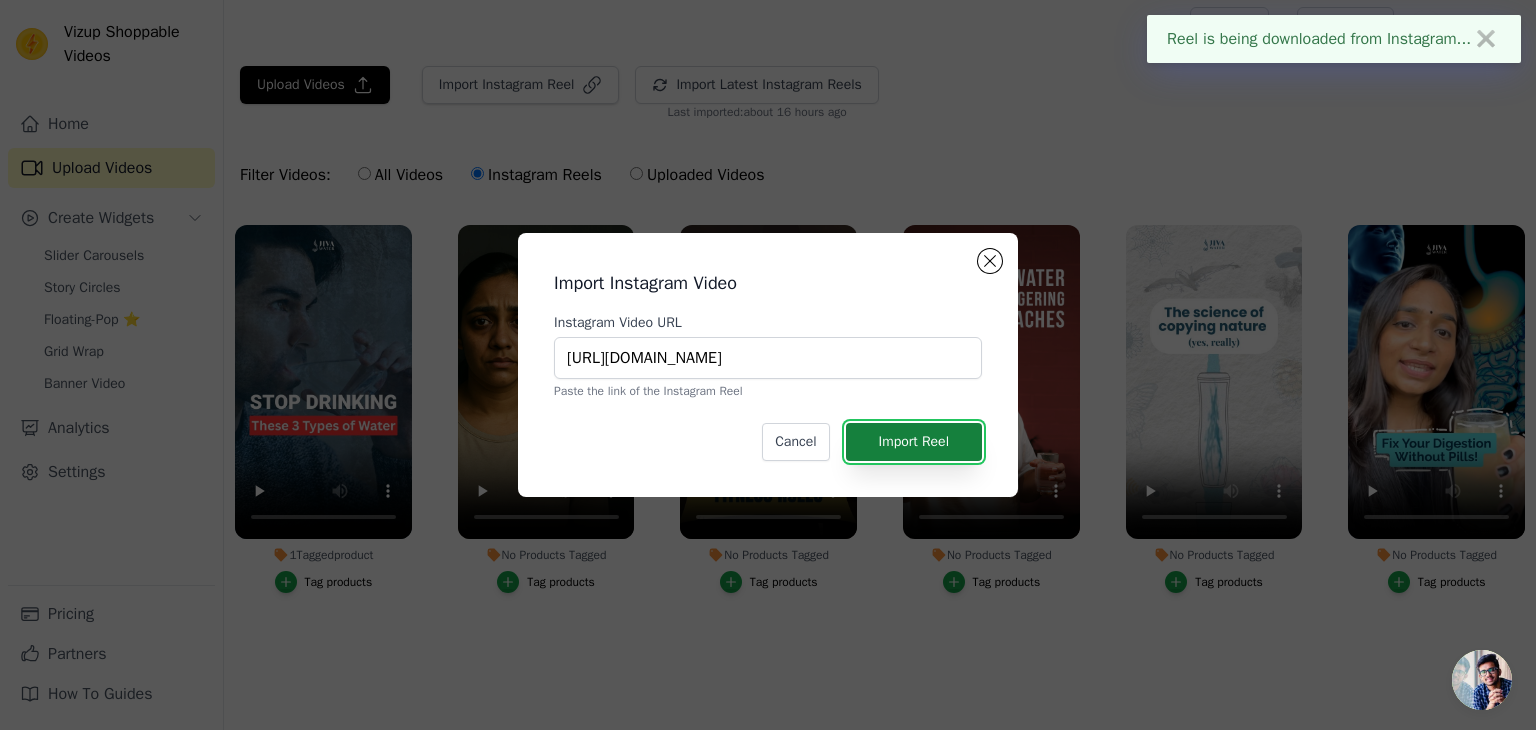 click on "Import Reel" at bounding box center [914, 442] 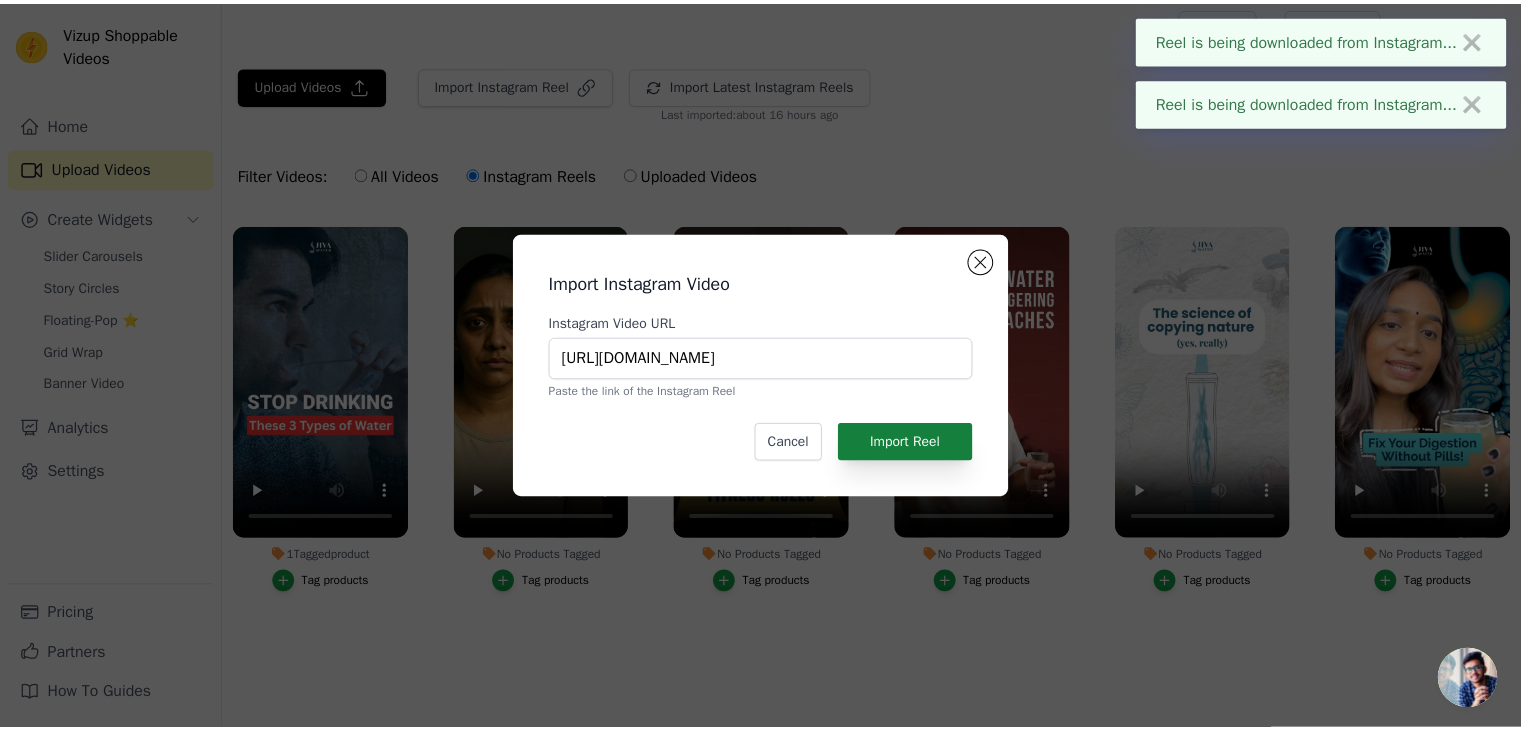 scroll, scrollTop: 5, scrollLeft: 0, axis: vertical 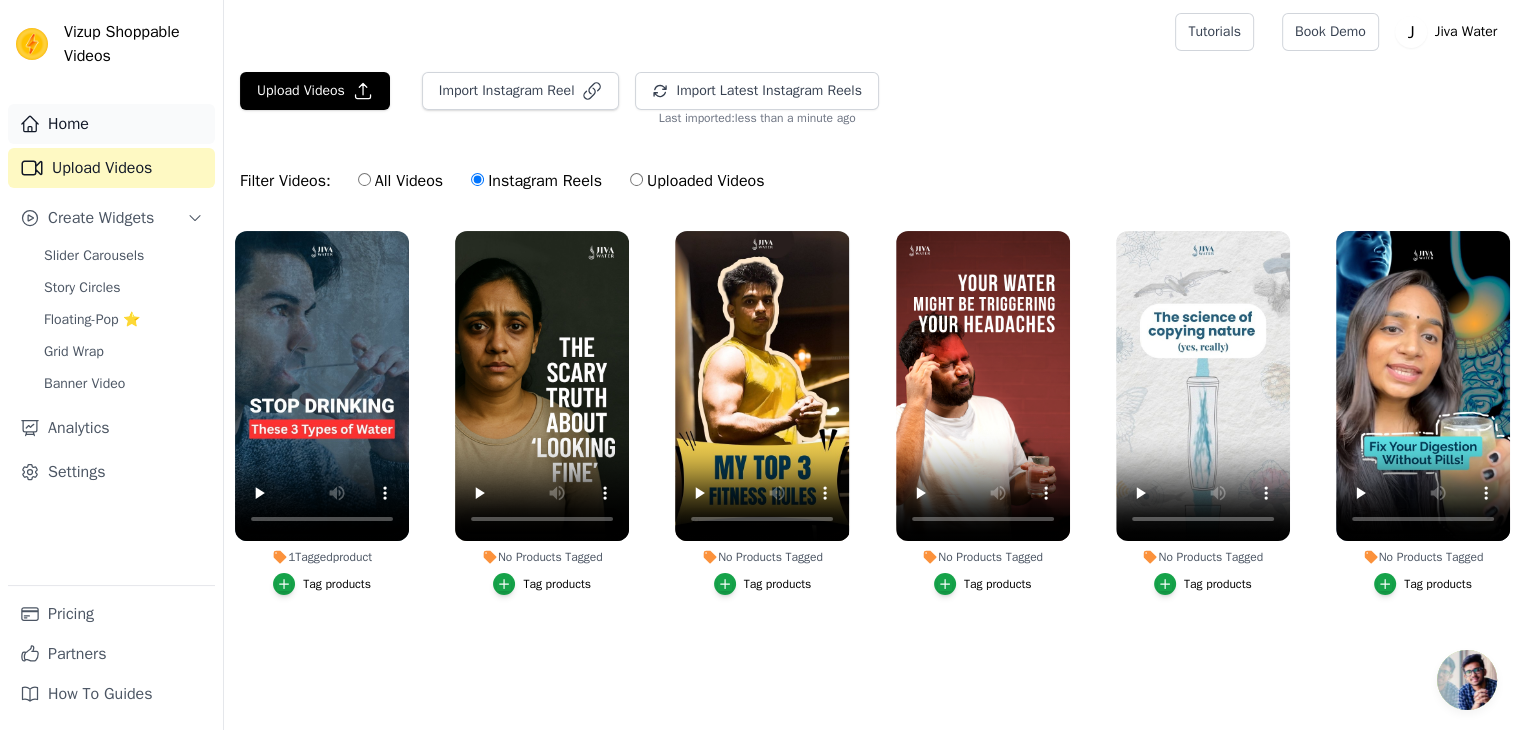 click on "Home" at bounding box center [111, 124] 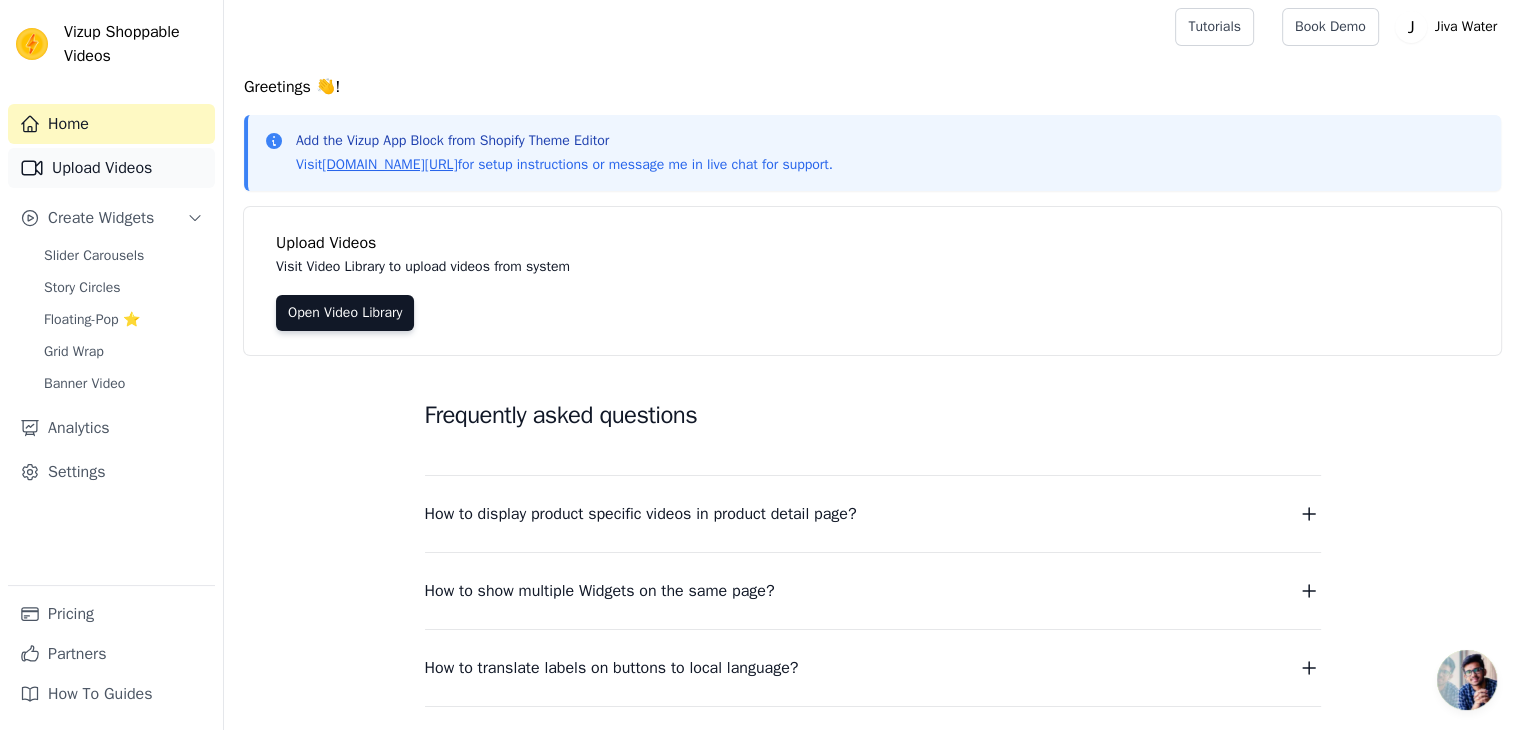 click on "Upload Videos" at bounding box center [111, 168] 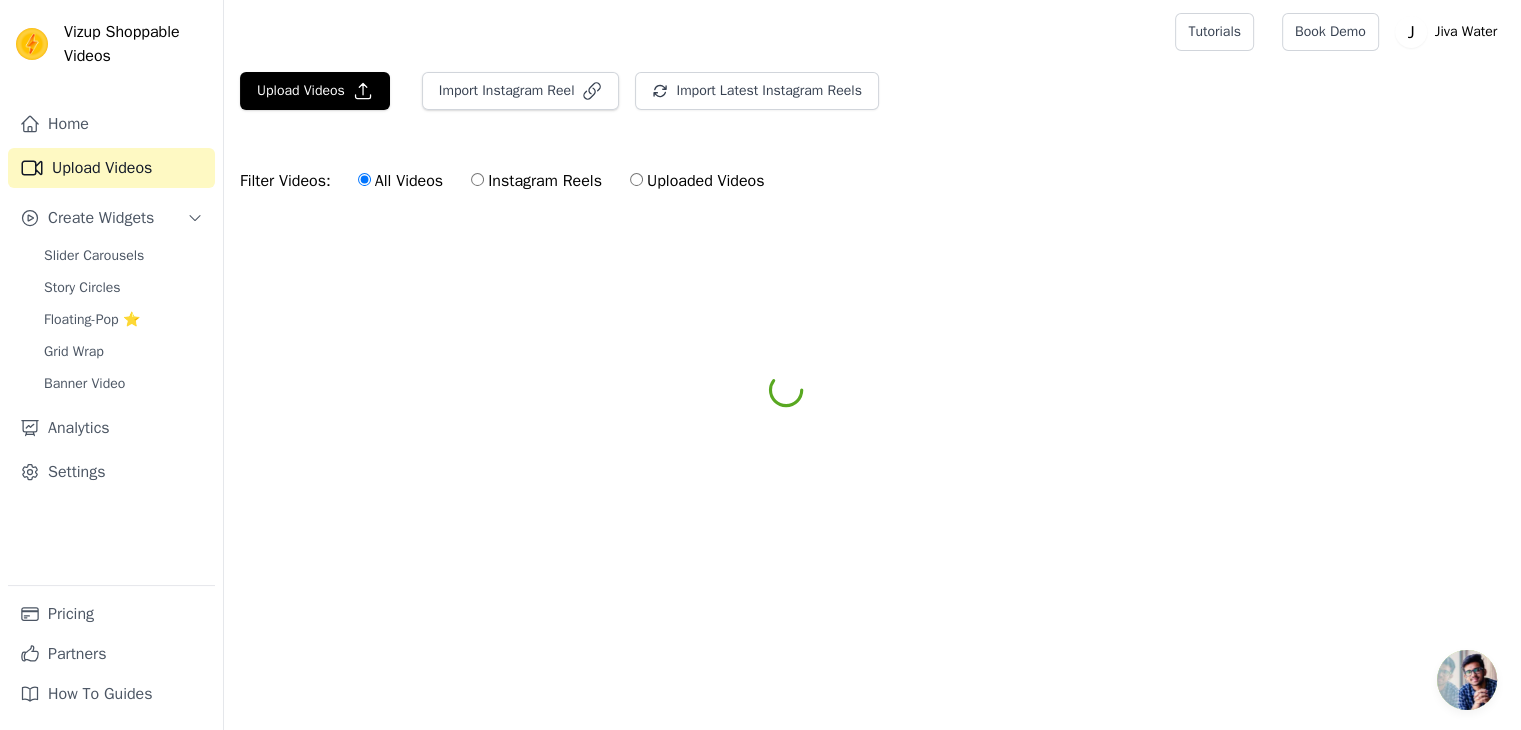 scroll, scrollTop: 0, scrollLeft: 0, axis: both 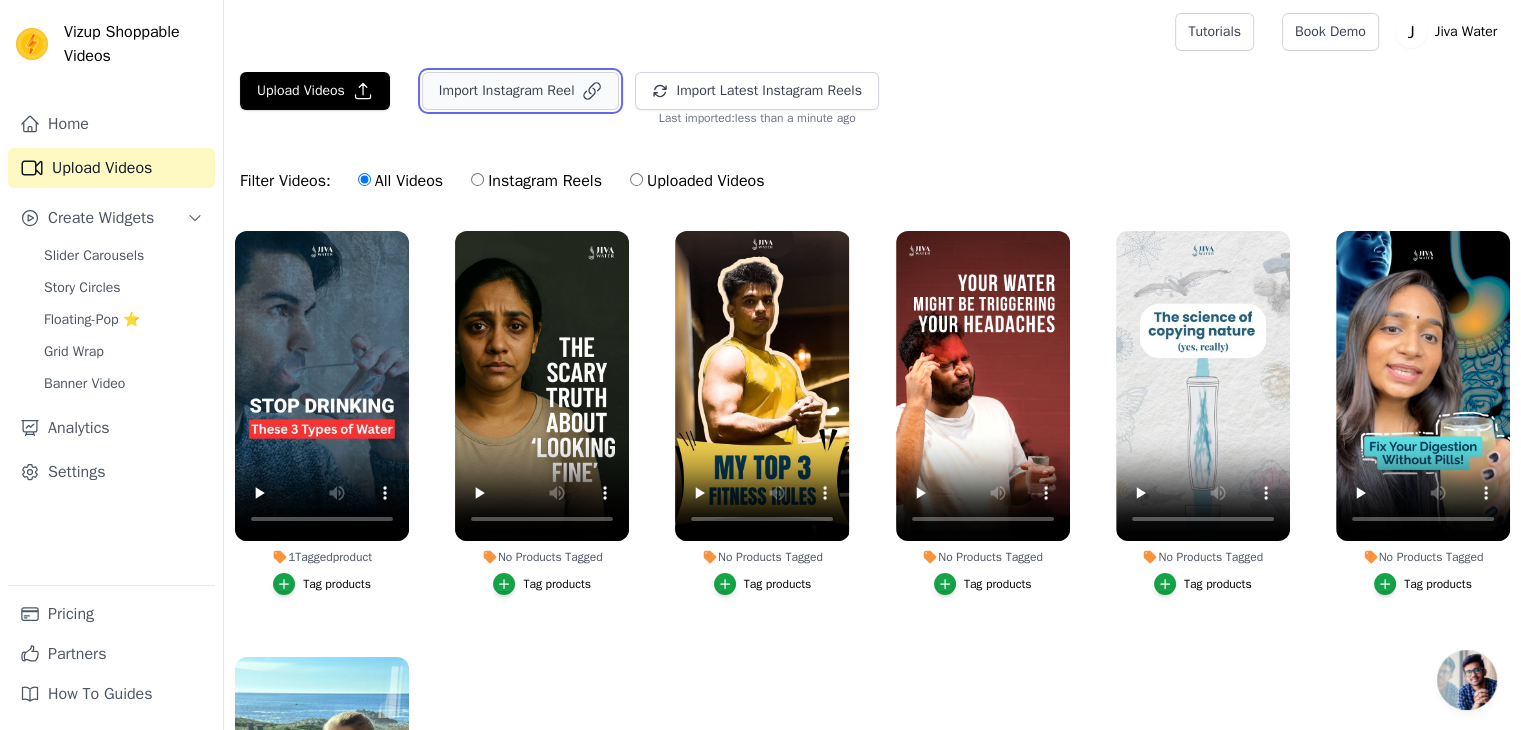 click on "Import Instagram Reel" at bounding box center (521, 91) 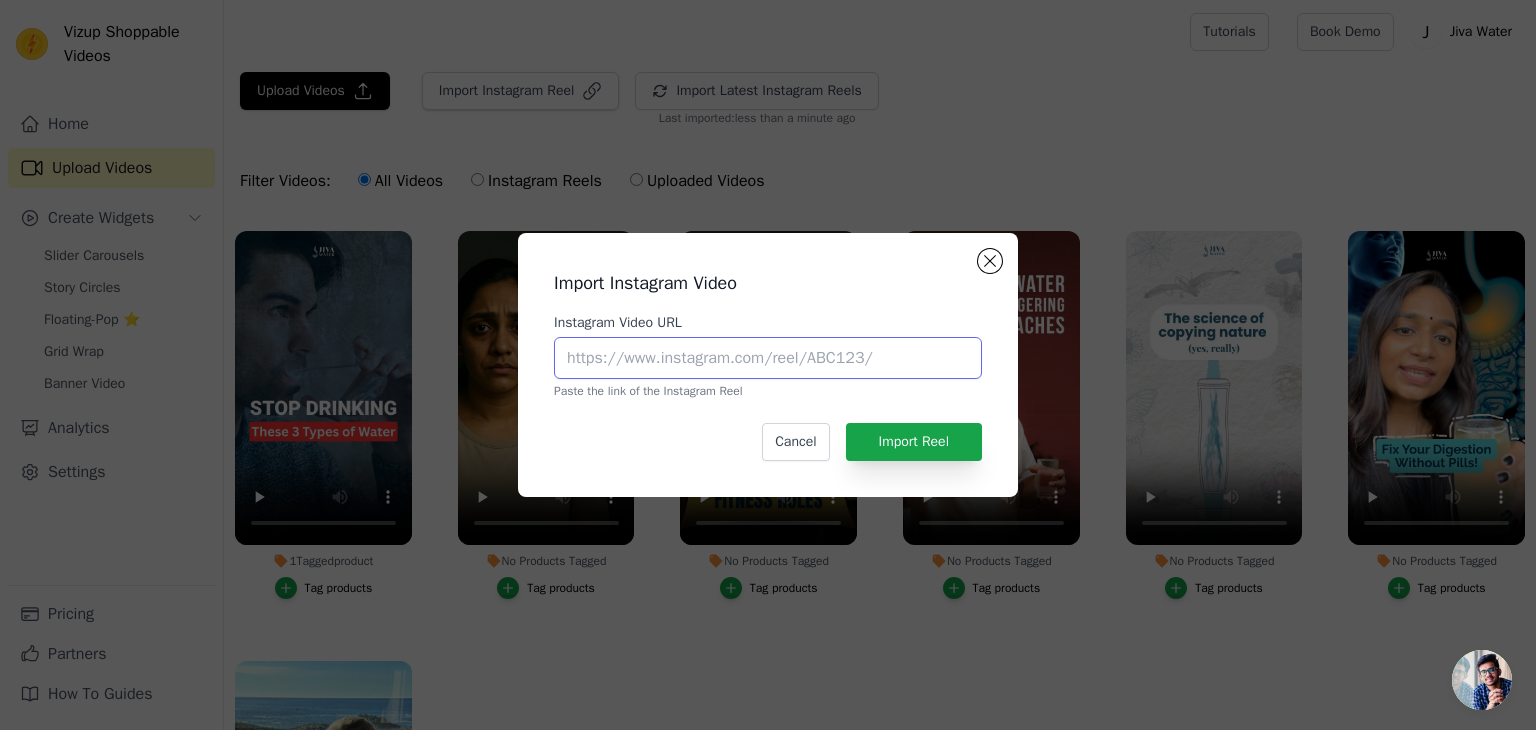 click on "Instagram Video URL" at bounding box center (768, 358) 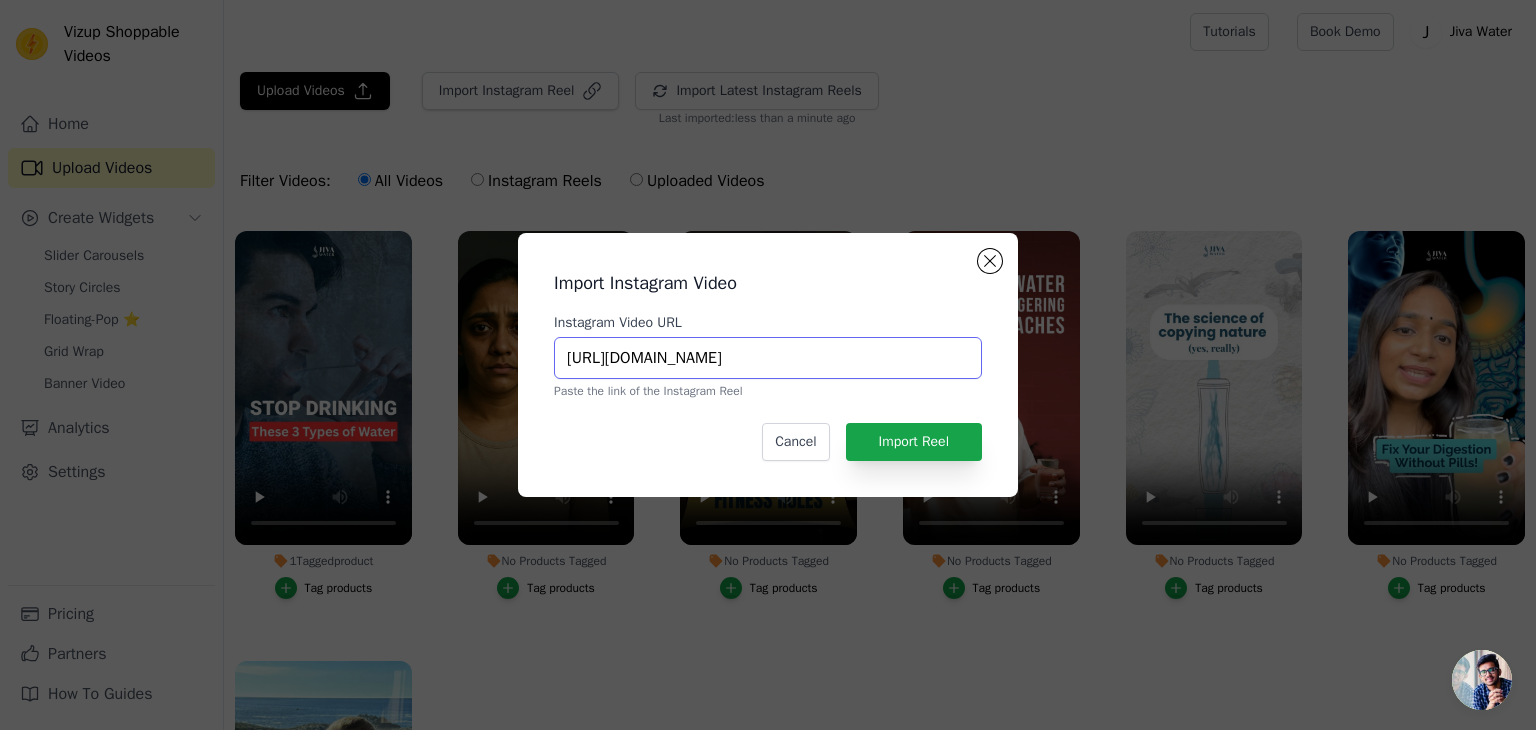 scroll, scrollTop: 0, scrollLeft: 189, axis: horizontal 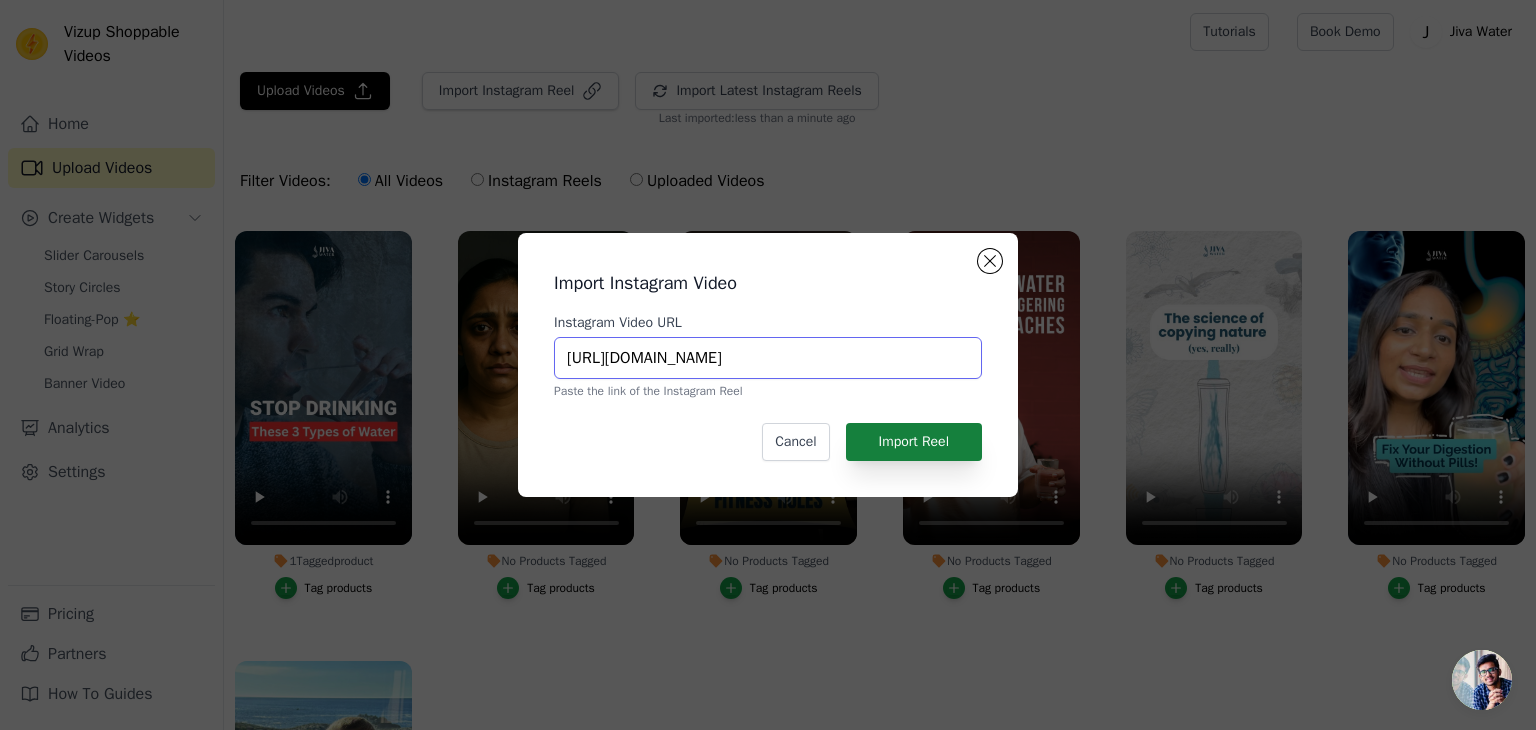 type on "https://www.instagram.com/reel/DB3ruwng60i/?igsh=MWdydmVmN3c5eW92dA==" 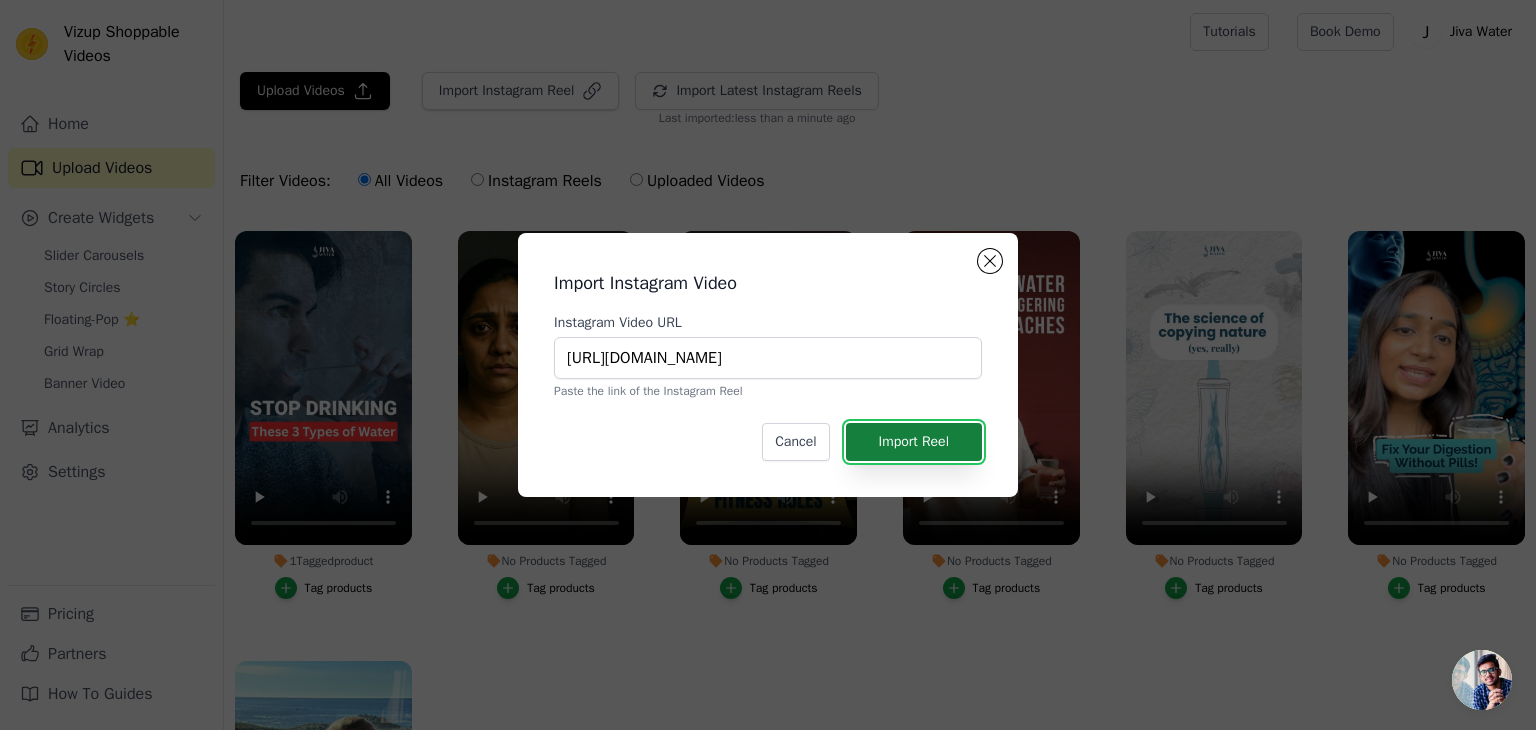 click on "Import Reel" at bounding box center (914, 442) 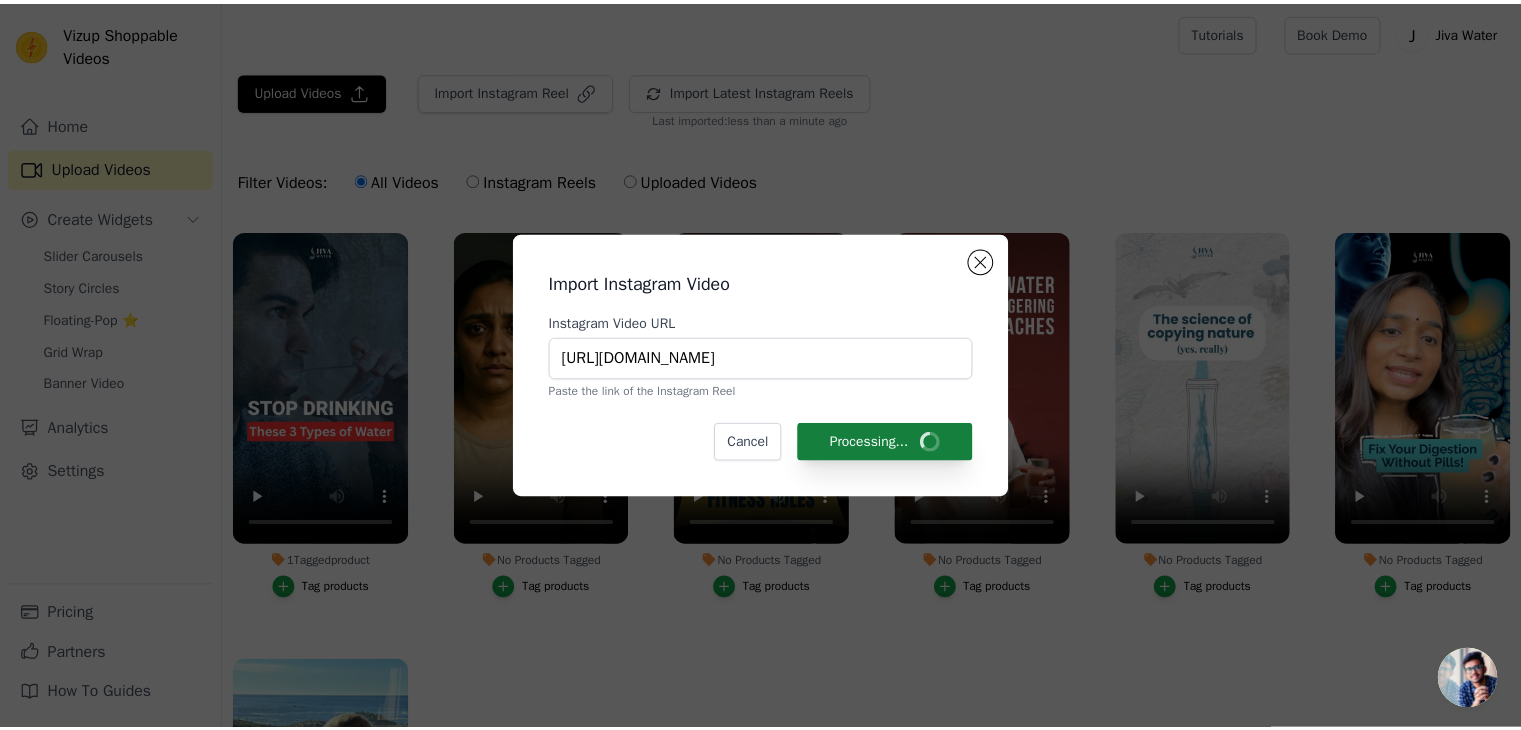 scroll, scrollTop: 0, scrollLeft: 0, axis: both 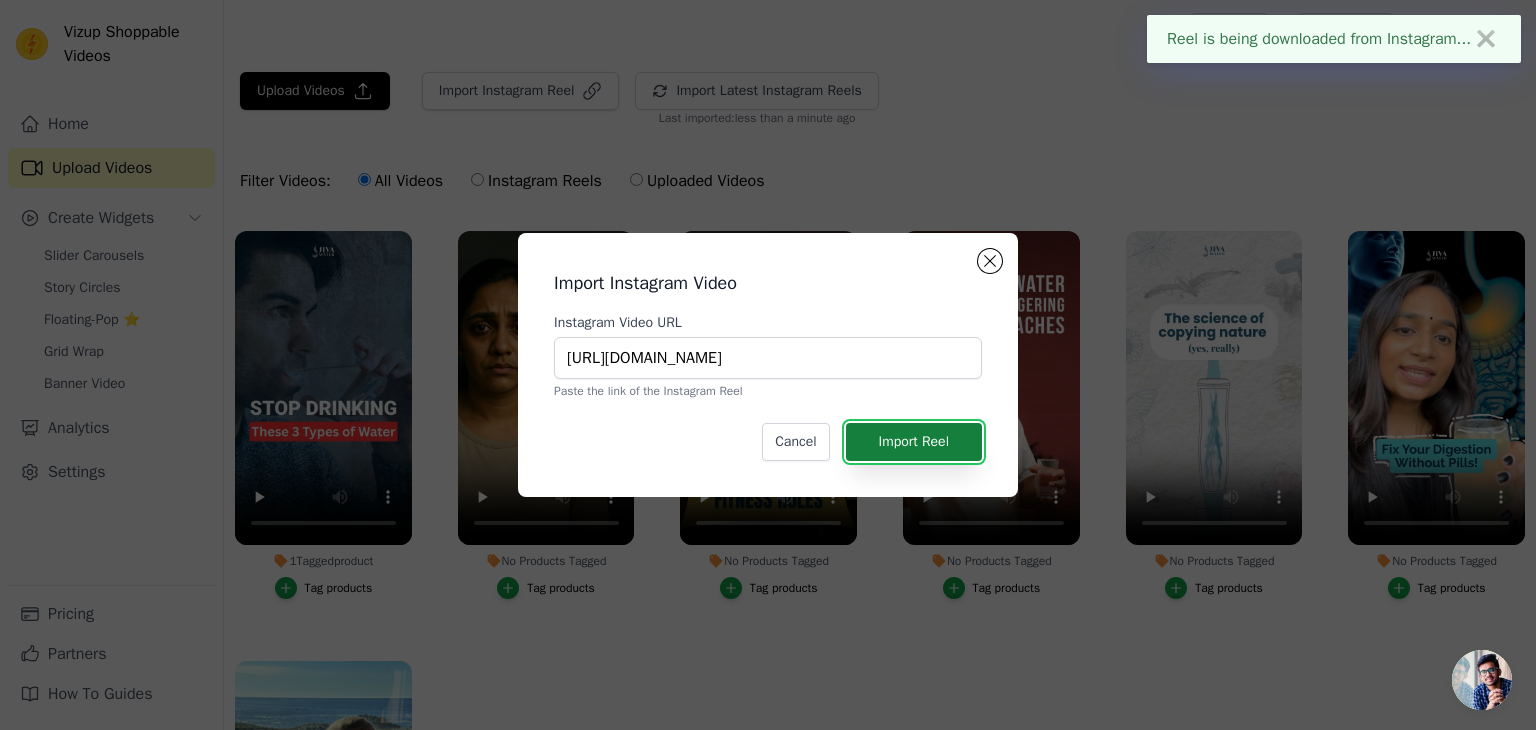 click on "Import Reel" at bounding box center [914, 442] 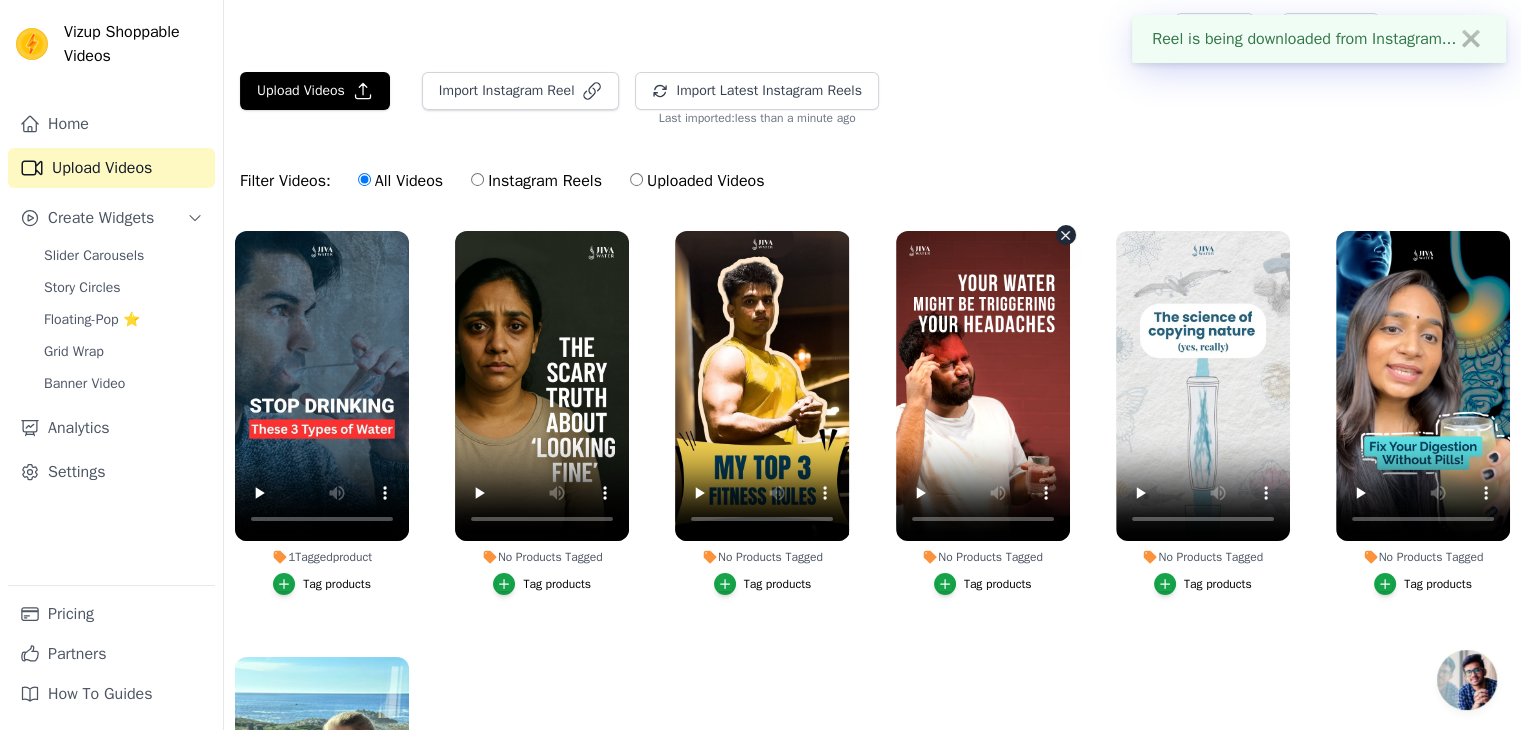scroll, scrollTop: 190, scrollLeft: 0, axis: vertical 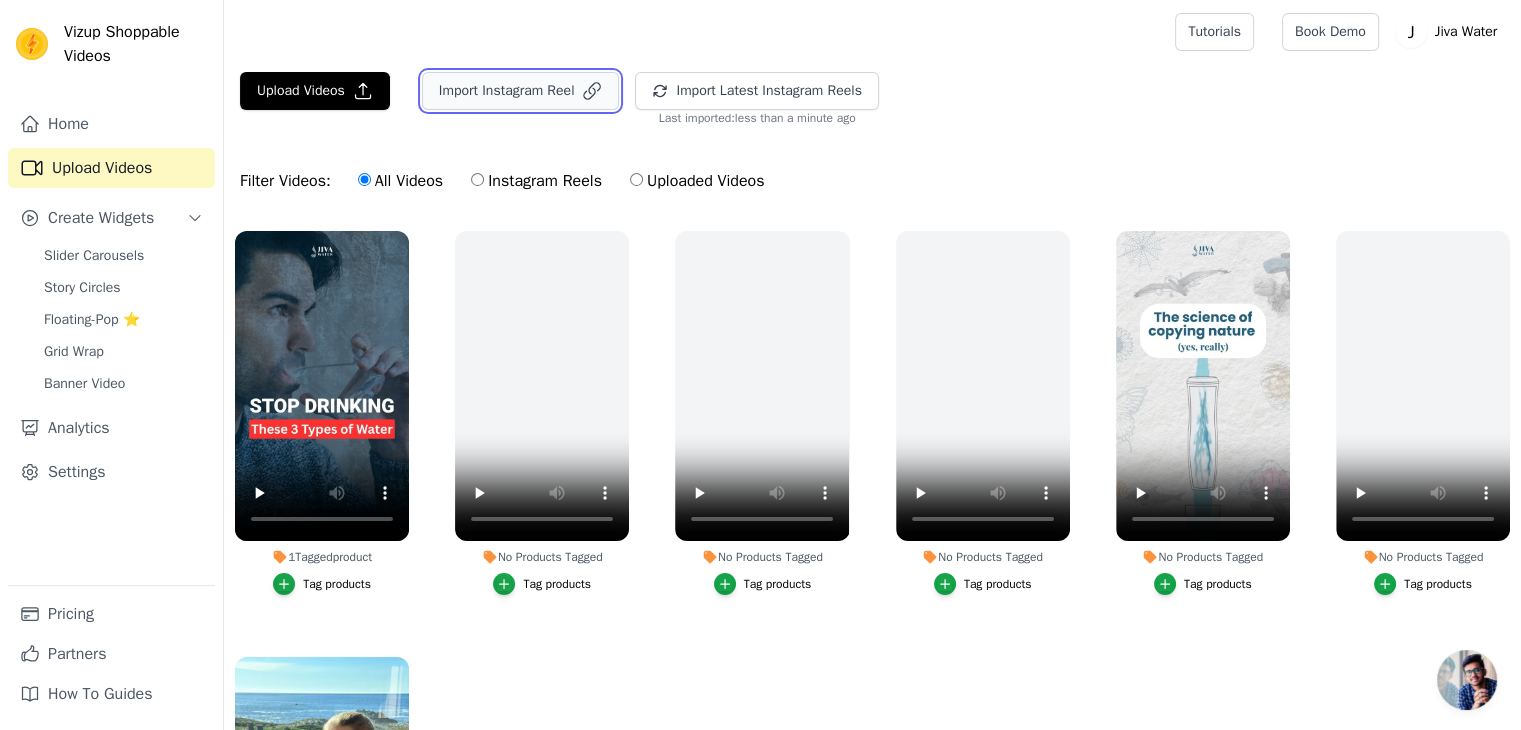 click on "Import Instagram Reel" at bounding box center [521, 91] 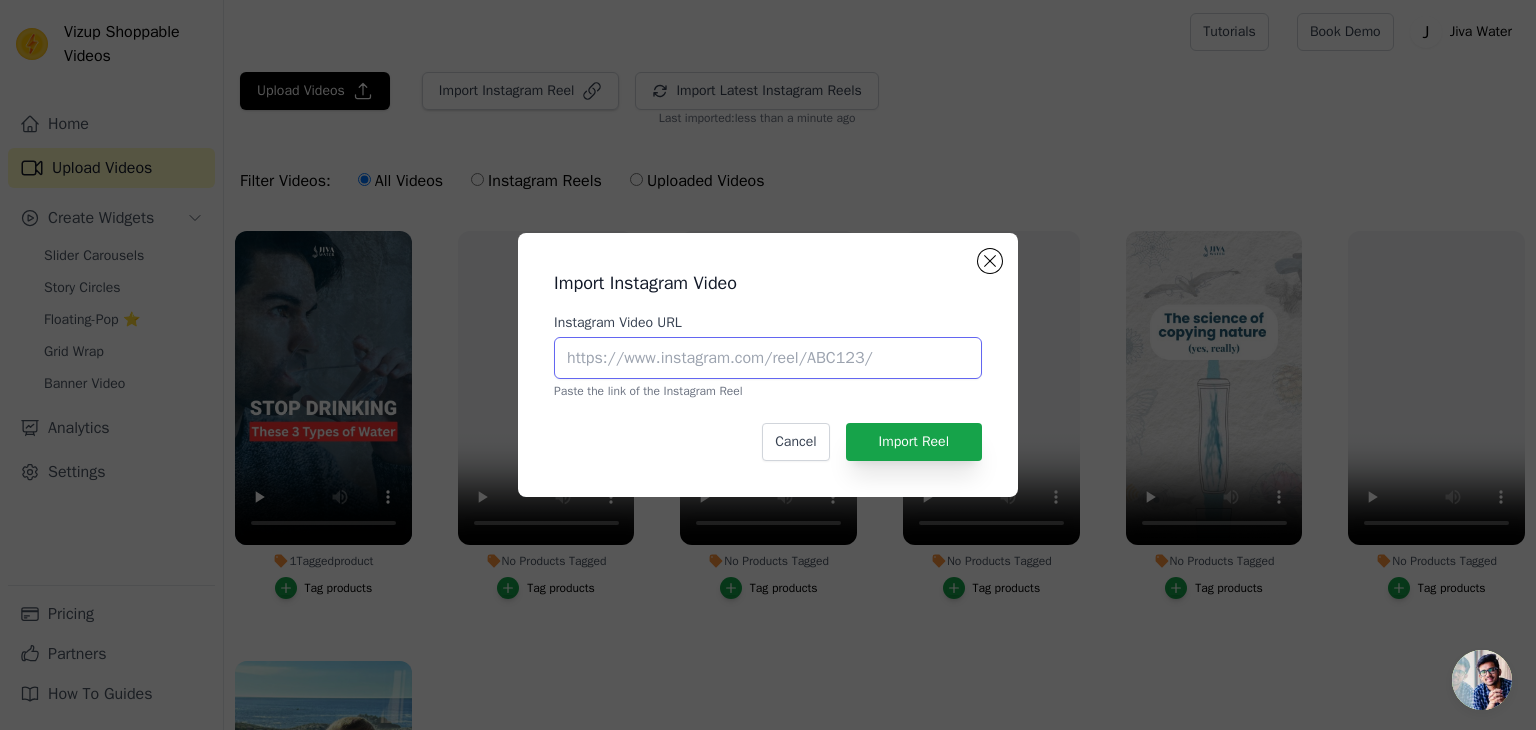 click on "Instagram Video URL" at bounding box center (768, 358) 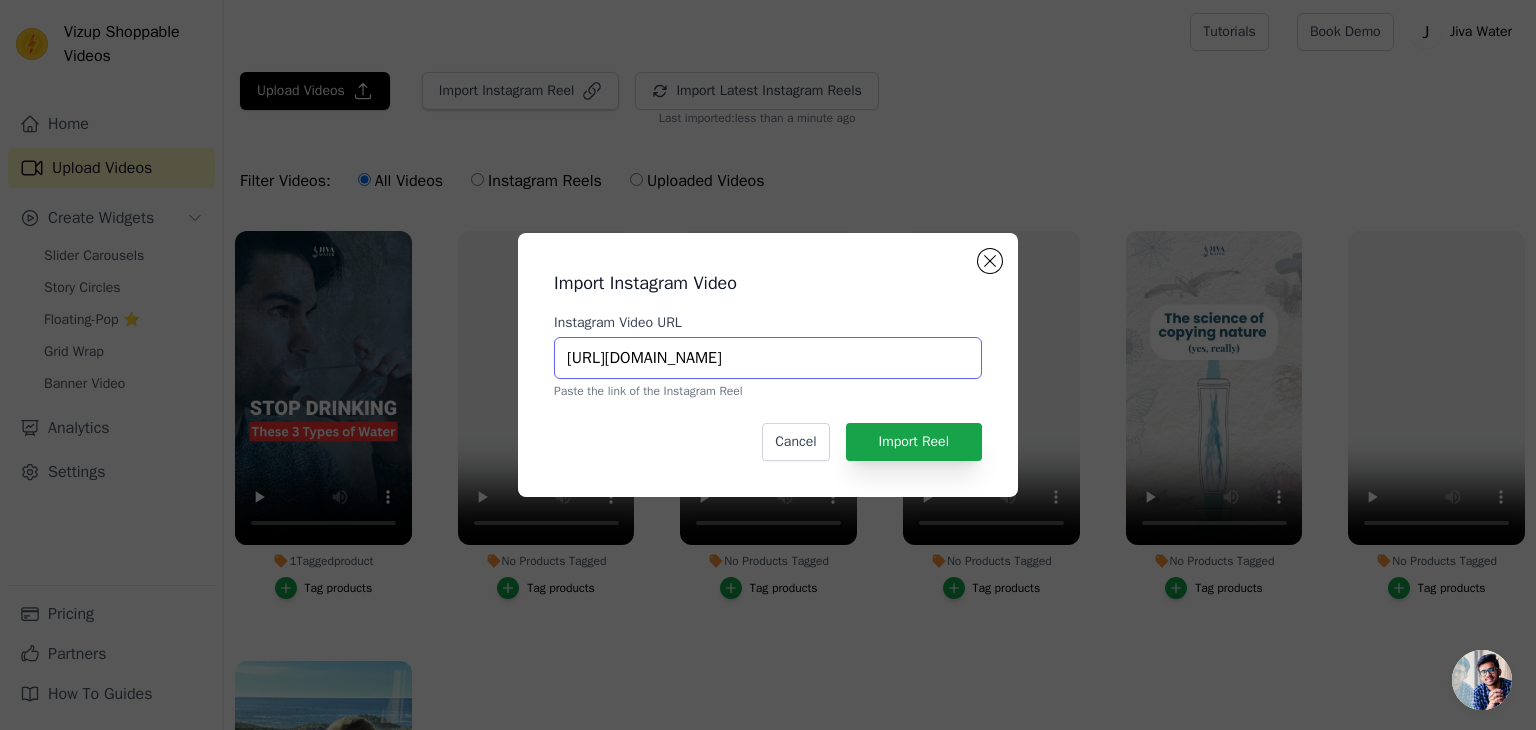 scroll, scrollTop: 0, scrollLeft: 189, axis: horizontal 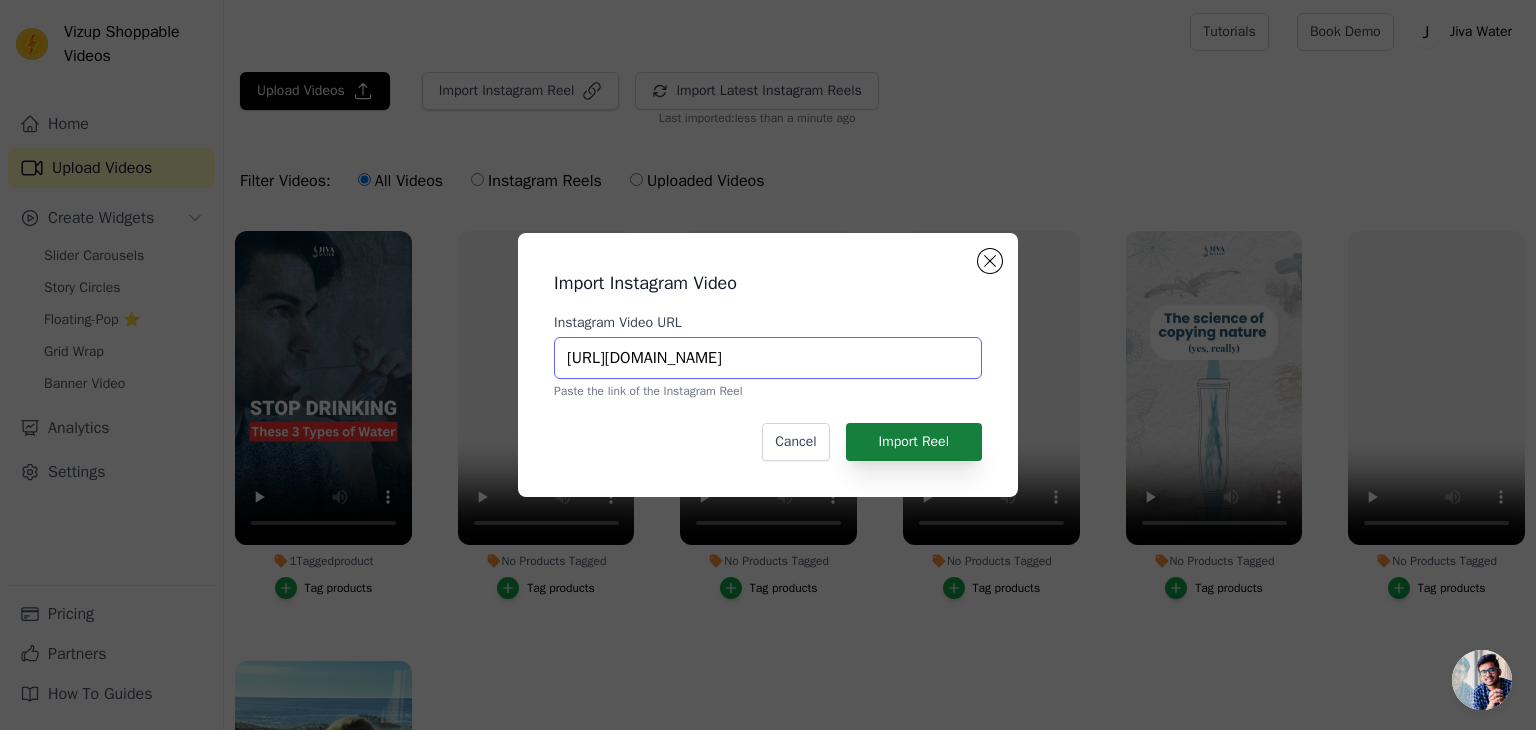 type on "https://www.instagram.com/reel/DB3ruwng60i/?igsh=MWdydmVmN3c5eW92dA==" 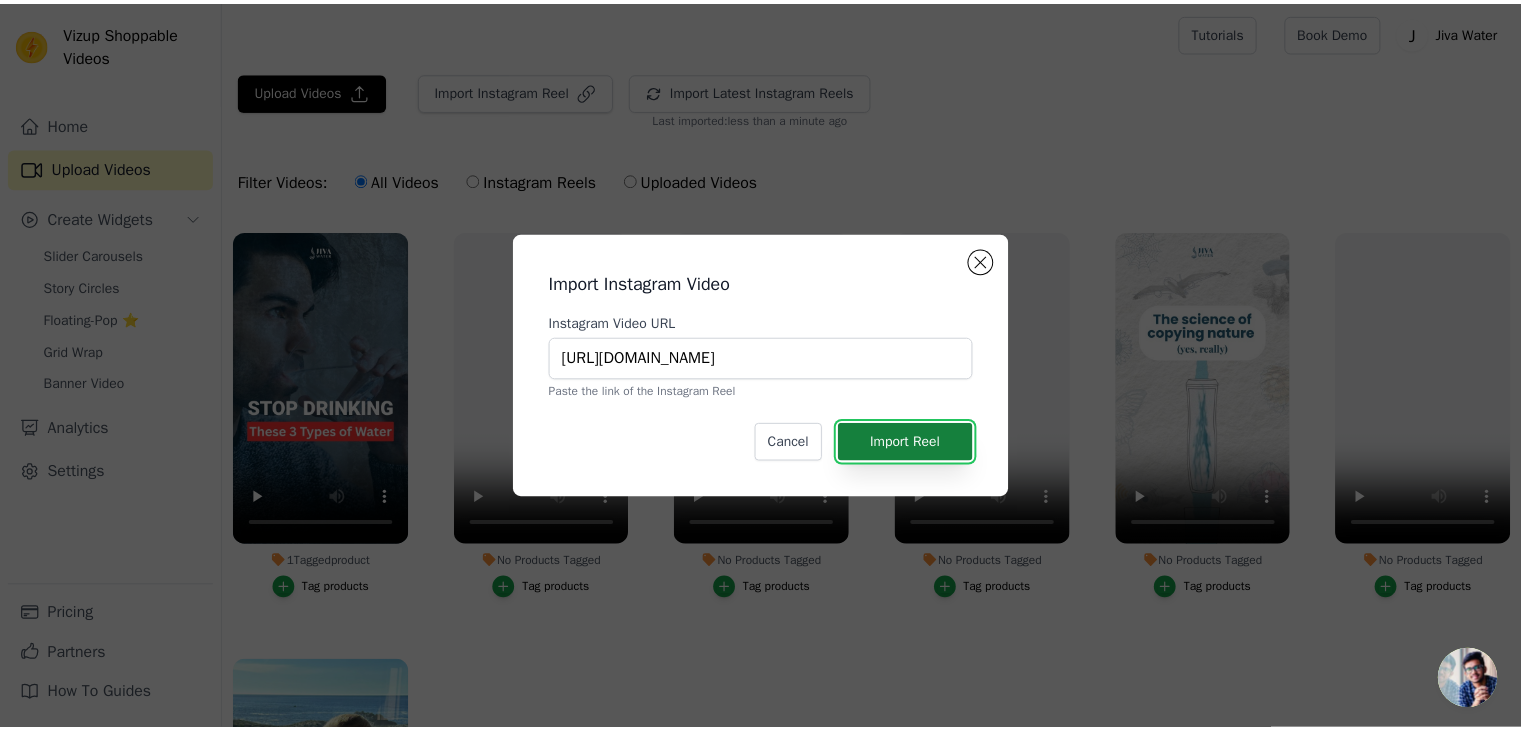 scroll, scrollTop: 0, scrollLeft: 0, axis: both 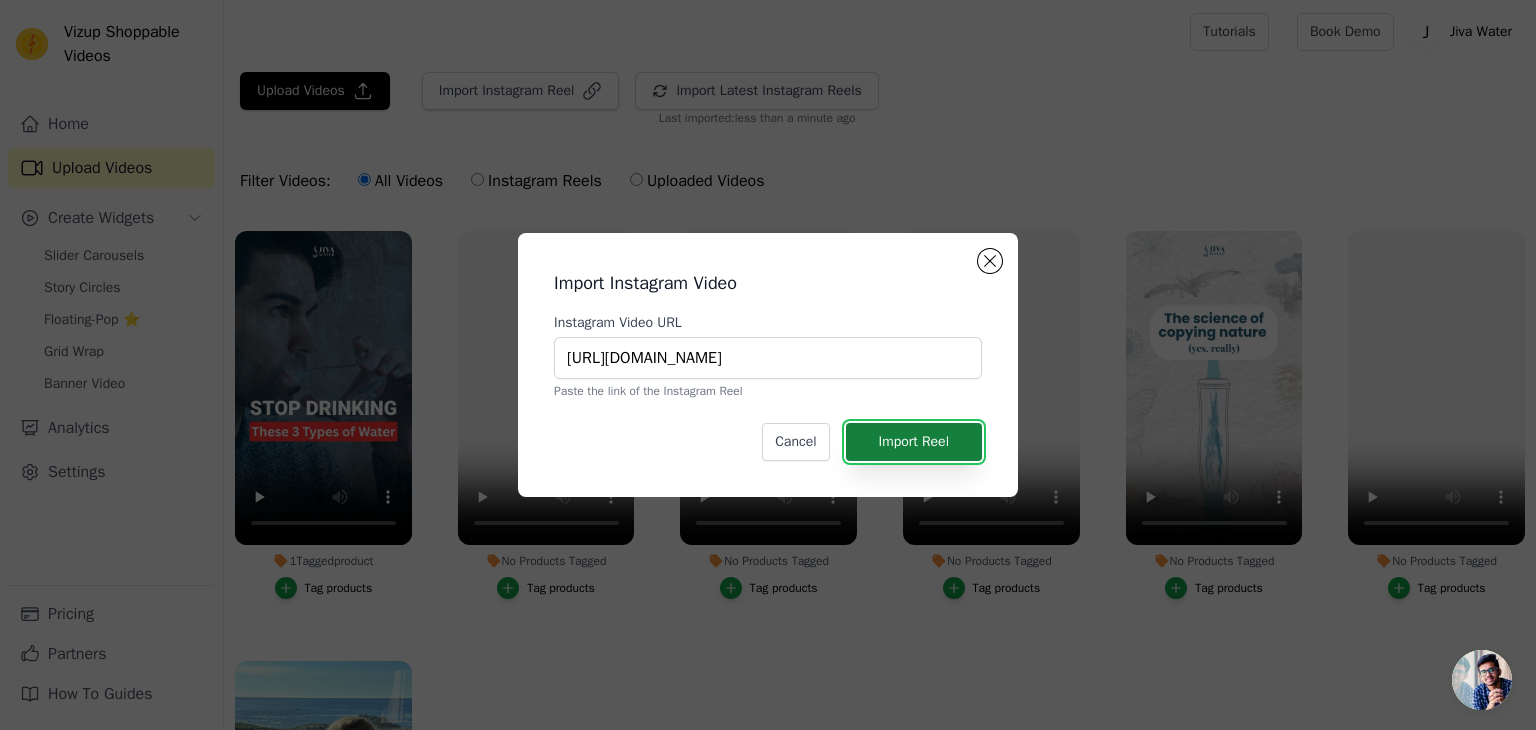 click on "Import Reel" at bounding box center [914, 442] 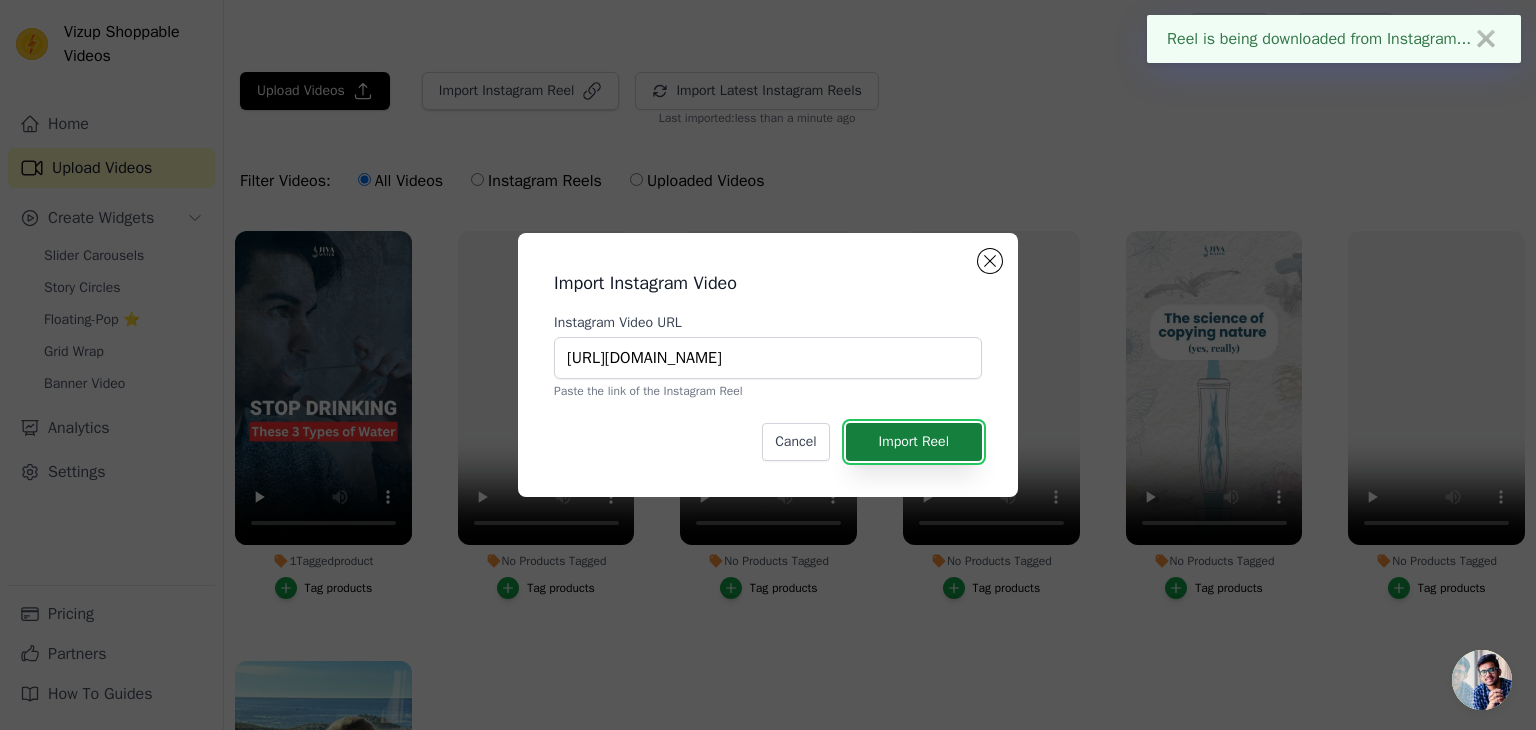click on "Import Reel" at bounding box center (914, 442) 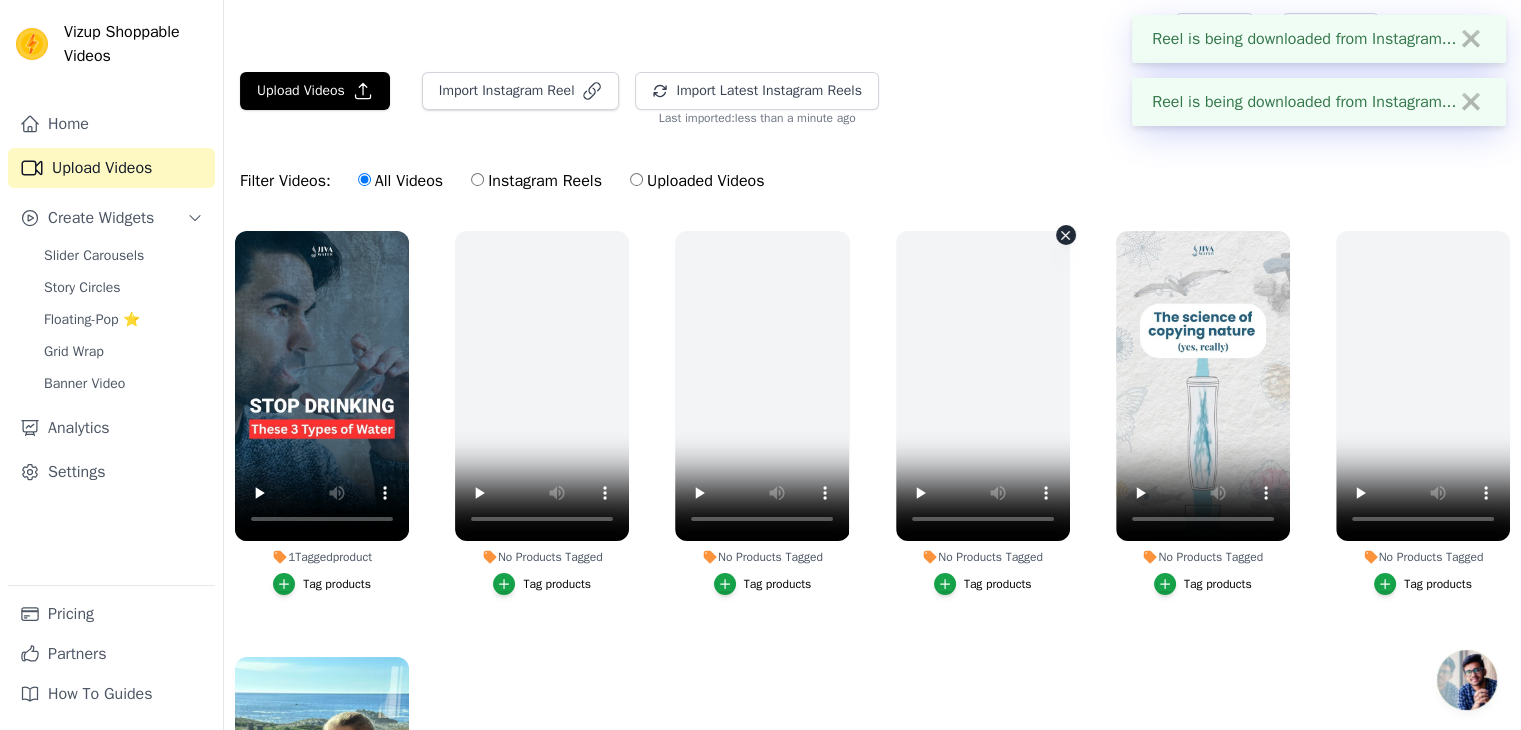 scroll, scrollTop: 190, scrollLeft: 0, axis: vertical 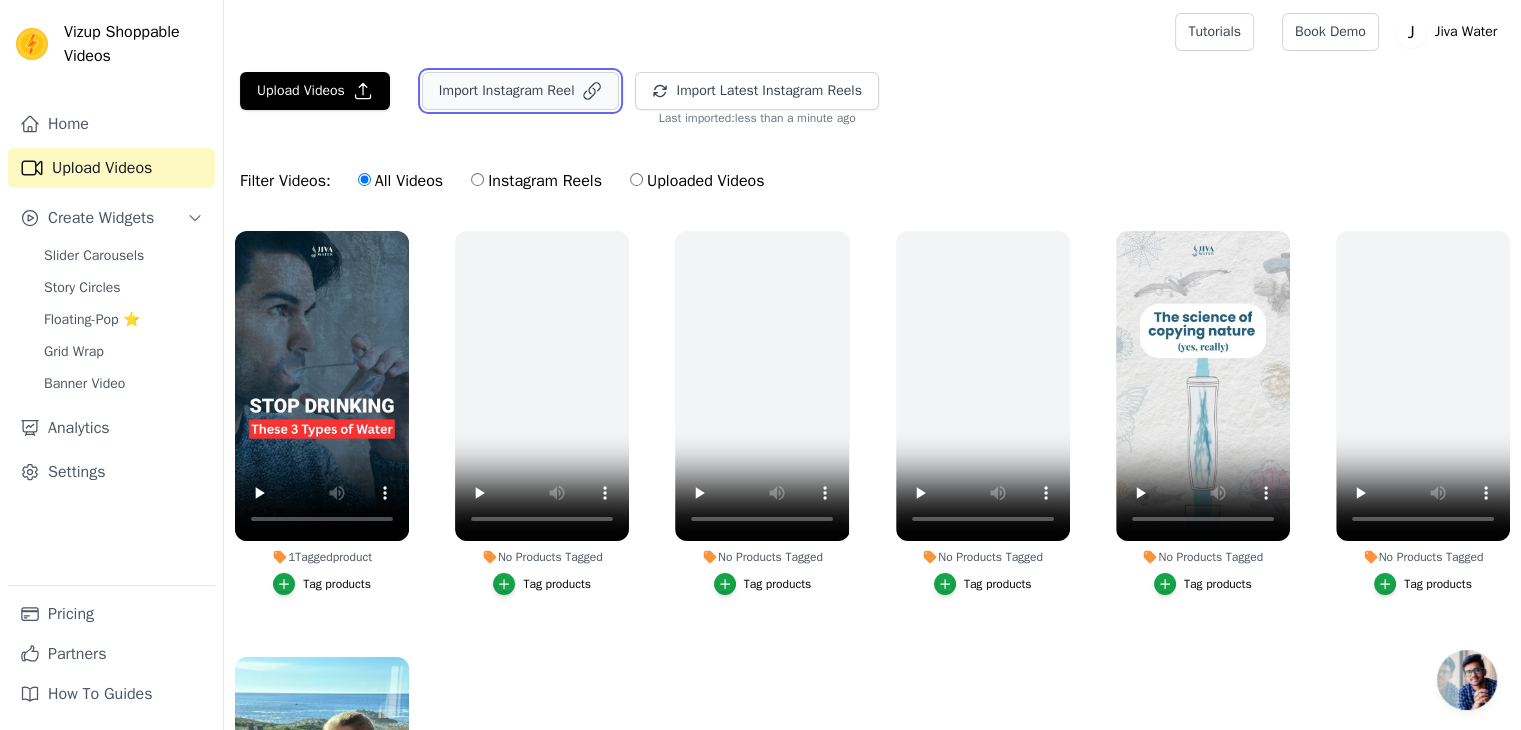 click on "Import Instagram Reel" at bounding box center (521, 91) 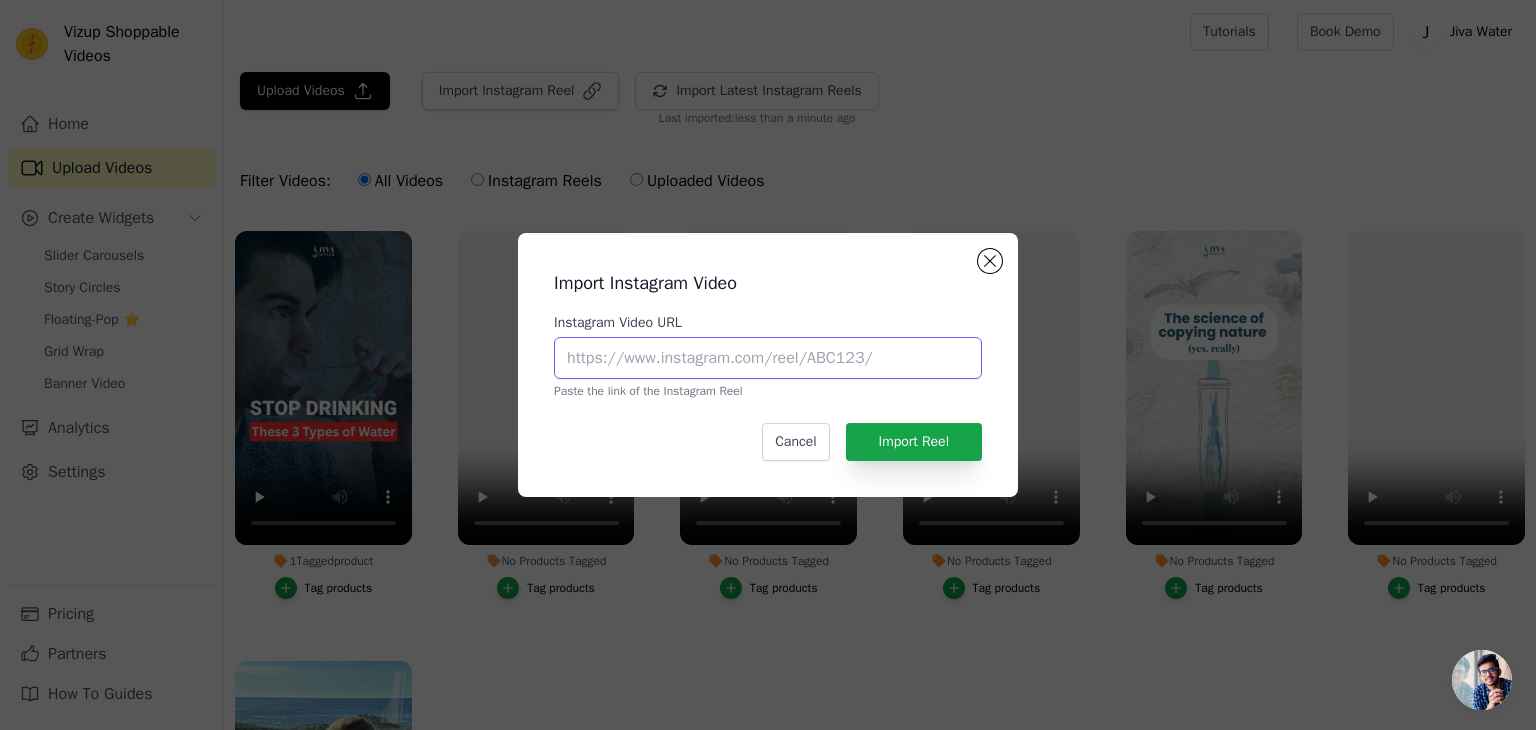 click on "Instagram Video URL" at bounding box center [768, 358] 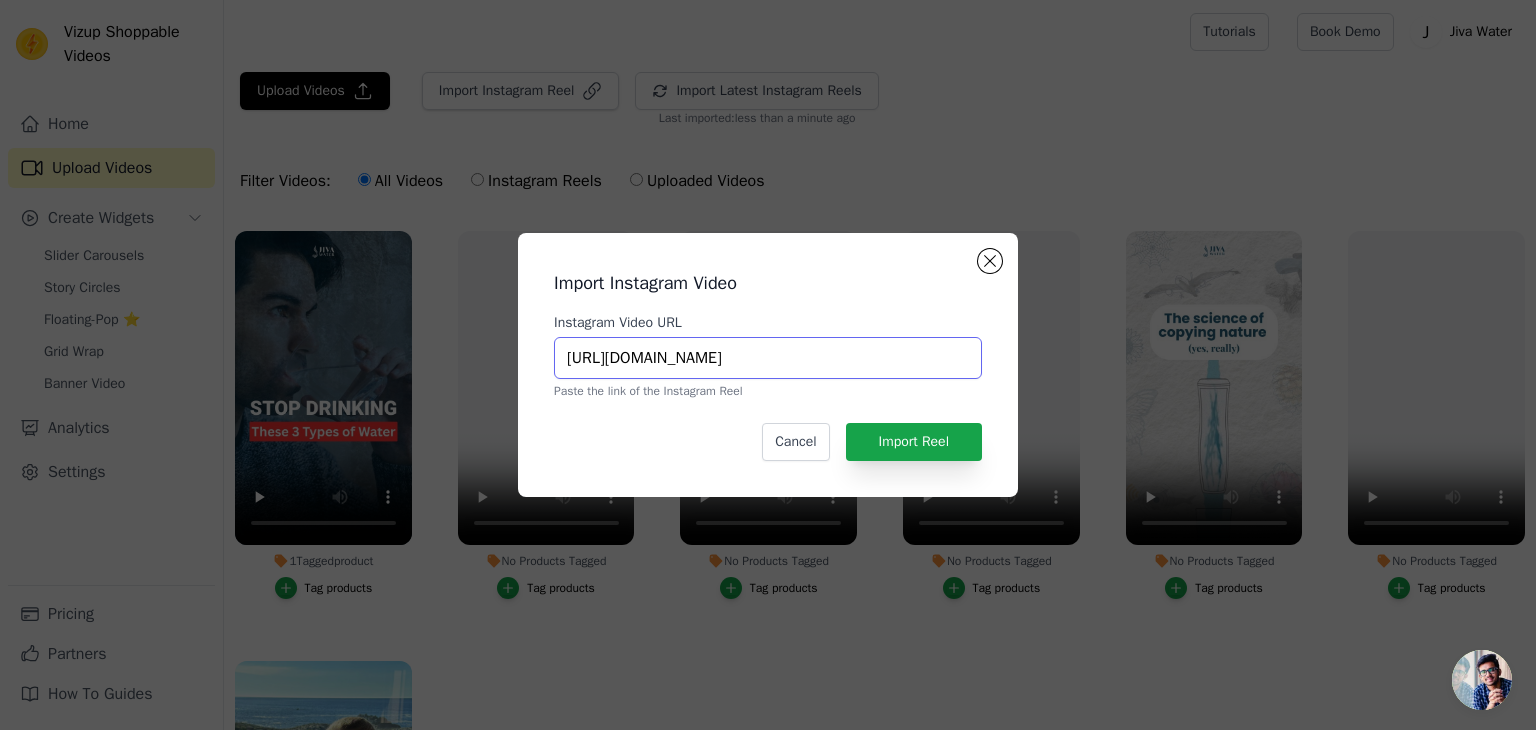 scroll, scrollTop: 0, scrollLeft: 189, axis: horizontal 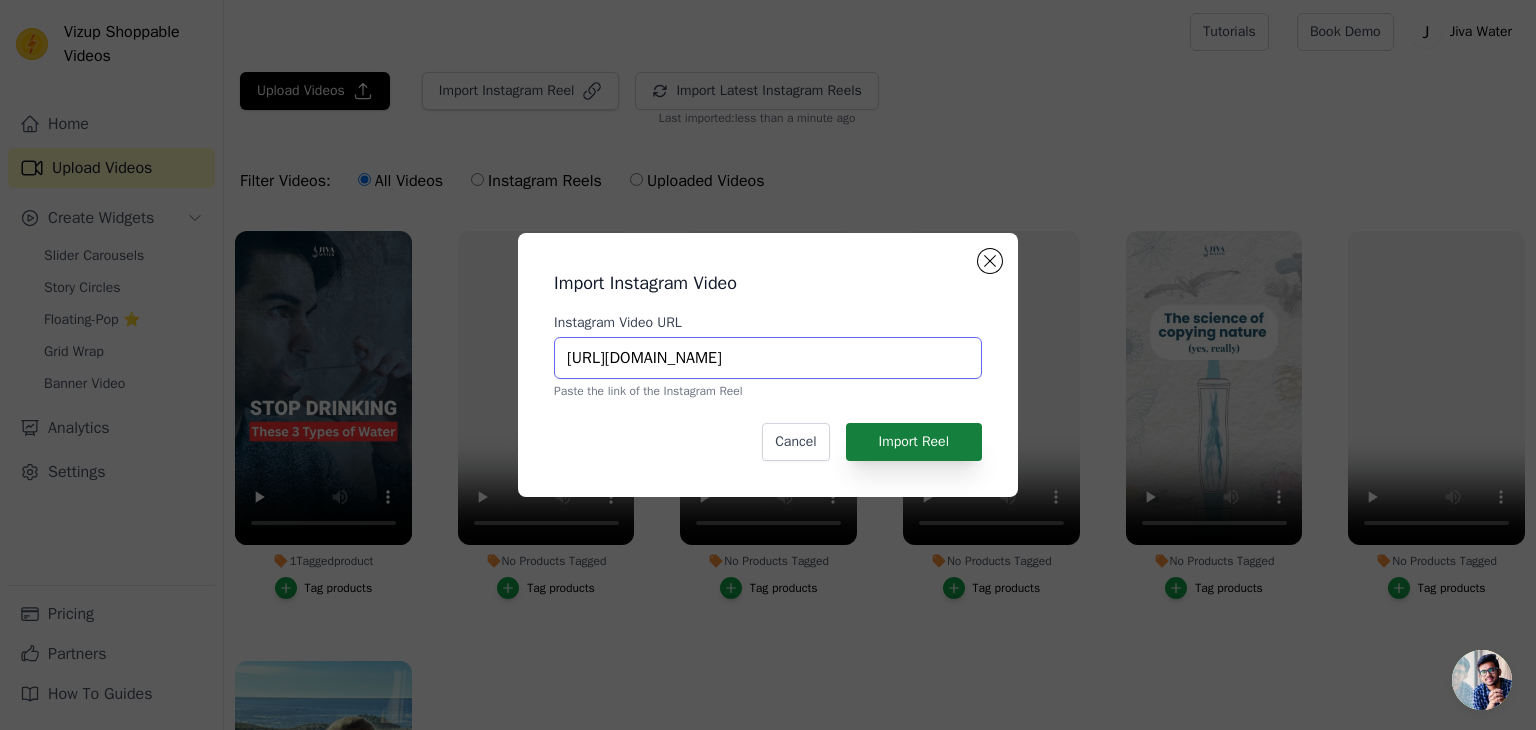 type on "https://www.instagram.com/reel/DB3ruwng60i/?igsh=MWdydmVmN3c5eW92dA==" 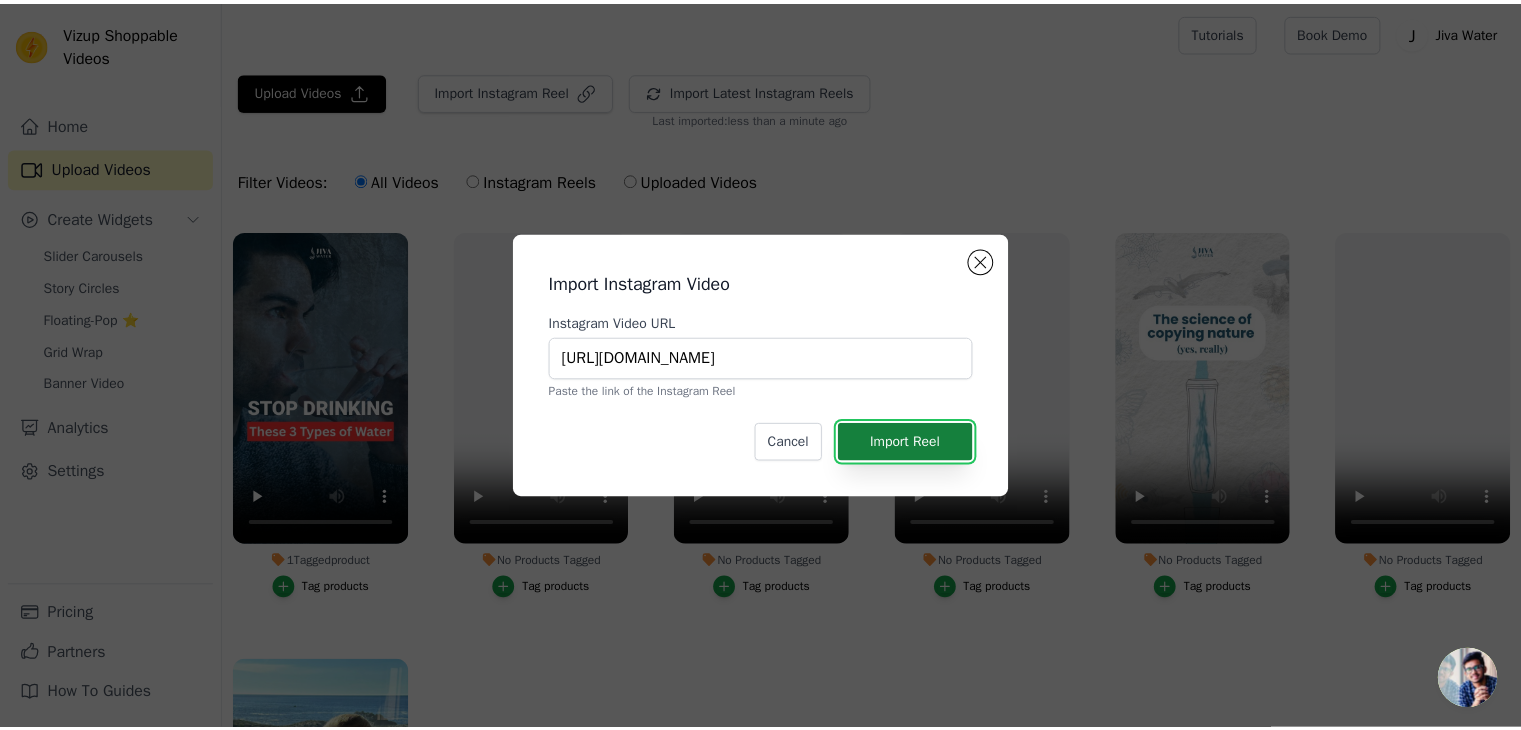 scroll, scrollTop: 0, scrollLeft: 0, axis: both 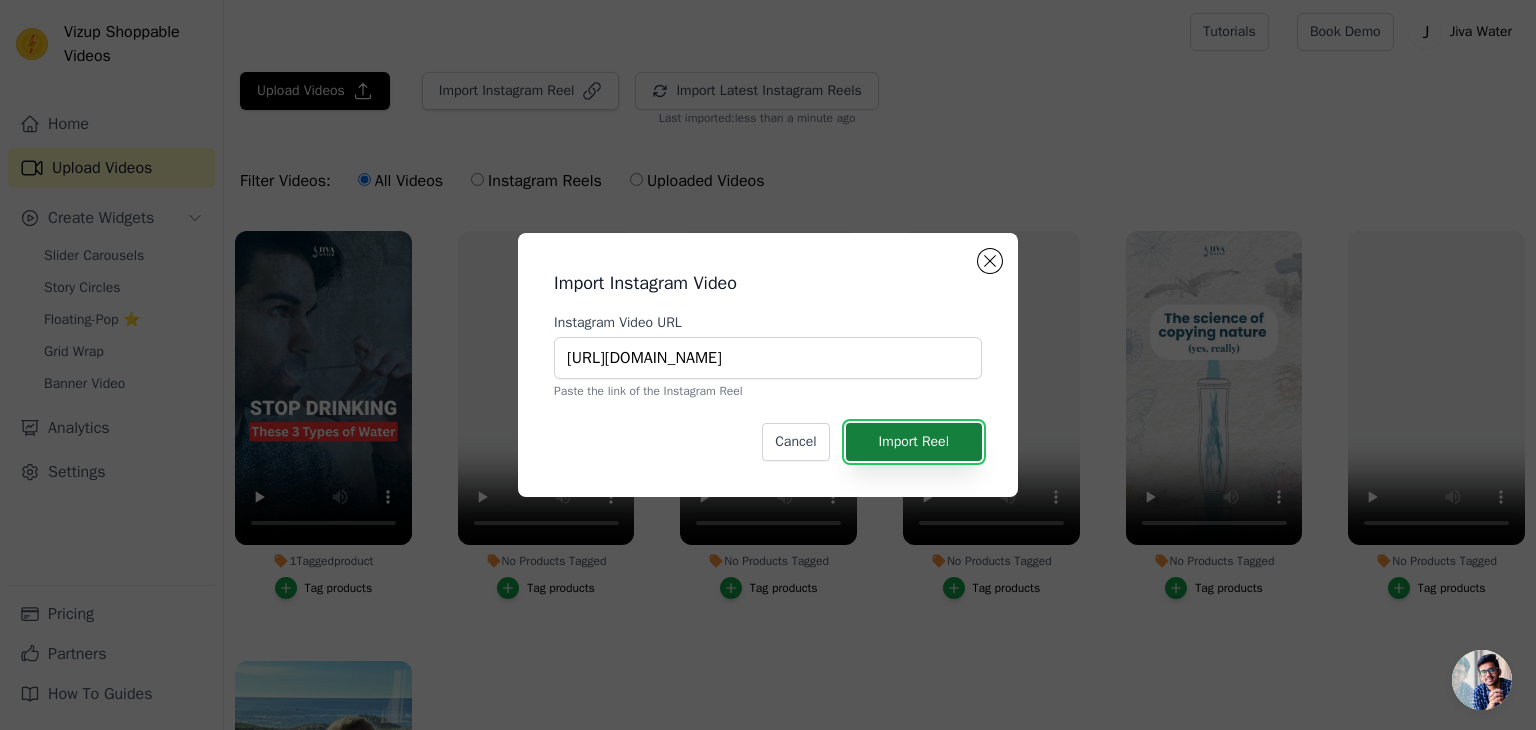 click on "Import Reel" at bounding box center (914, 442) 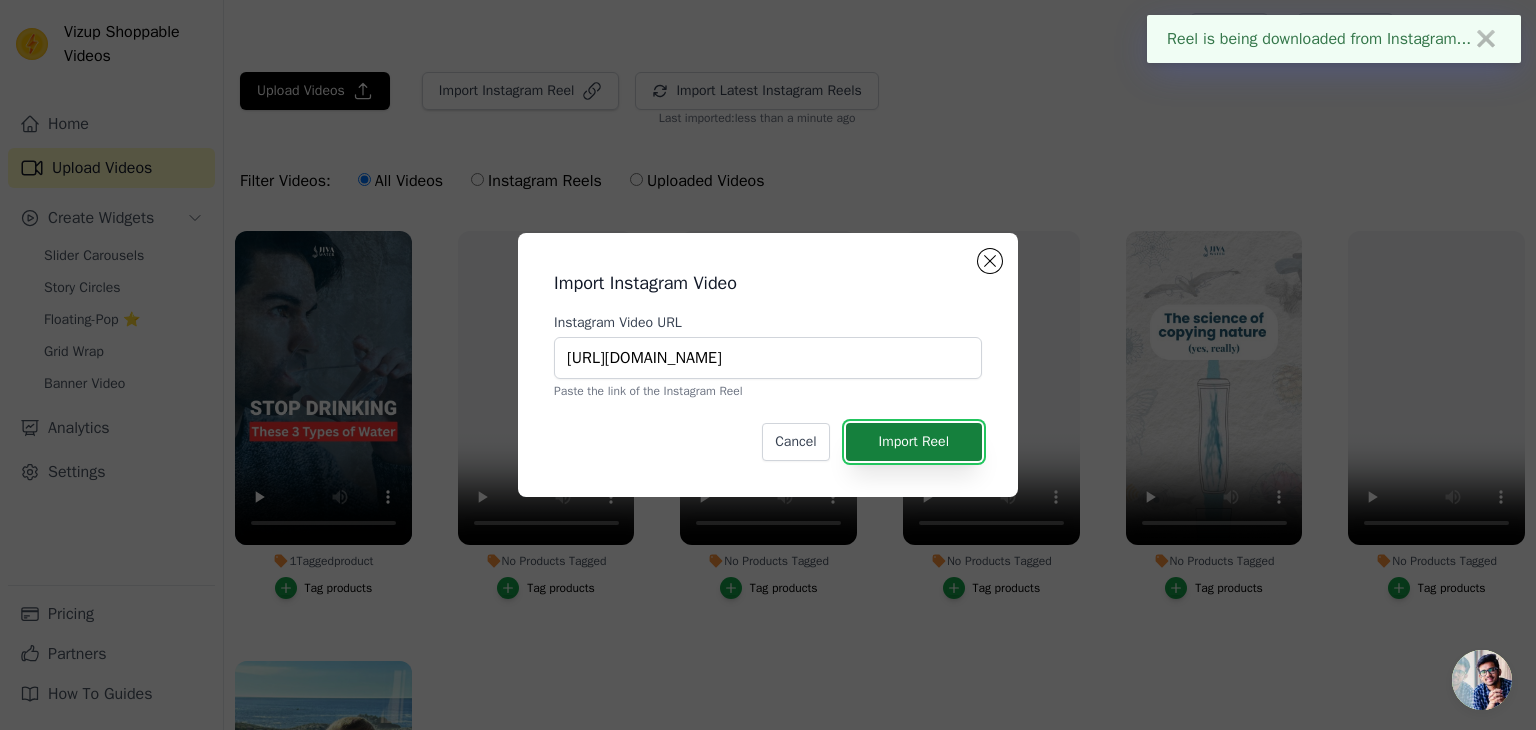click on "Import Reel" at bounding box center [914, 442] 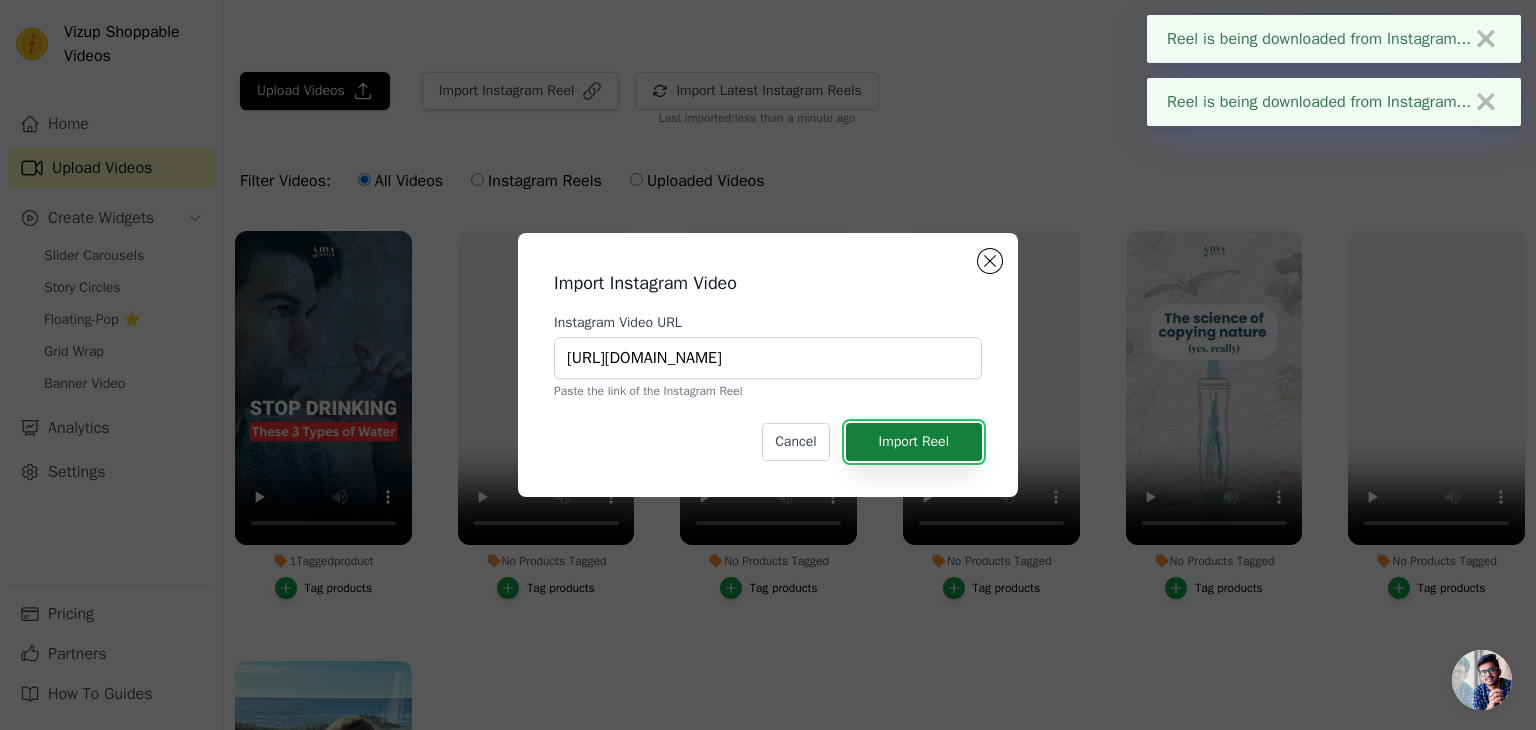 click on "Import Reel" at bounding box center [914, 442] 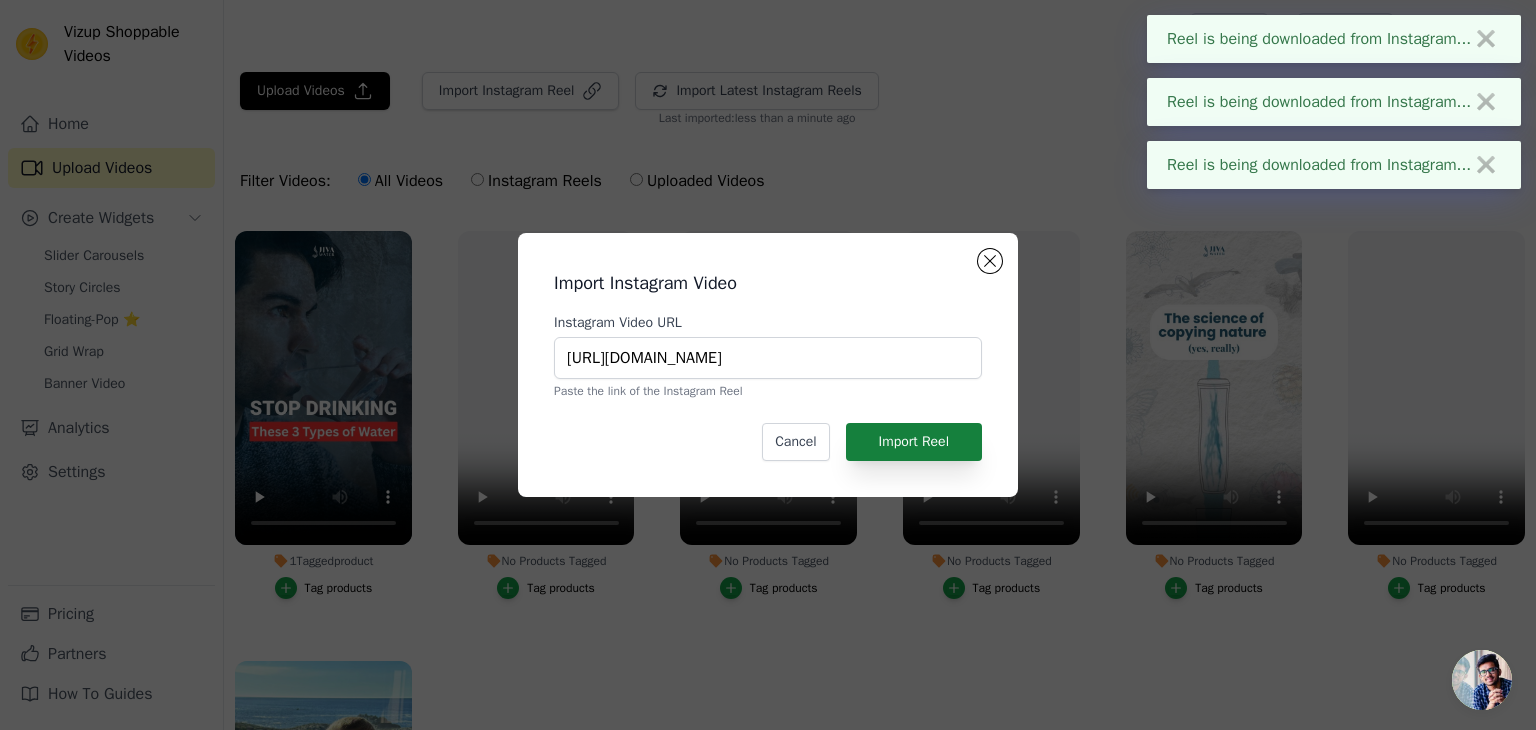 click on "Upload Videos
Import Instagram Video   Instagram Video URL   https://www.instagram.com/reel/DB3ruwng60i/?igsh=MWdydmVmN3c5eW92dA==     Paste the link of the Instagram Reel   Cancel   Import Reel     Import Instagram Reel
Import Latest Instagram Reels     Import Latest IG Reels   Last imported:  less than a minute ago   Filter Videos:
All Videos
Instagram Reels
Uploaded Videos               1  Tagged  product       Tag products
No Products Tagged       Tag products
No Products Tagged       Tag products
No Products Tagged       Tag products
No Products Tagged       Tag products
No Products Tagged       Tag products
No Products Tagged       Tag products" at bounding box center [880, 479] 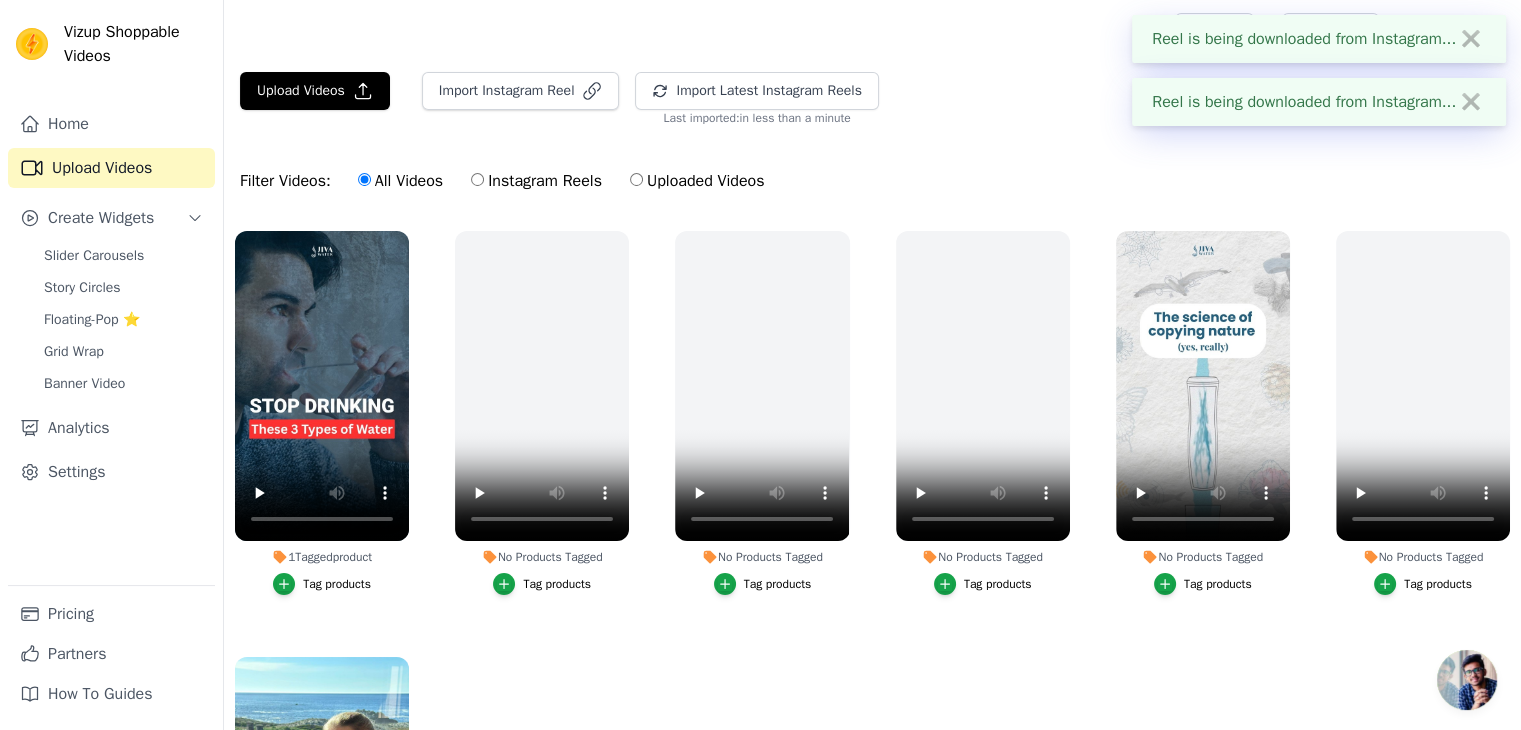 scroll, scrollTop: 190, scrollLeft: 0, axis: vertical 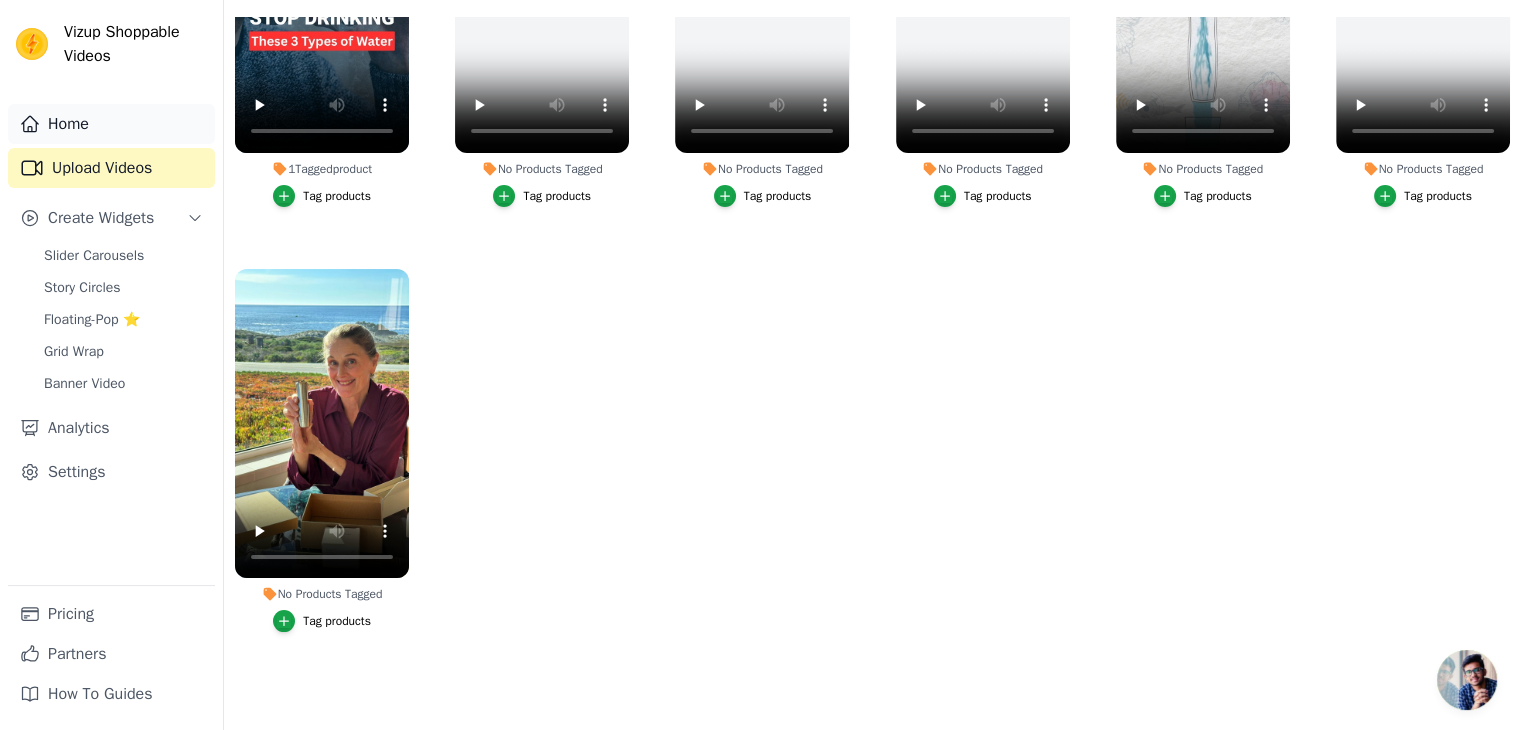 click on "Home" at bounding box center (111, 124) 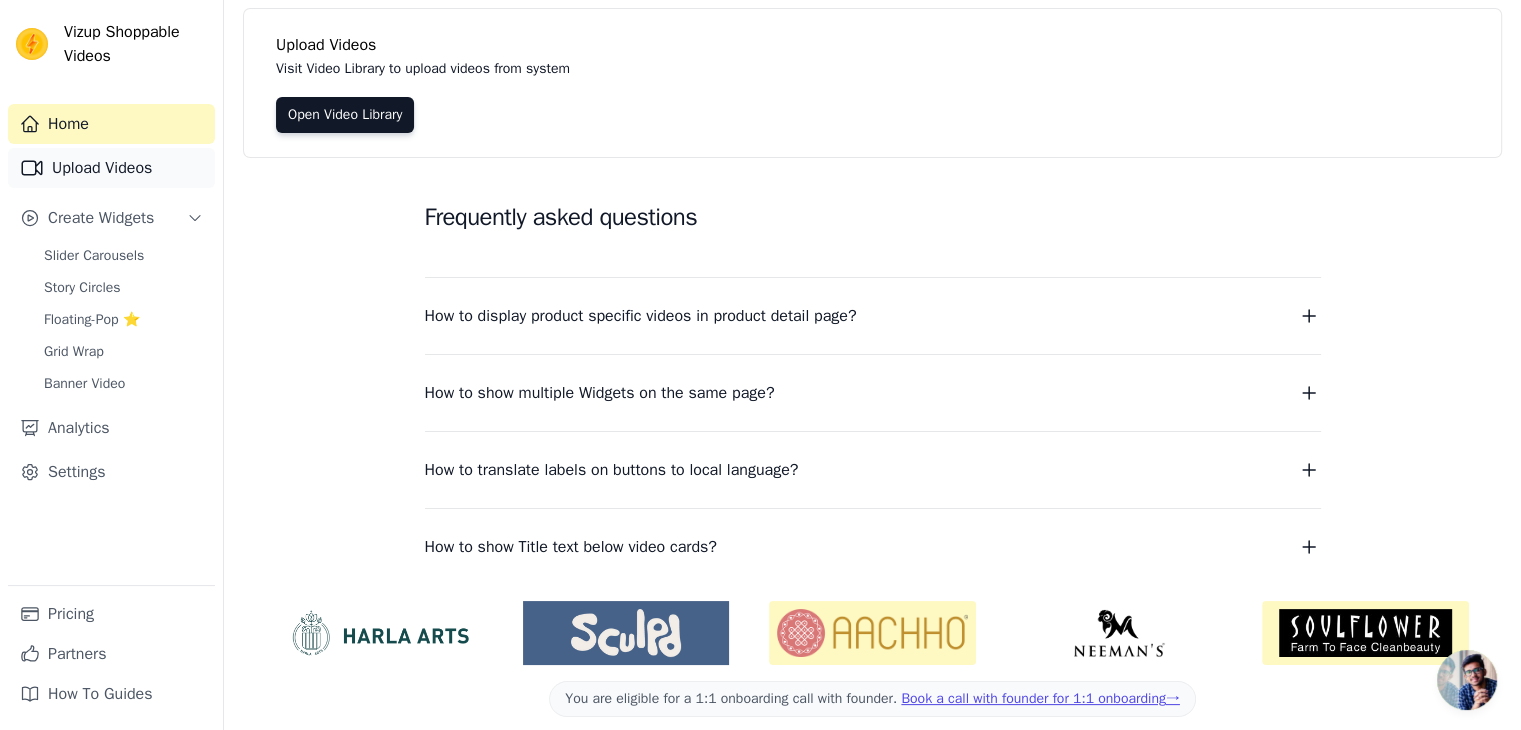 click on "Upload Videos" at bounding box center [111, 168] 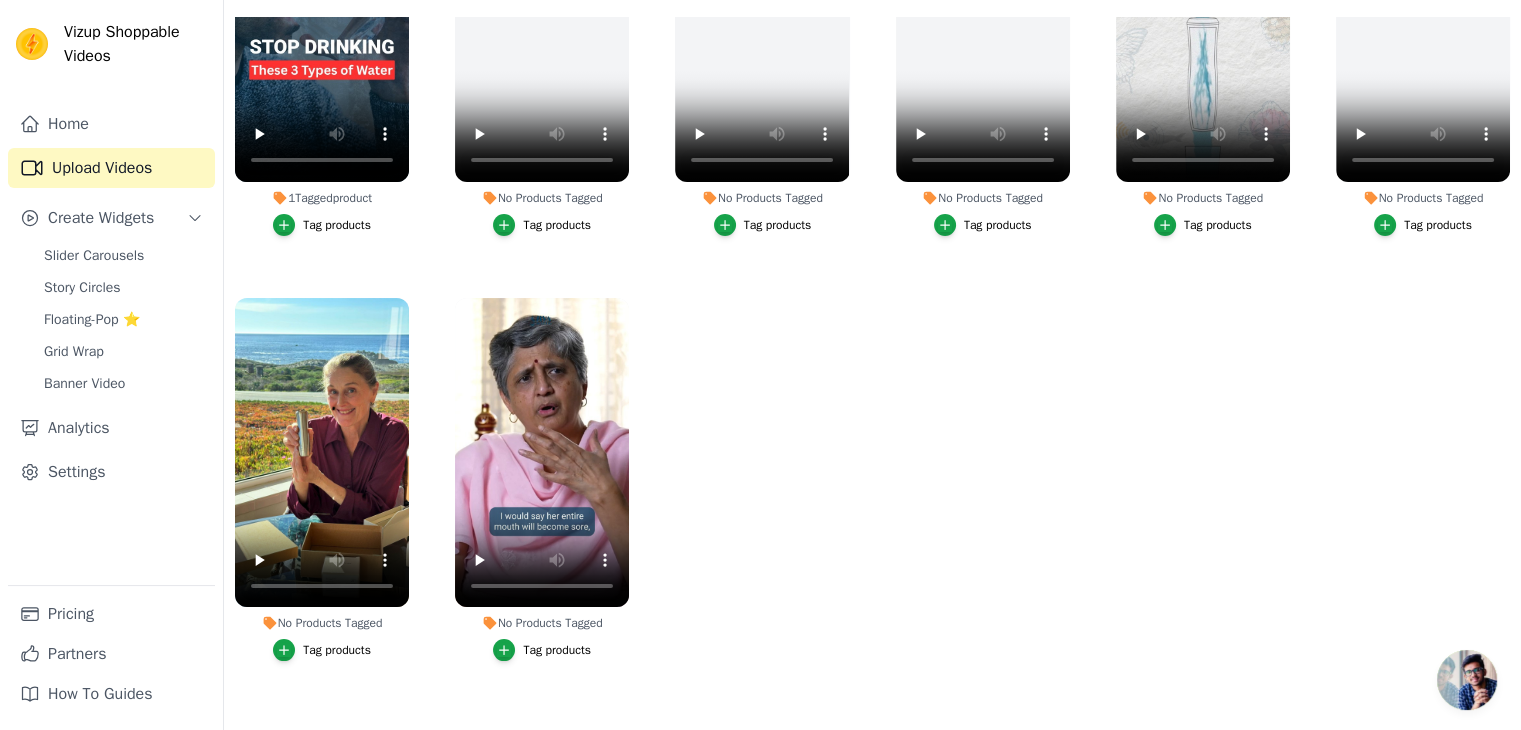 scroll, scrollTop: 190, scrollLeft: 0, axis: vertical 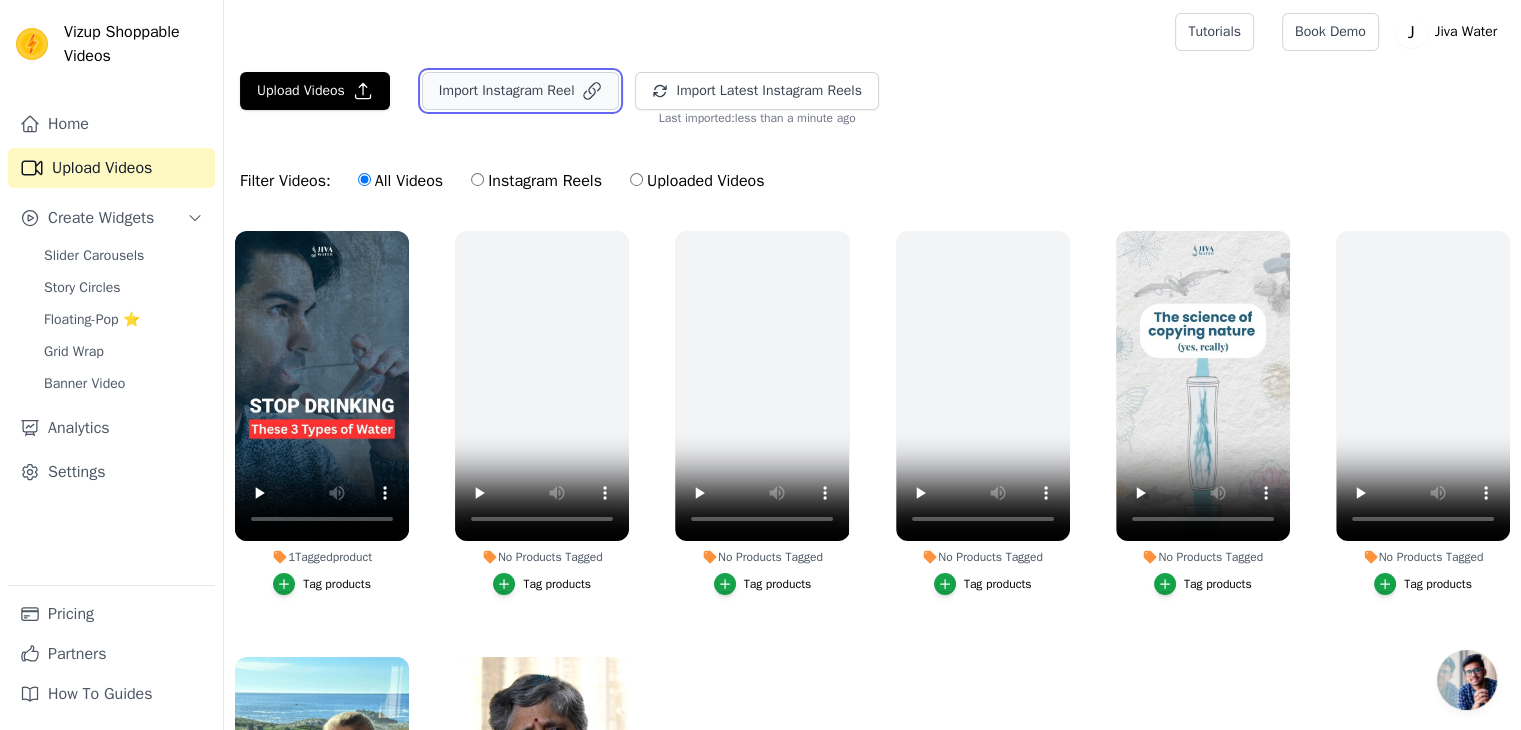 click on "Import Instagram Reel" at bounding box center [521, 91] 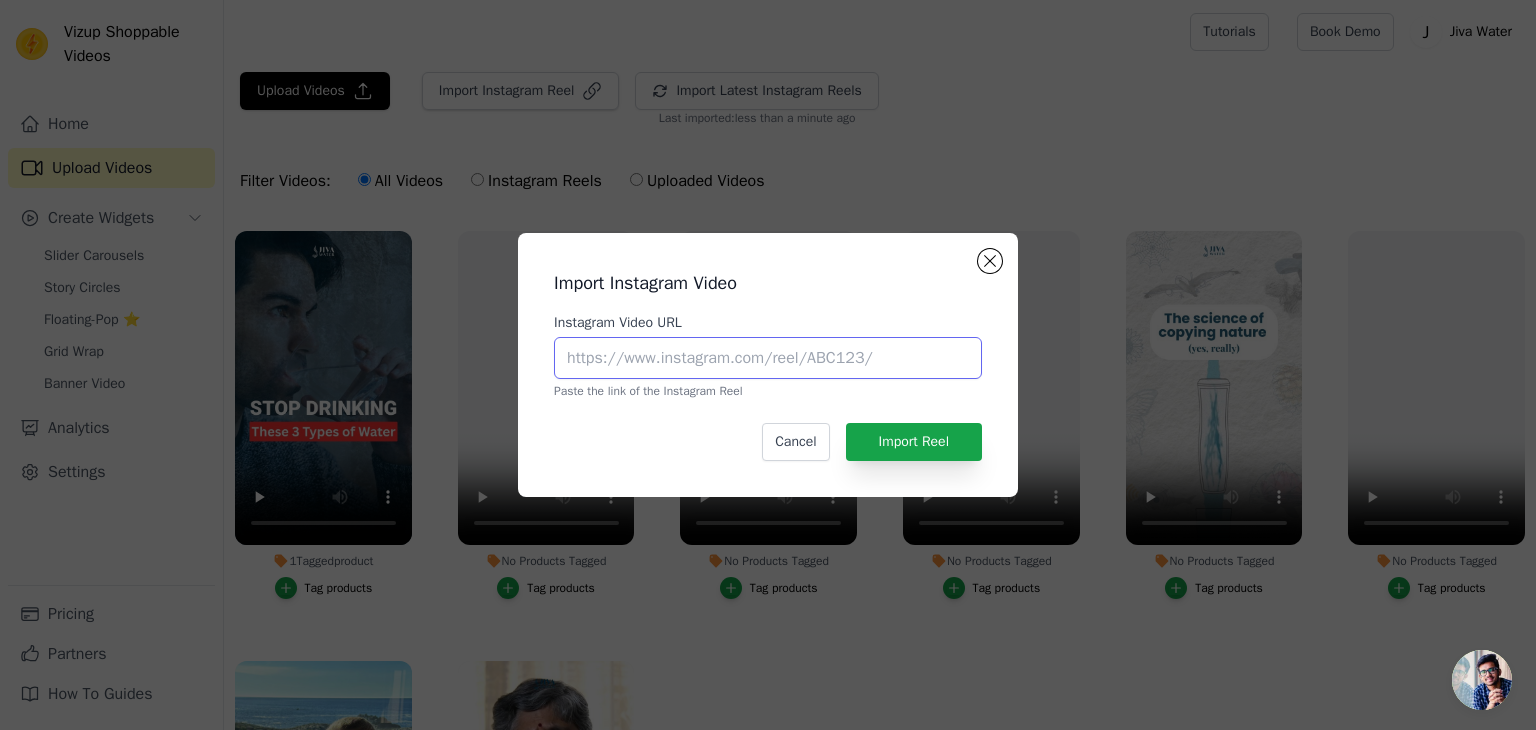 click on "Instagram Video URL" at bounding box center (768, 358) 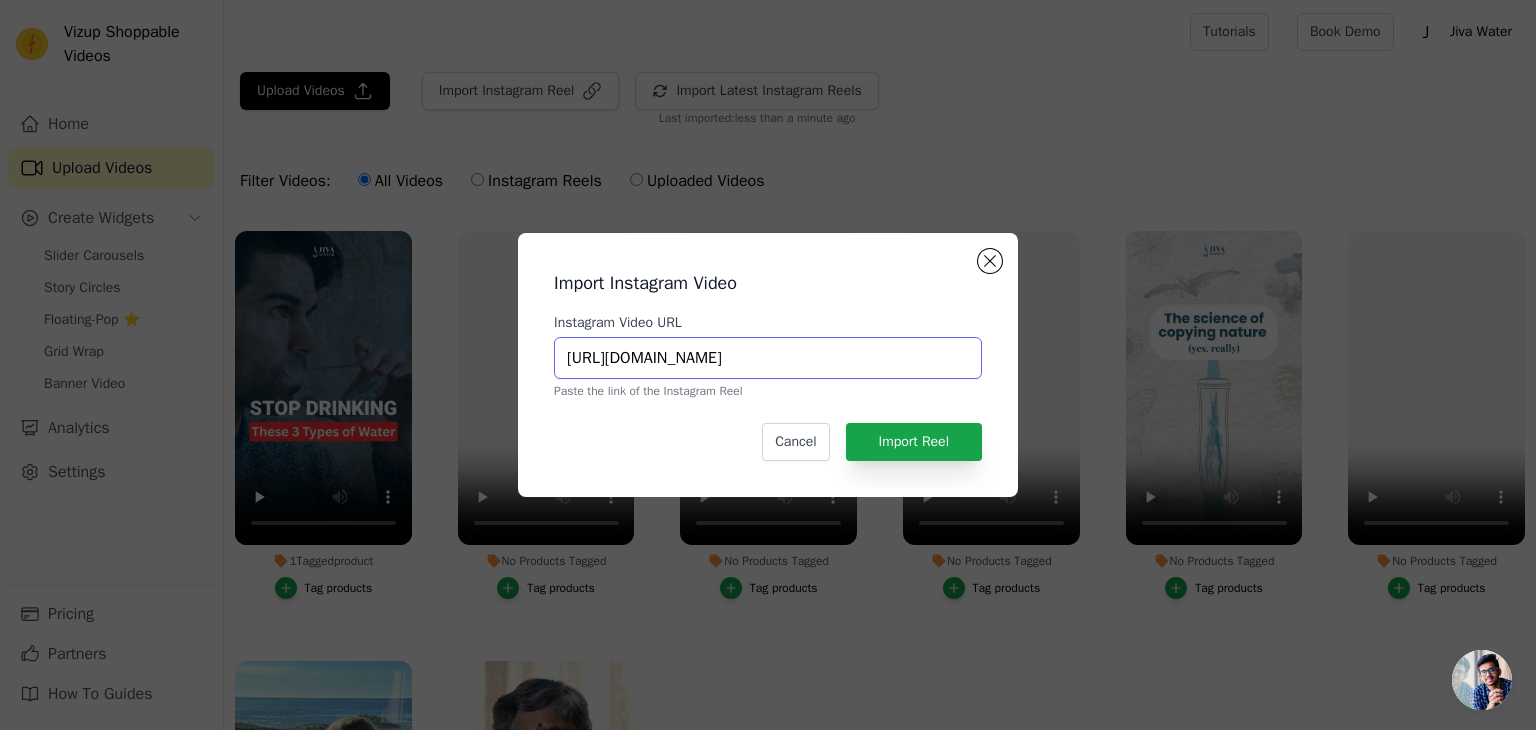 scroll, scrollTop: 0, scrollLeft: 180, axis: horizontal 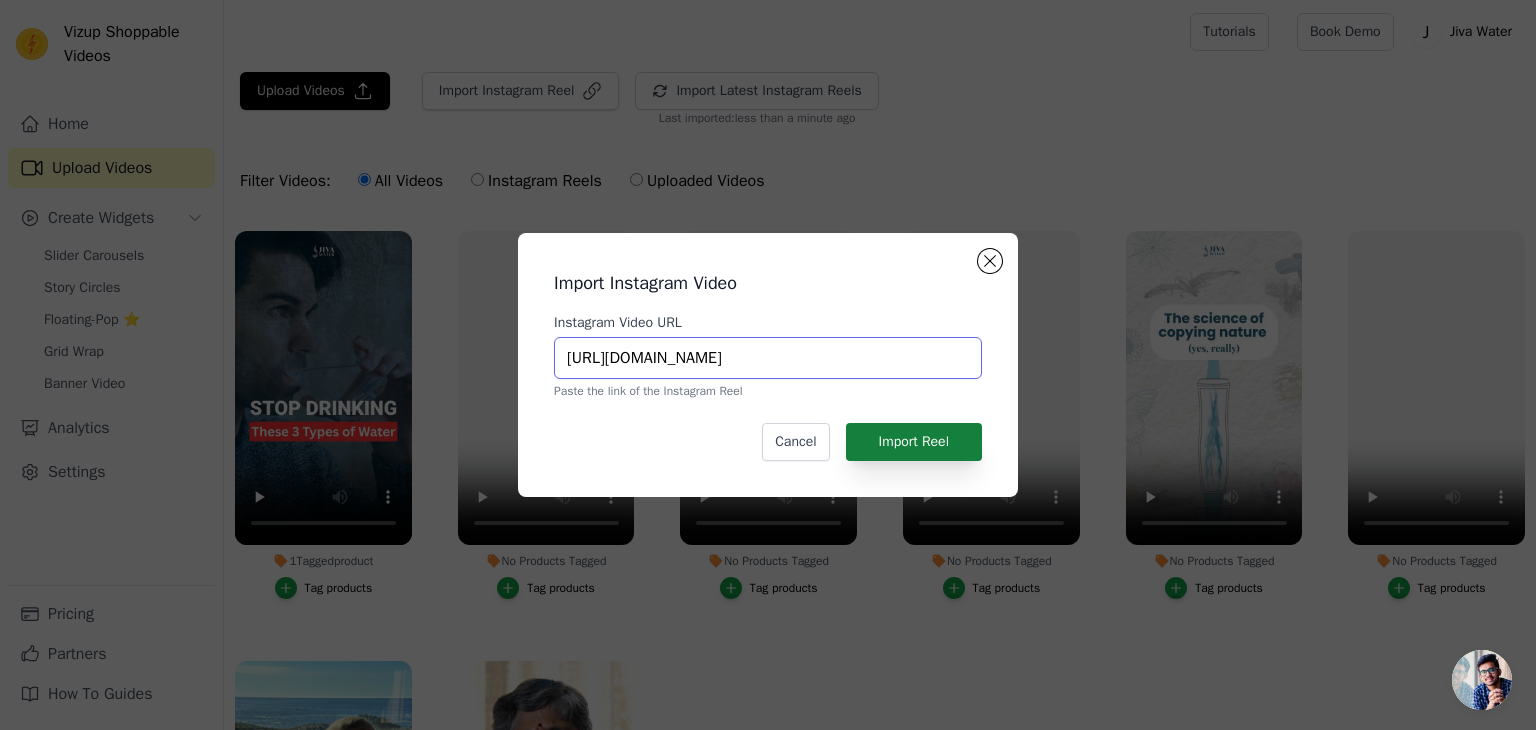 type on "https://www.instagram.com/reel/DBbXpeCy60J/?igsh=MWdubzFqYmk3OGYyeA==" 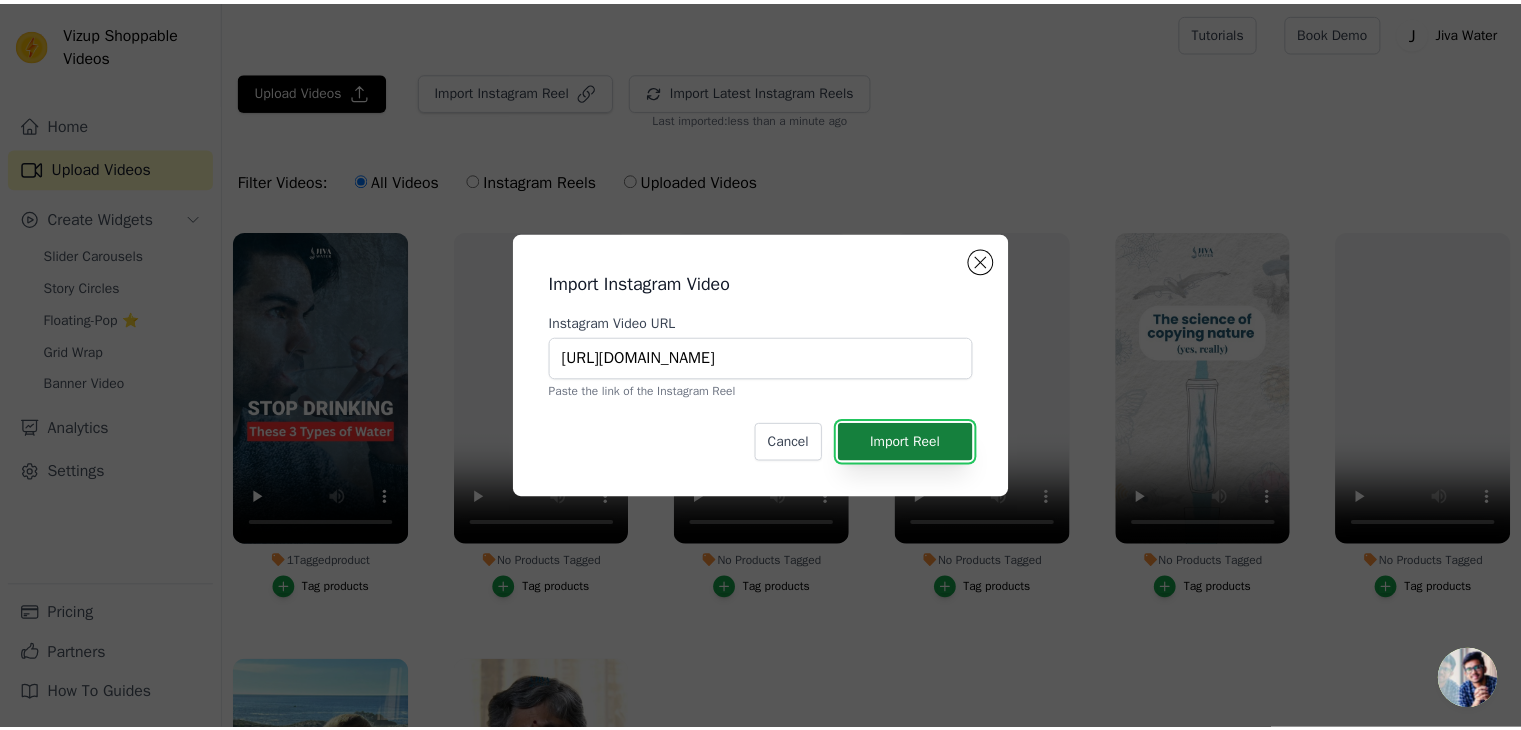 scroll, scrollTop: 0, scrollLeft: 0, axis: both 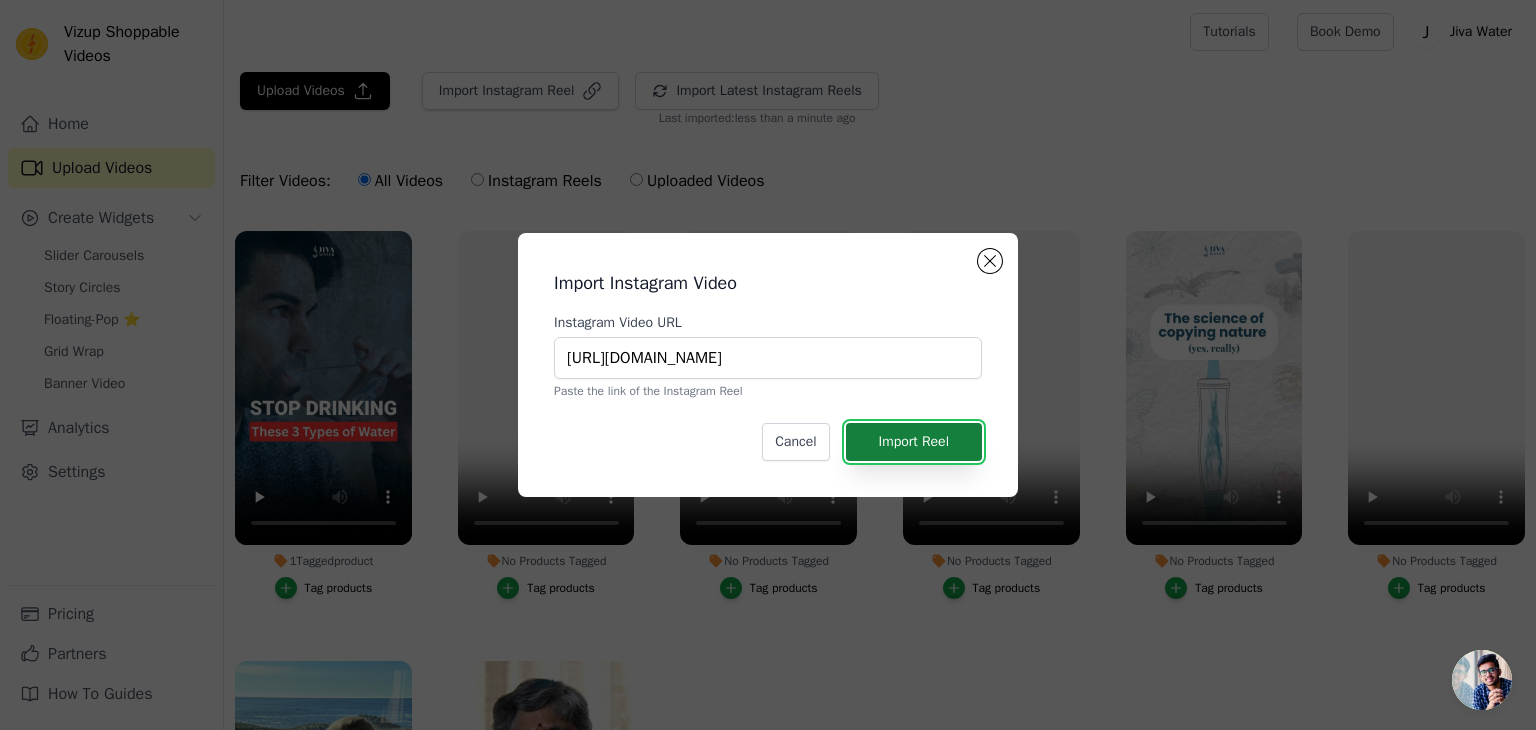 click on "Import Reel" at bounding box center [914, 442] 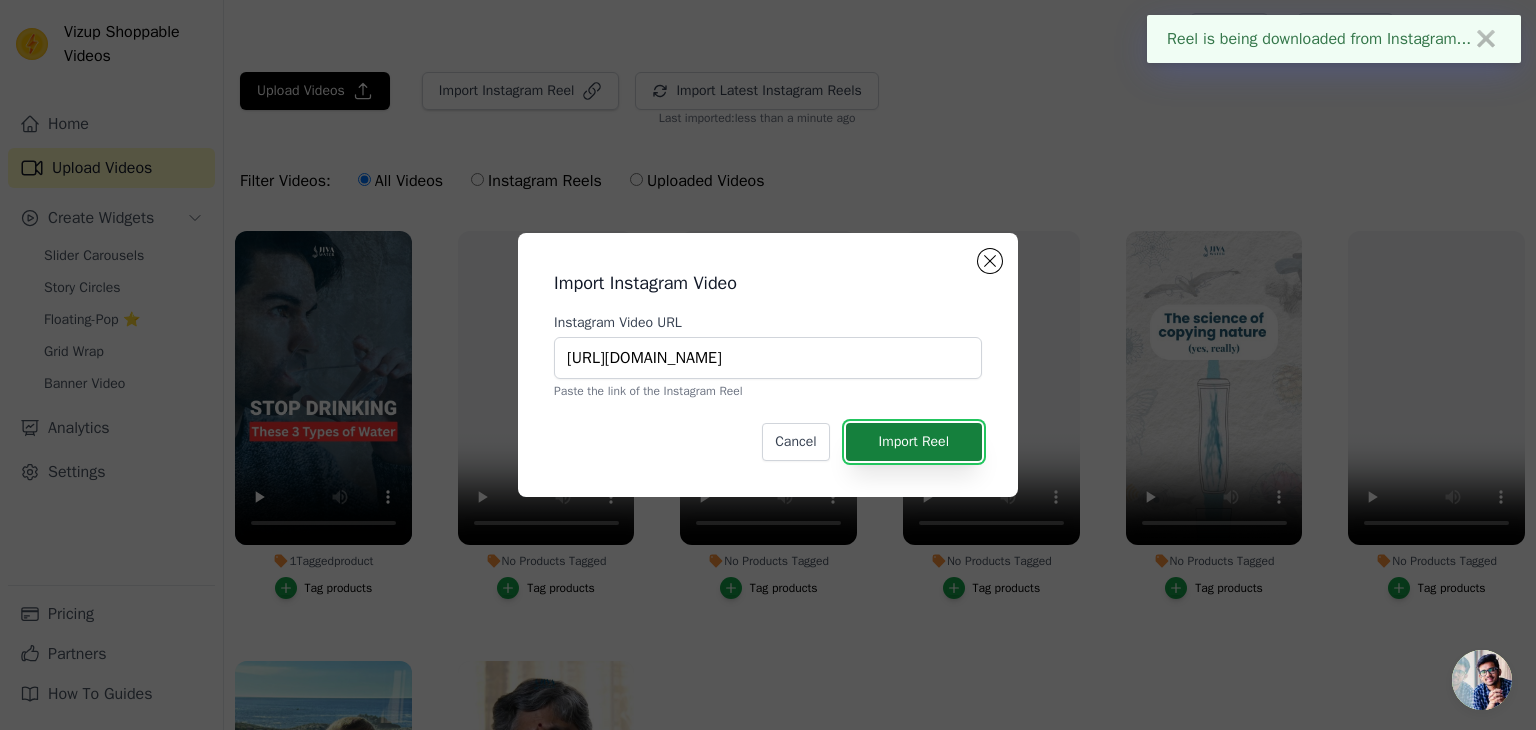 click on "Import Reel" at bounding box center (914, 442) 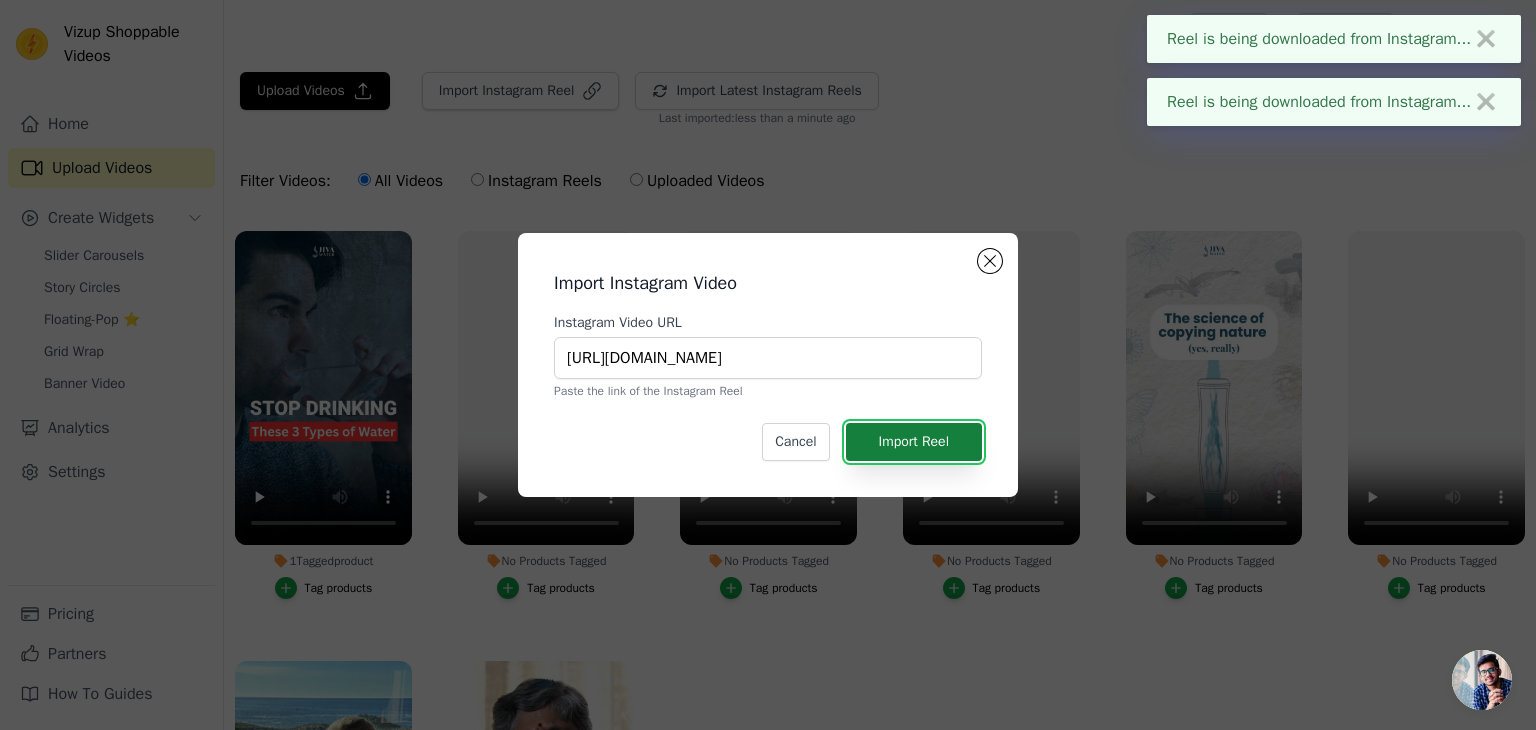 click on "Import Reel" at bounding box center [914, 442] 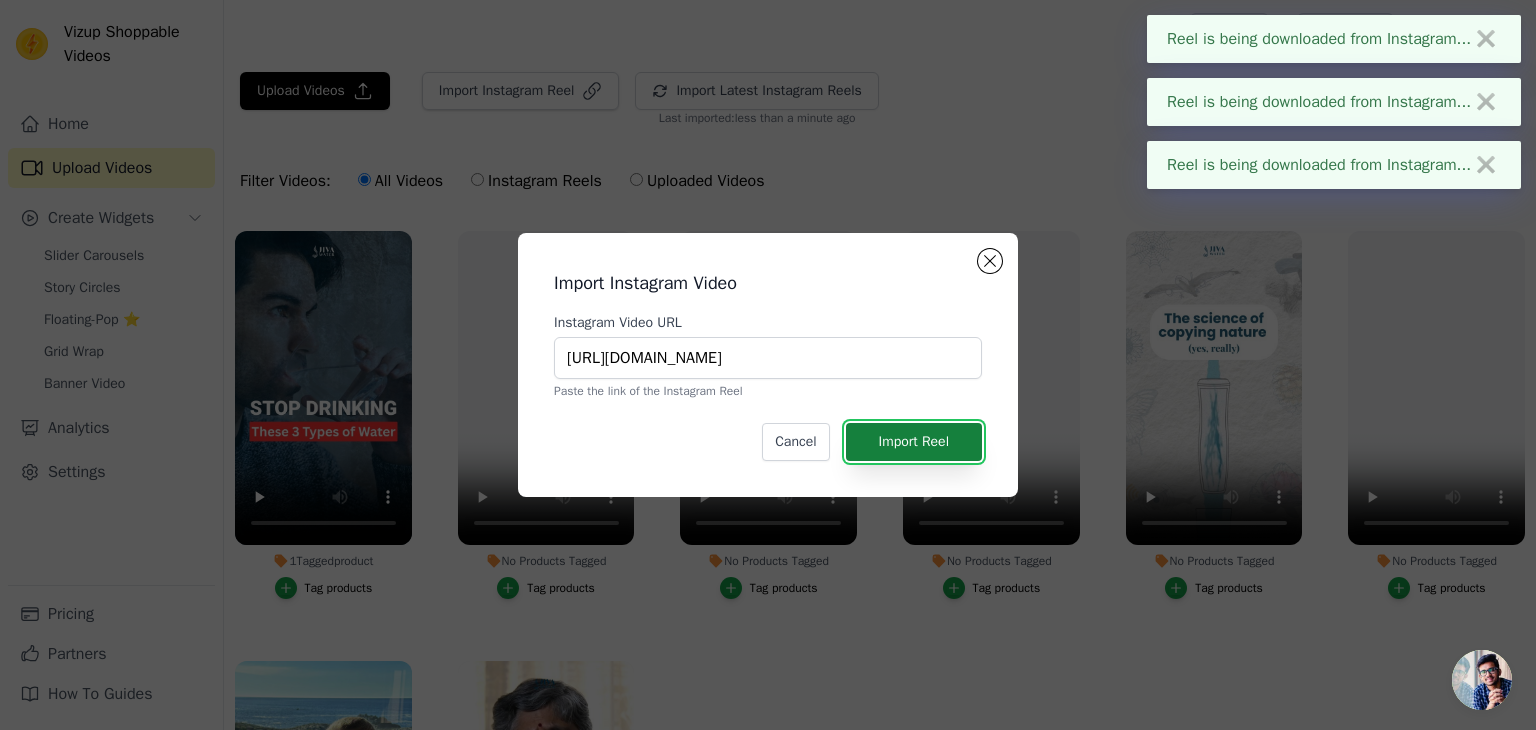 click on "Import Reel" at bounding box center (914, 442) 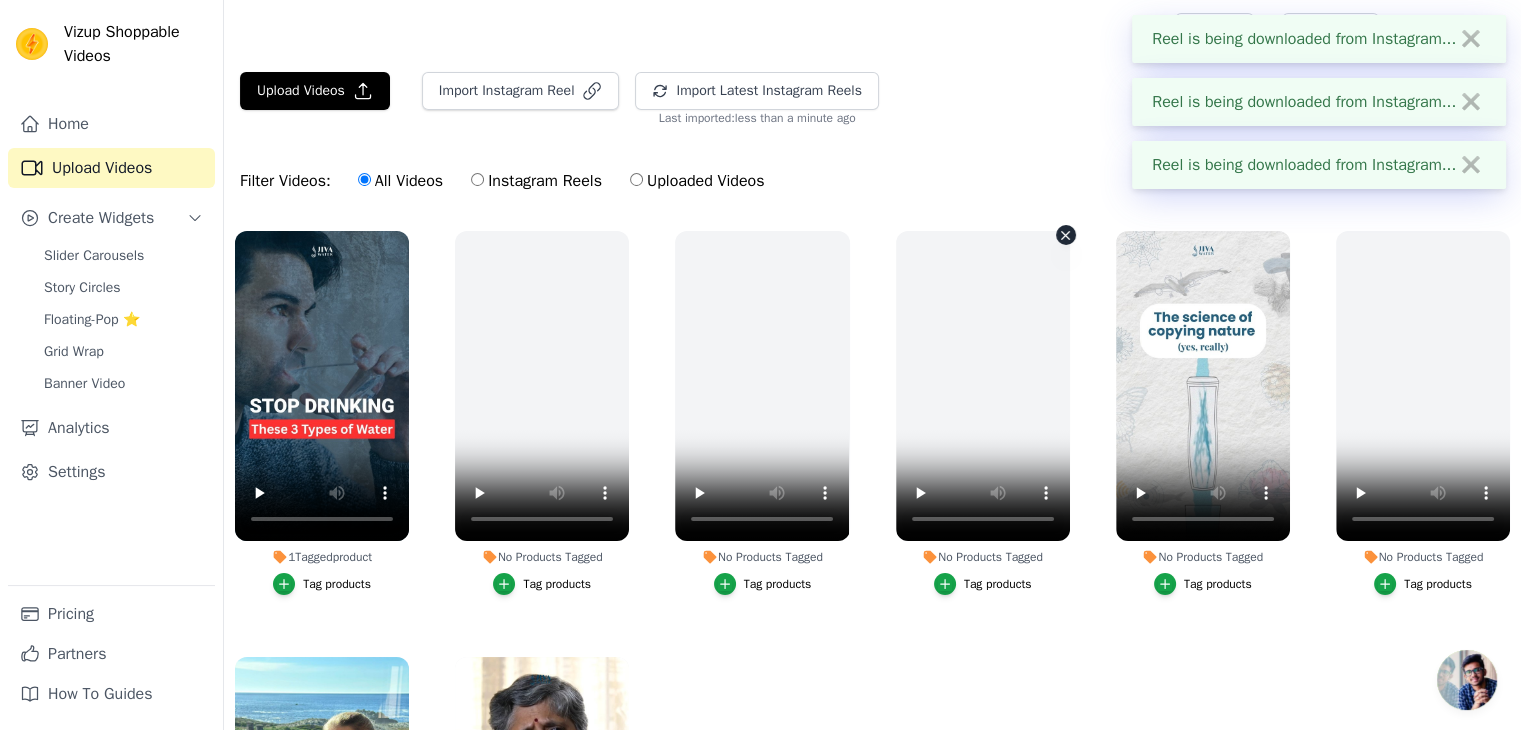 scroll, scrollTop: 190, scrollLeft: 0, axis: vertical 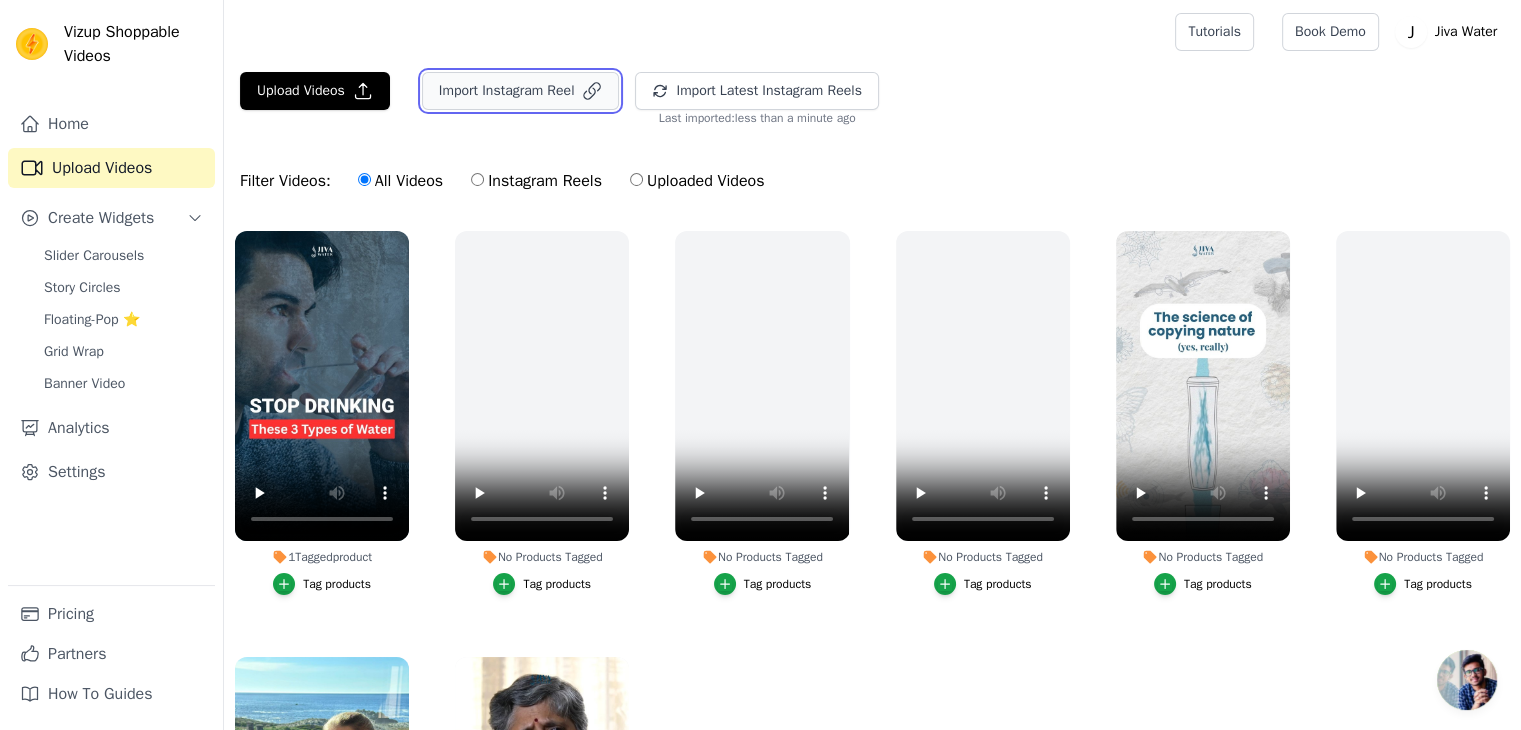 click on "Import Instagram Reel" at bounding box center [521, 91] 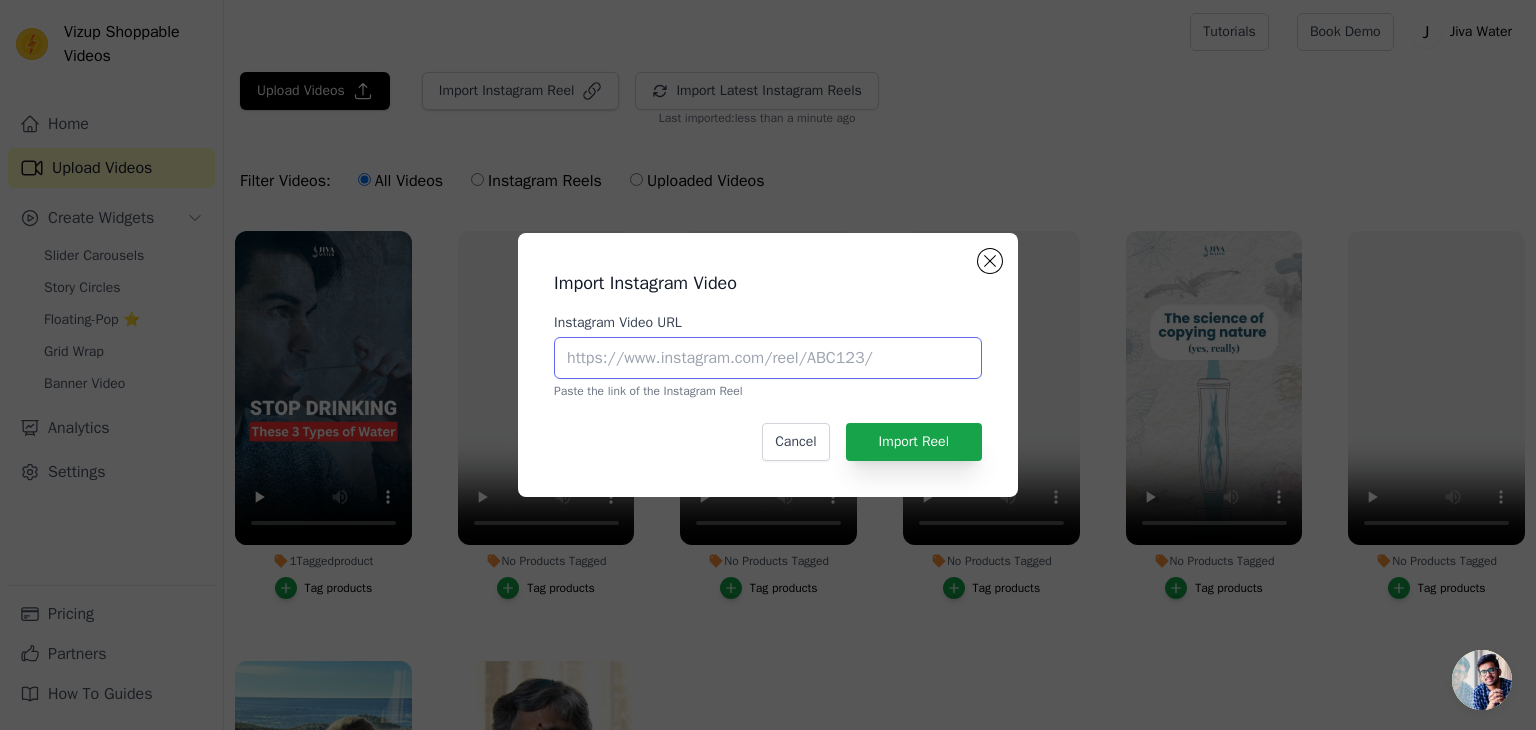 click on "Instagram Video URL" at bounding box center [768, 358] 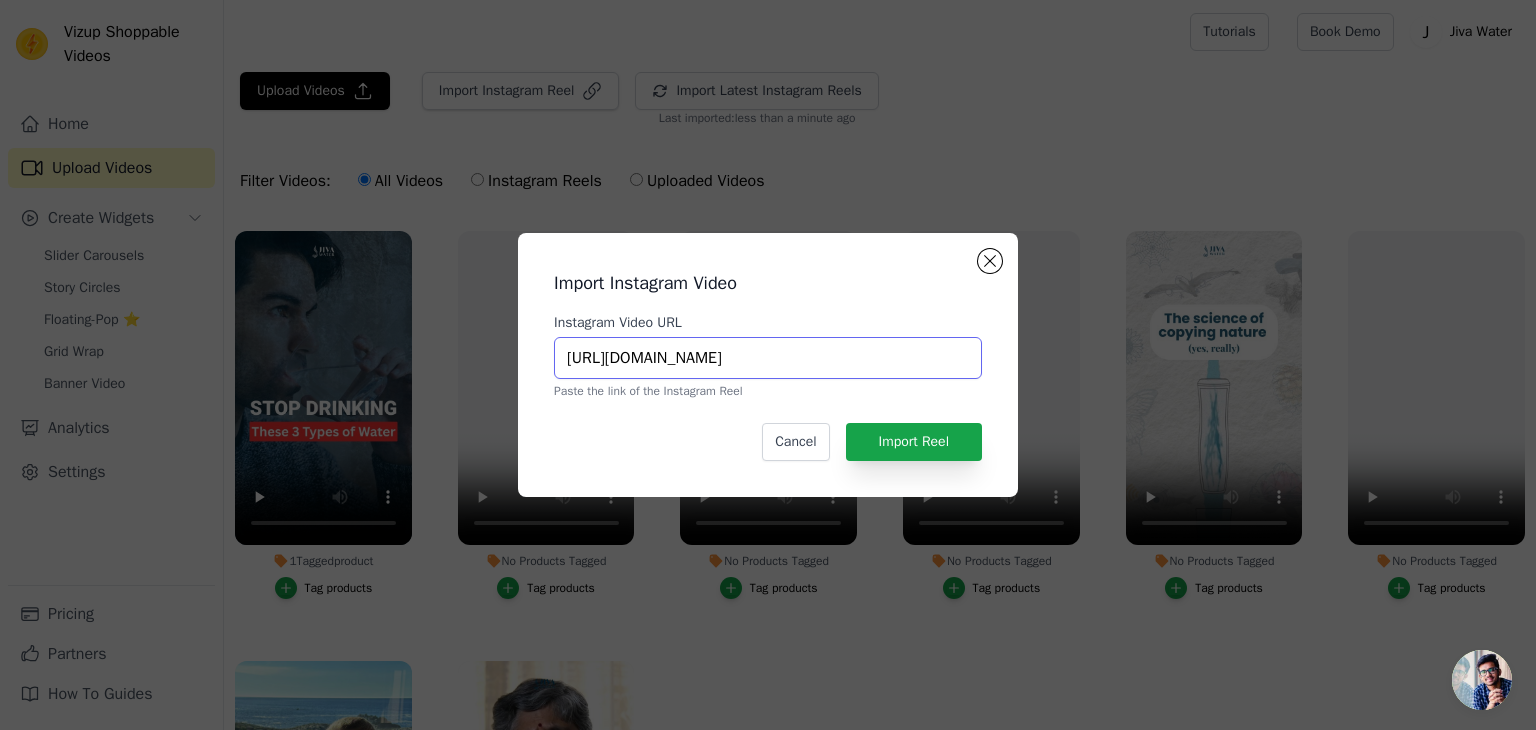 scroll, scrollTop: 0, scrollLeft: 180, axis: horizontal 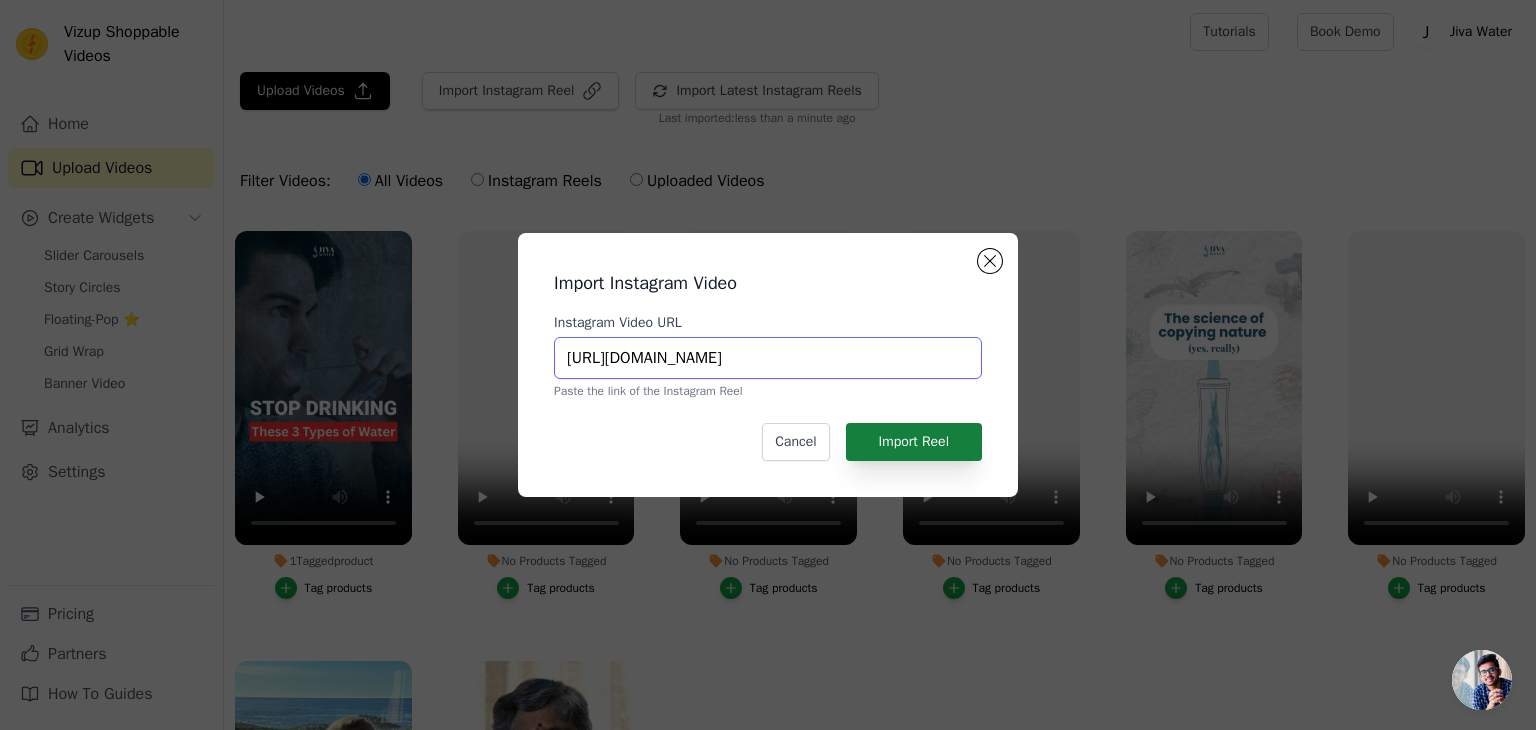 type on "https://www.instagram.com/reel/DBbXpeCy60J/?igsh=MWdubzFqYmk3OGYyeA==" 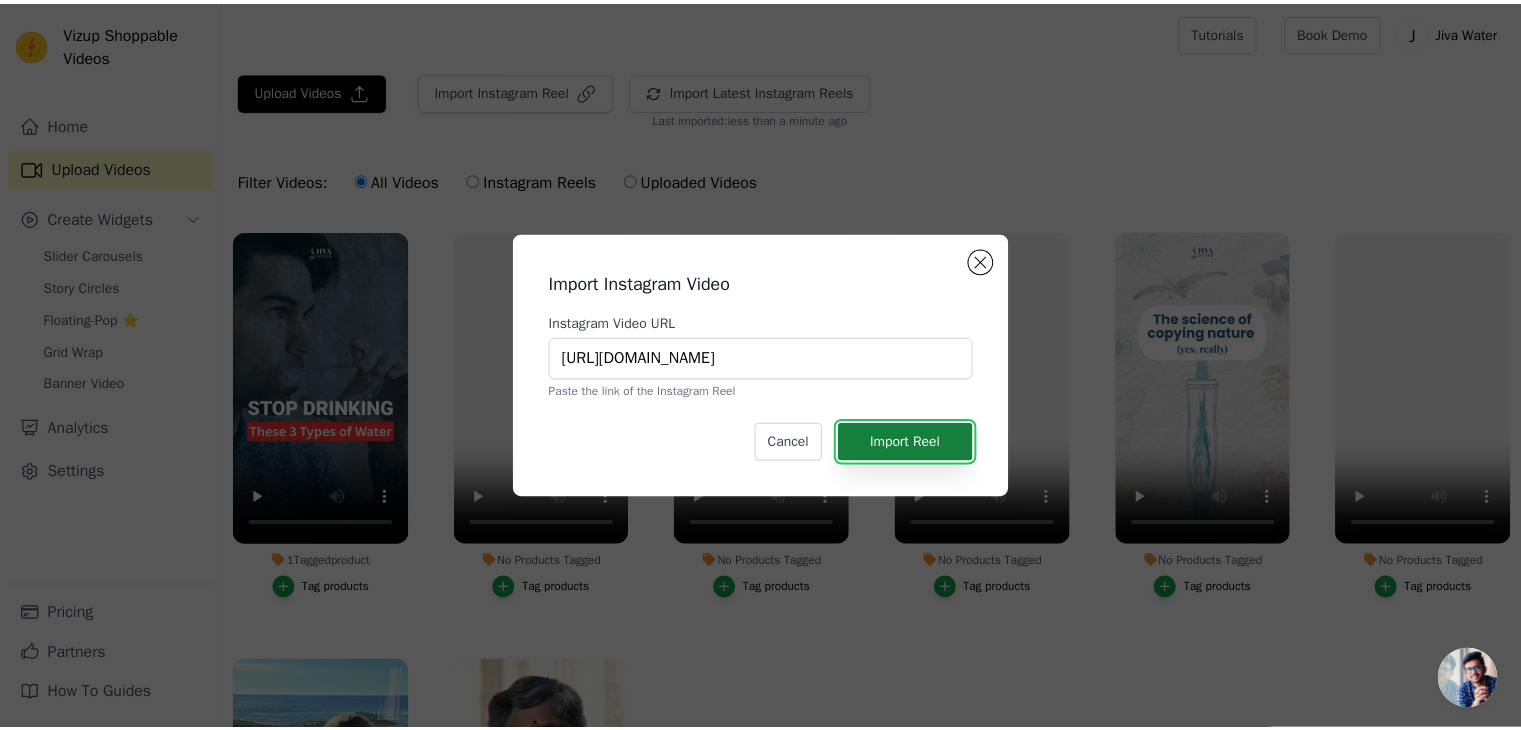 scroll, scrollTop: 0, scrollLeft: 0, axis: both 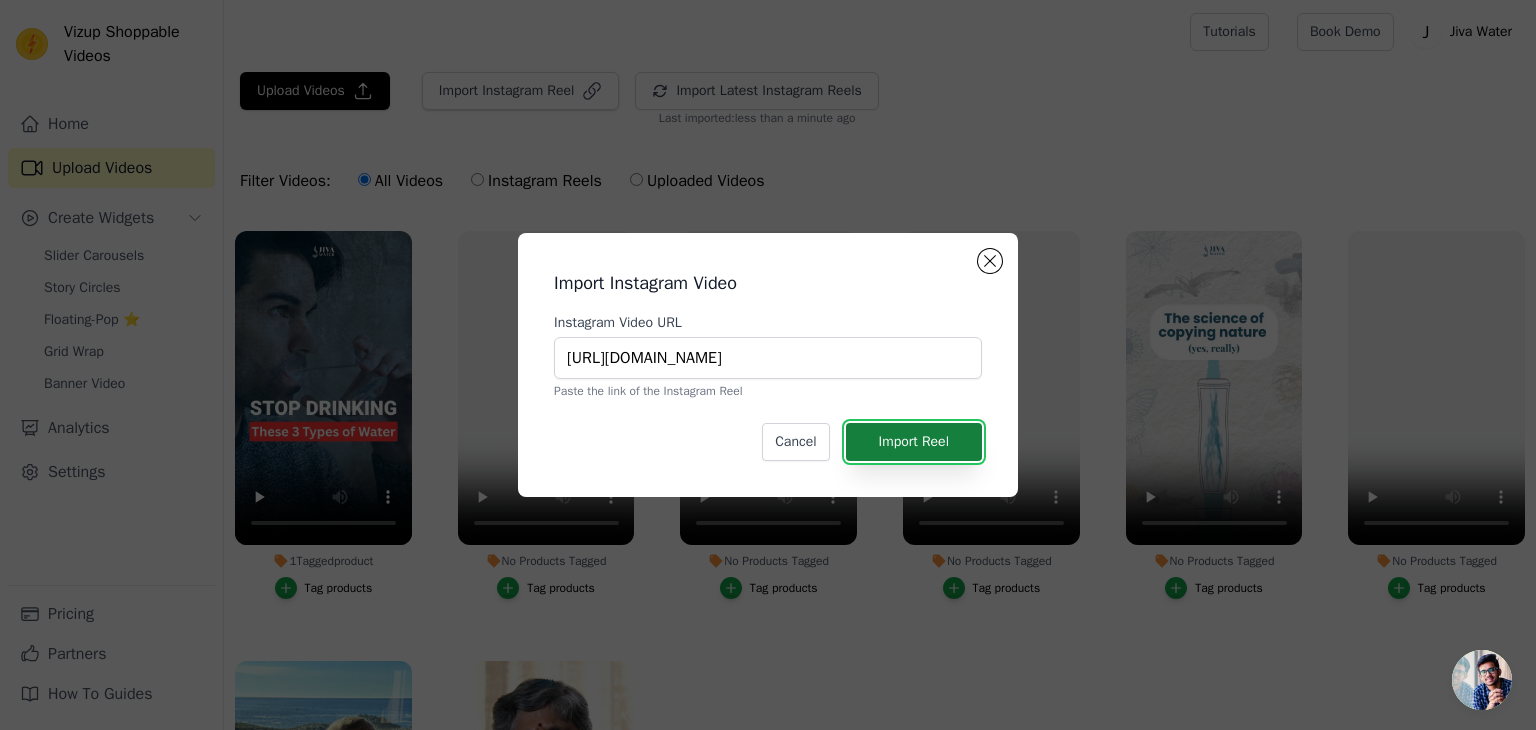 click on "Import Reel" at bounding box center [914, 442] 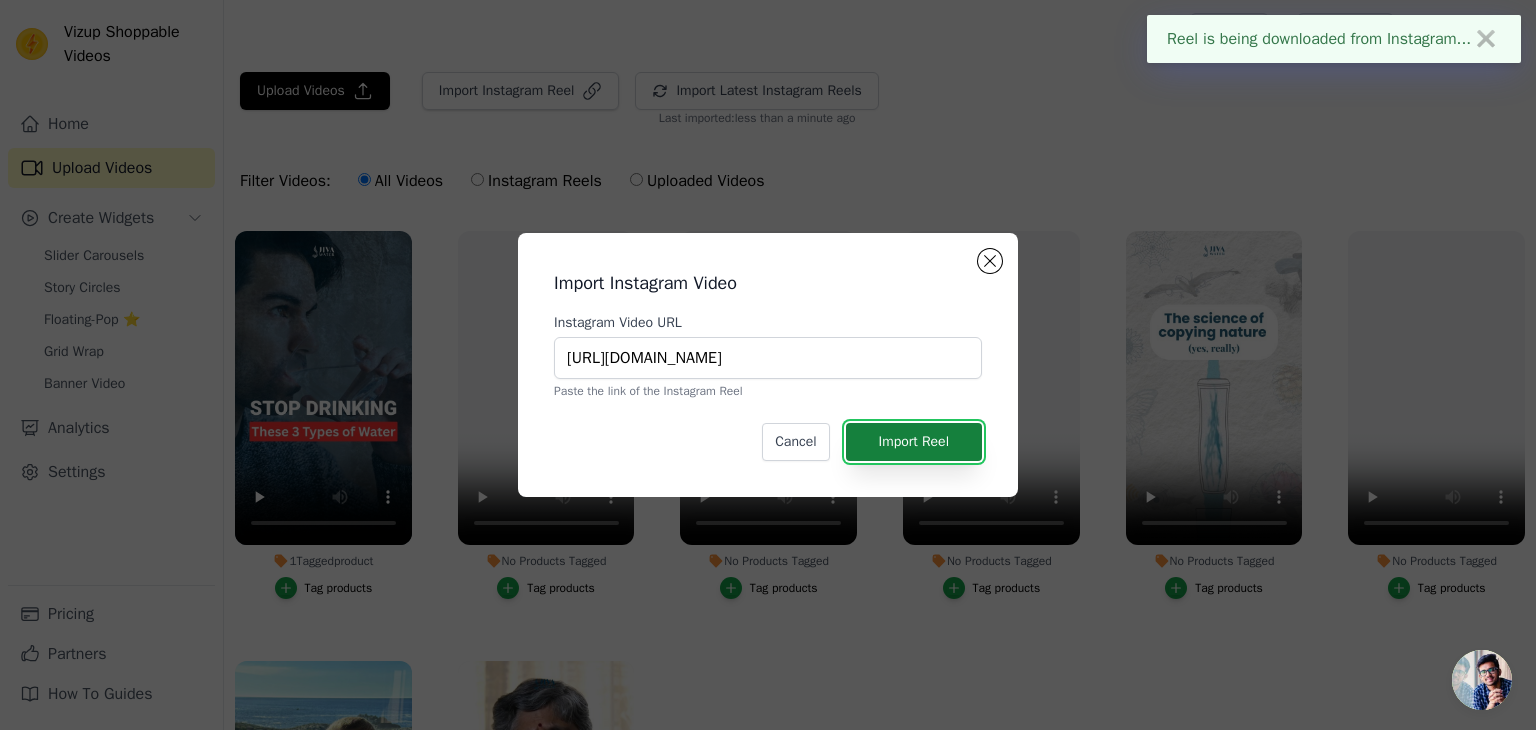 click on "Import Reel" at bounding box center (914, 442) 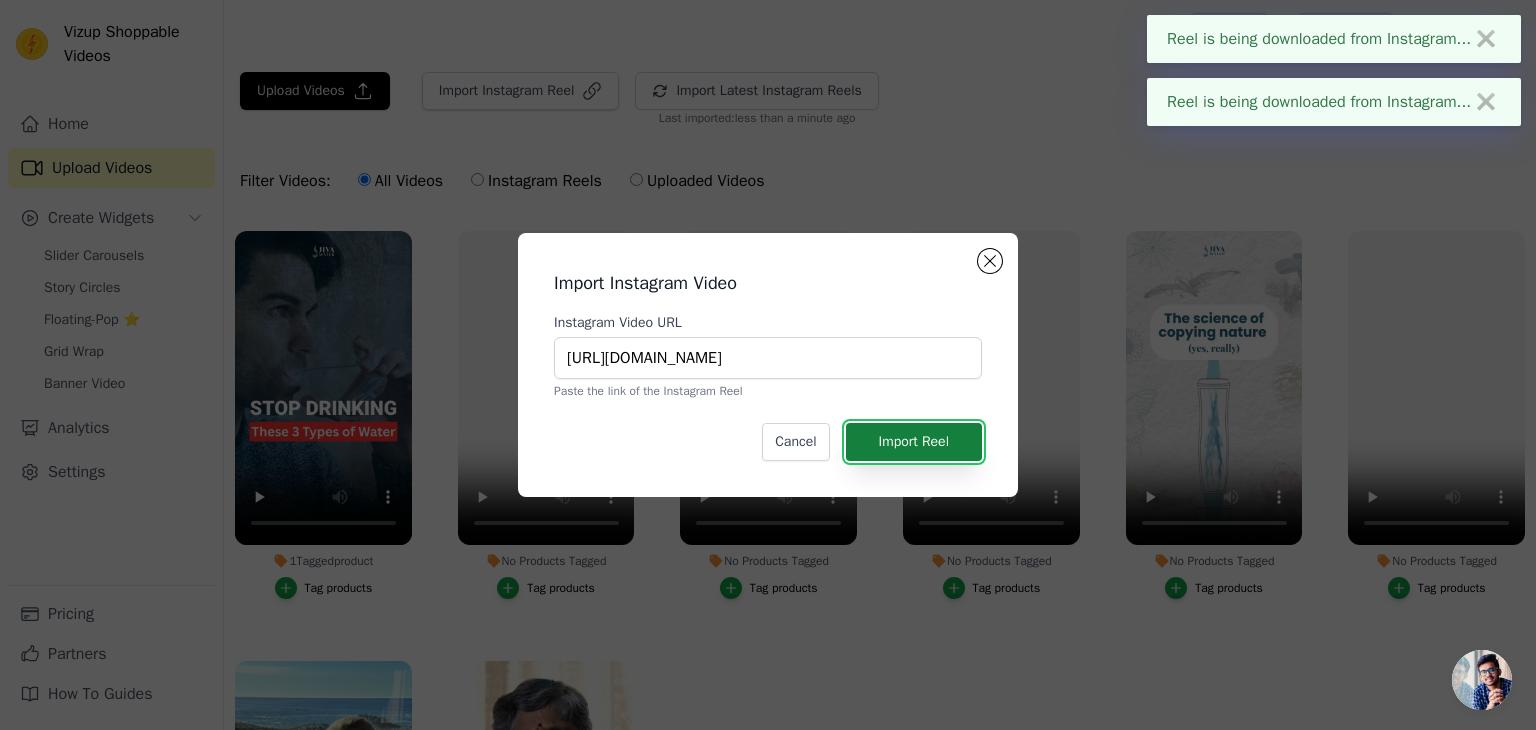 click on "Import Reel" at bounding box center [914, 442] 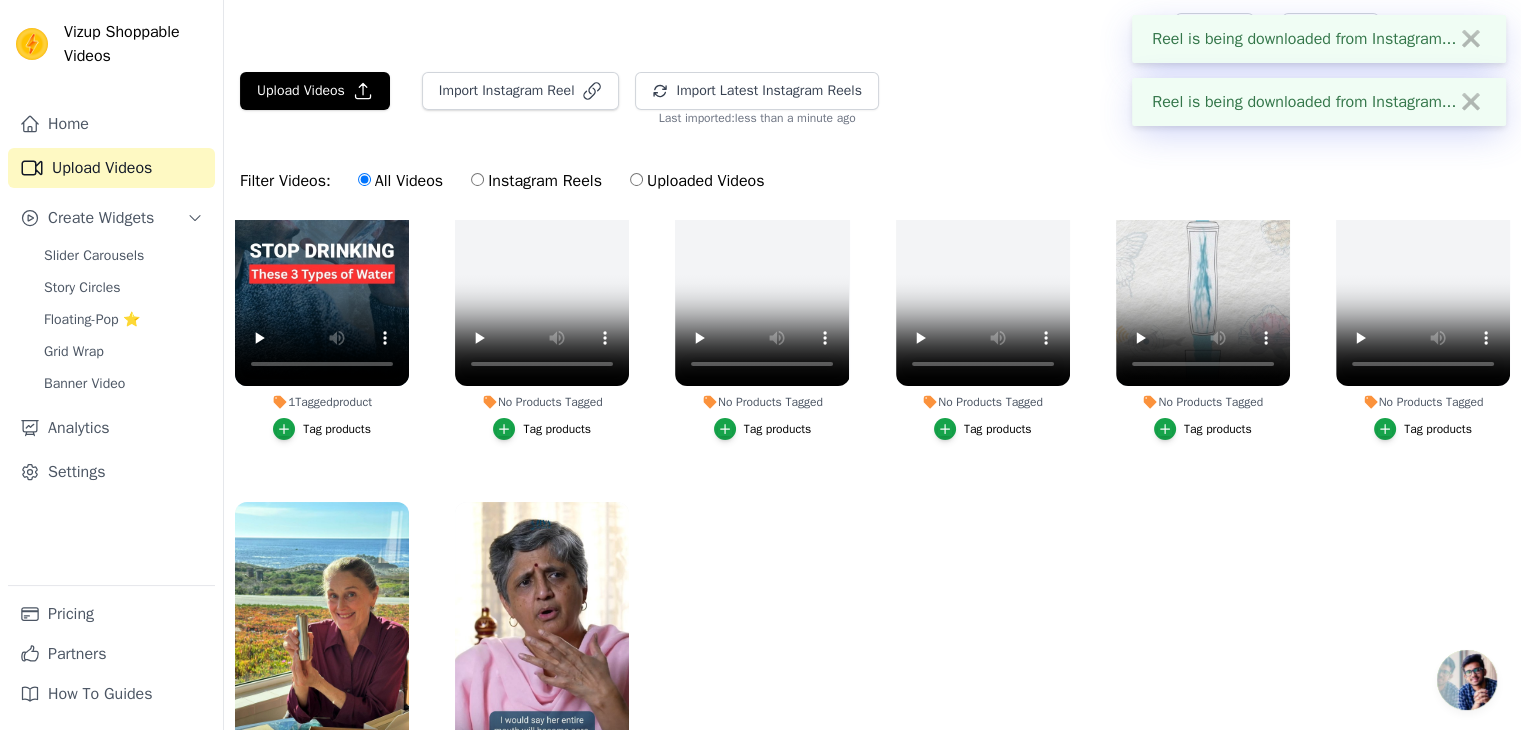 scroll, scrollTop: 190, scrollLeft: 0, axis: vertical 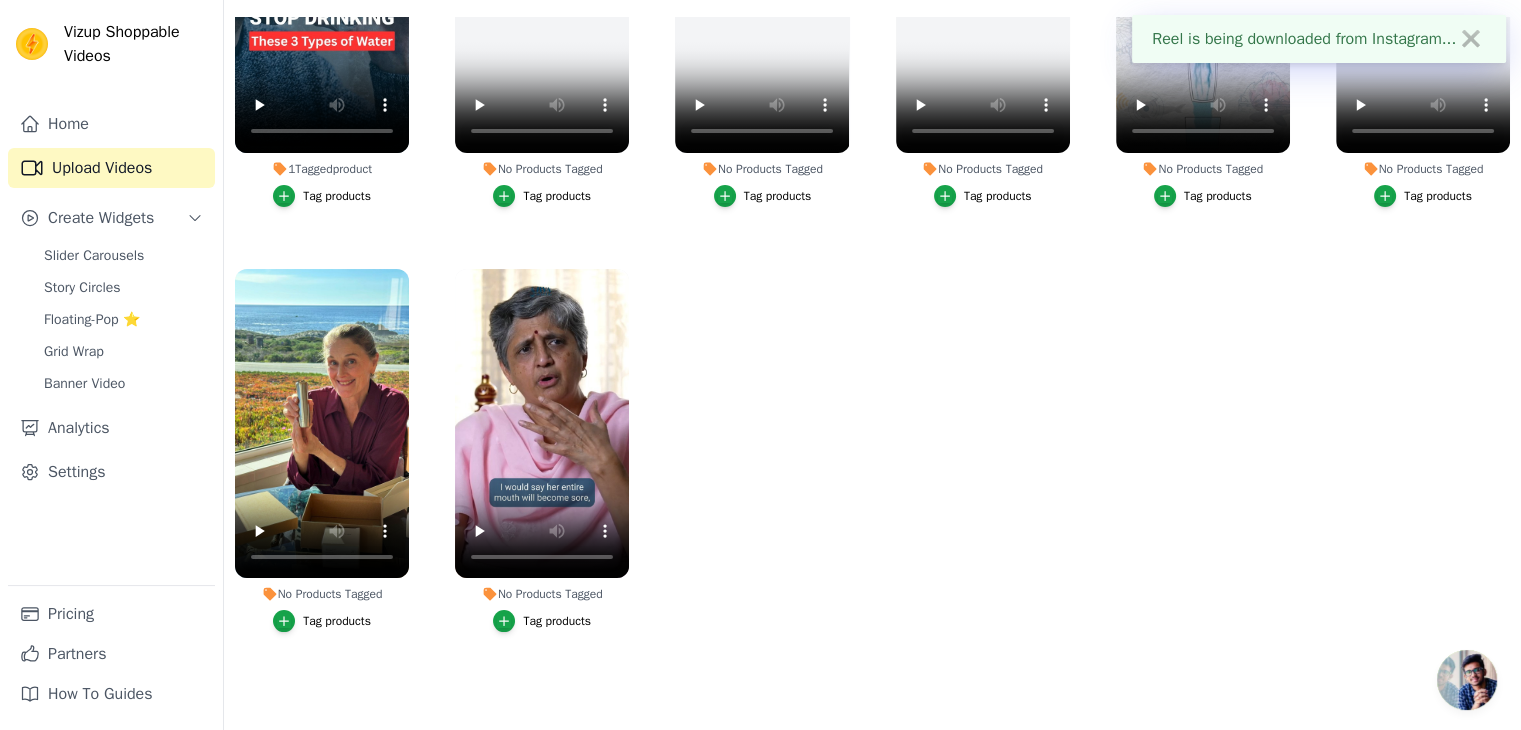 click on "Upload Videos" at bounding box center (111, 168) 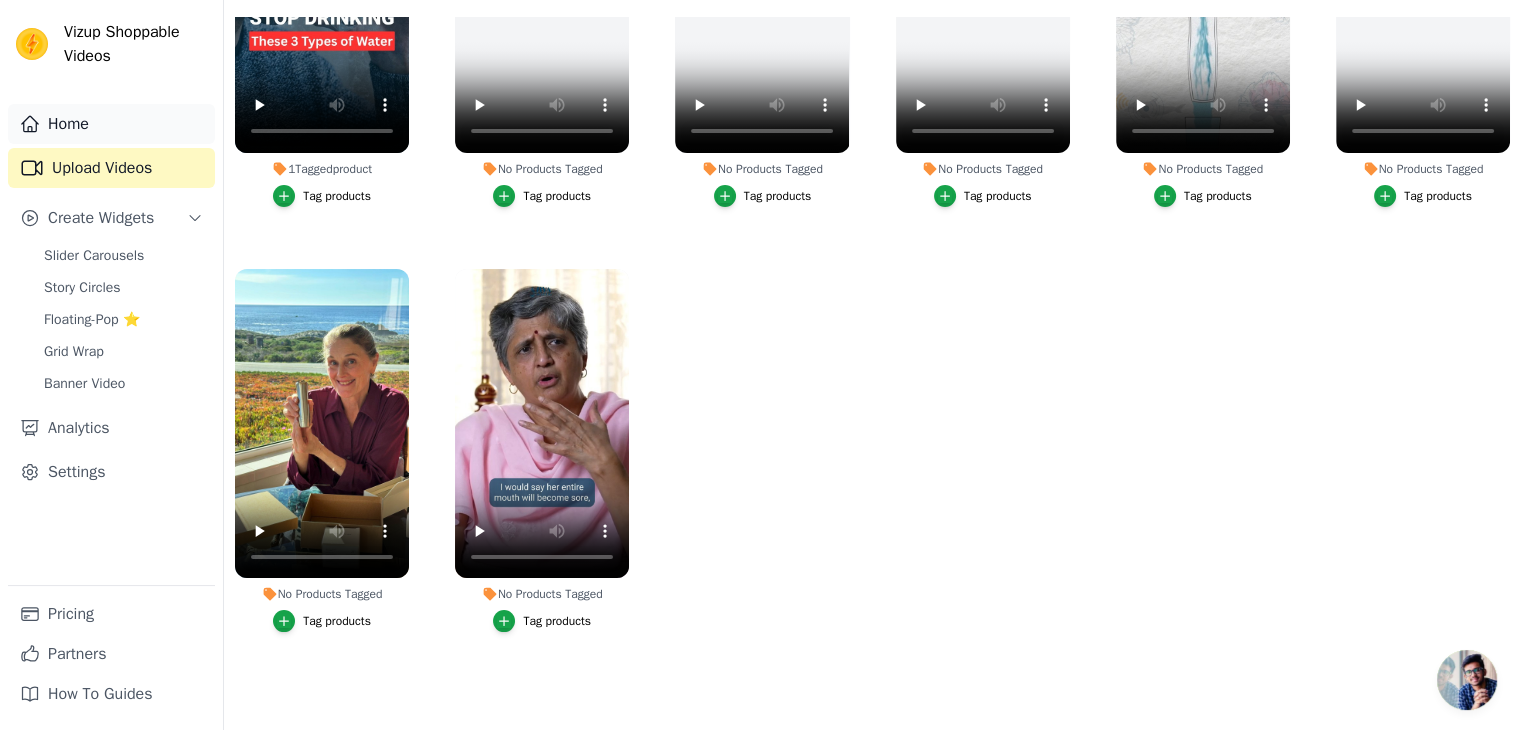 click on "Home" at bounding box center [111, 124] 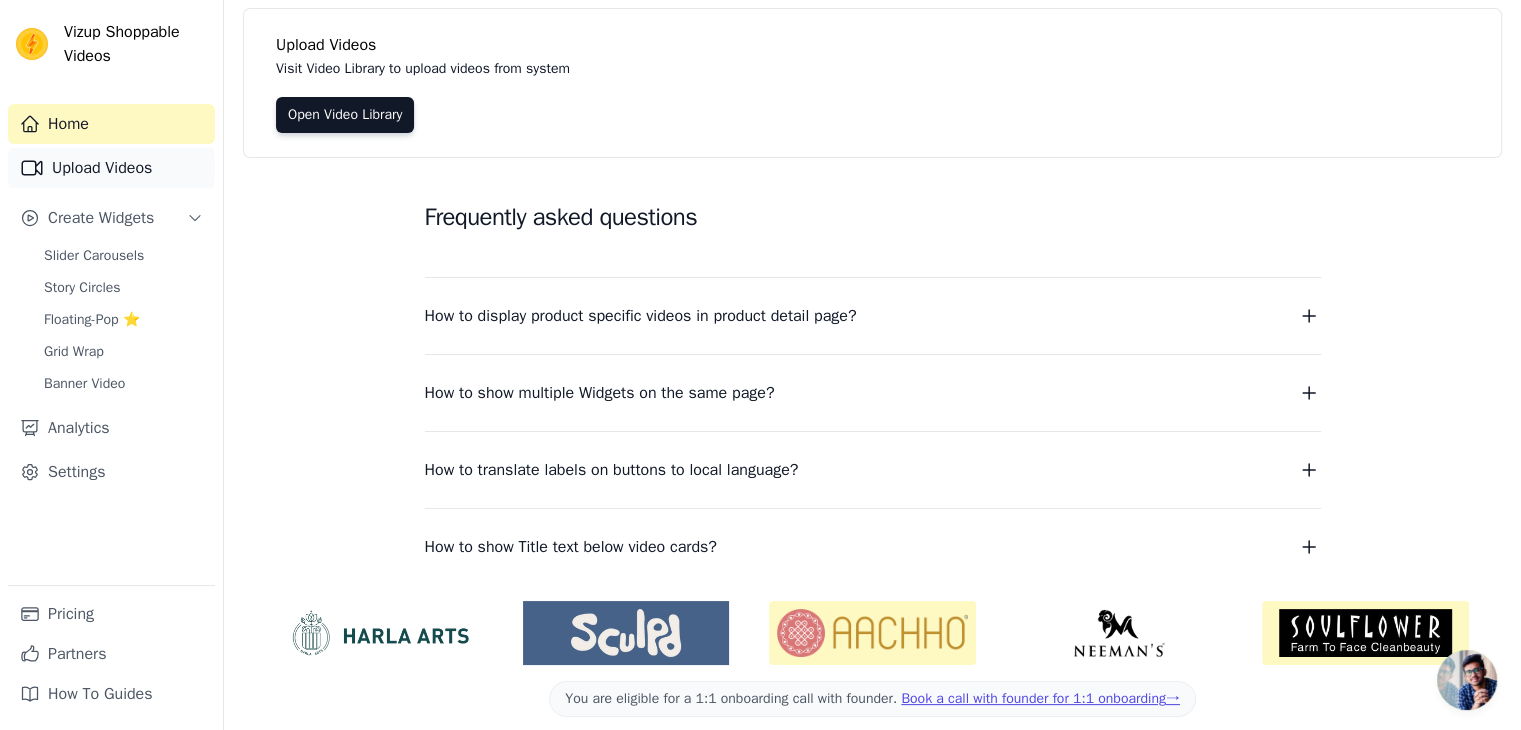 click on "Upload Videos" at bounding box center [111, 168] 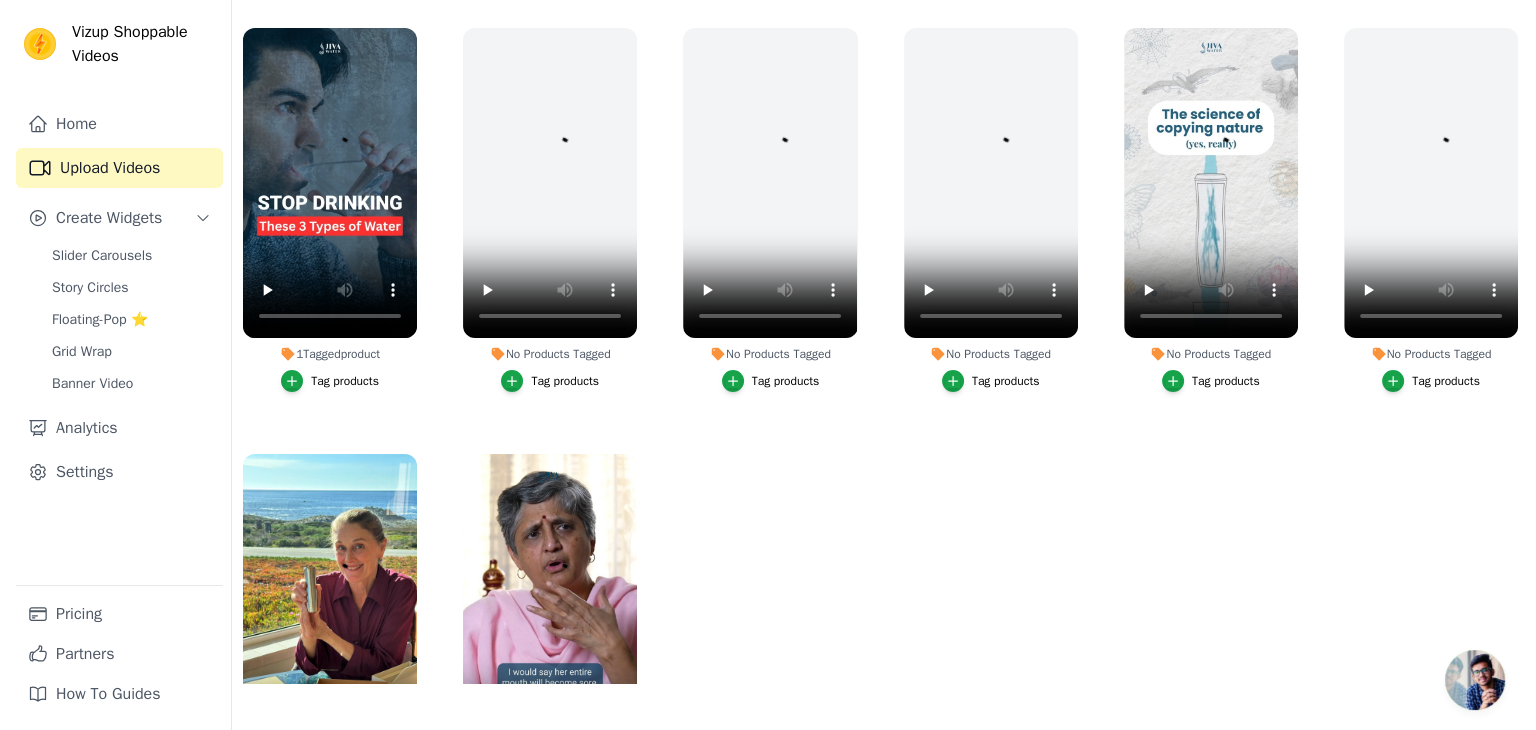 scroll, scrollTop: 0, scrollLeft: 0, axis: both 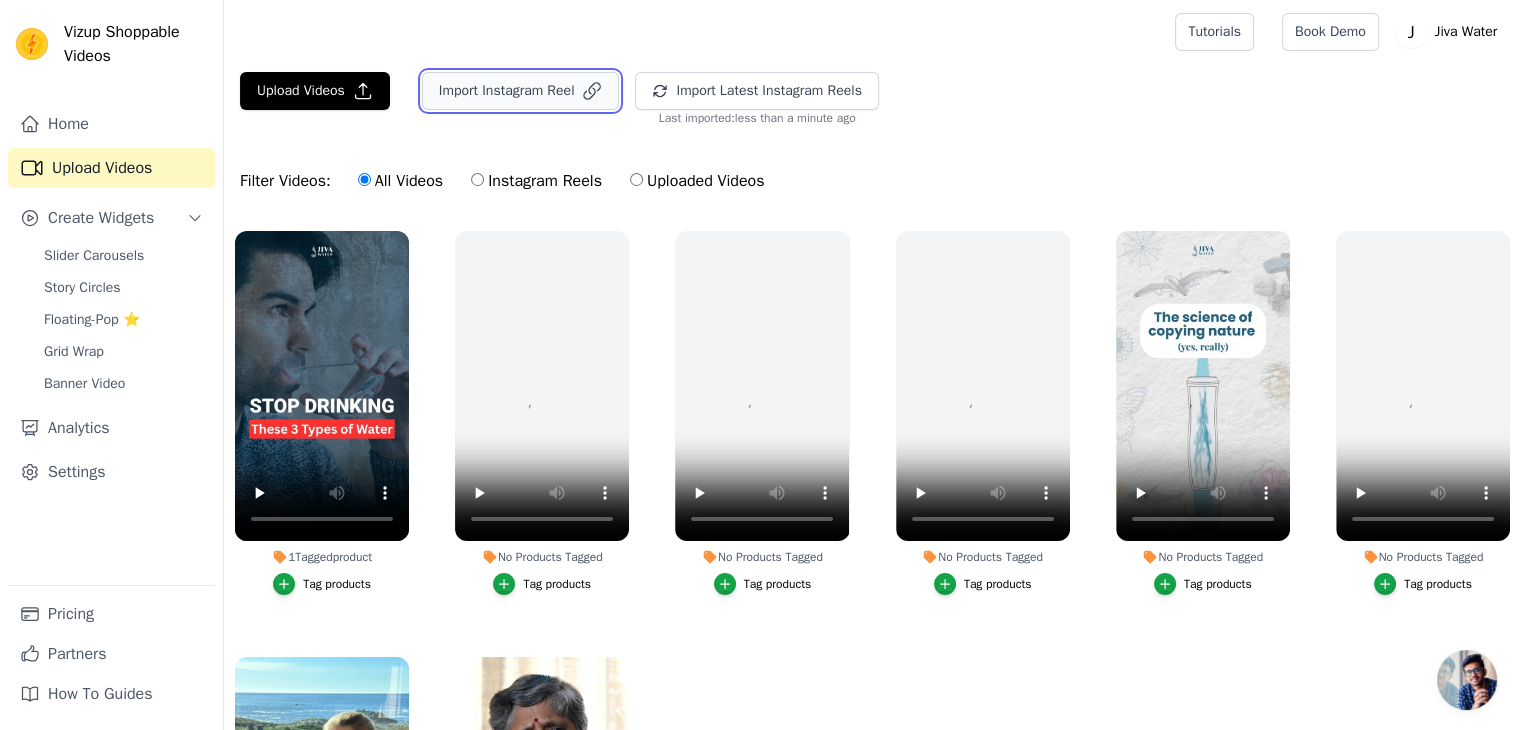 click on "Import Instagram Reel" at bounding box center (521, 91) 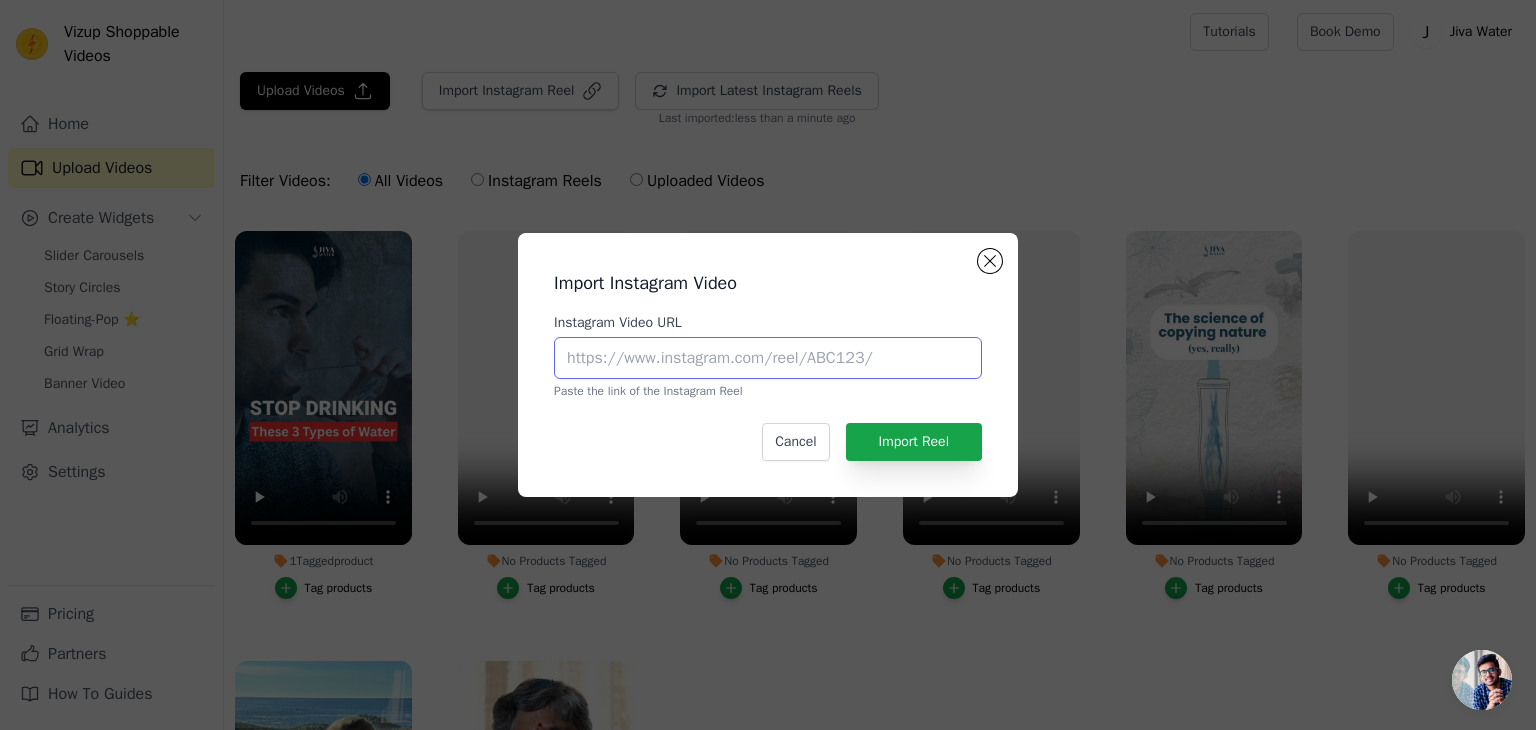 click on "Instagram Video URL" at bounding box center (768, 358) 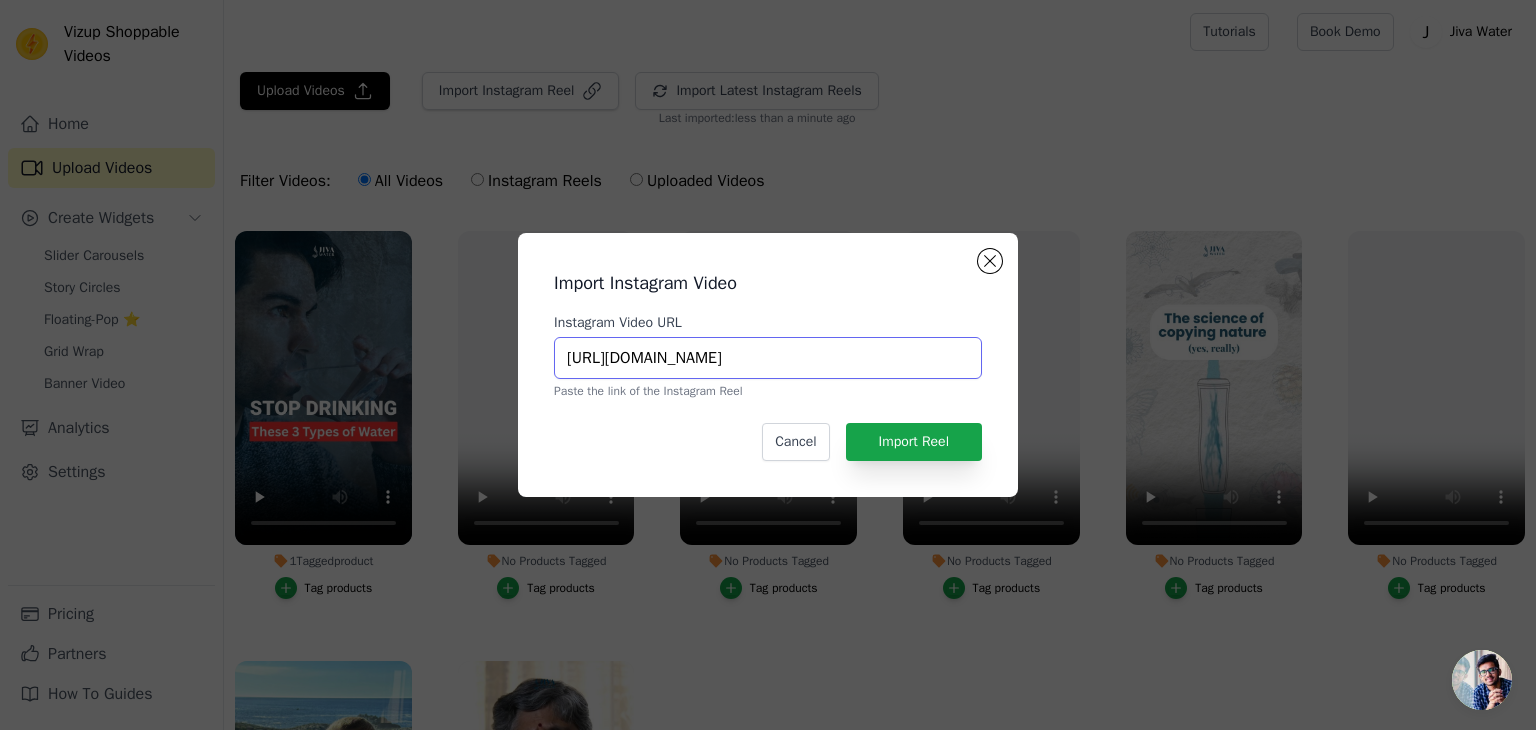 scroll, scrollTop: 0, scrollLeft: 180, axis: horizontal 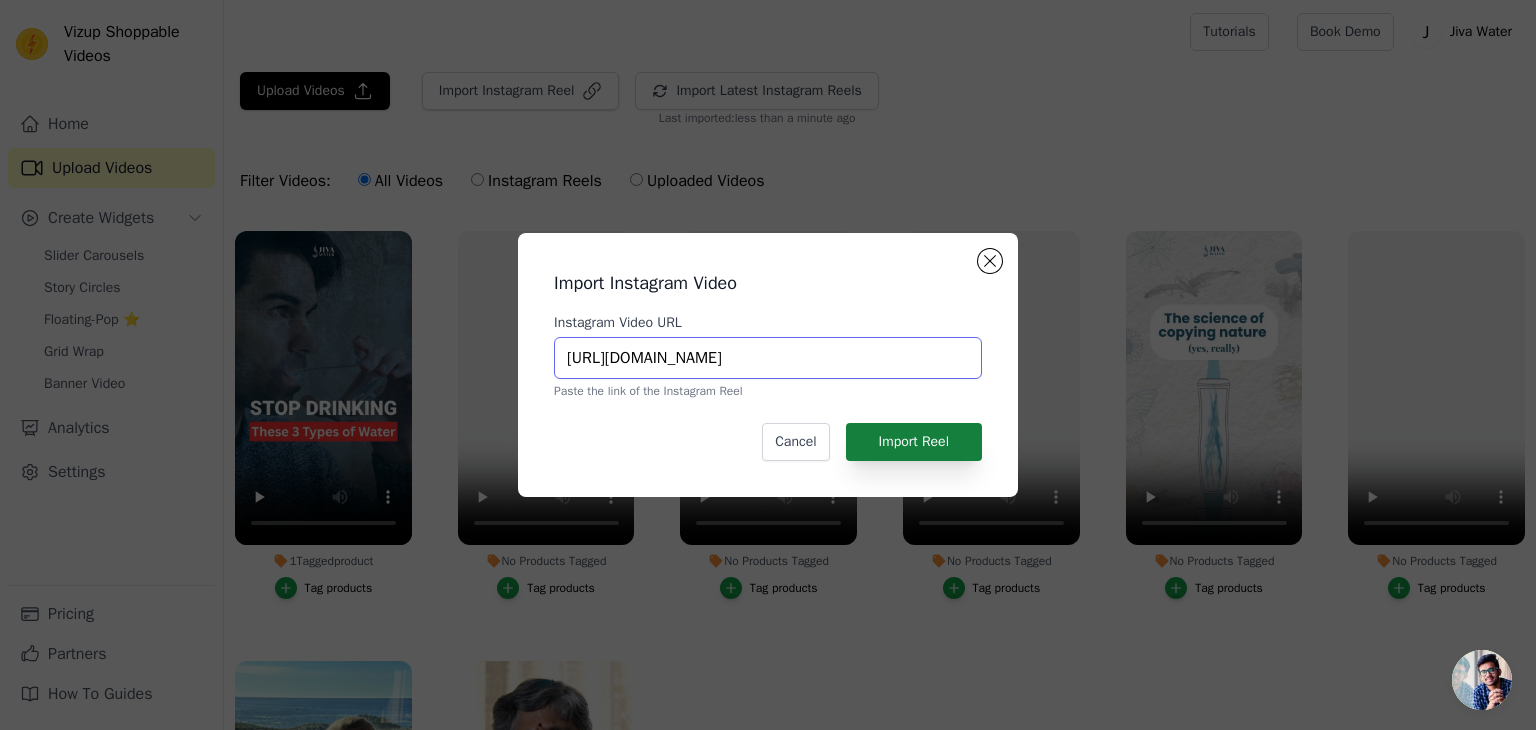 type on "https://www.instagram.com/reel/DBbXpeCy60J/?igsh=MWdubzFqYmk3OGYyeA==" 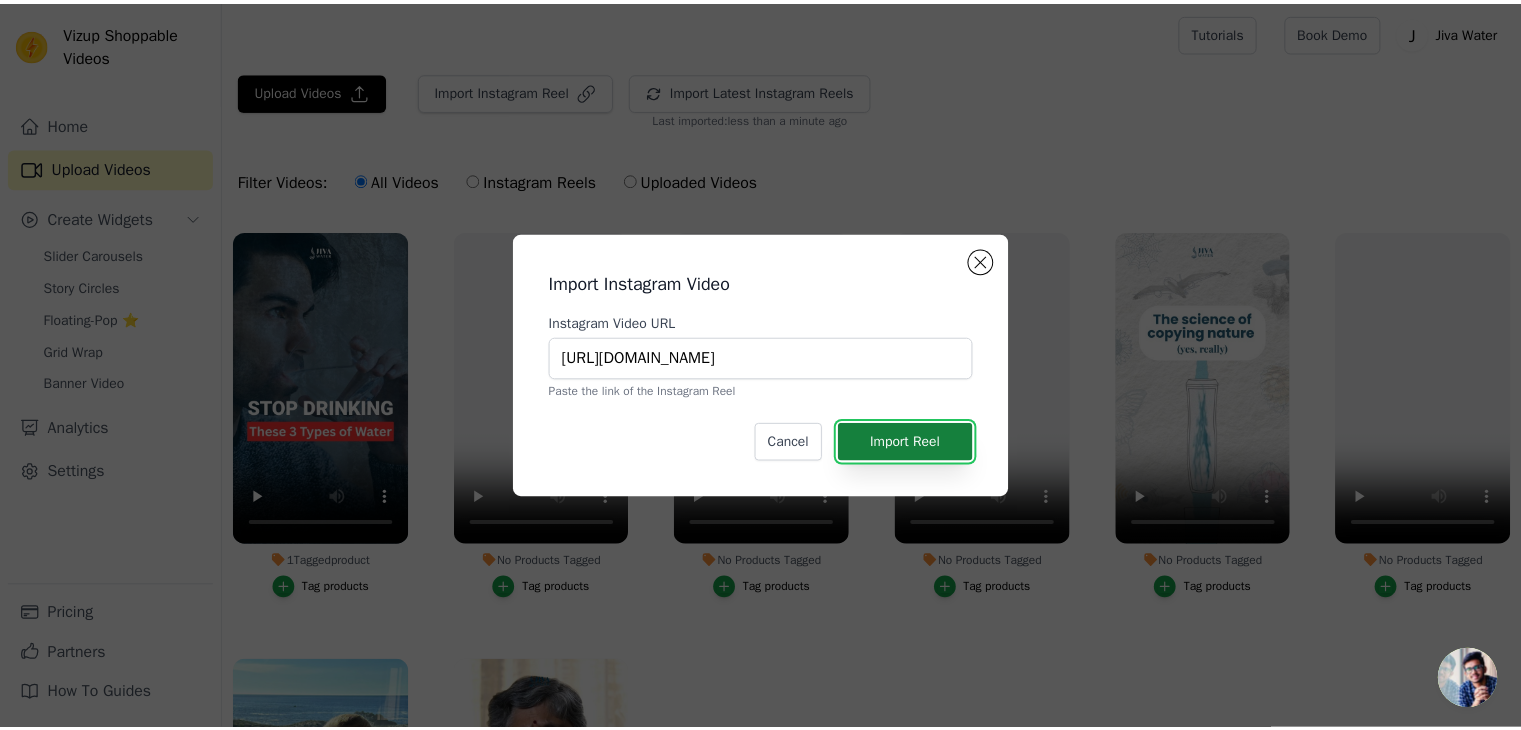 scroll, scrollTop: 0, scrollLeft: 0, axis: both 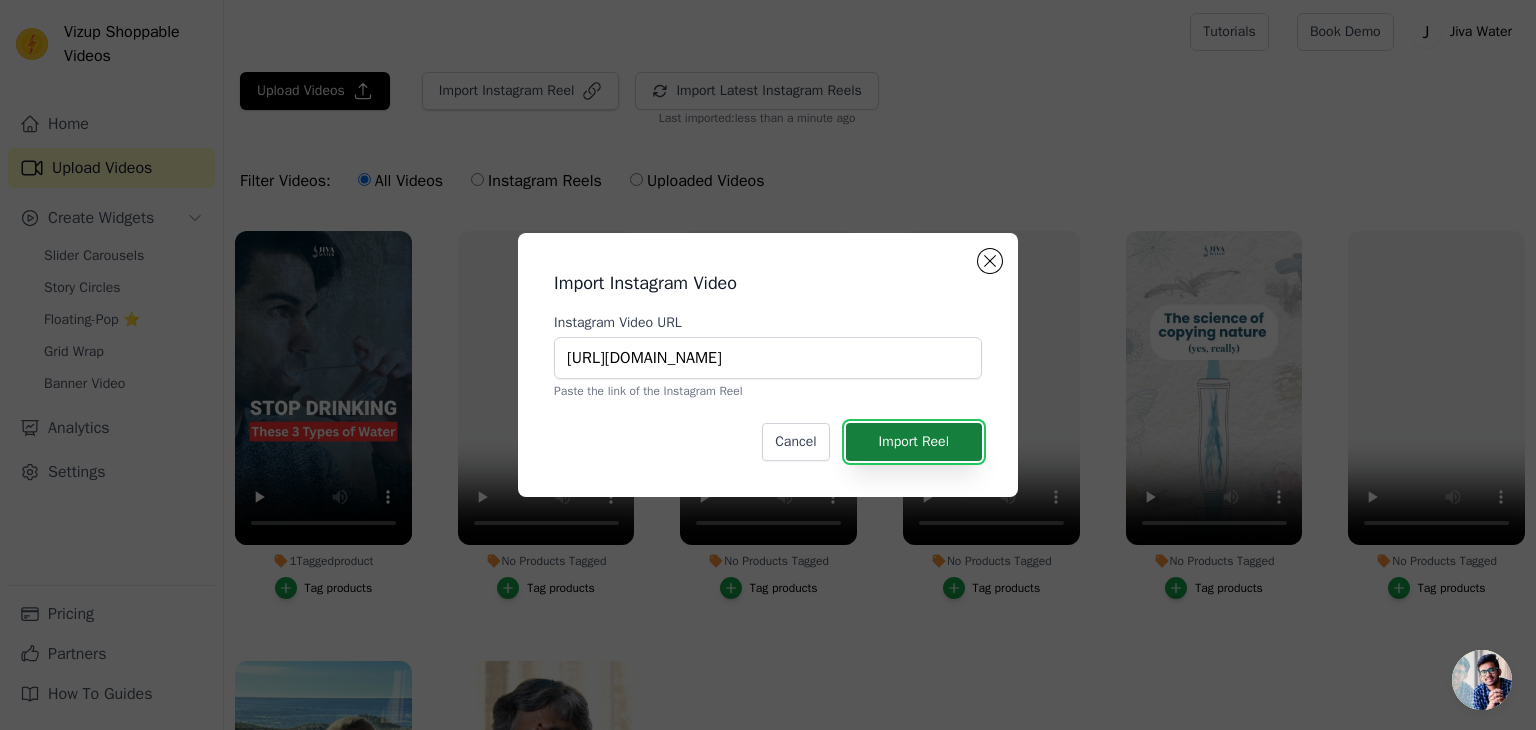 click on "Import Reel" at bounding box center [914, 442] 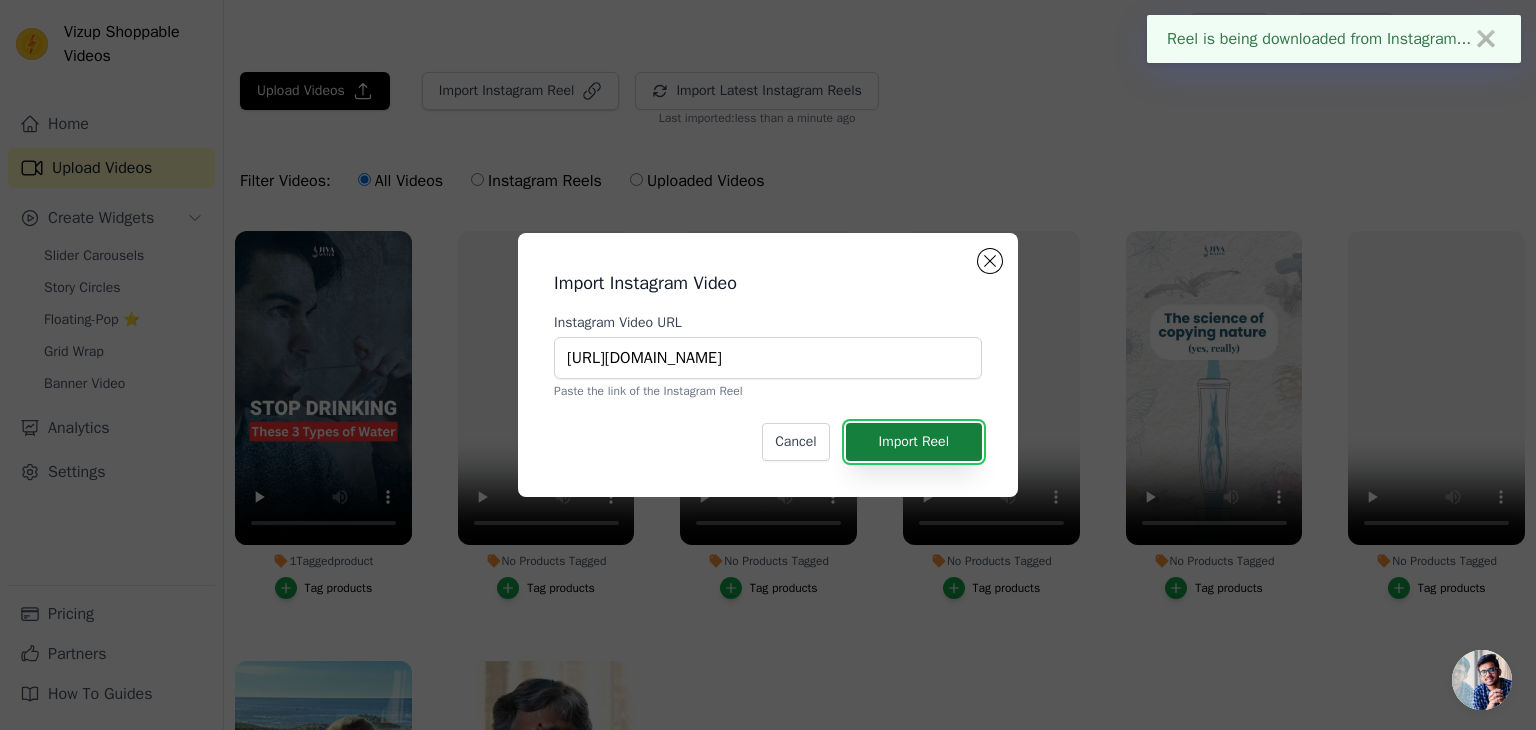 click on "Import Reel" at bounding box center [914, 442] 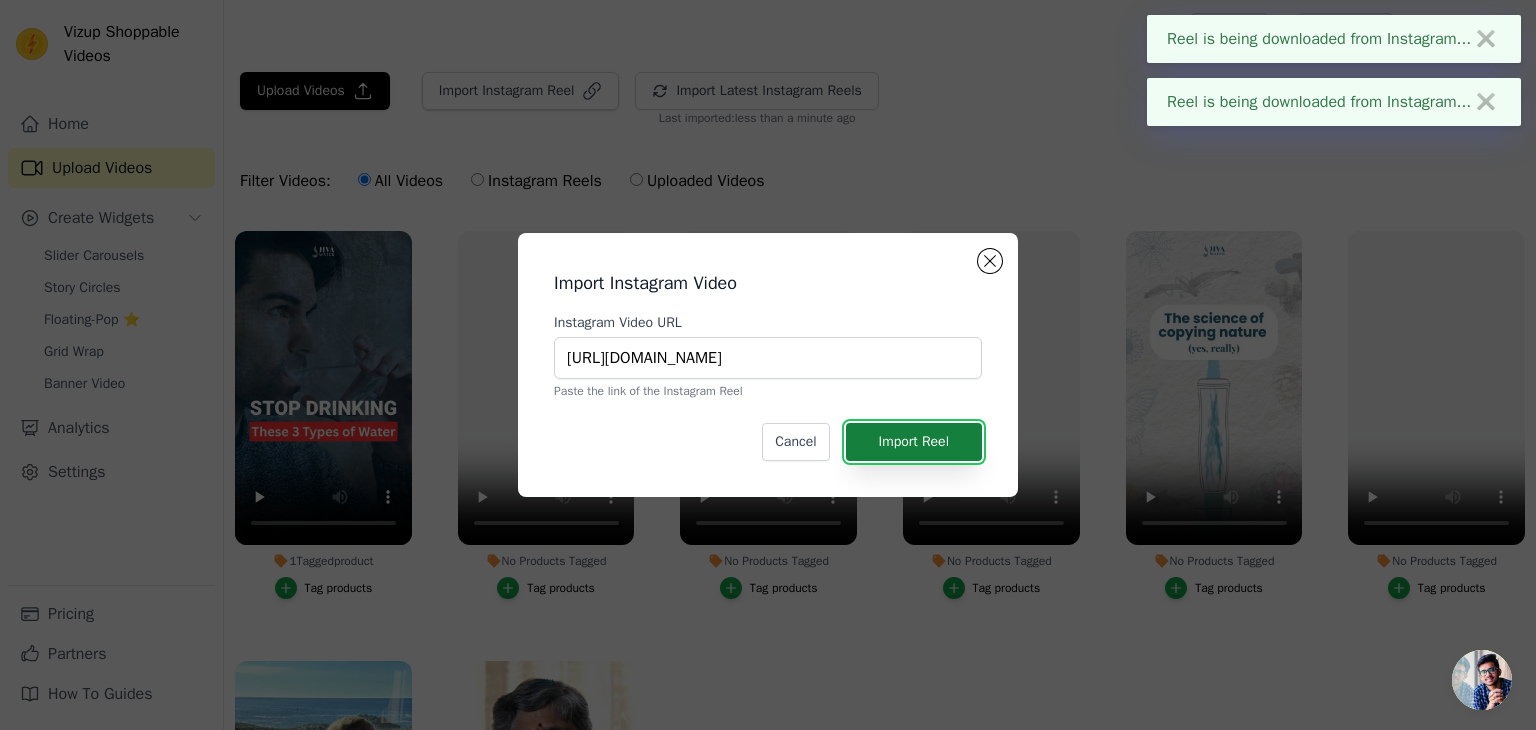 click on "Import Reel" at bounding box center [914, 442] 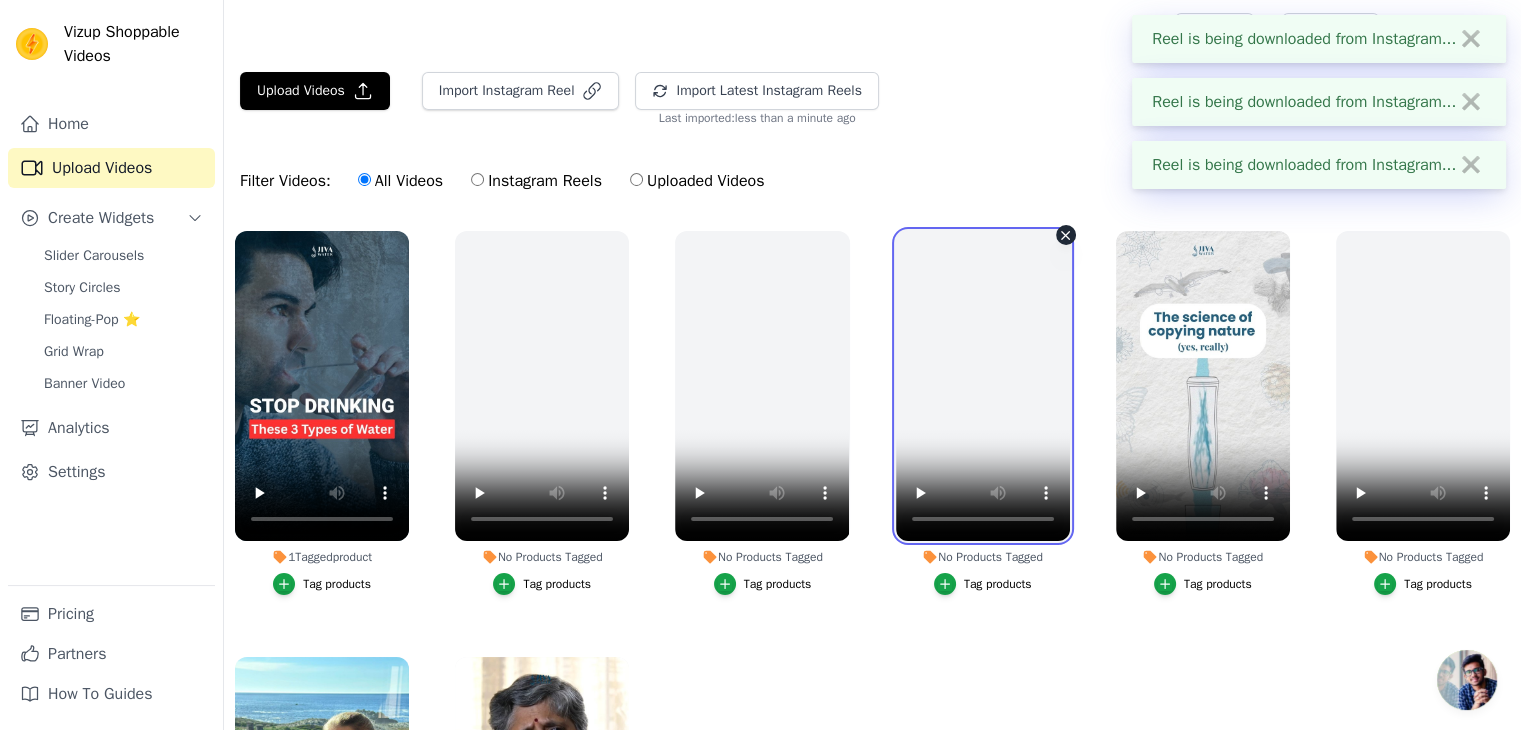 click at bounding box center (983, 386) 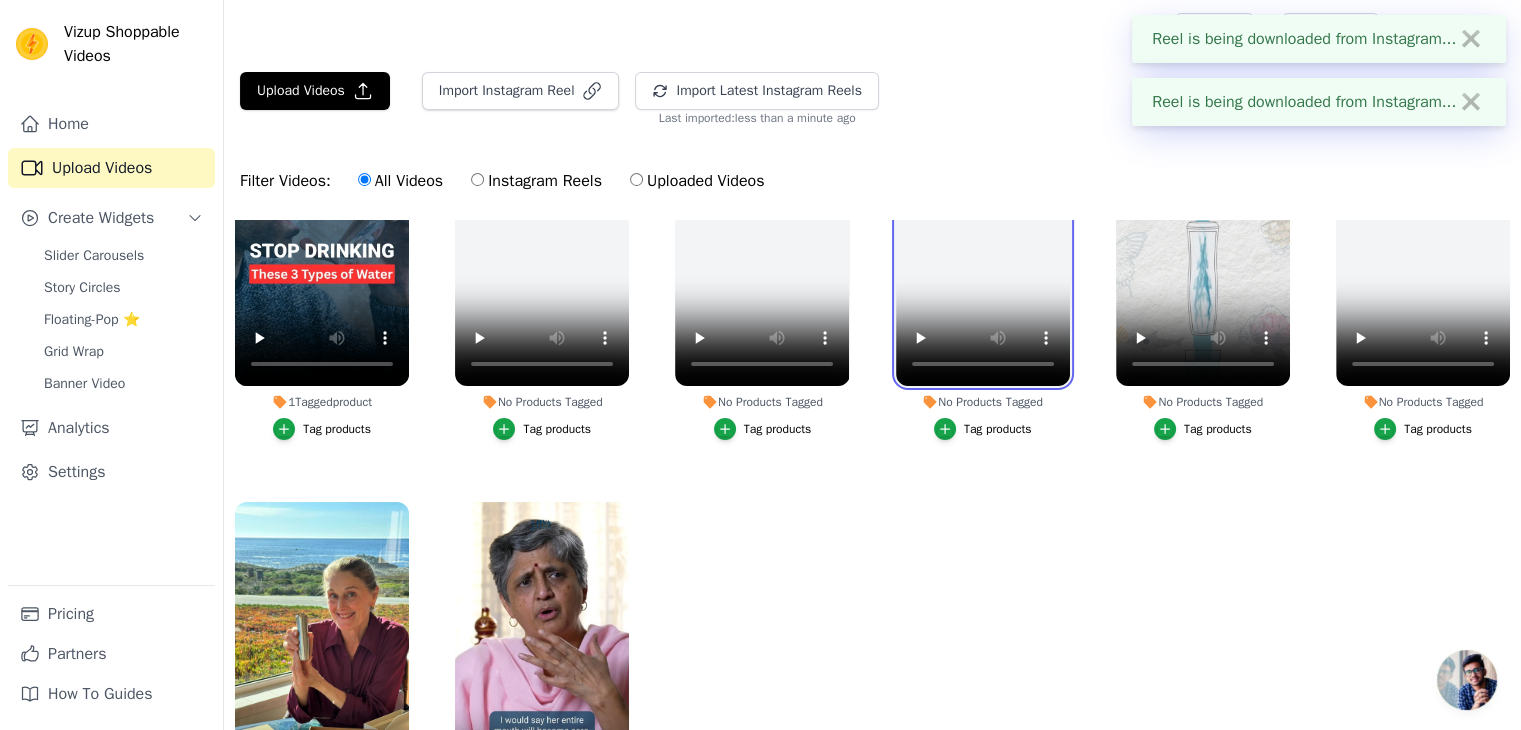 scroll, scrollTop: 190, scrollLeft: 0, axis: vertical 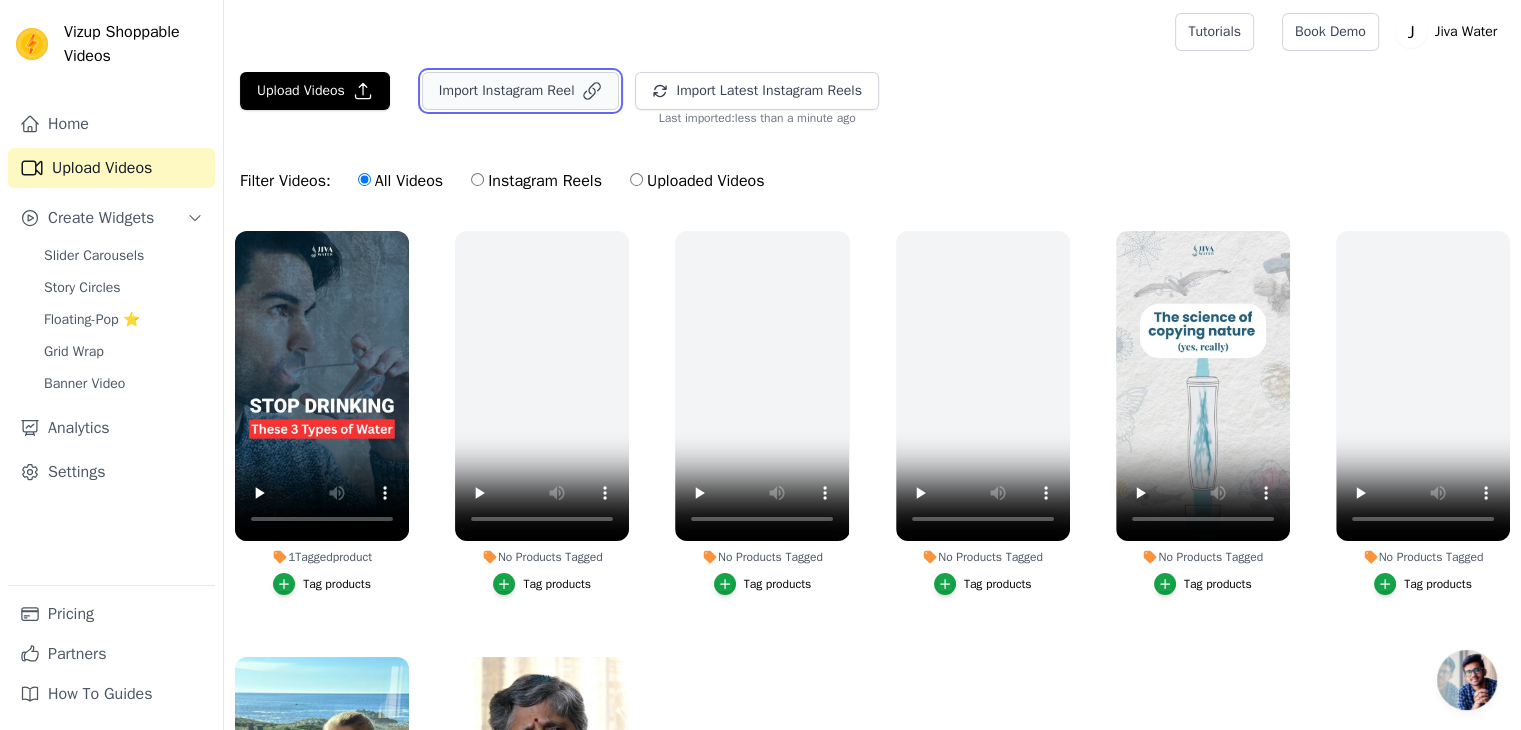 click on "Import Instagram Reel" at bounding box center [521, 91] 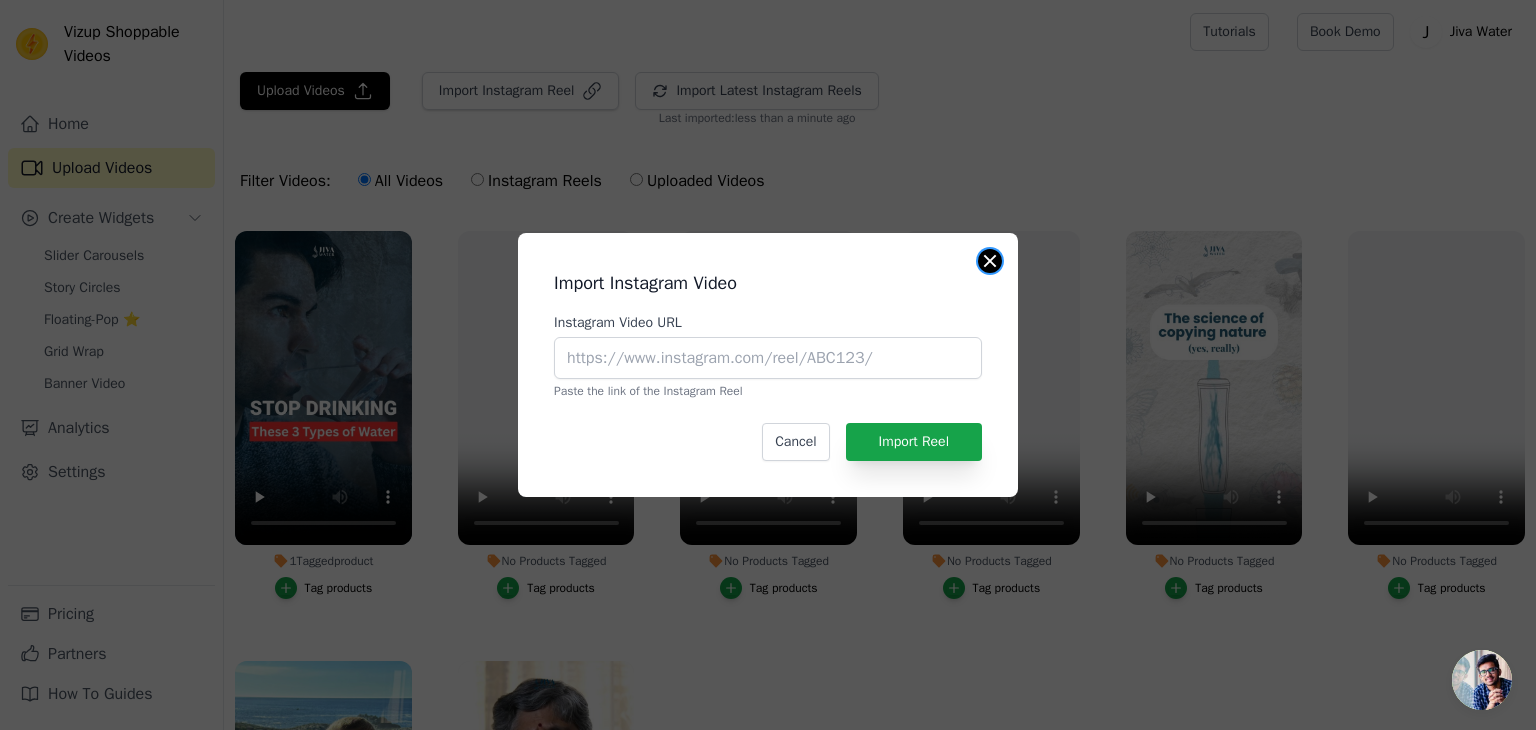 click at bounding box center (990, 261) 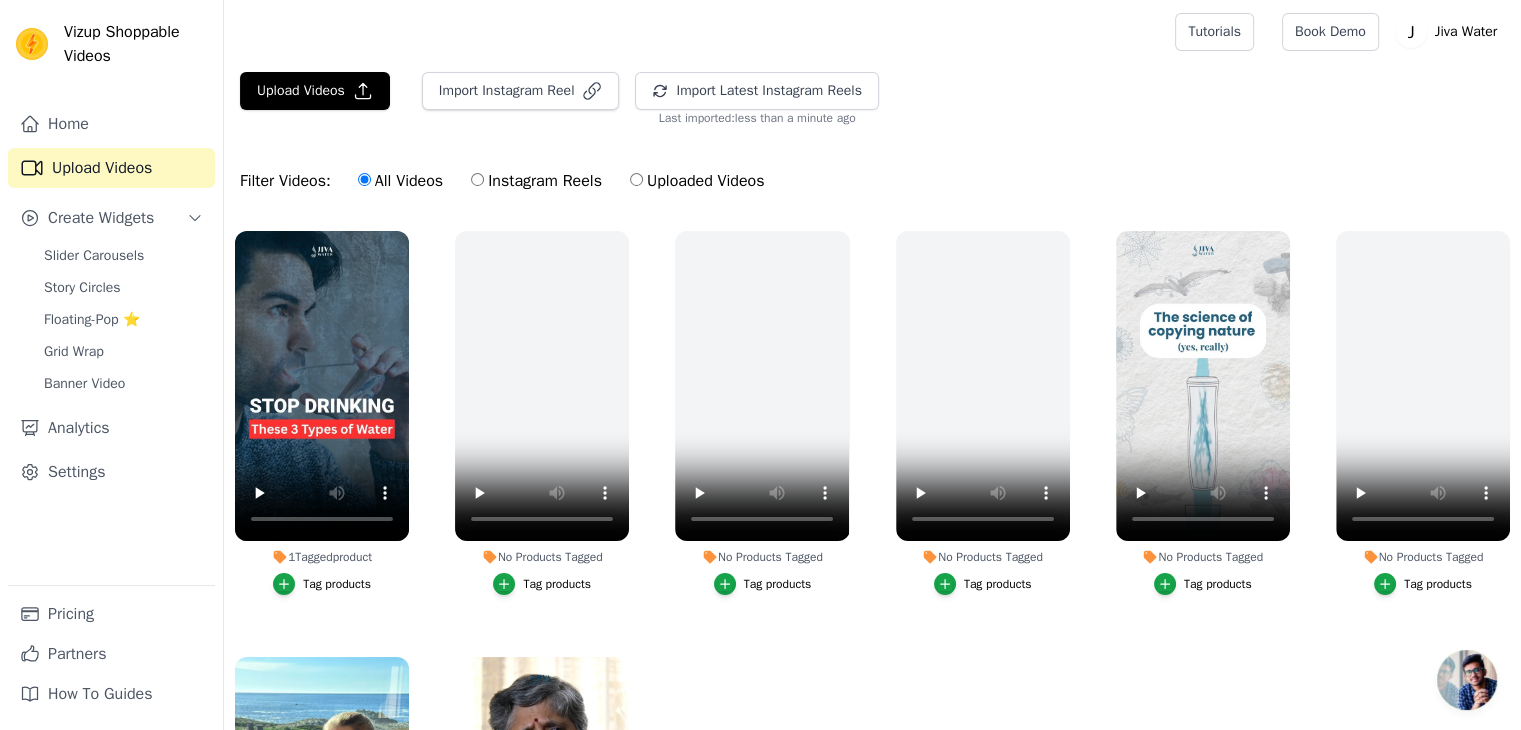 click on "Instagram Reels" at bounding box center (536, 181) 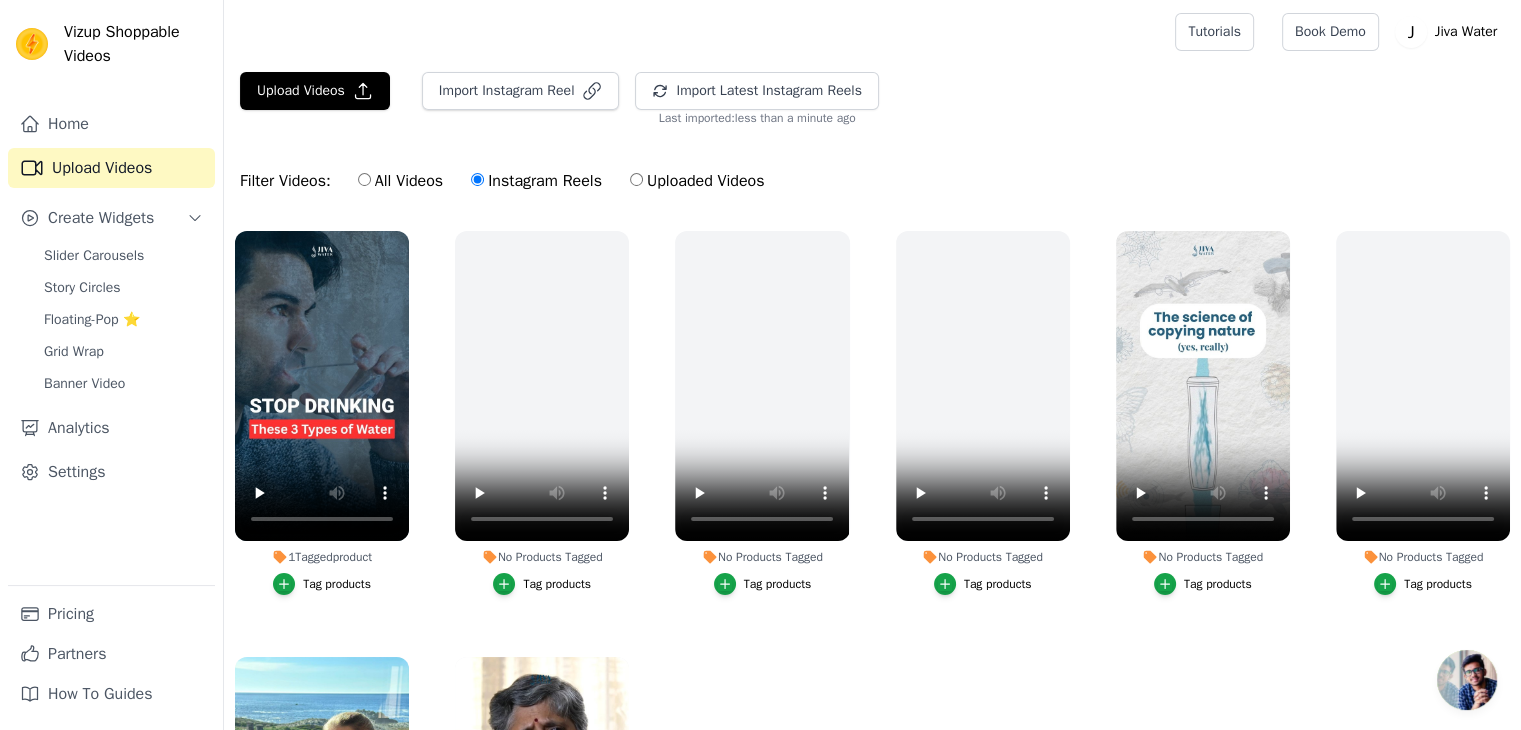click on "All Videos" at bounding box center (364, 179) 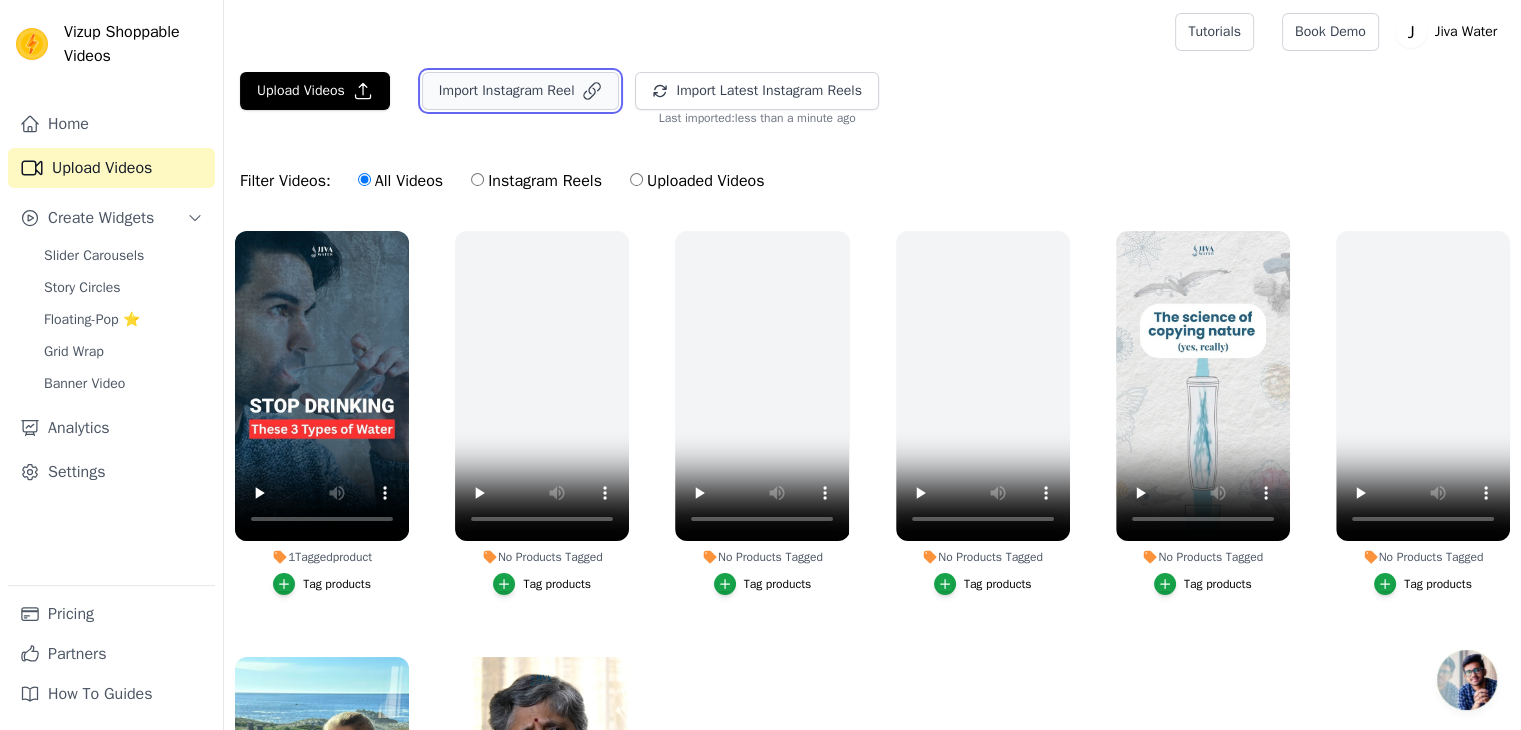 click on "Import Instagram Reel" at bounding box center (521, 91) 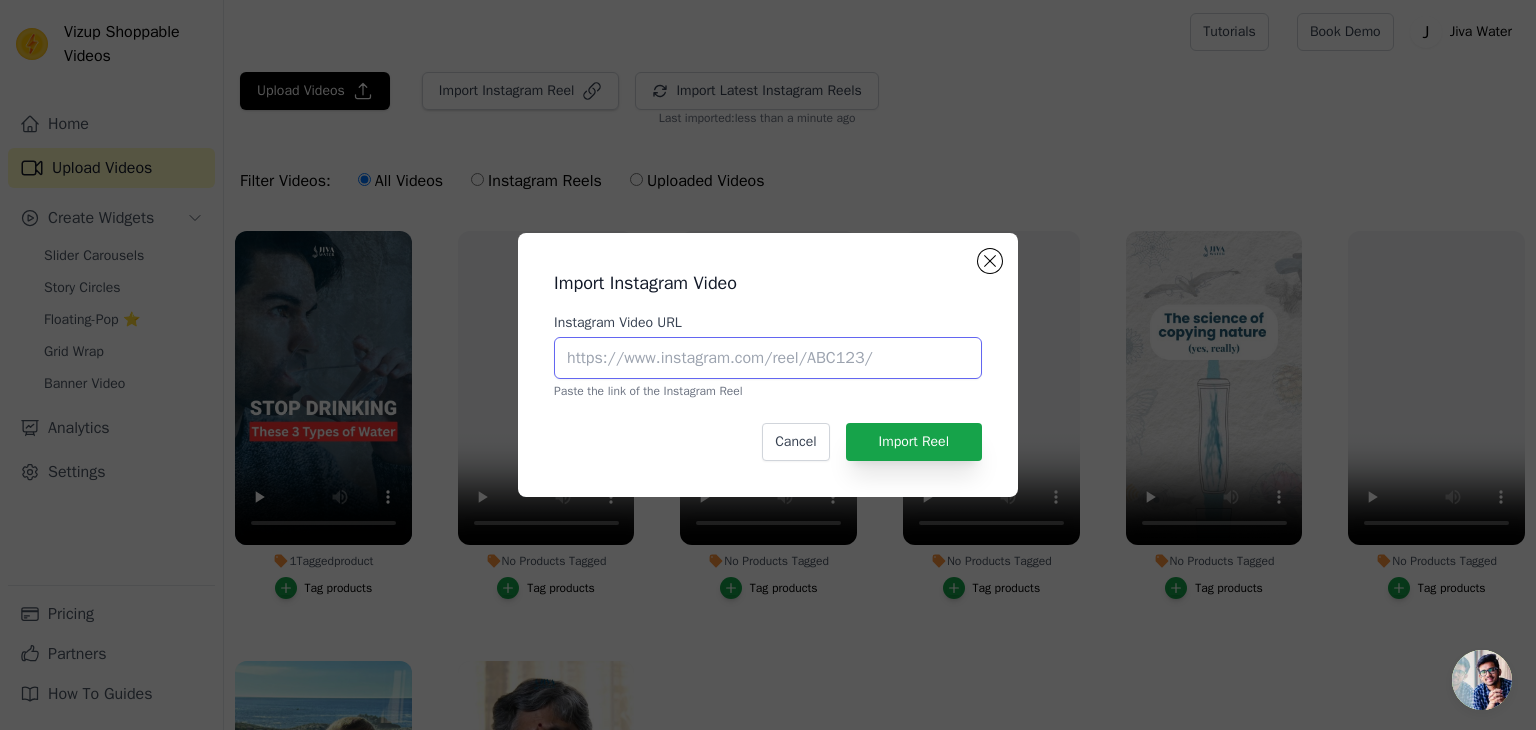 click on "Instagram Video URL" at bounding box center (768, 358) 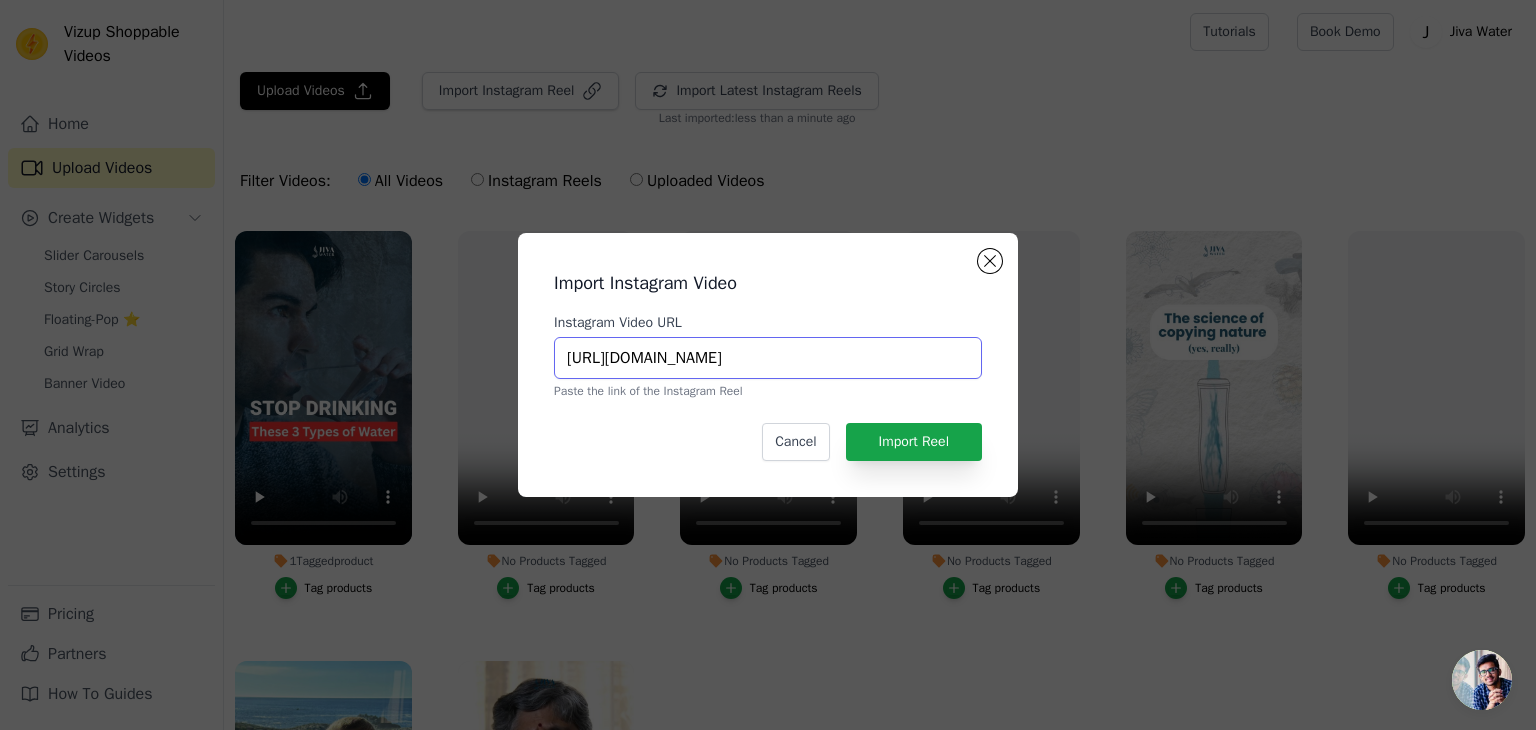 scroll, scrollTop: 0, scrollLeft: 180, axis: horizontal 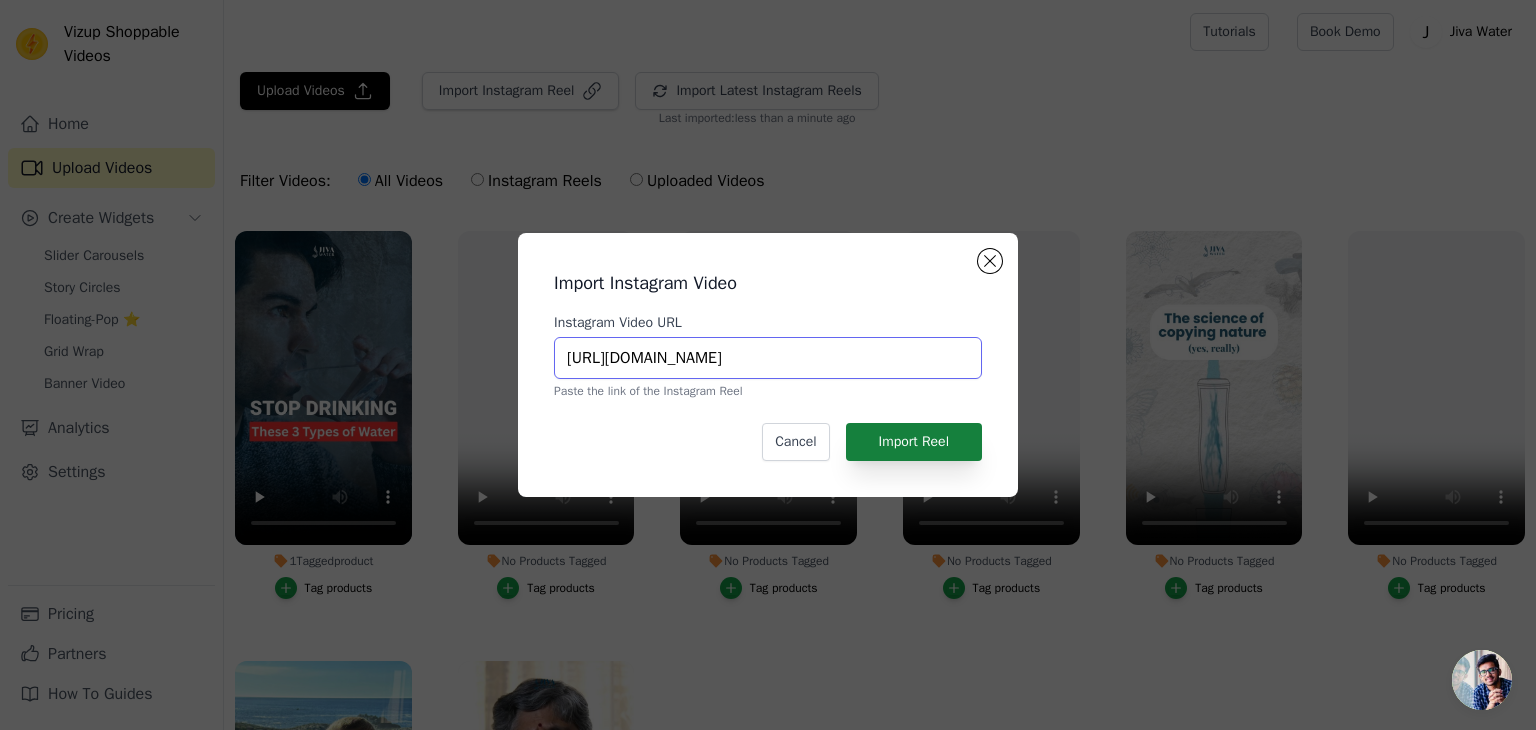 type on "https://www.instagram.com/reel/DBbXpeCy60J/?igsh=MWdubzFqYmk3OGYyeA==" 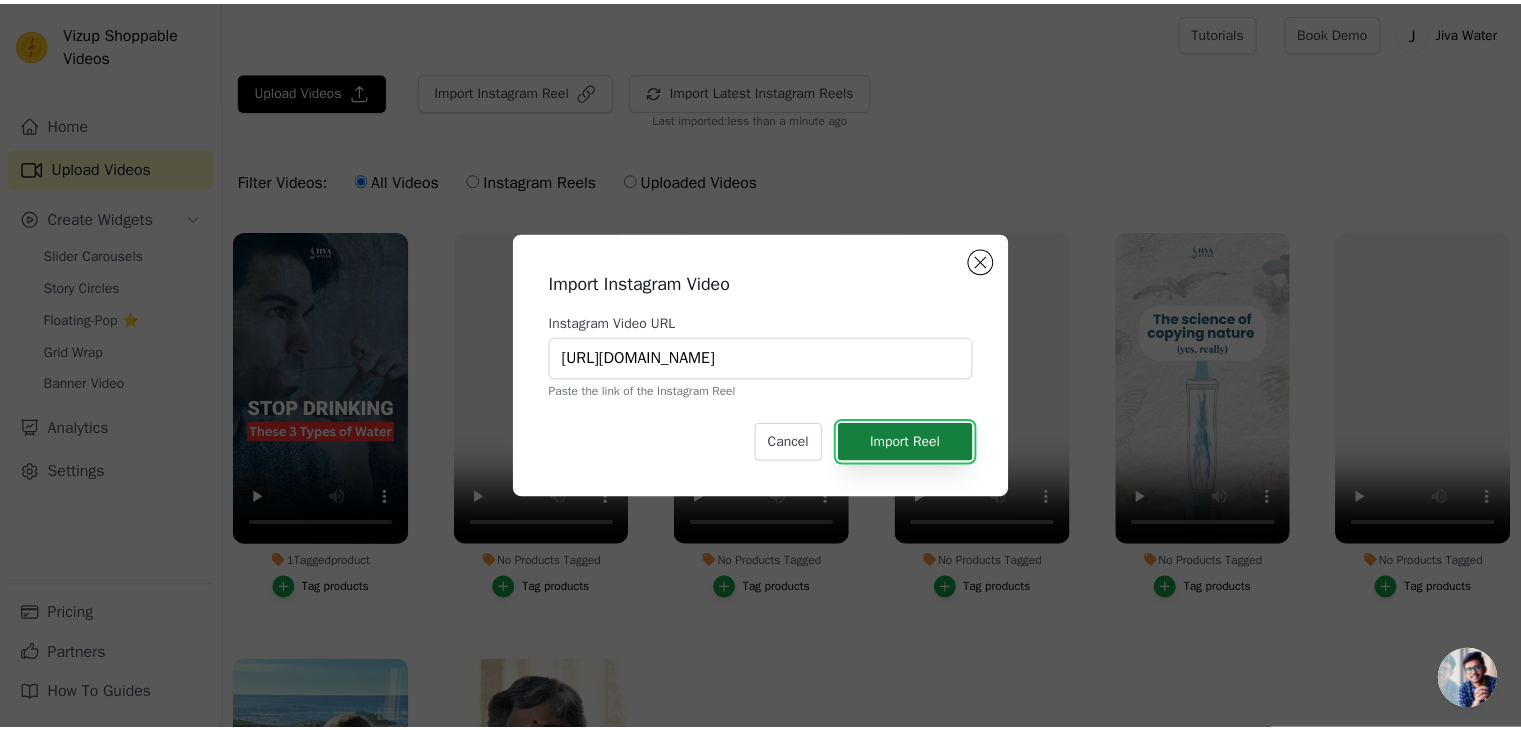 scroll, scrollTop: 0, scrollLeft: 0, axis: both 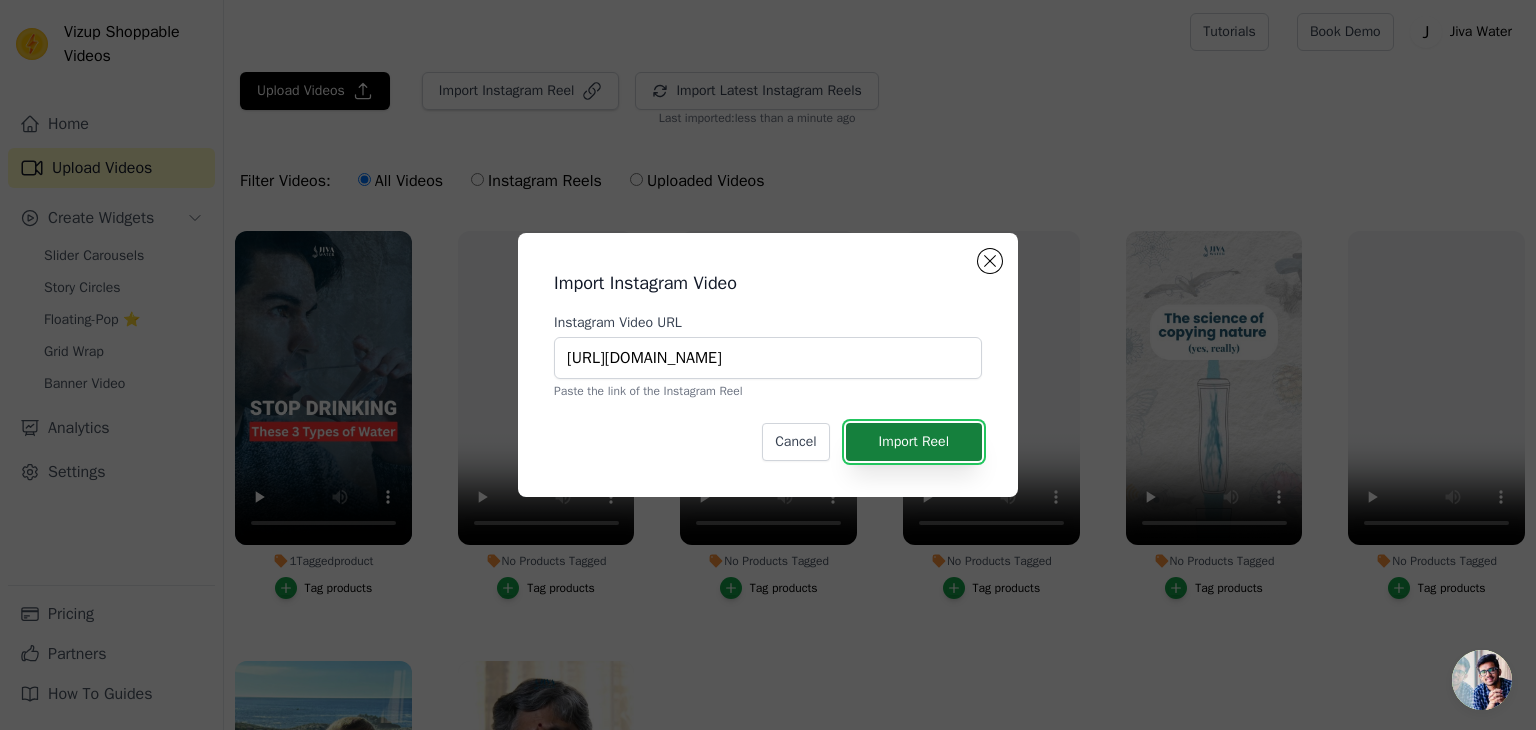 click on "Import Reel" at bounding box center (914, 442) 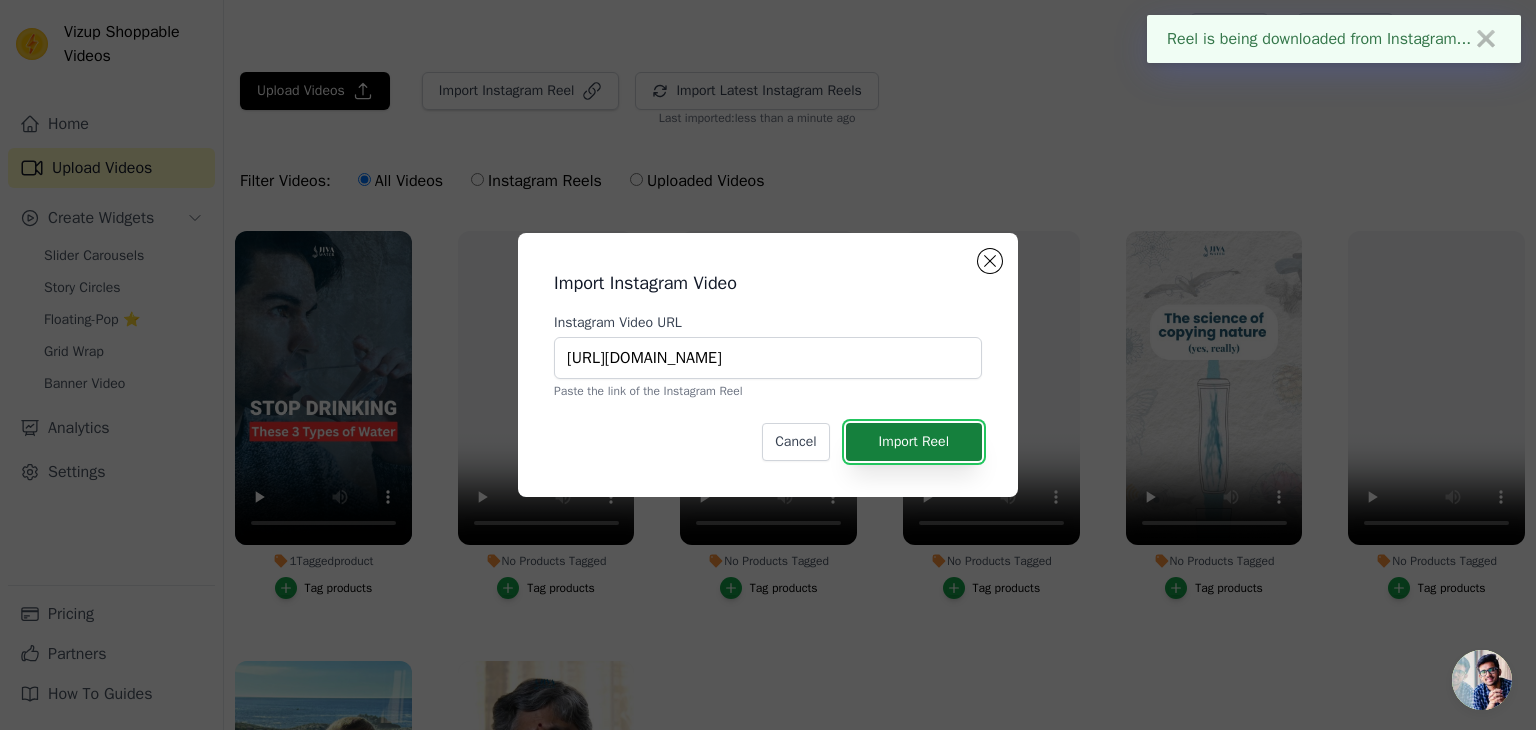 click on "Import Reel" at bounding box center [914, 442] 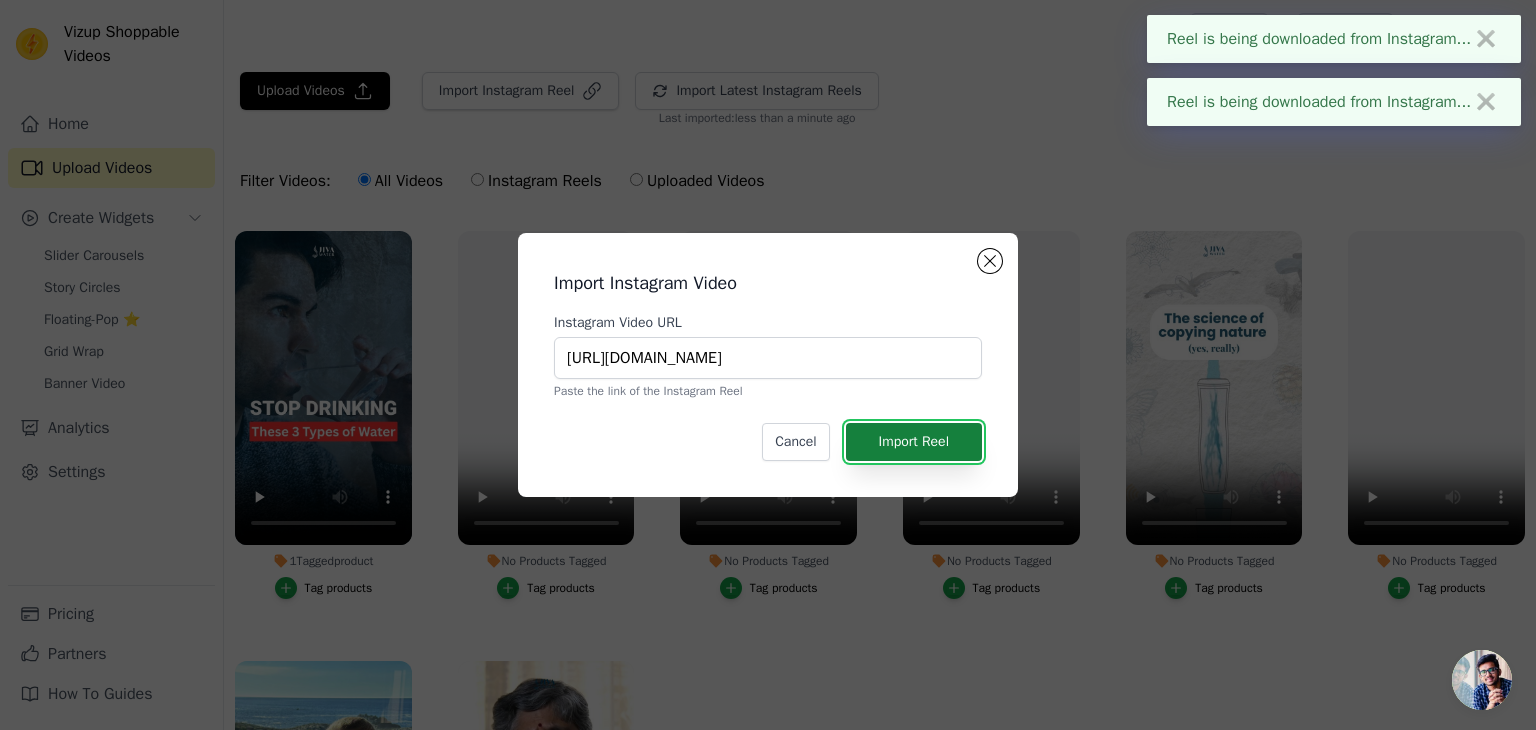 click on "Import Reel" at bounding box center (914, 442) 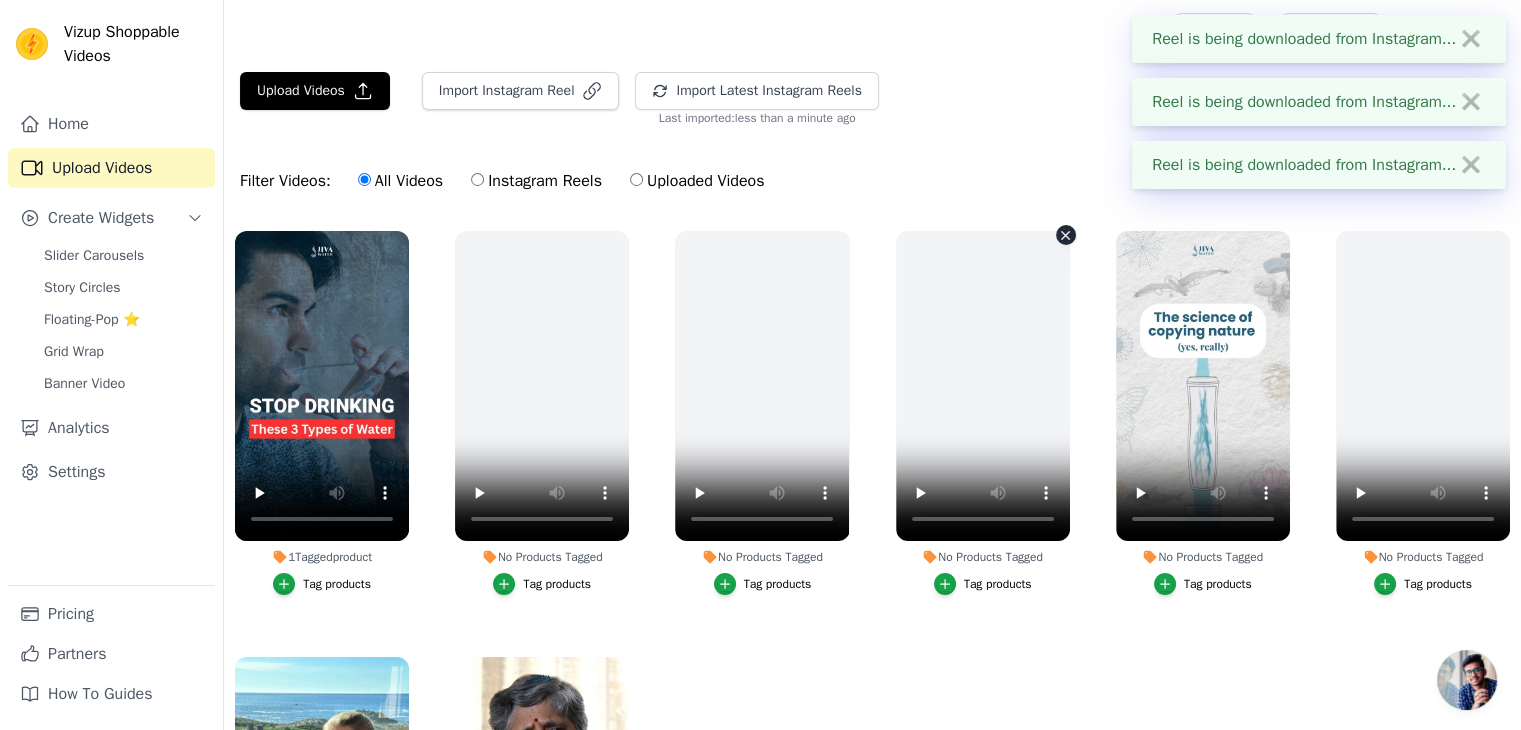 click on "Upload Videos
Import Instagram Video   Instagram Video URL   https://www.instagram.com/reel/DBbXpeCy60J/?igsh=MWdubzFqYmk3OGYyeA==     Paste the link of the Instagram Reel   Cancel   Import Reel     Import Instagram Reel
Import Latest Instagram Reels     Import Latest IG Reels   Last imported:  less than a minute ago   Filter Videos:
All Videos
Instagram Reels
Uploaded Videos               1  Tagged  product       Tag products
No Products Tagged       Tag products
No Products Tagged       Tag products
No Products Tagged       Tag products
No Products Tagged       Tag products
No Products Tagged       Tag products
No Products Tagged       Tag products
No Products Tagged       Tag products" at bounding box center (872, 479) 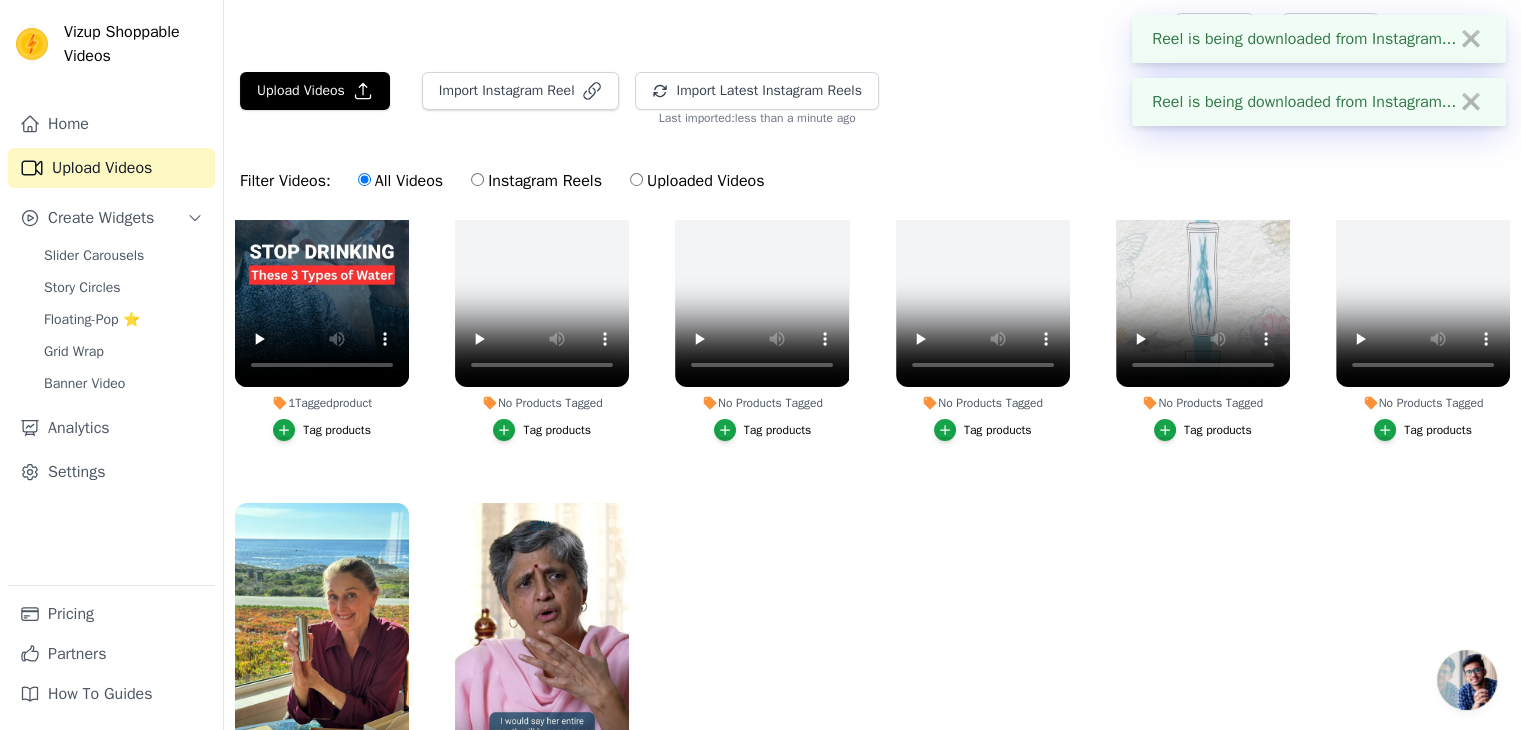 scroll, scrollTop: 190, scrollLeft: 0, axis: vertical 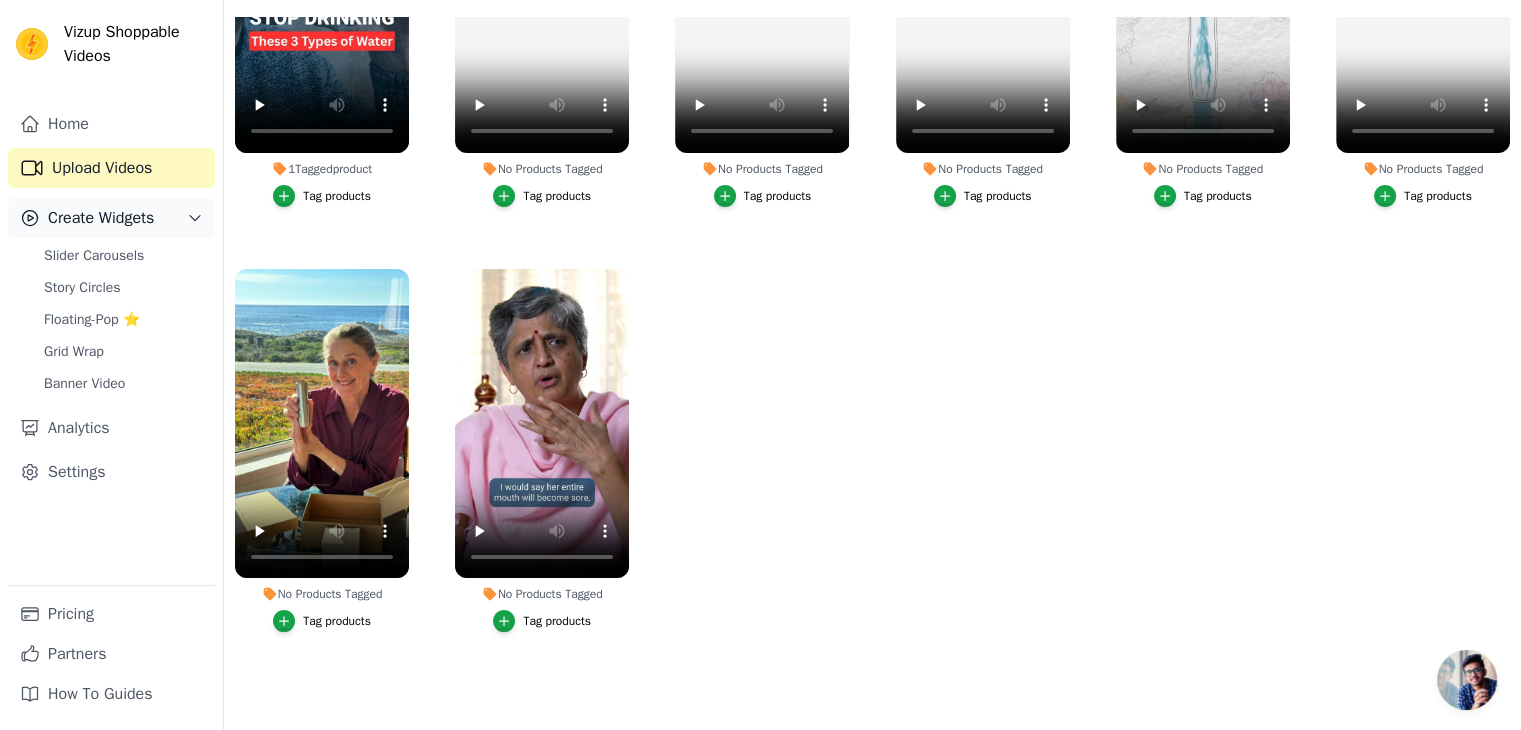 click on "Create Widgets" at bounding box center [101, 218] 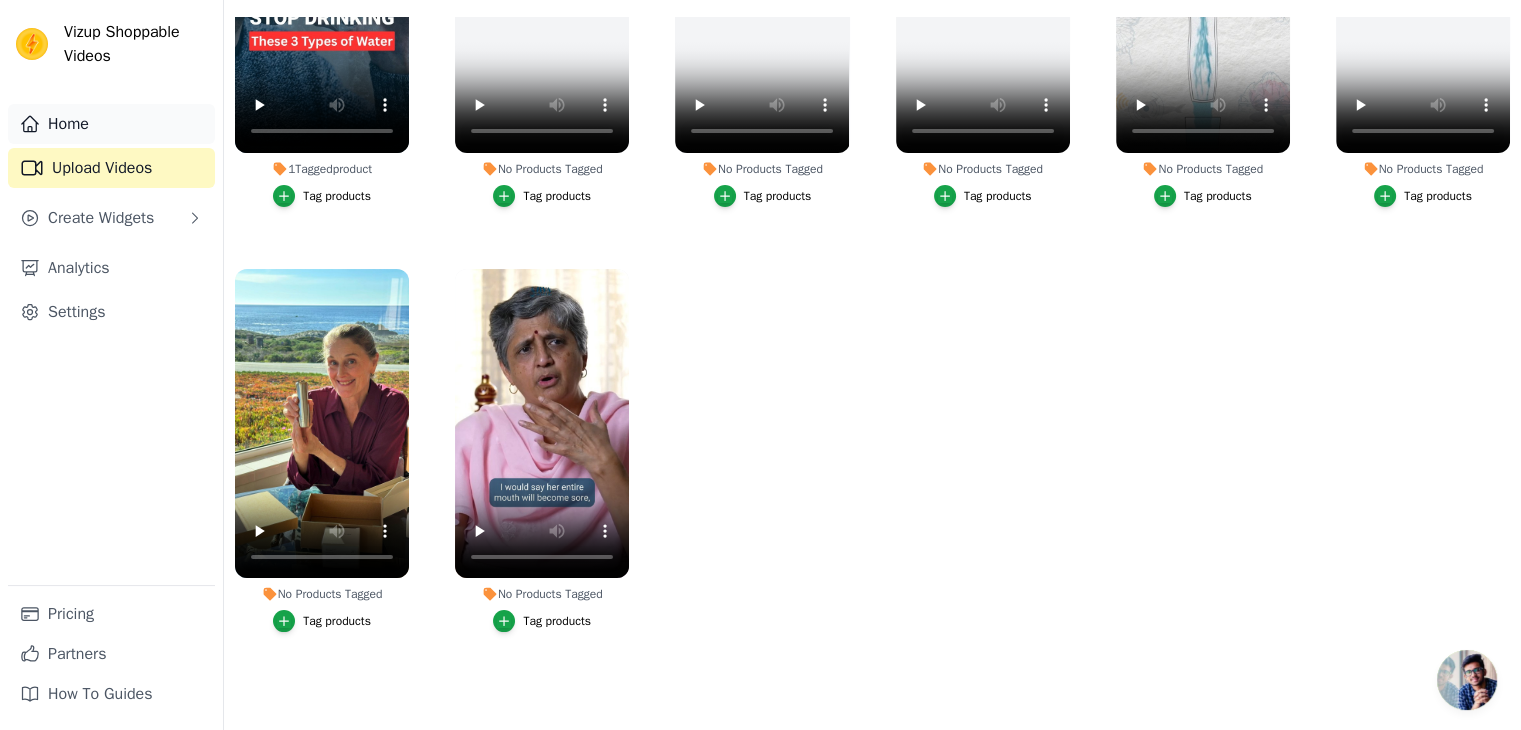 click on "Home" at bounding box center (111, 124) 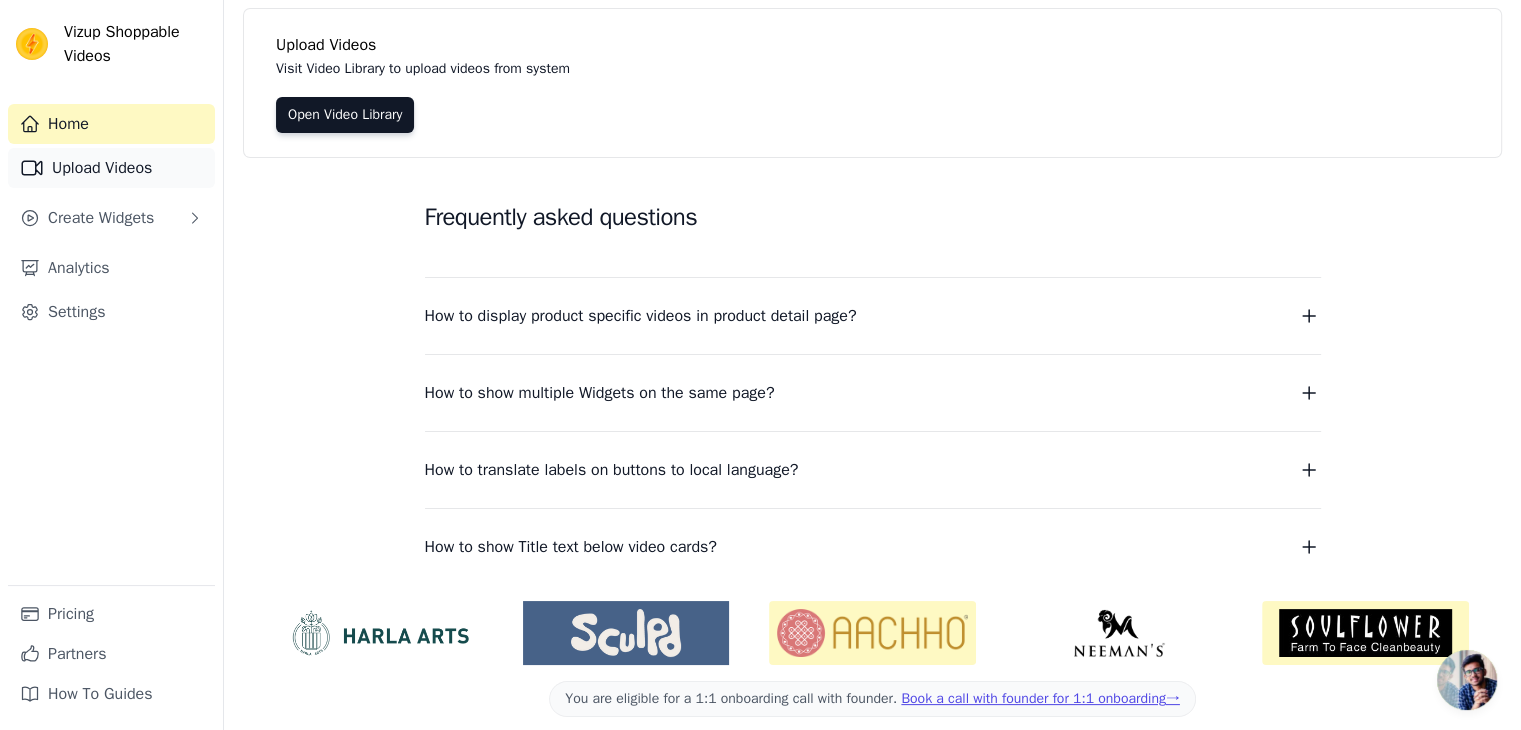 click on "Upload Videos" at bounding box center (111, 168) 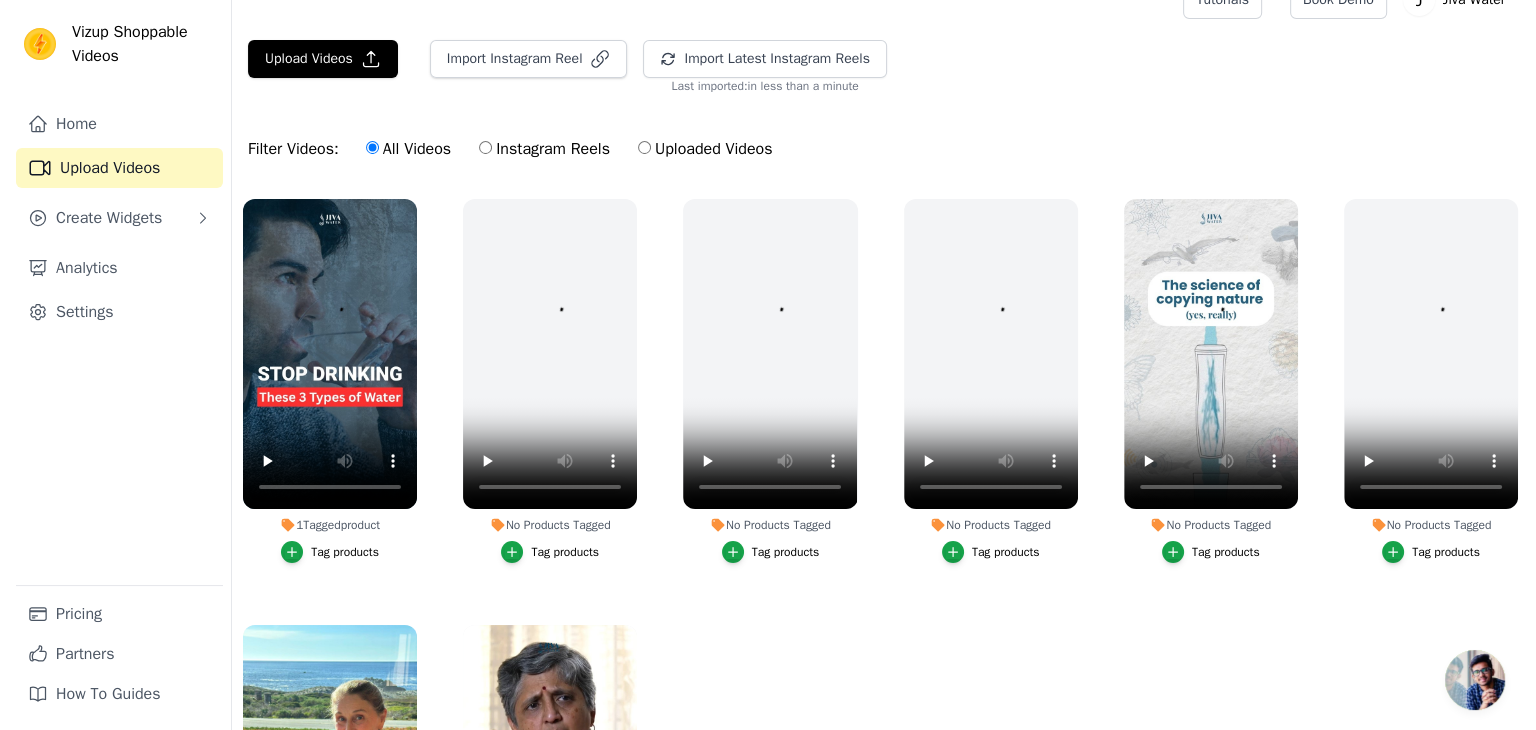 scroll, scrollTop: 0, scrollLeft: 0, axis: both 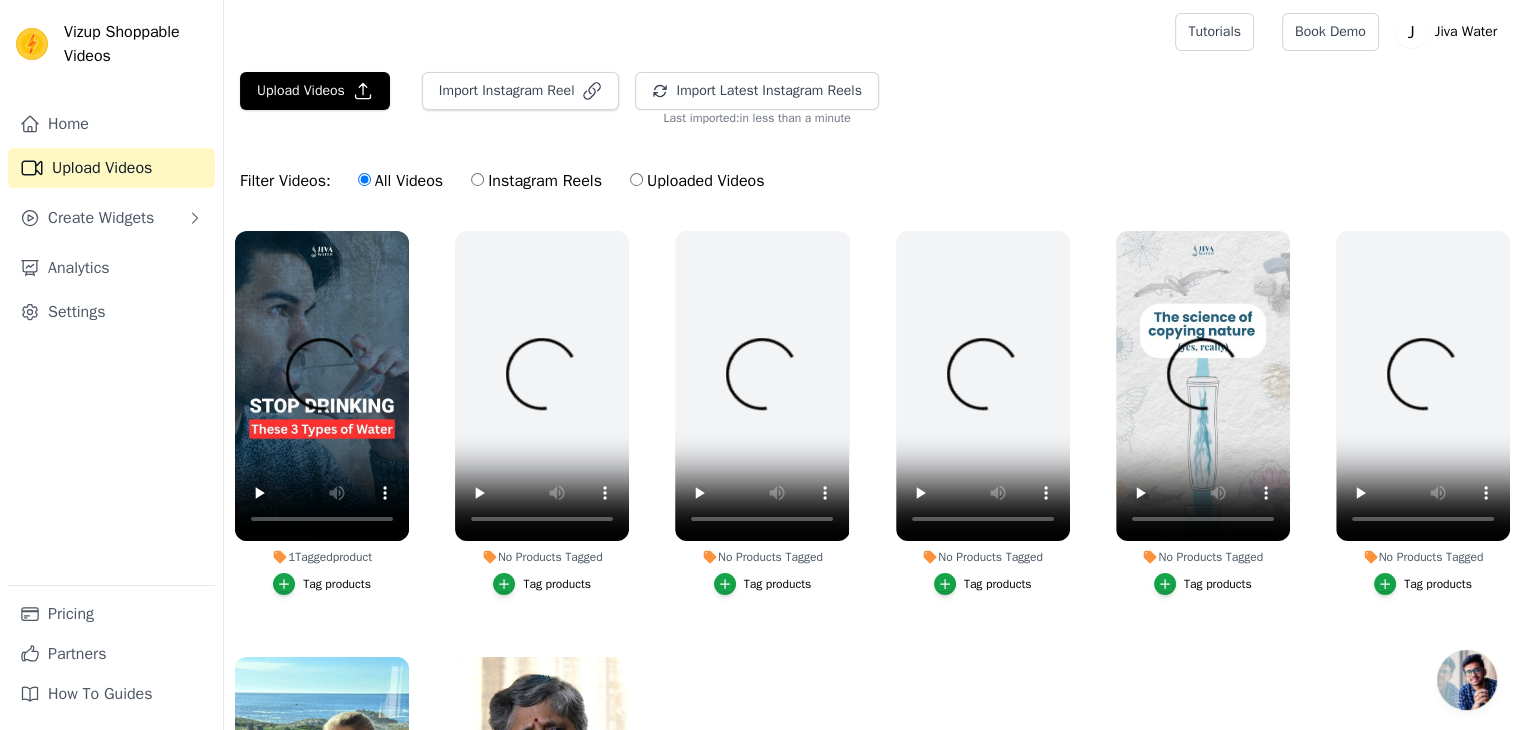 click on "Instagram Reels" at bounding box center (536, 181) 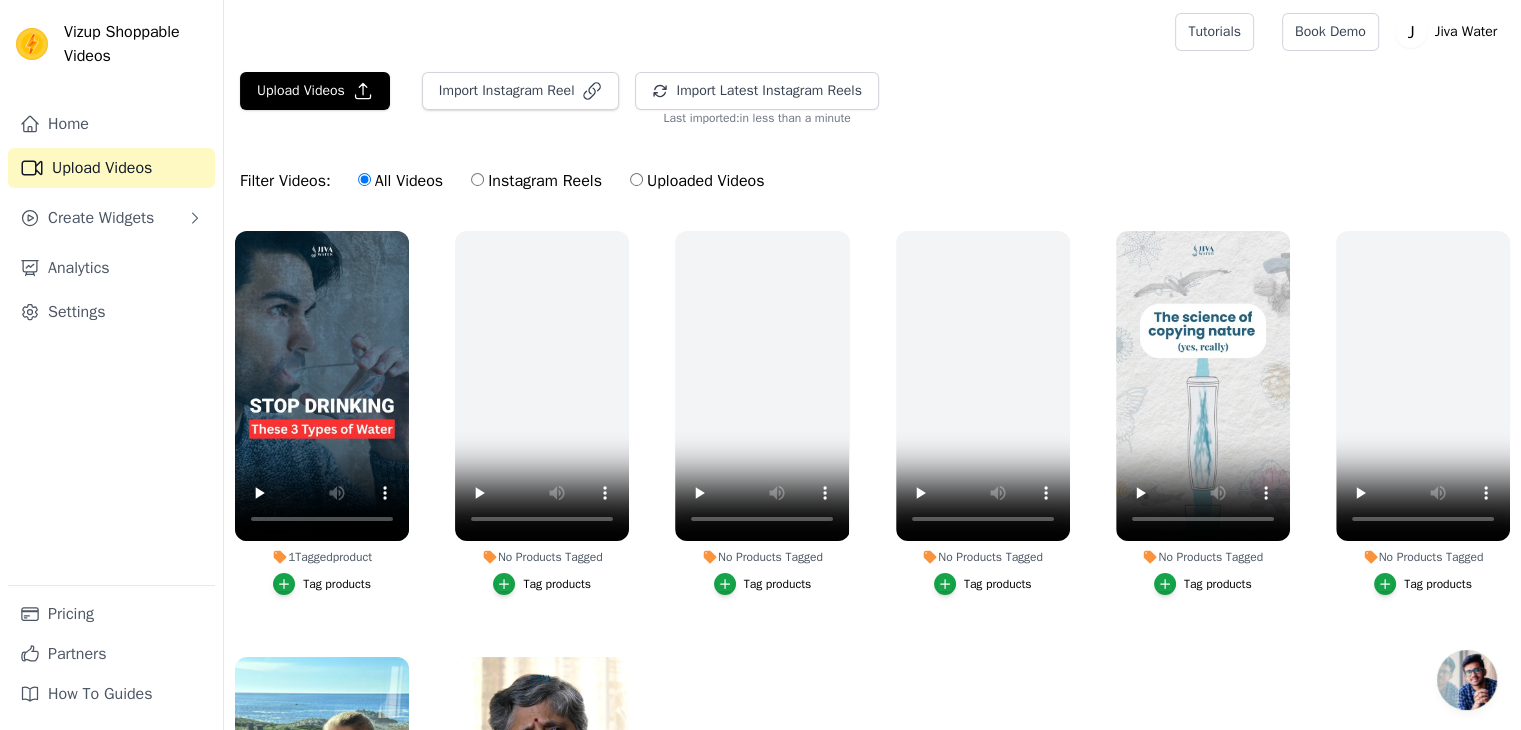 click on "Instagram Reels" at bounding box center (477, 179) 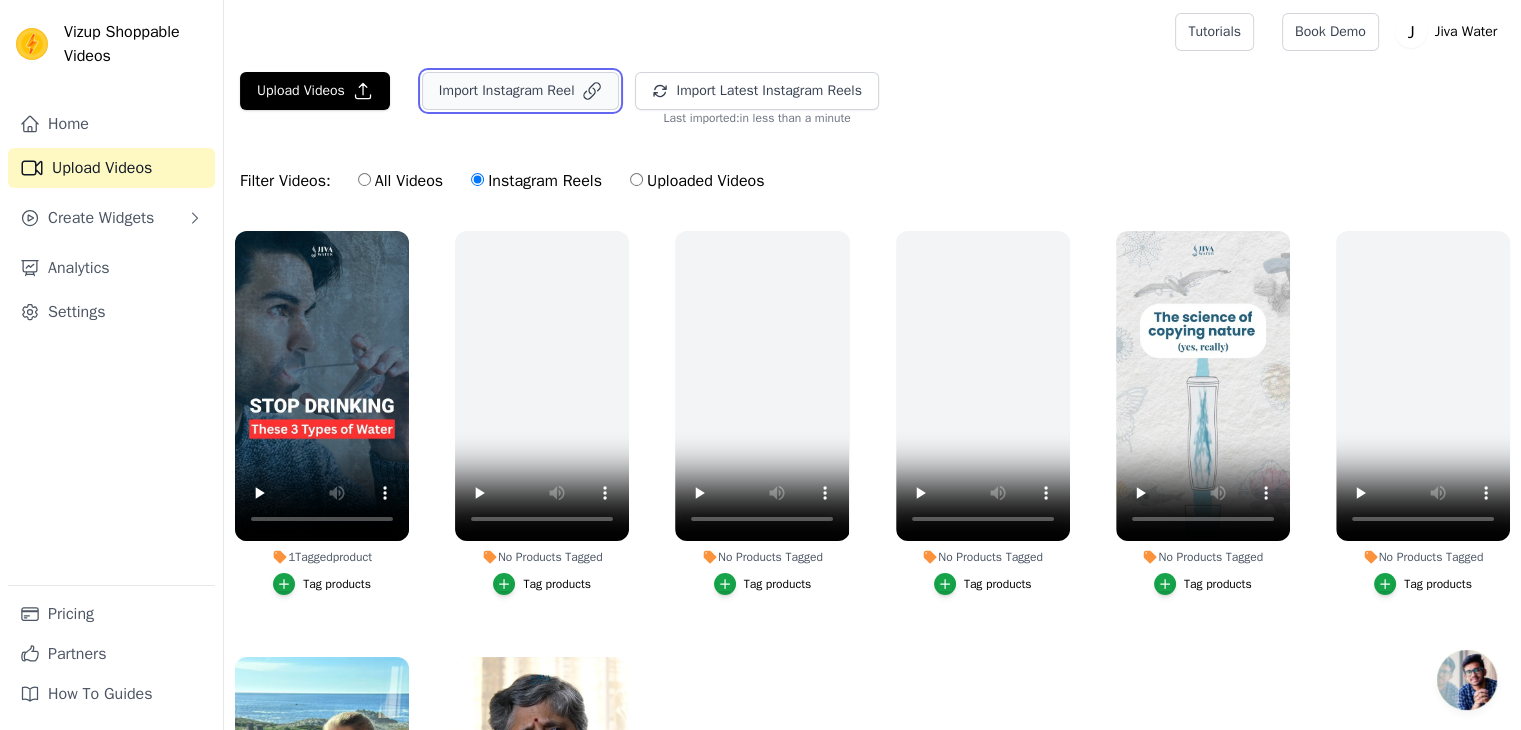 click on "Import Instagram Reel" at bounding box center [521, 91] 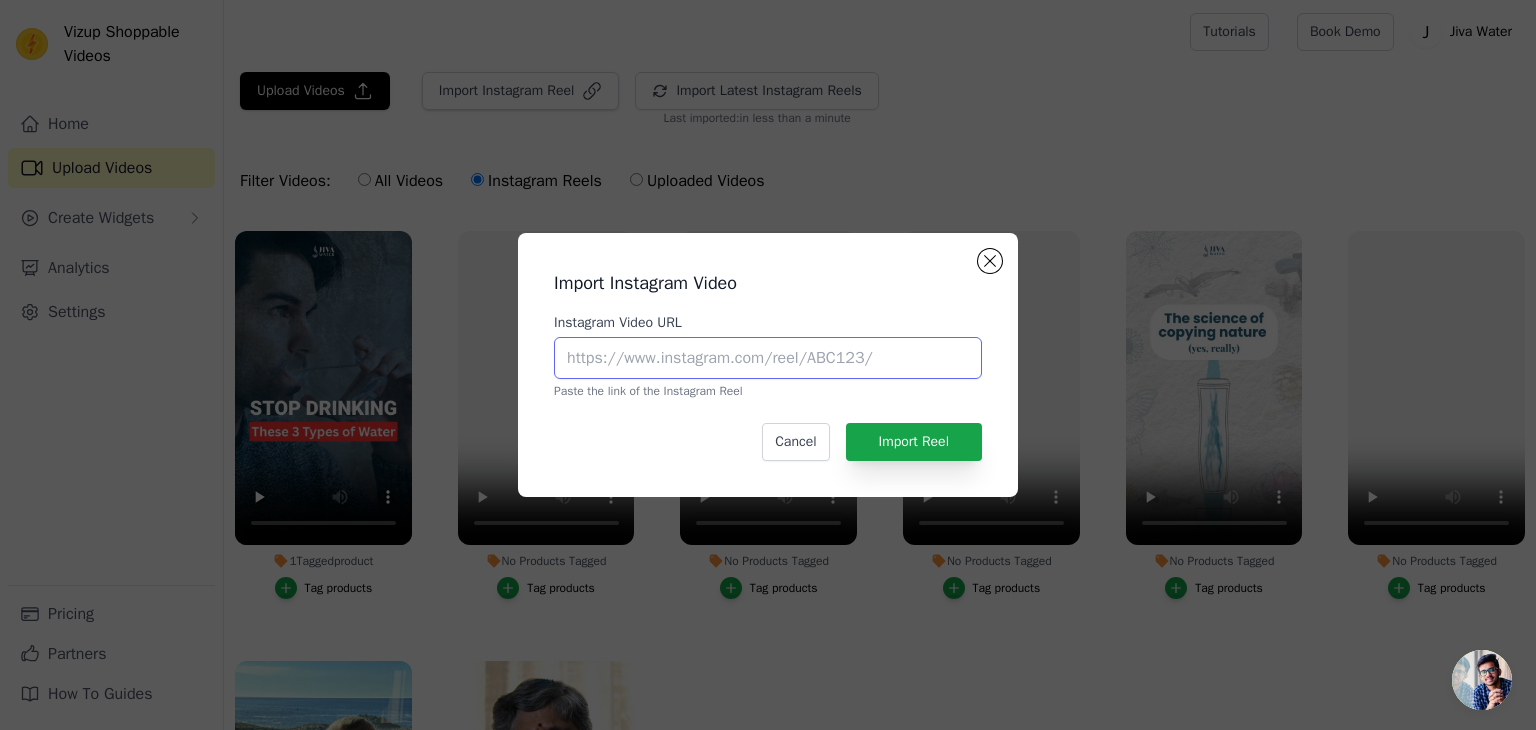 click on "Instagram Video URL" at bounding box center (768, 358) 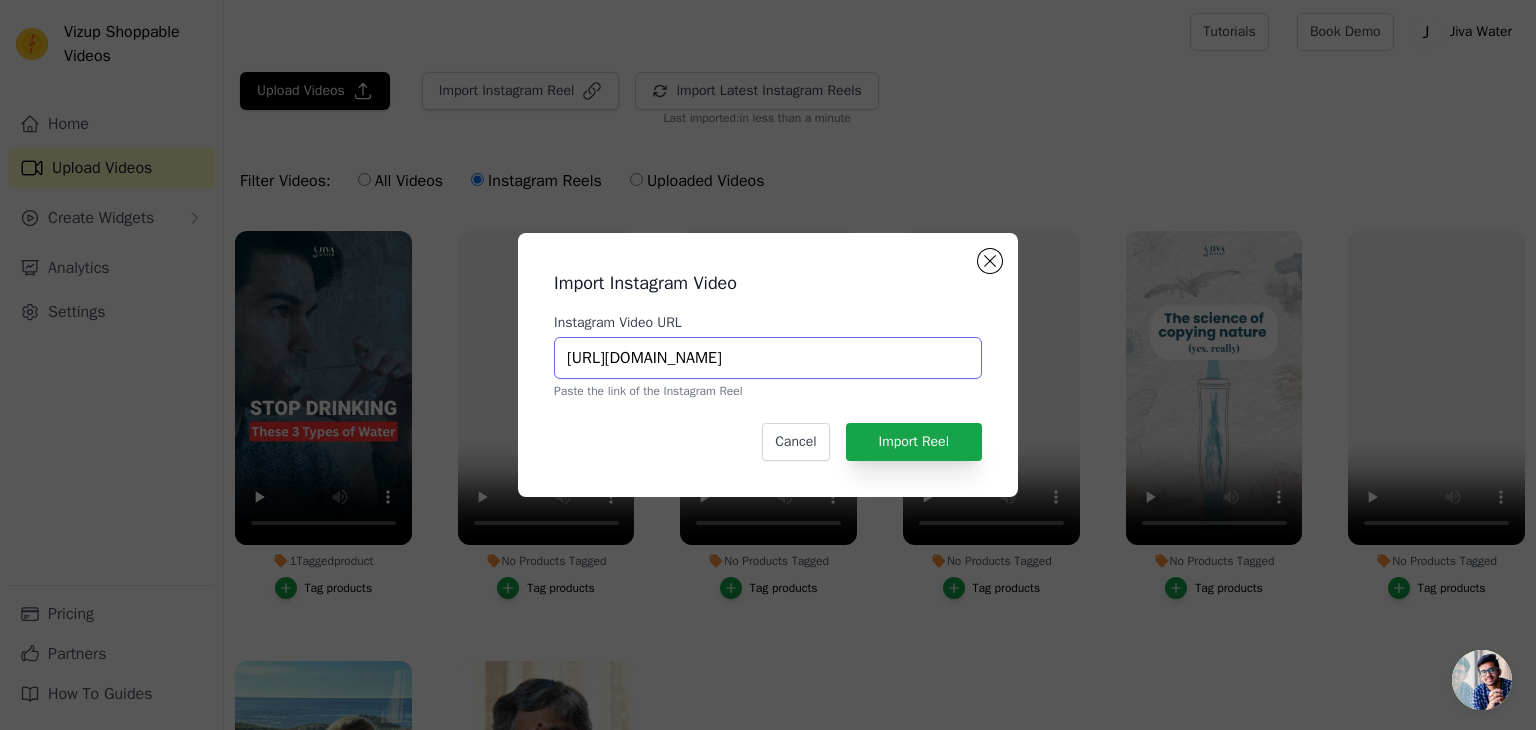 scroll, scrollTop: 0, scrollLeft: 180, axis: horizontal 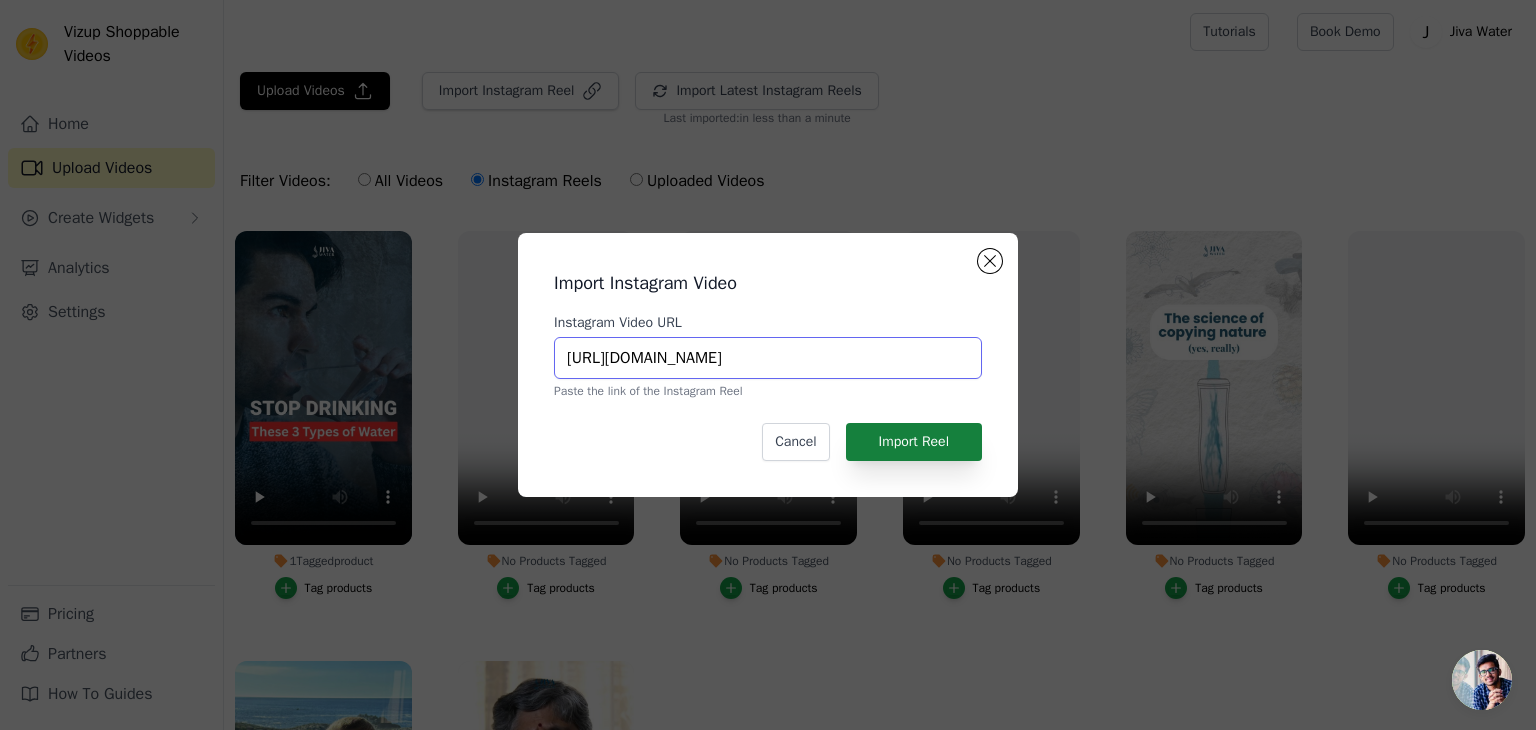 type on "https://www.instagram.com/reel/DBbXpeCy60J/?igsh=MWdubzFqYmk3OGYyeA==" 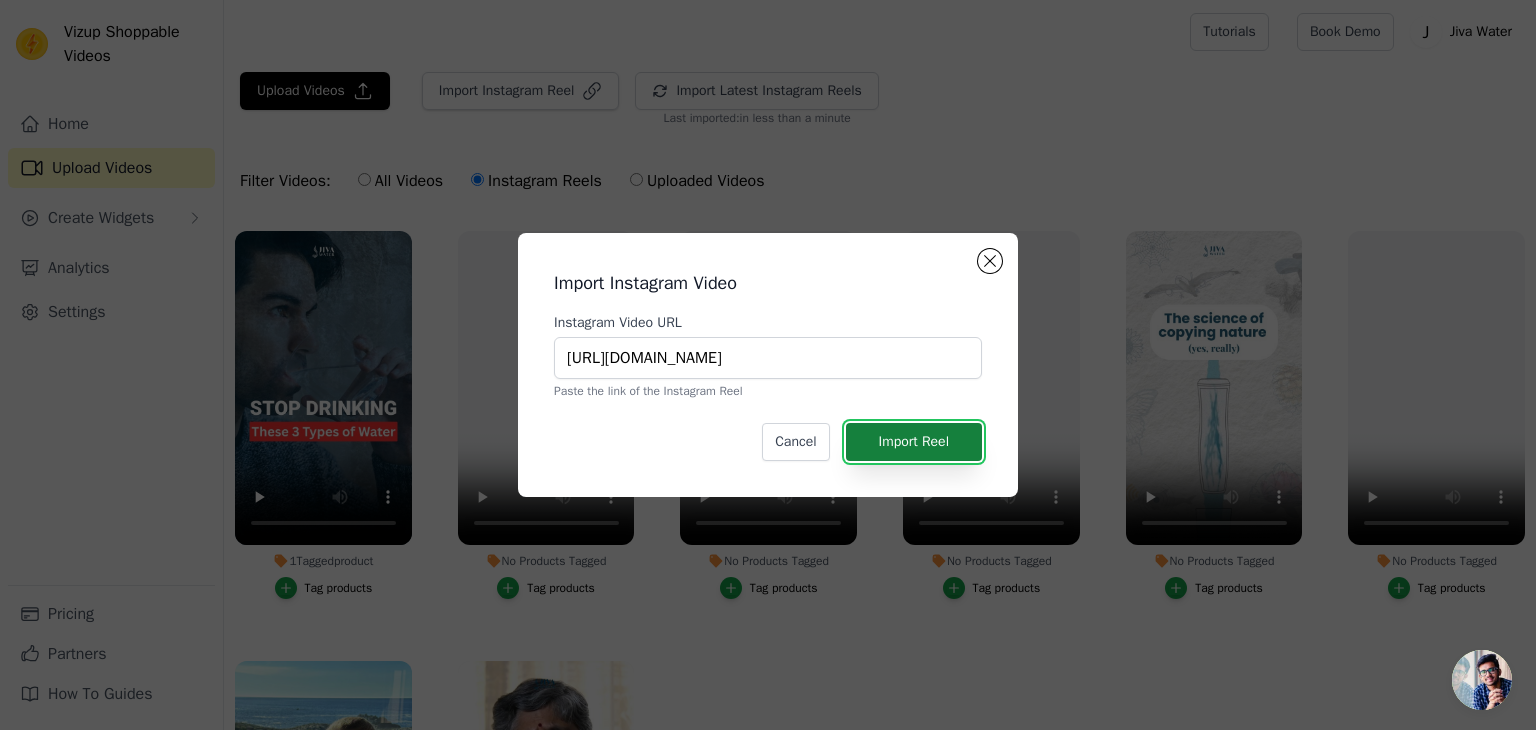 scroll, scrollTop: 0, scrollLeft: 0, axis: both 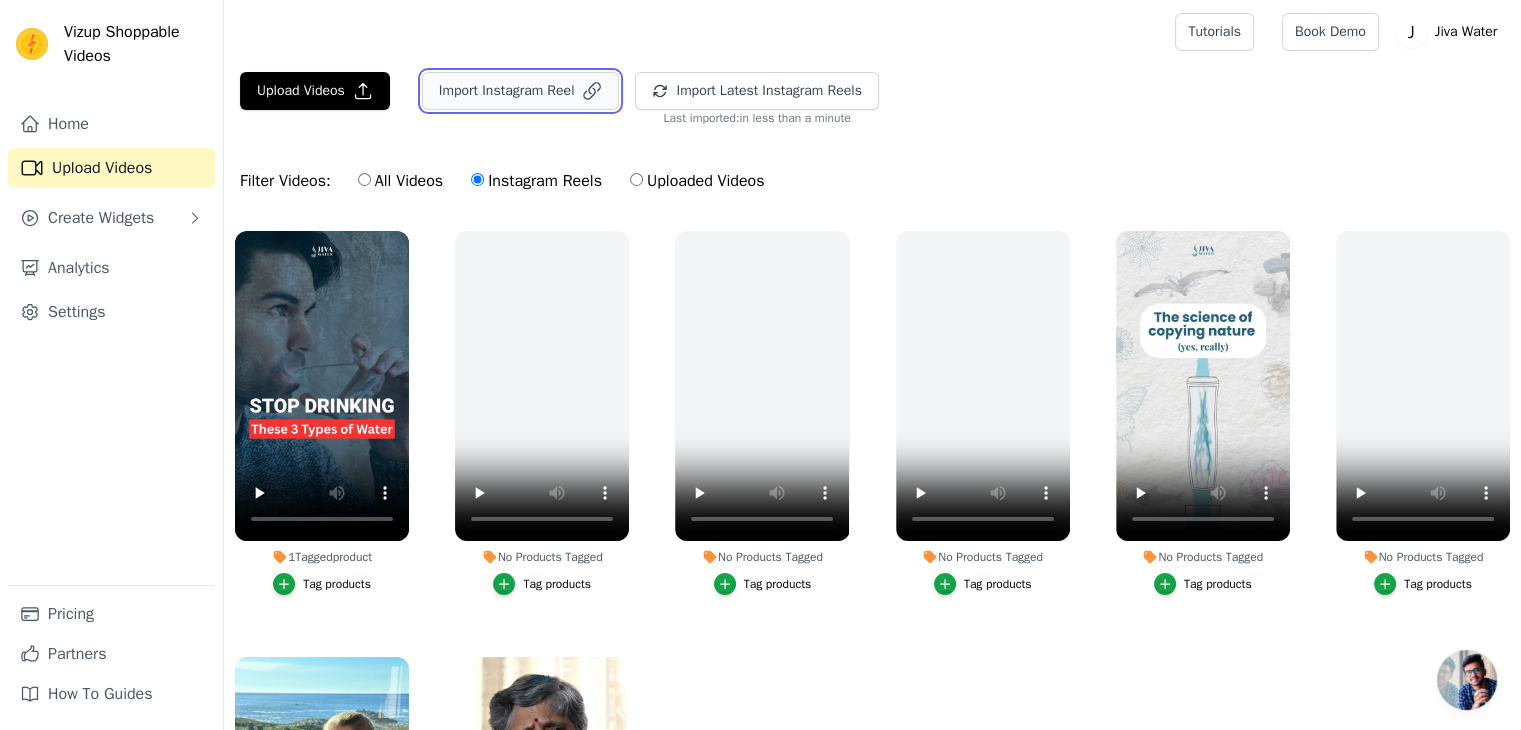 click on "Import Instagram Reel" at bounding box center (521, 91) 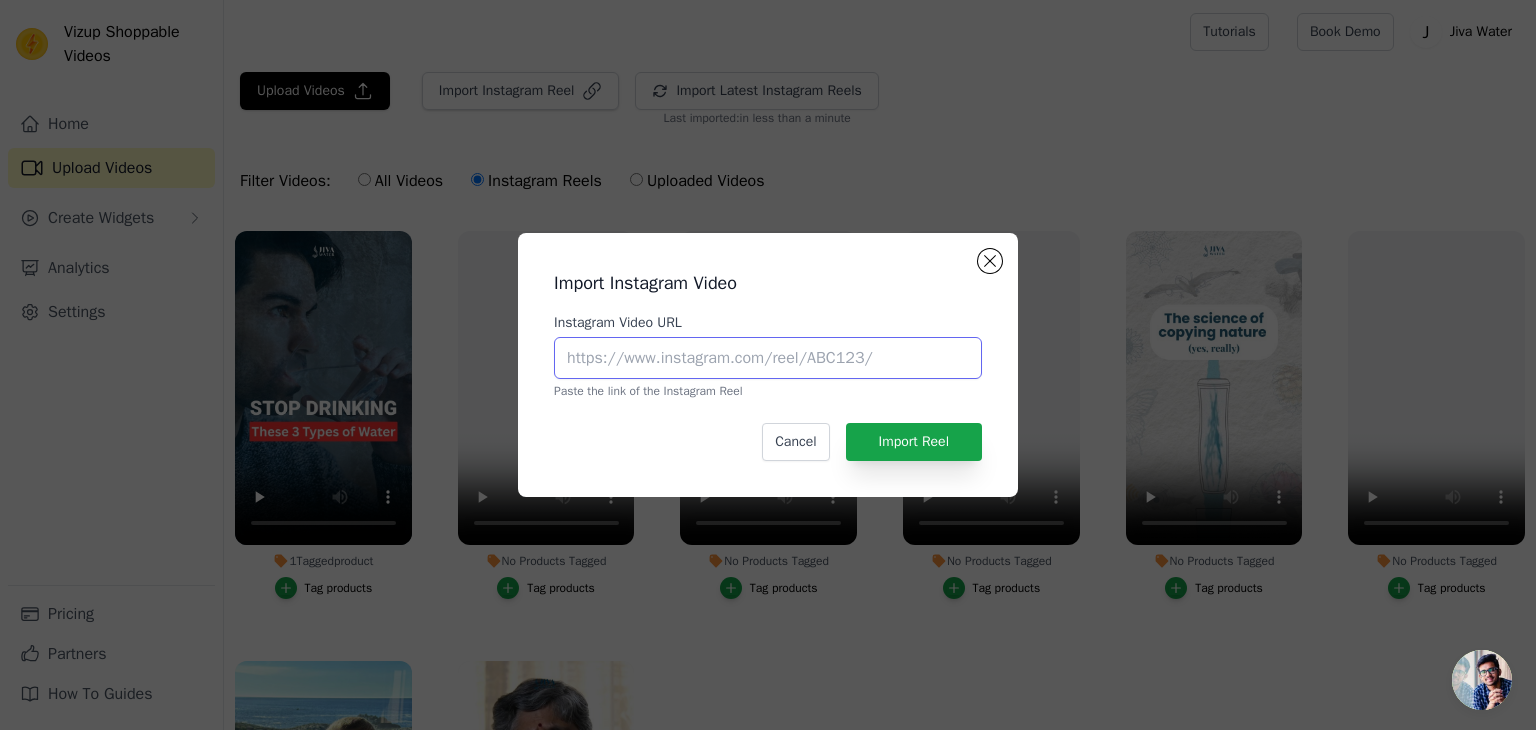 click on "Instagram Video URL" at bounding box center (768, 358) 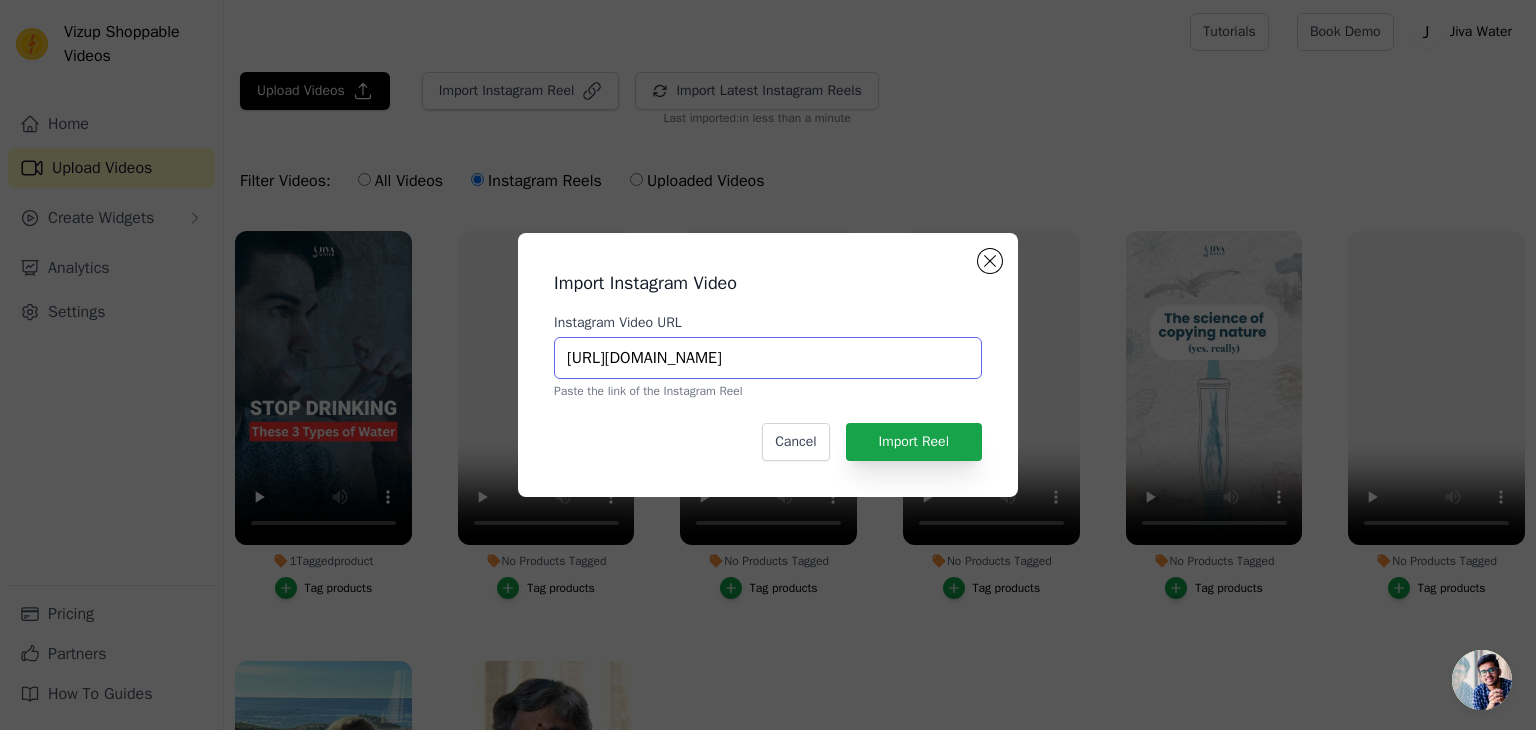 scroll, scrollTop: 0, scrollLeft: 155, axis: horizontal 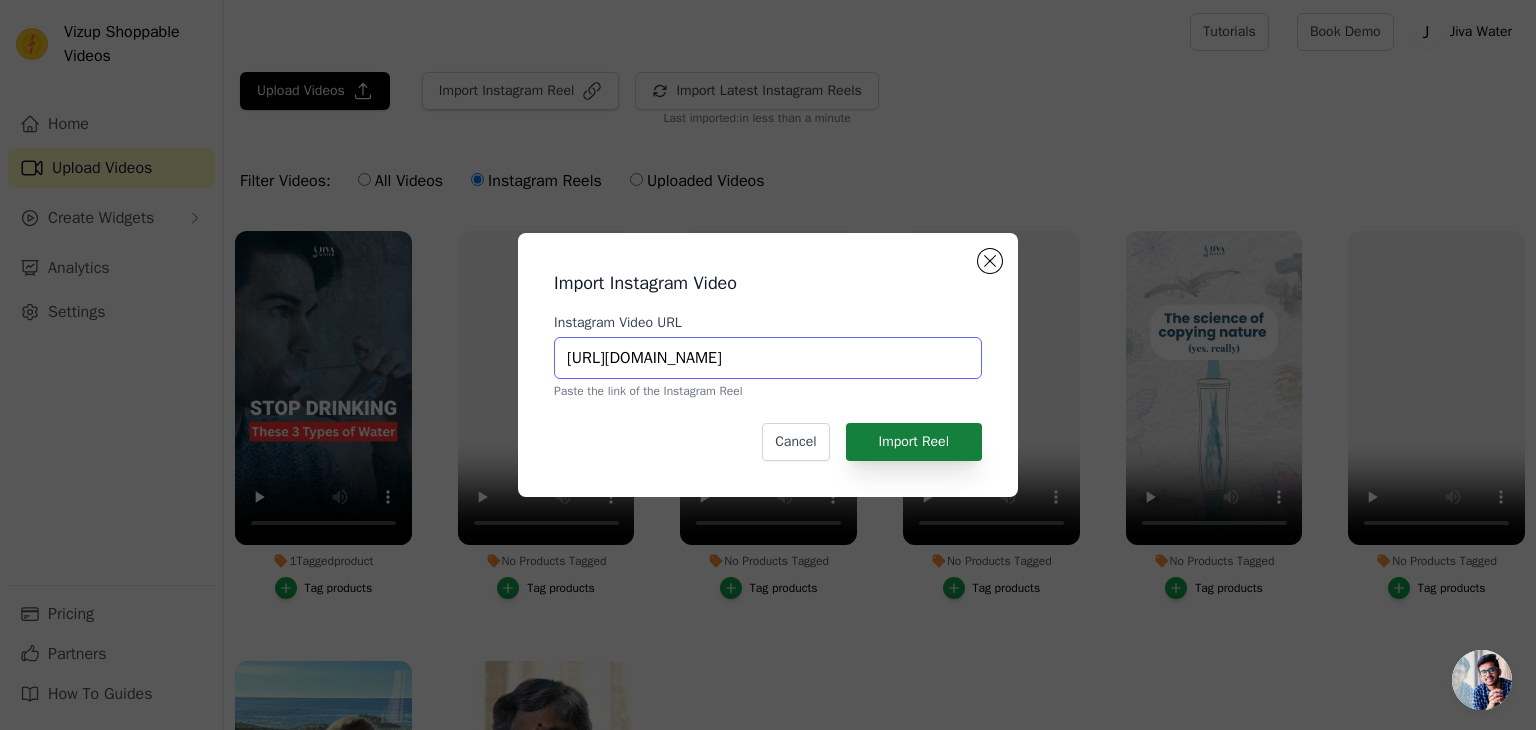 type on "https://www.instagram.com/reel/DBbXpeCy60J/?utm_source=ig_web_copy_link" 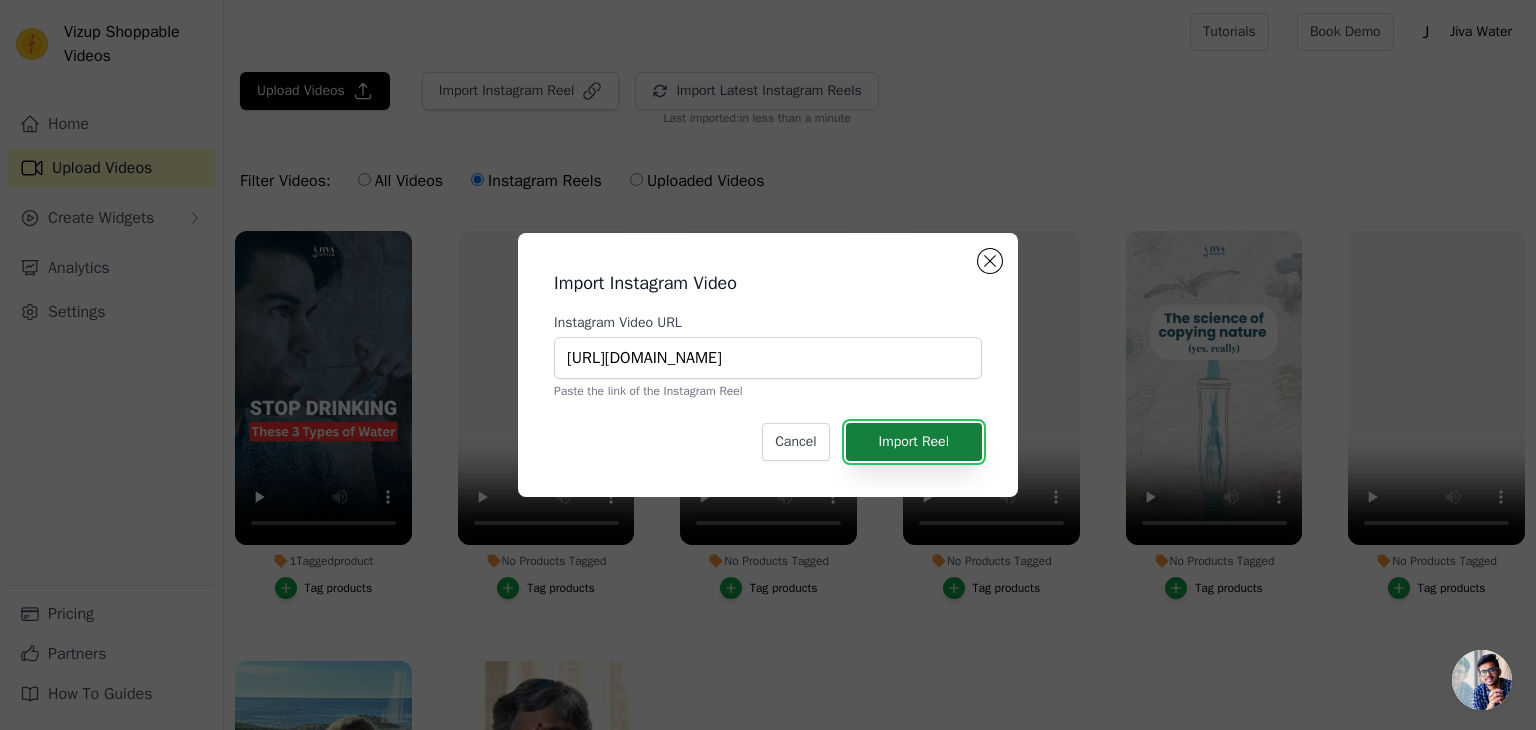 scroll, scrollTop: 0, scrollLeft: 0, axis: both 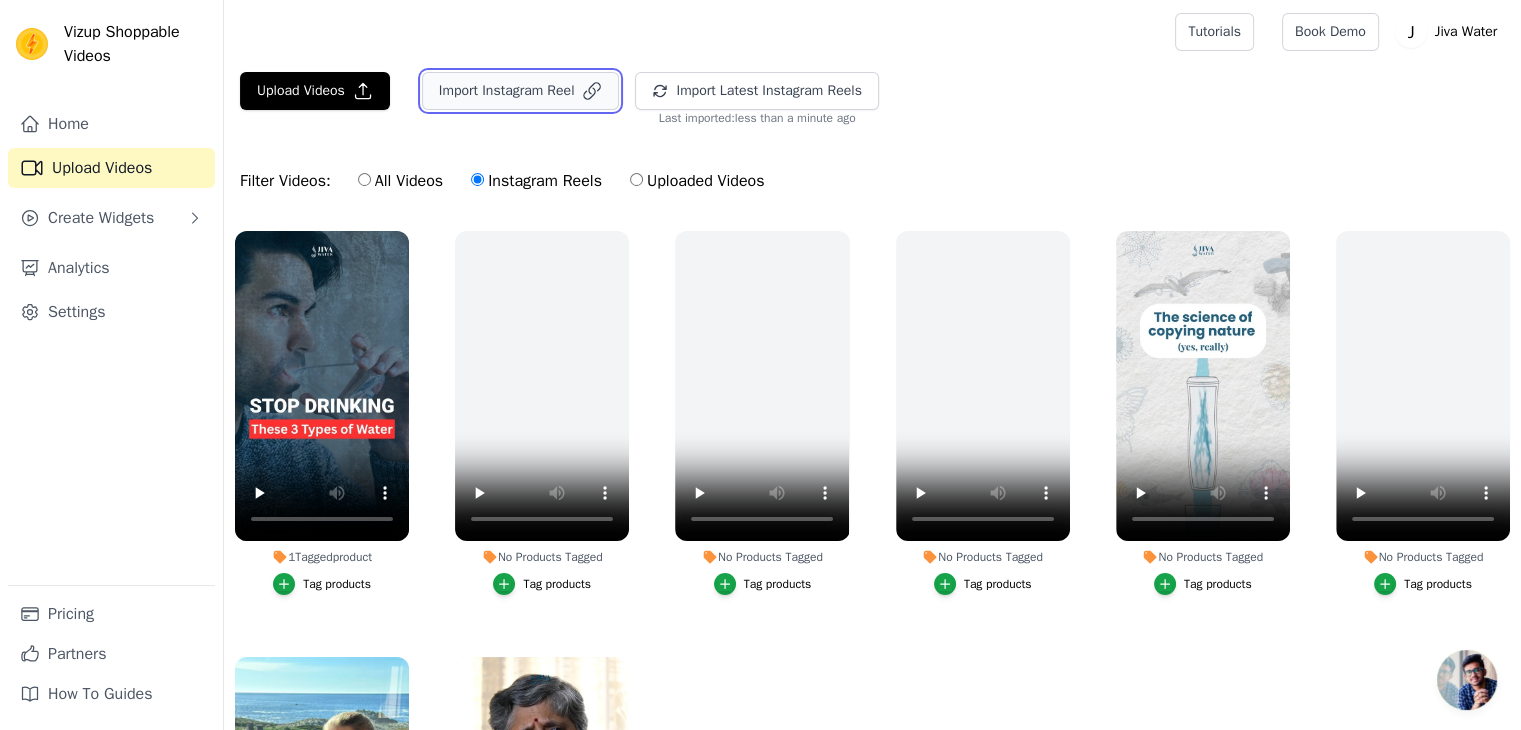 click on "Import Instagram Reel" at bounding box center [521, 91] 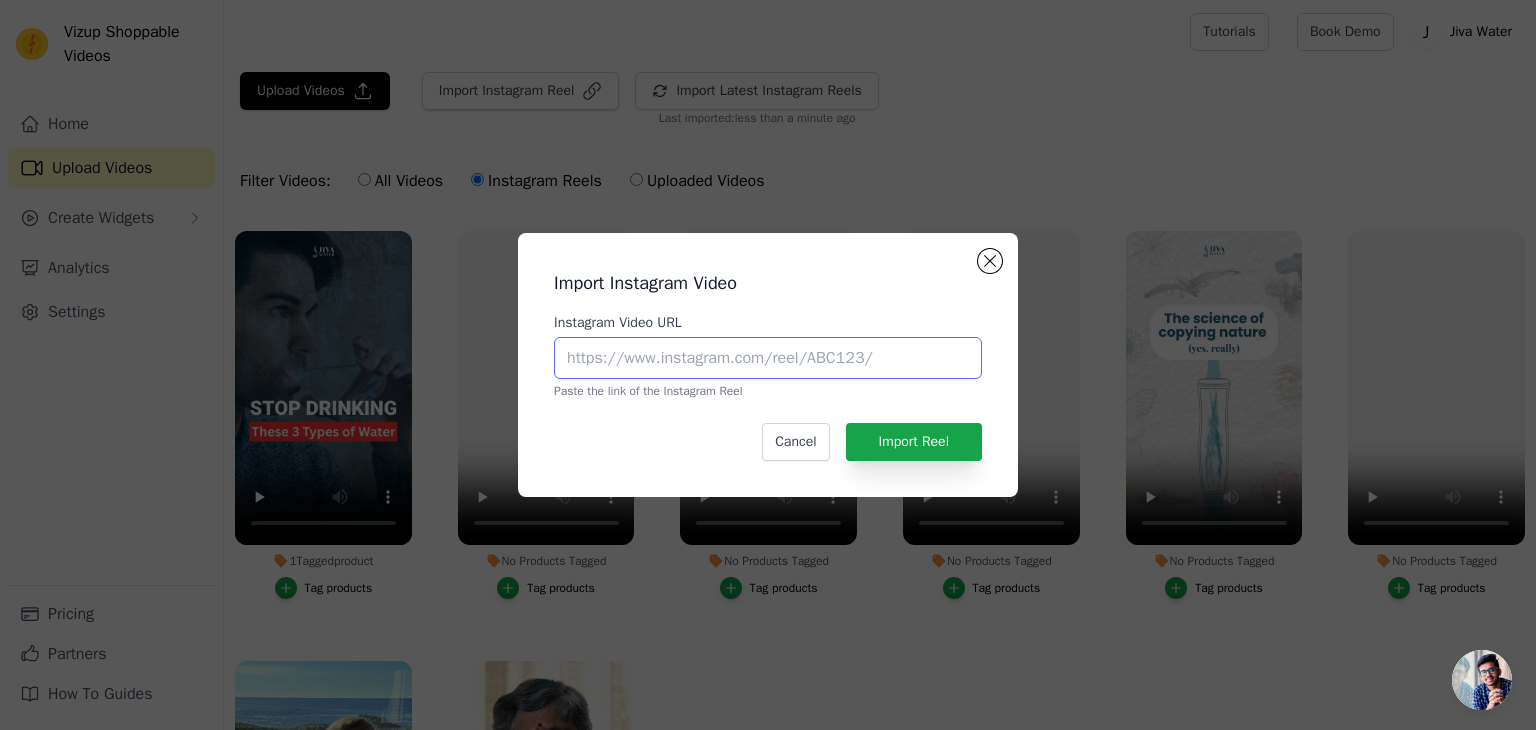 click on "Instagram Video URL" at bounding box center (768, 358) 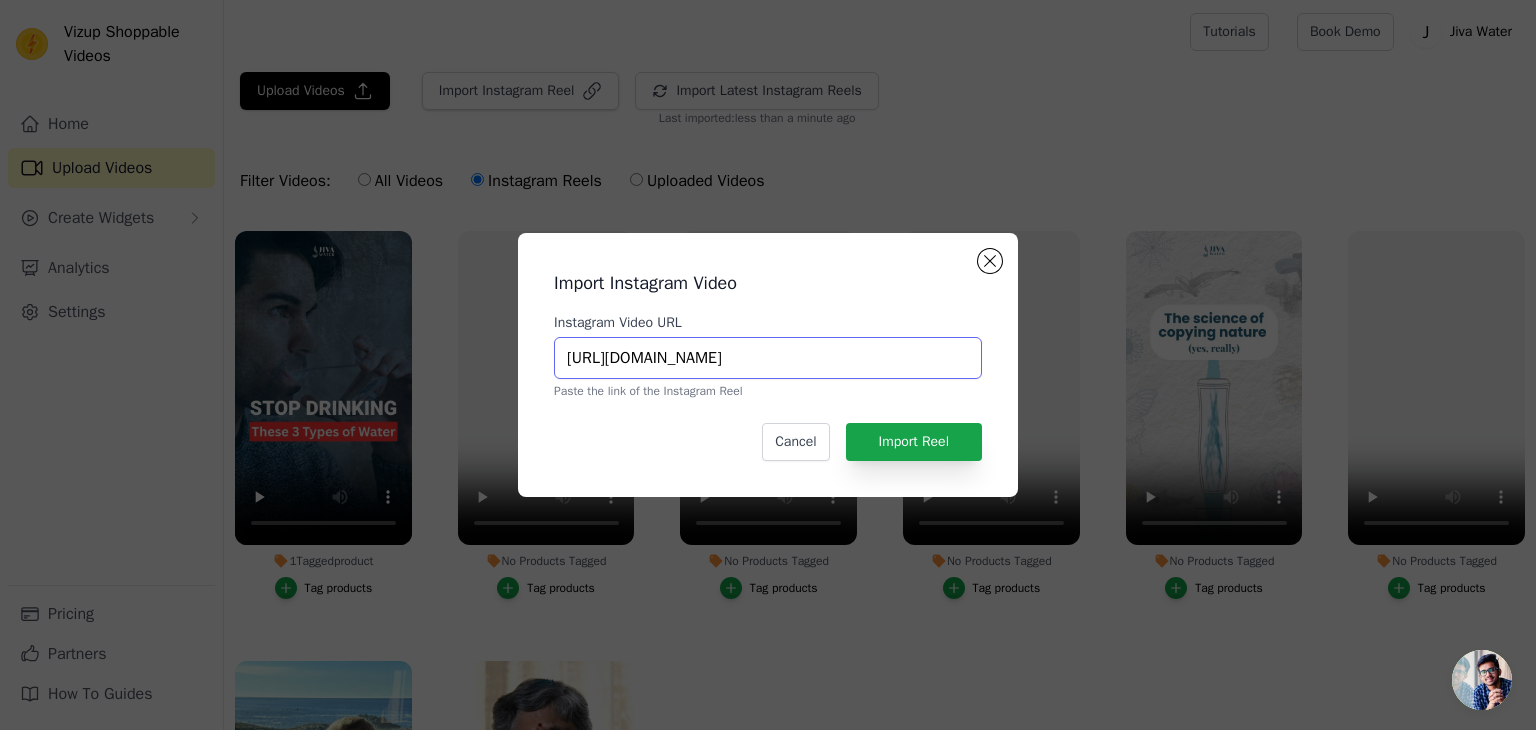 scroll, scrollTop: 0, scrollLeft: 155, axis: horizontal 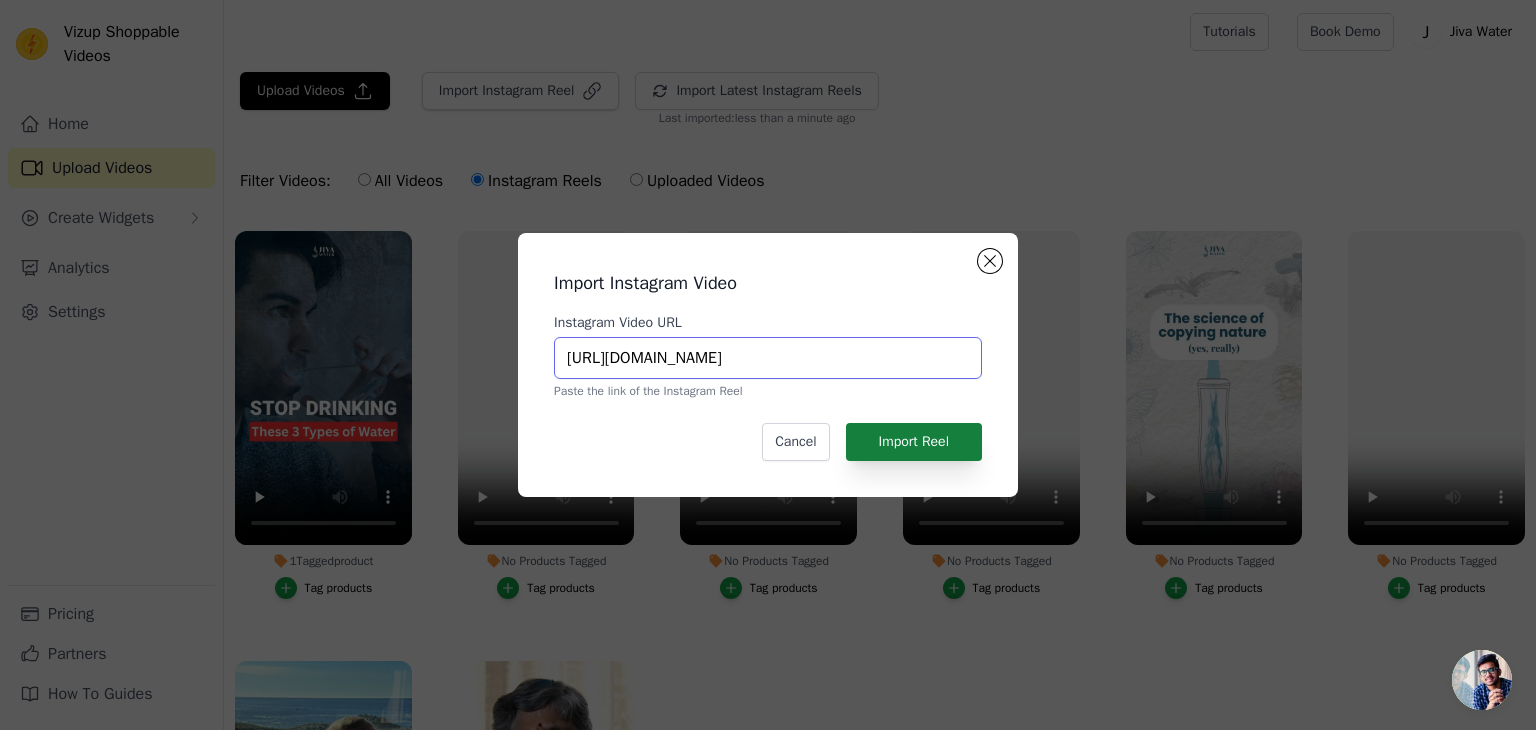 type on "https://www.instagram.com/reel/DBbXpeCy60J/?utm_source=ig_web_copy_link" 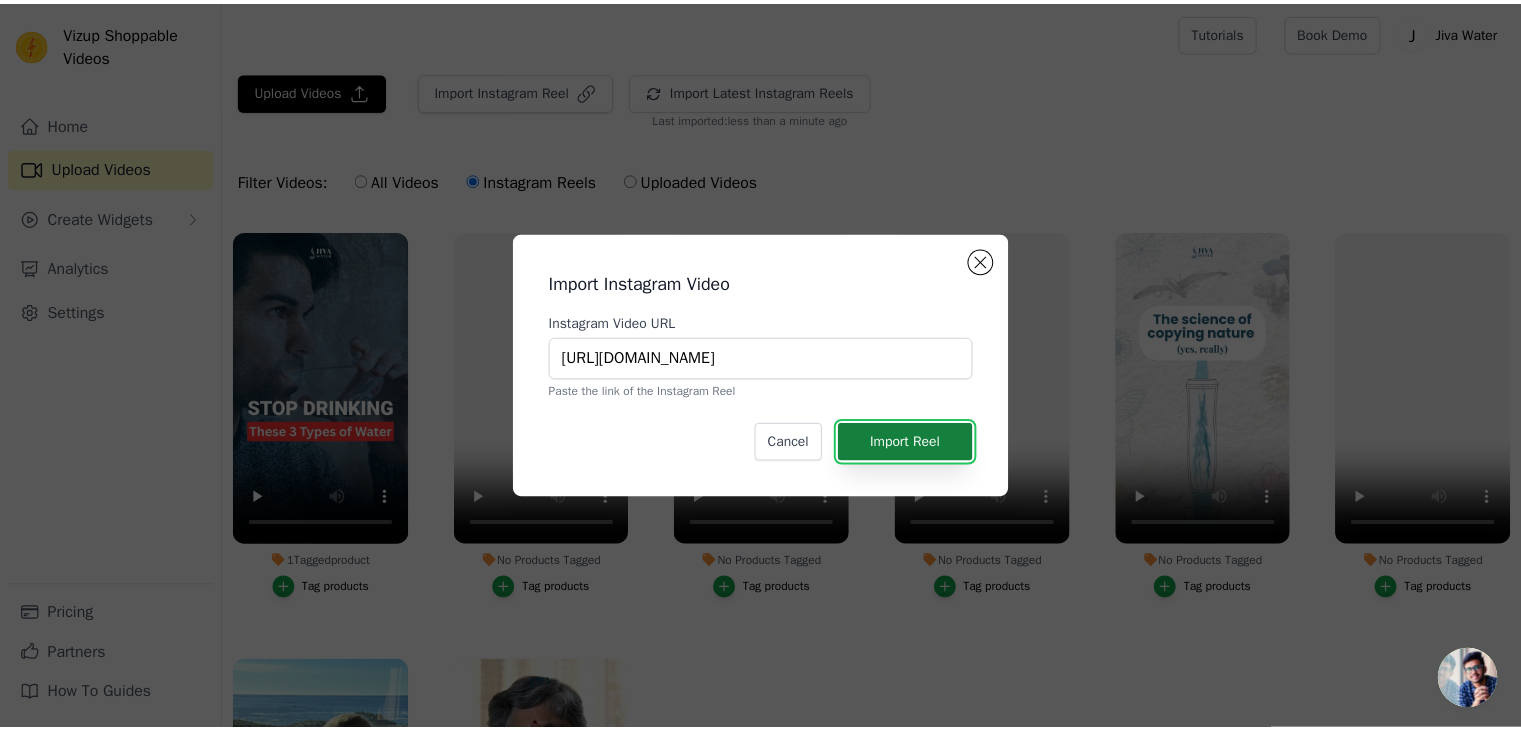scroll, scrollTop: 0, scrollLeft: 0, axis: both 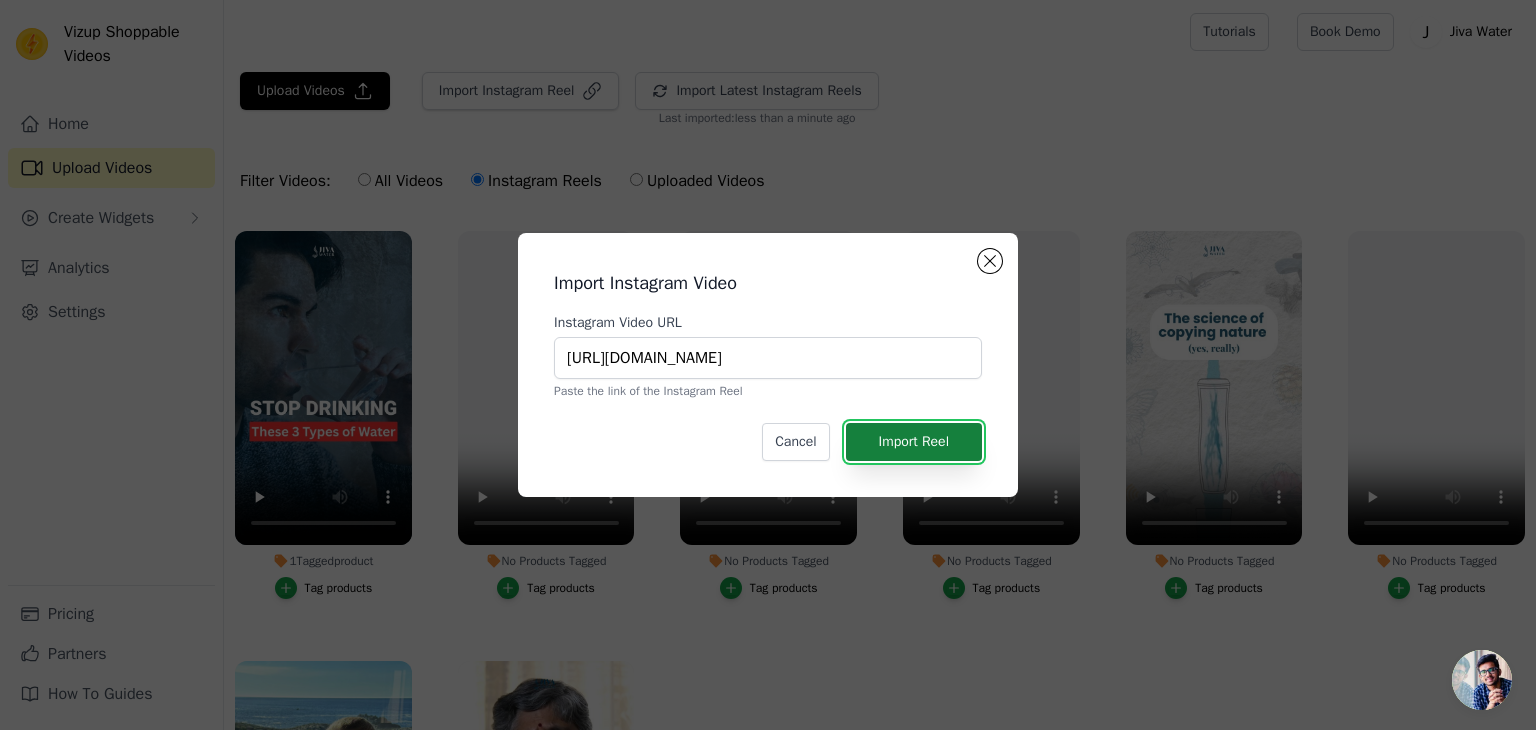 click on "Import Reel" at bounding box center (914, 442) 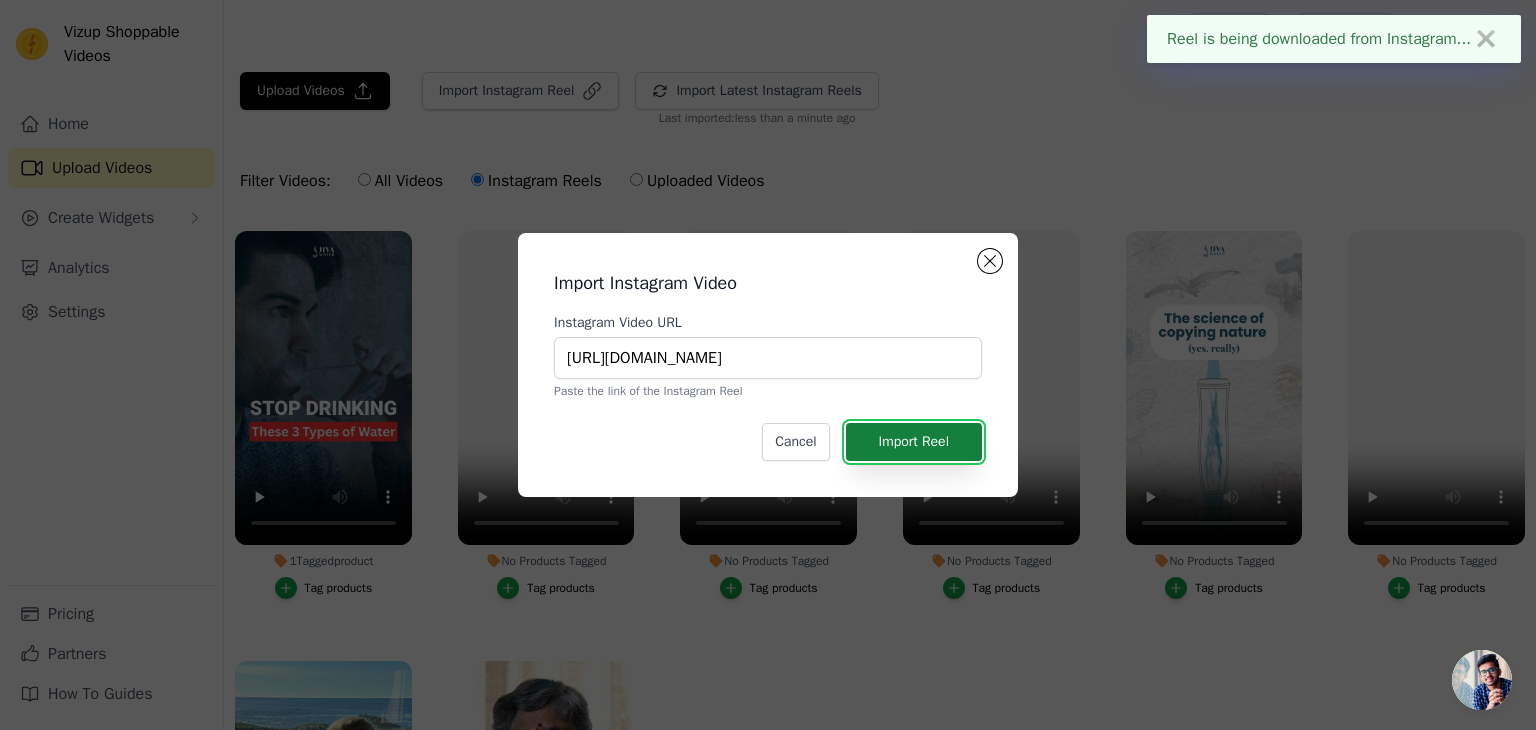 click on "Import Reel" at bounding box center (914, 442) 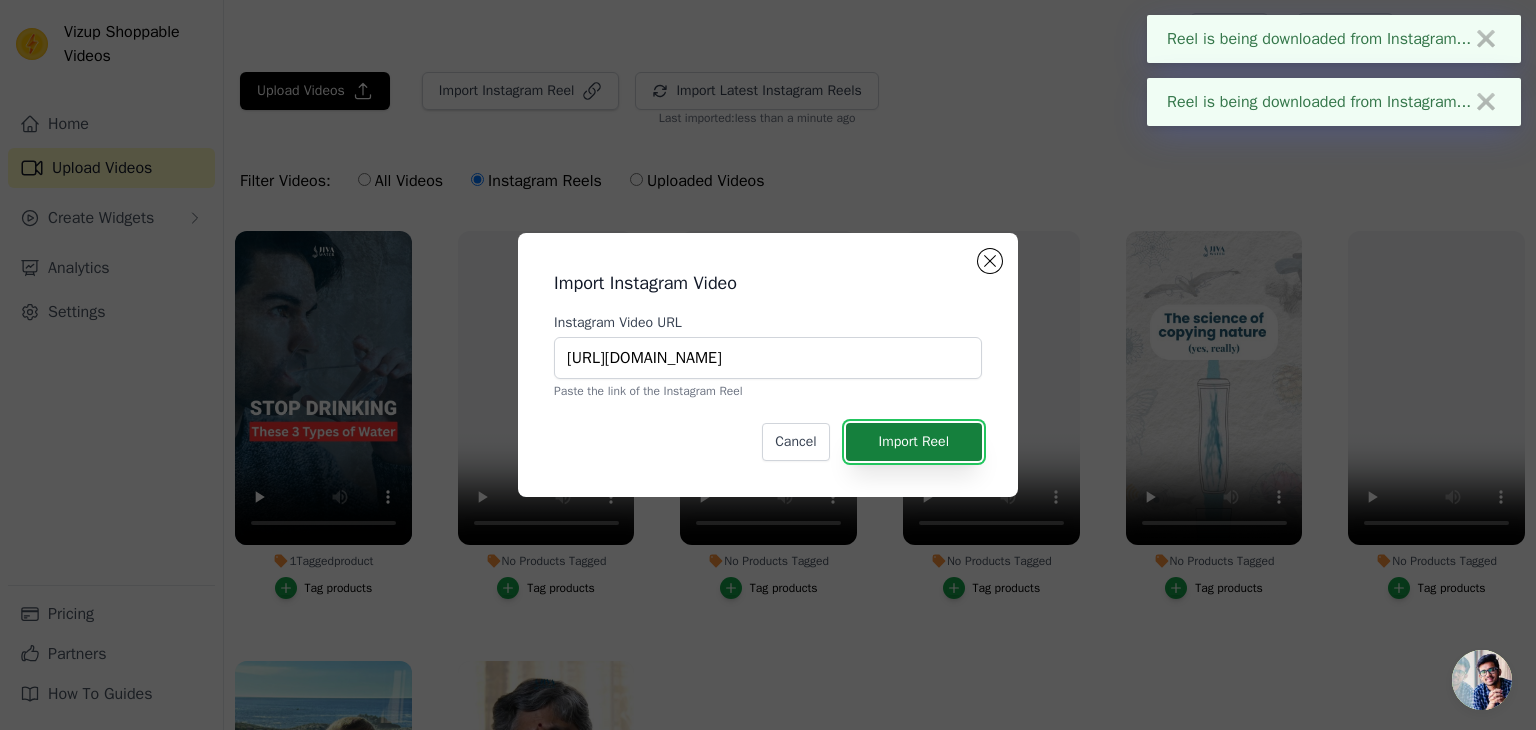 click on "Import Reel" at bounding box center [914, 442] 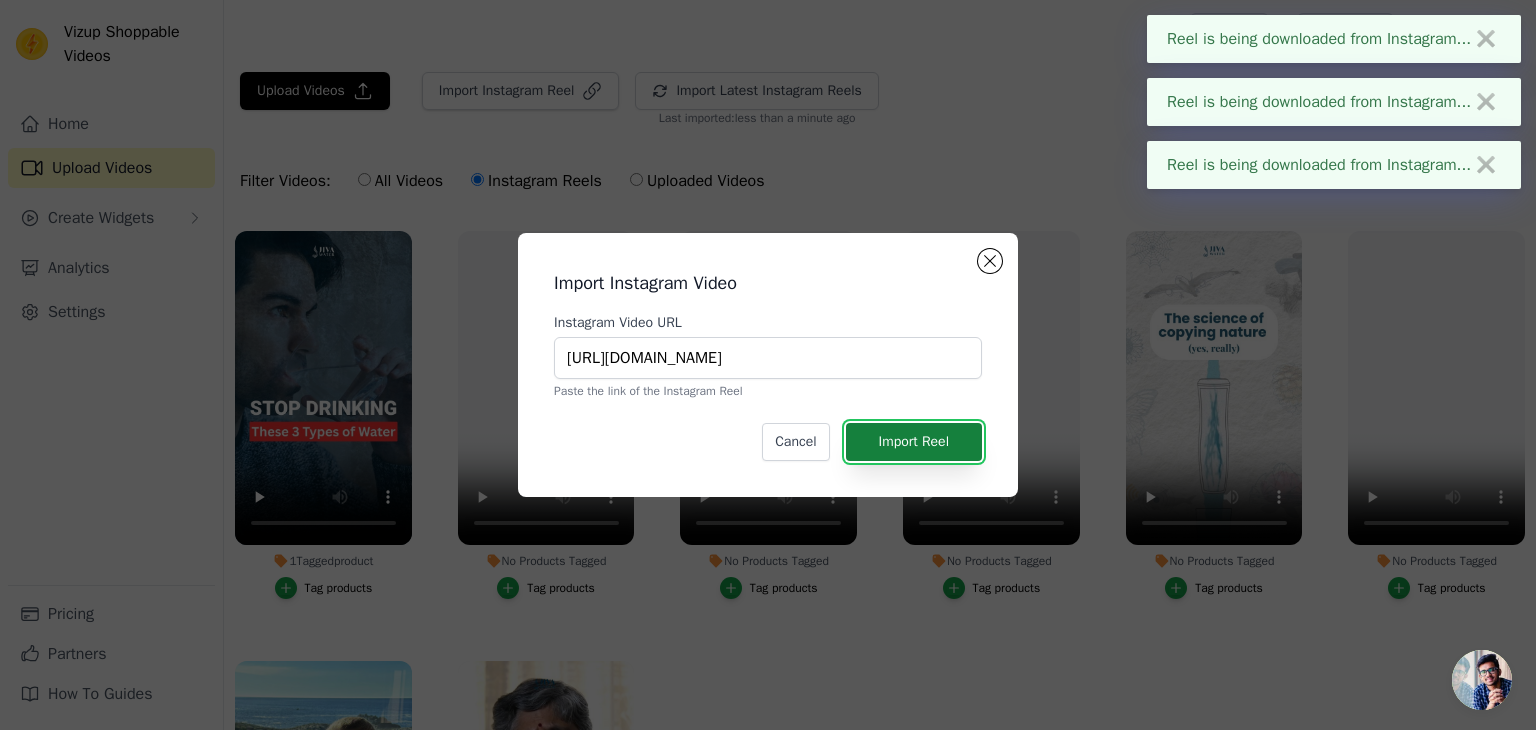 click on "Import Reel" at bounding box center [914, 442] 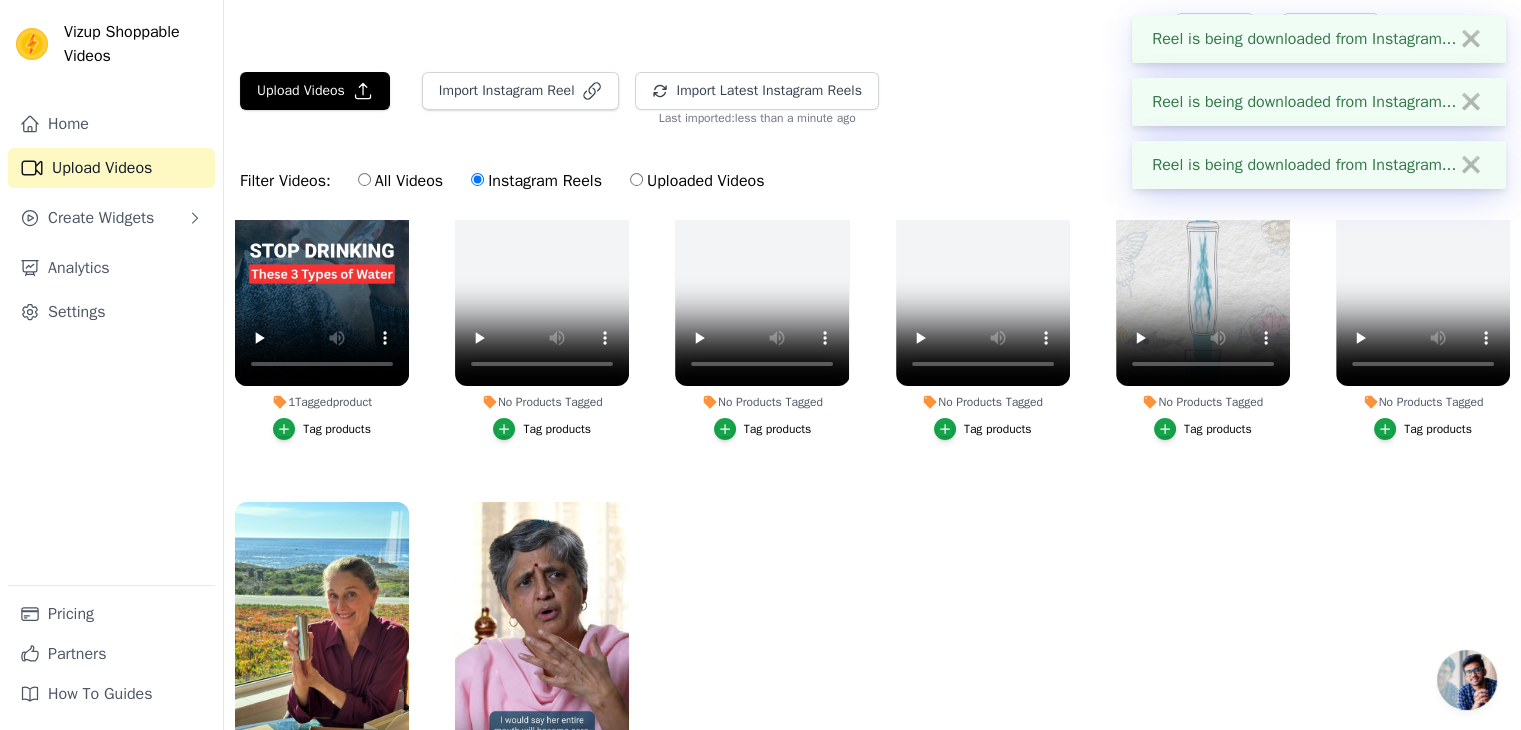 scroll, scrollTop: 190, scrollLeft: 0, axis: vertical 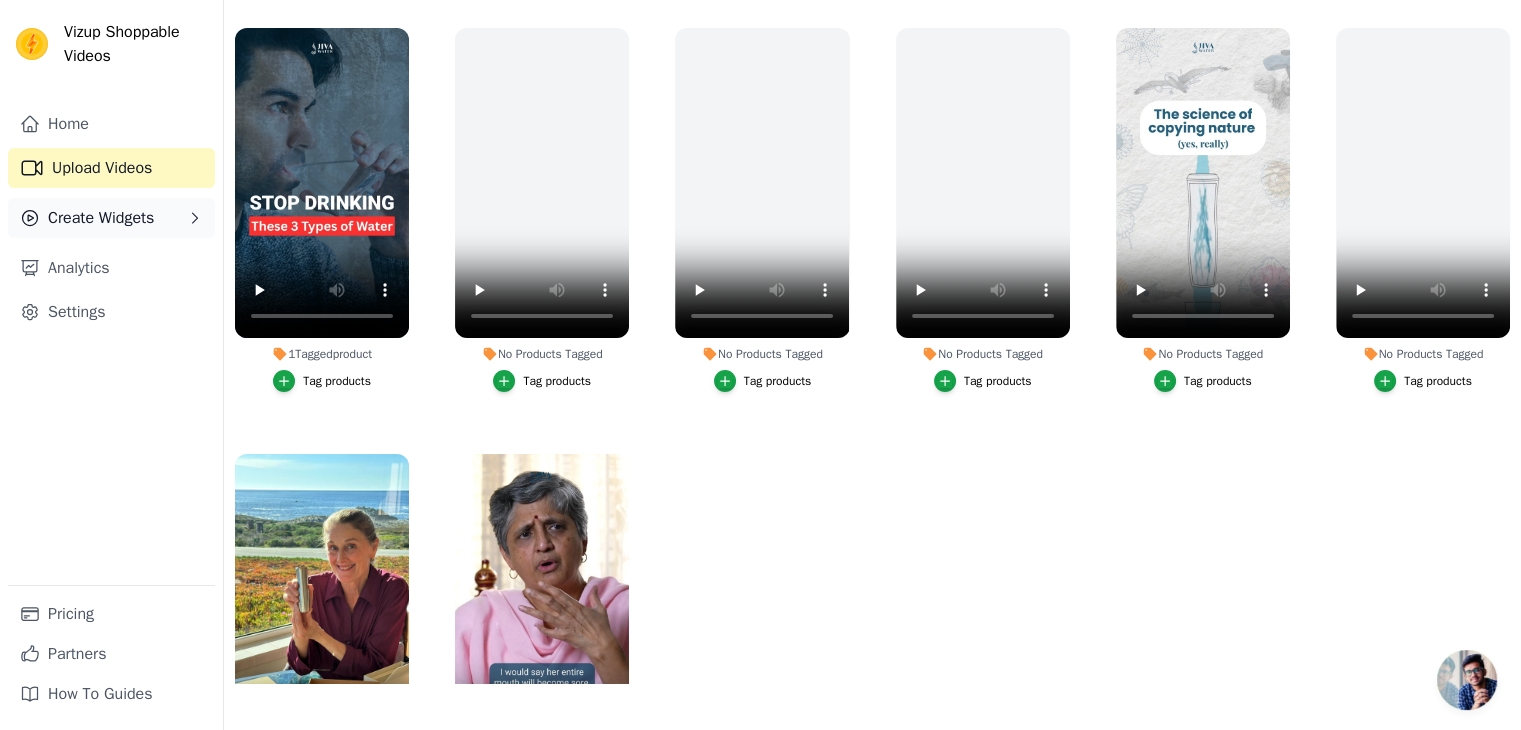 click on "Create Widgets" at bounding box center (101, 218) 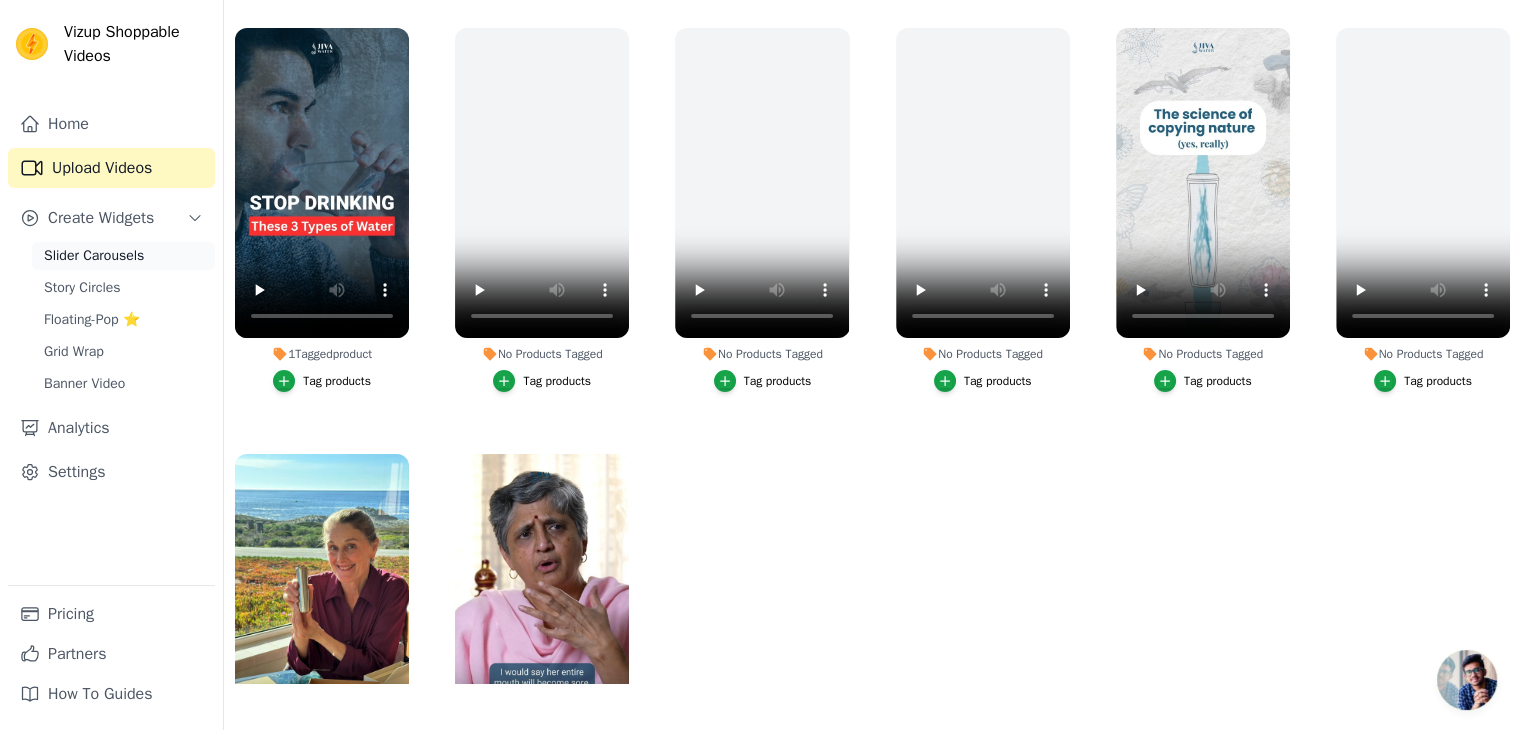 click on "Slider Carousels" at bounding box center [94, 256] 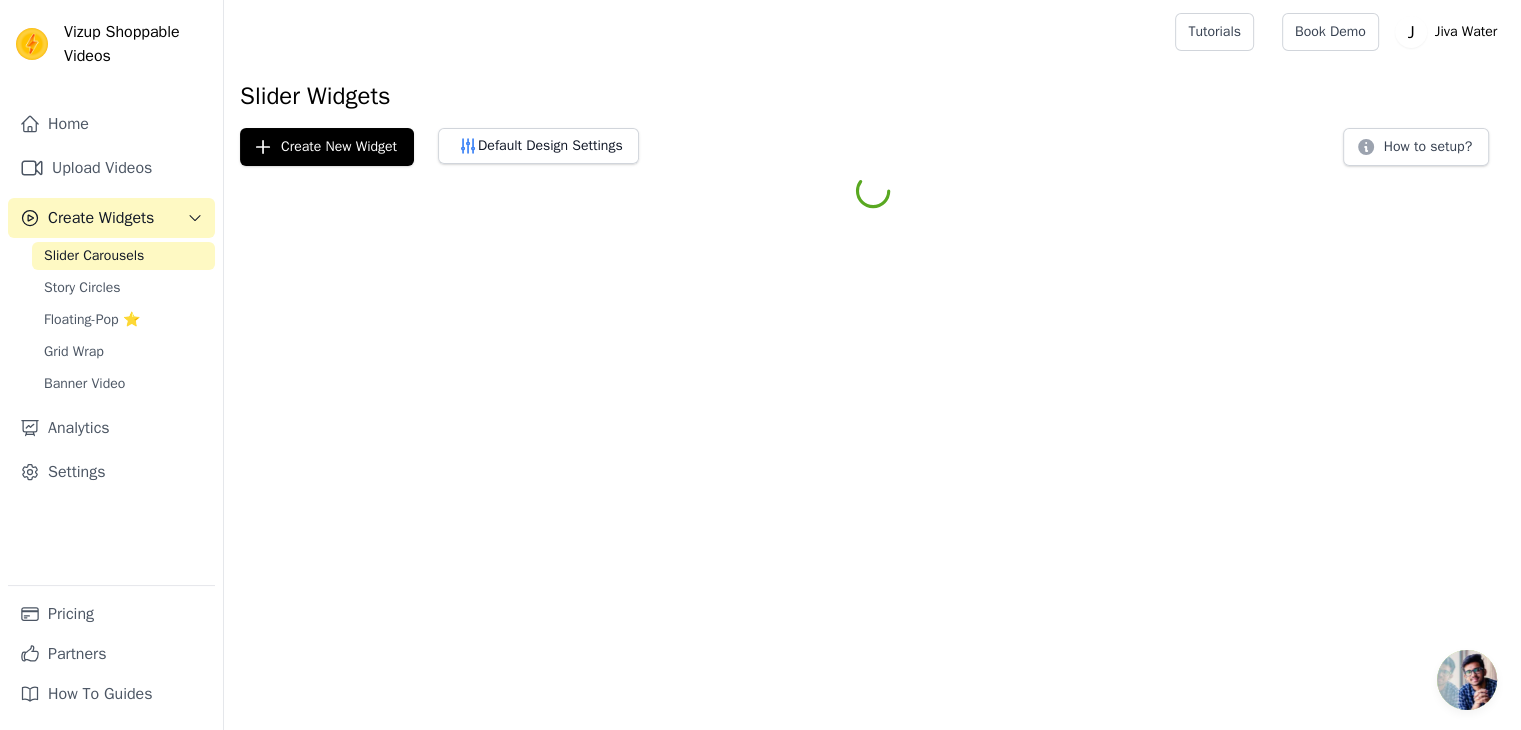 scroll, scrollTop: 0, scrollLeft: 0, axis: both 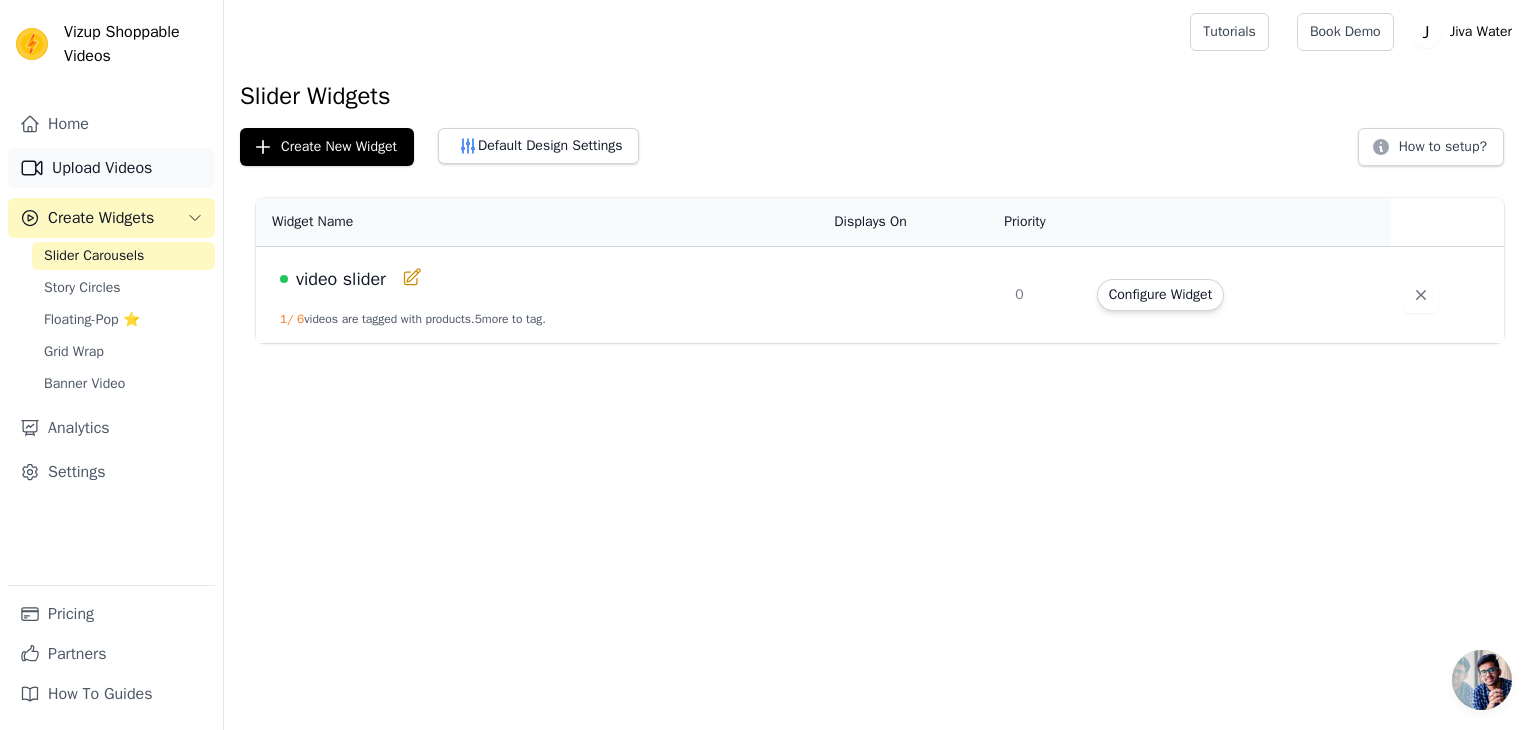 click on "Upload Videos" at bounding box center (111, 168) 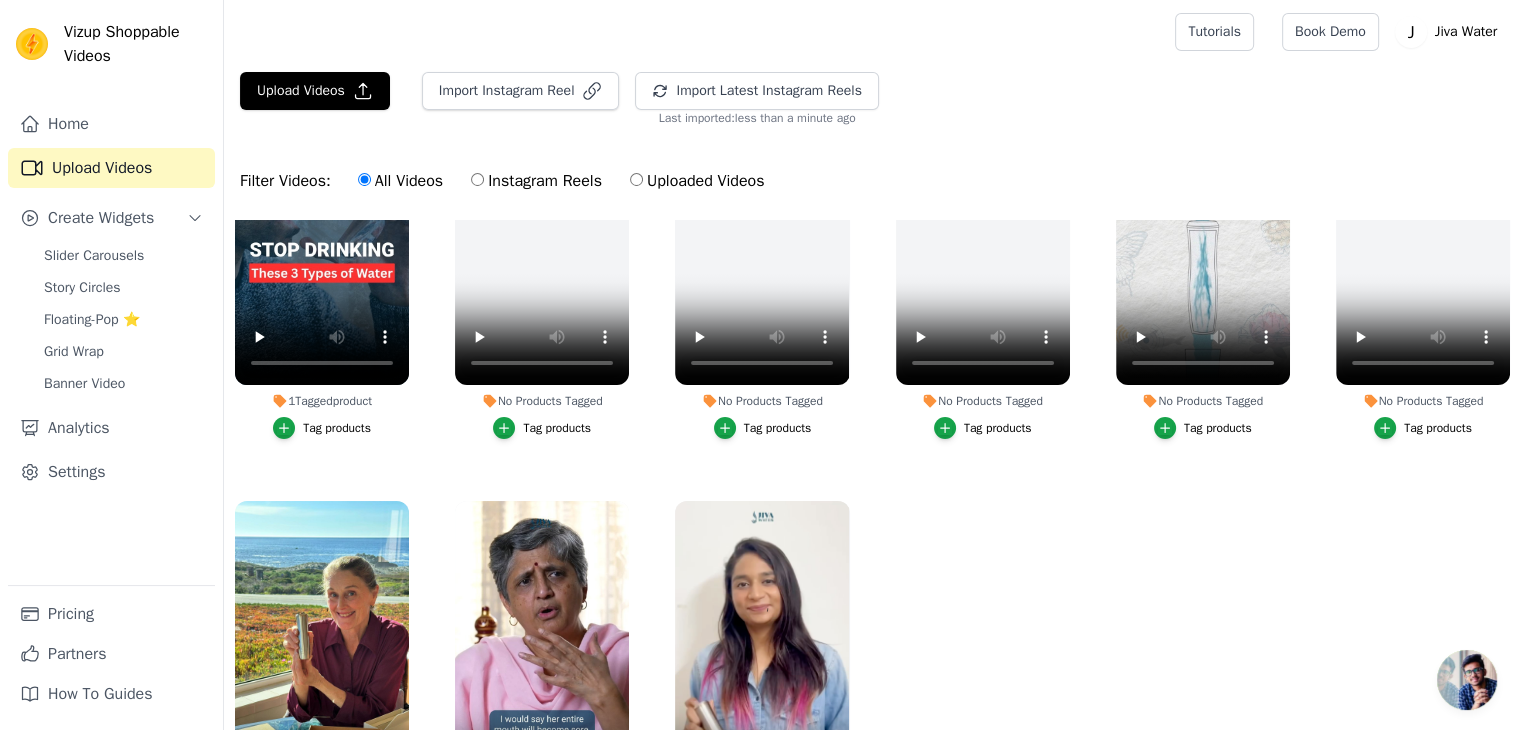 scroll, scrollTop: 190, scrollLeft: 0, axis: vertical 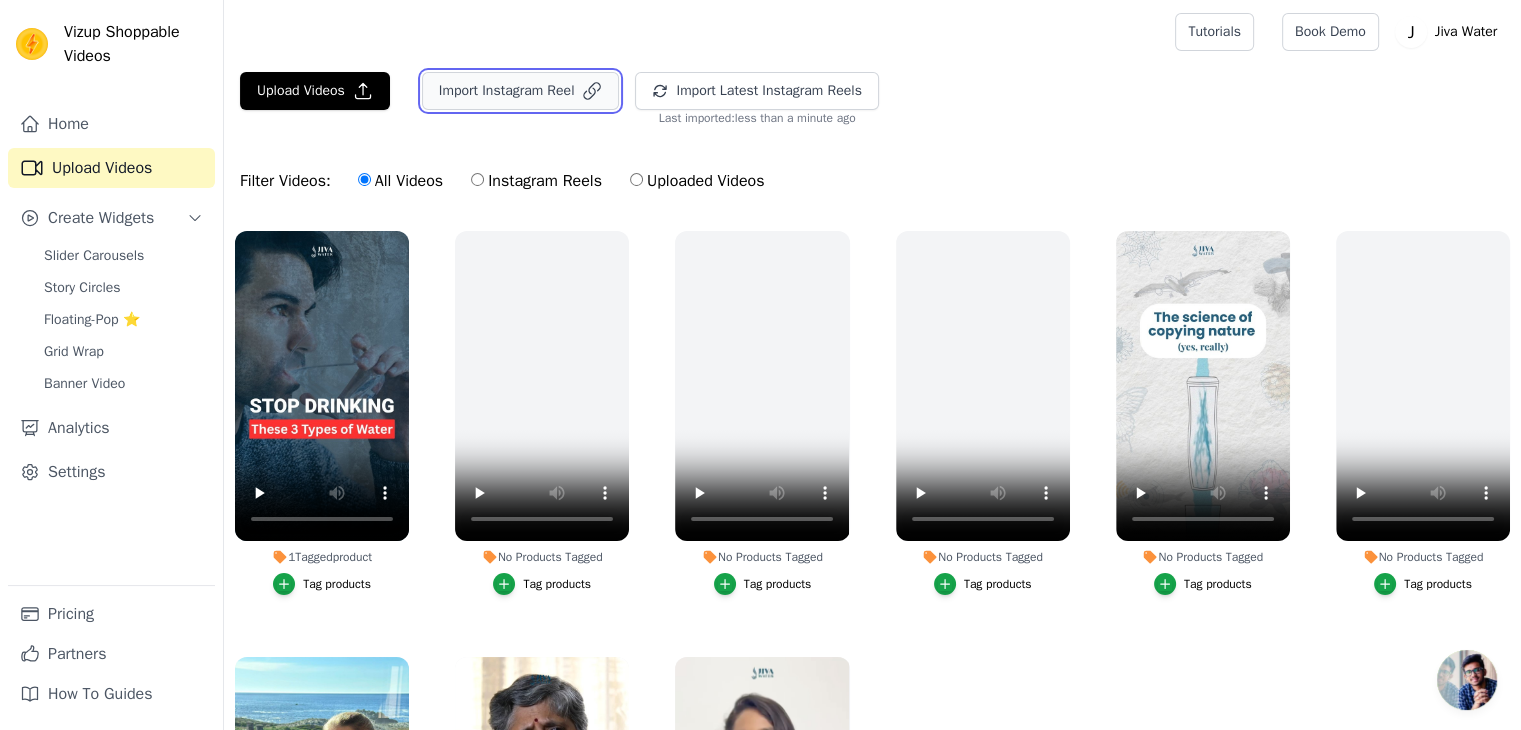 click on "Import Instagram Reel" at bounding box center (521, 91) 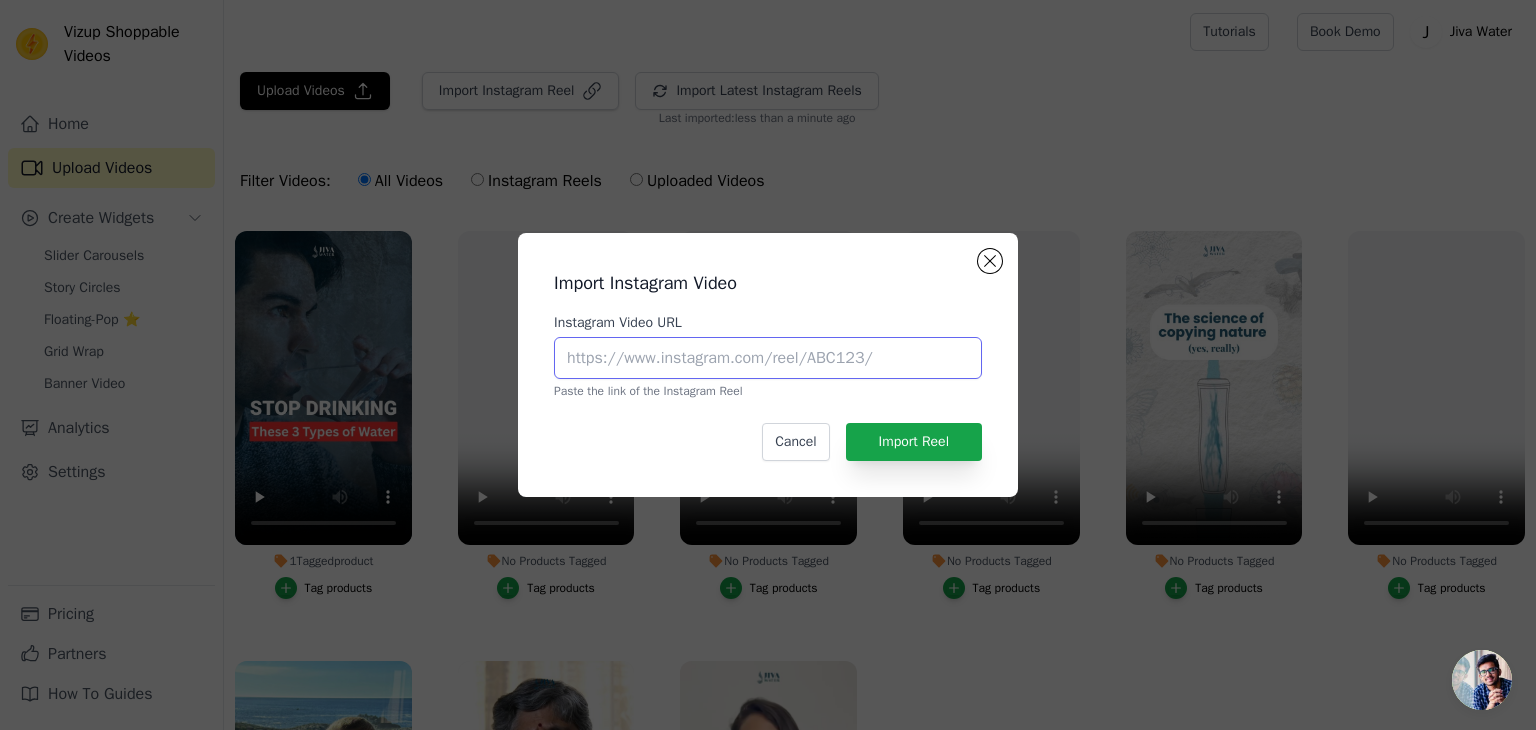 click on "Instagram Video URL" at bounding box center (768, 358) 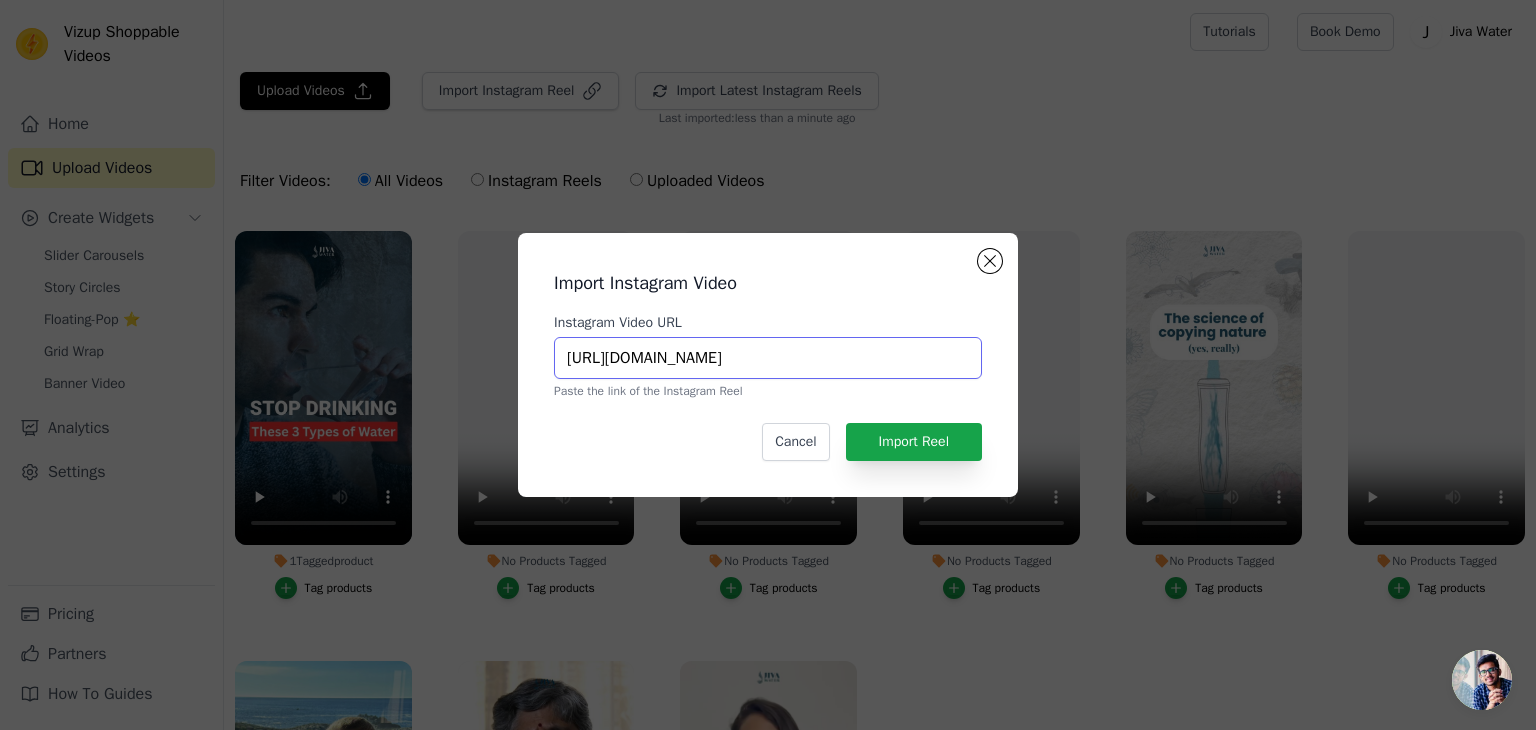 scroll, scrollTop: 0, scrollLeft: 166, axis: horizontal 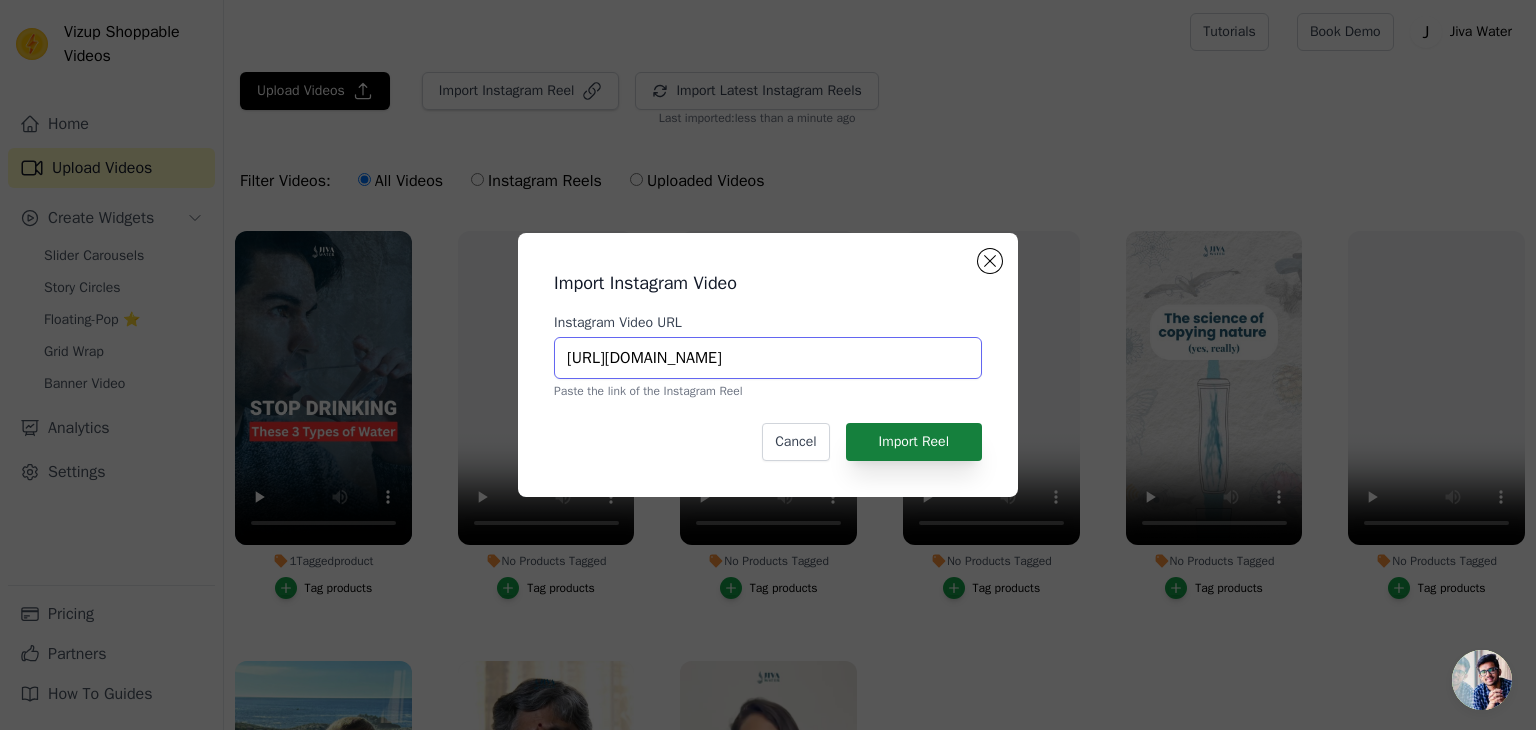 type on "https://www.instagram.com/reel/DDeic86oHWm/?utm_source=ig_web_copy_link" 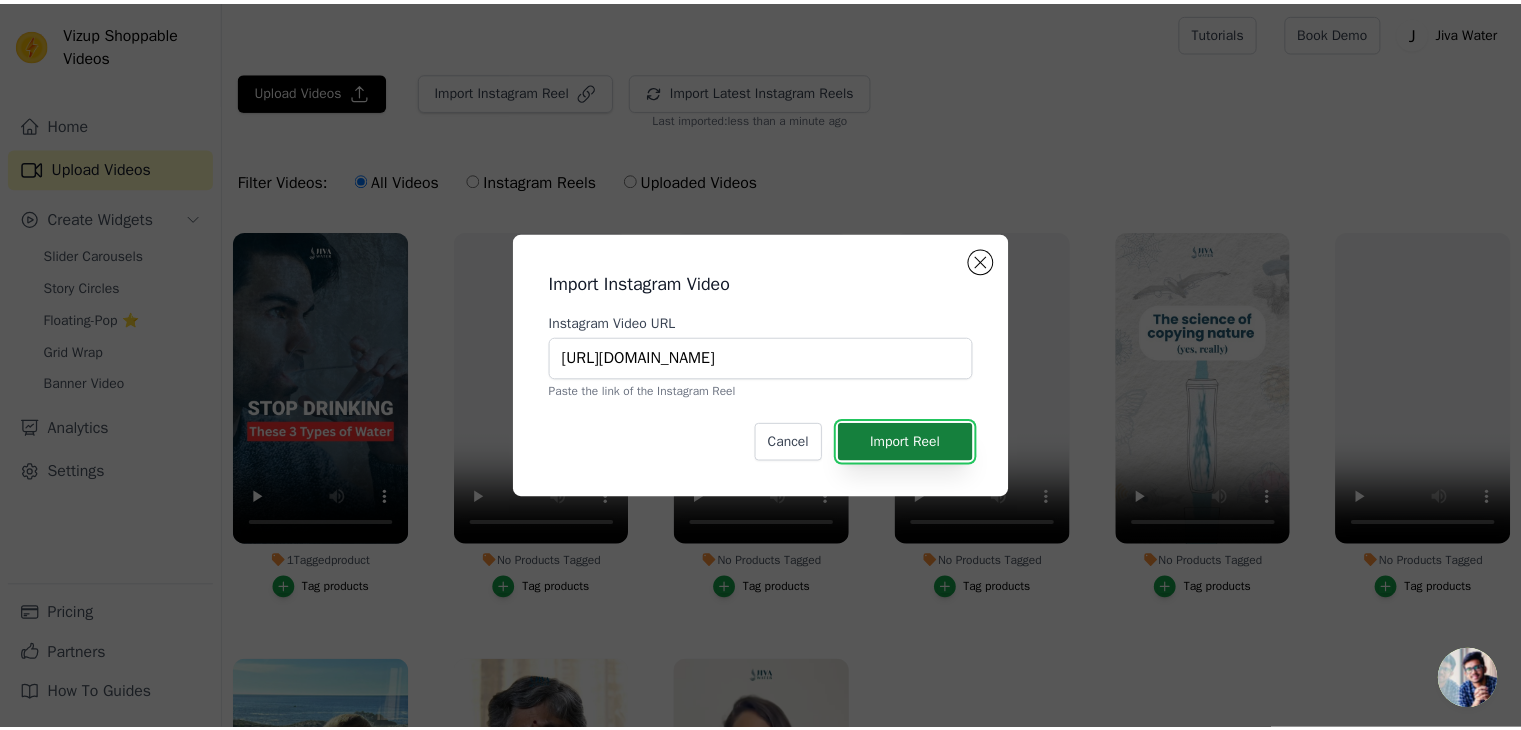 scroll, scrollTop: 0, scrollLeft: 0, axis: both 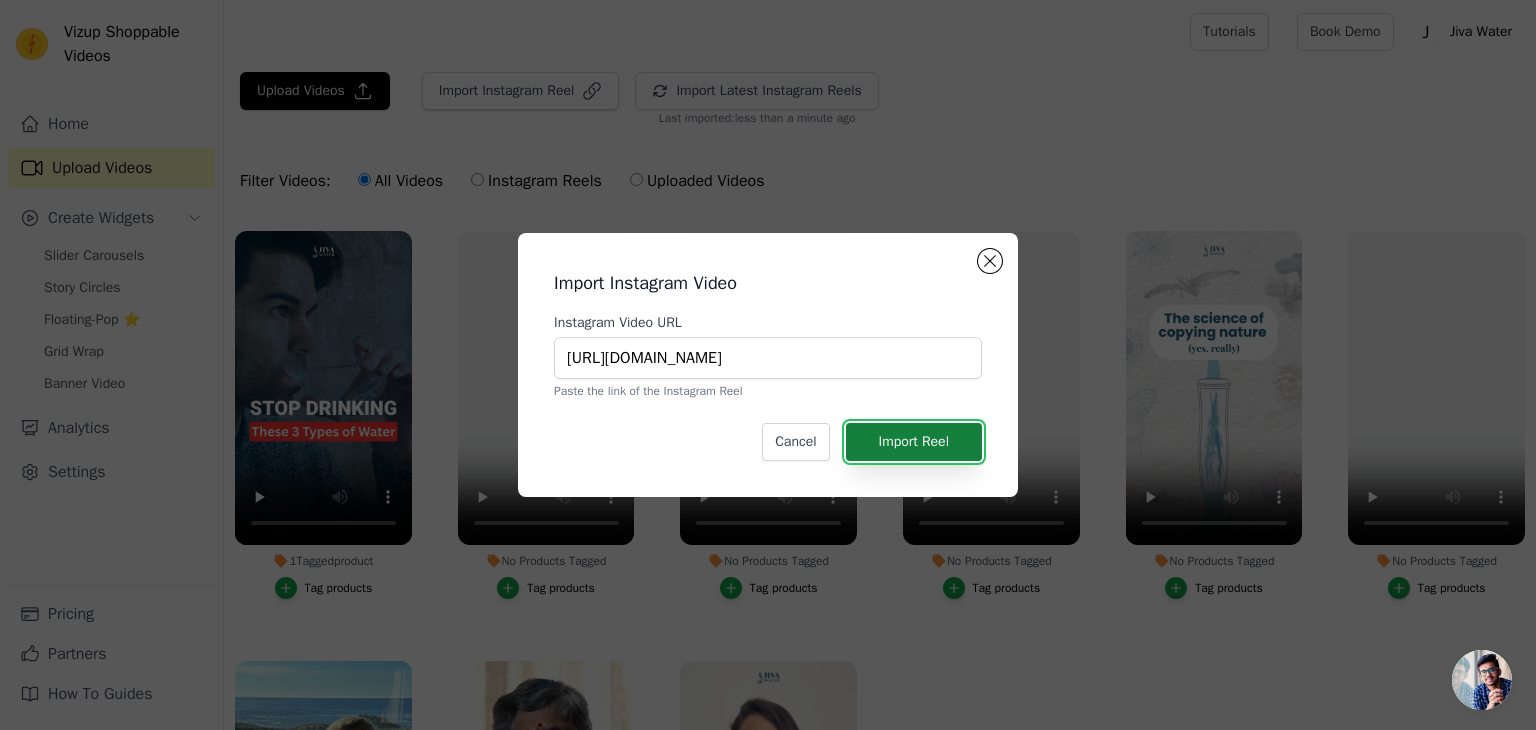 click on "Import Reel" at bounding box center [914, 442] 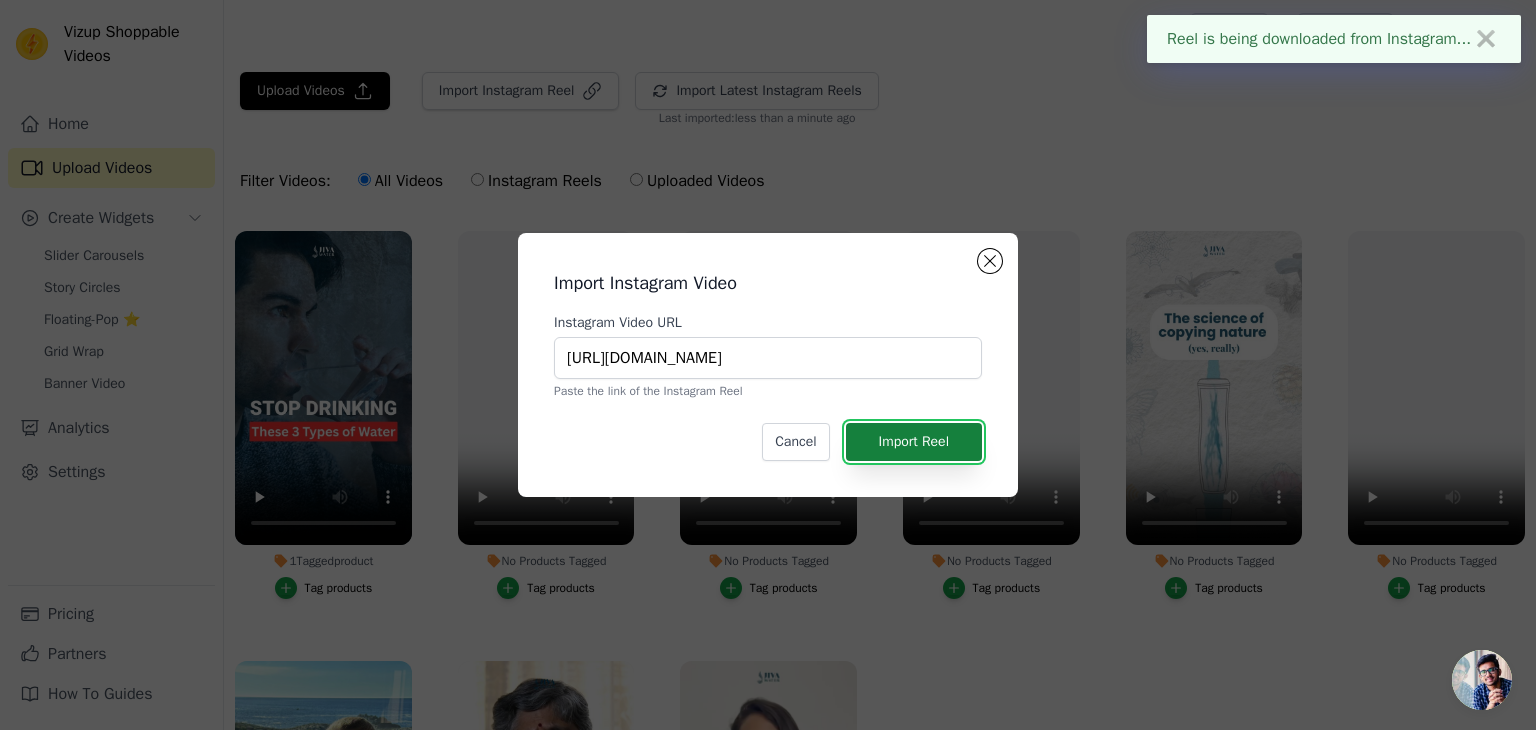 click on "Import Reel" at bounding box center [914, 442] 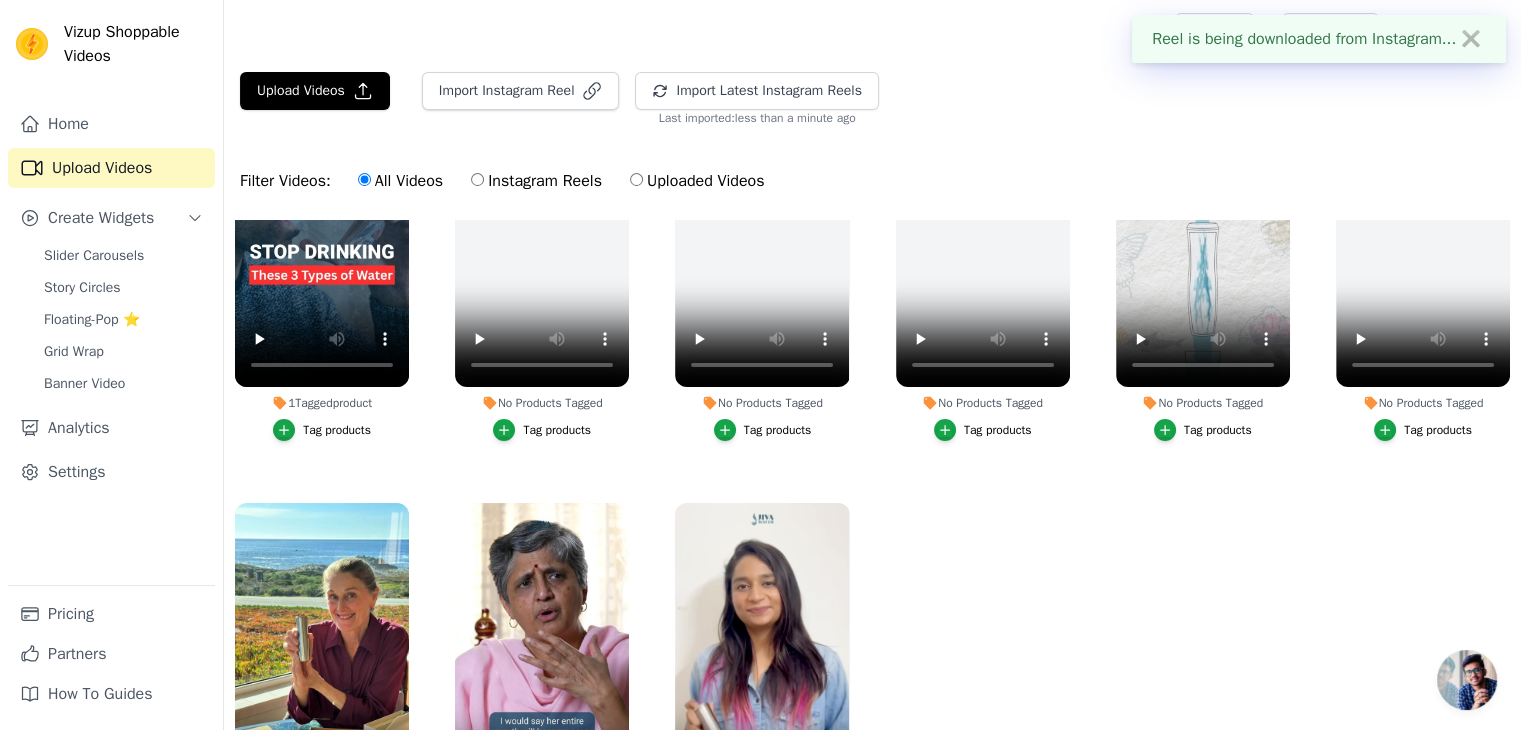 scroll, scrollTop: 190, scrollLeft: 0, axis: vertical 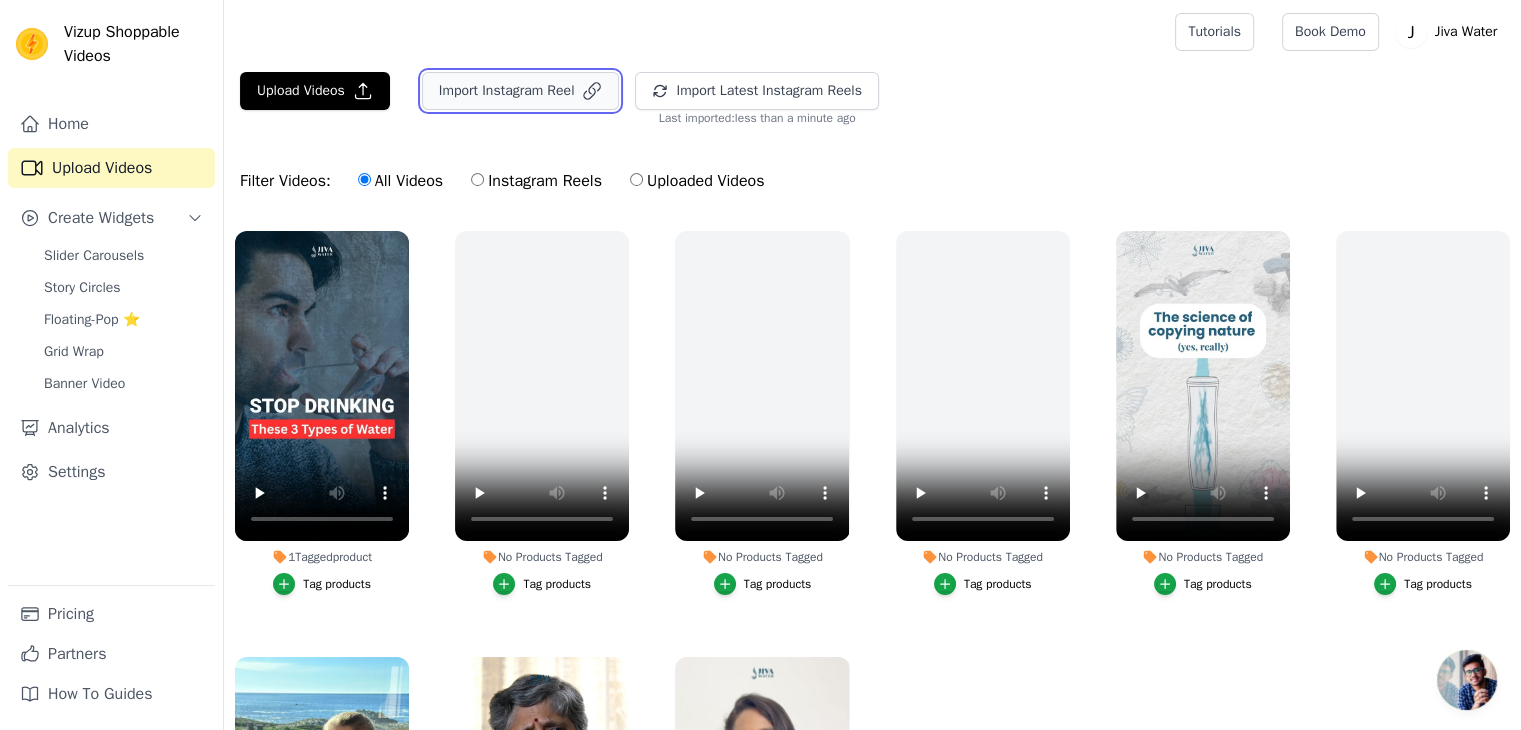 click on "Import Instagram Reel" at bounding box center [521, 91] 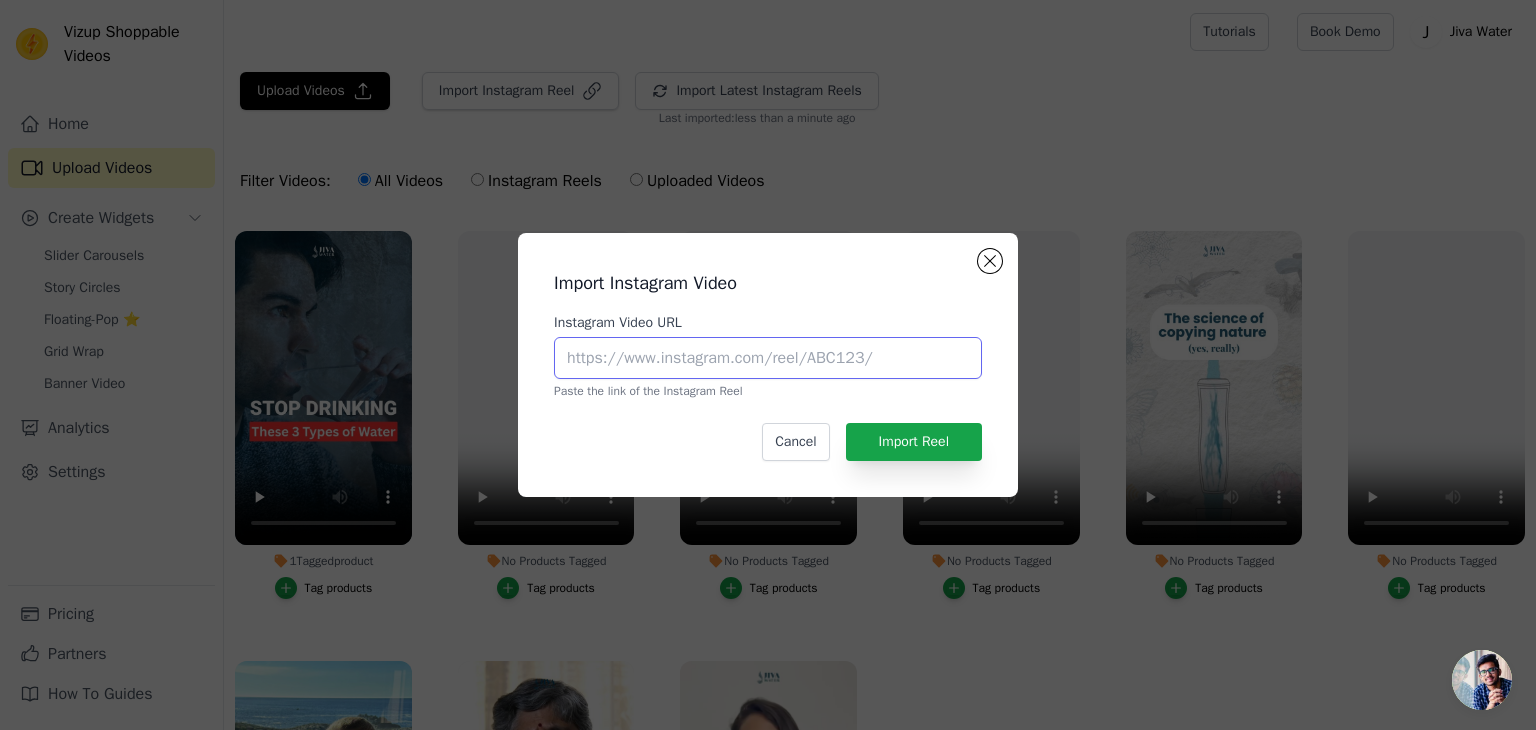 click on "Instagram Video URL" at bounding box center [768, 358] 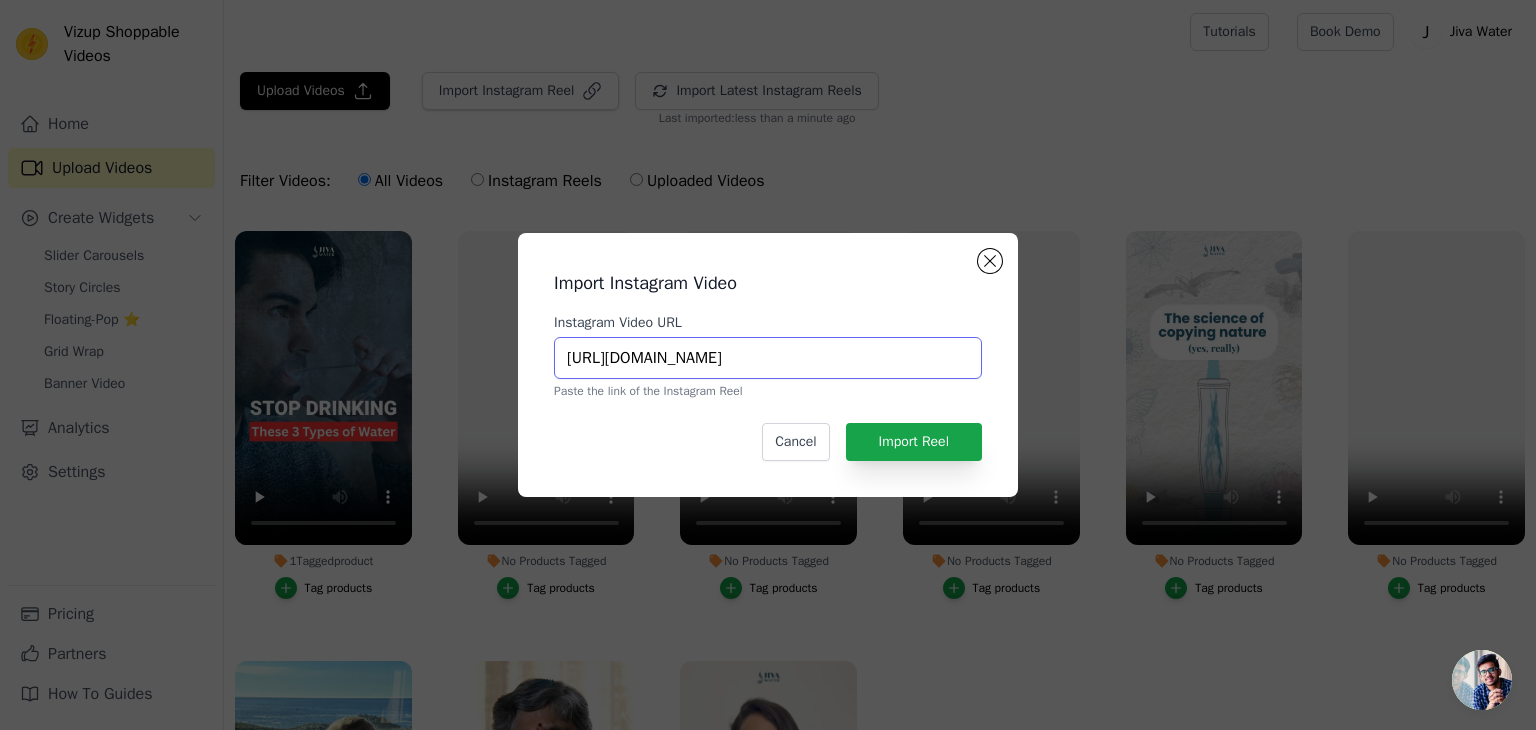 scroll, scrollTop: 0, scrollLeft: 166, axis: horizontal 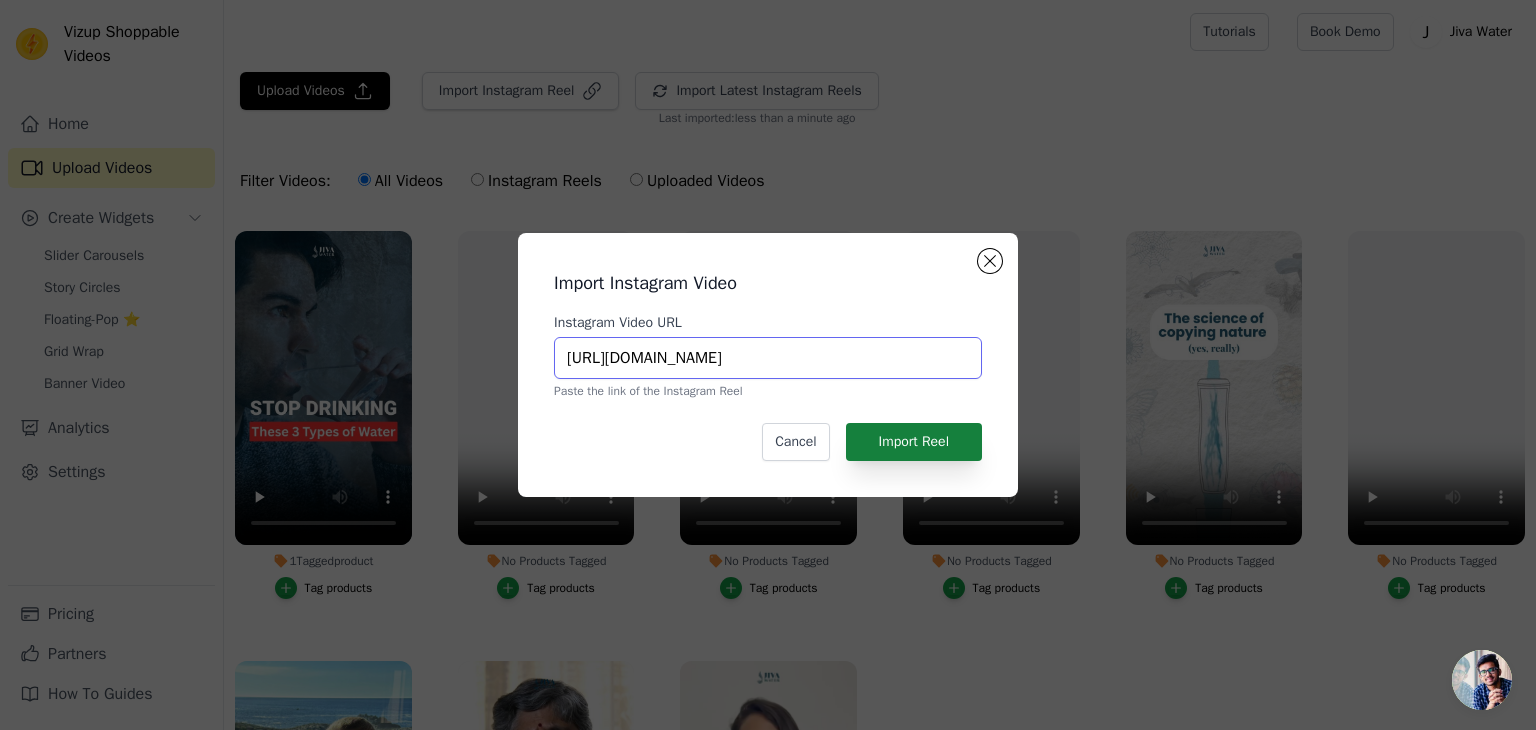 type on "https://www.instagram.com/reel/DDeic86oHWm/?utm_source=ig_web_copy_link" 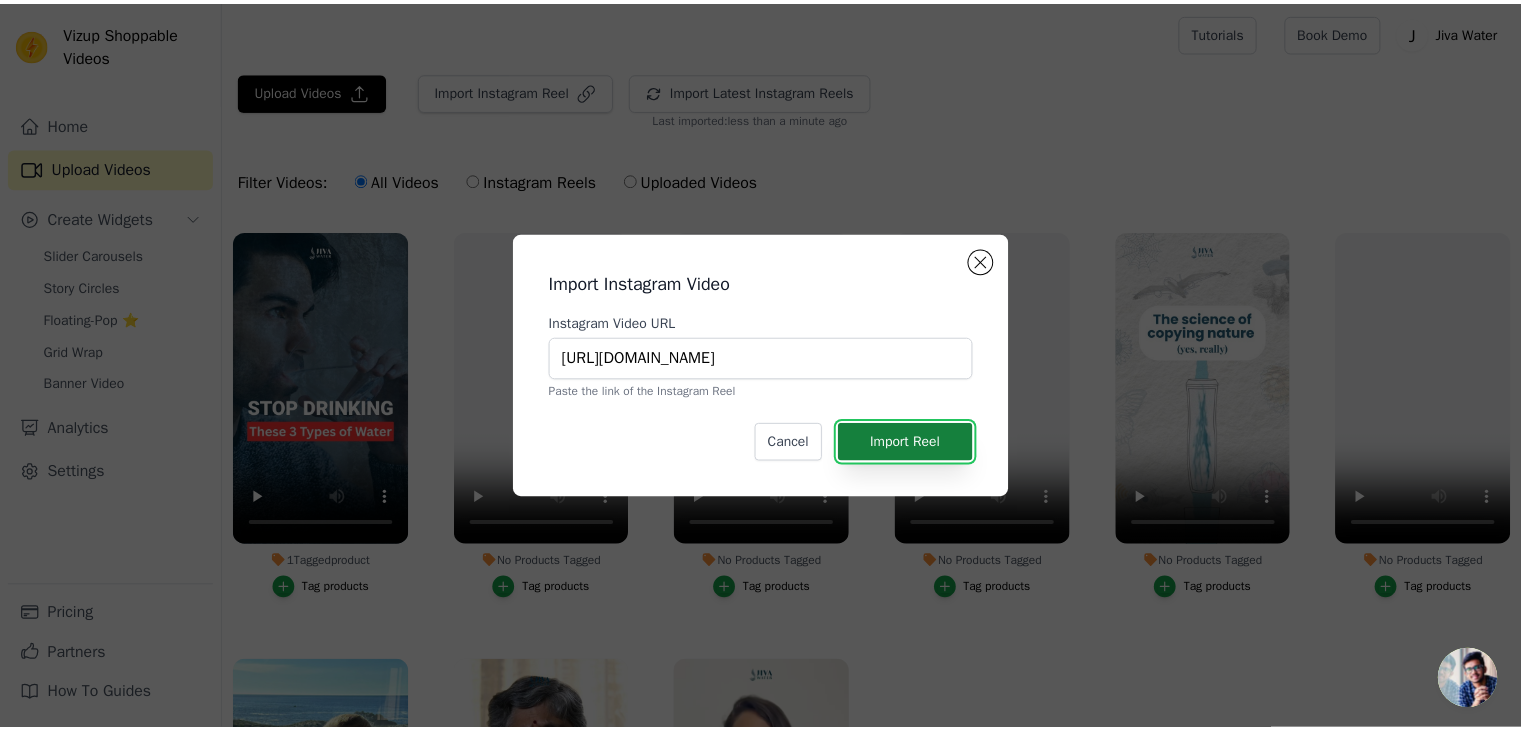 scroll, scrollTop: 0, scrollLeft: 0, axis: both 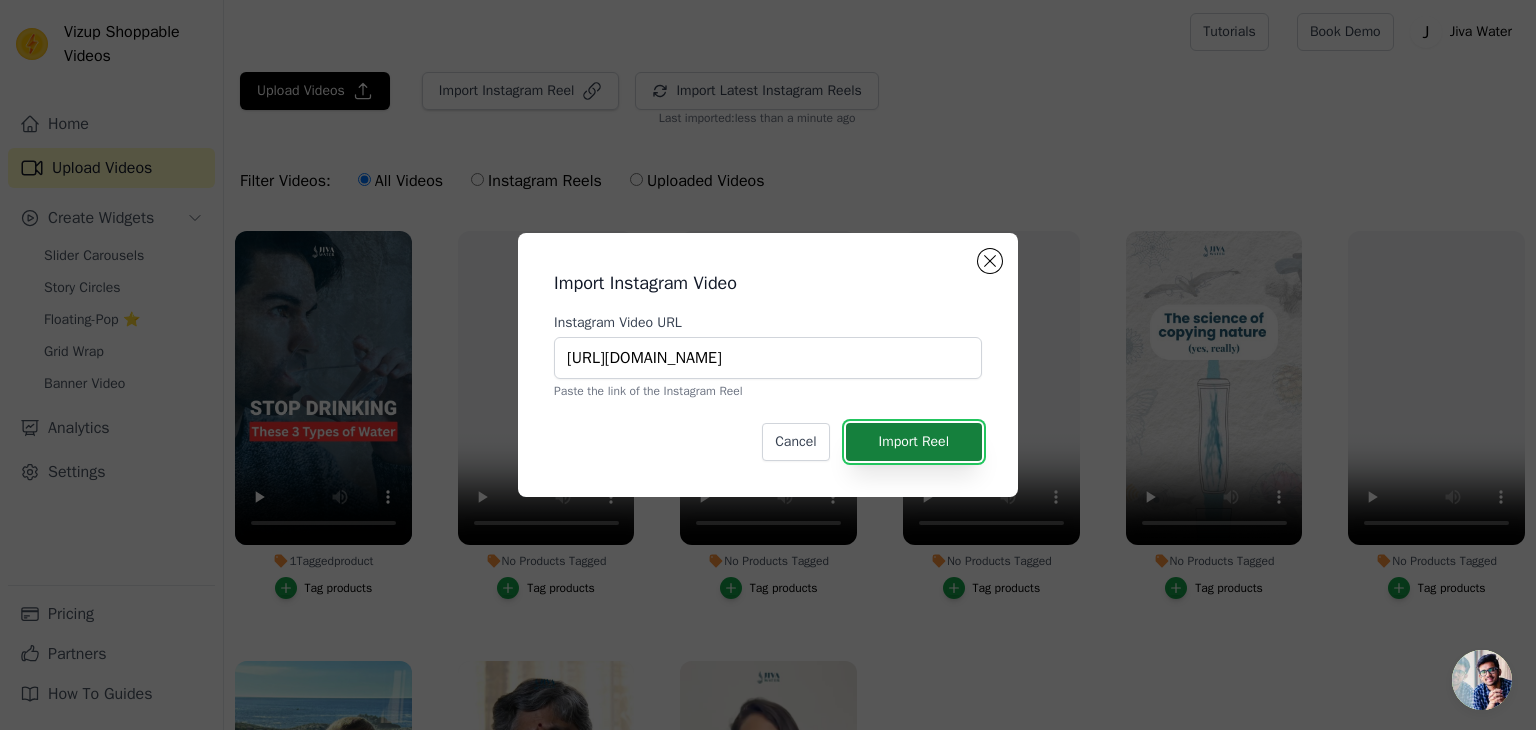 click on "Import Reel" at bounding box center [914, 442] 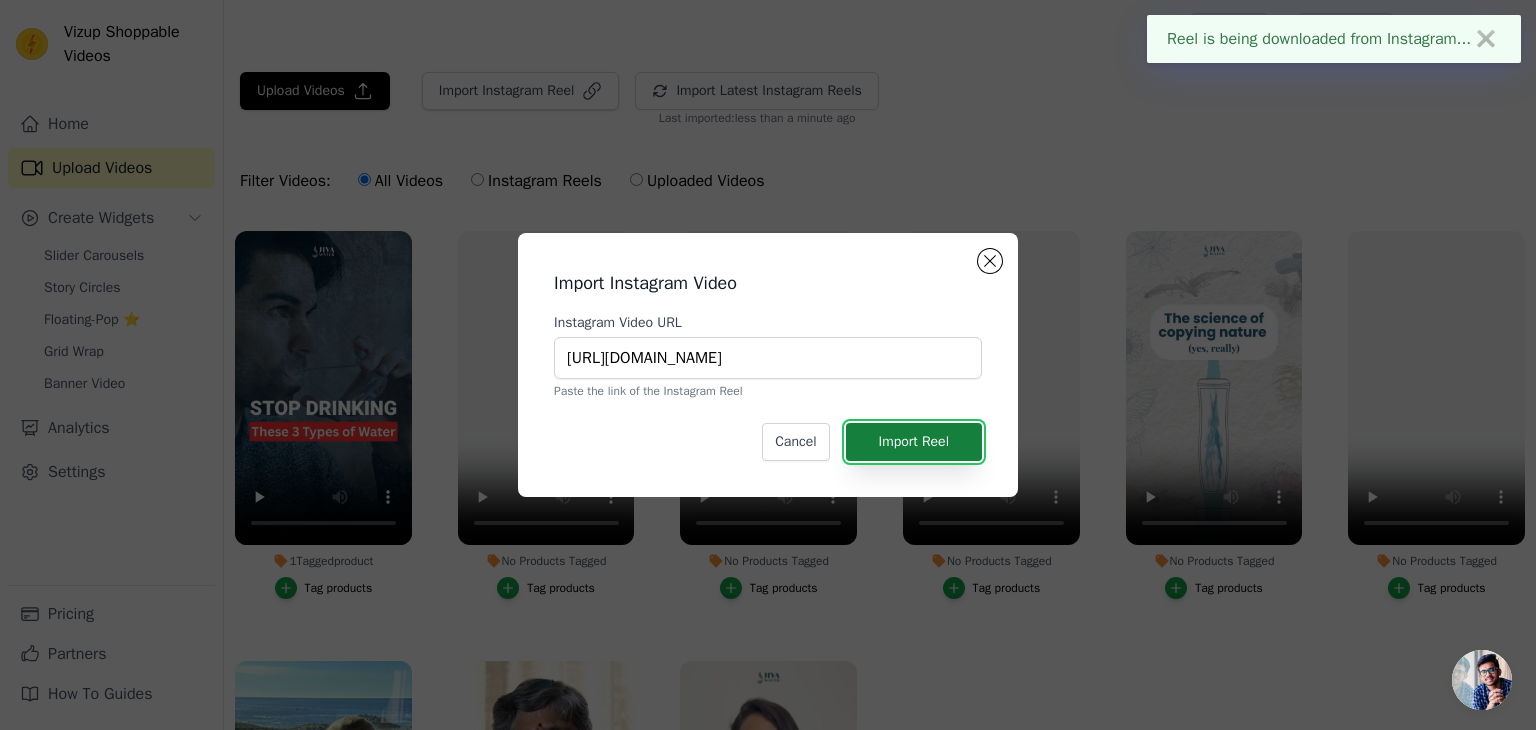 click on "Import Reel" at bounding box center (914, 442) 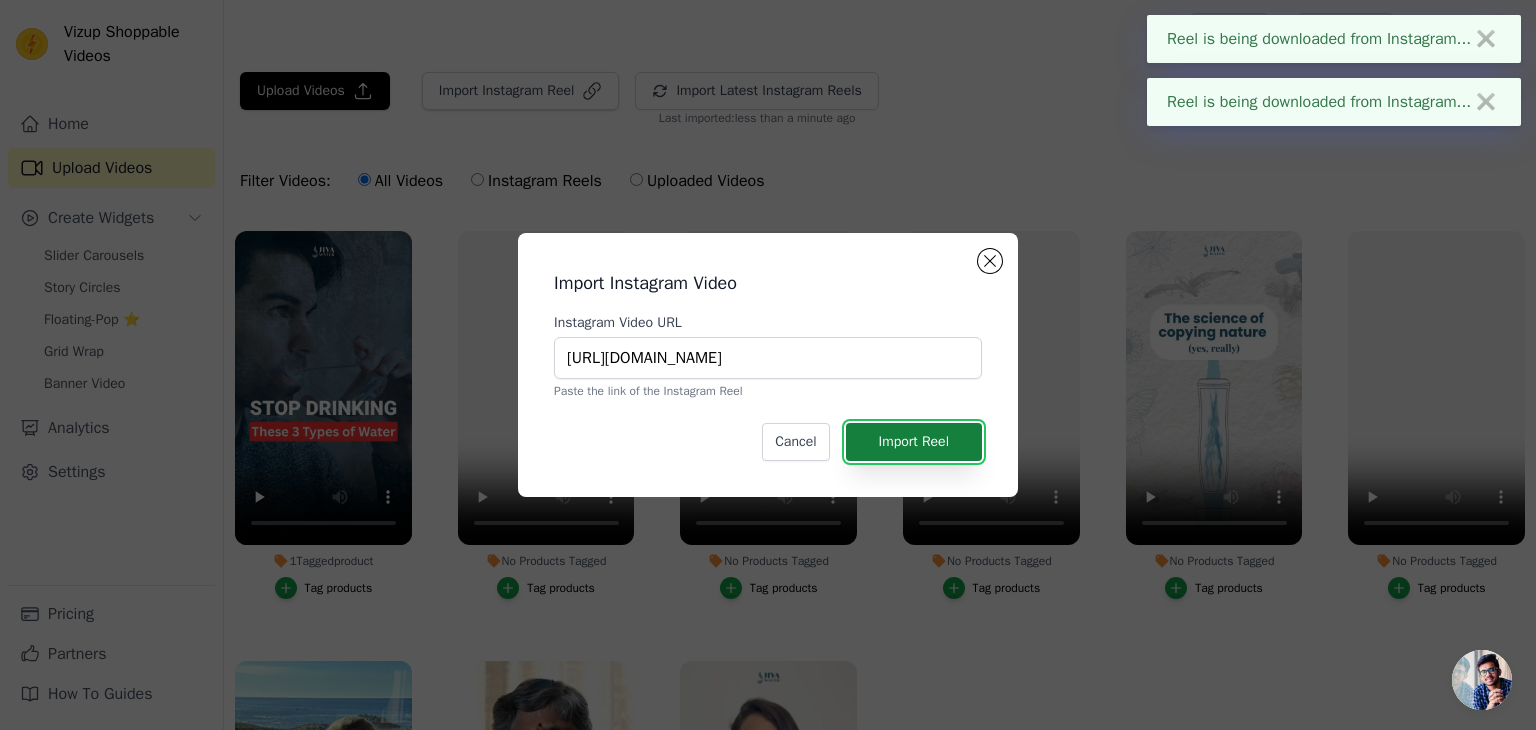 click on "Import Reel" at bounding box center [914, 442] 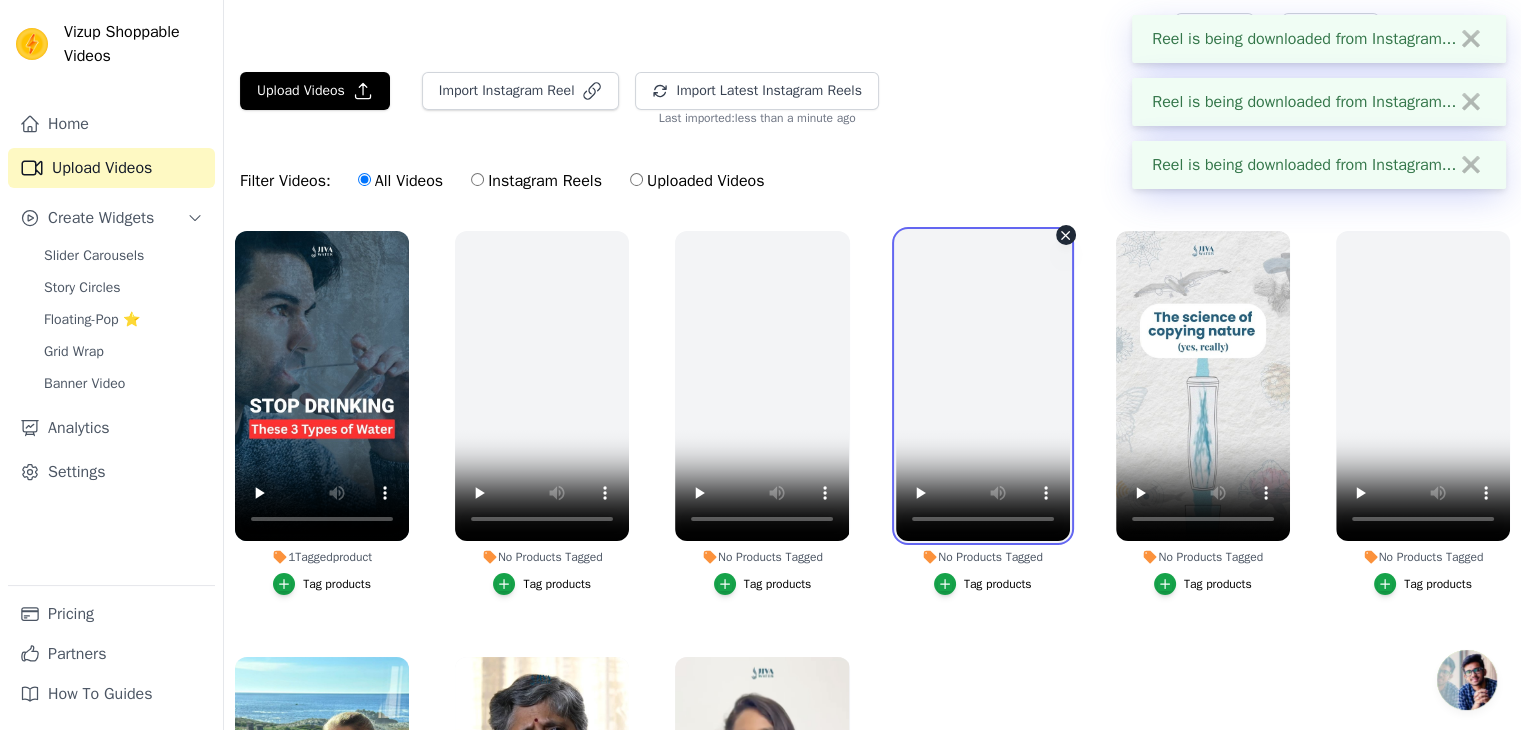 click at bounding box center (983, 386) 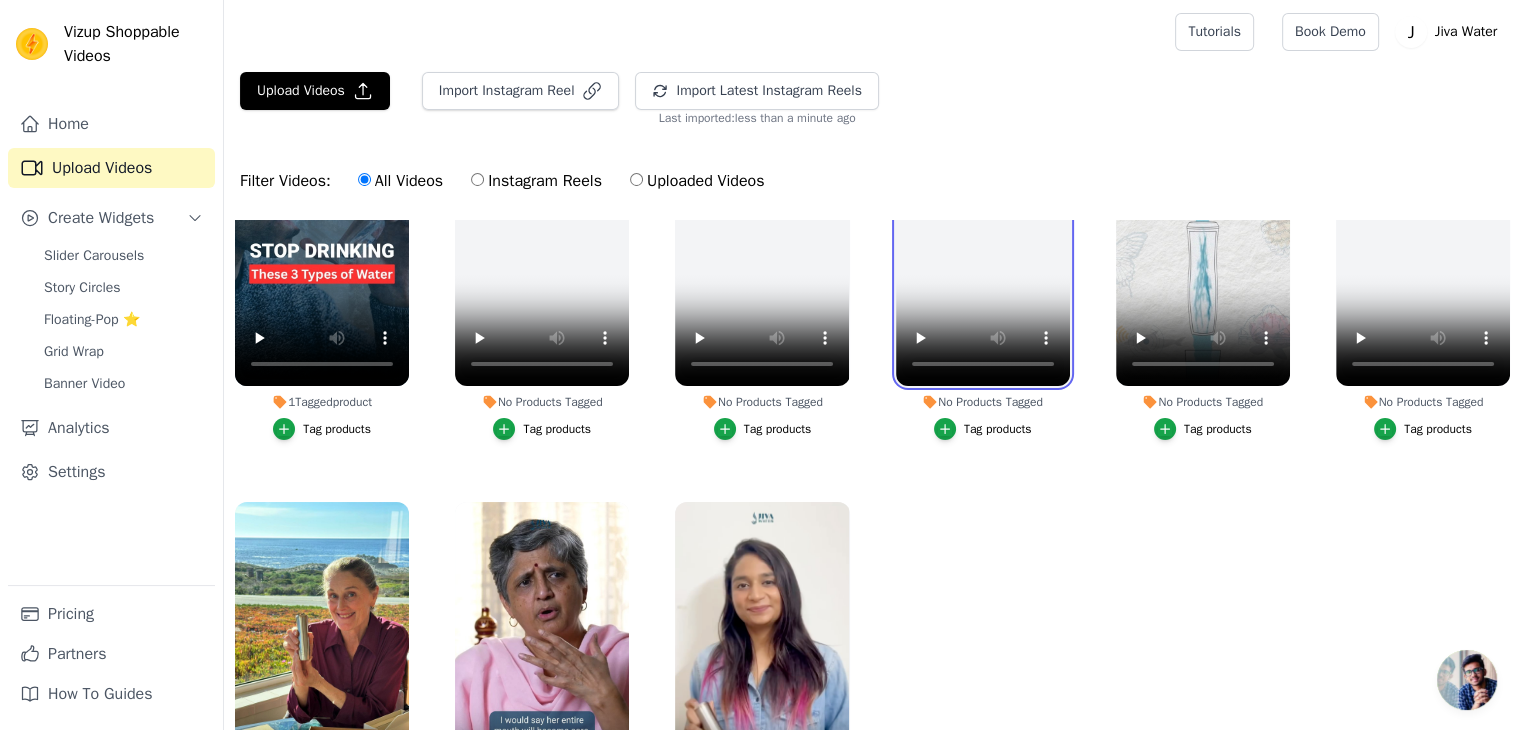 scroll, scrollTop: 190, scrollLeft: 0, axis: vertical 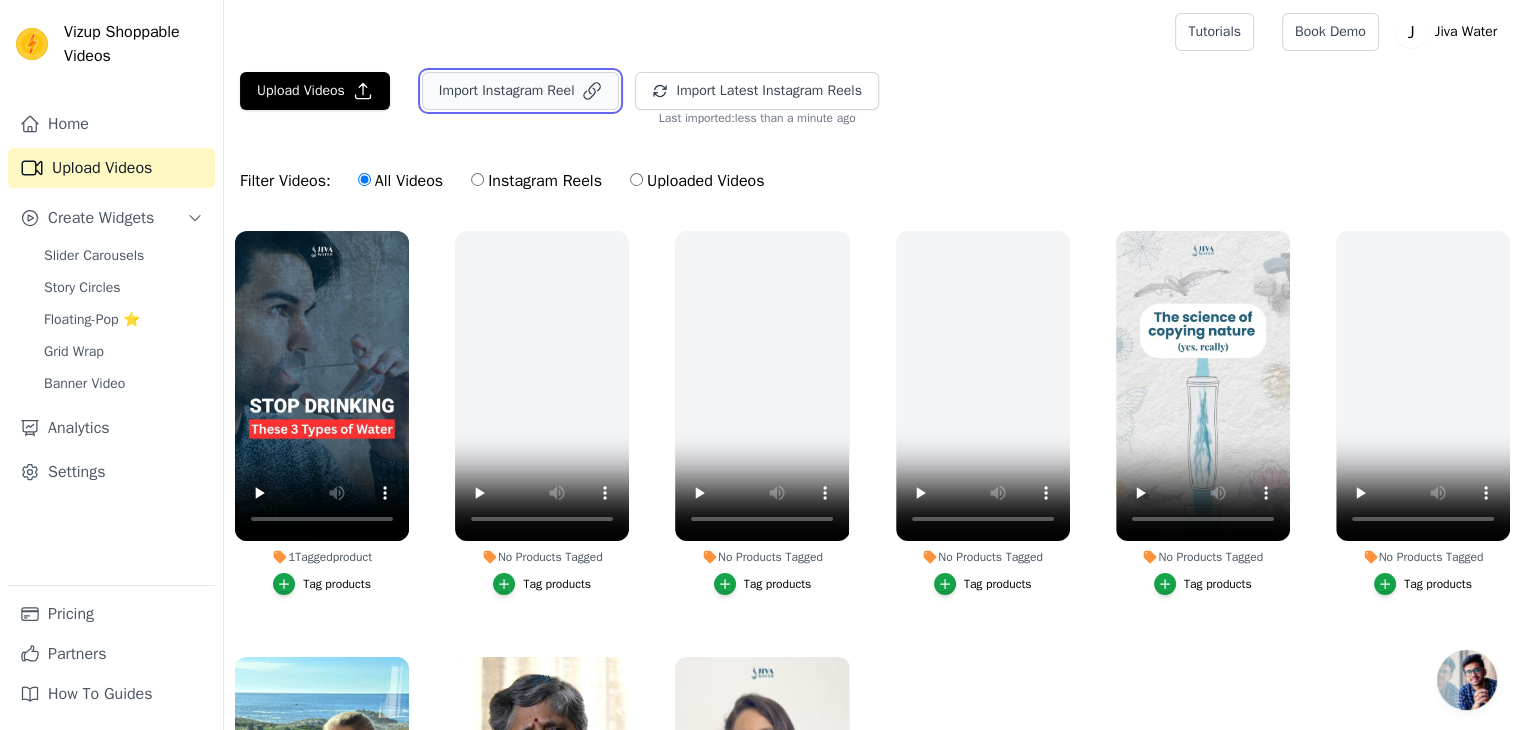 click on "Import Instagram Reel" at bounding box center [521, 91] 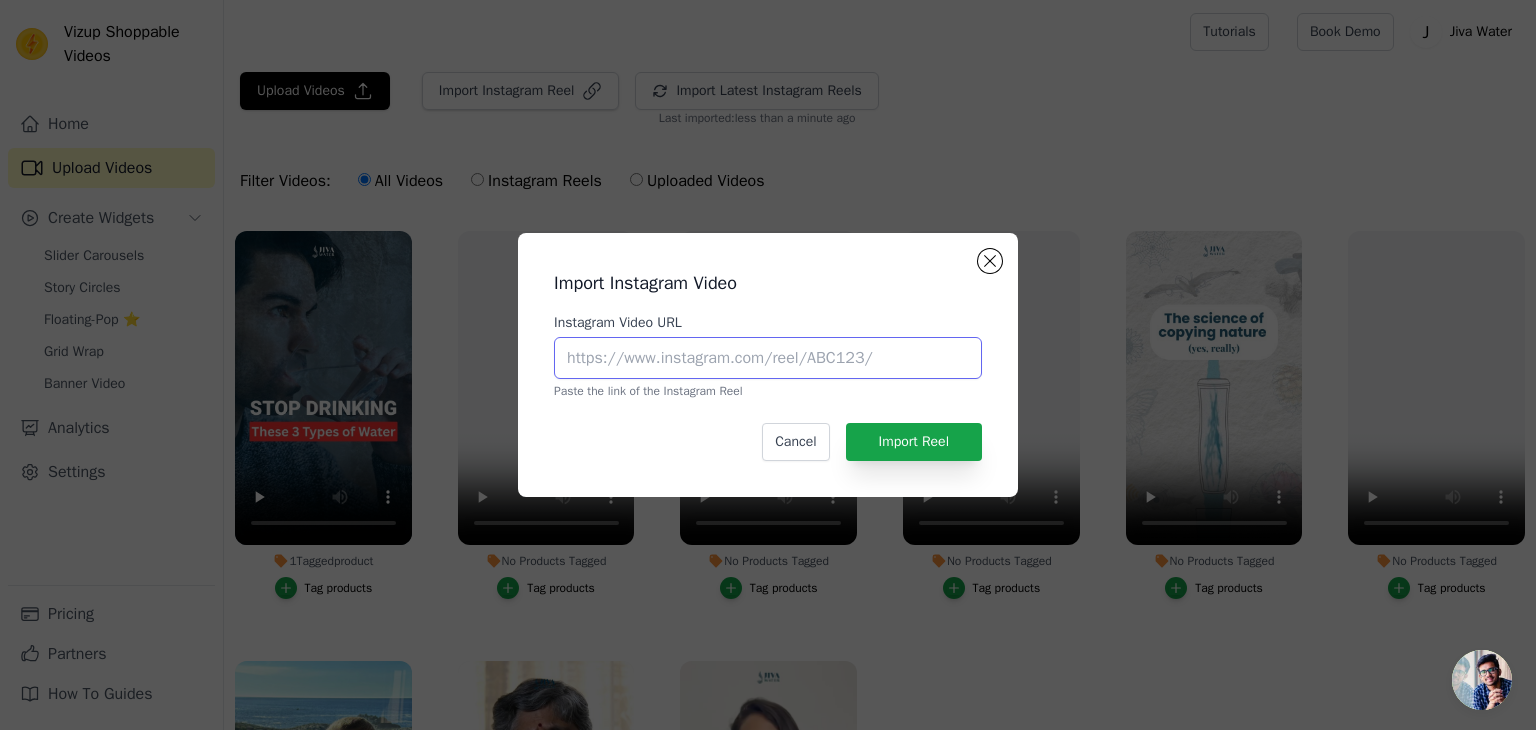 click on "Instagram Video URL" at bounding box center (768, 358) 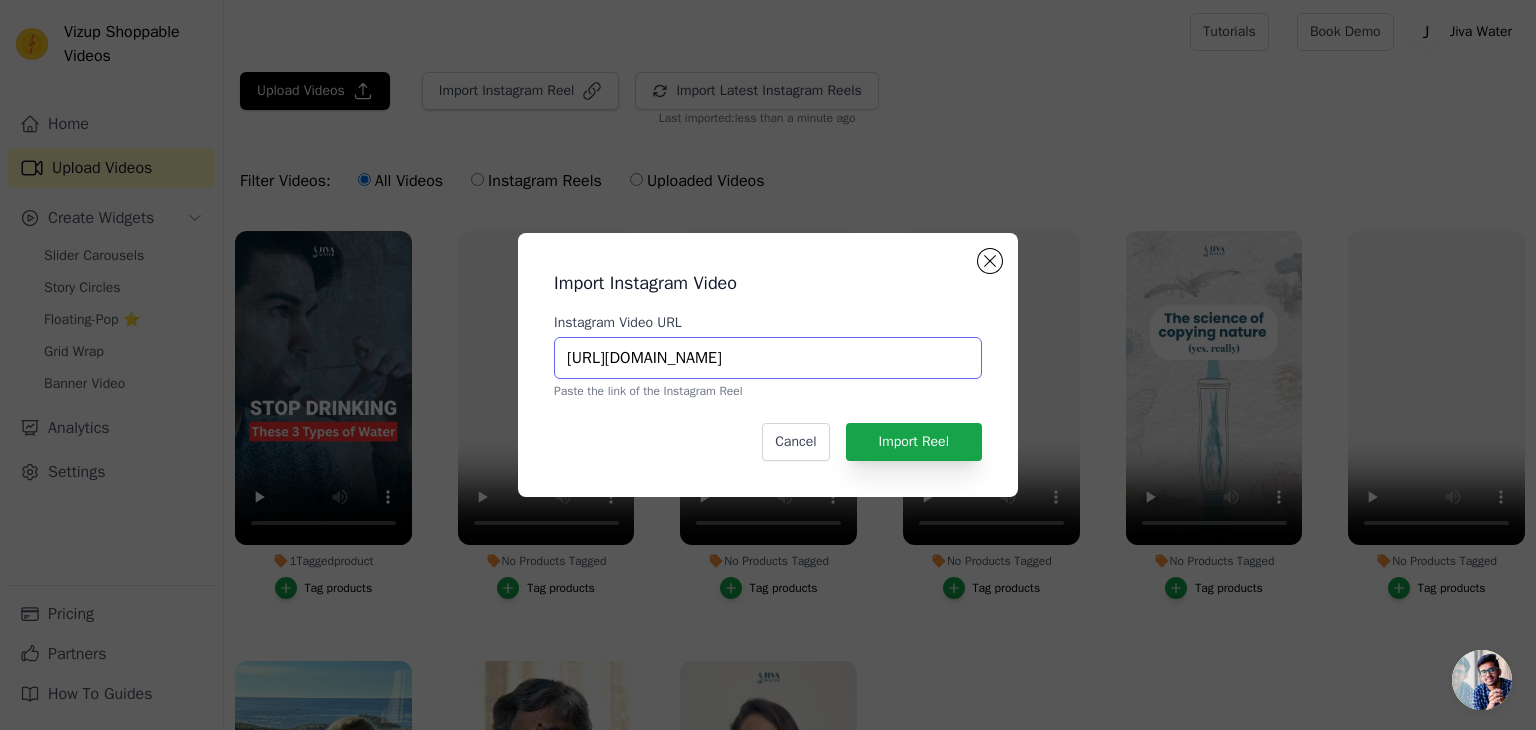 scroll, scrollTop: 0, scrollLeft: 166, axis: horizontal 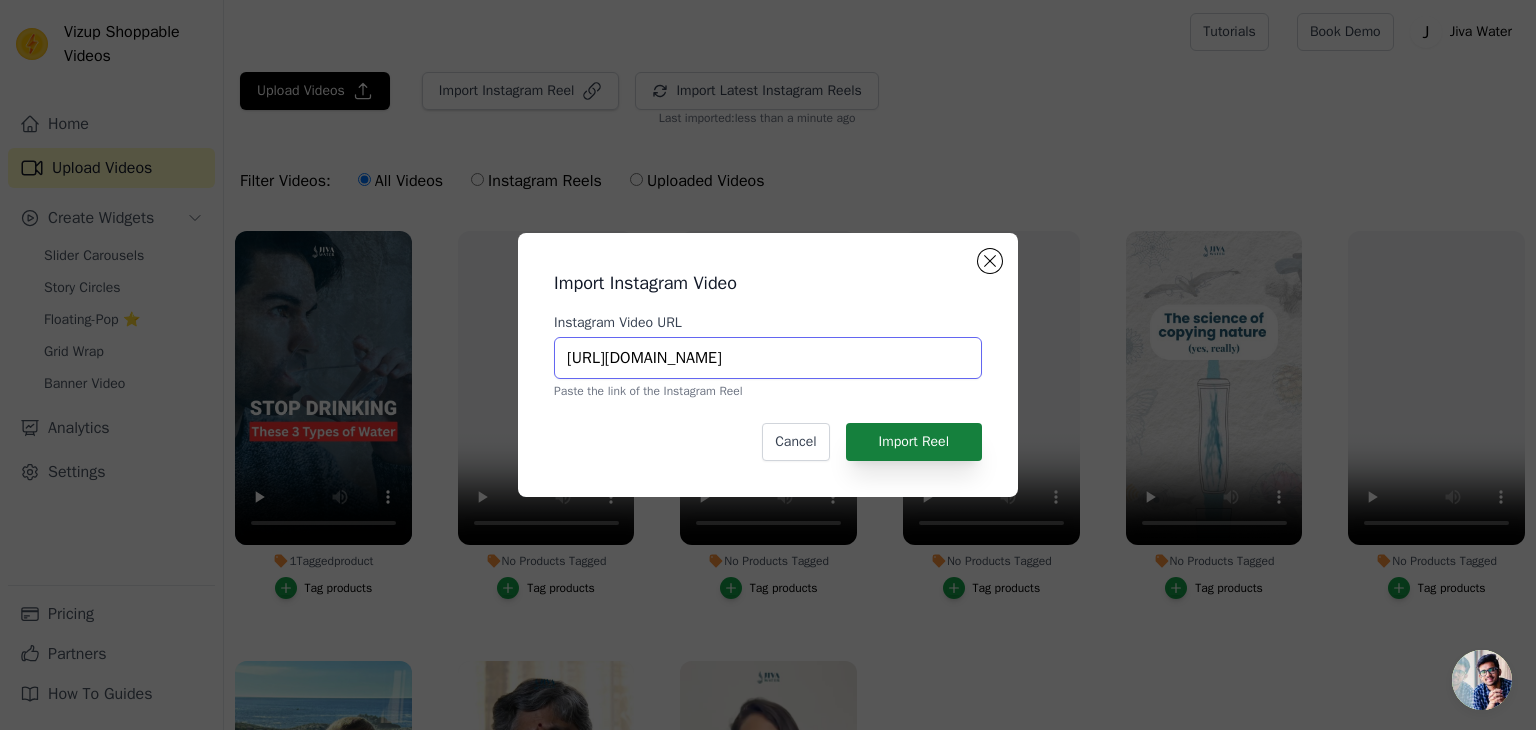 type on "[URL][DOMAIN_NAME]" 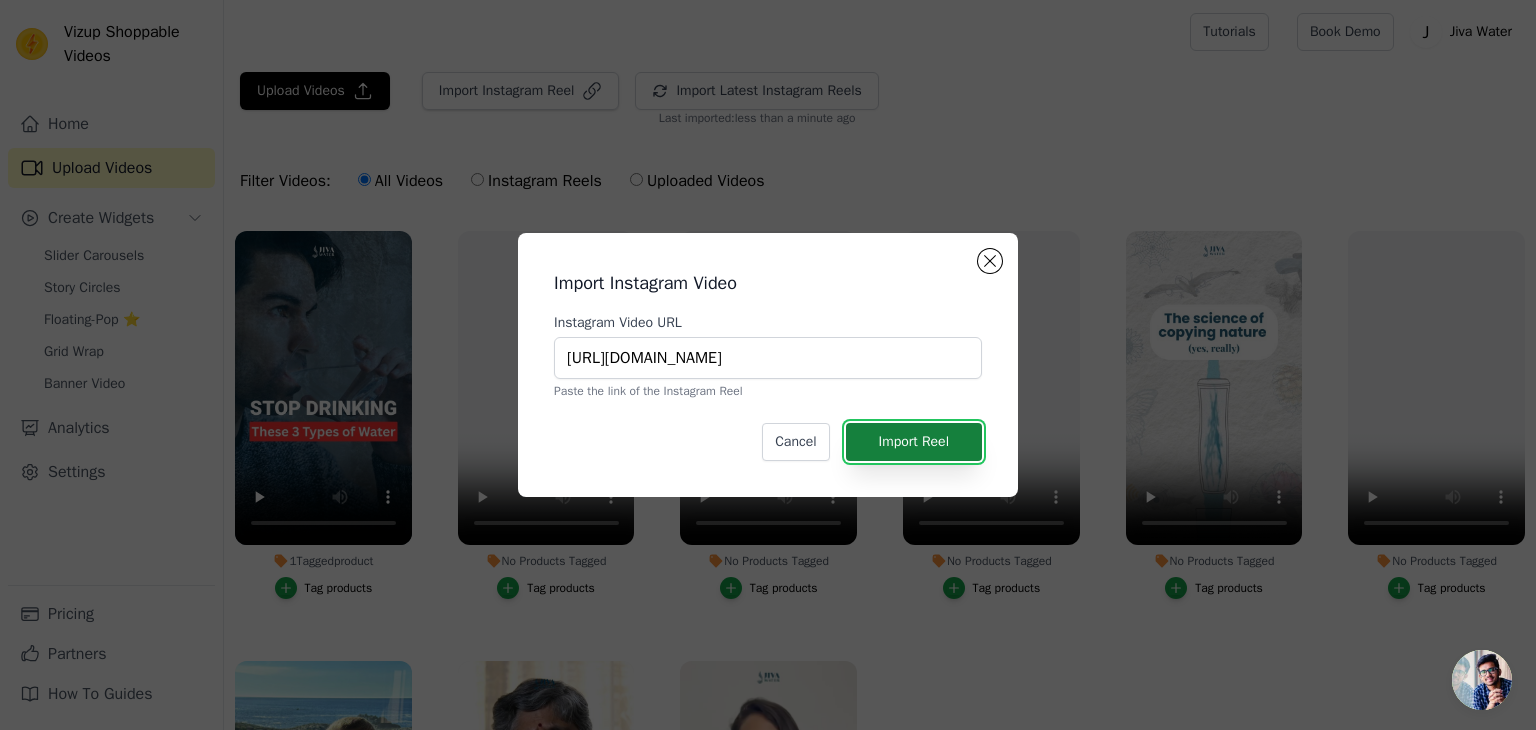 click on "Import Reel" at bounding box center (914, 442) 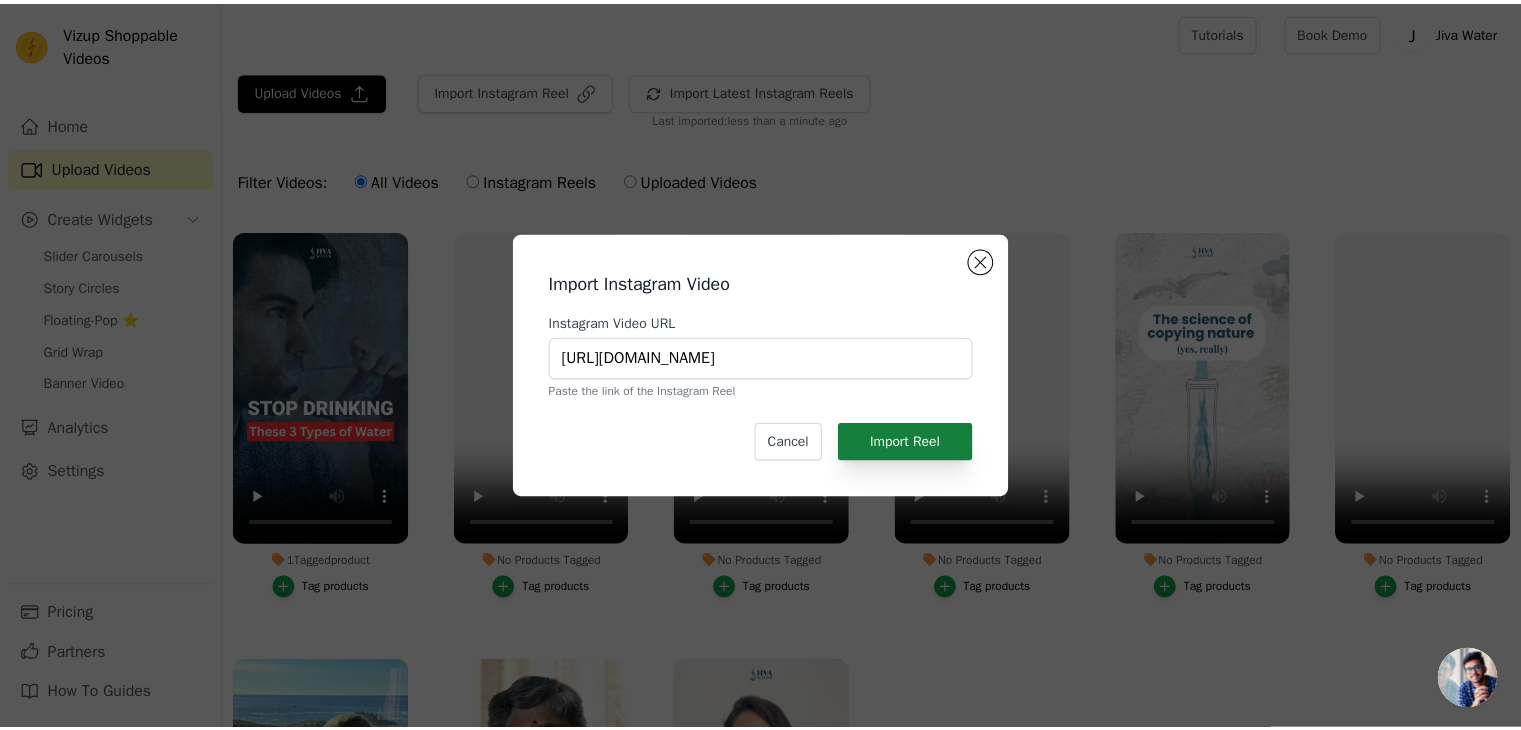scroll, scrollTop: 0, scrollLeft: 0, axis: both 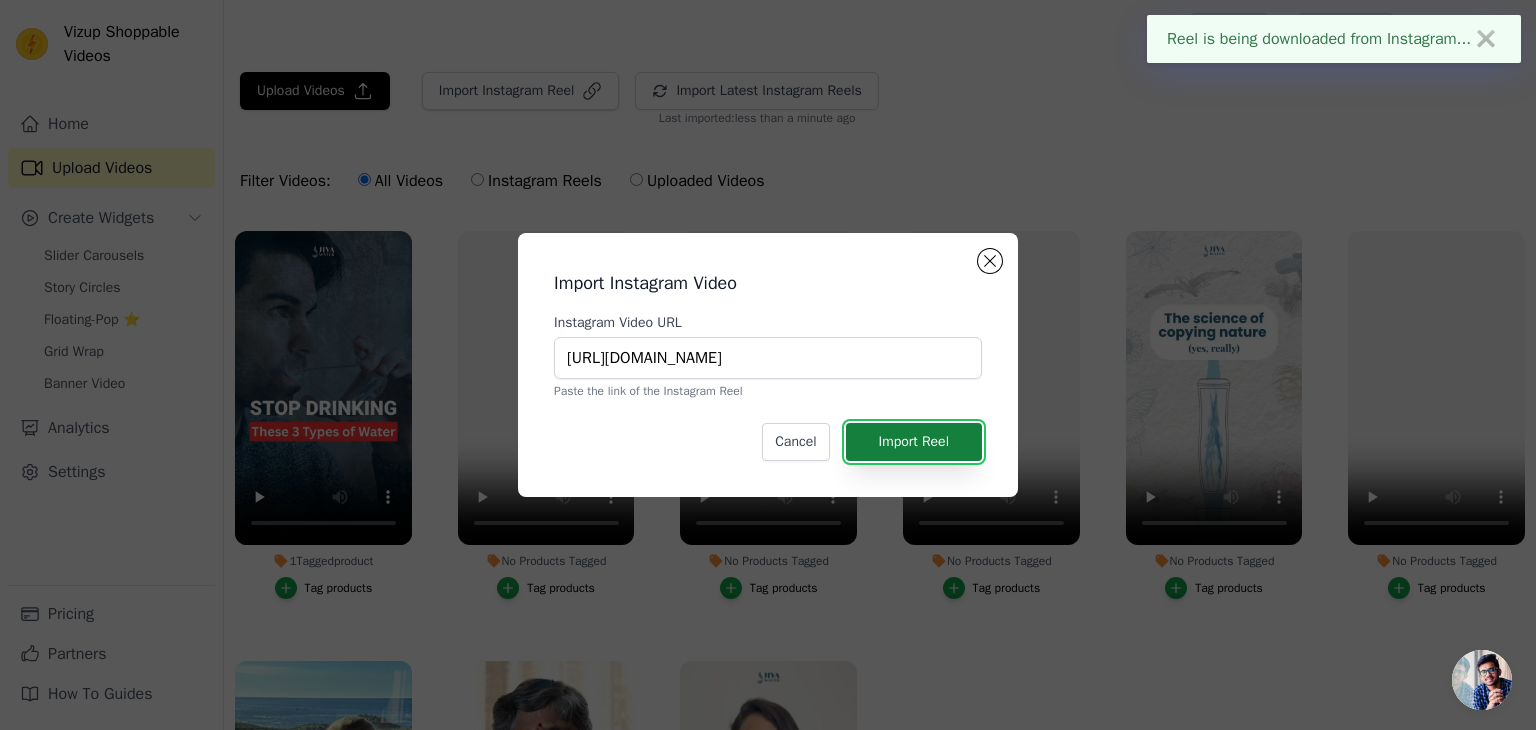 click on "Import Reel" at bounding box center (914, 442) 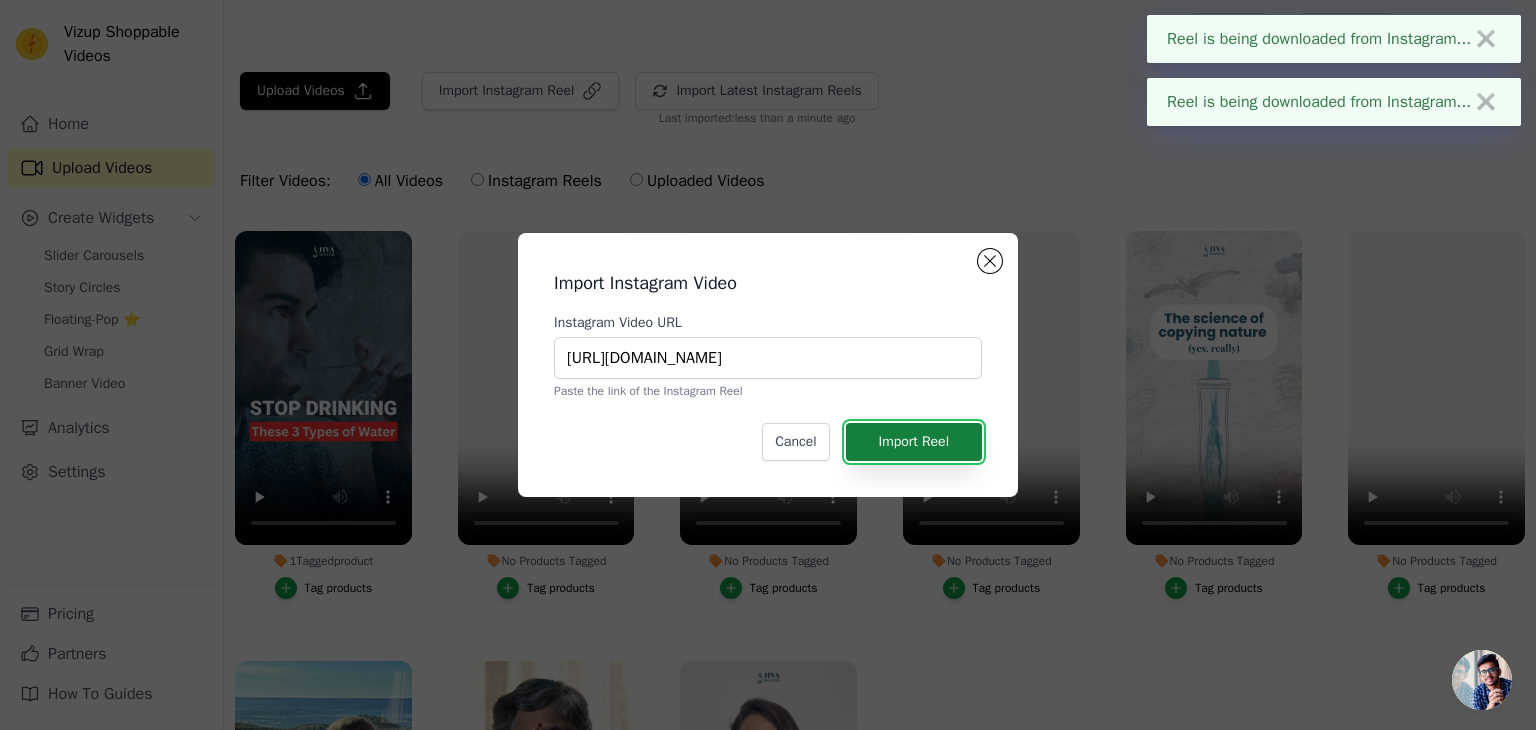 click on "Import Reel" at bounding box center (914, 442) 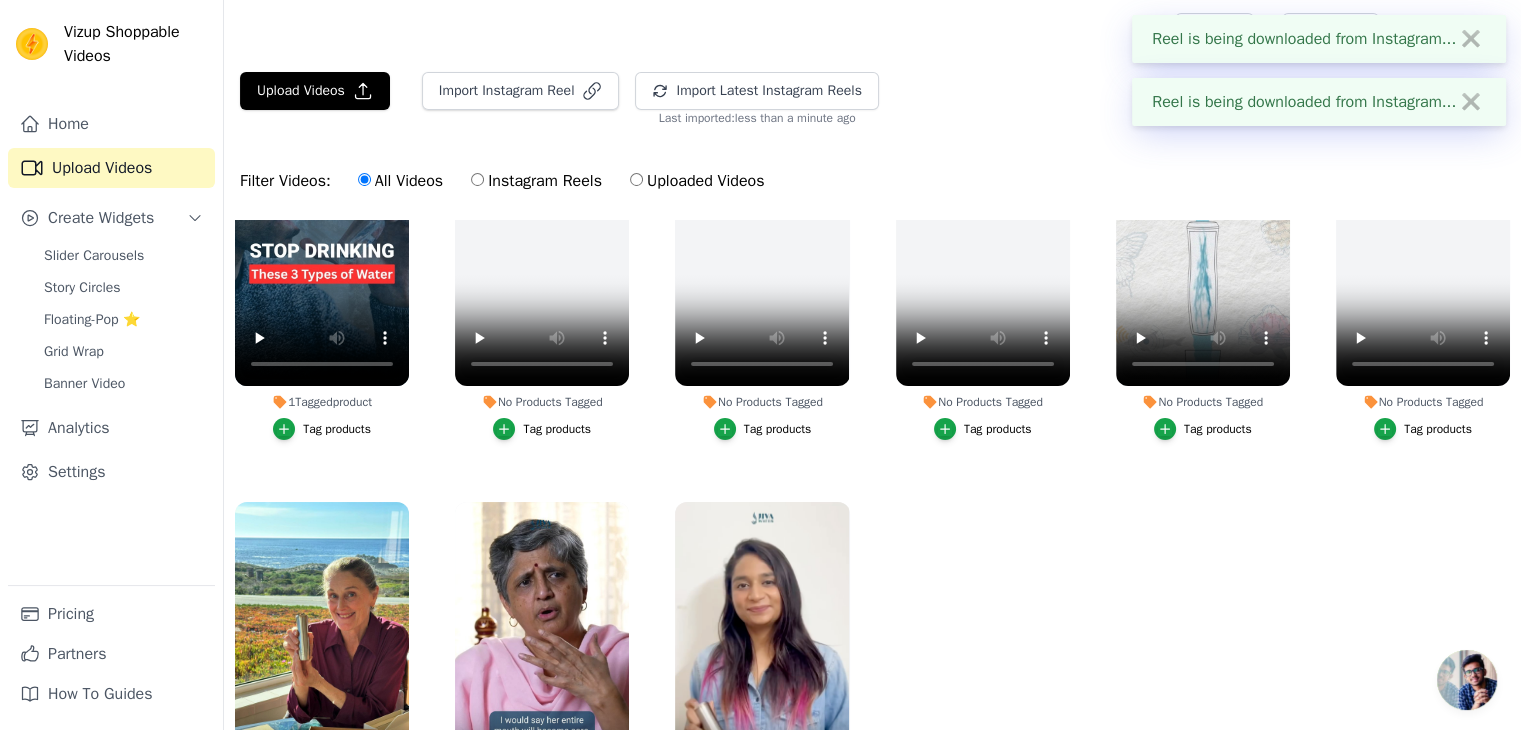 scroll, scrollTop: 190, scrollLeft: 0, axis: vertical 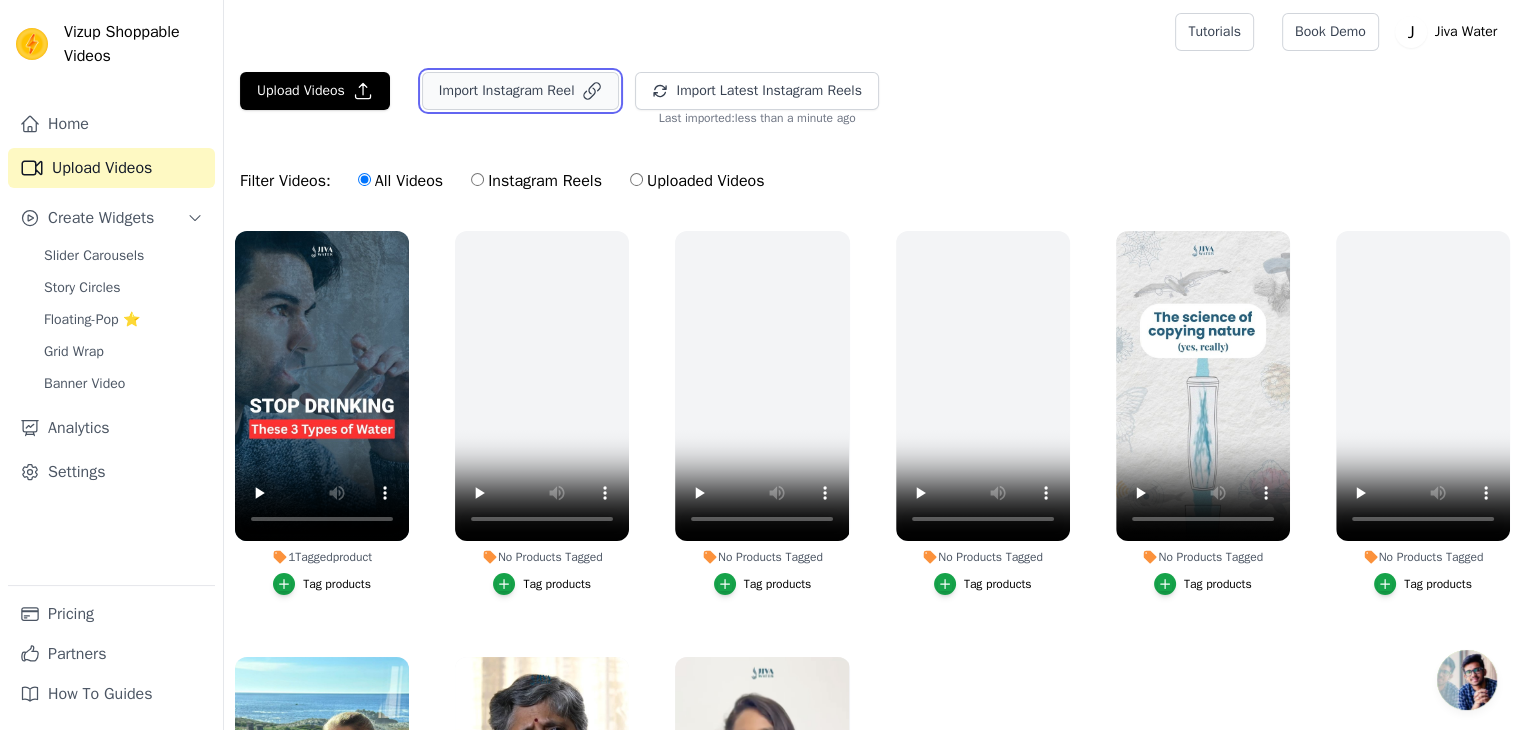 click on "Import Instagram Reel" at bounding box center (521, 91) 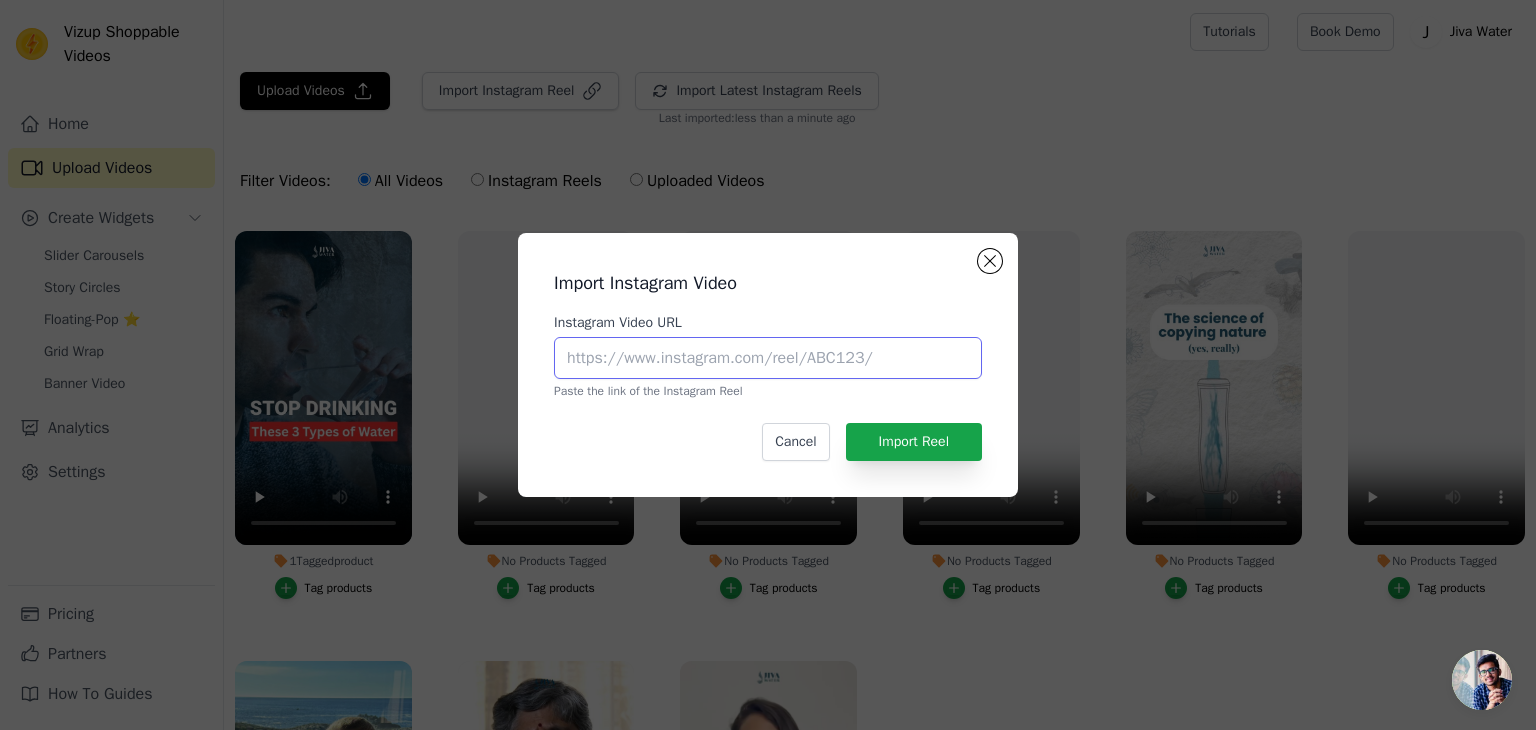 click on "Instagram Video URL" at bounding box center [768, 358] 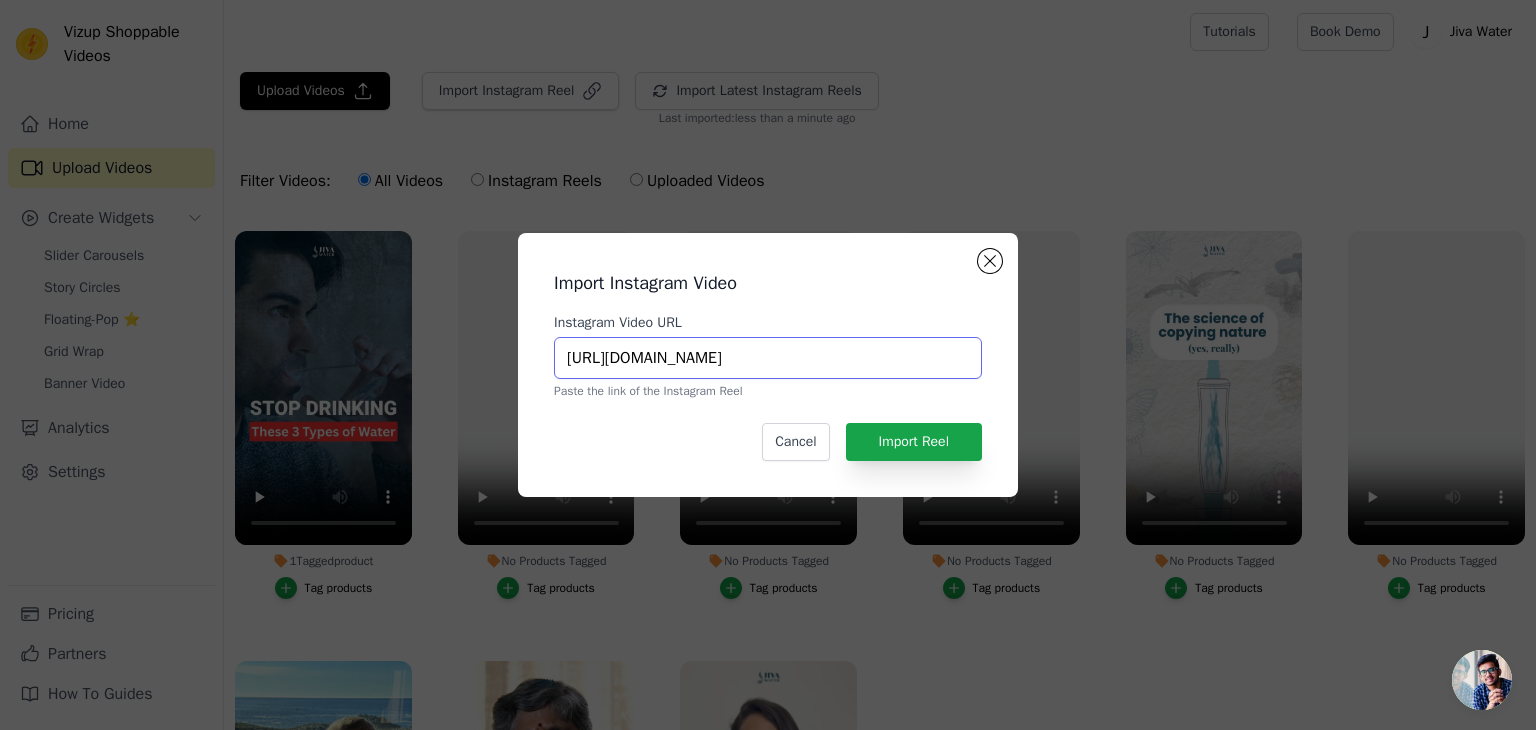 scroll, scrollTop: 0, scrollLeft: 166, axis: horizontal 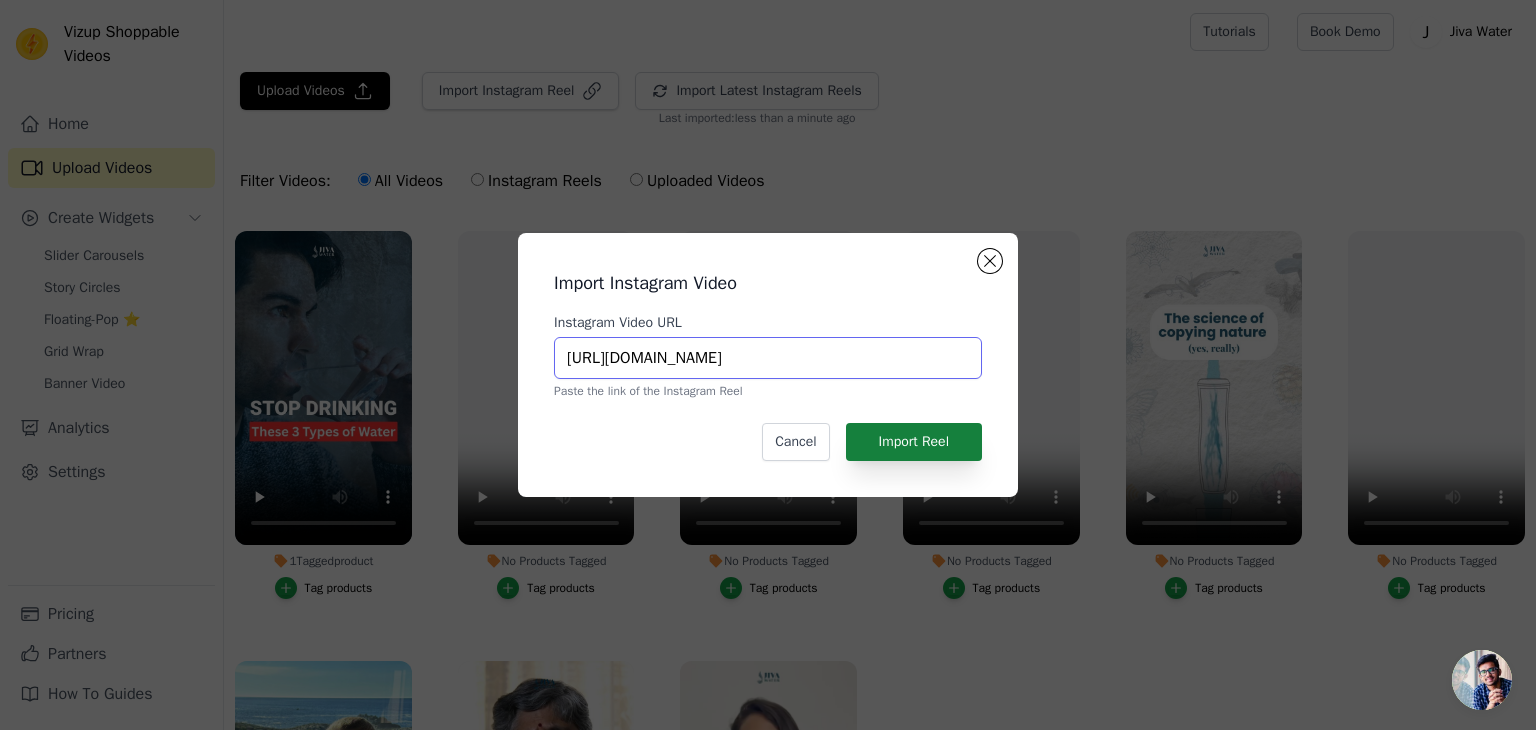 type on "https://www.instagram.com/reel/DDeic86oHWm/?utm_source=ig_web_copy_link" 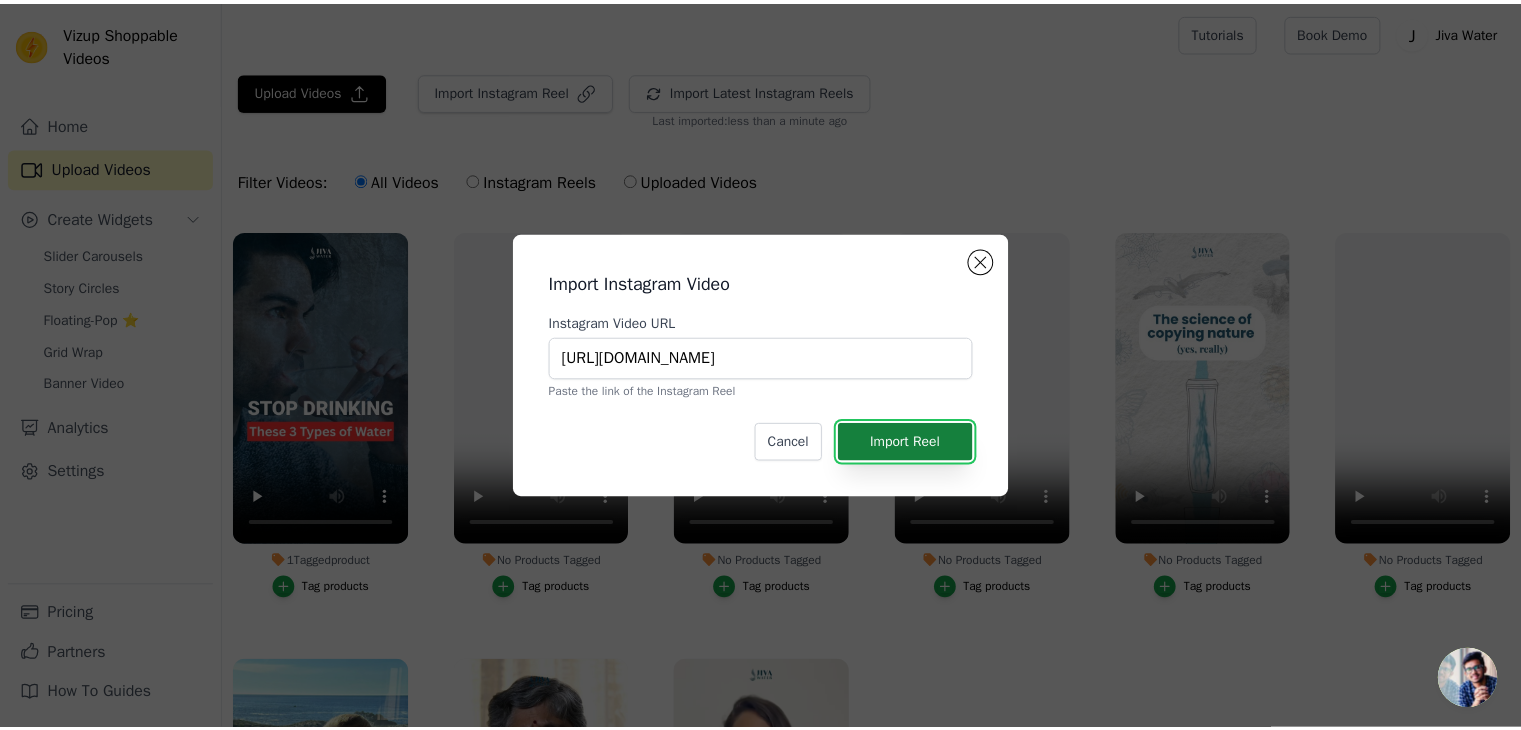 scroll, scrollTop: 0, scrollLeft: 0, axis: both 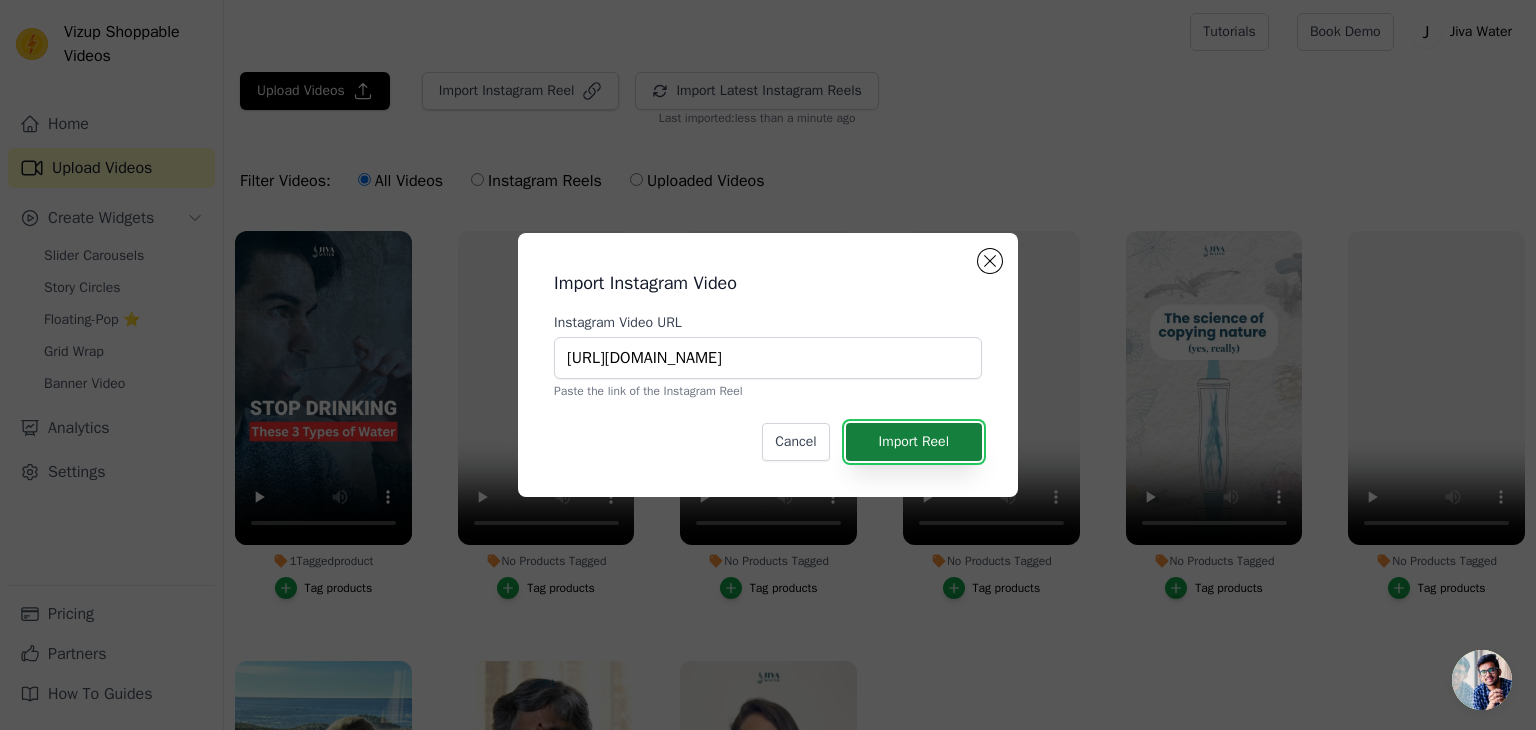 click on "Import Reel" at bounding box center [914, 442] 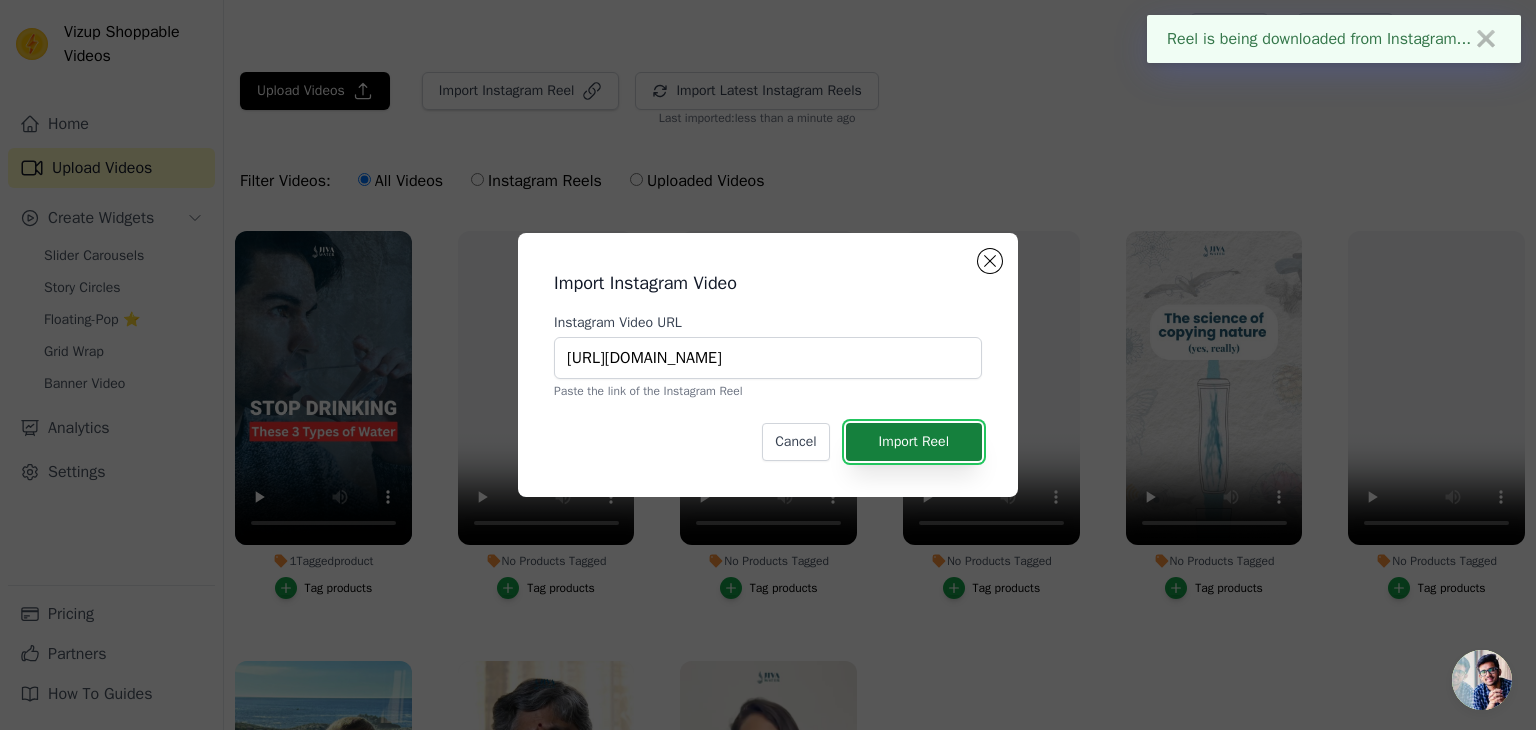 click on "Import Reel" at bounding box center (914, 442) 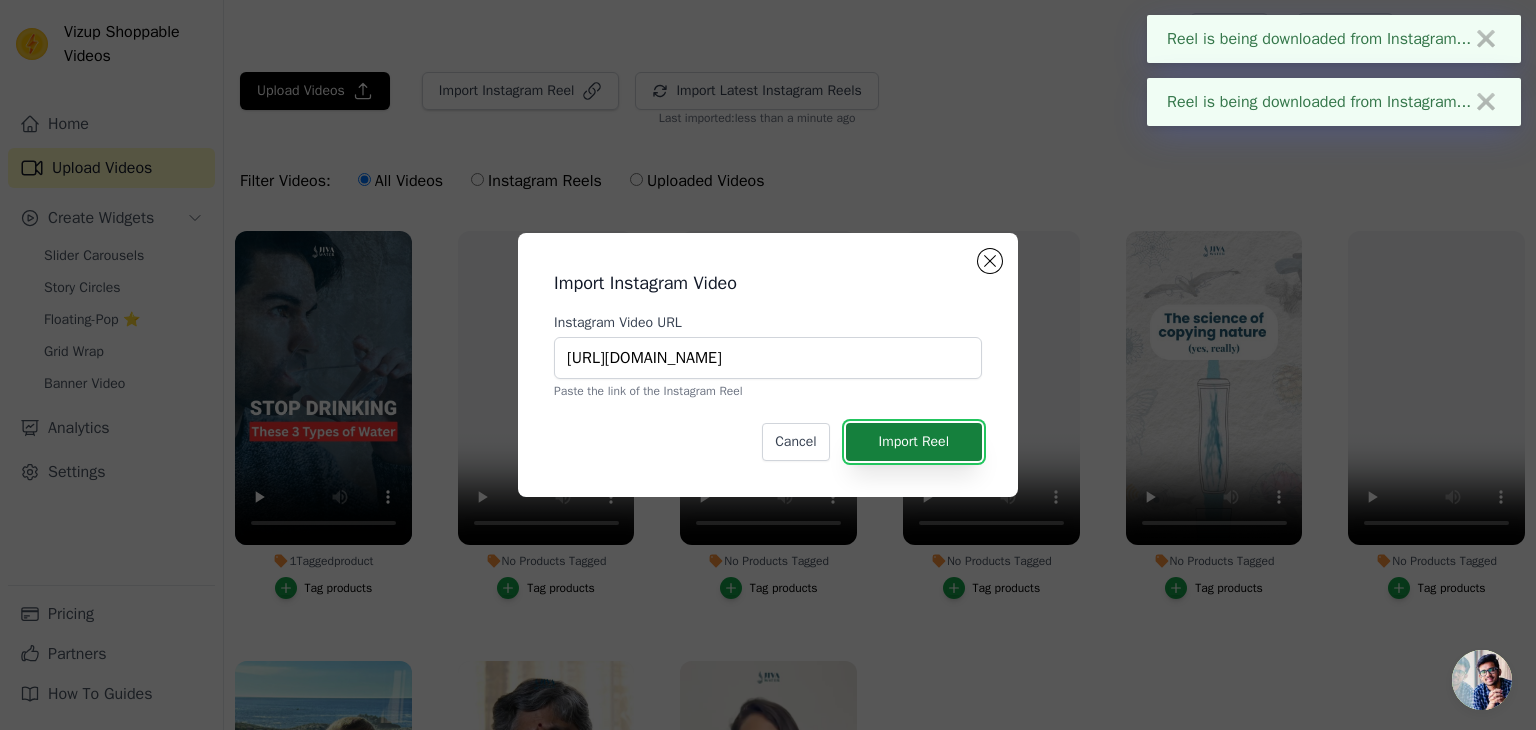click on "Import Reel" at bounding box center (914, 442) 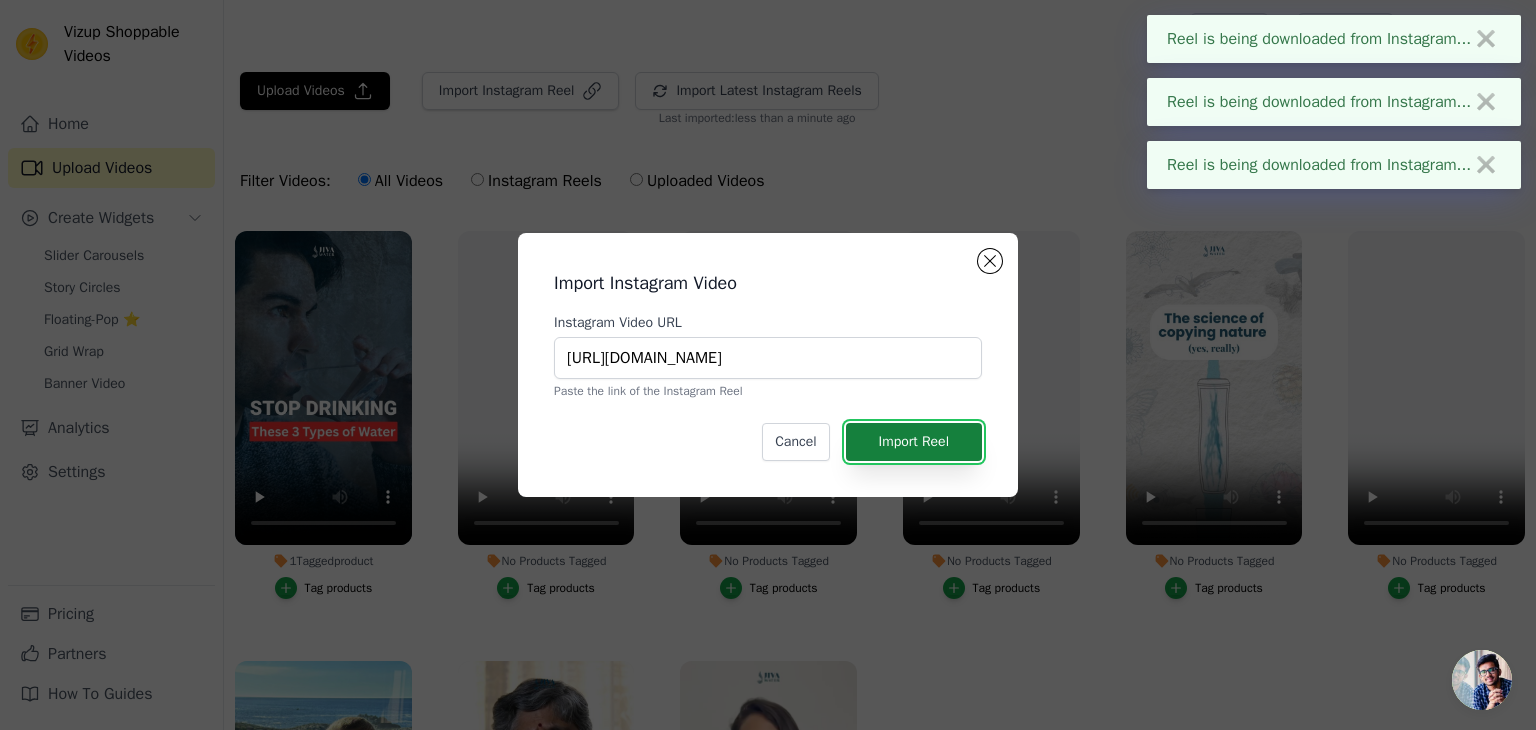 click on "Import Reel" at bounding box center [914, 442] 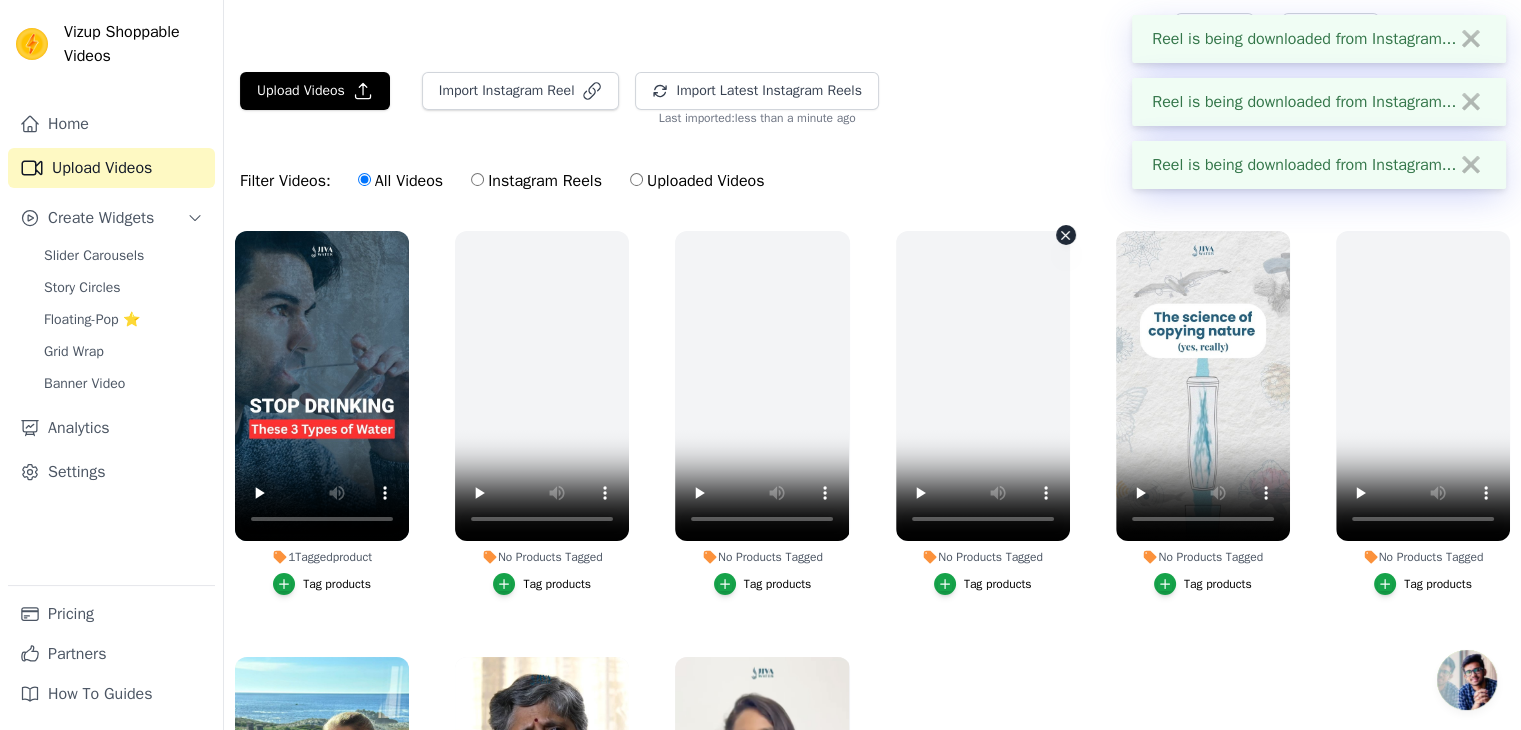 scroll, scrollTop: 190, scrollLeft: 0, axis: vertical 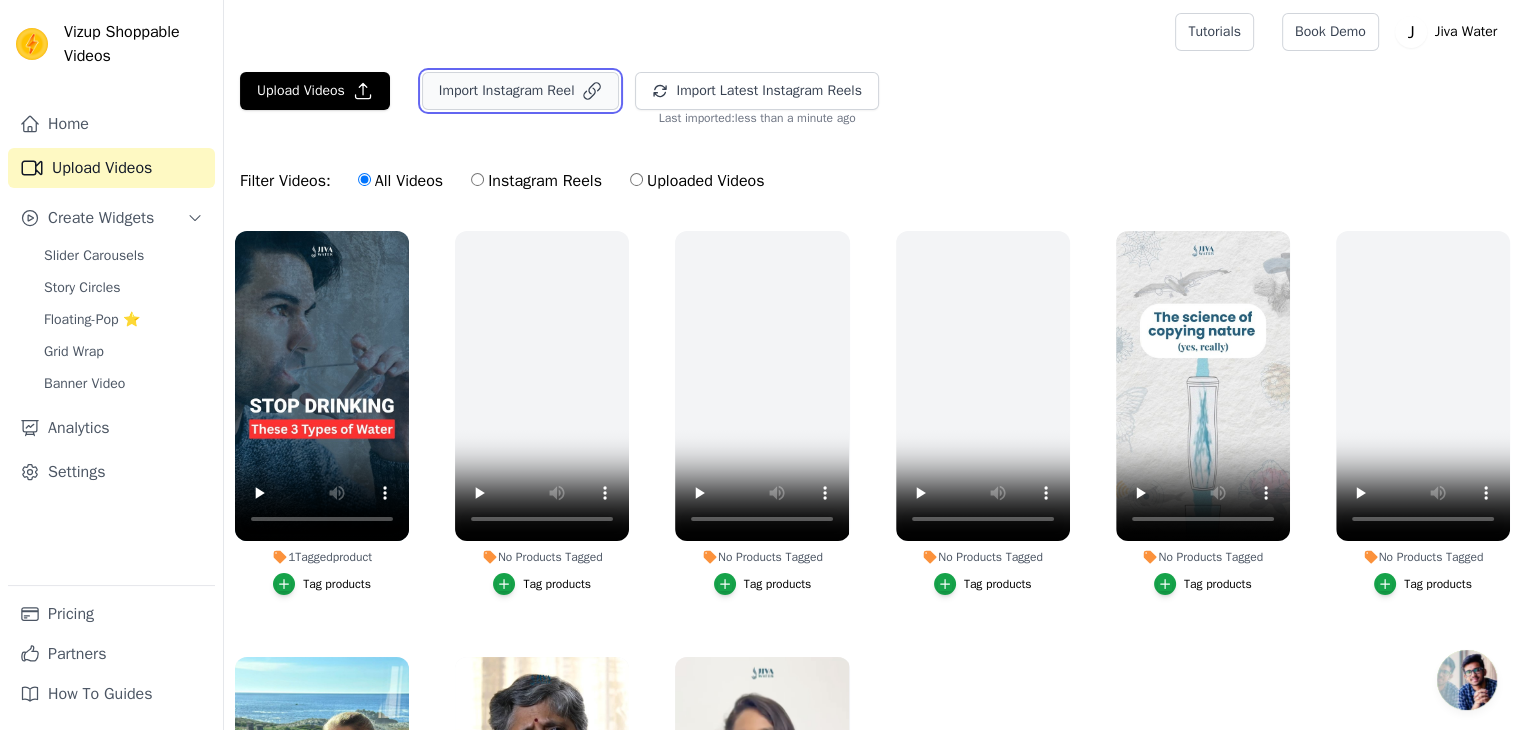 click on "Import Instagram Reel" at bounding box center (521, 91) 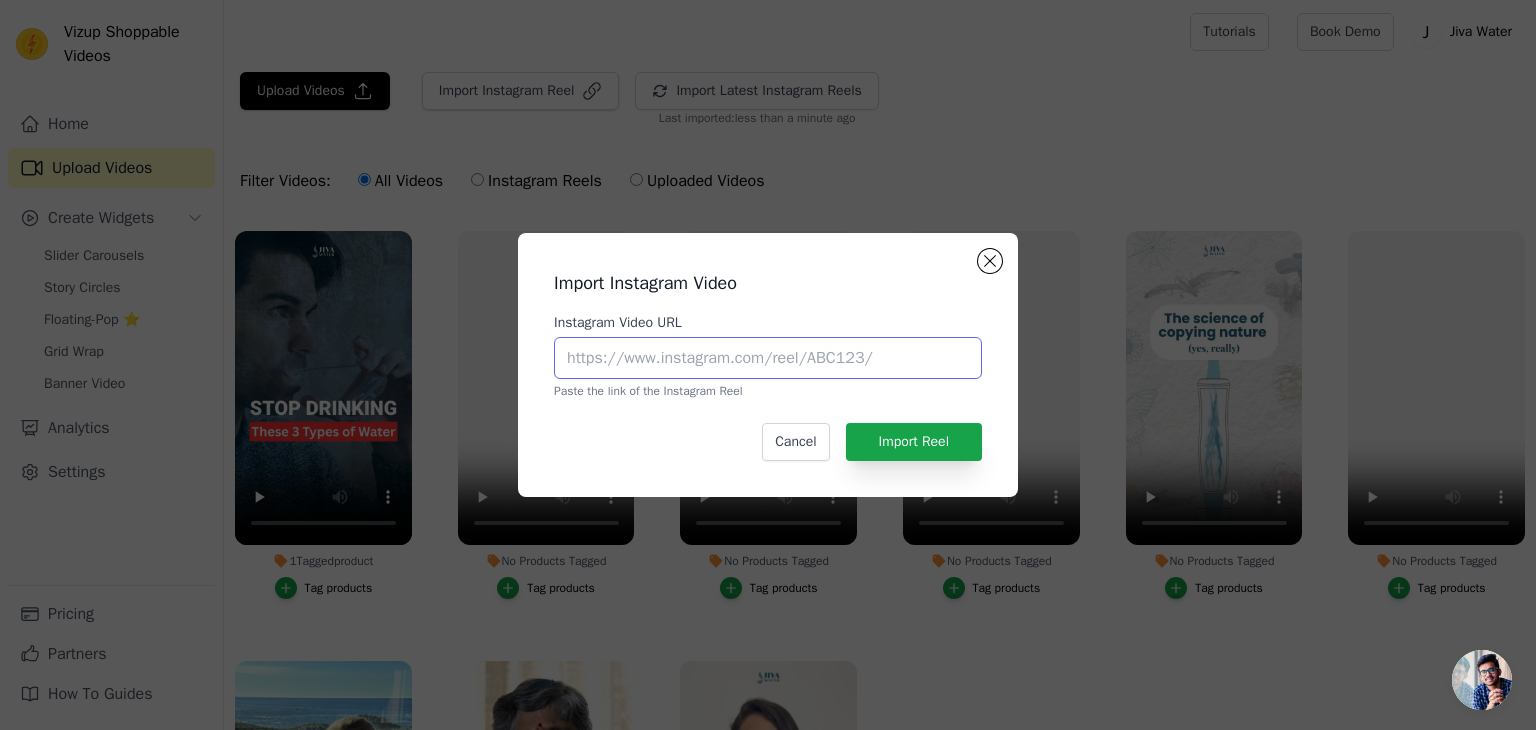 click on "Instagram Video URL" at bounding box center [768, 358] 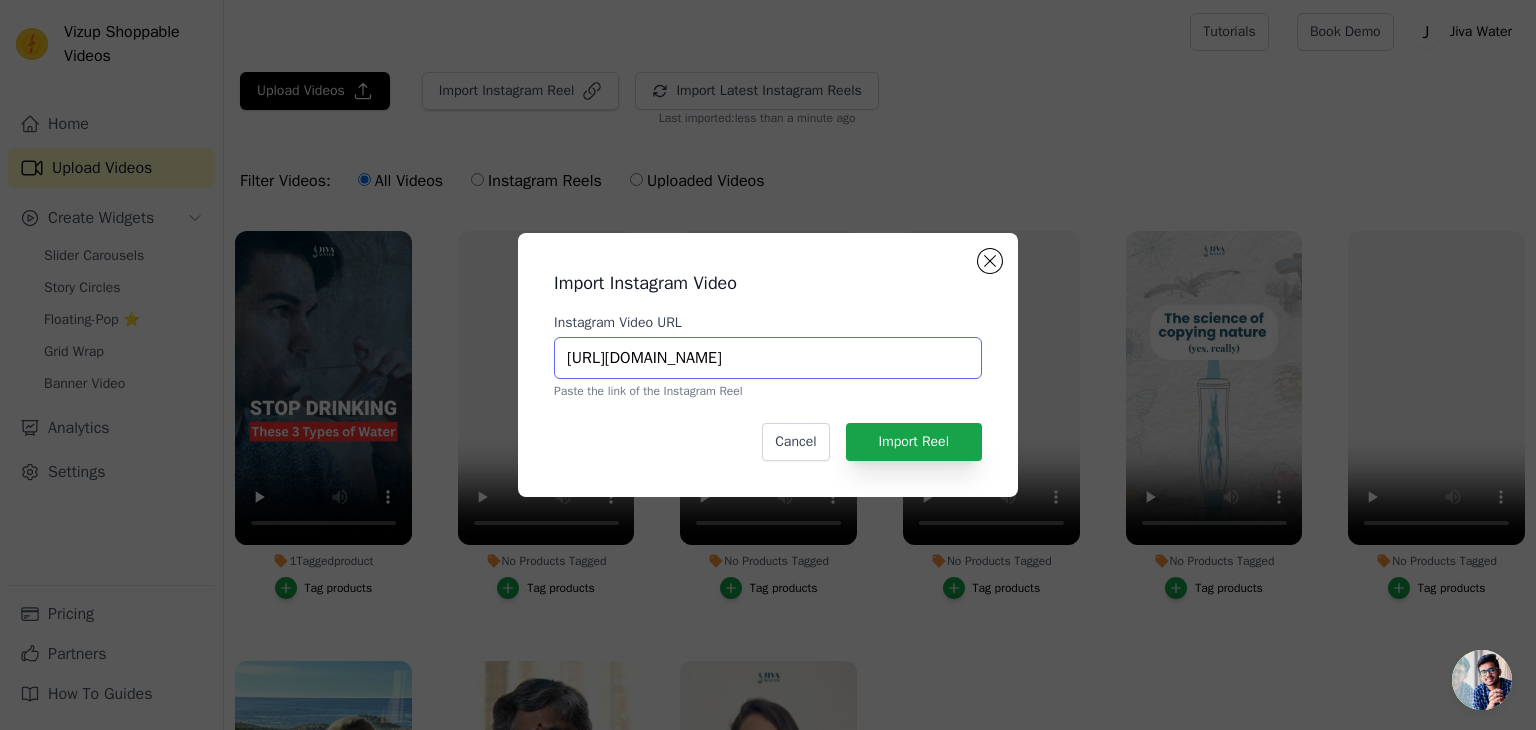 scroll, scrollTop: 0, scrollLeft: 166, axis: horizontal 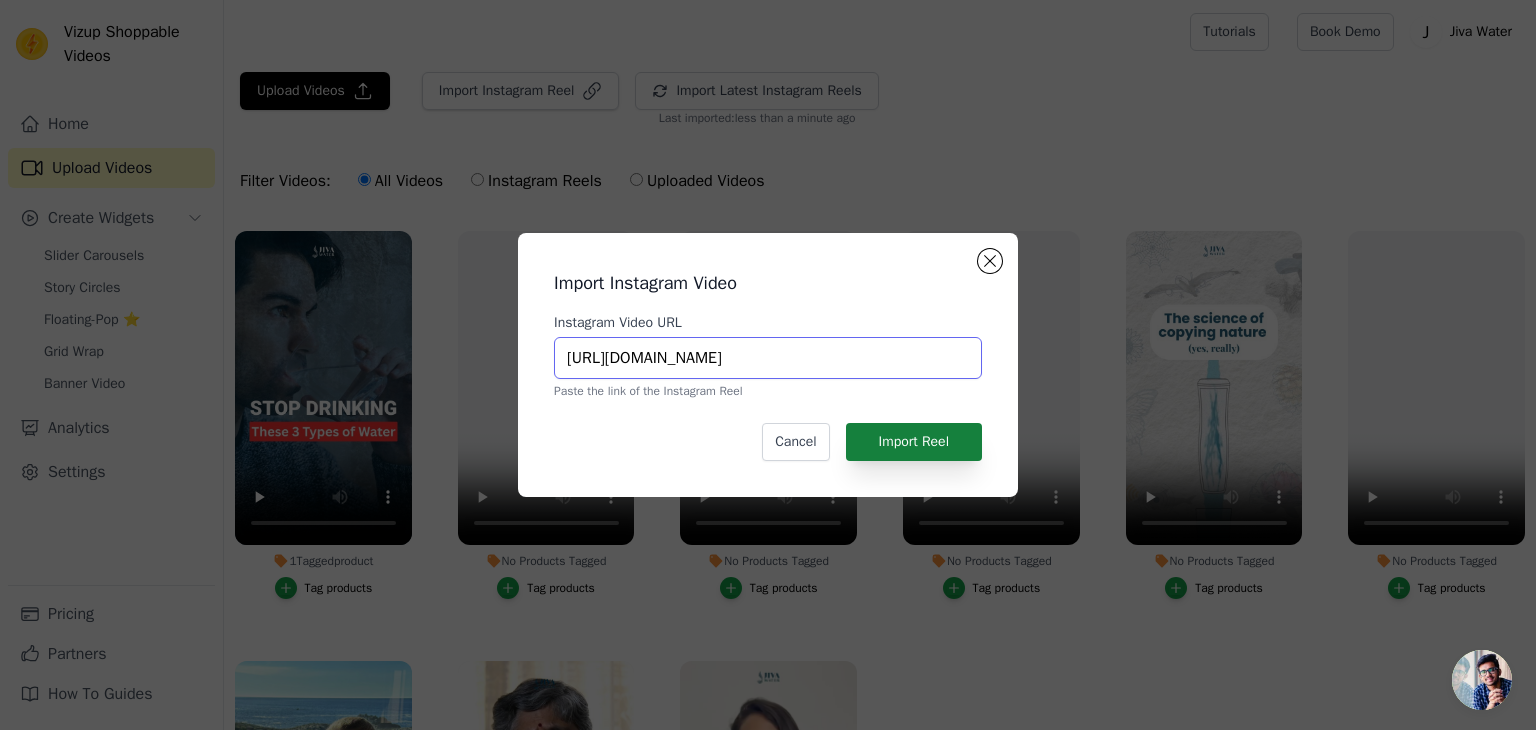 type on "[URL][DOMAIN_NAME]" 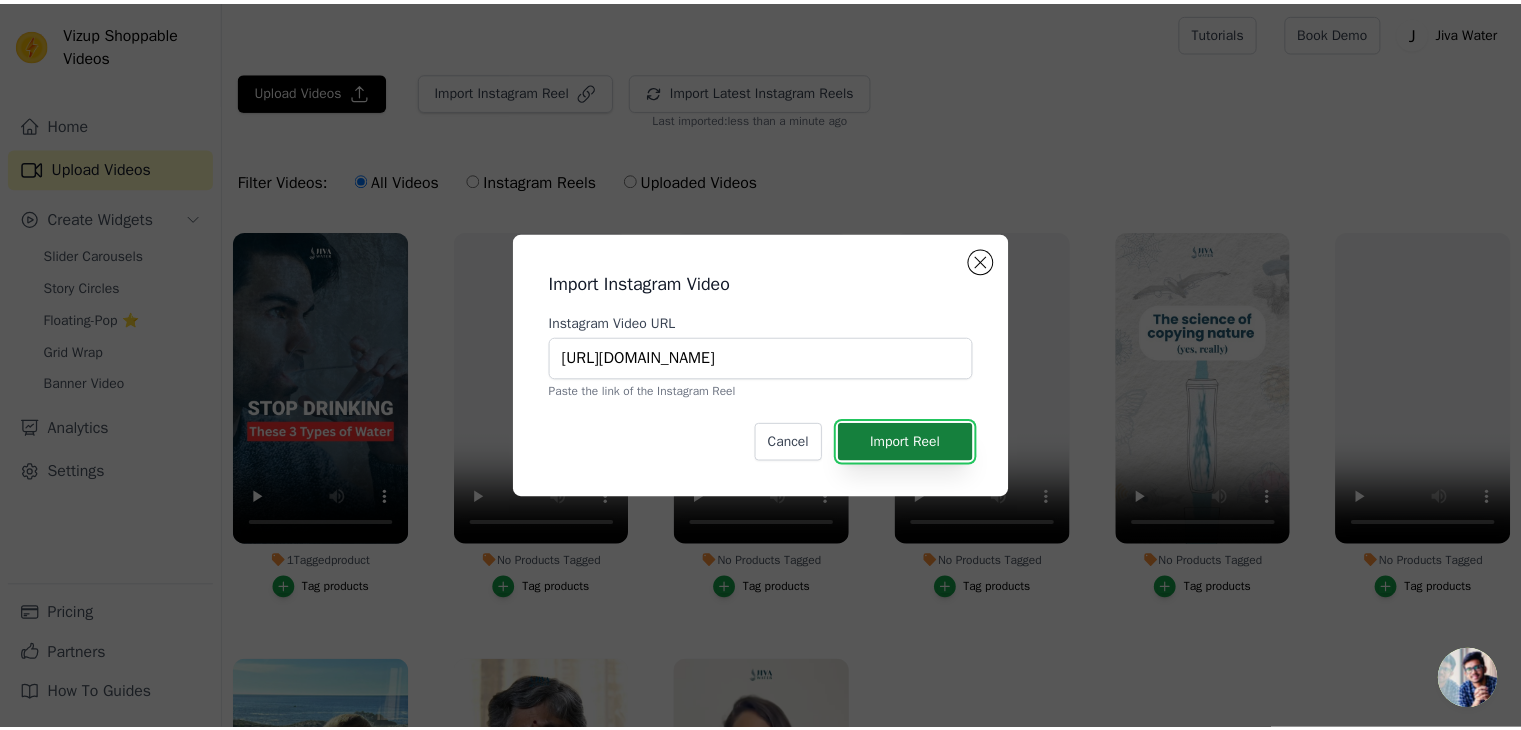scroll, scrollTop: 0, scrollLeft: 0, axis: both 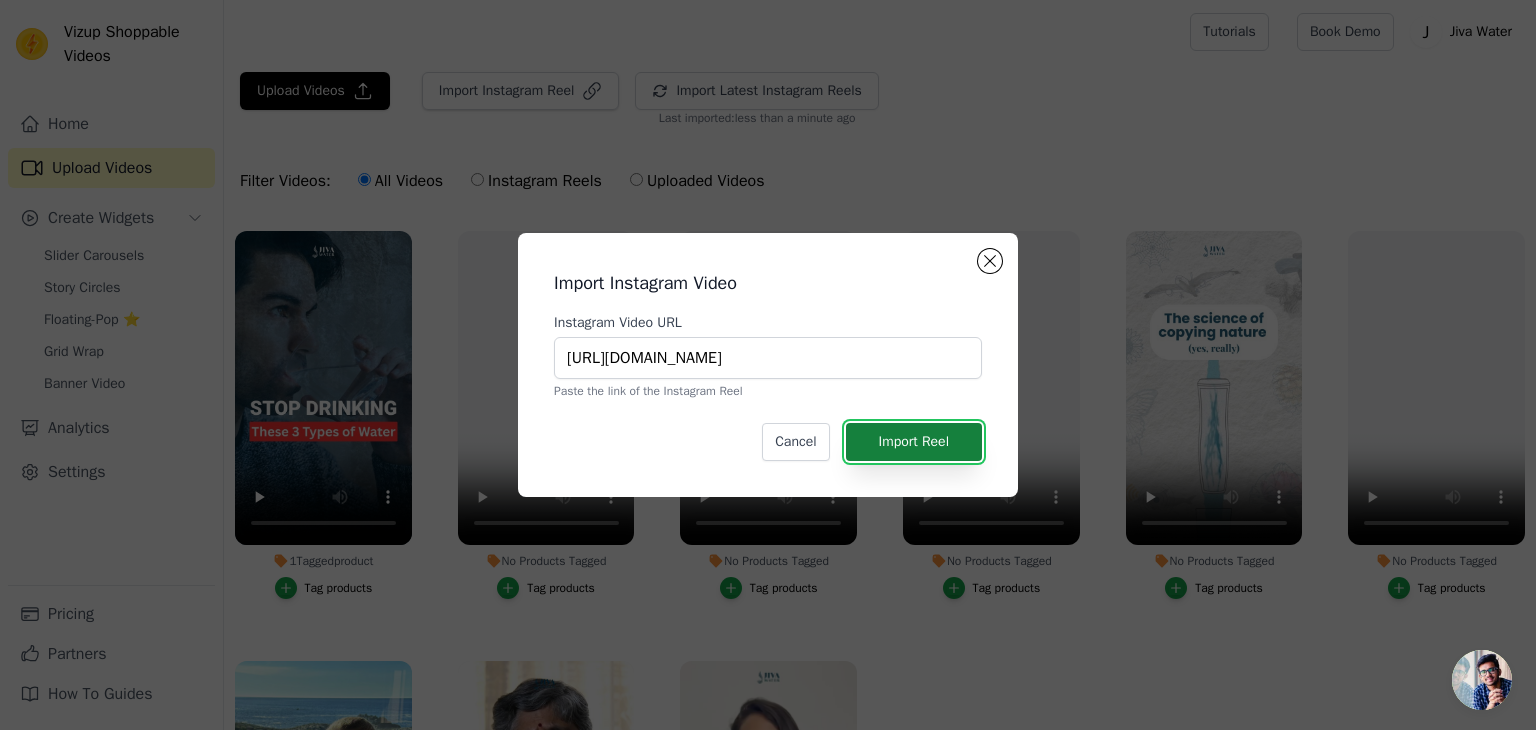 click on "Import Reel" at bounding box center [914, 442] 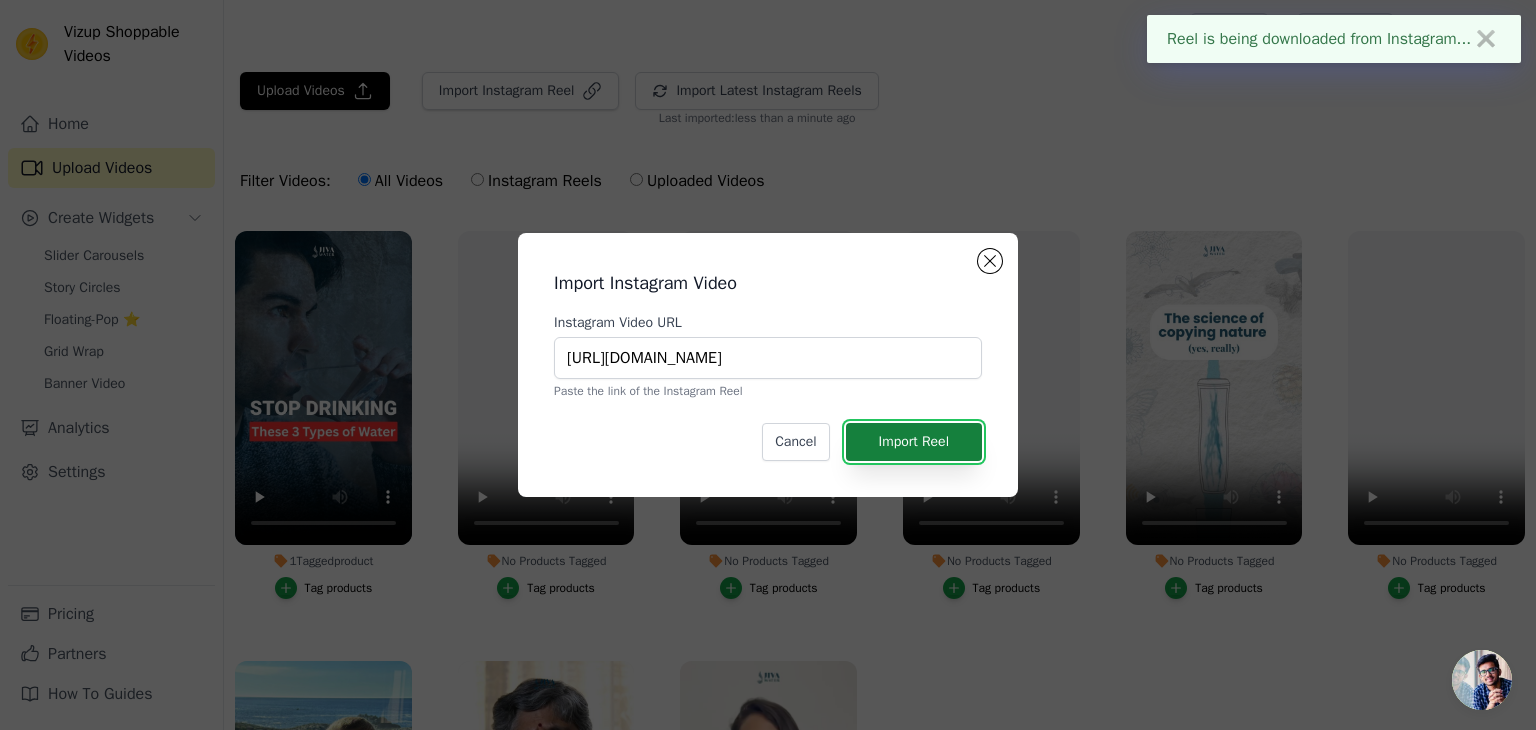 click on "Import Reel" at bounding box center (914, 442) 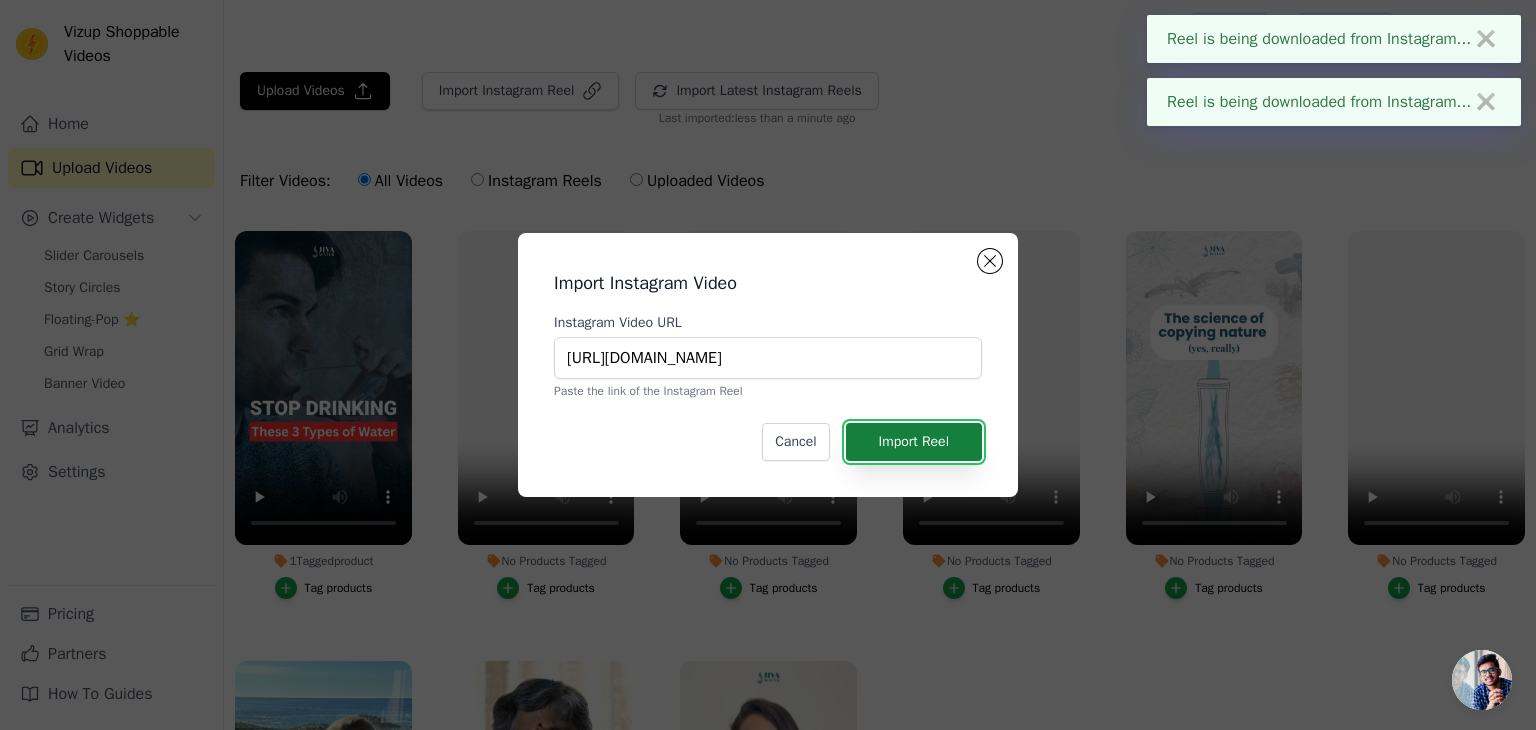 click on "Import Reel" at bounding box center (914, 442) 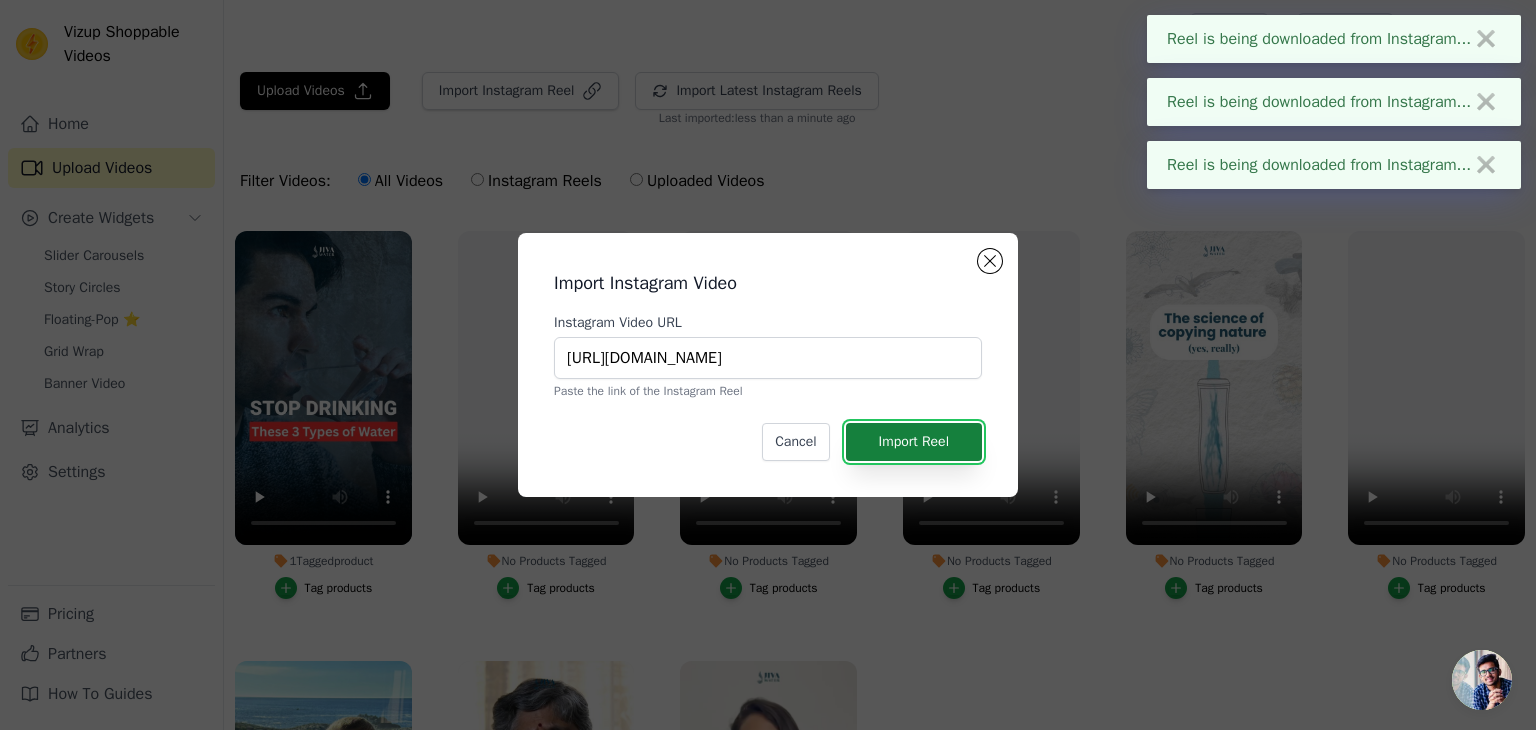click on "Import Reel" at bounding box center (914, 442) 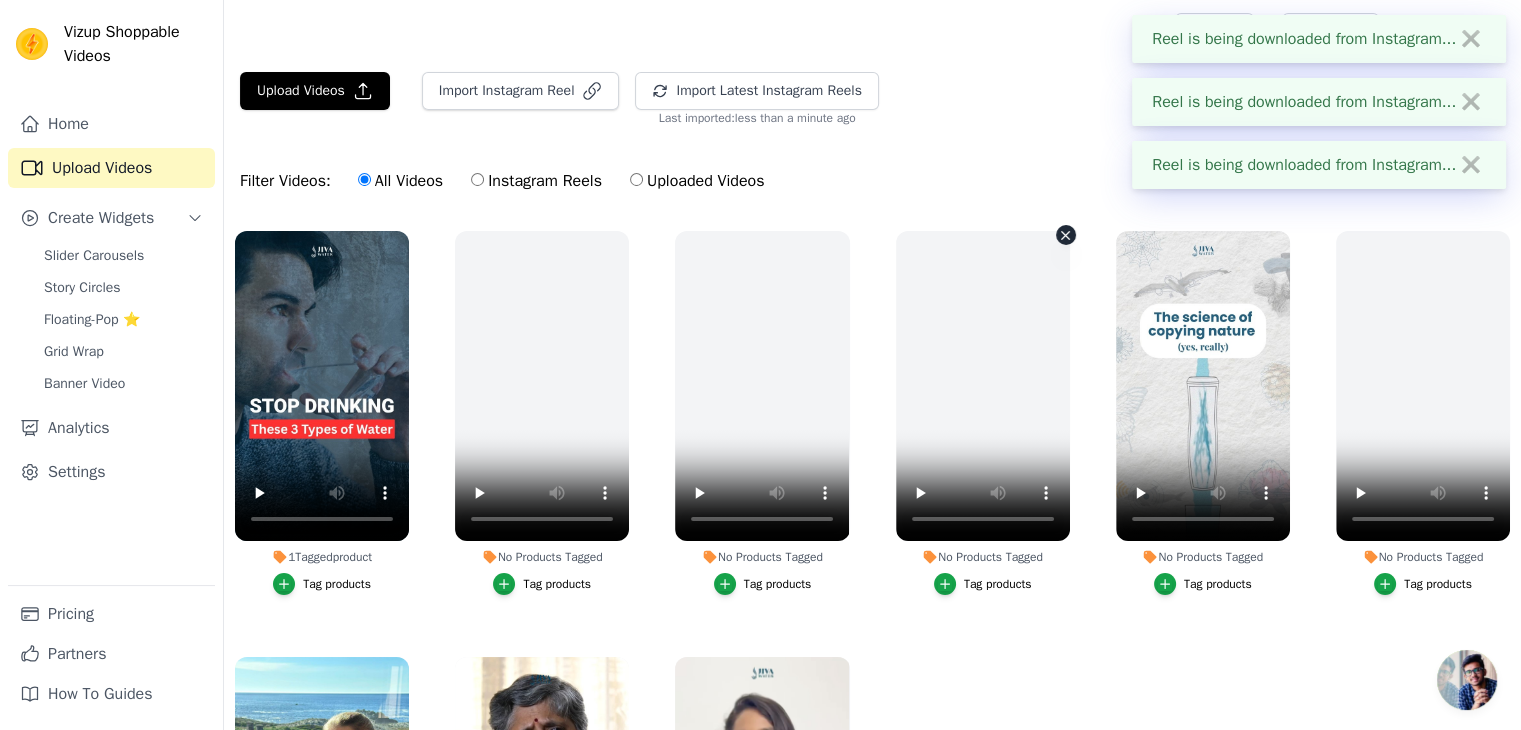 scroll, scrollTop: 190, scrollLeft: 0, axis: vertical 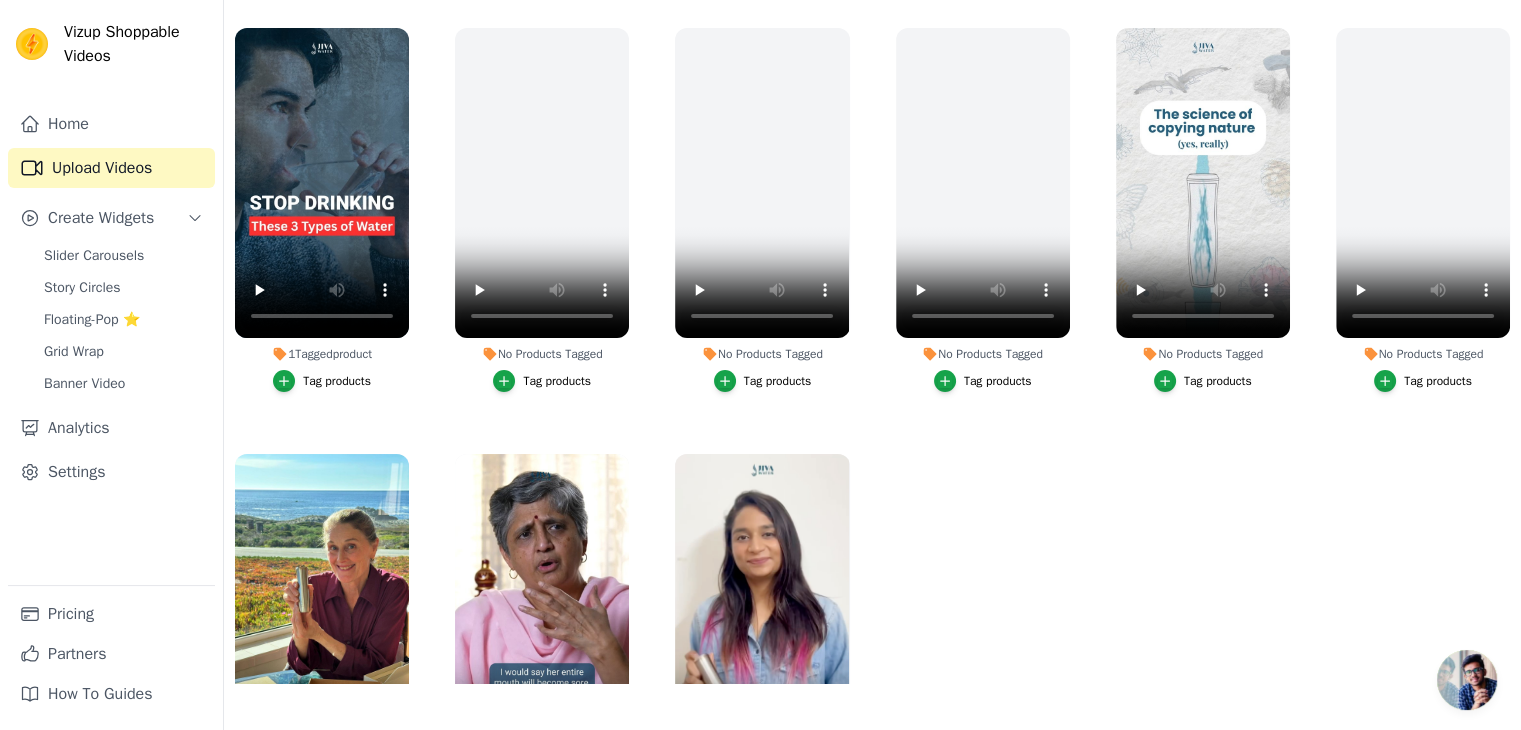 click on "Upload Videos" at bounding box center (111, 168) 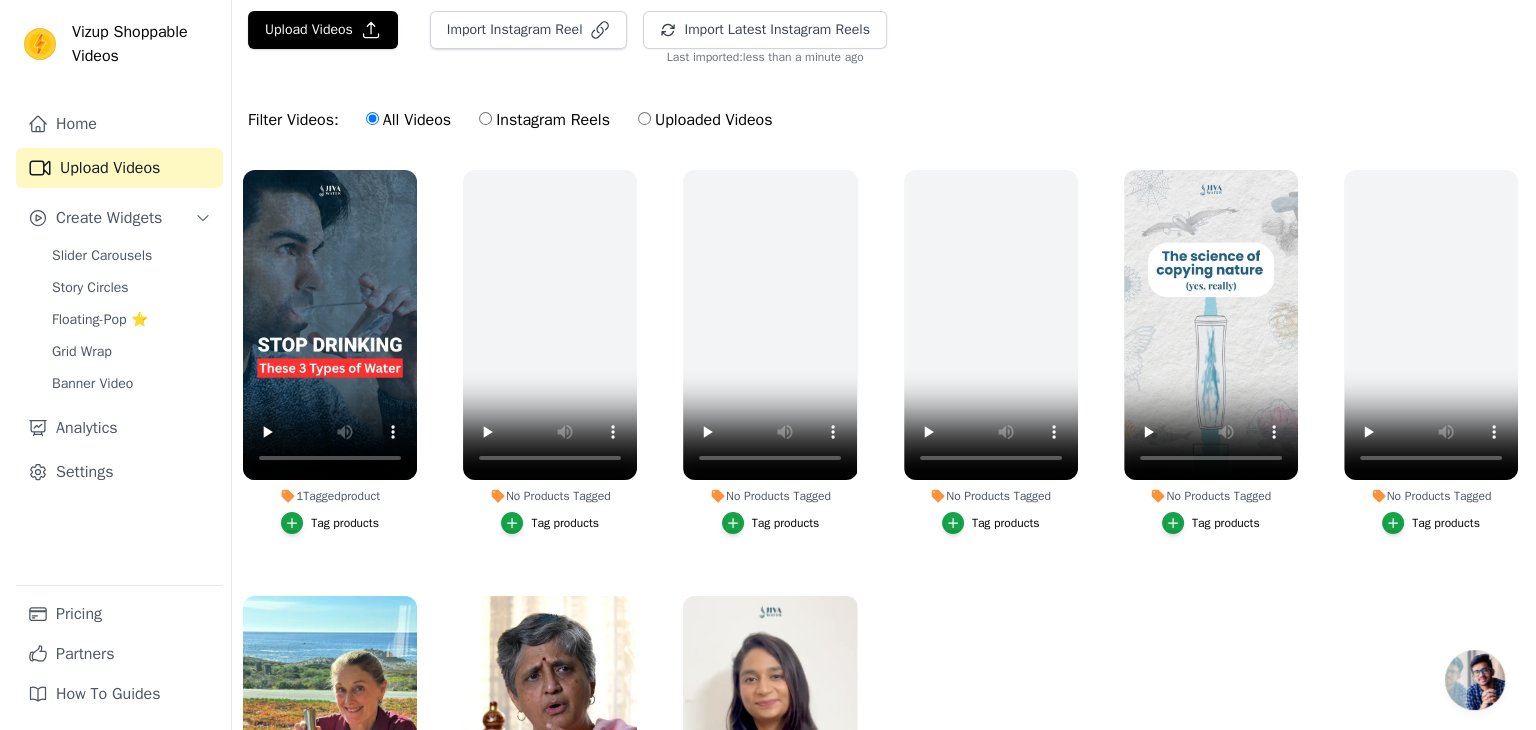 scroll, scrollTop: 0, scrollLeft: 0, axis: both 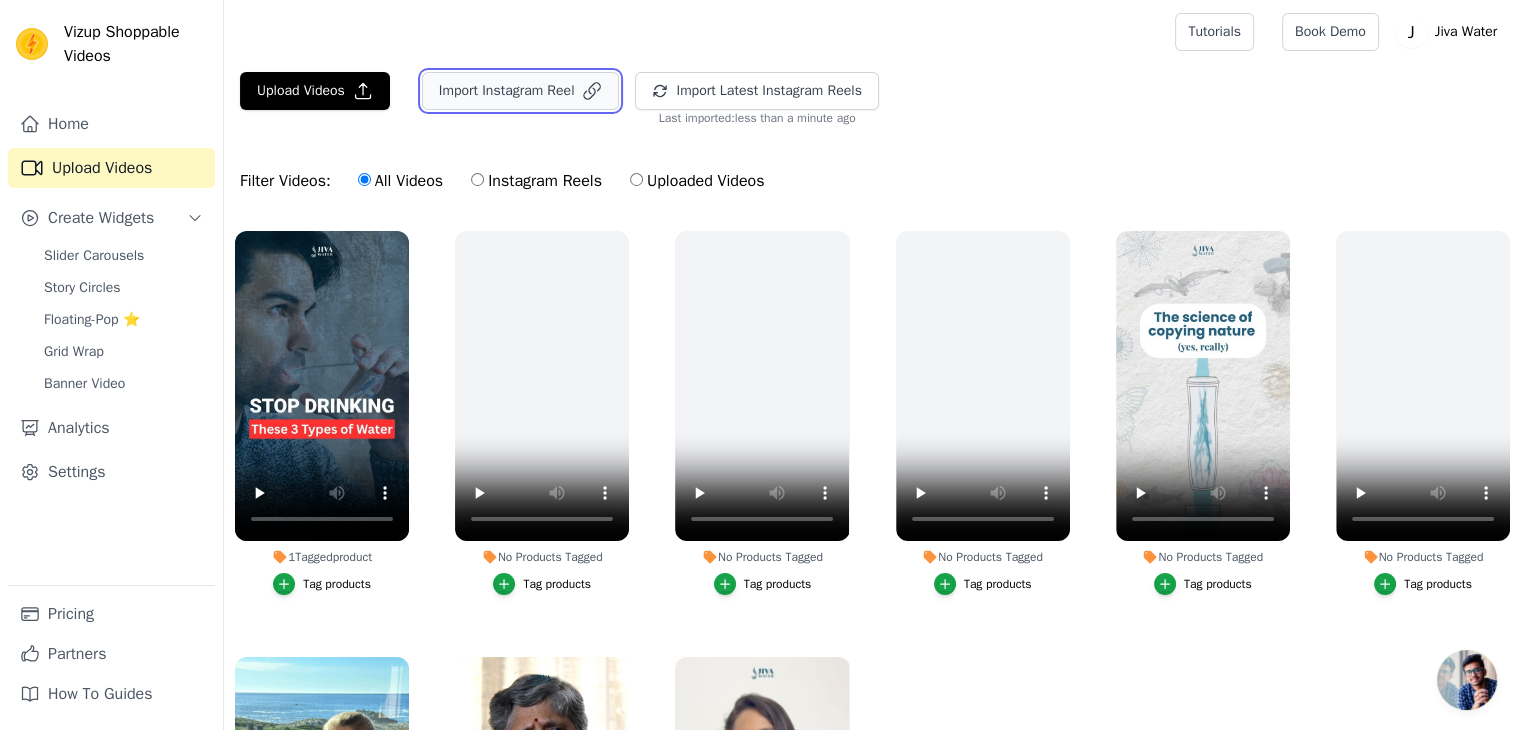 click on "Import Instagram Reel" at bounding box center [521, 91] 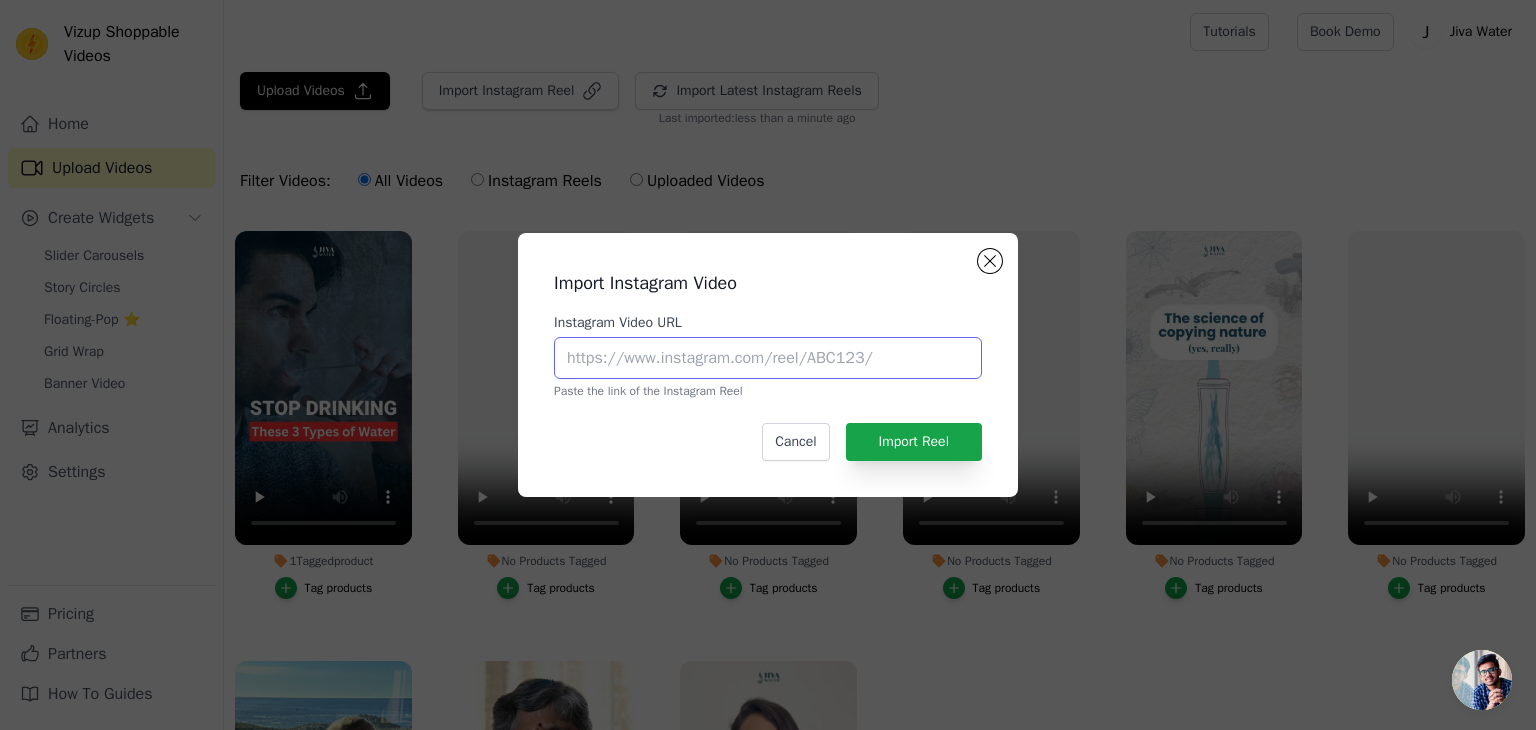 click on "Instagram Video URL" at bounding box center [768, 358] 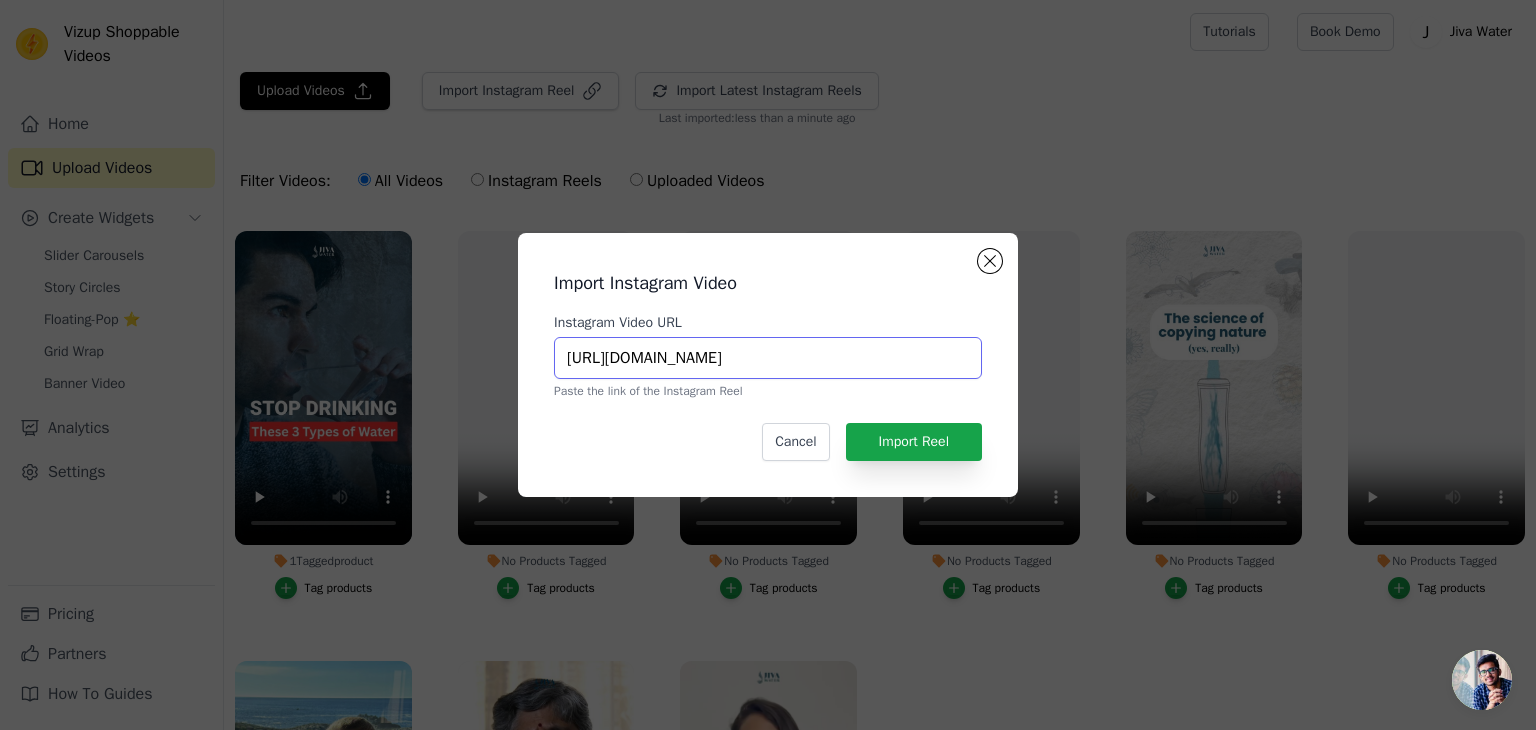 scroll, scrollTop: 0, scrollLeft: 166, axis: horizontal 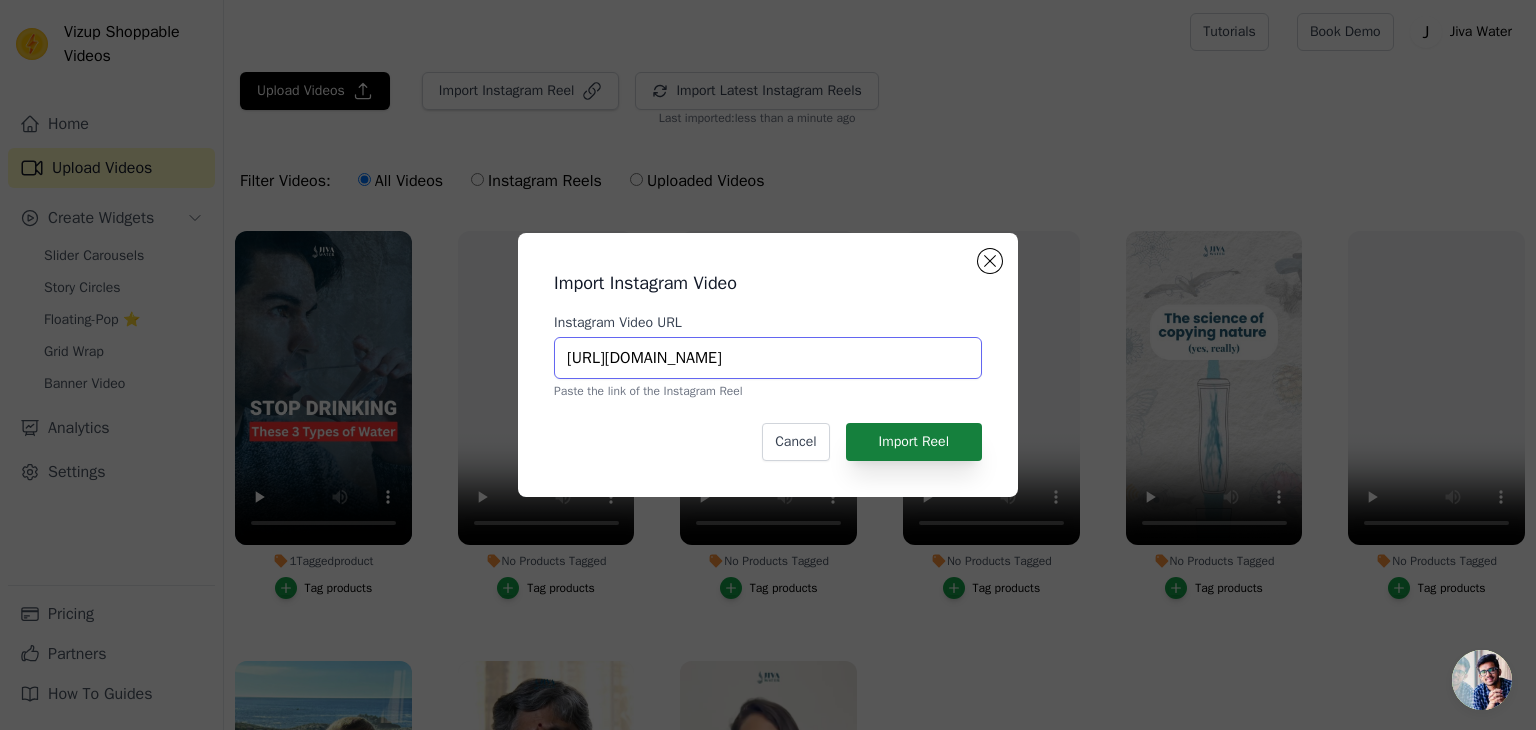 type on "[URL][DOMAIN_NAME]" 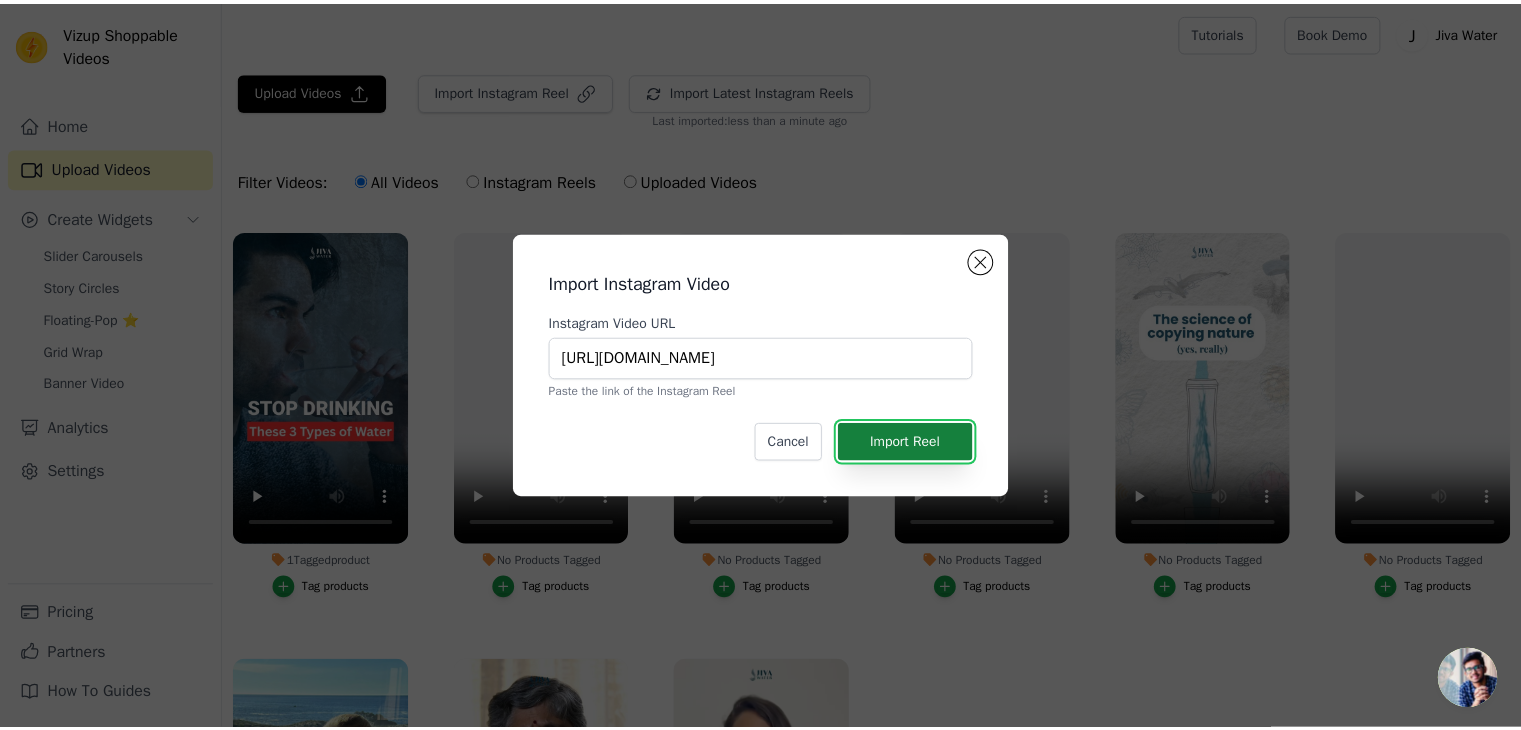 scroll, scrollTop: 0, scrollLeft: 0, axis: both 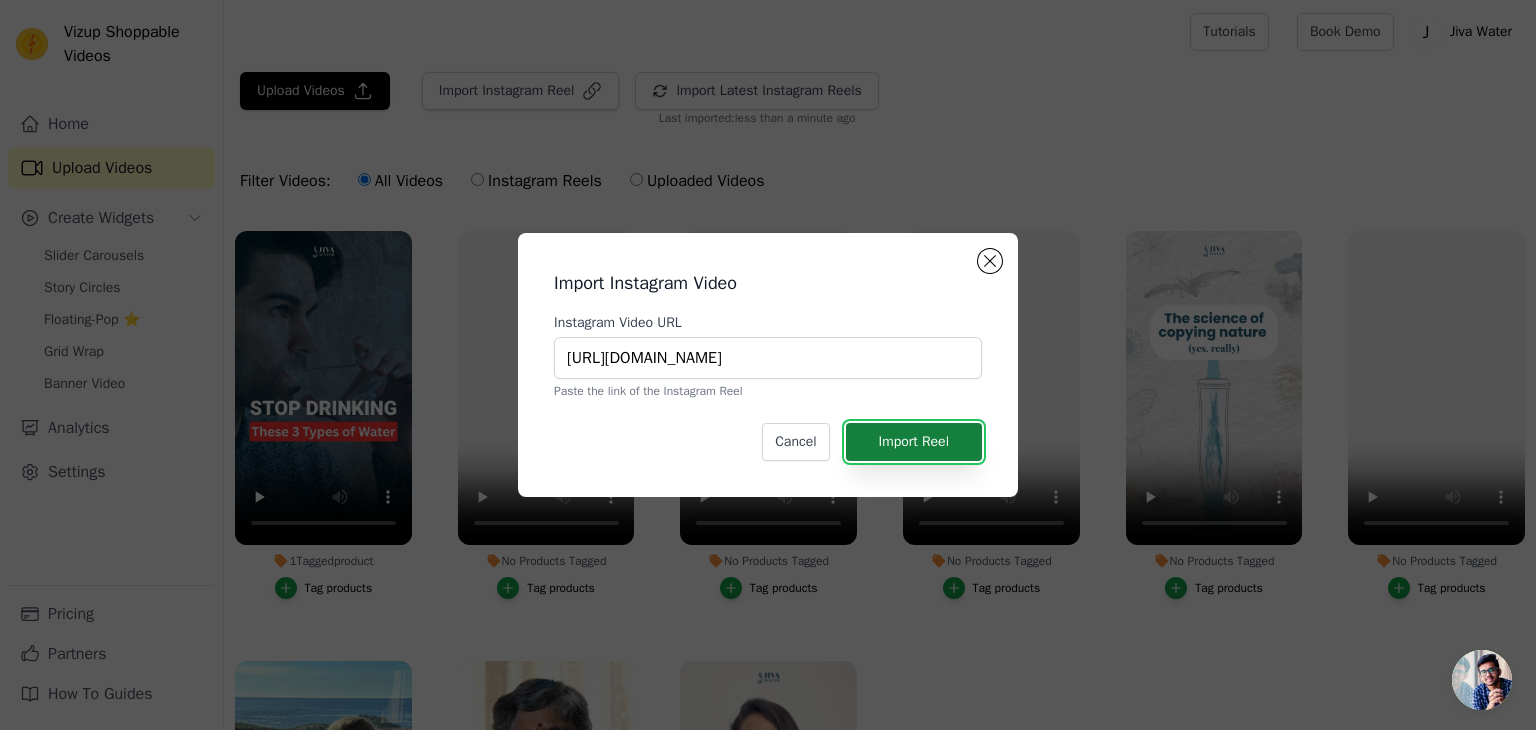 click on "Import Reel" at bounding box center (914, 442) 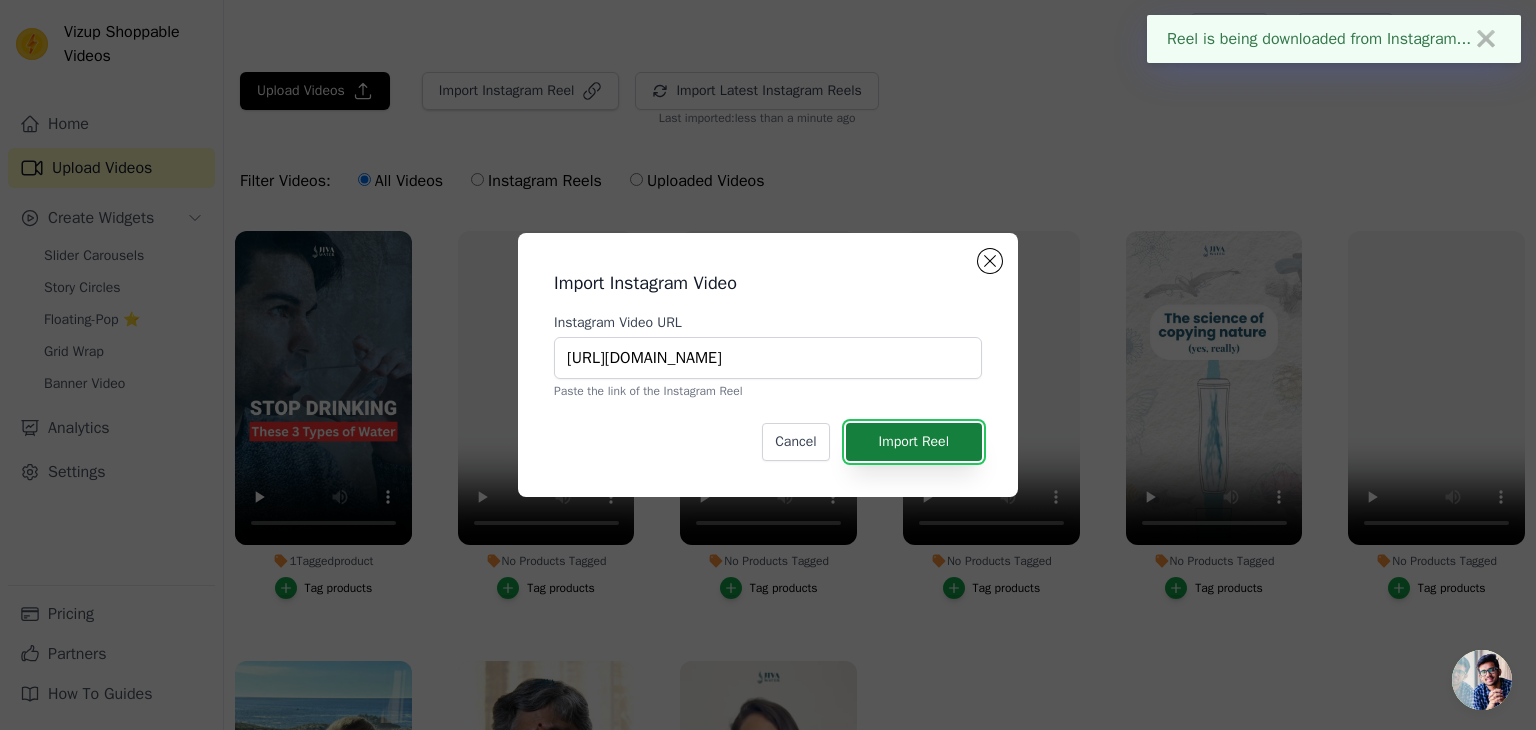 click on "Import Reel" at bounding box center [914, 442] 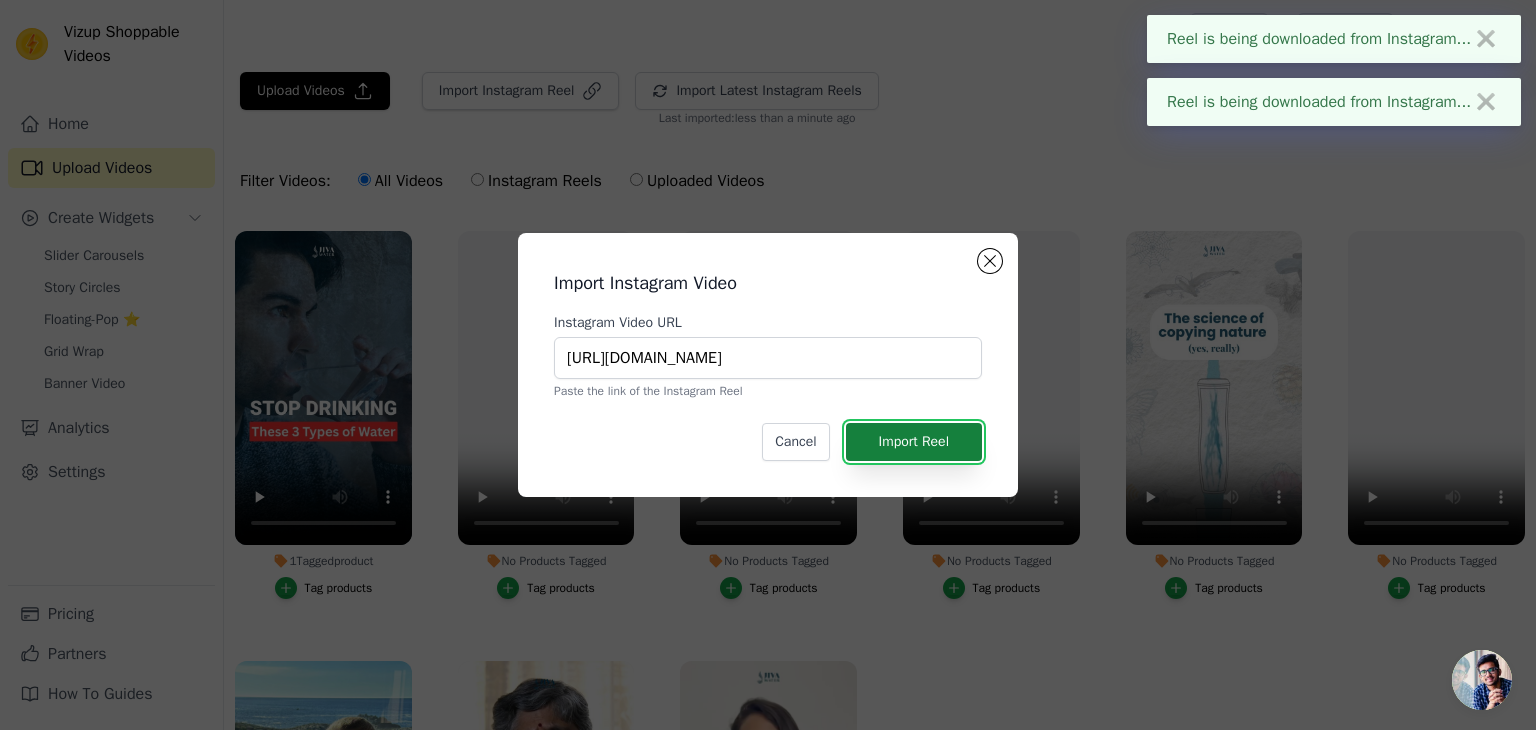 click on "Import Reel" at bounding box center [914, 442] 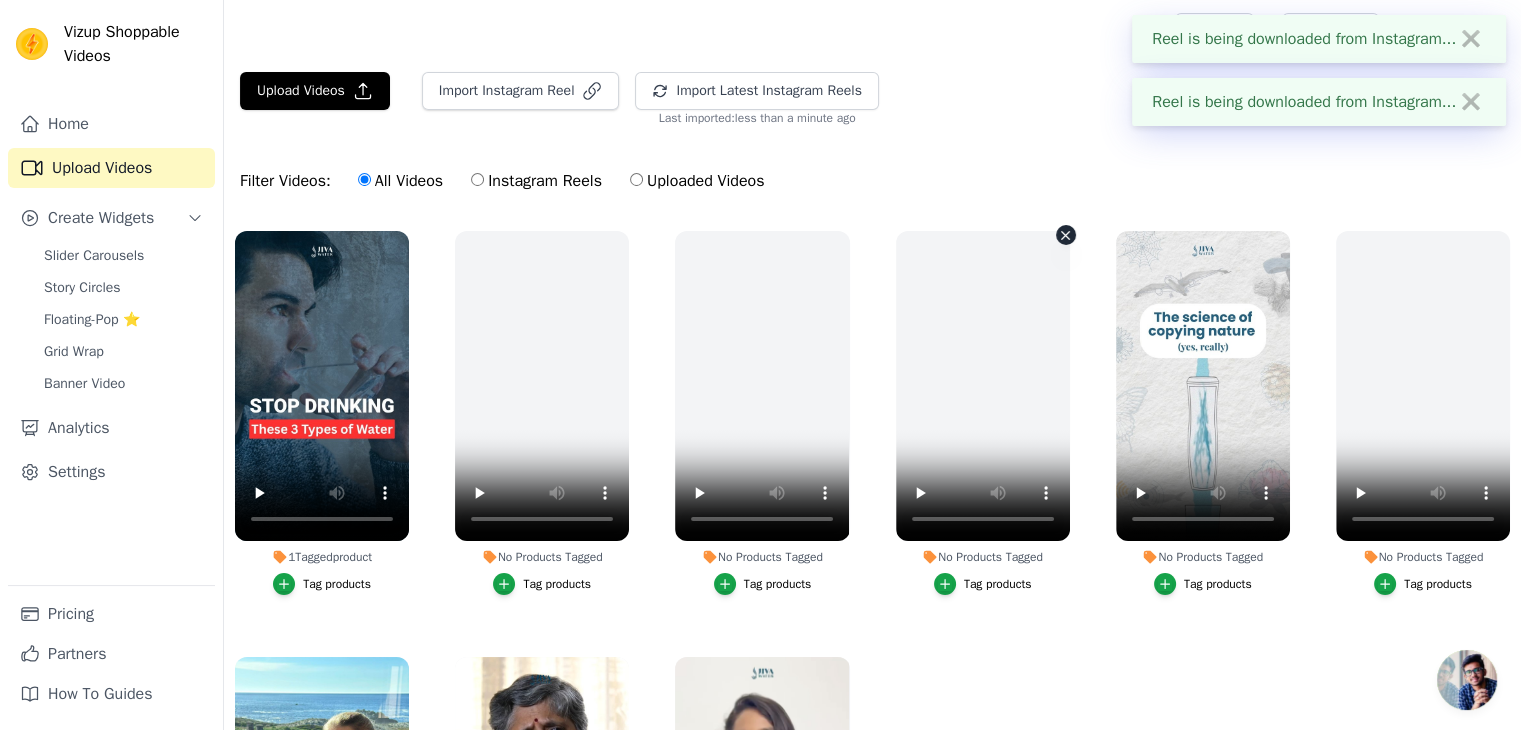 scroll, scrollTop: 190, scrollLeft: 0, axis: vertical 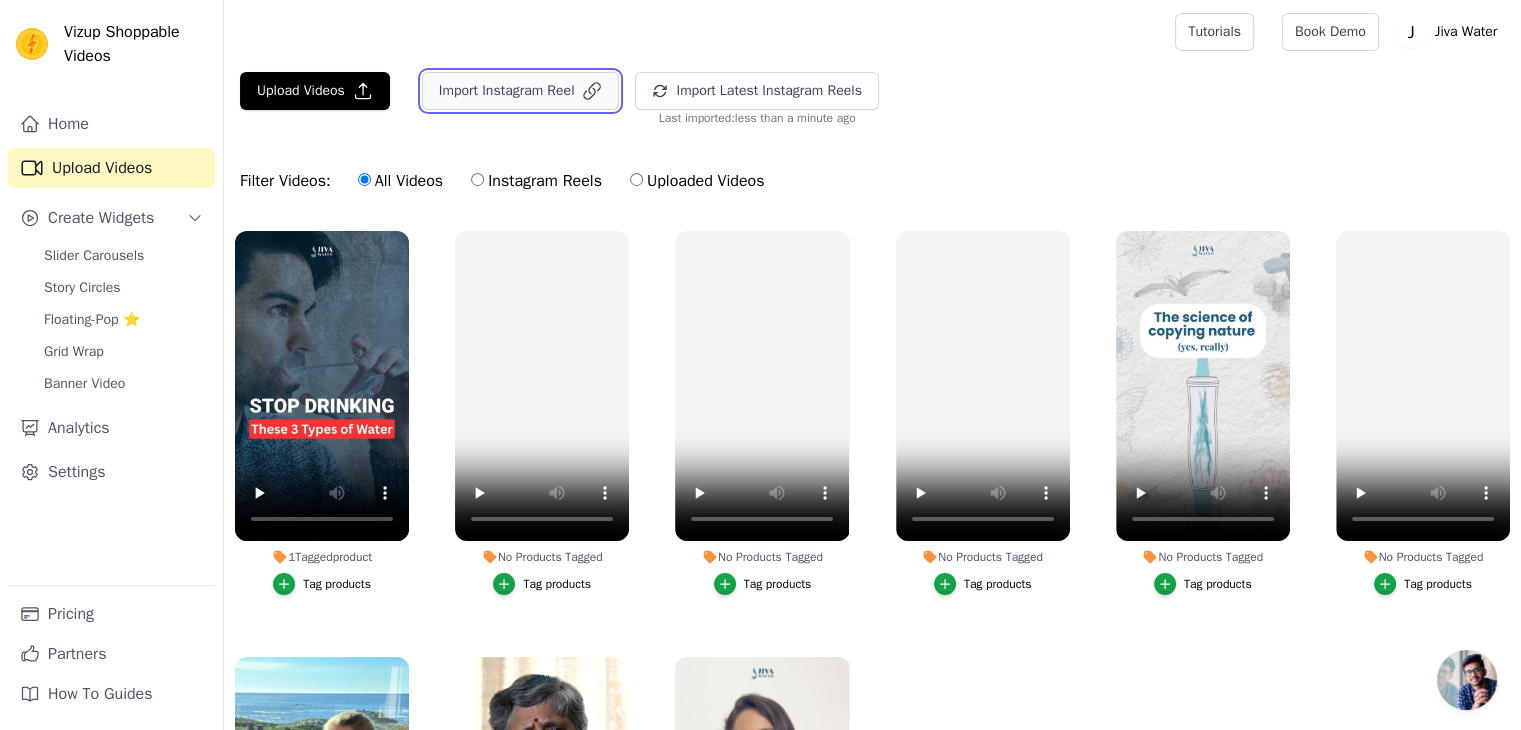 click on "Import Instagram Reel" at bounding box center (521, 91) 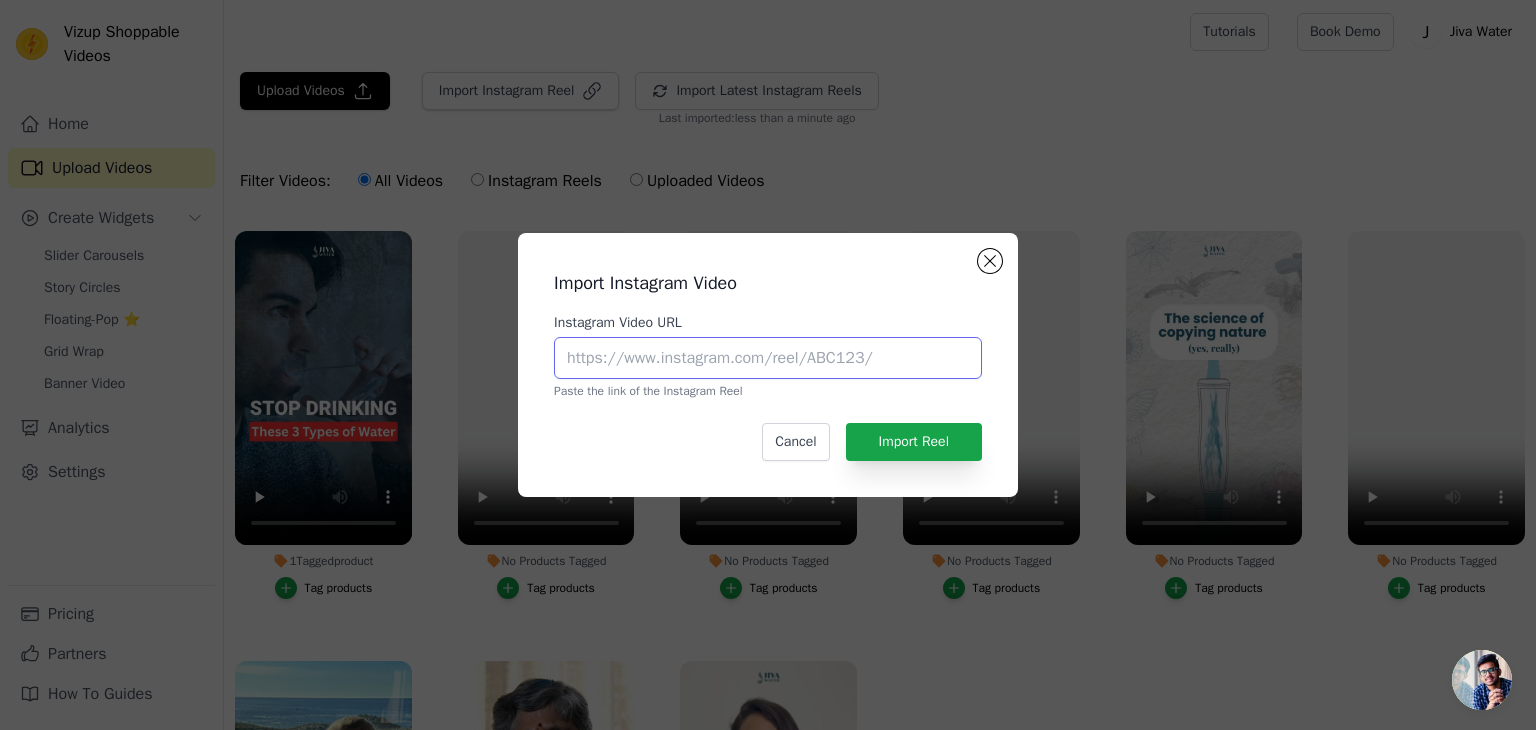 click on "Instagram Video URL" at bounding box center [768, 358] 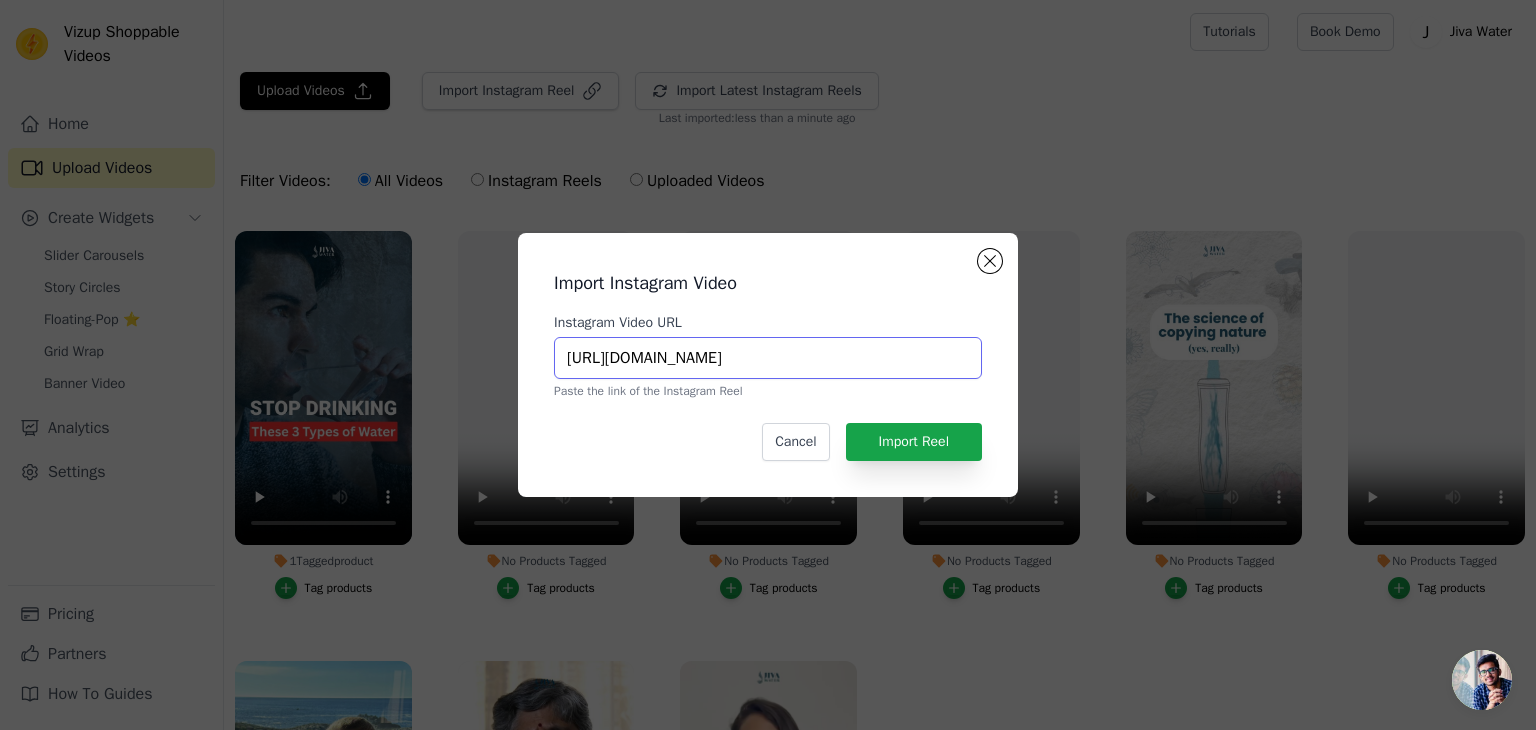 scroll, scrollTop: 0, scrollLeft: 166, axis: horizontal 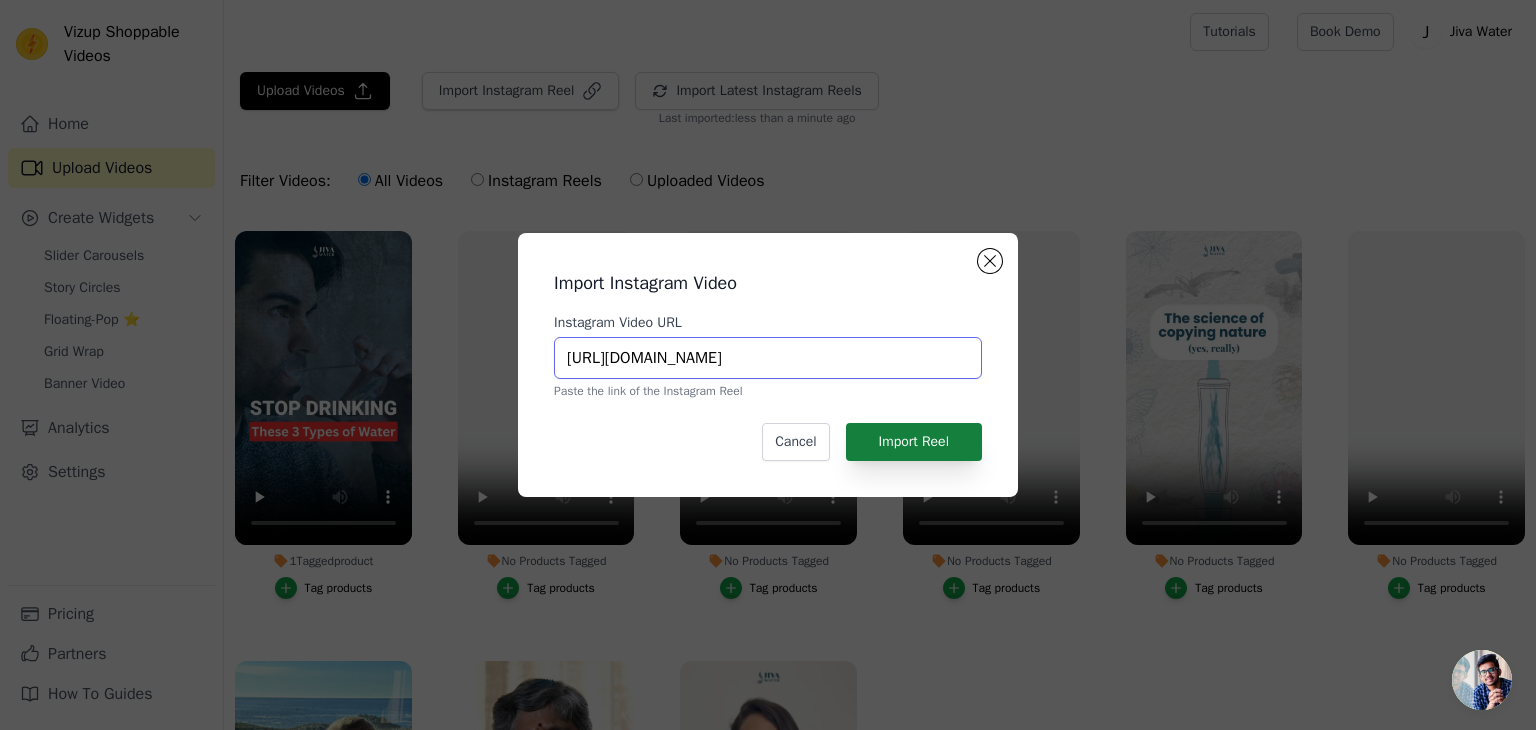 type on "https://www.instagram.com/reel/DDeic86oHWm/?utm_source=ig_web_copy_link" 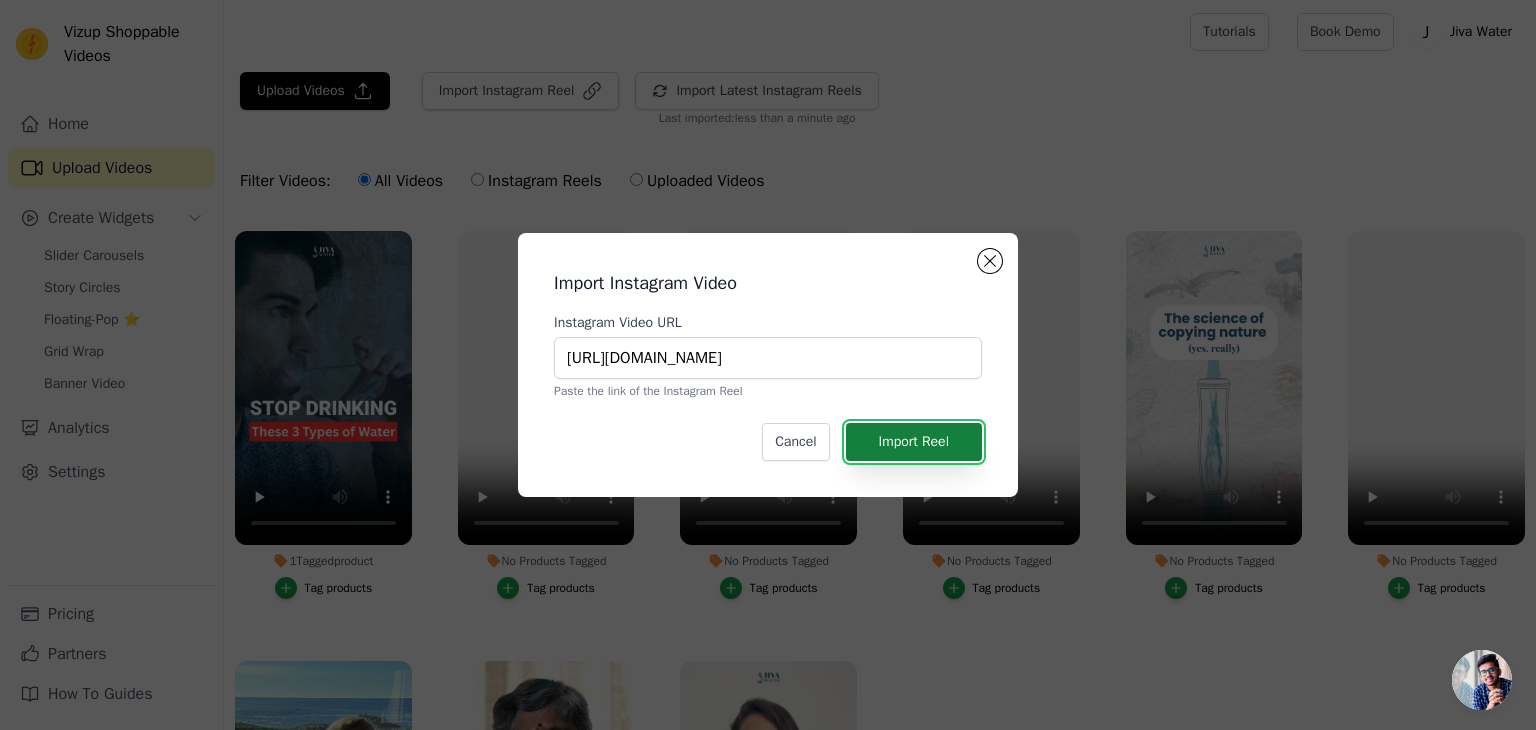click on "Import Reel" at bounding box center (914, 442) 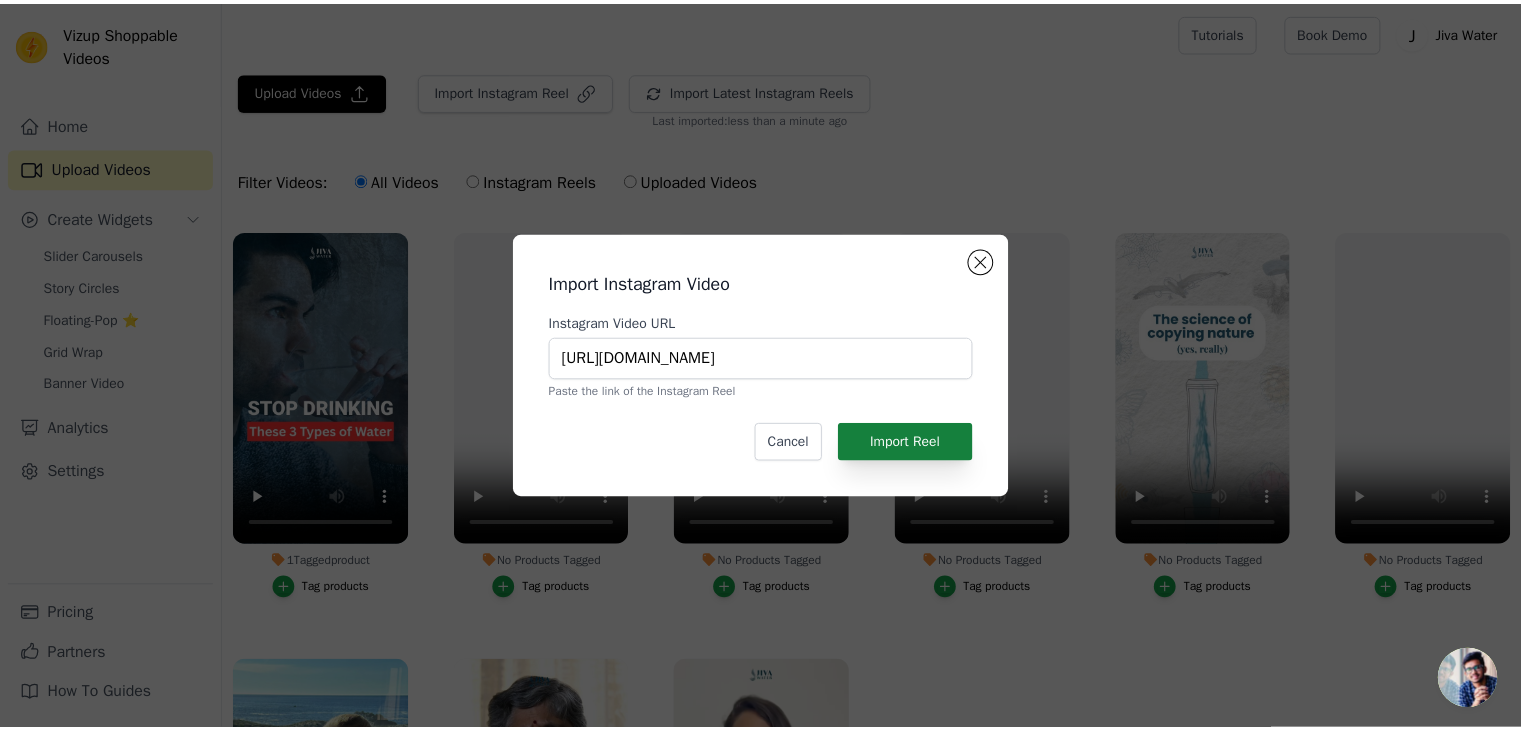 scroll, scrollTop: 0, scrollLeft: 0, axis: both 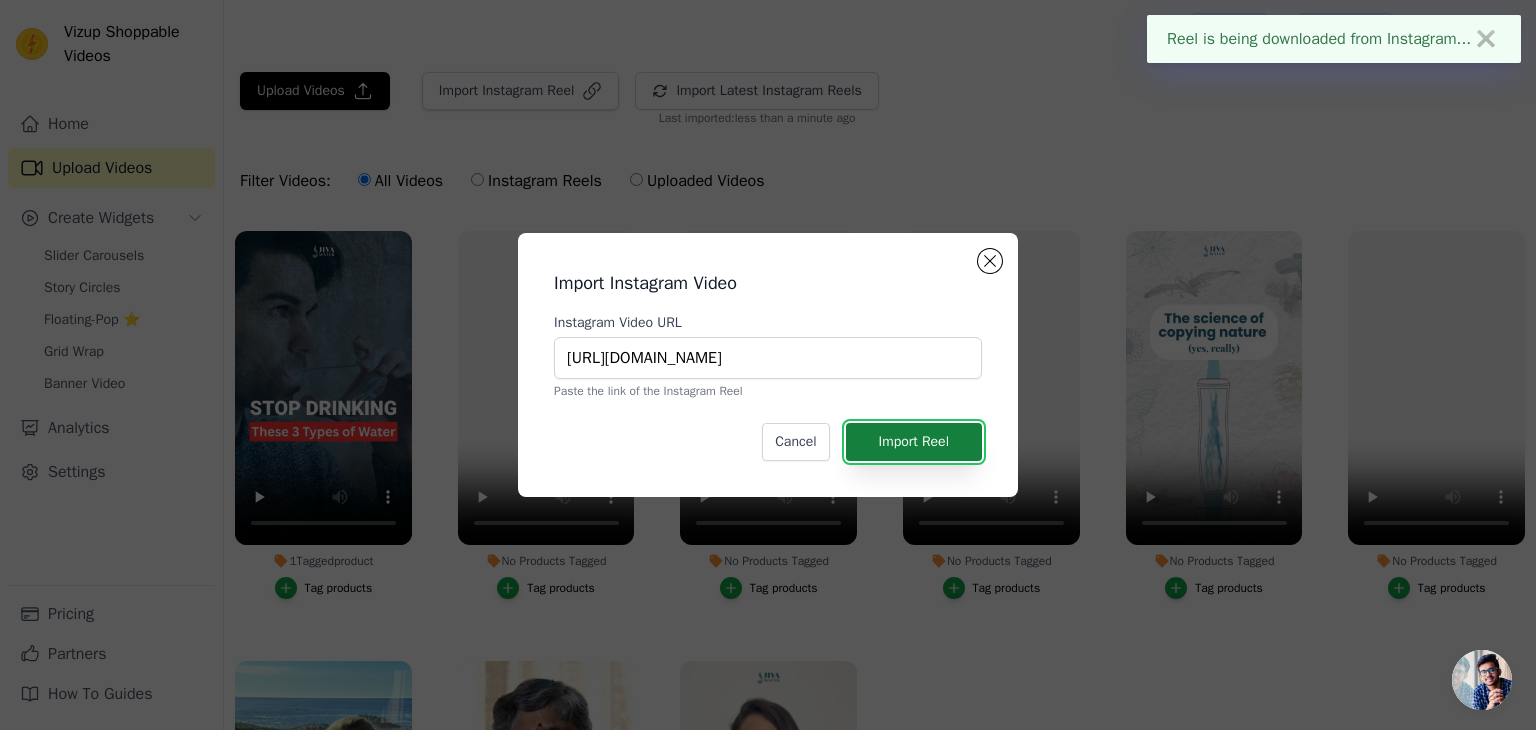 click on "Import Reel" at bounding box center [914, 442] 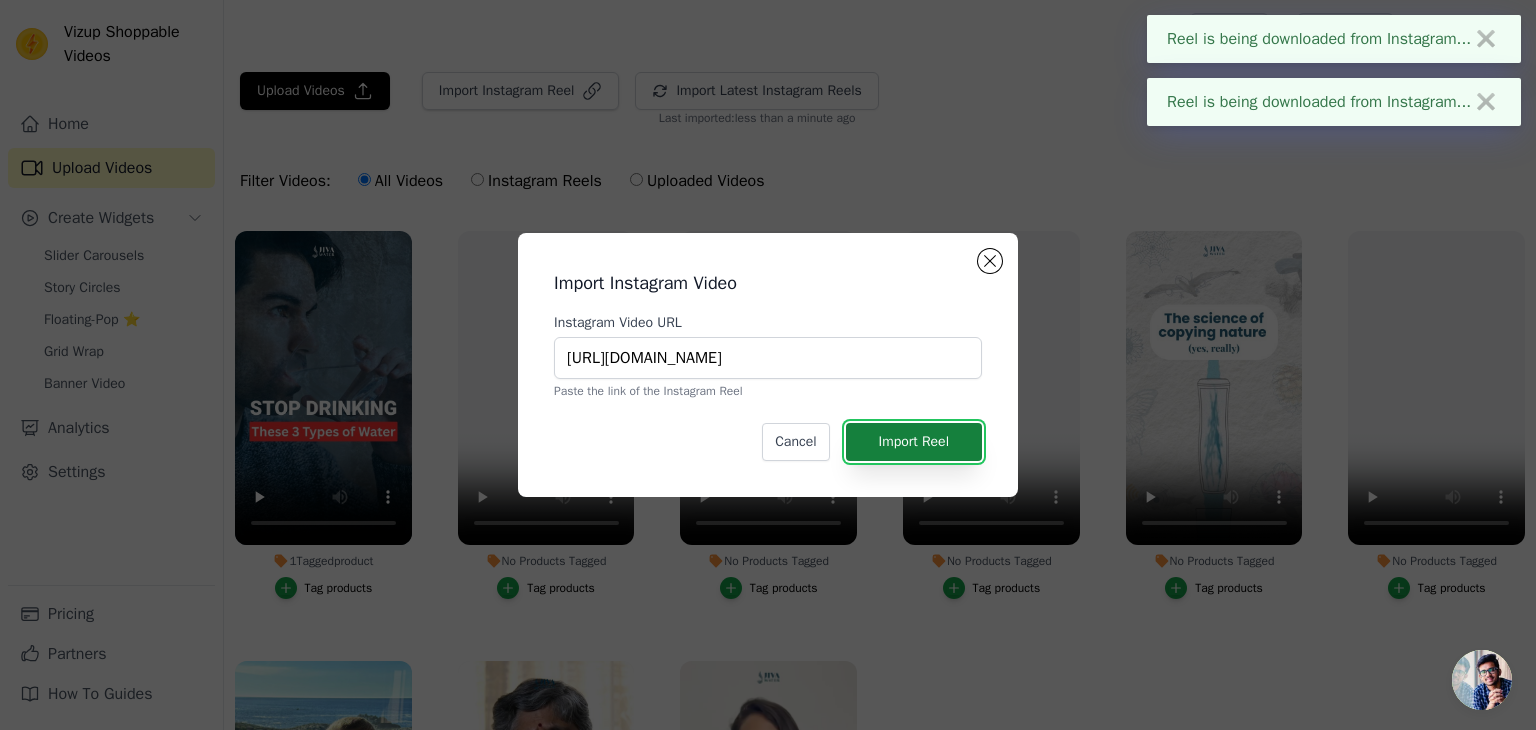 click on "Import Reel" at bounding box center (914, 442) 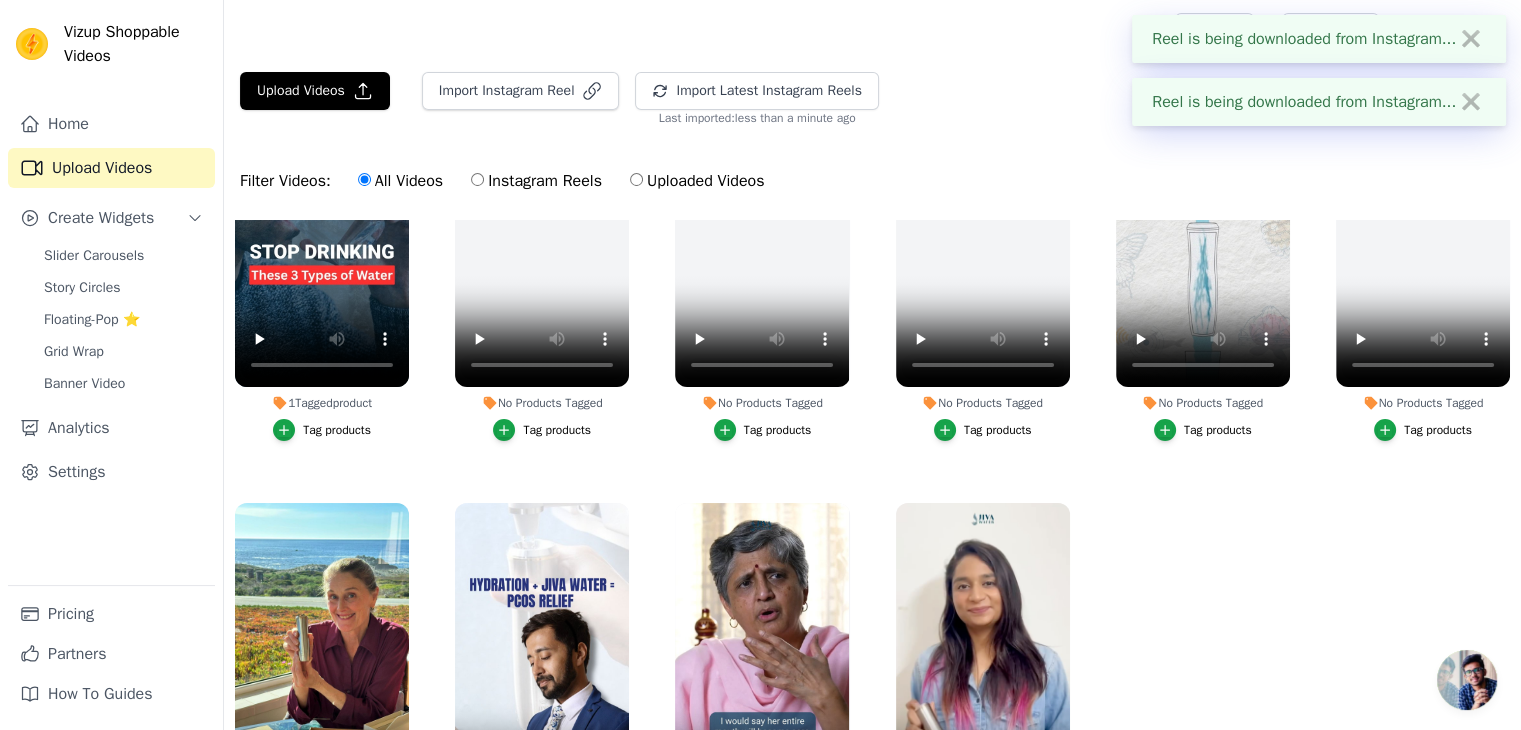 scroll, scrollTop: 190, scrollLeft: 0, axis: vertical 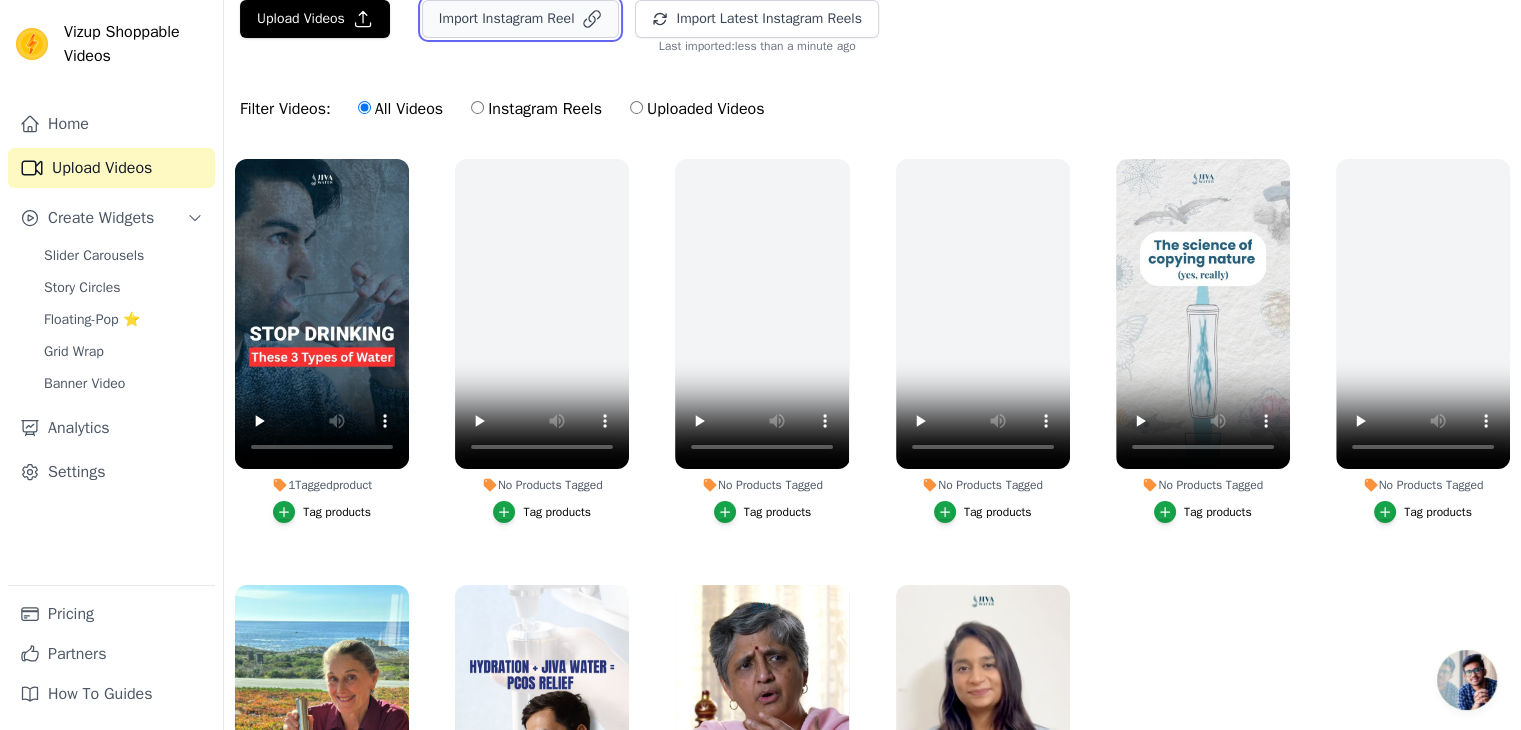 click on "Import Instagram Reel" at bounding box center [521, 19] 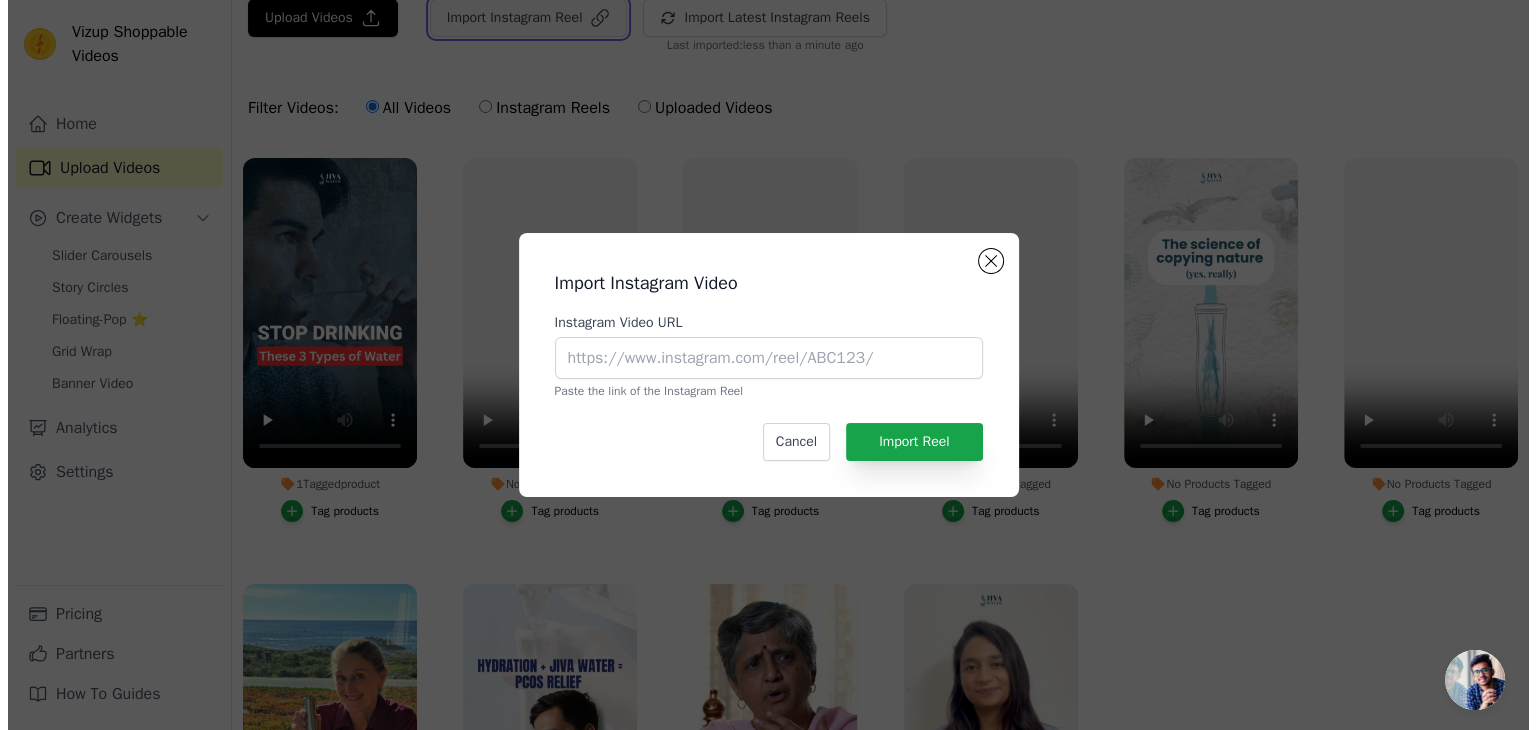 scroll, scrollTop: 0, scrollLeft: 0, axis: both 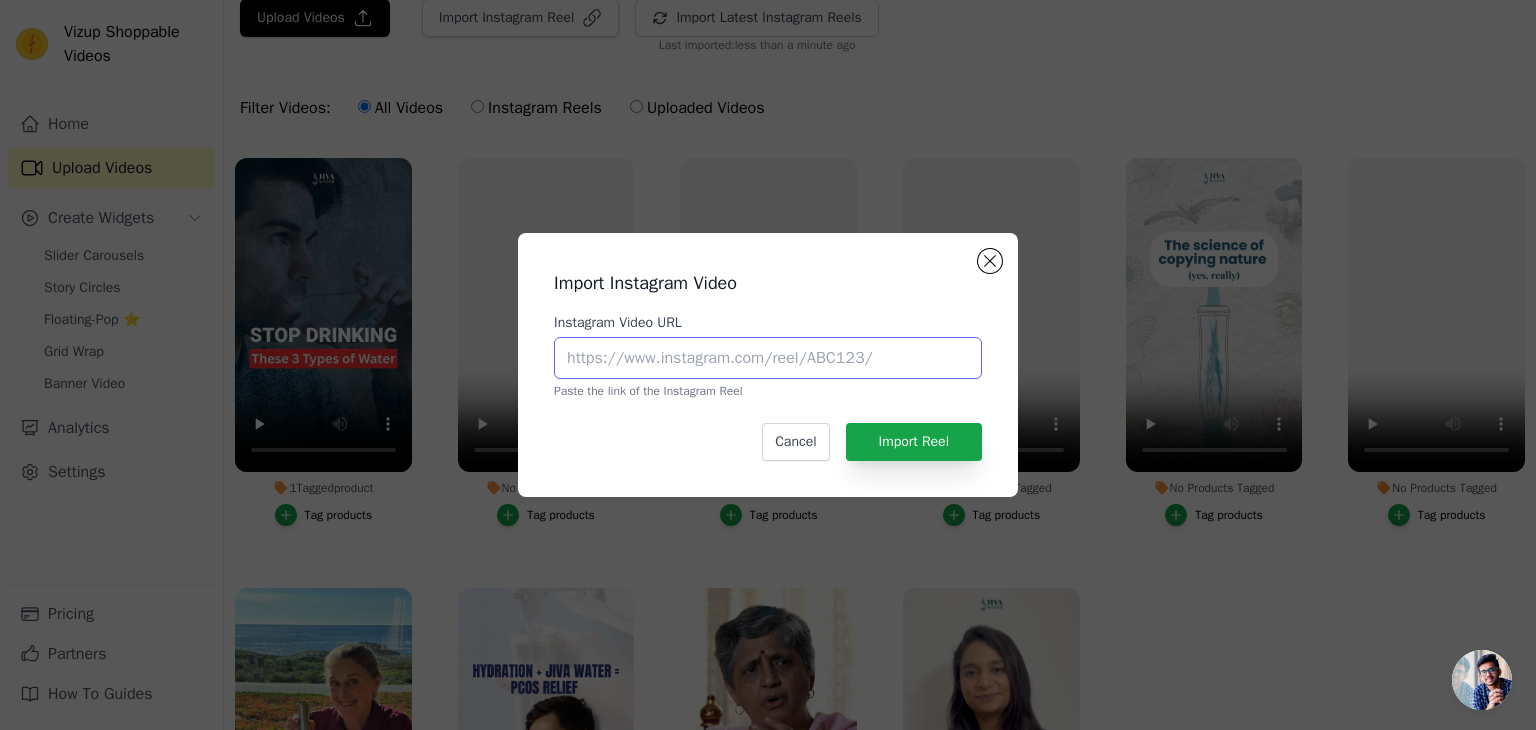 click on "Instagram Video URL" at bounding box center (768, 358) 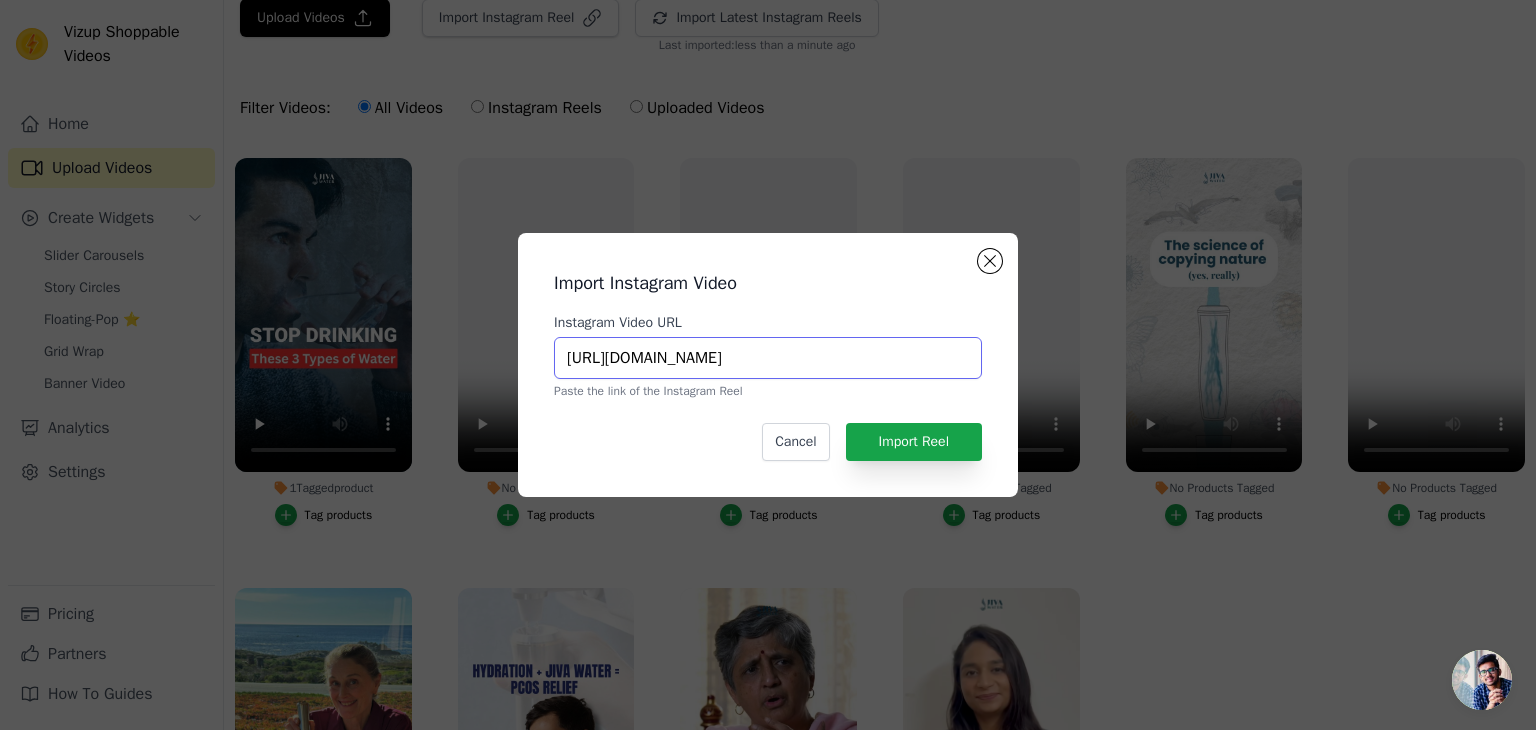 scroll, scrollTop: 0, scrollLeft: 132, axis: horizontal 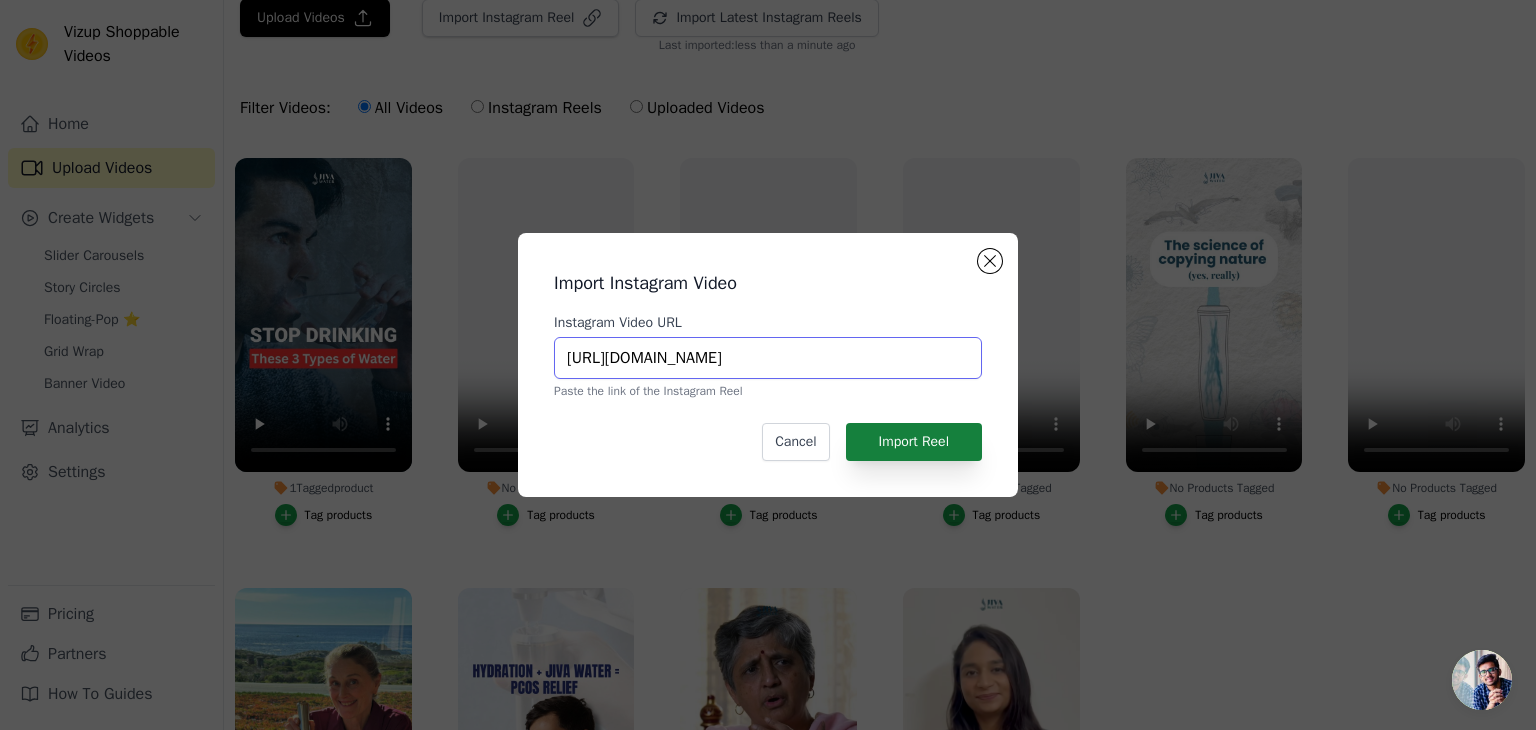 type on "[URL][DOMAIN_NAME]" 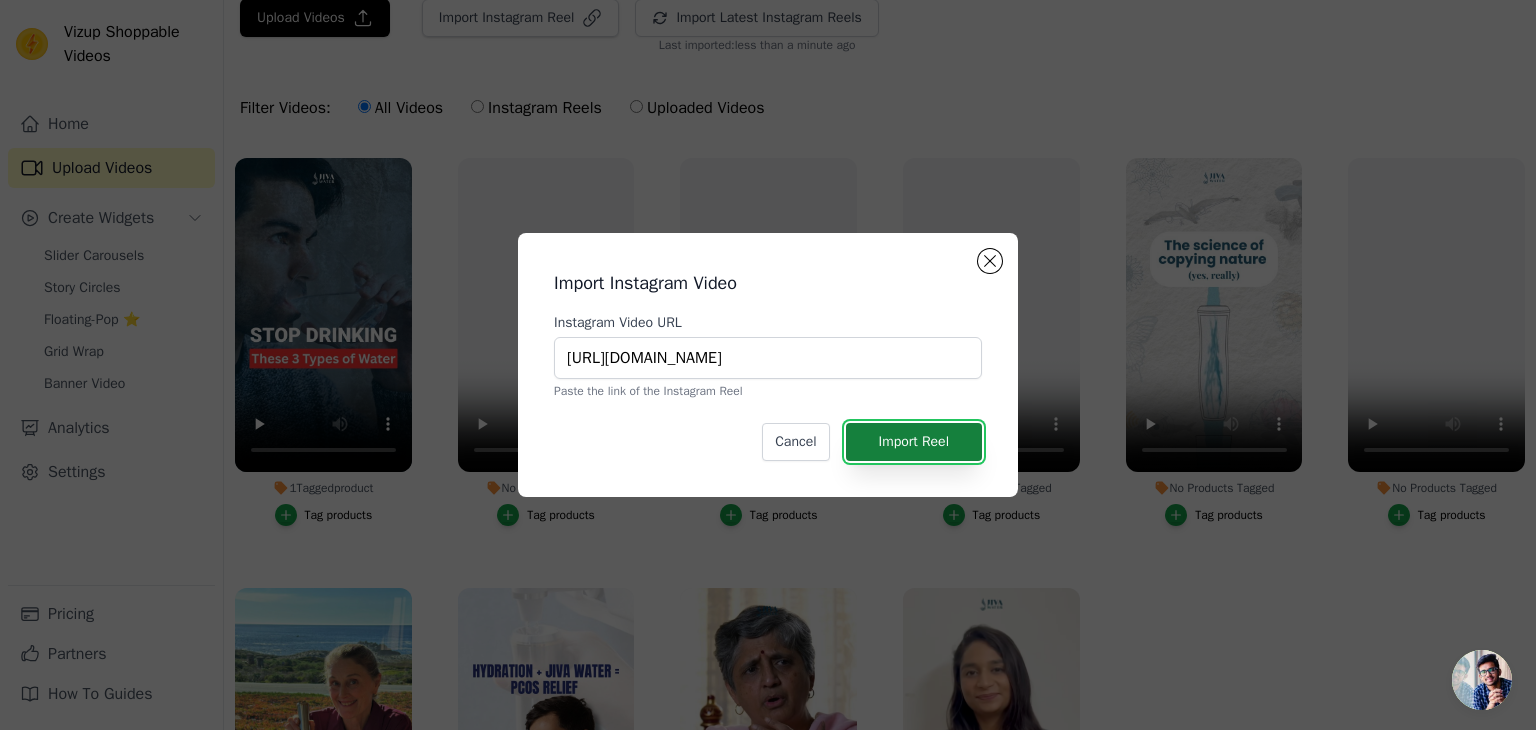 scroll, scrollTop: 0, scrollLeft: 0, axis: both 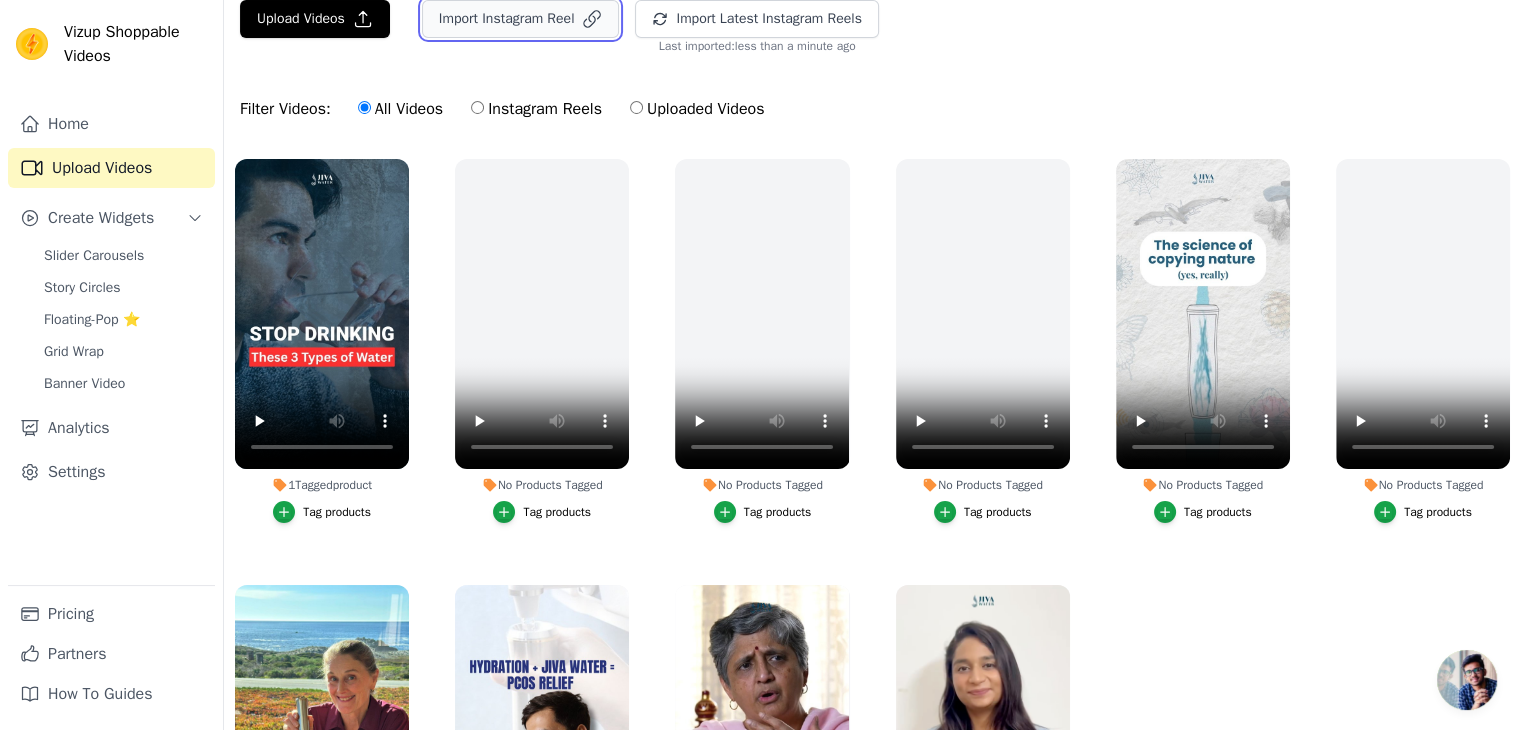 click on "Import Instagram Reel" at bounding box center [521, 19] 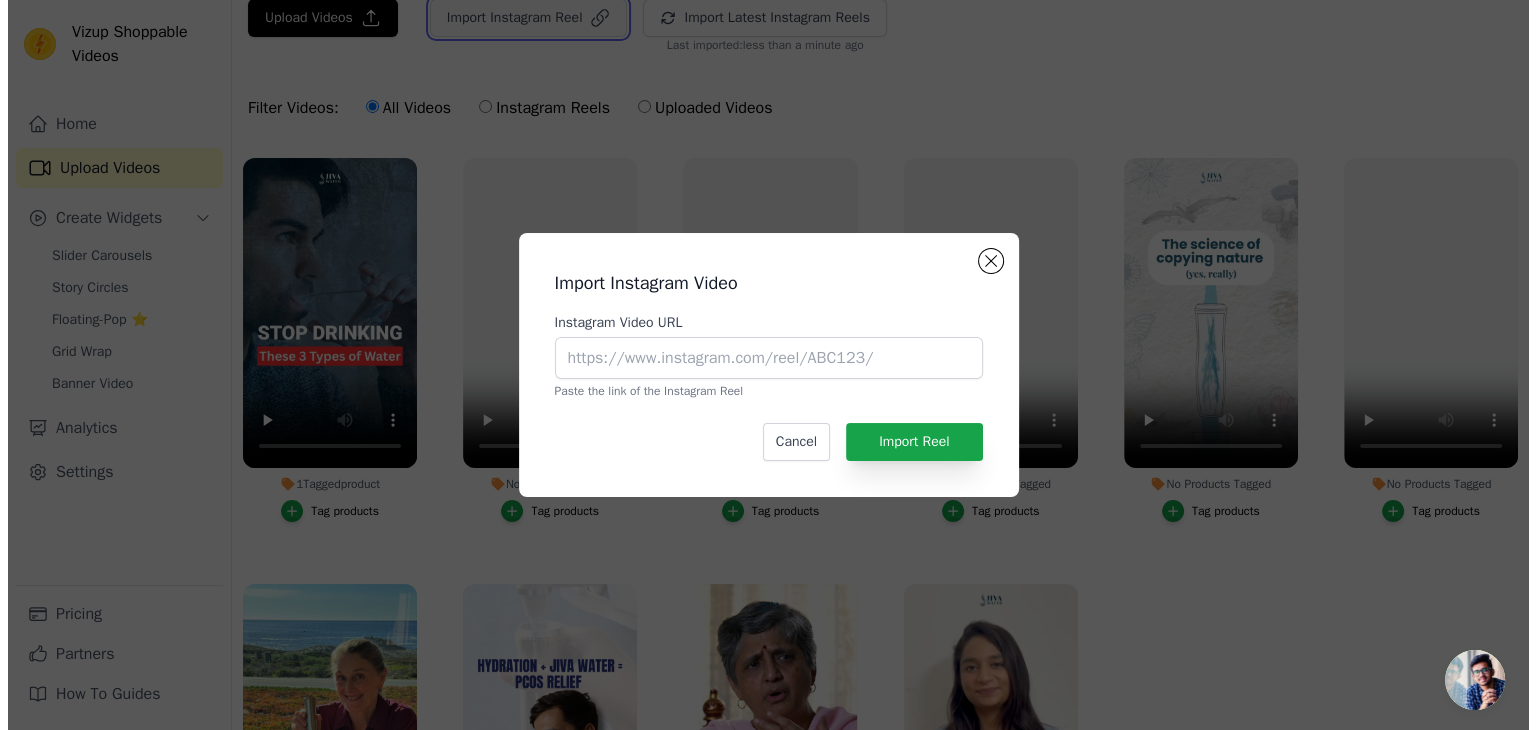 scroll, scrollTop: 0, scrollLeft: 0, axis: both 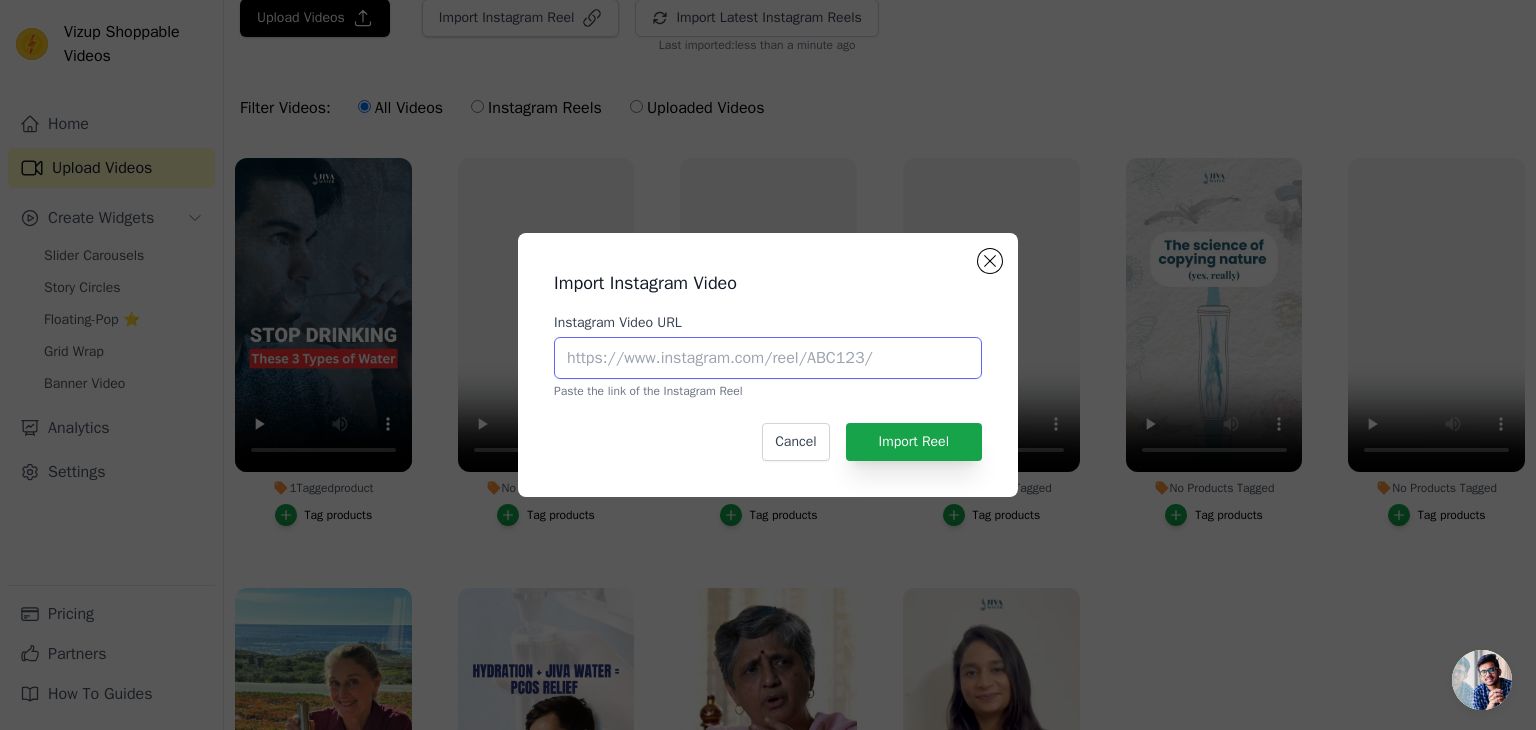 click on "Instagram Video URL" at bounding box center [768, 358] 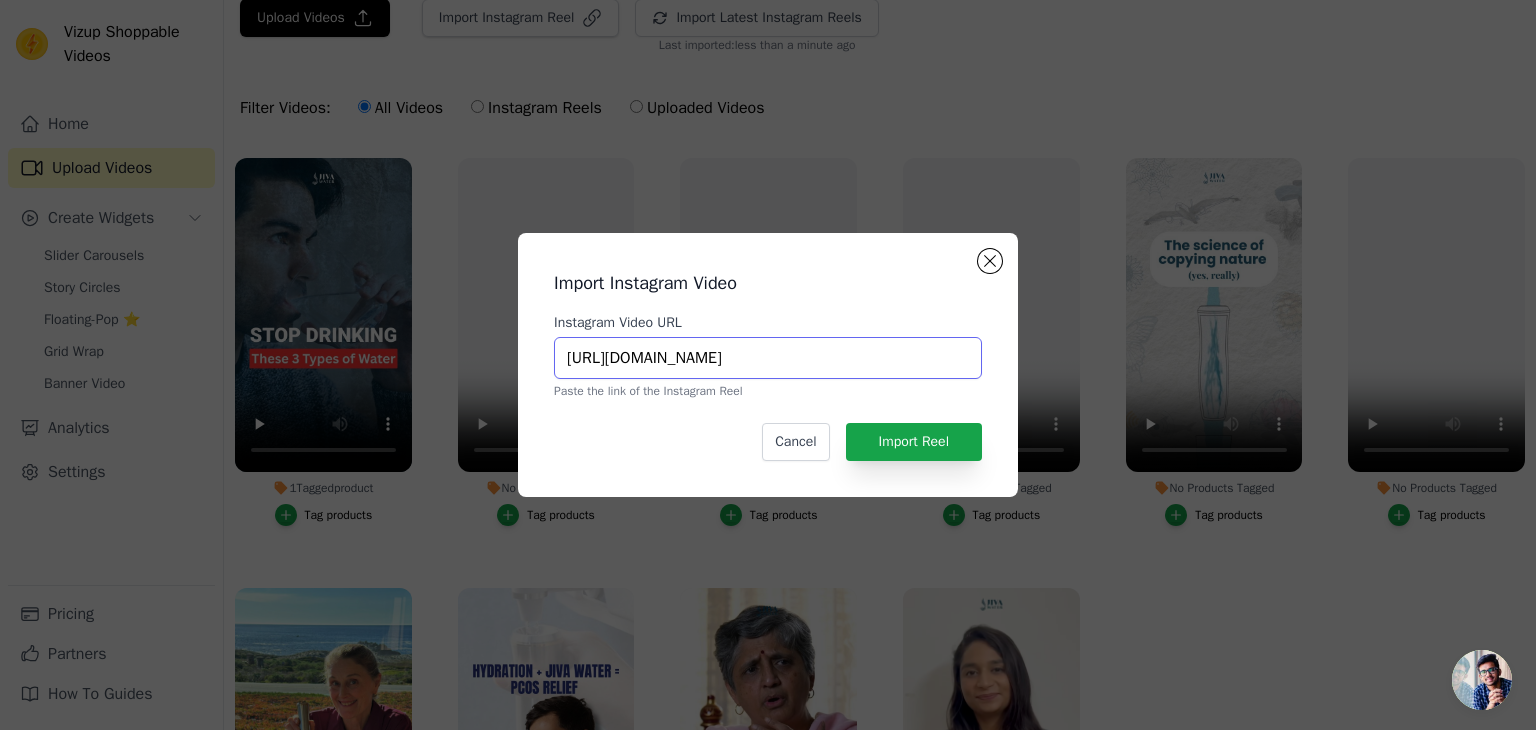 scroll, scrollTop: 0, scrollLeft: 132, axis: horizontal 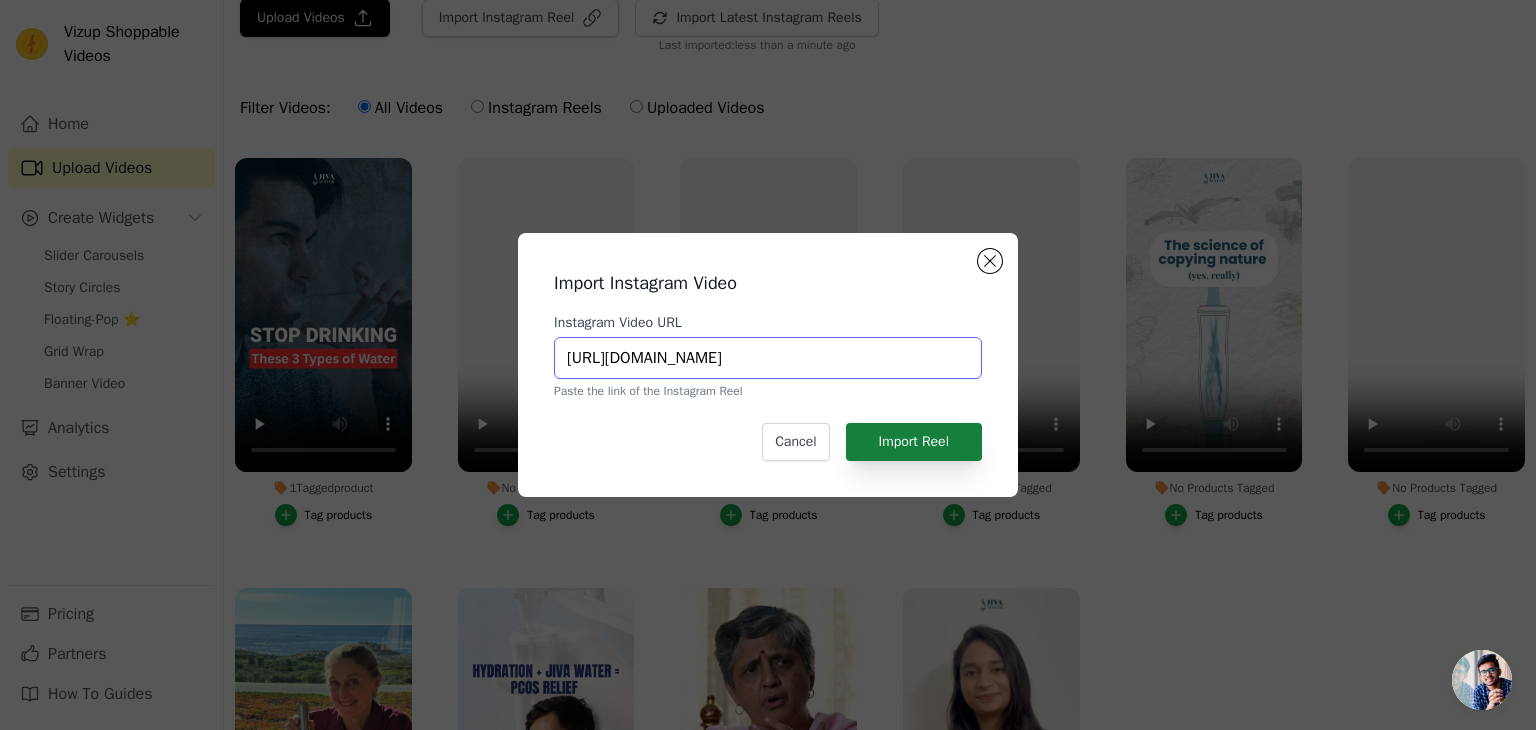 drag, startPoint x: 745, startPoint y: 360, endPoint x: 892, endPoint y: 457, distance: 176.11928 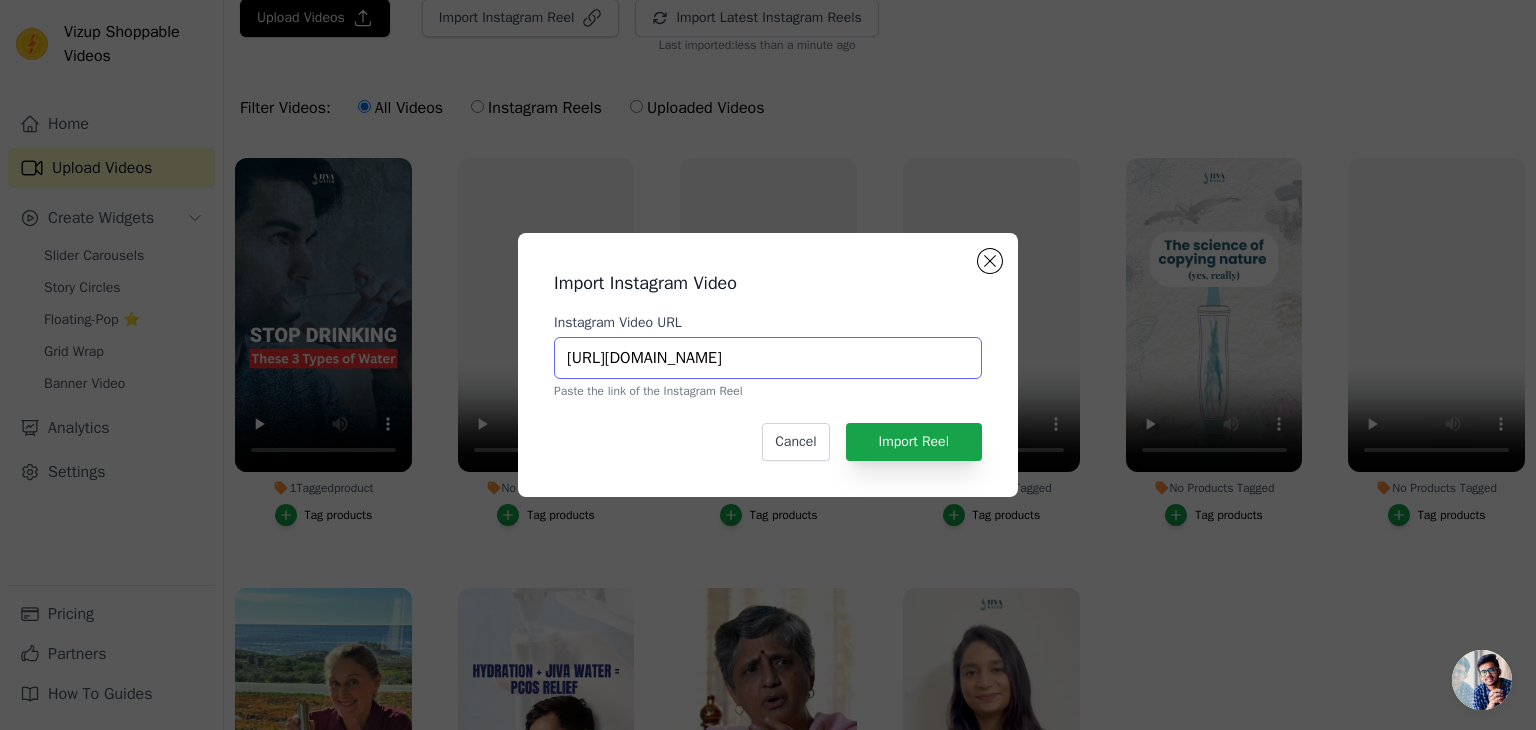 type on "[URL][DOMAIN_NAME]" 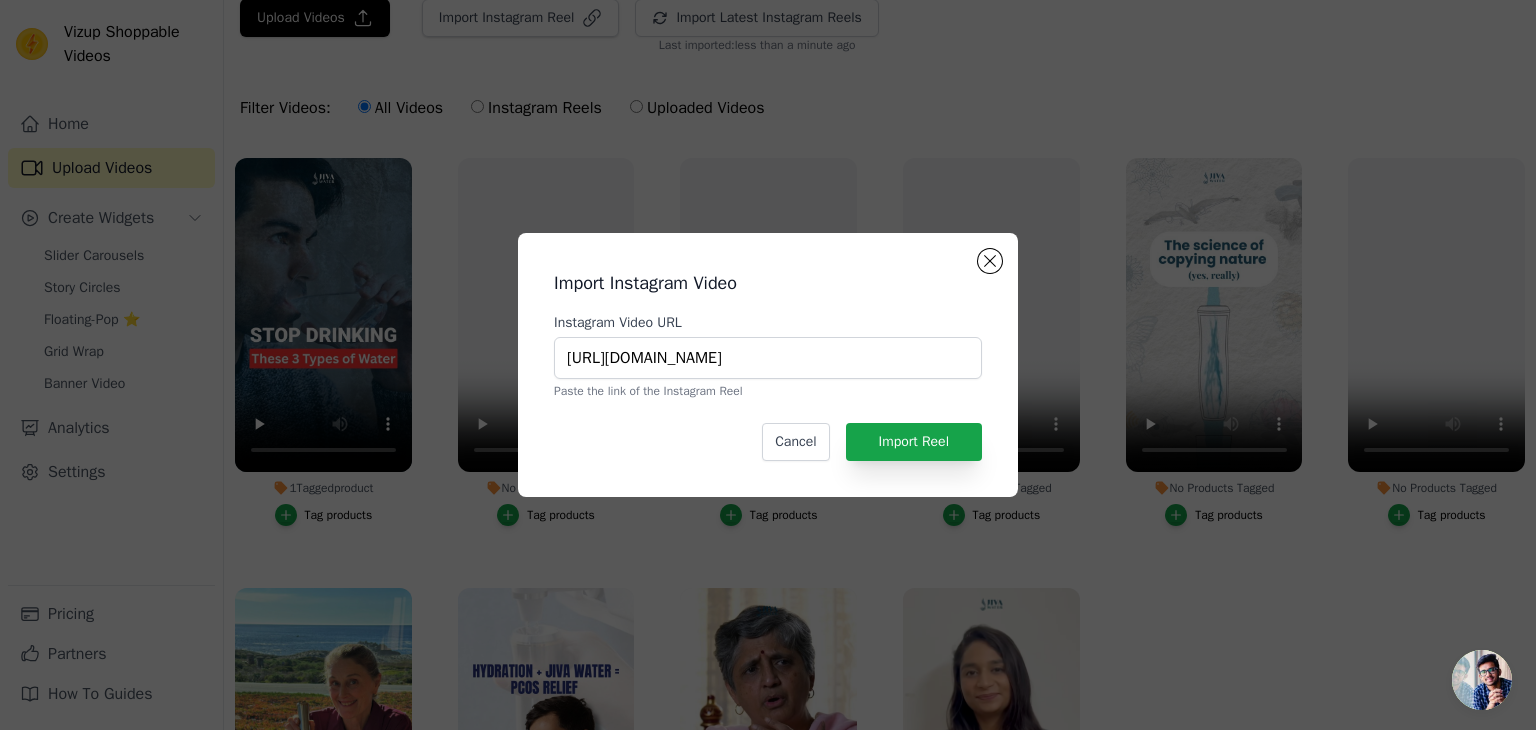 scroll, scrollTop: 0, scrollLeft: 0, axis: both 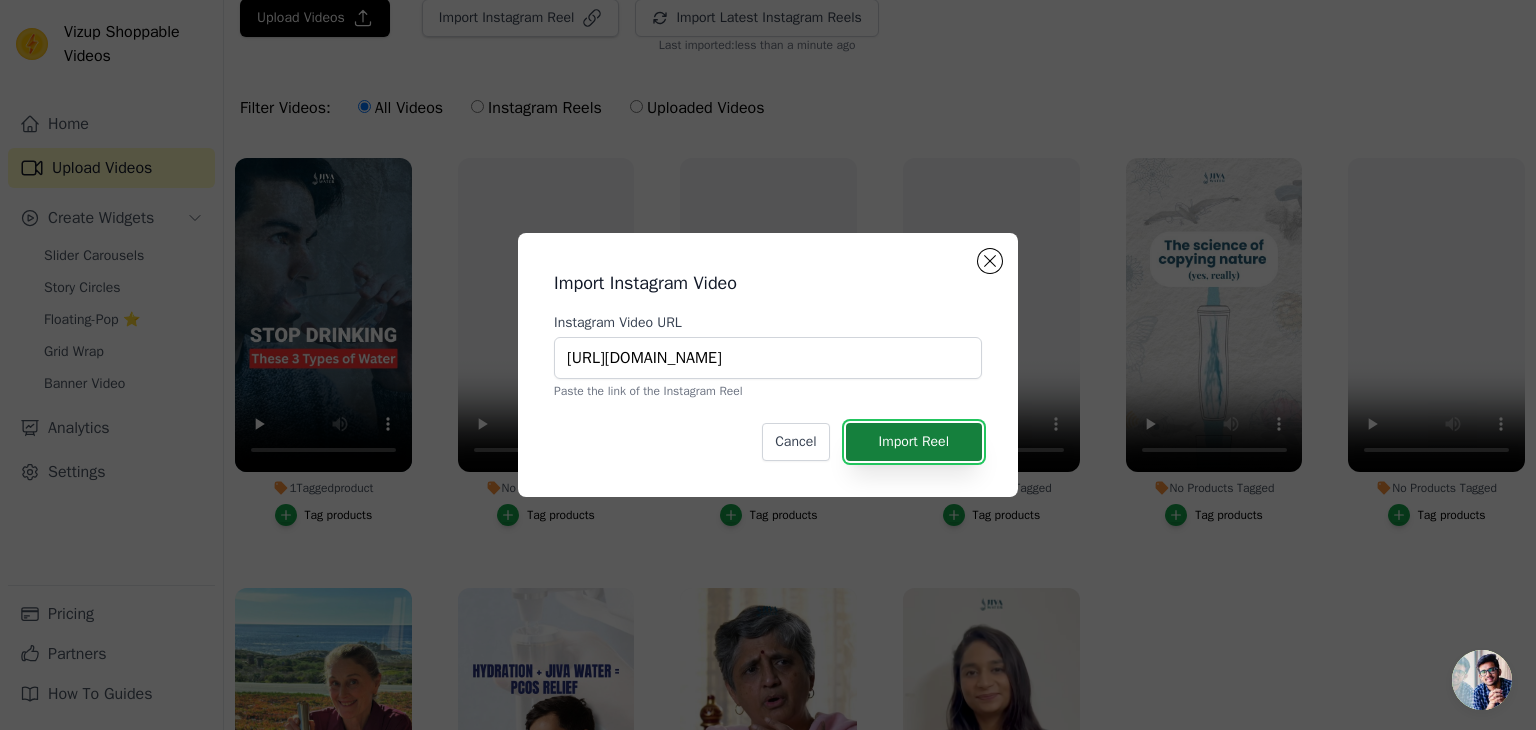 click on "Import Reel" at bounding box center [914, 442] 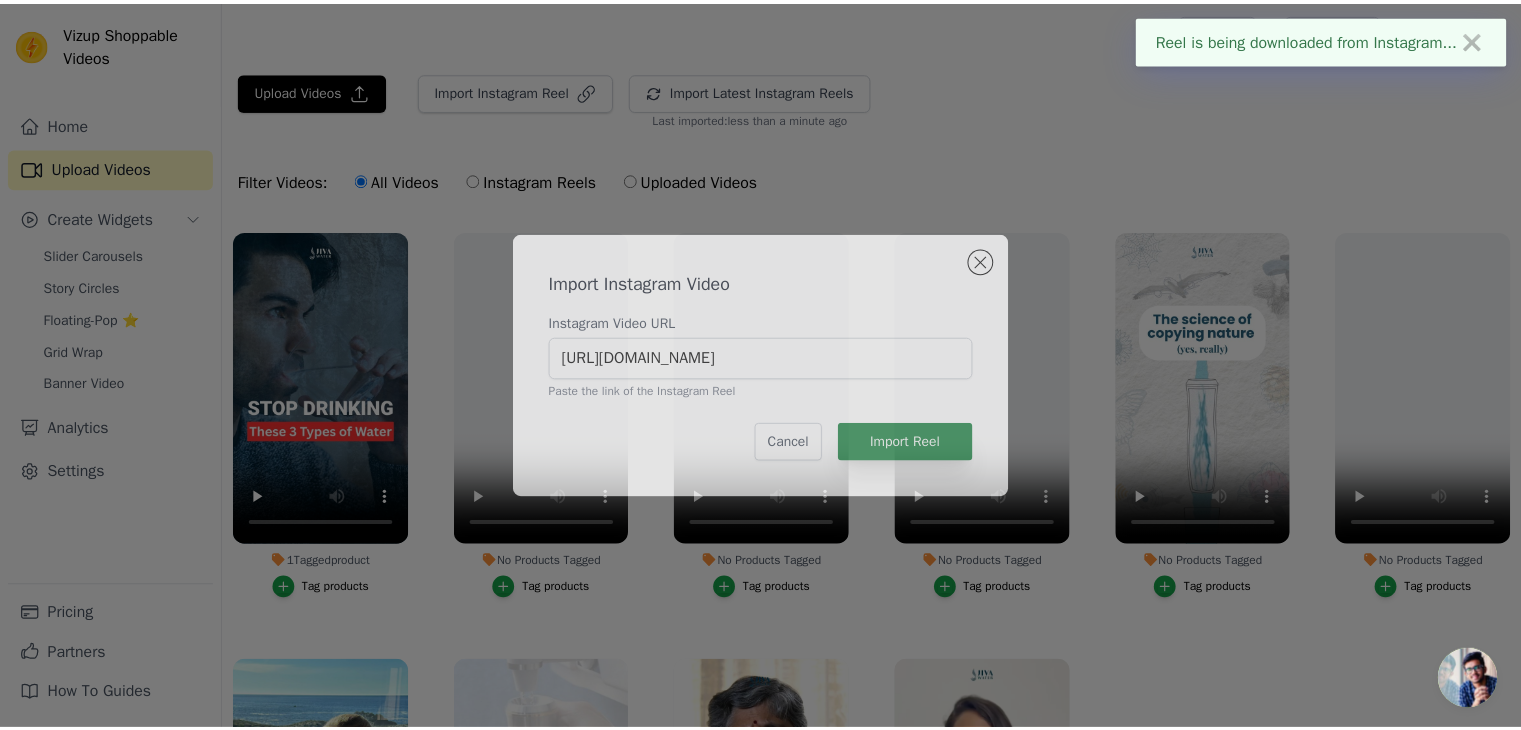 scroll, scrollTop: 72, scrollLeft: 0, axis: vertical 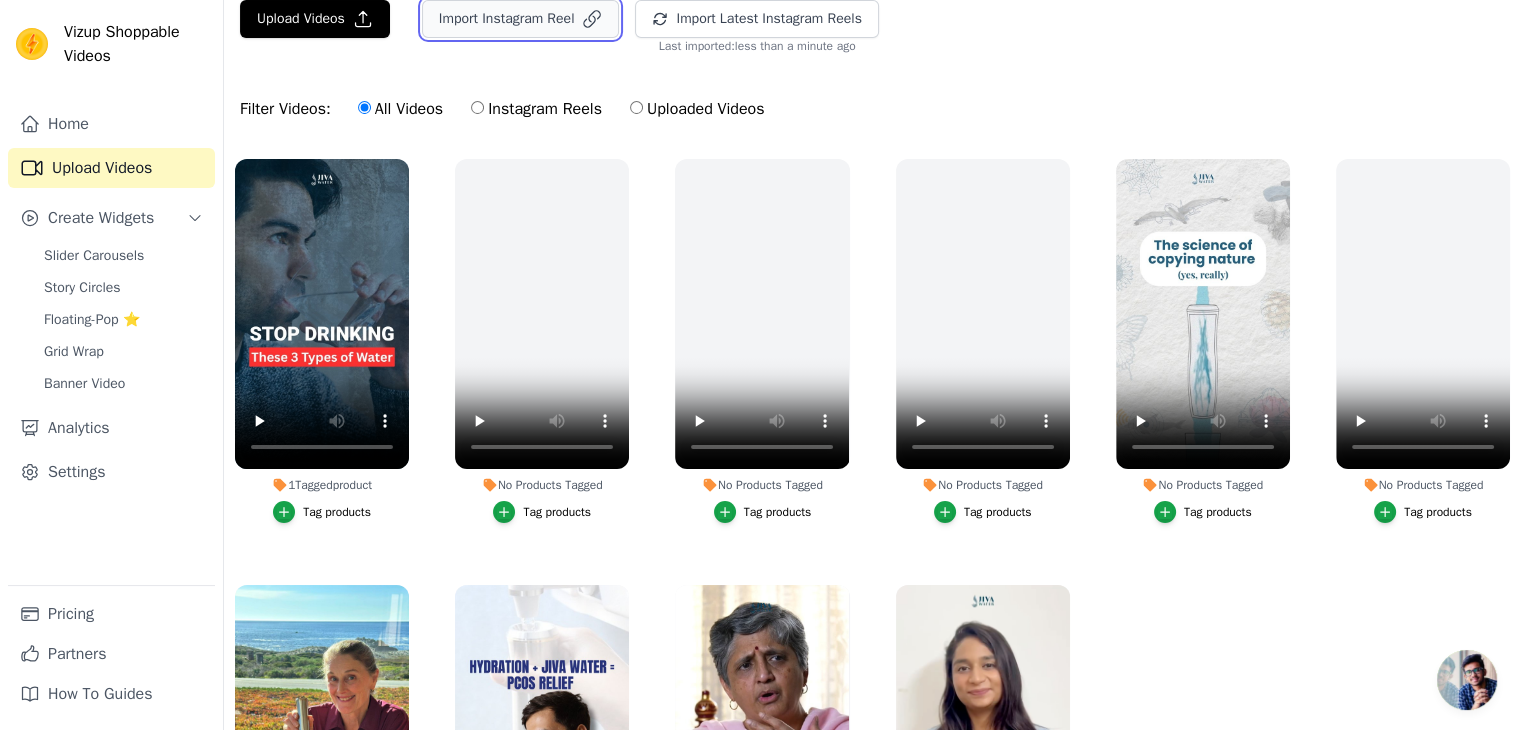 click on "Import Instagram Reel" at bounding box center [521, 19] 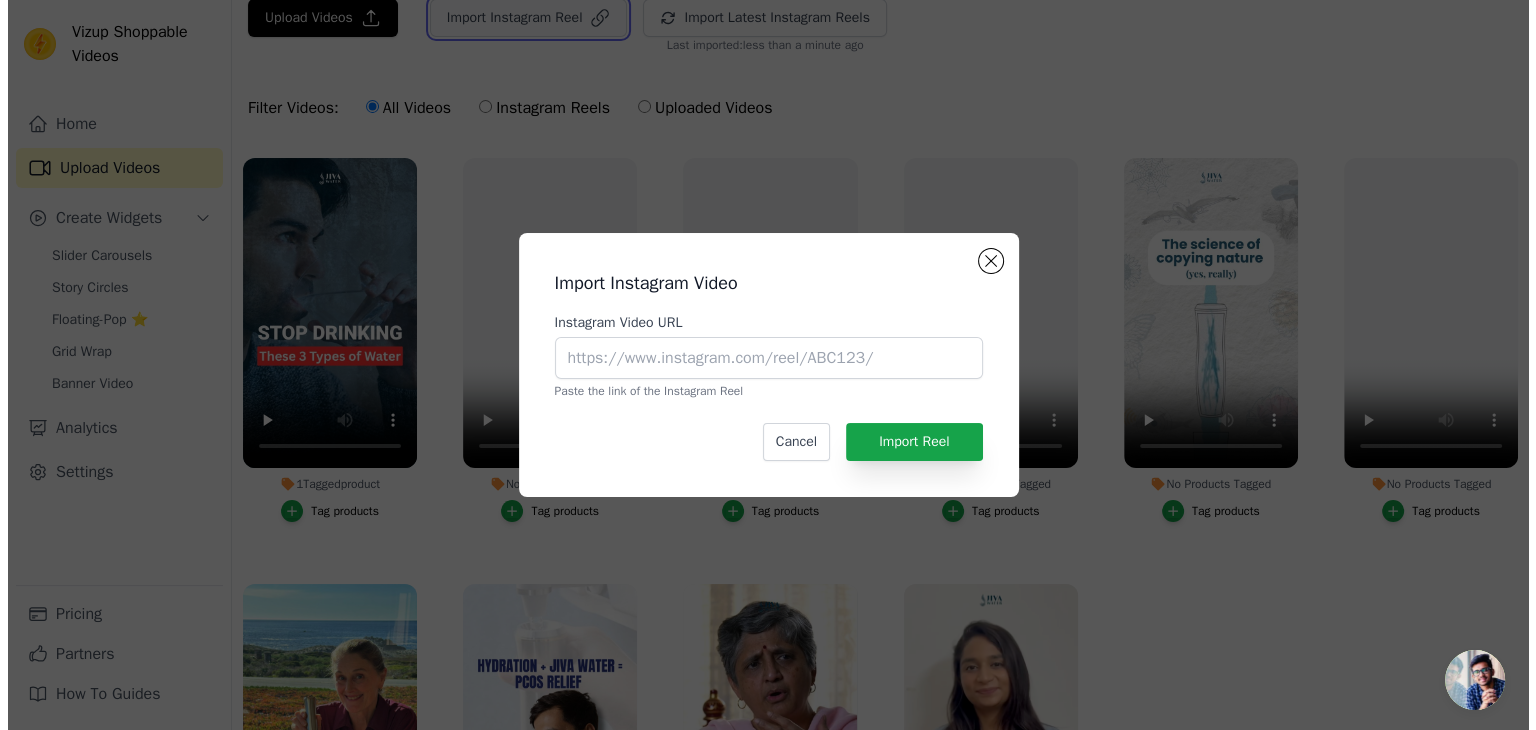scroll, scrollTop: 0, scrollLeft: 0, axis: both 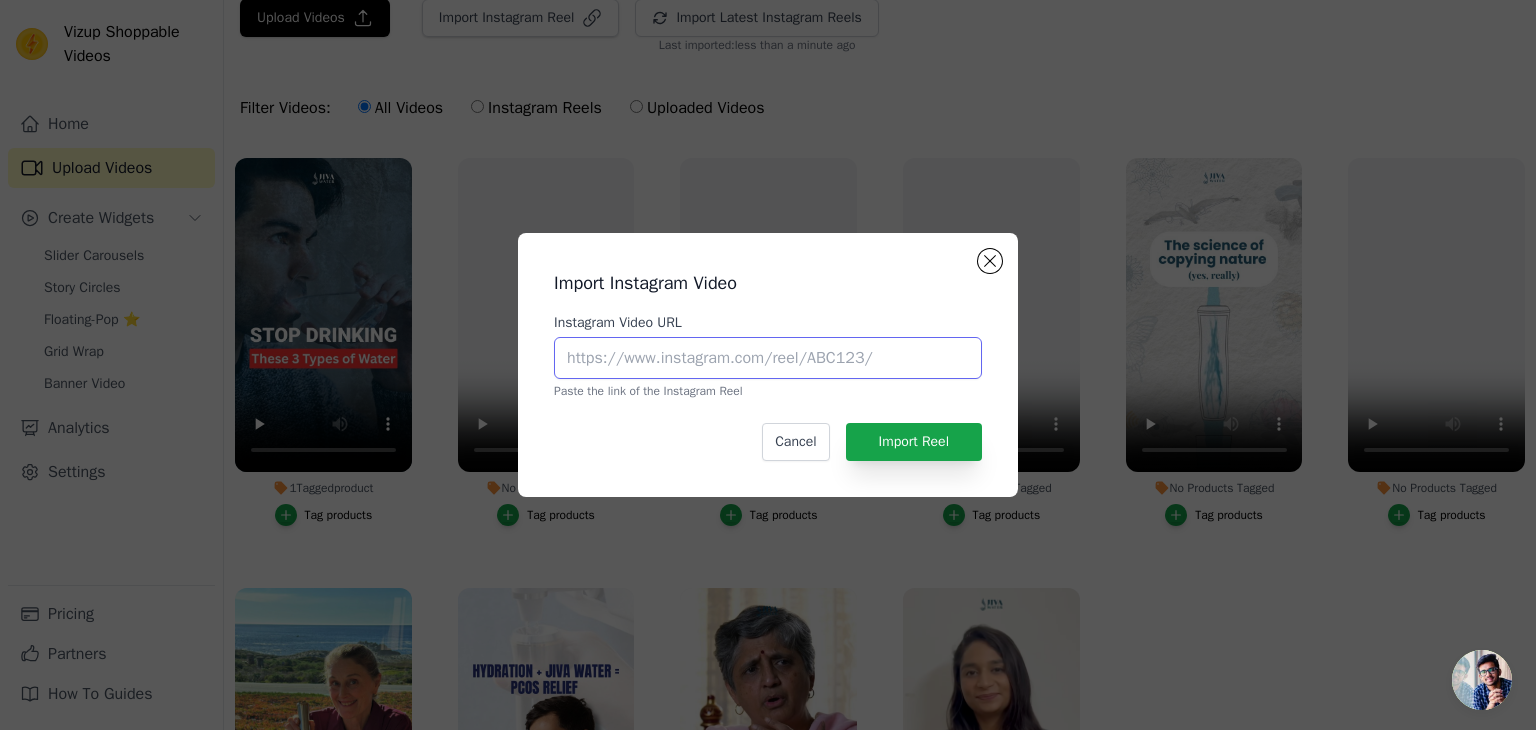 click on "Instagram Video URL" at bounding box center [768, 358] 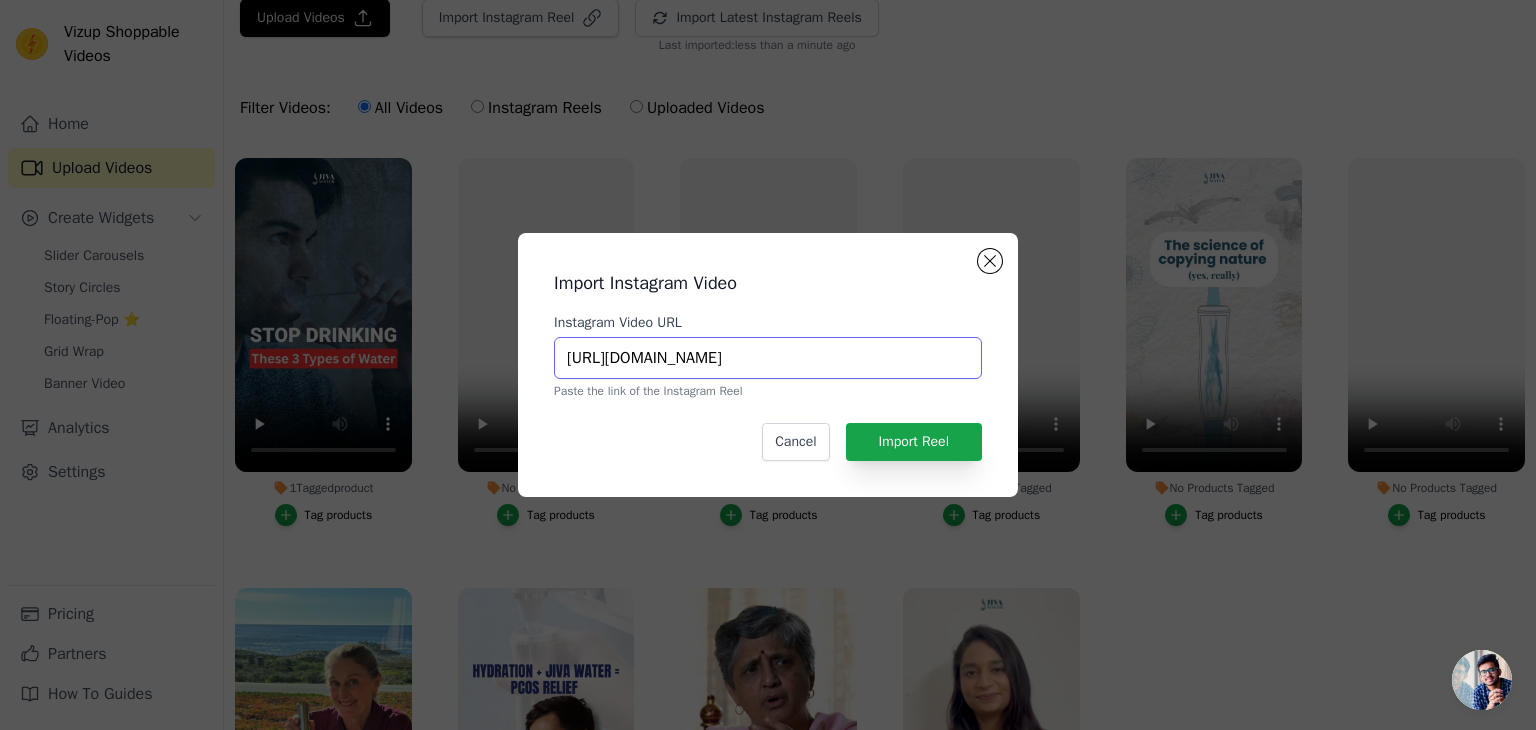 scroll, scrollTop: 0, scrollLeft: 132, axis: horizontal 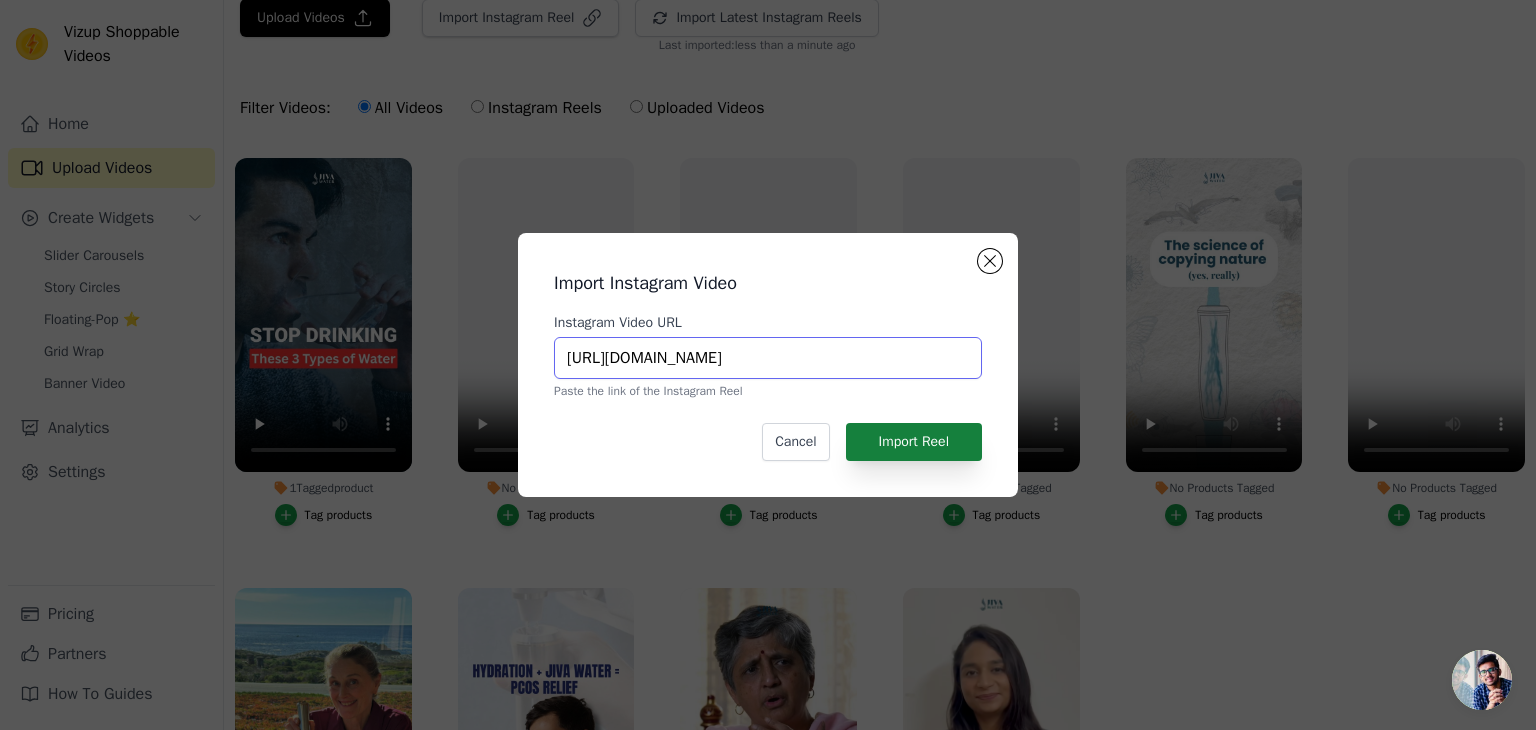 type on "[URL][DOMAIN_NAME]" 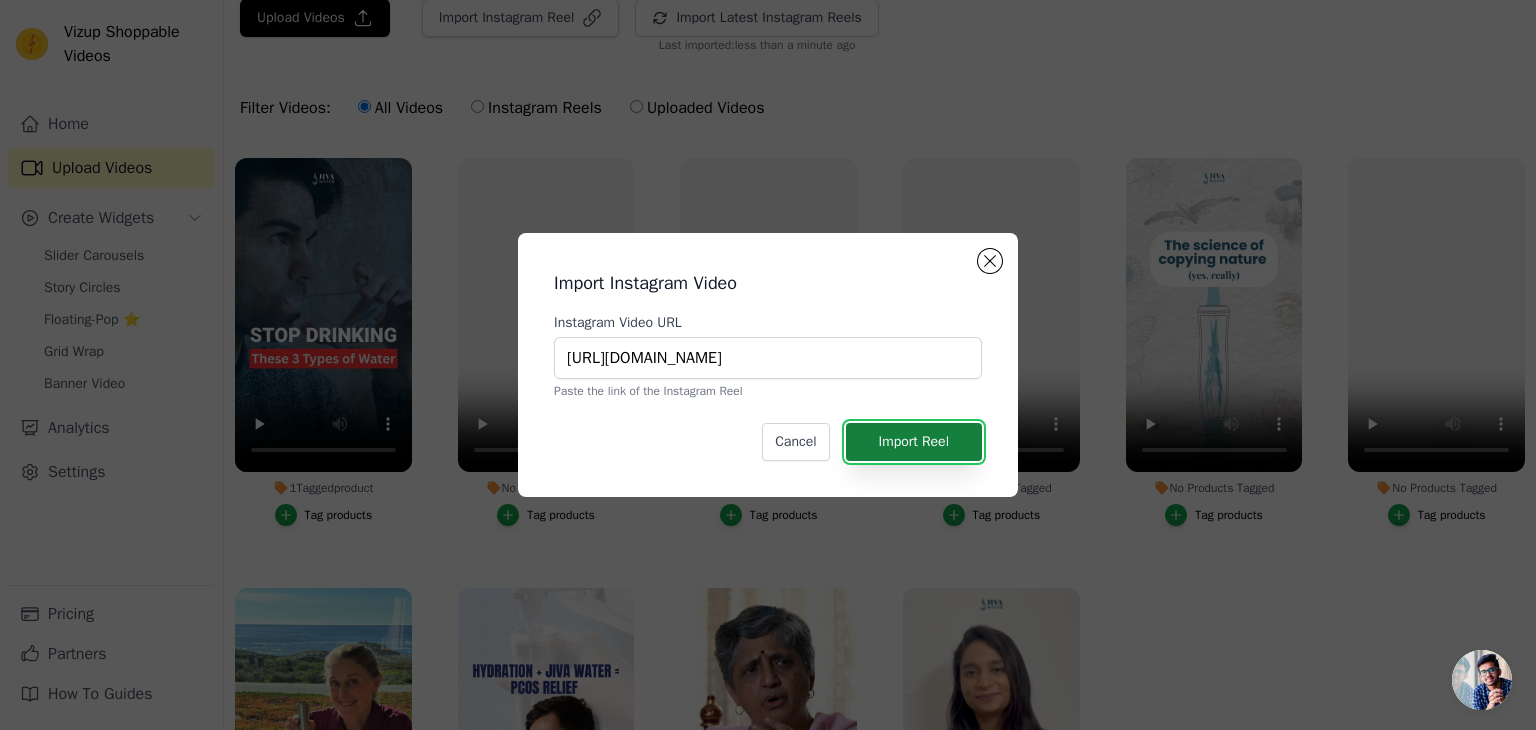 scroll, scrollTop: 0, scrollLeft: 0, axis: both 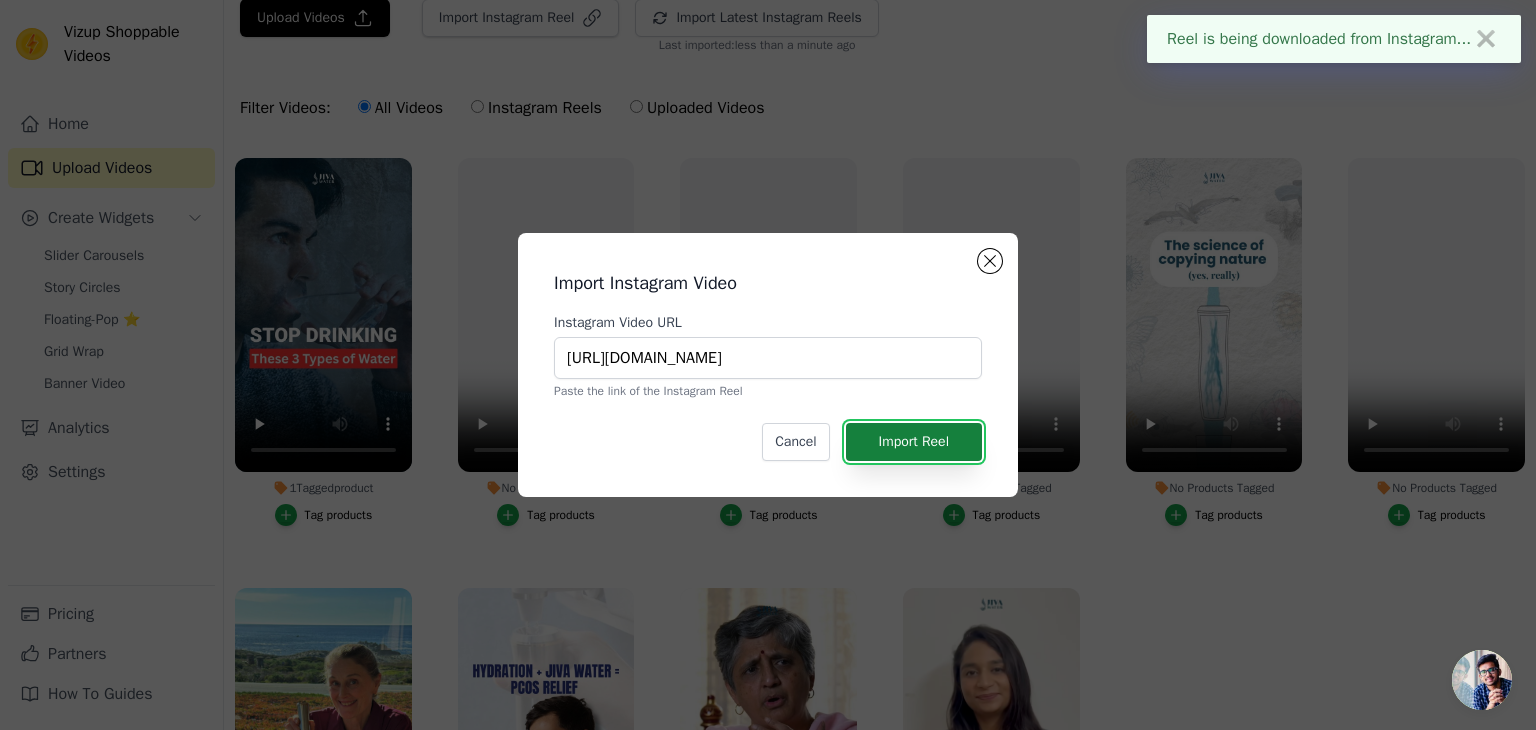 click on "Import Reel" at bounding box center (914, 442) 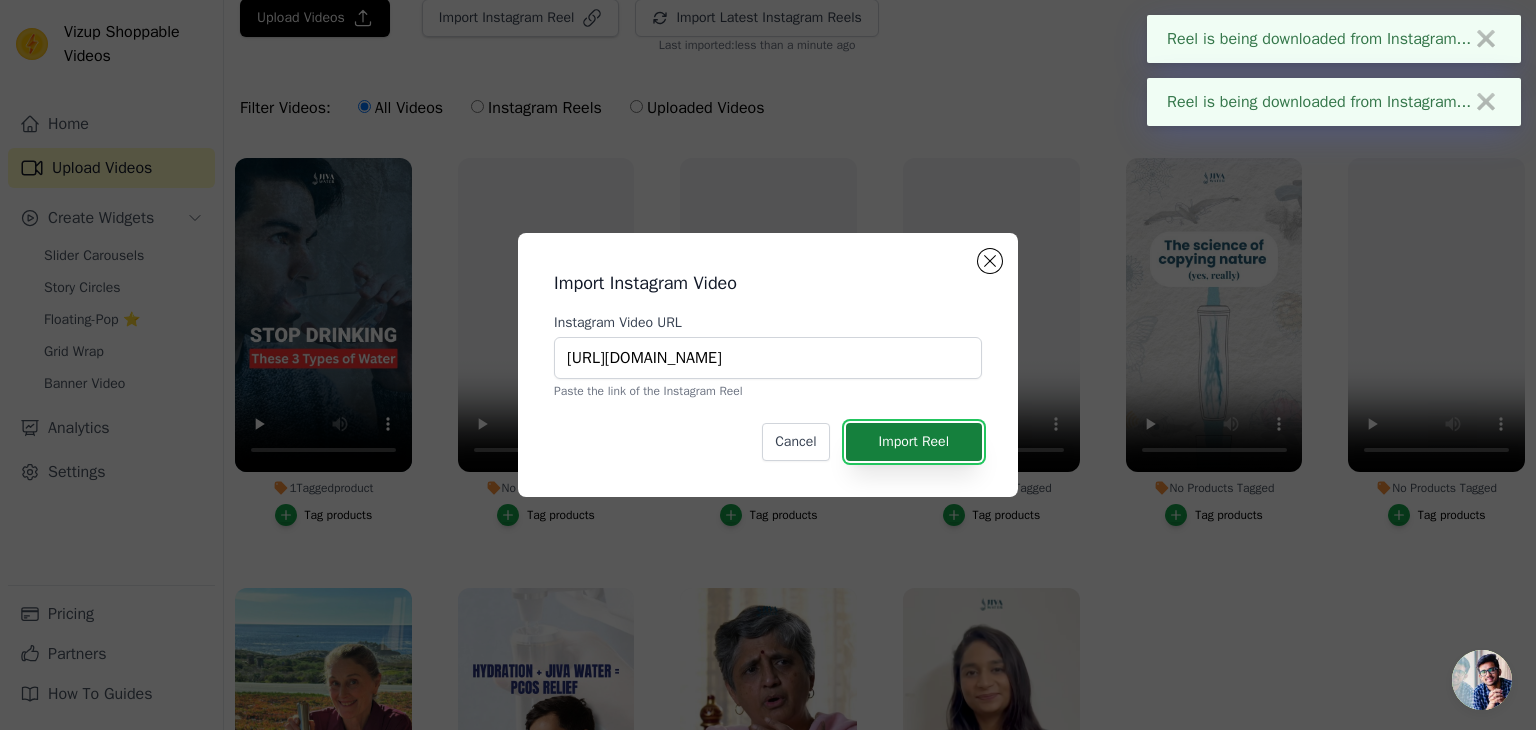 click on "Import Reel" at bounding box center (914, 442) 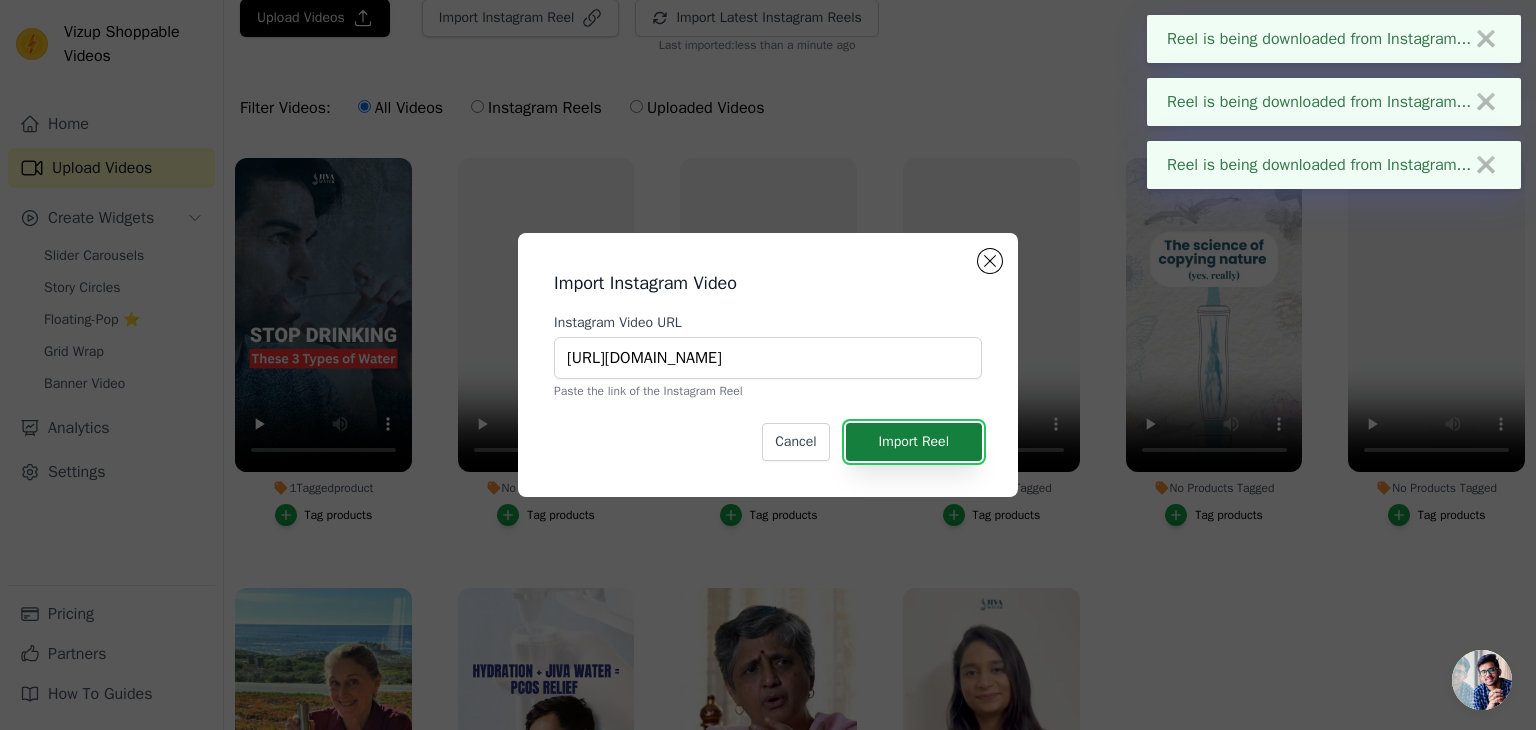click on "Import Reel" at bounding box center (914, 442) 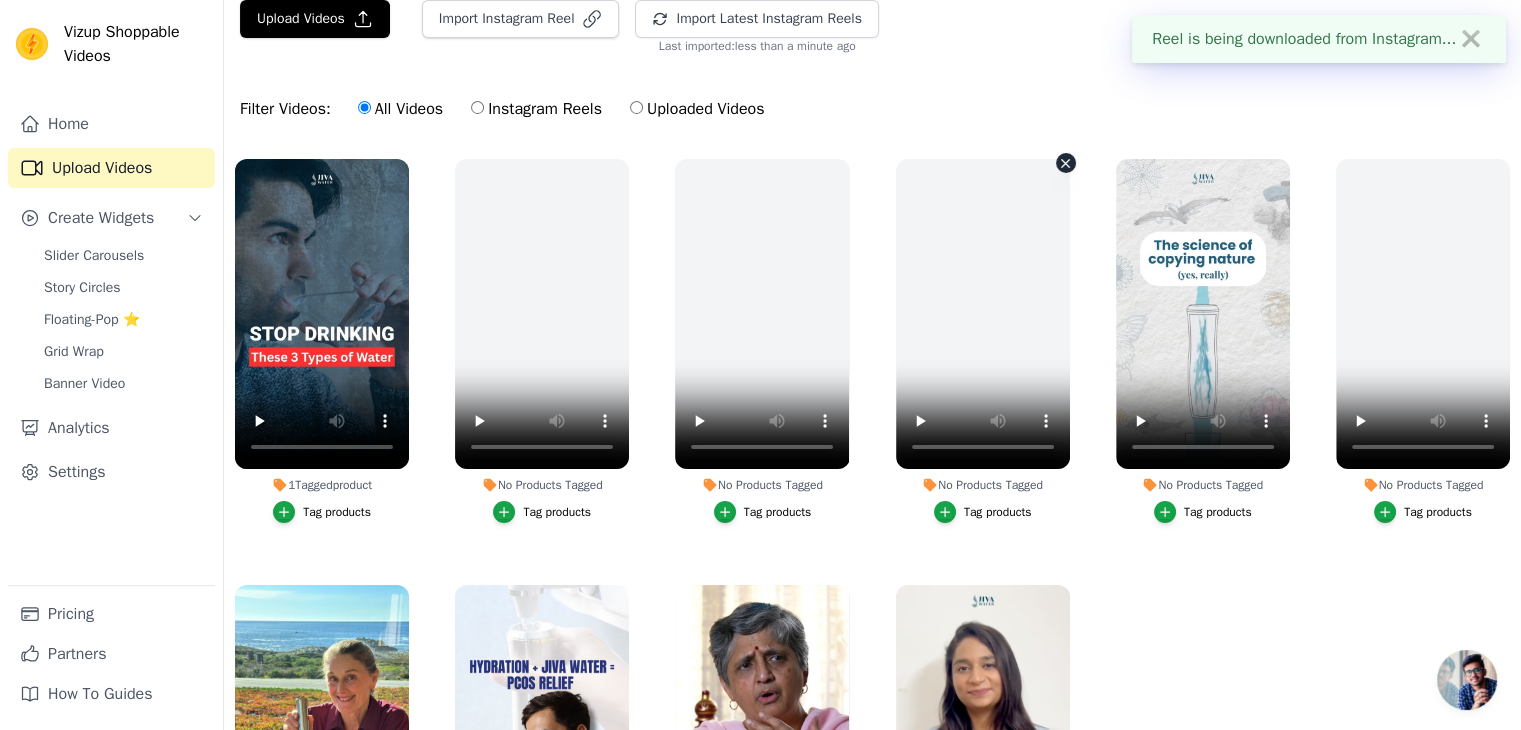 scroll, scrollTop: 0, scrollLeft: 0, axis: both 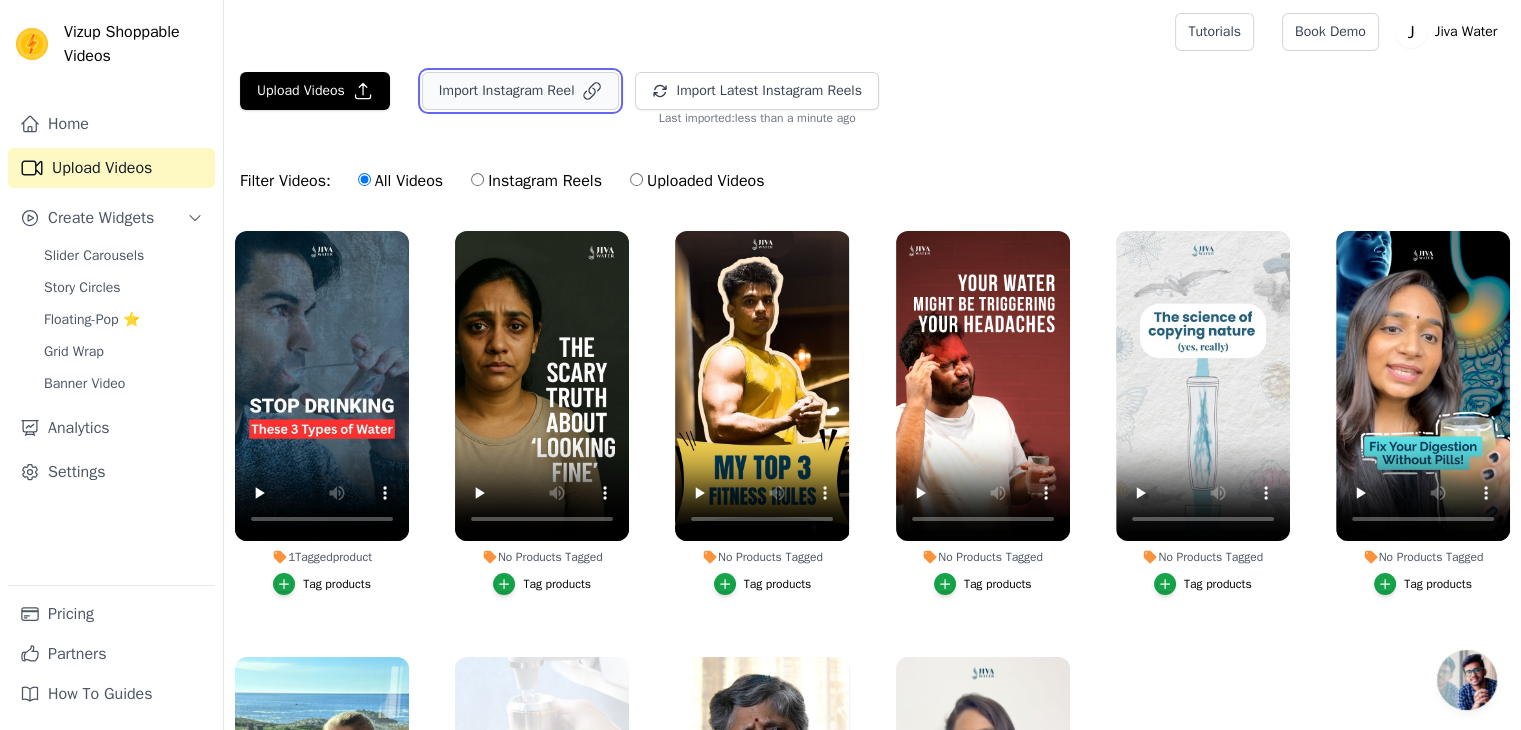 click on "Import Instagram Reel" at bounding box center (521, 91) 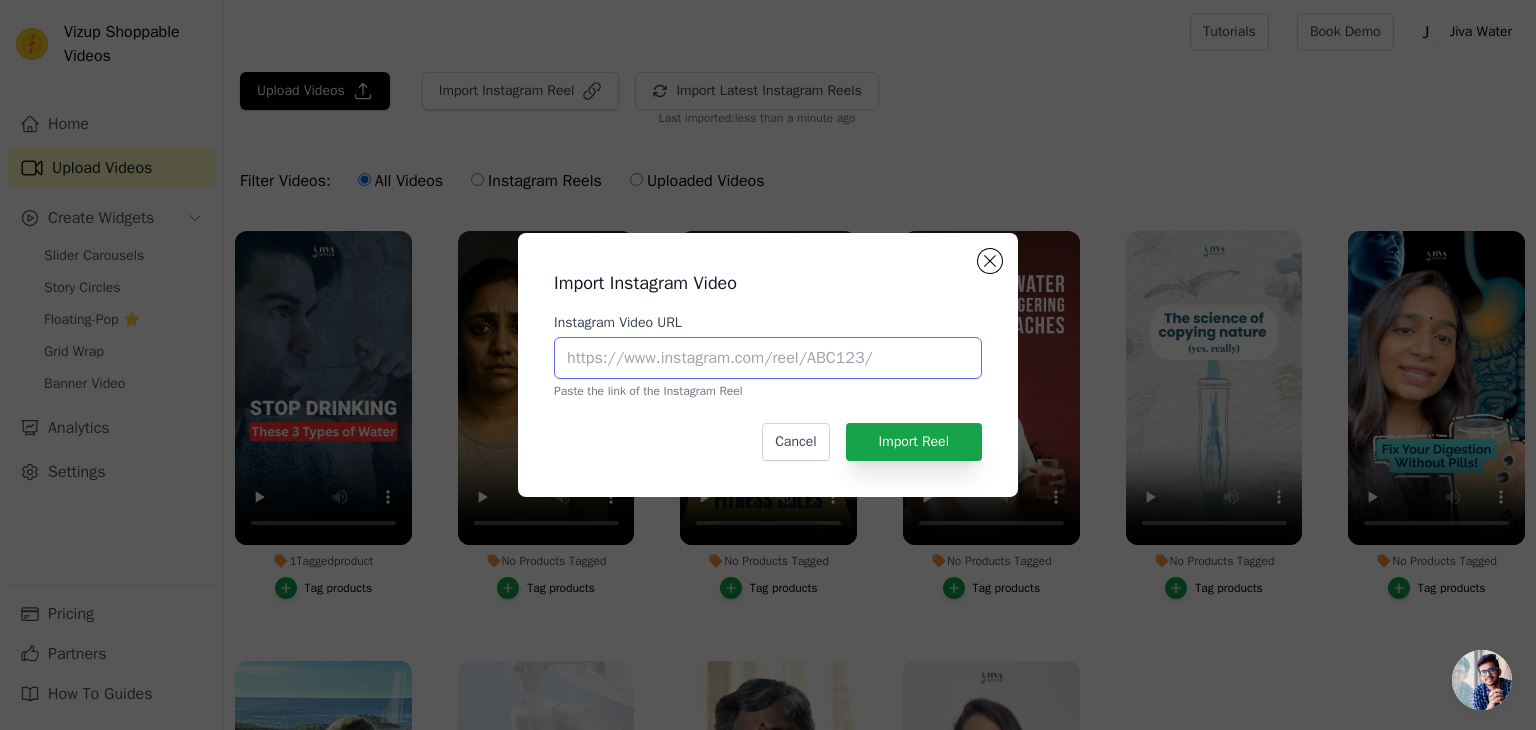 click on "Instagram Video URL" at bounding box center [768, 358] 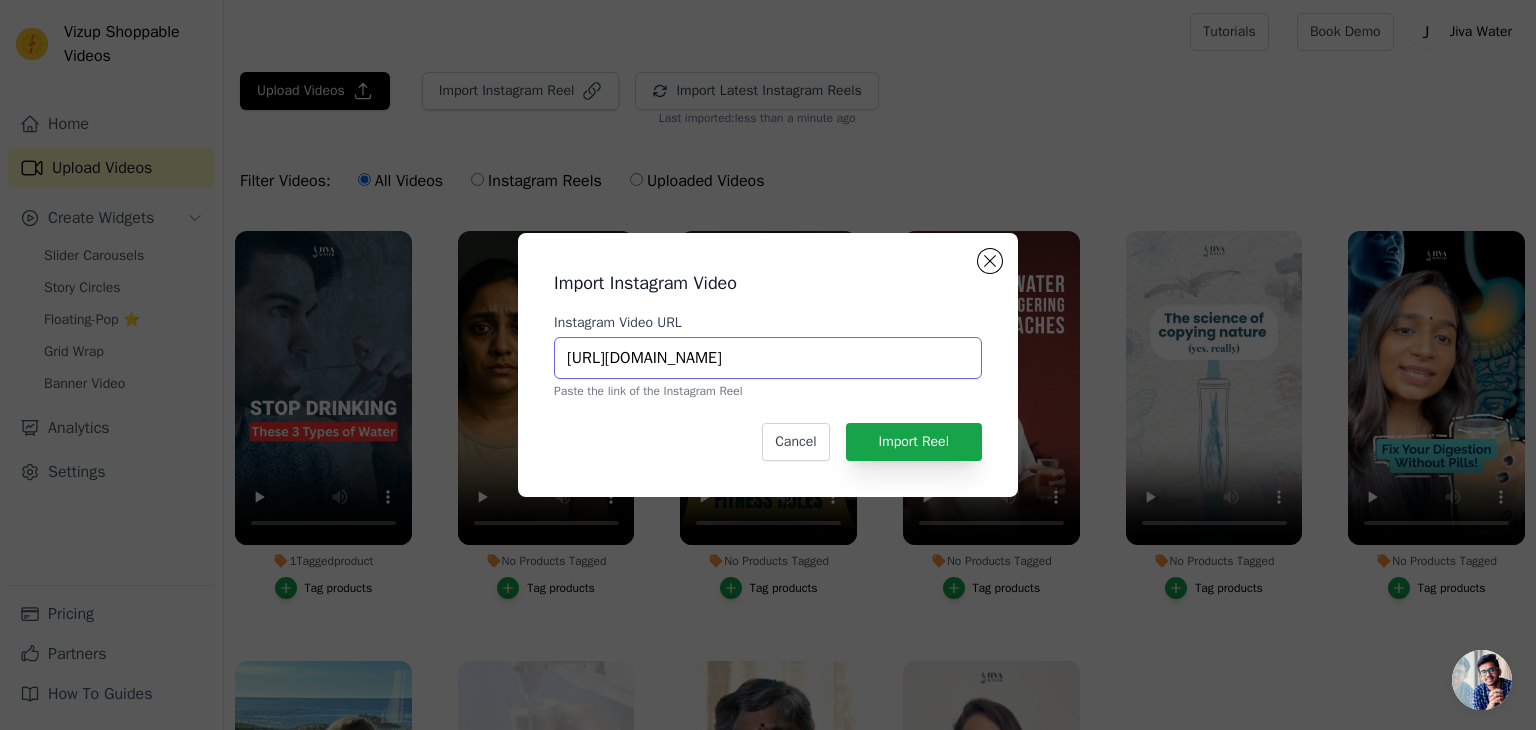 scroll, scrollTop: 0, scrollLeft: 132, axis: horizontal 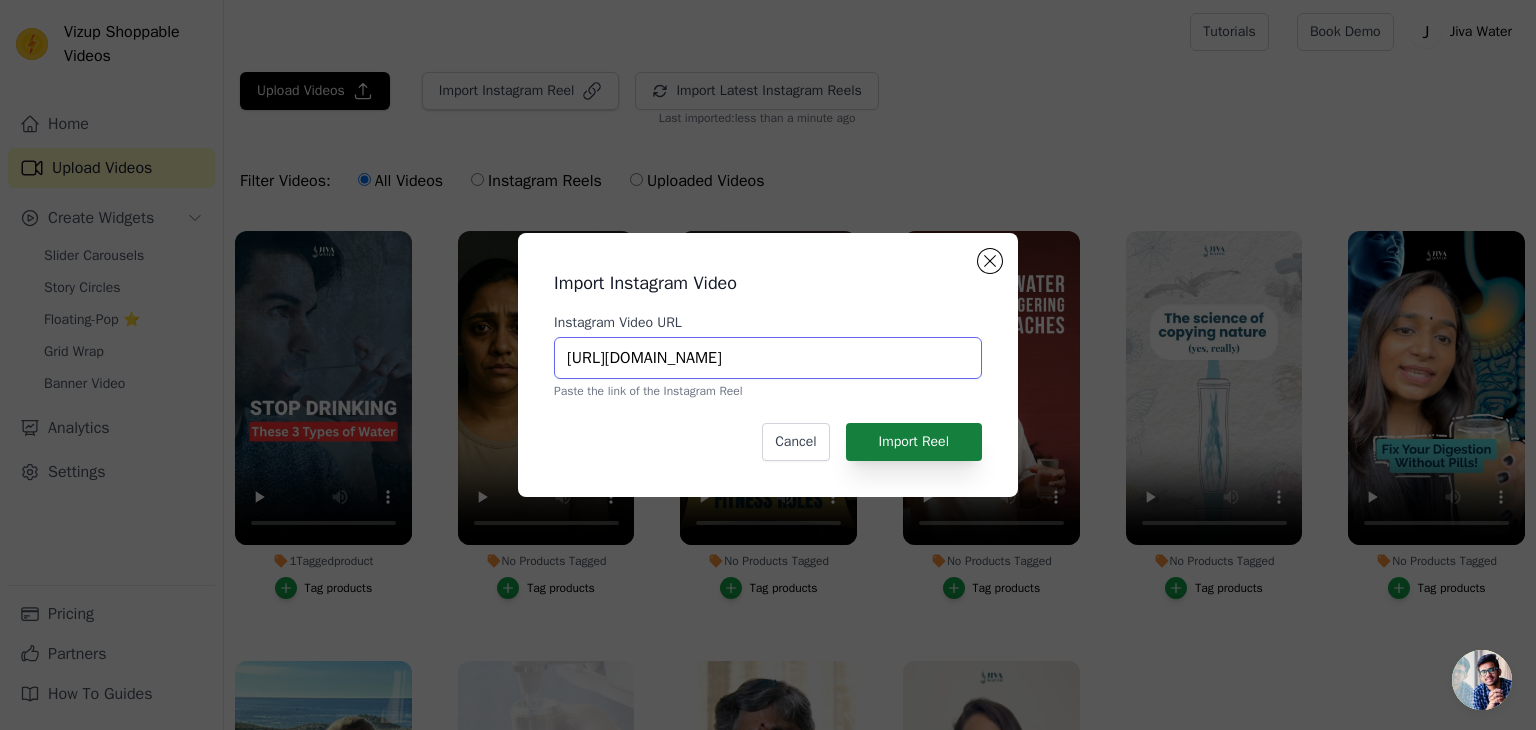 type on "[URL][DOMAIN_NAME]" 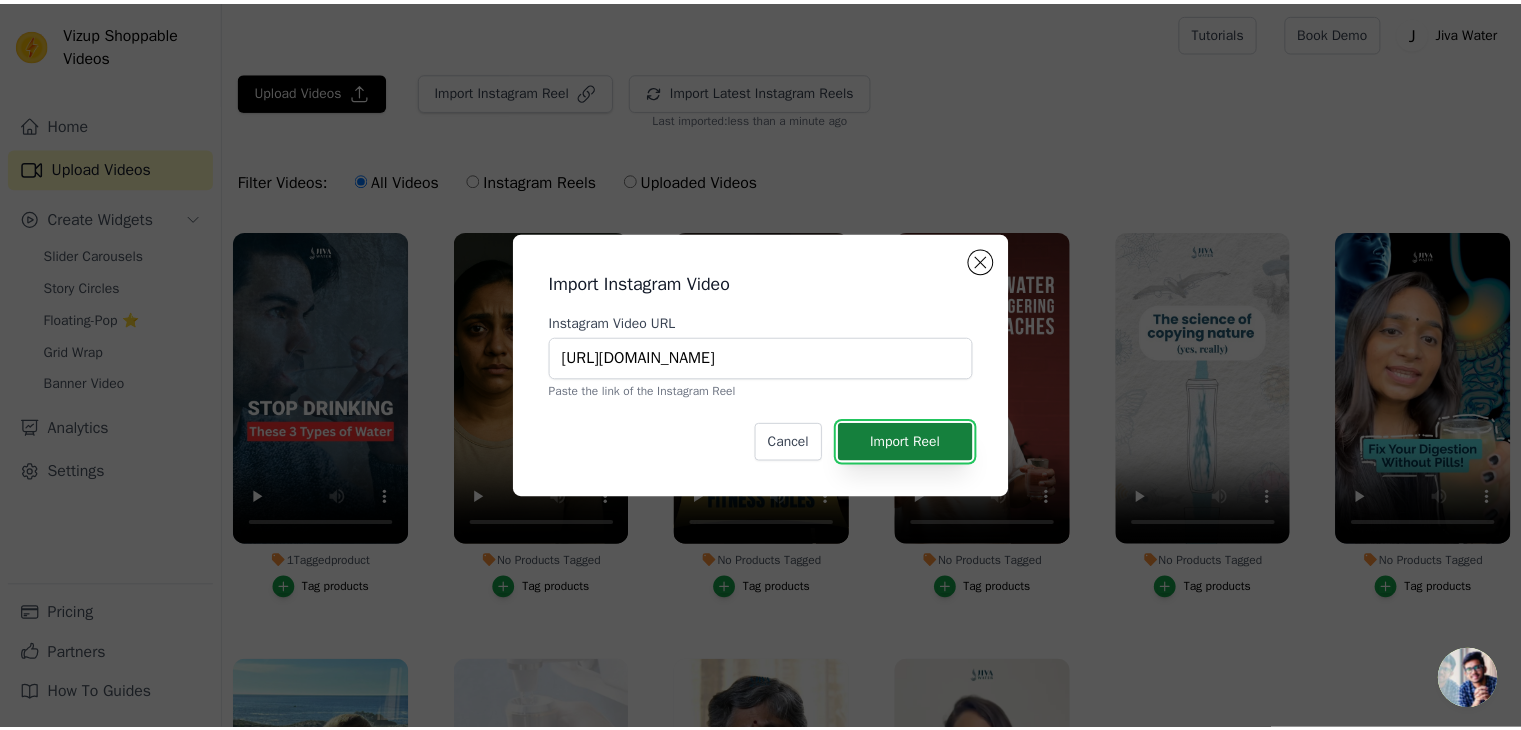 scroll, scrollTop: 0, scrollLeft: 0, axis: both 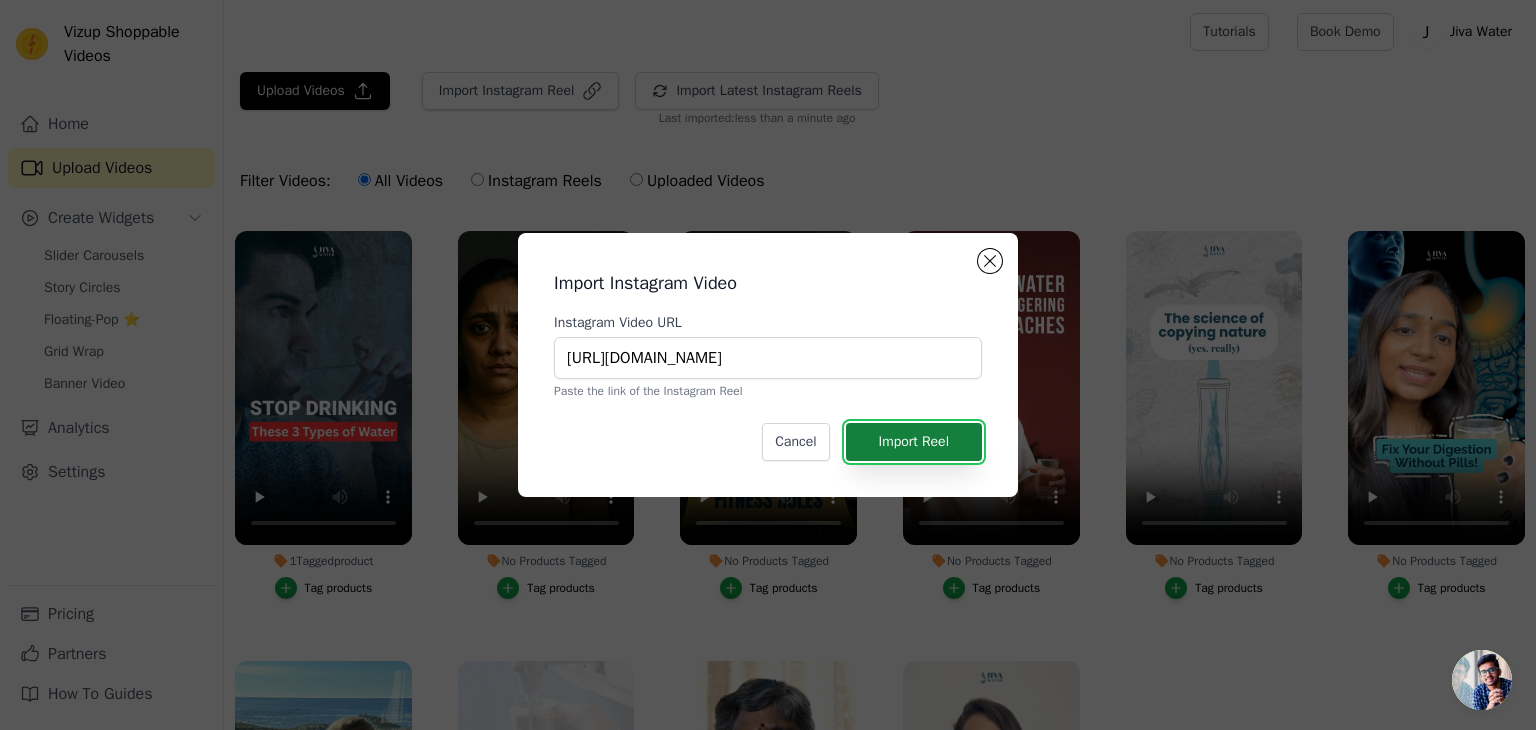 click on "Import Reel" at bounding box center [914, 442] 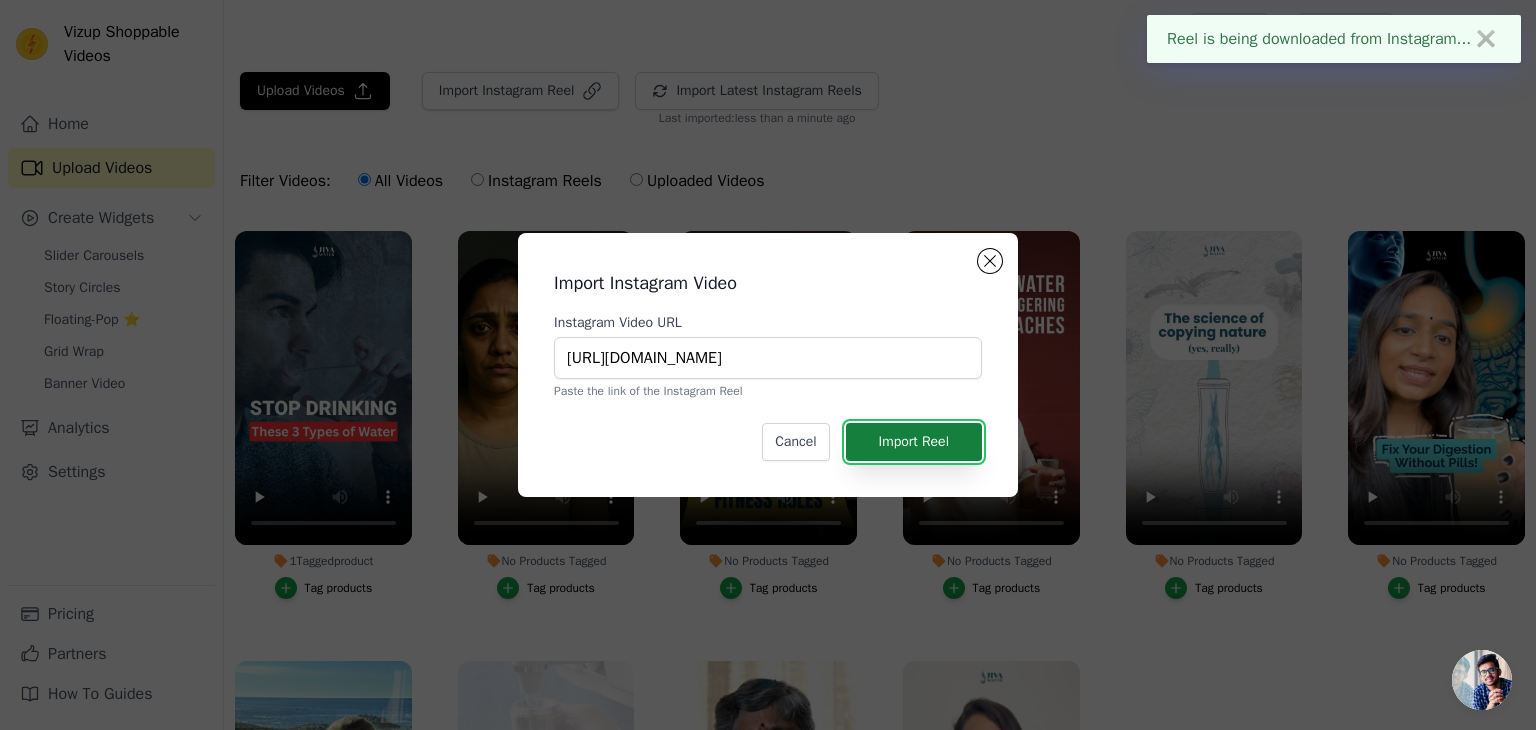 click on "Import Reel" at bounding box center (914, 442) 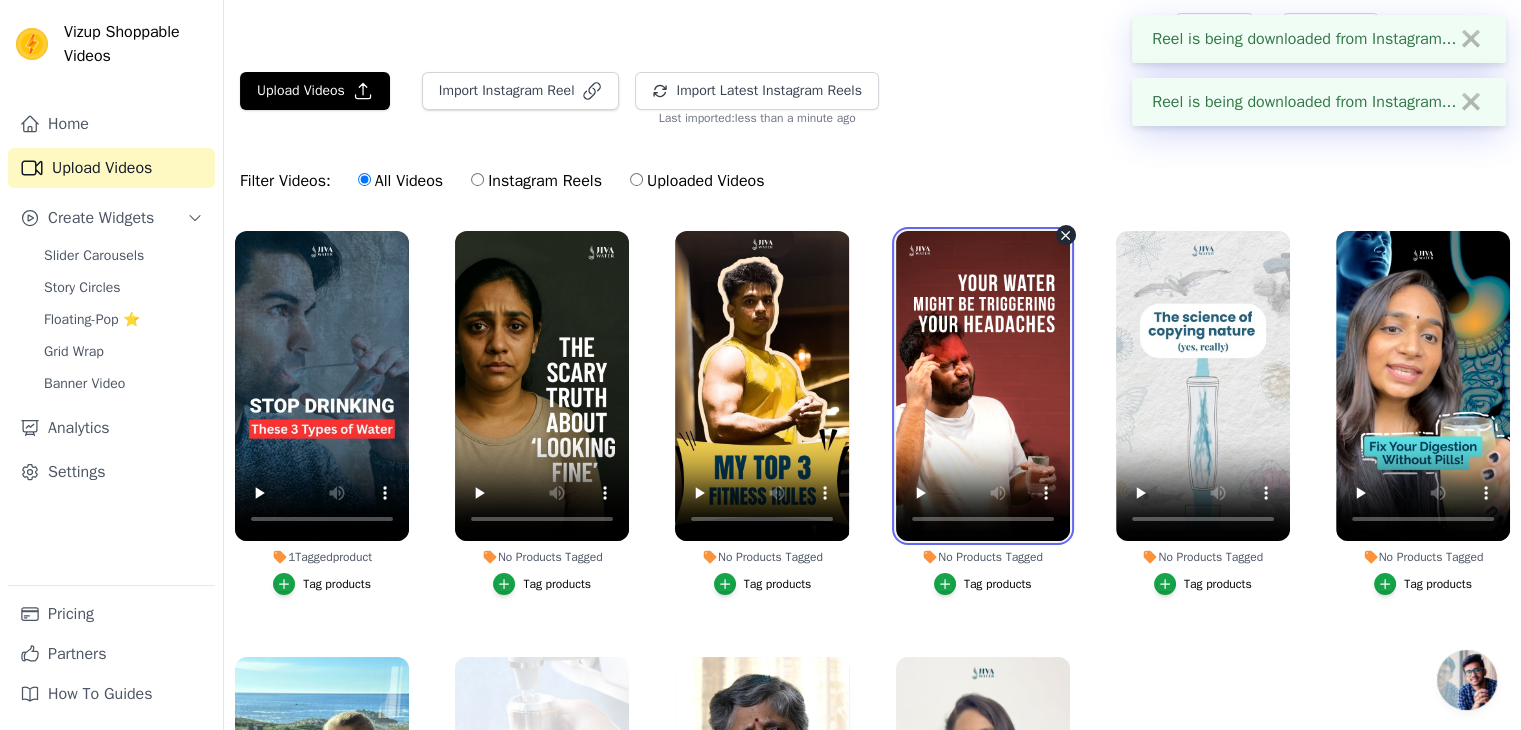 click at bounding box center [983, 386] 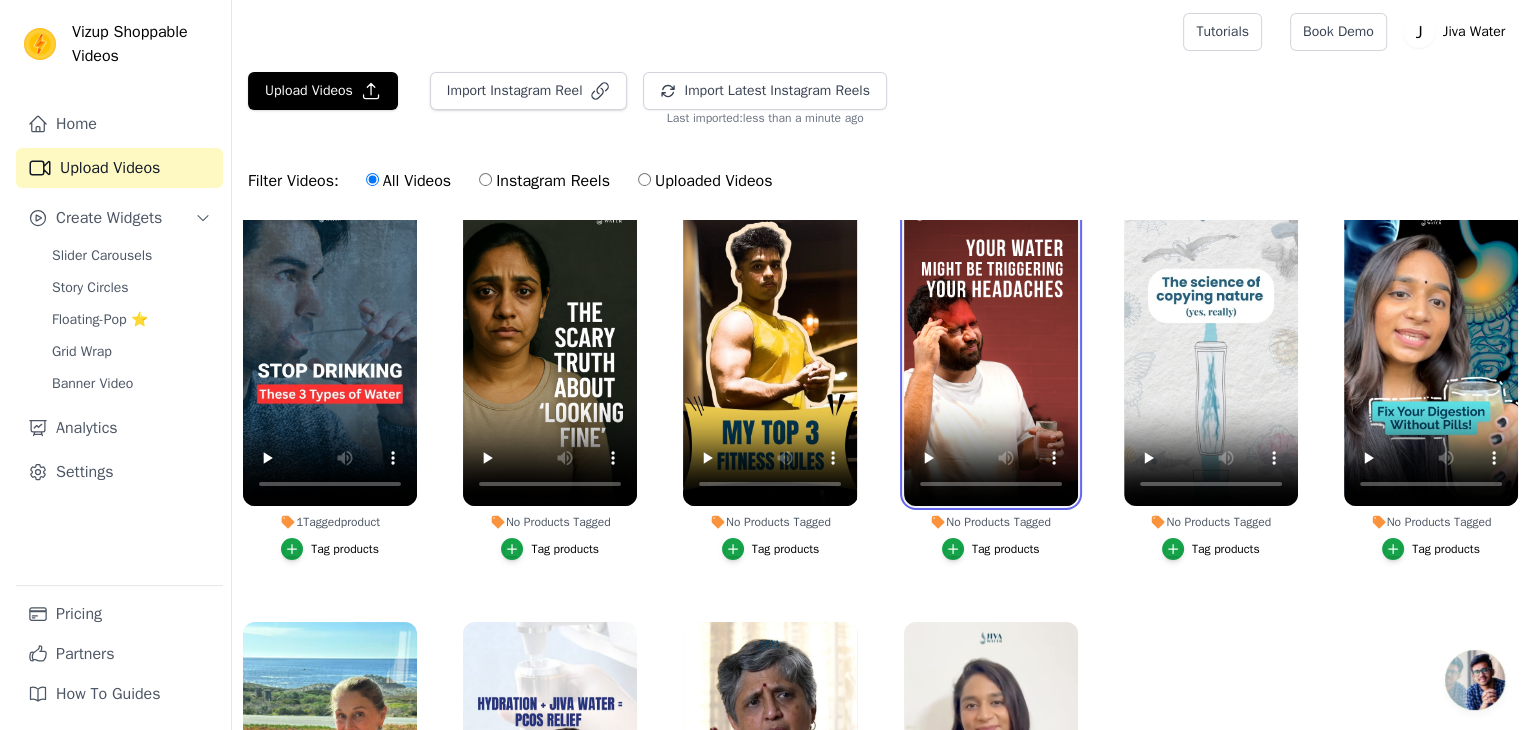 scroll, scrollTop: 0, scrollLeft: 0, axis: both 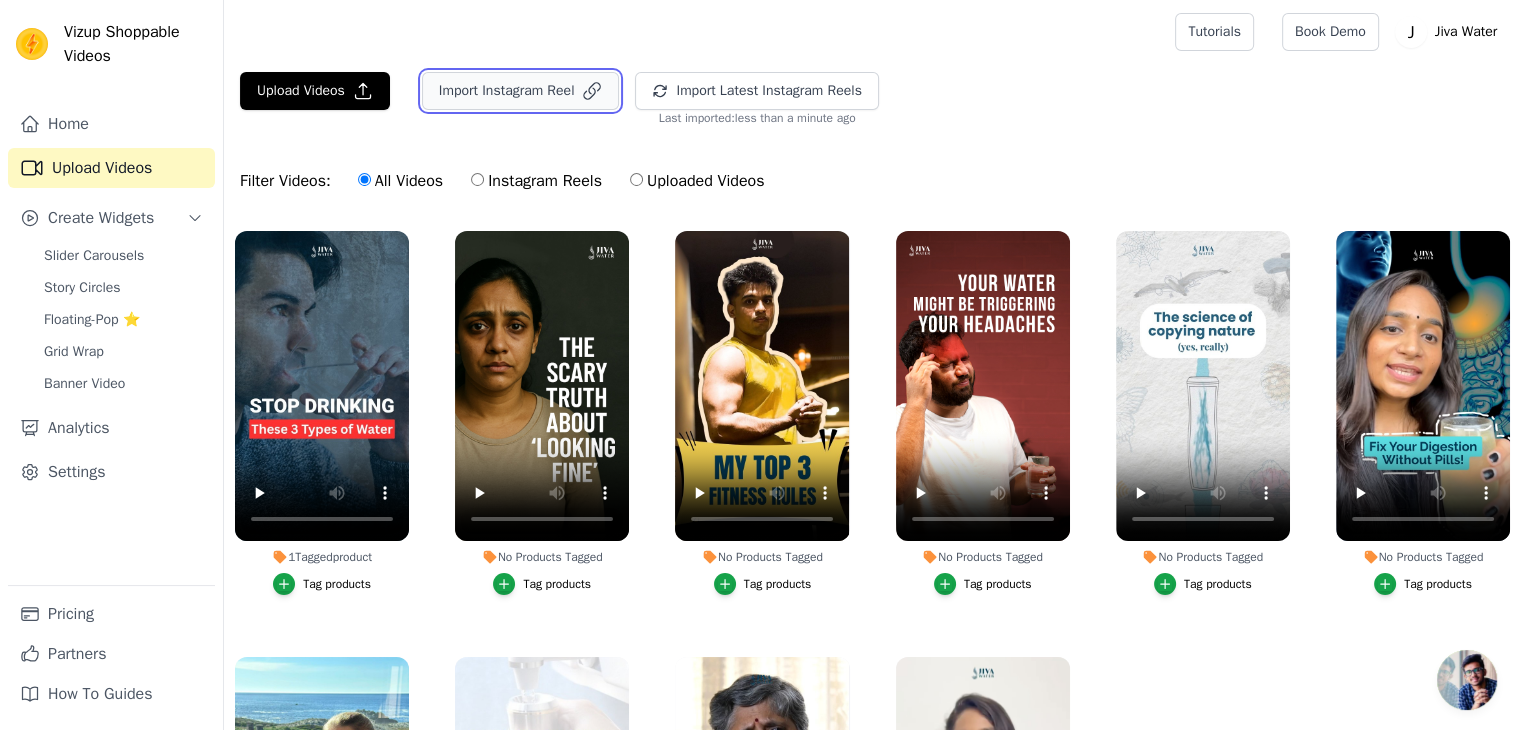 click on "Import Instagram Reel" at bounding box center (521, 91) 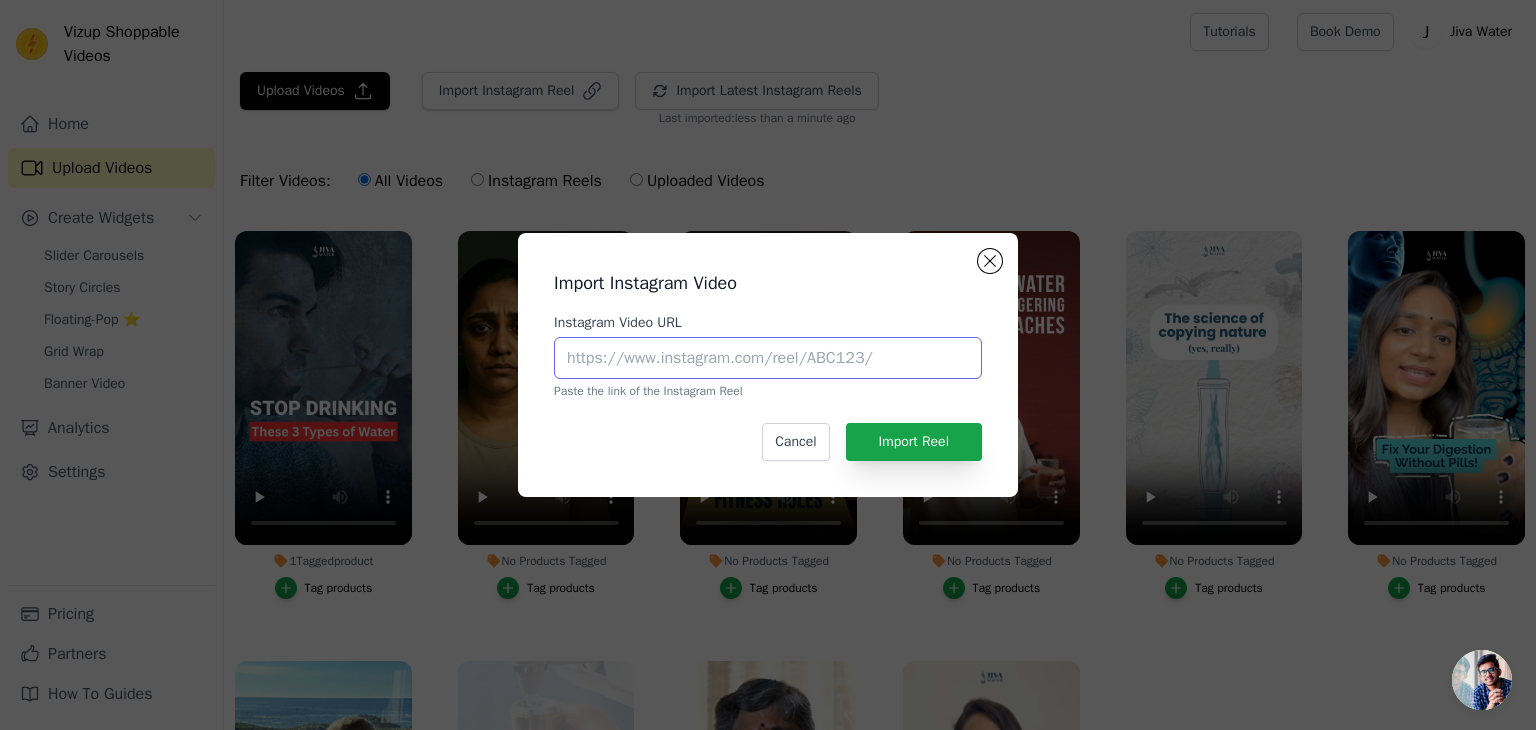 click on "Instagram Video URL" at bounding box center (768, 358) 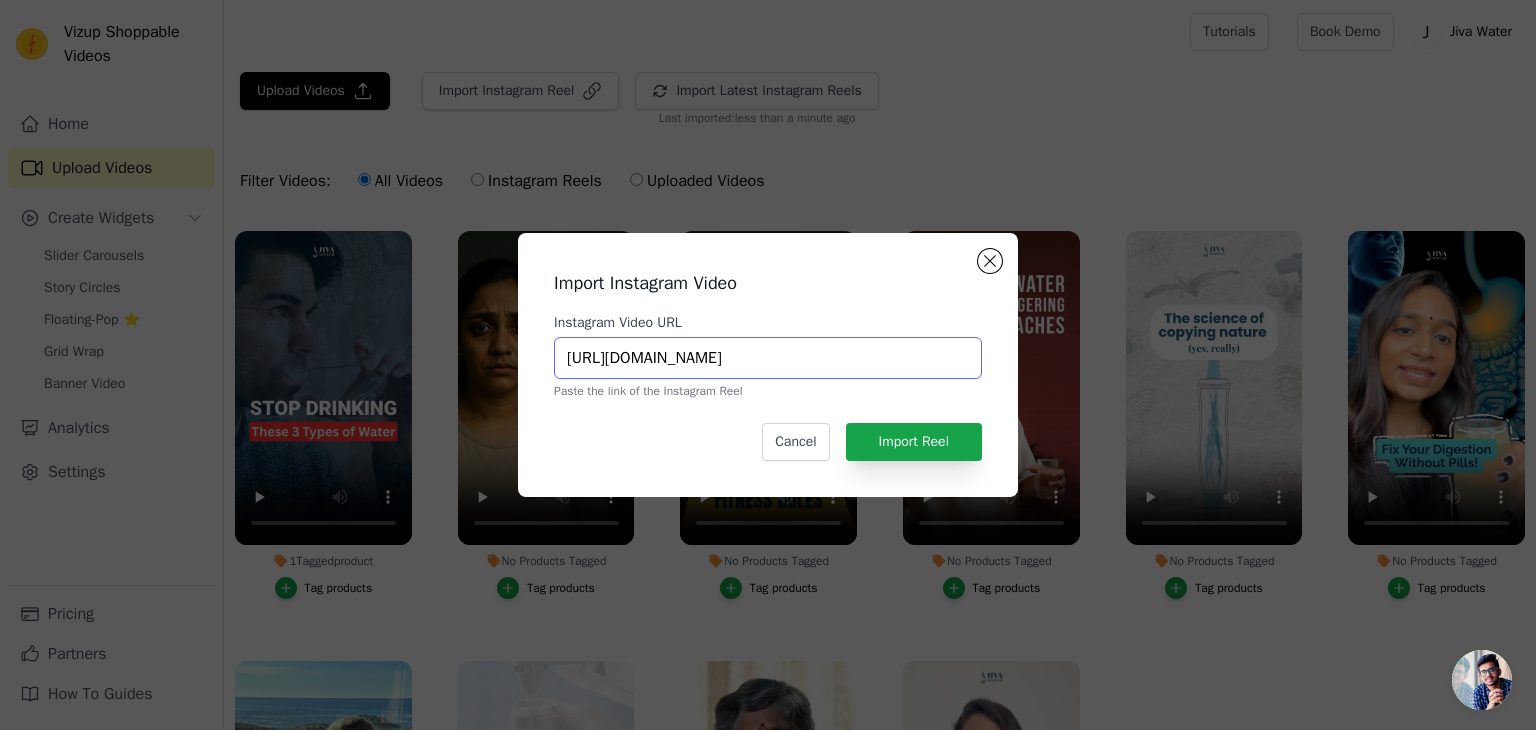 scroll, scrollTop: 0, scrollLeft: 132, axis: horizontal 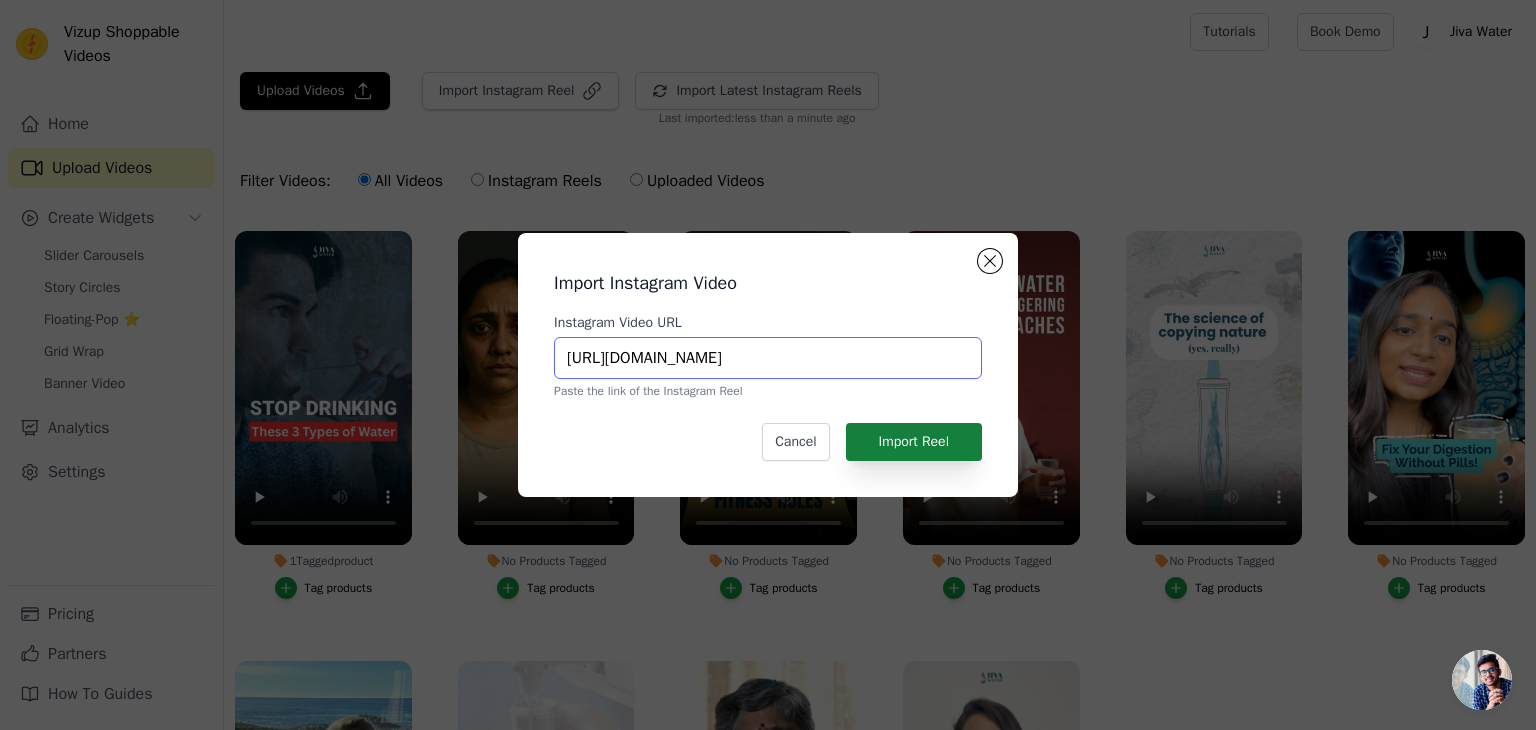 type on "[URL][DOMAIN_NAME]" 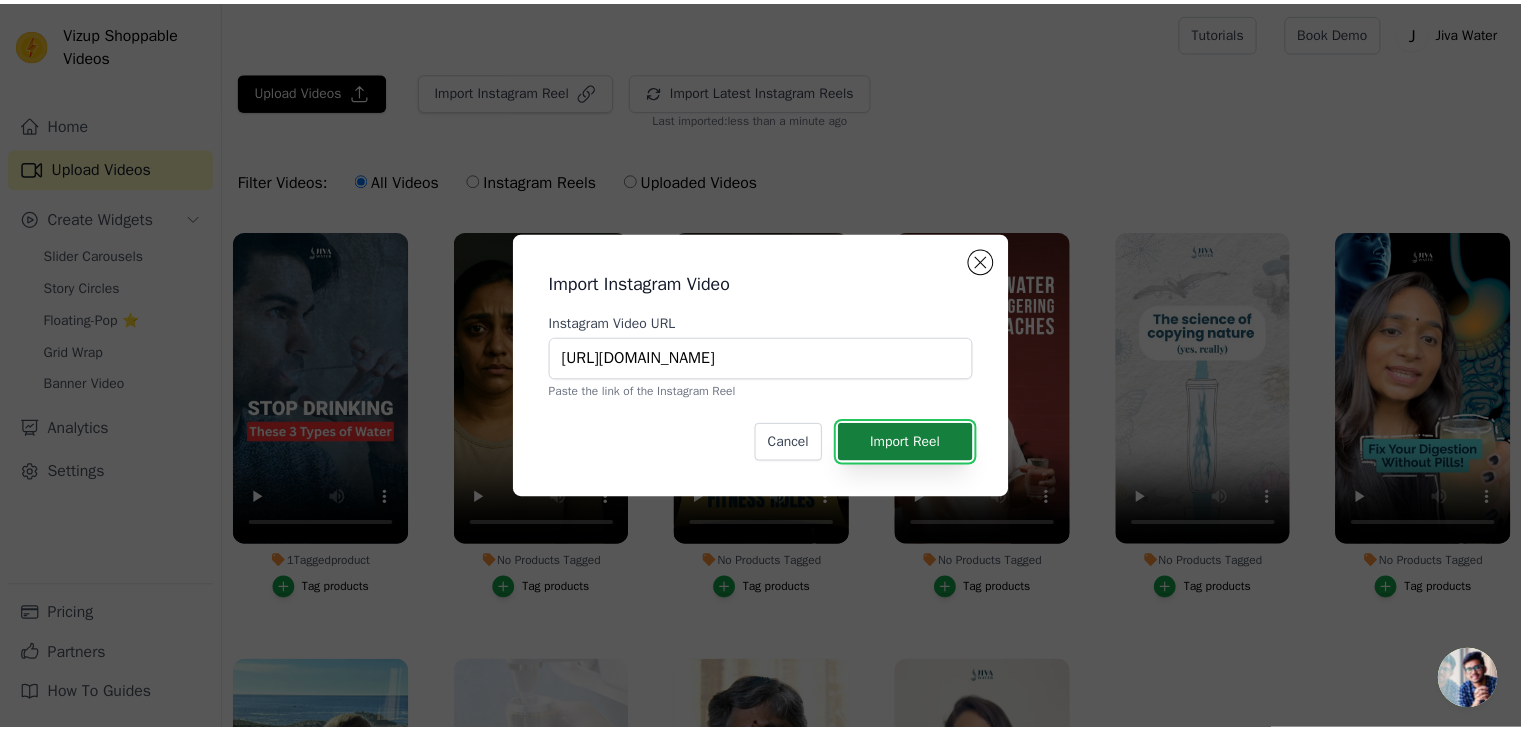 scroll, scrollTop: 0, scrollLeft: 0, axis: both 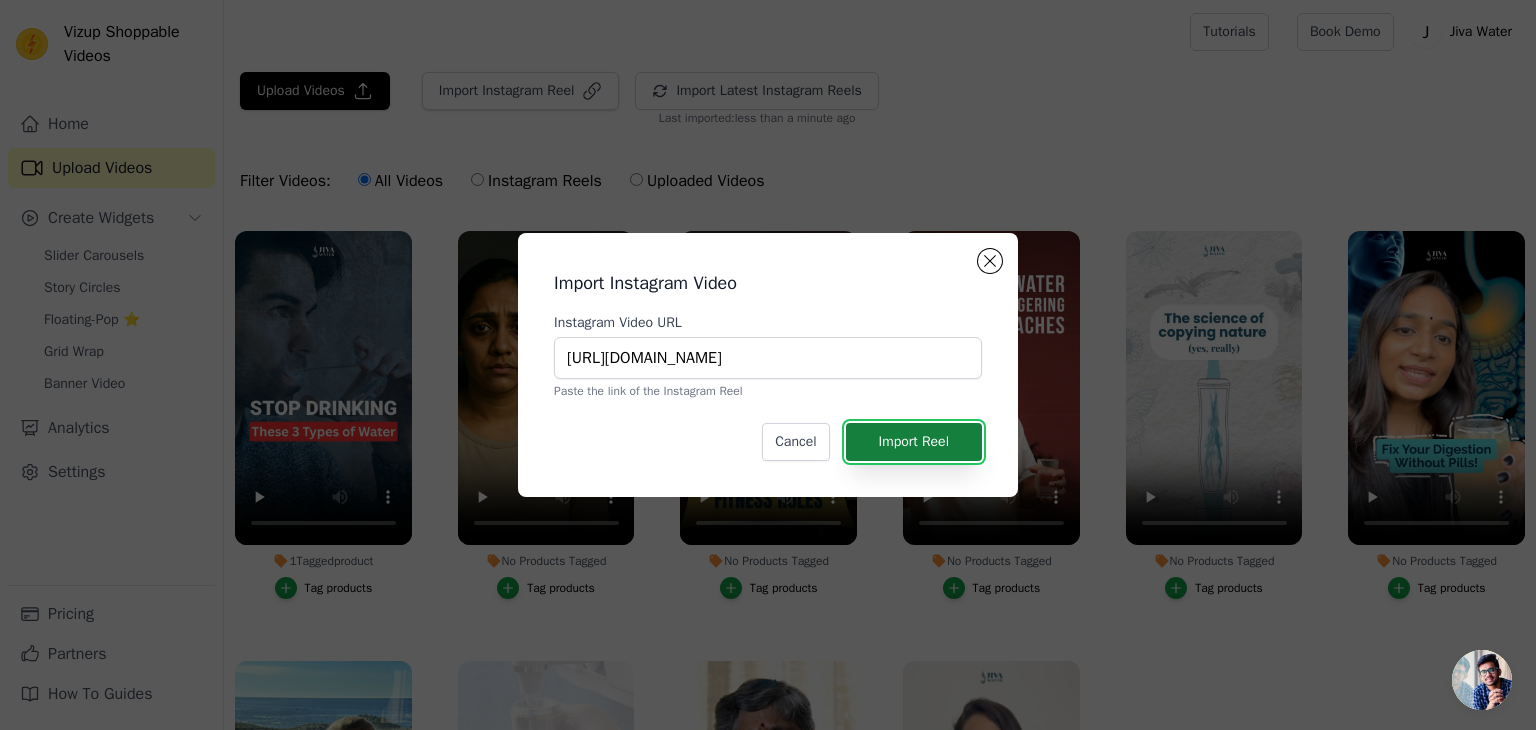 click on "Import Reel" at bounding box center (914, 442) 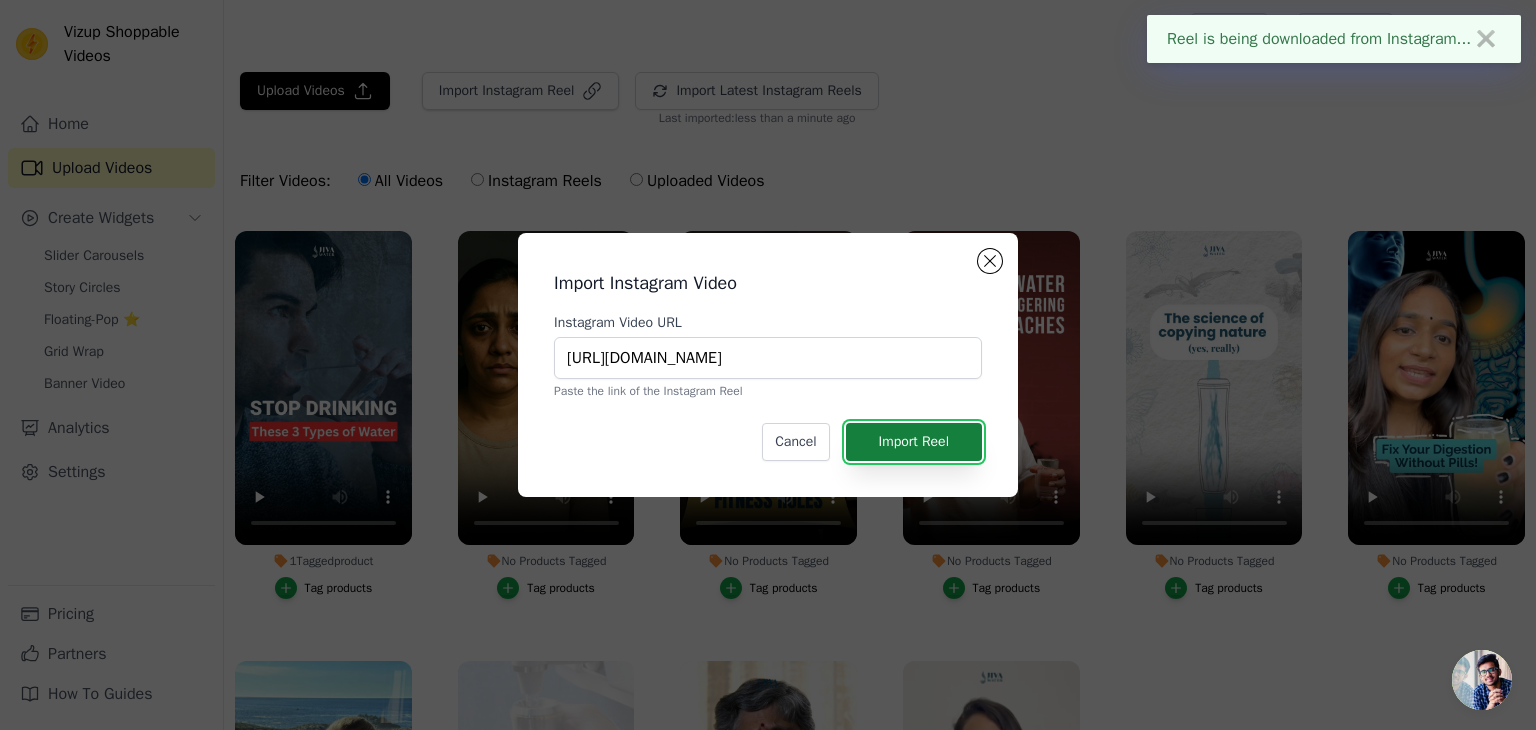 click on "Import Reel" at bounding box center (914, 442) 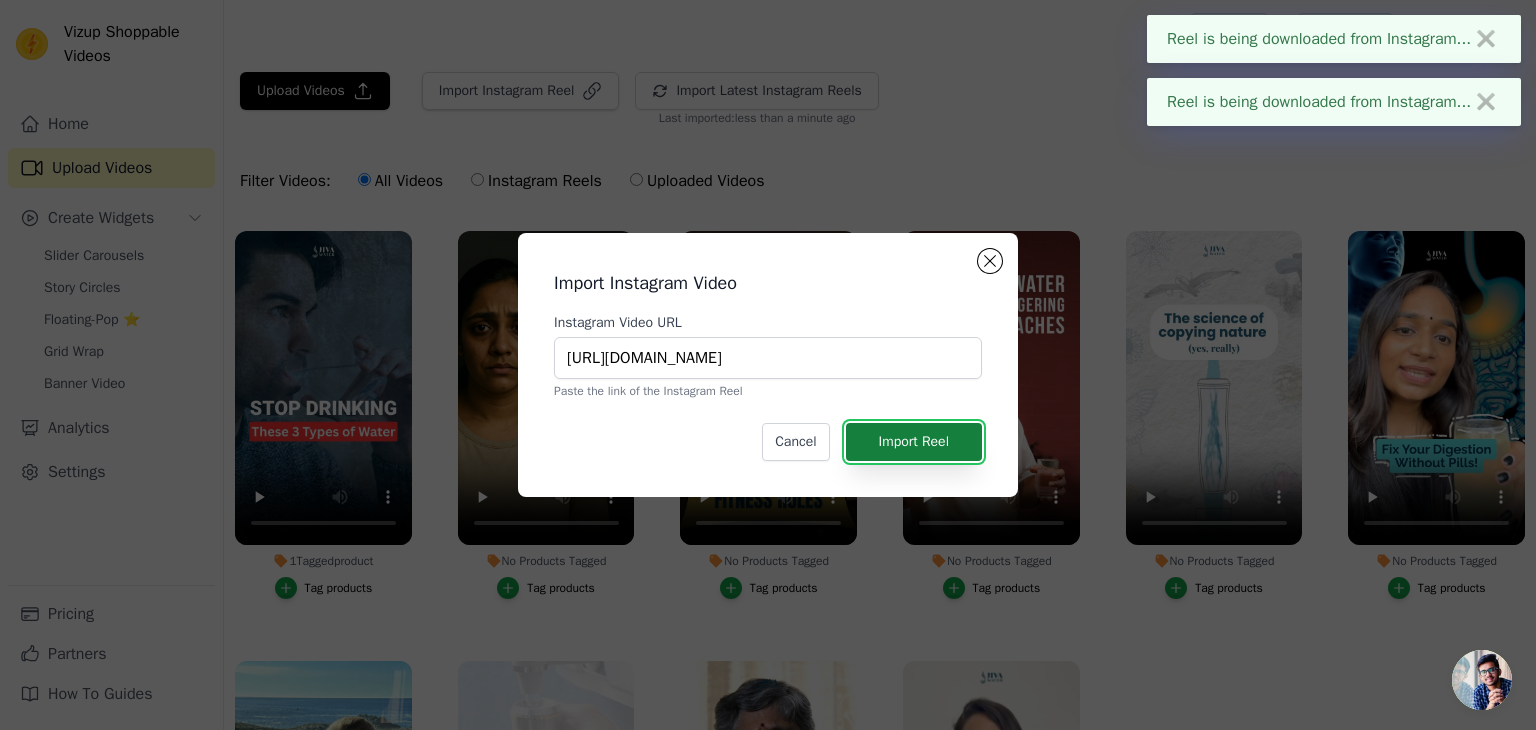 click on "Import Reel" at bounding box center (914, 442) 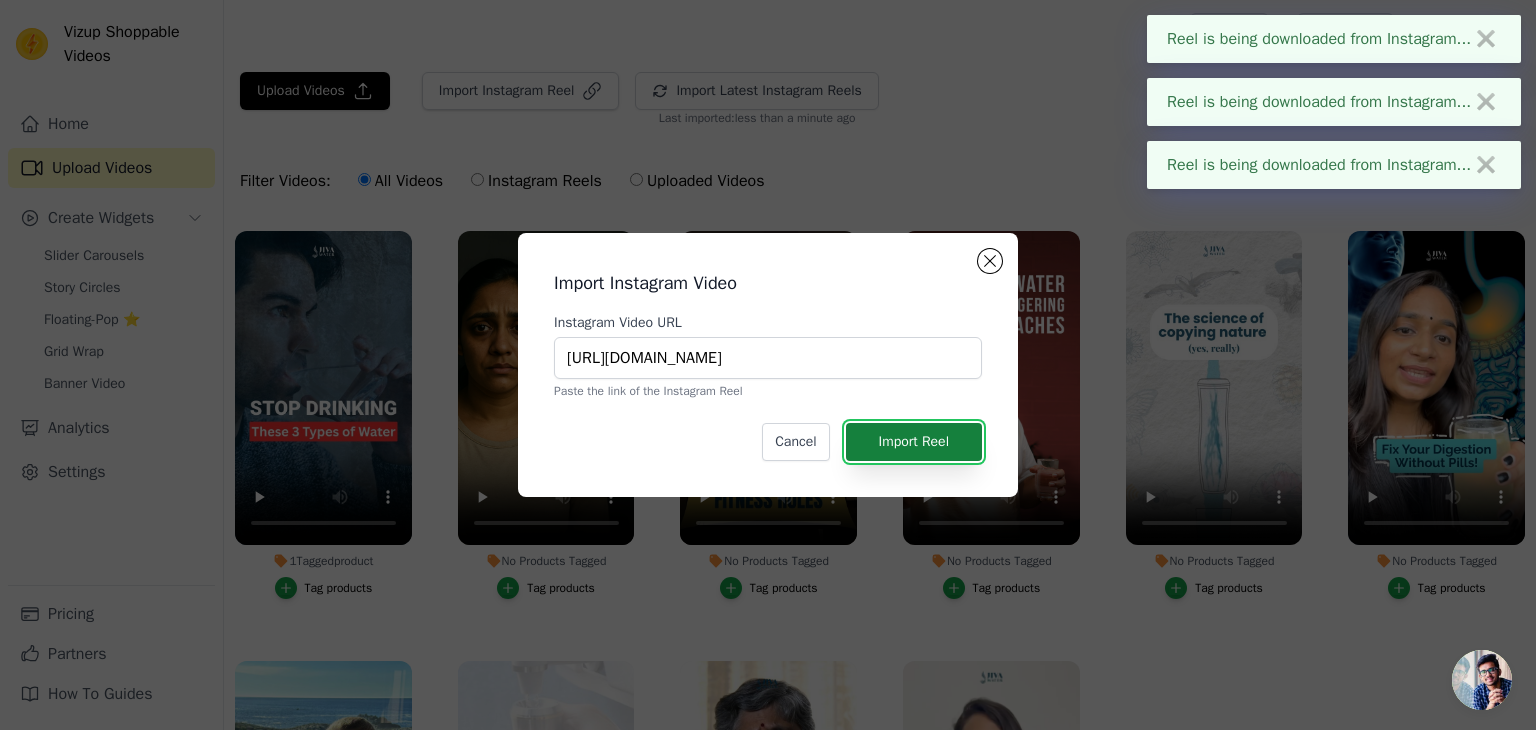click on "Import Reel" at bounding box center [914, 442] 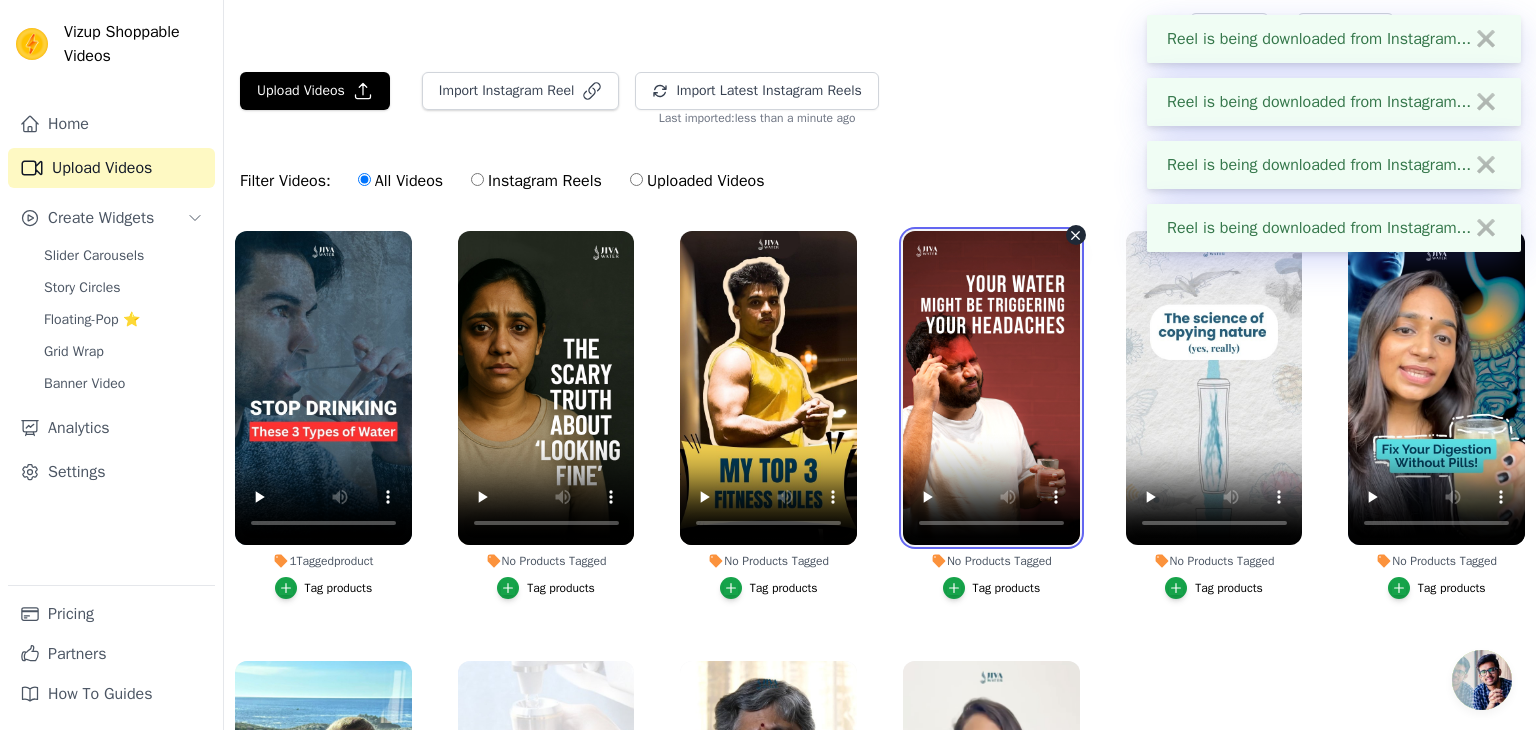click at bounding box center (991, 388) 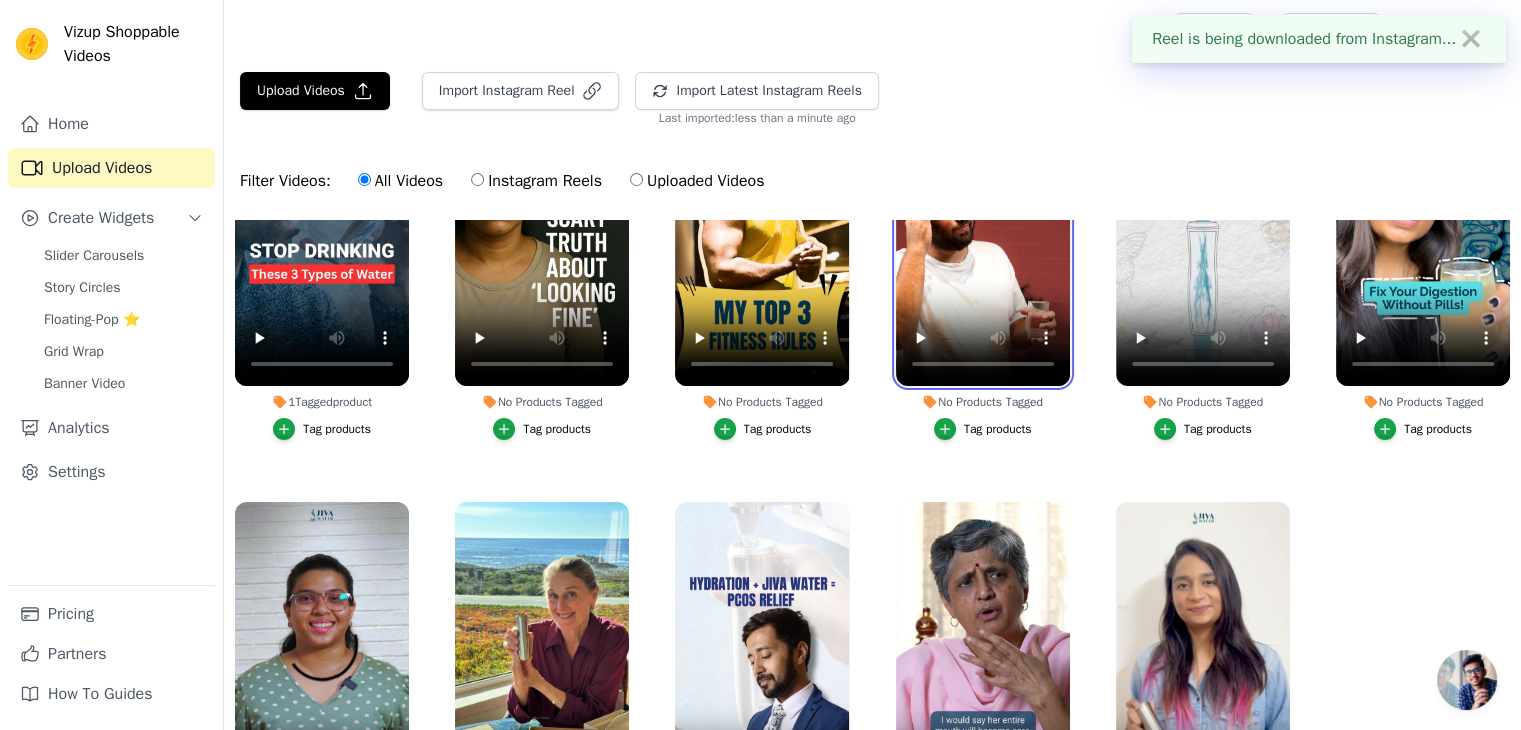 scroll, scrollTop: 190, scrollLeft: 0, axis: vertical 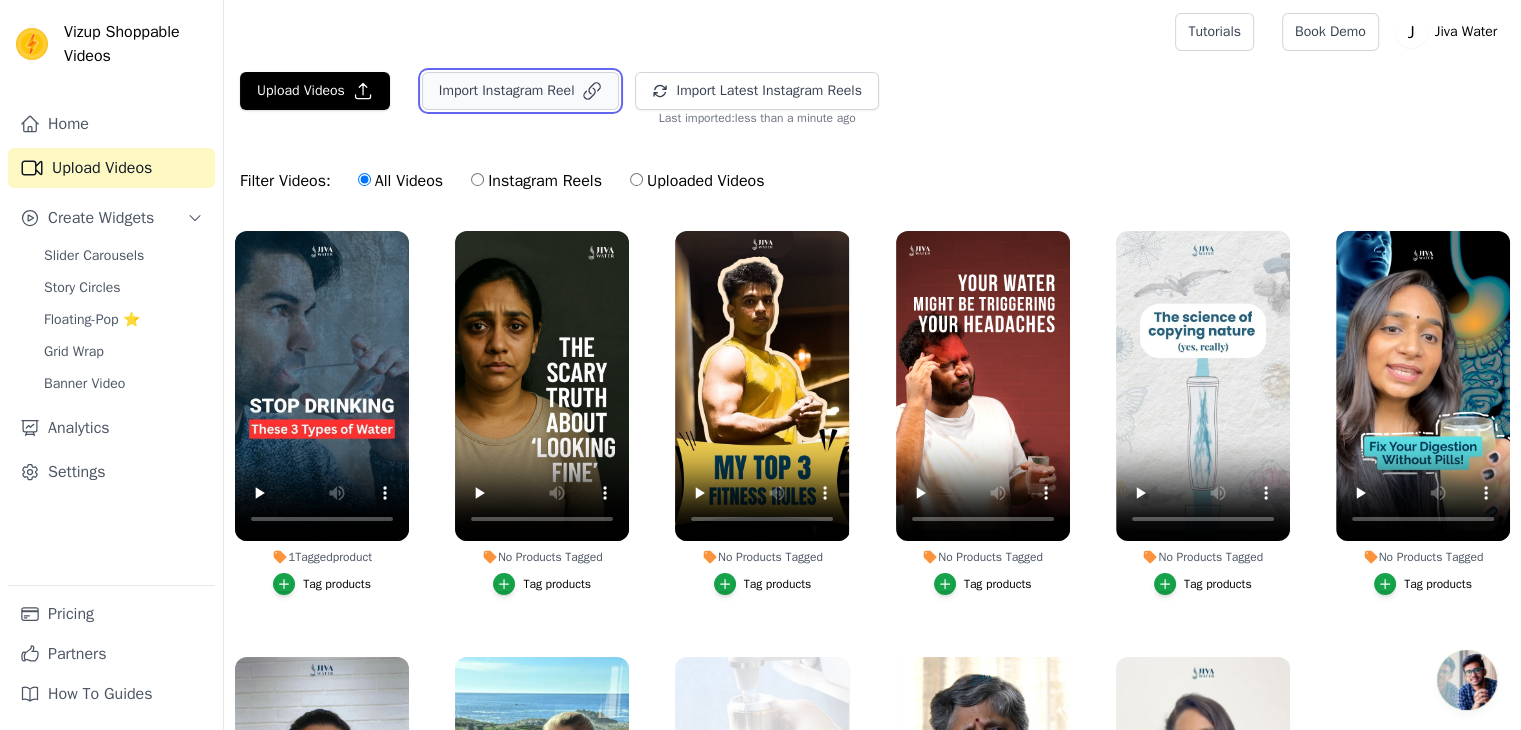 click on "Import Instagram Reel" at bounding box center [521, 91] 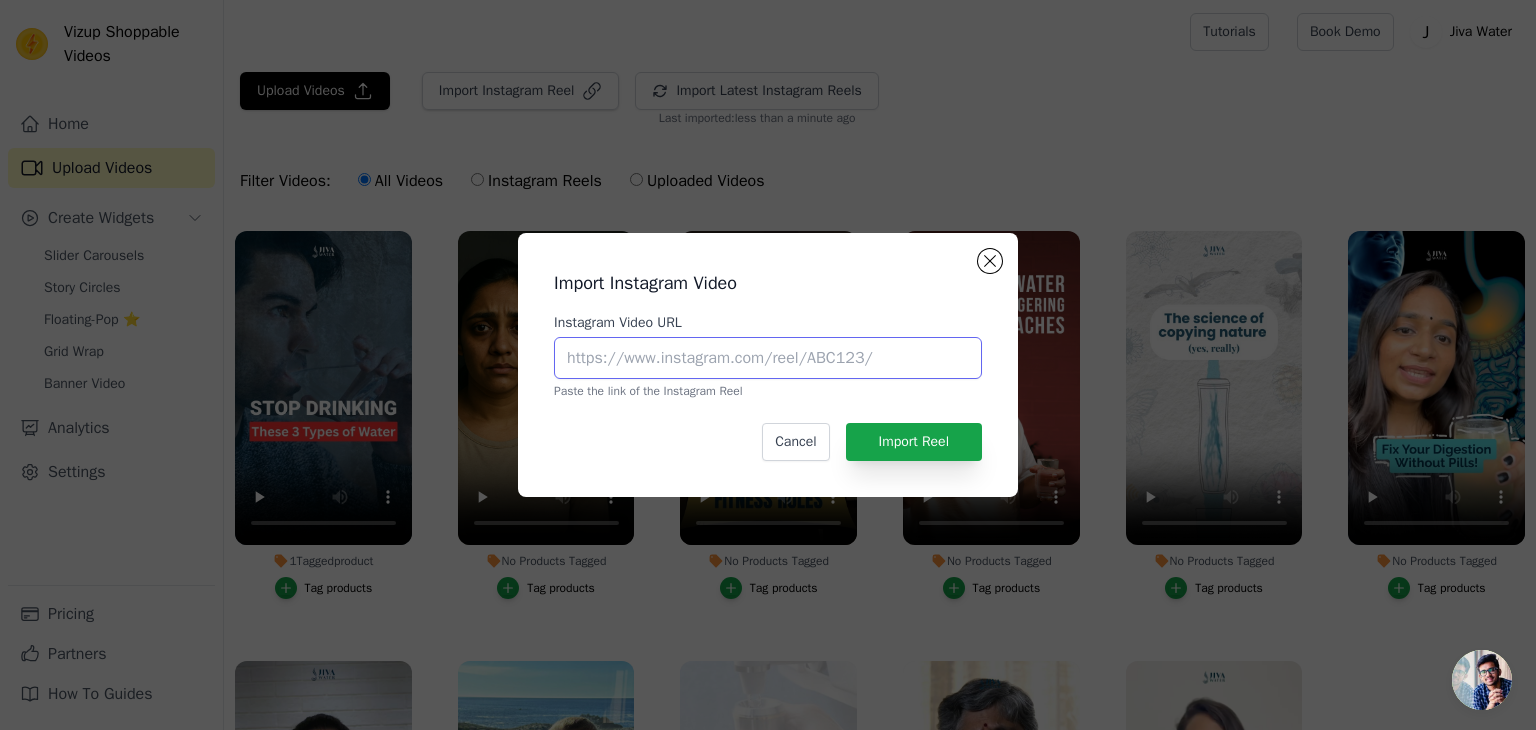 click on "Instagram Video URL" at bounding box center [768, 358] 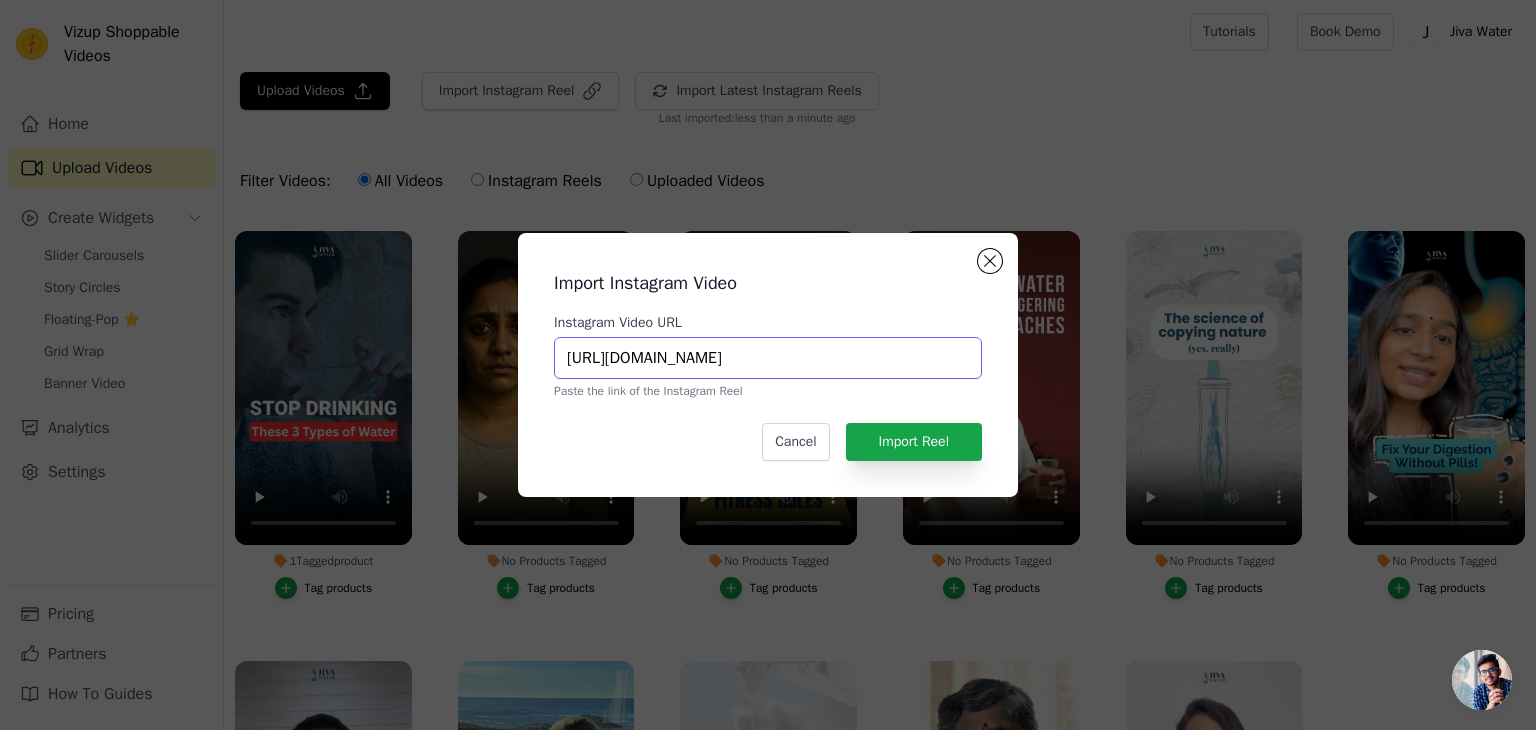 scroll, scrollTop: 0, scrollLeft: 126, axis: horizontal 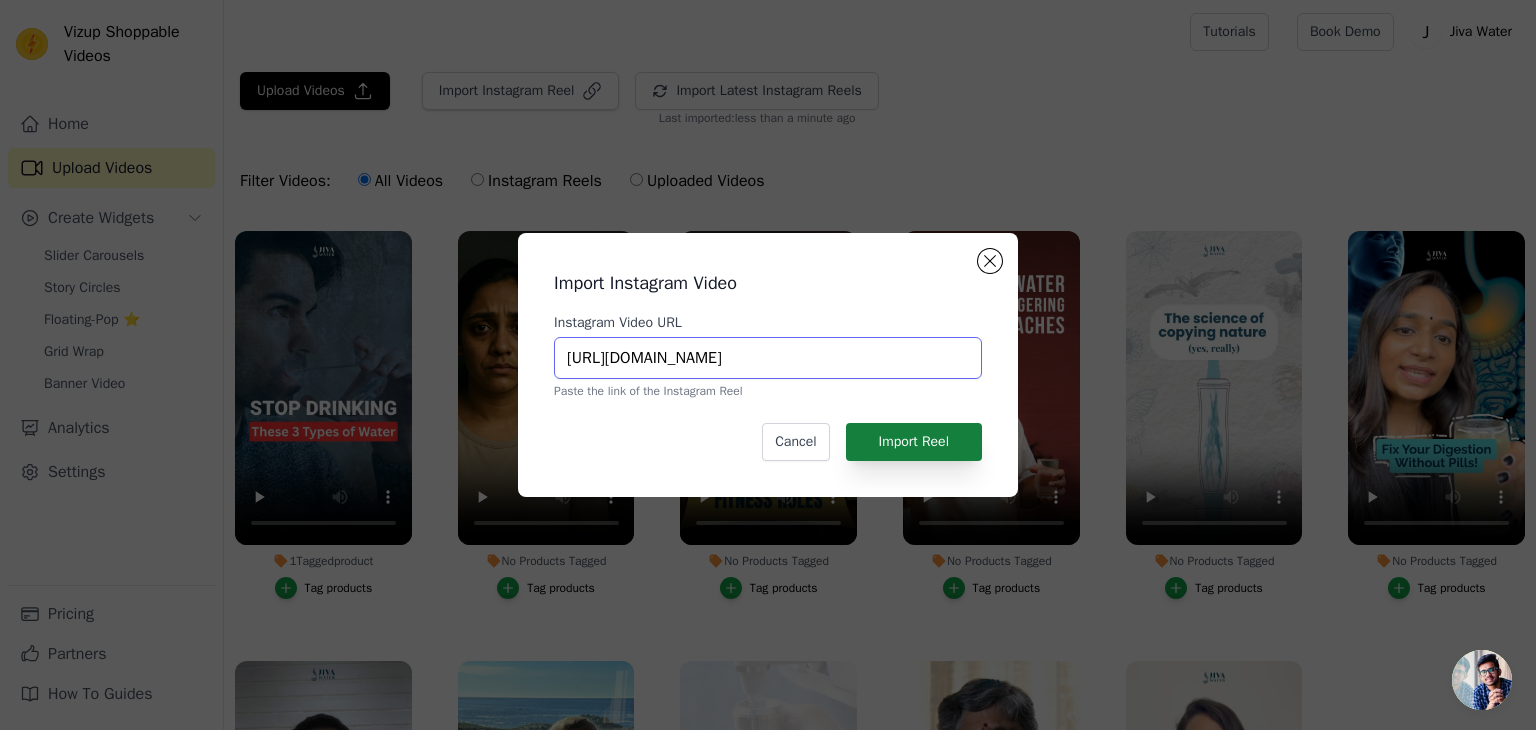 type on "[URL][DOMAIN_NAME]" 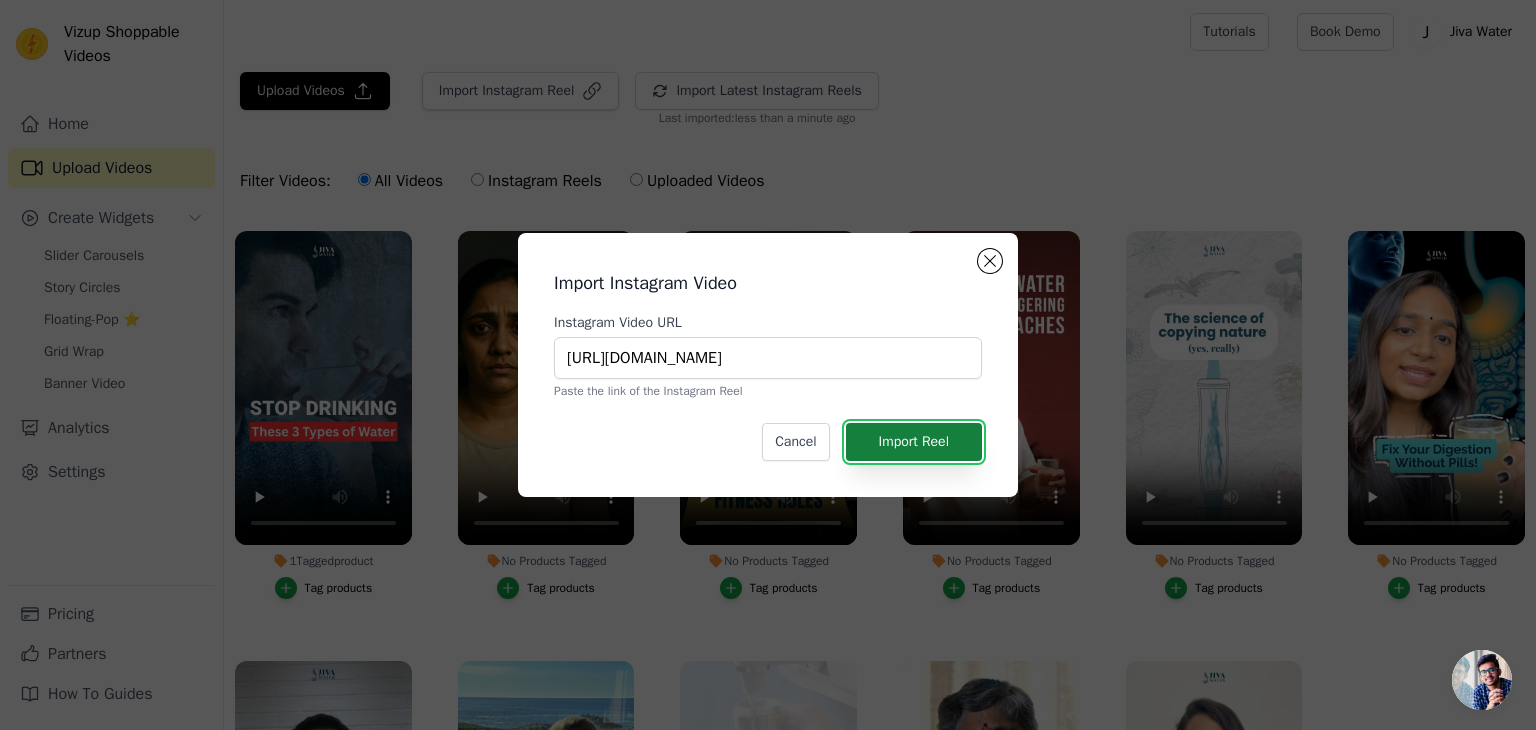 click on "Import Reel" at bounding box center [914, 442] 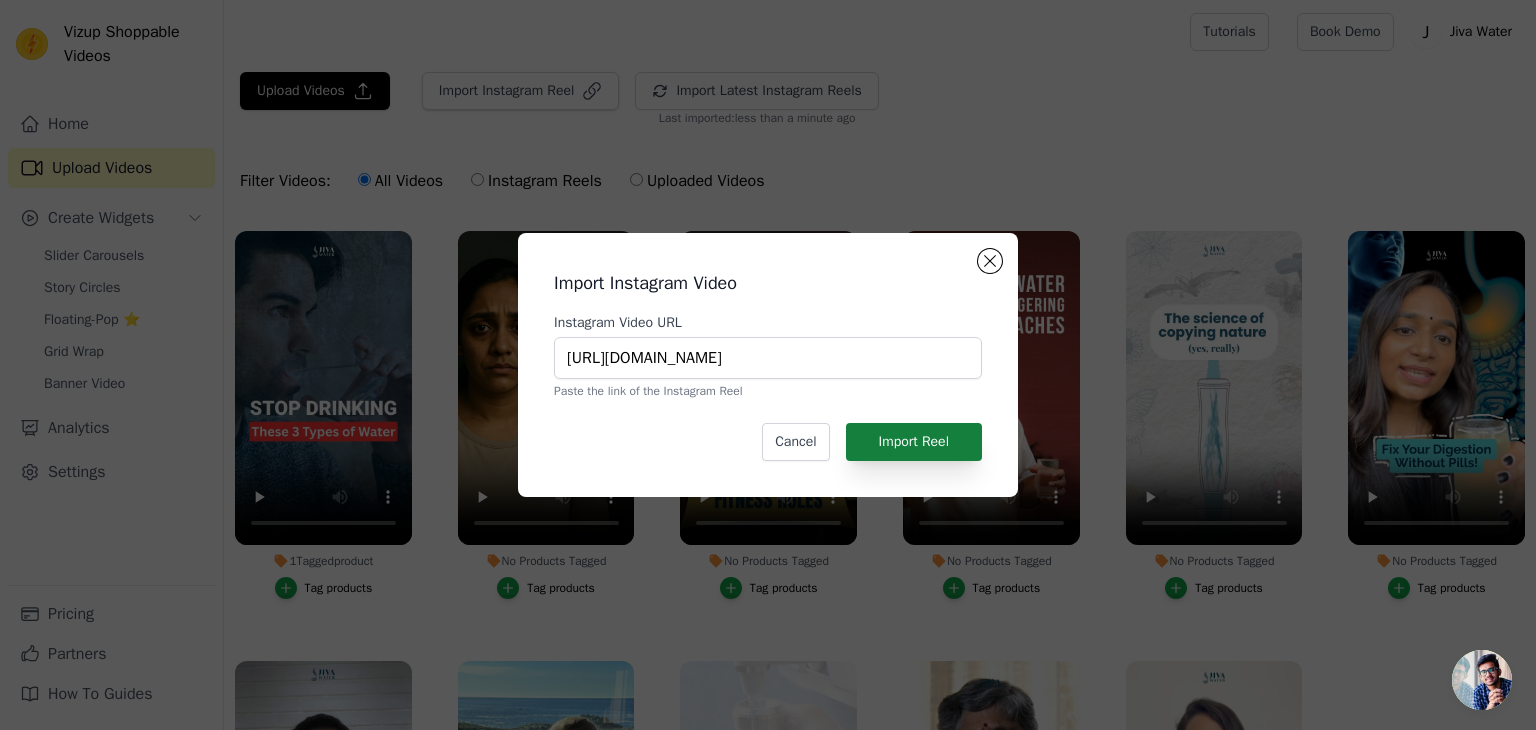 scroll, scrollTop: 0, scrollLeft: 0, axis: both 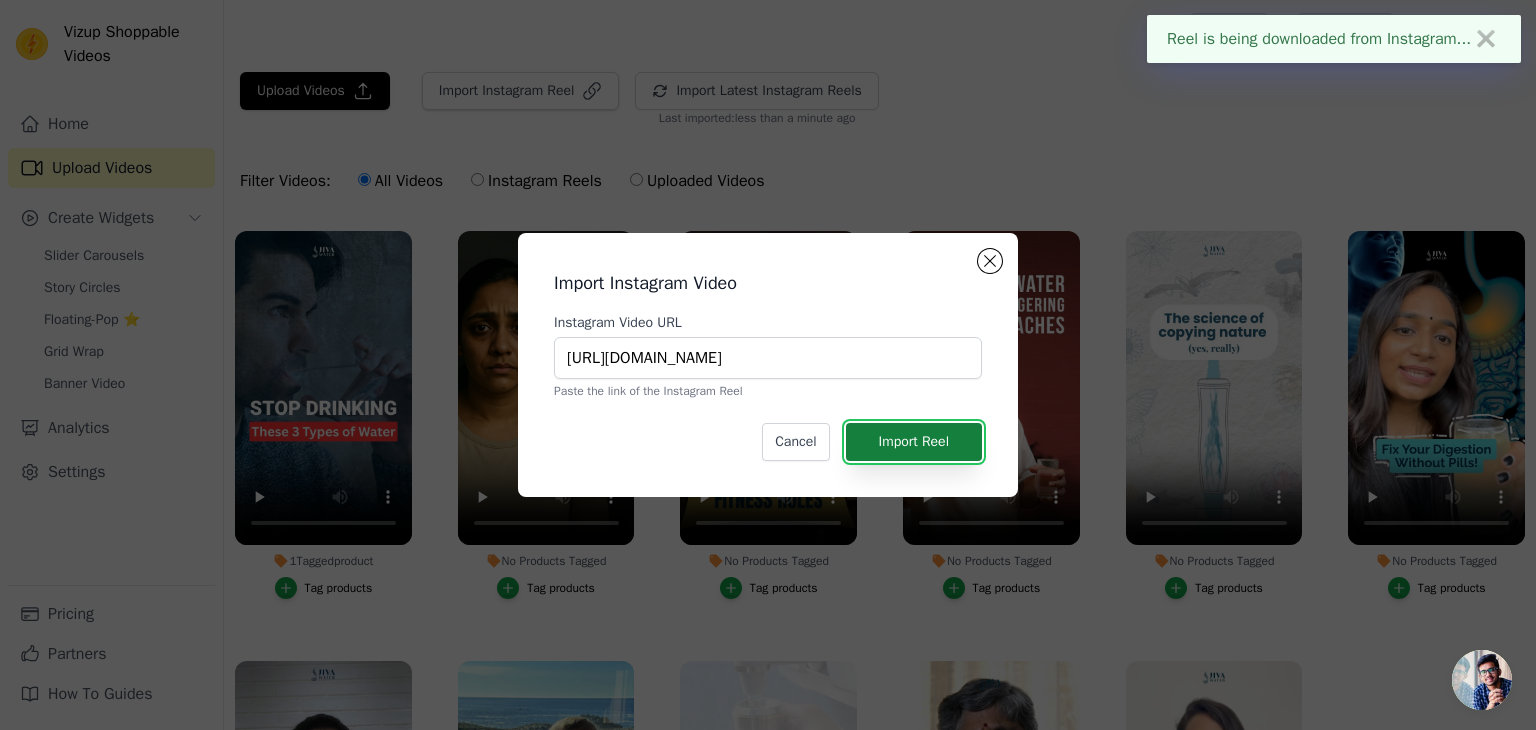 click on "Import Reel" at bounding box center [914, 442] 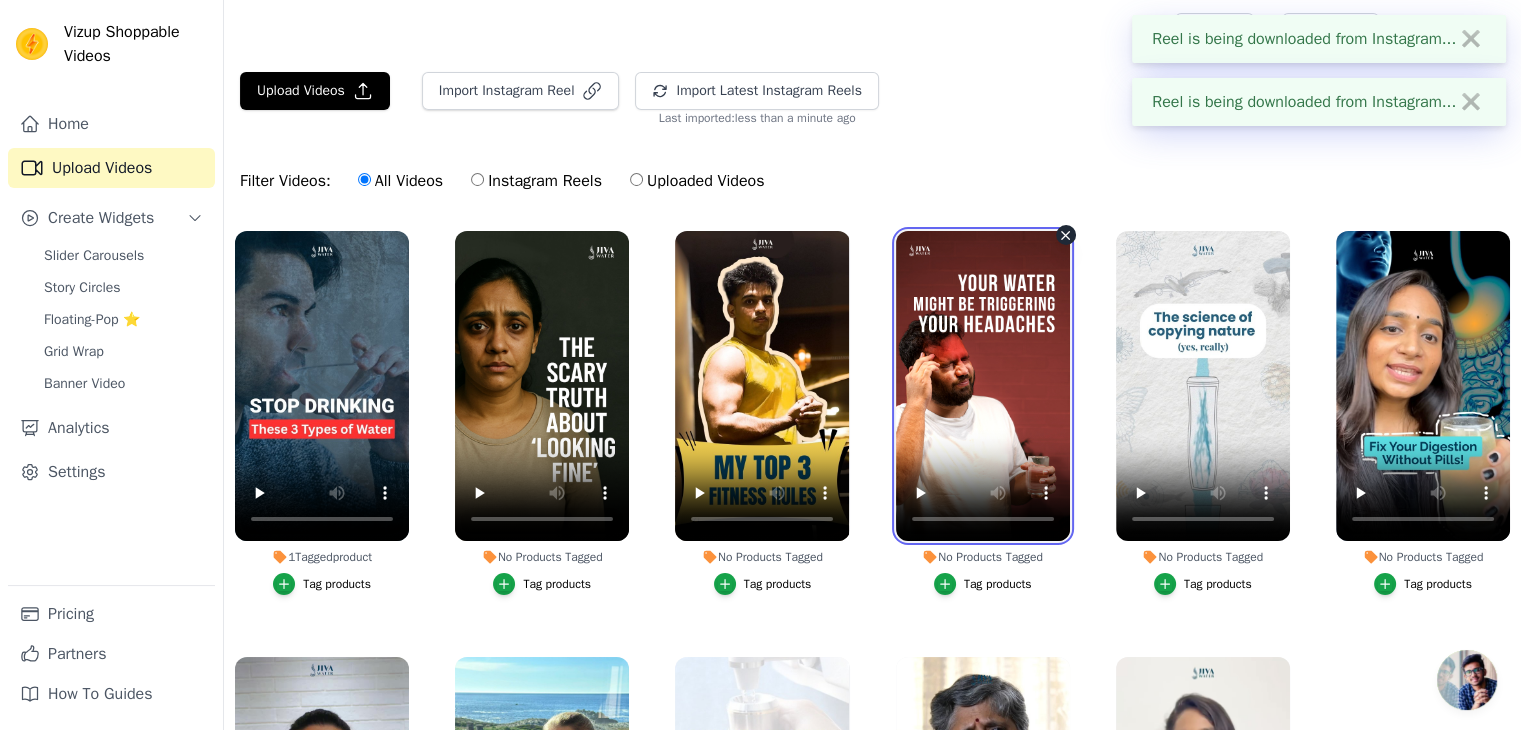 click at bounding box center [983, 386] 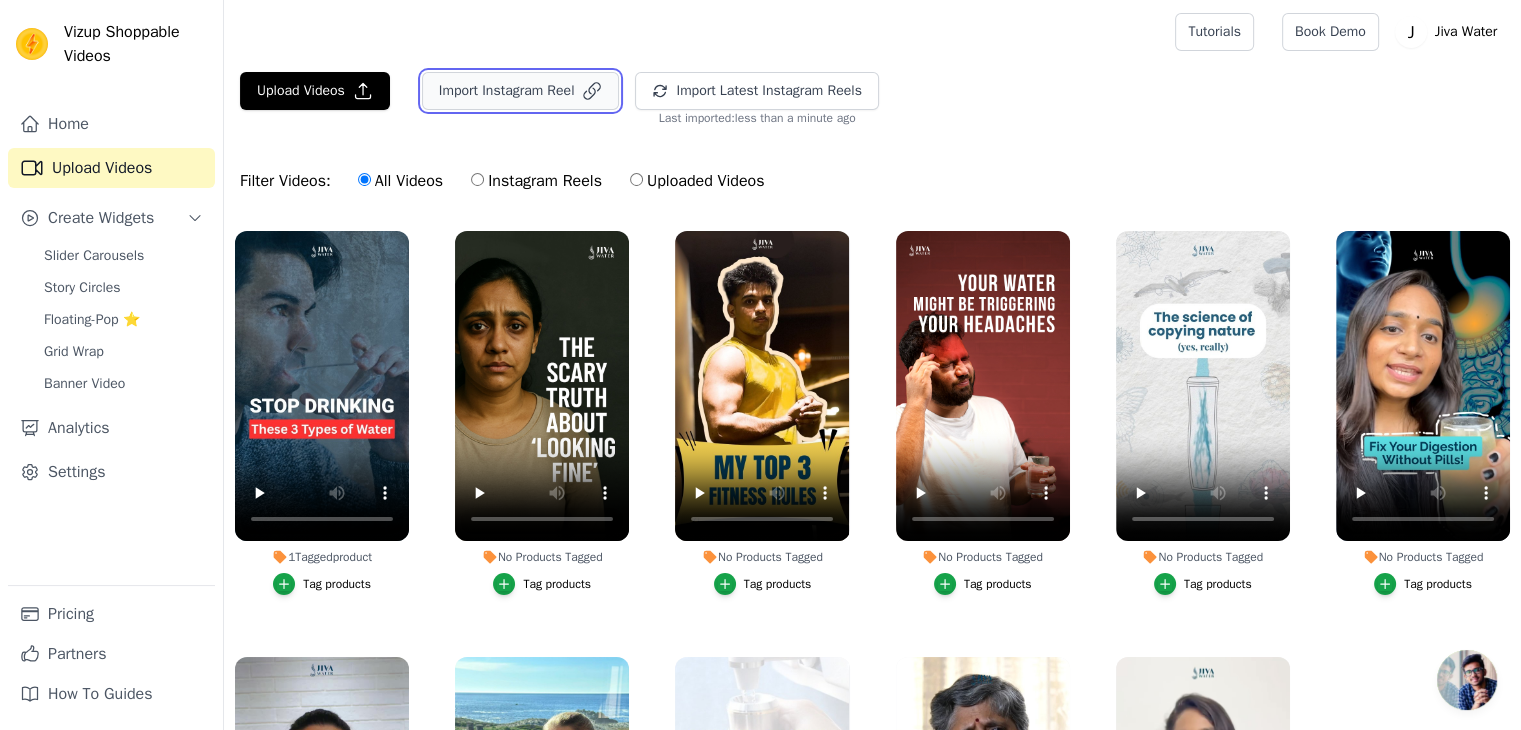click on "Import Instagram Reel" at bounding box center (521, 91) 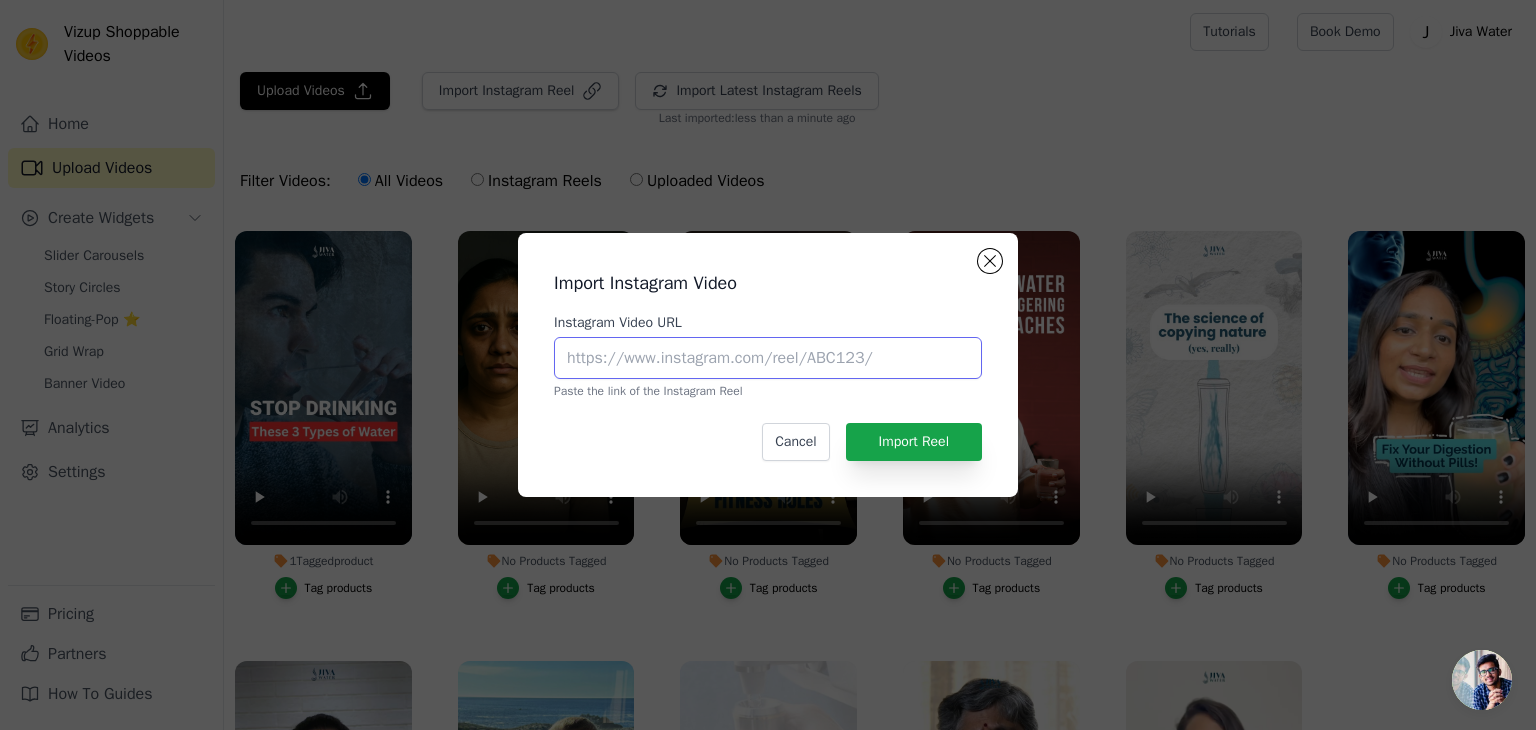 click on "Instagram Video URL" at bounding box center [768, 358] 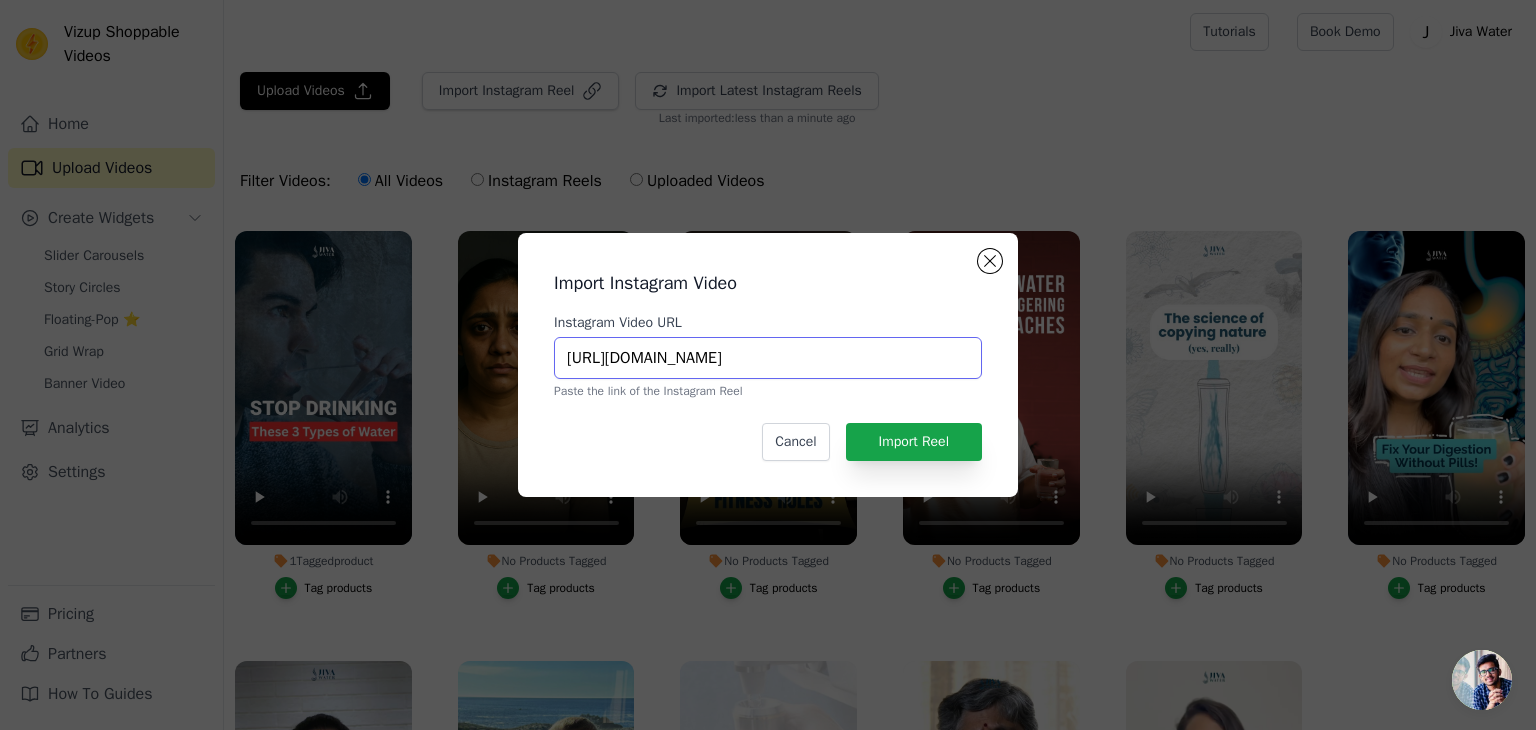 scroll, scrollTop: 0, scrollLeft: 126, axis: horizontal 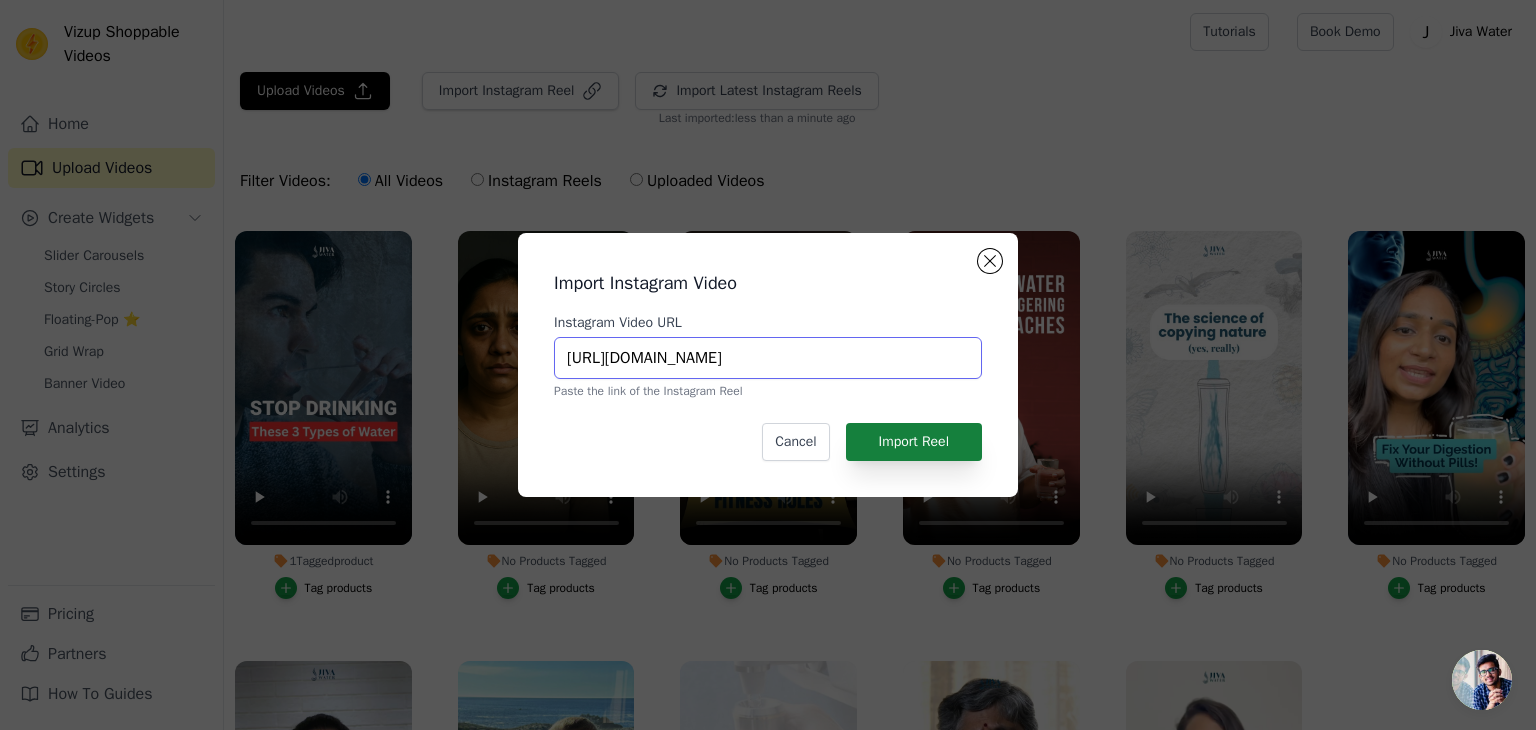 type on "[URL][DOMAIN_NAME]" 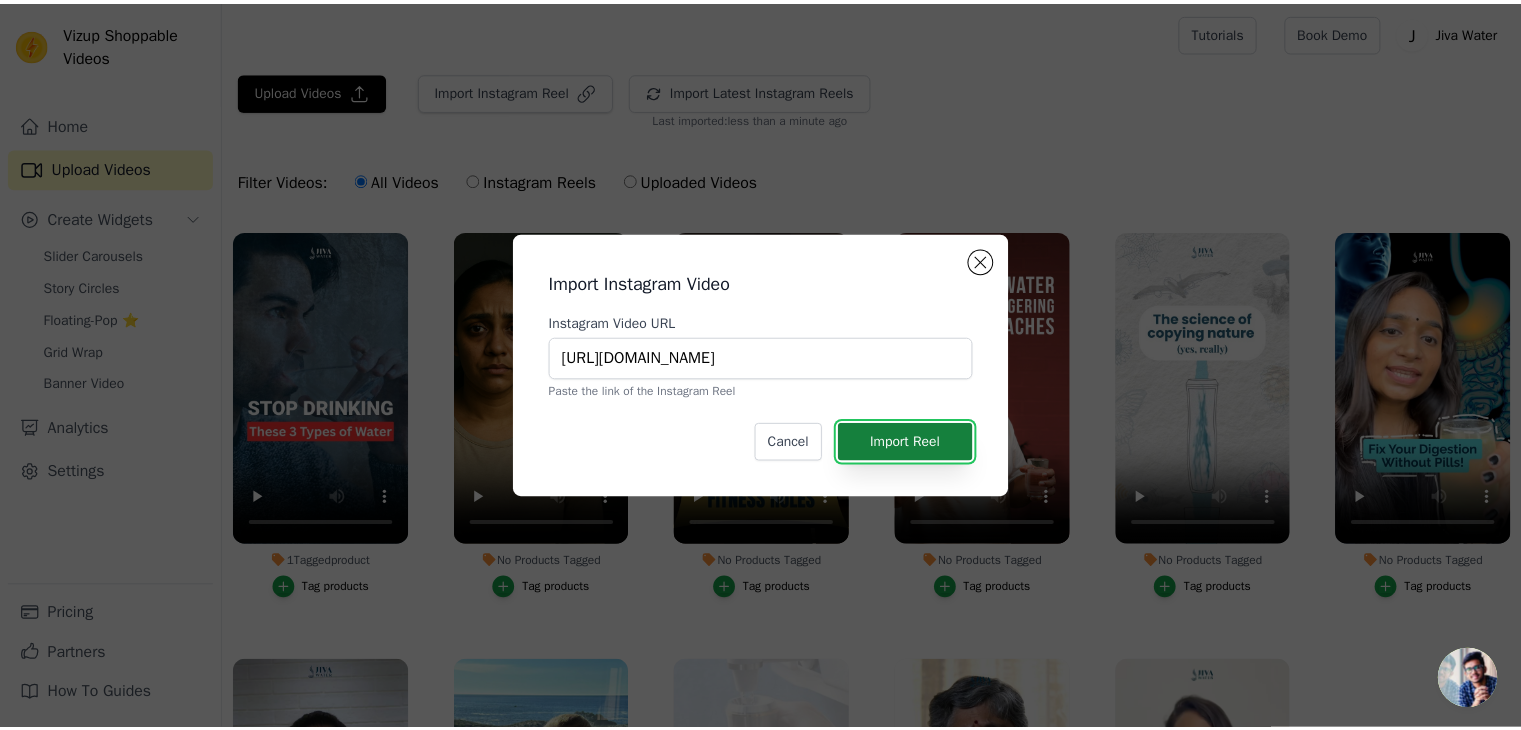 scroll, scrollTop: 0, scrollLeft: 0, axis: both 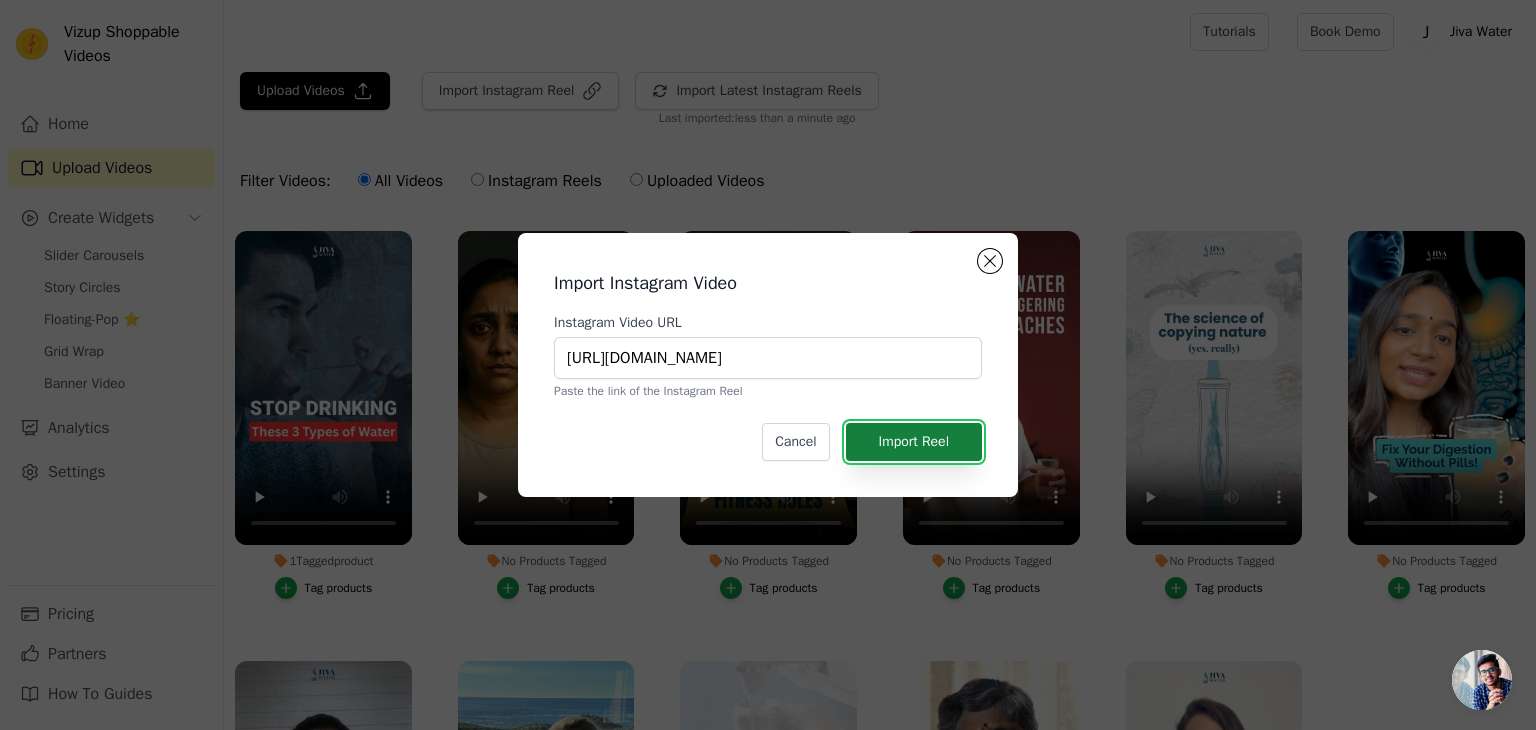 click on "Import Reel" at bounding box center [914, 442] 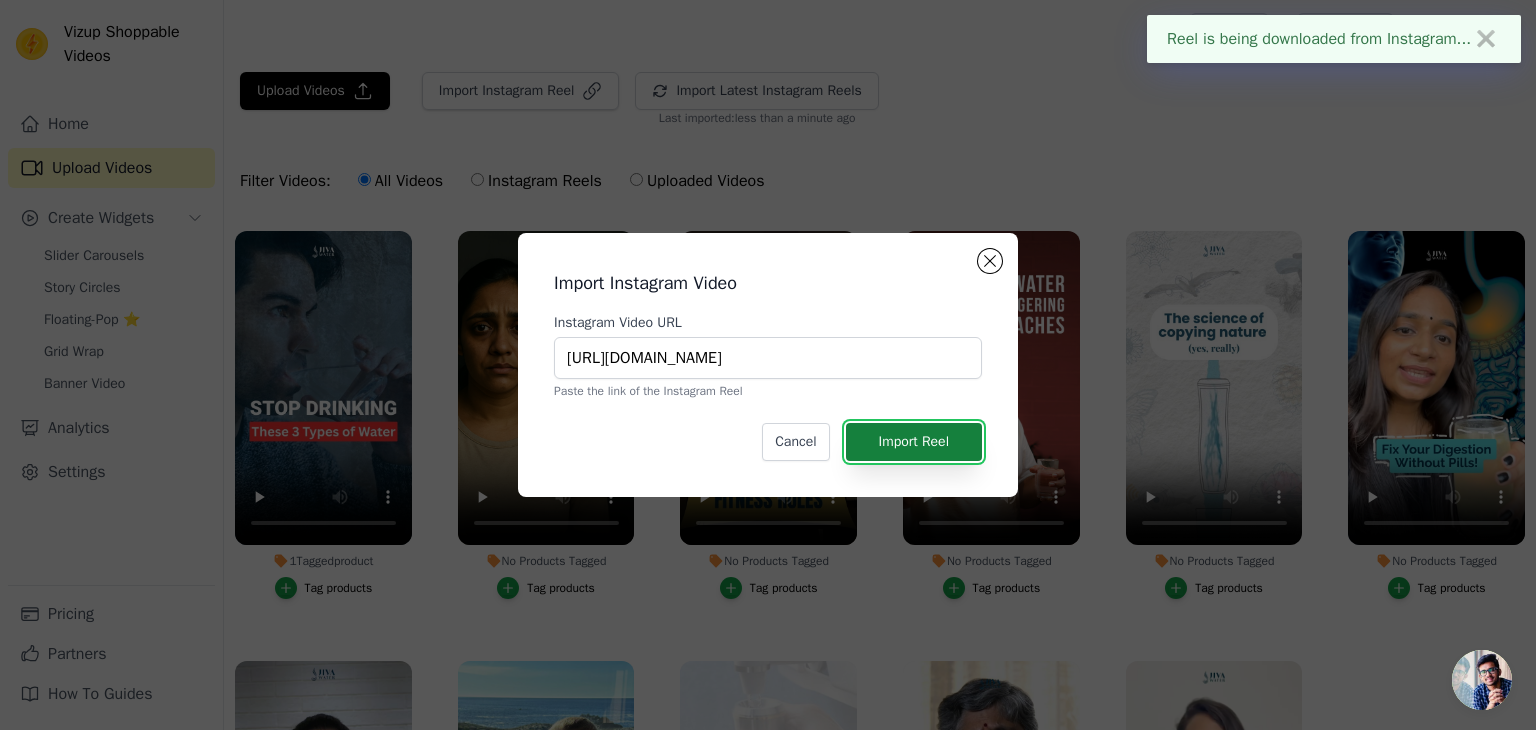 click on "Import Reel" at bounding box center (914, 442) 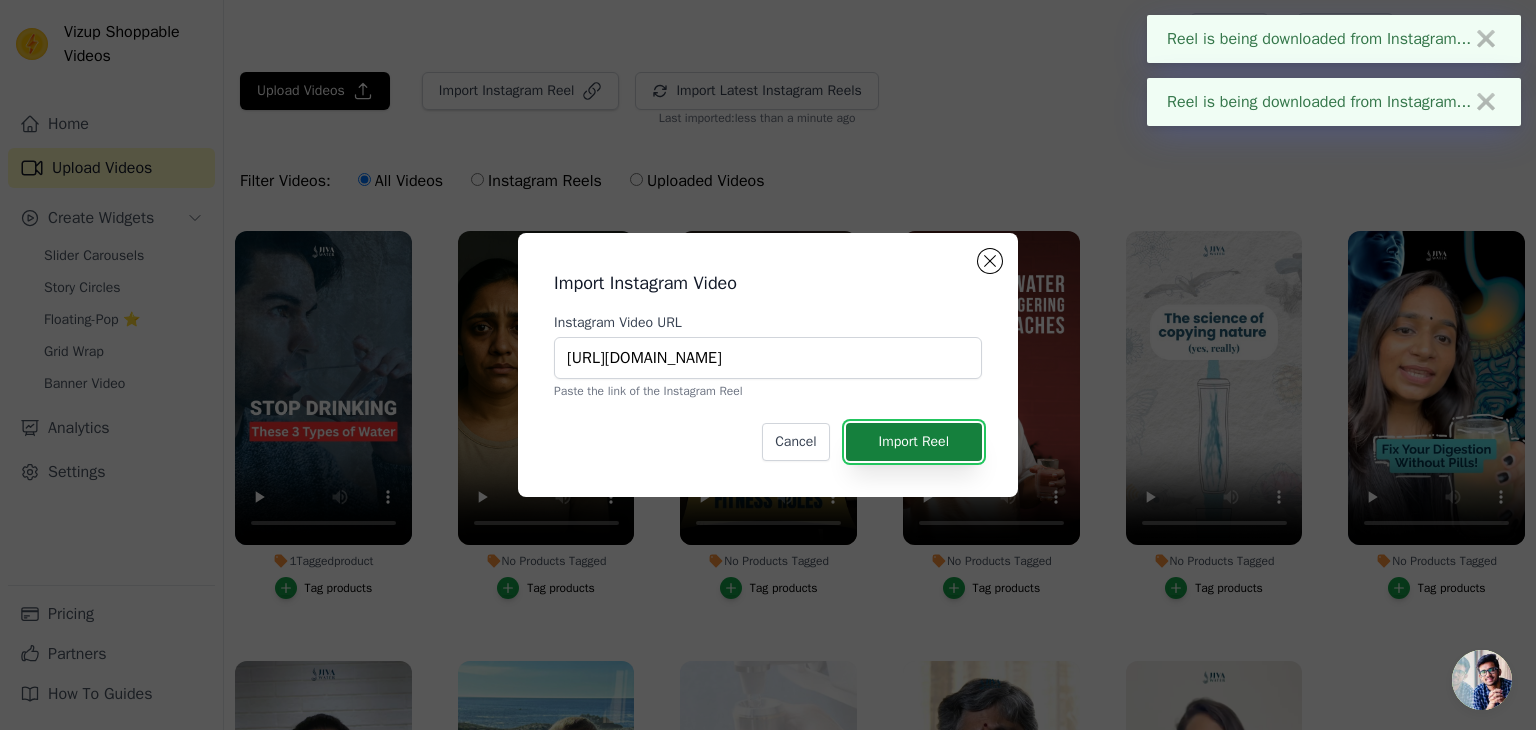 click on "Import Reel" at bounding box center (914, 442) 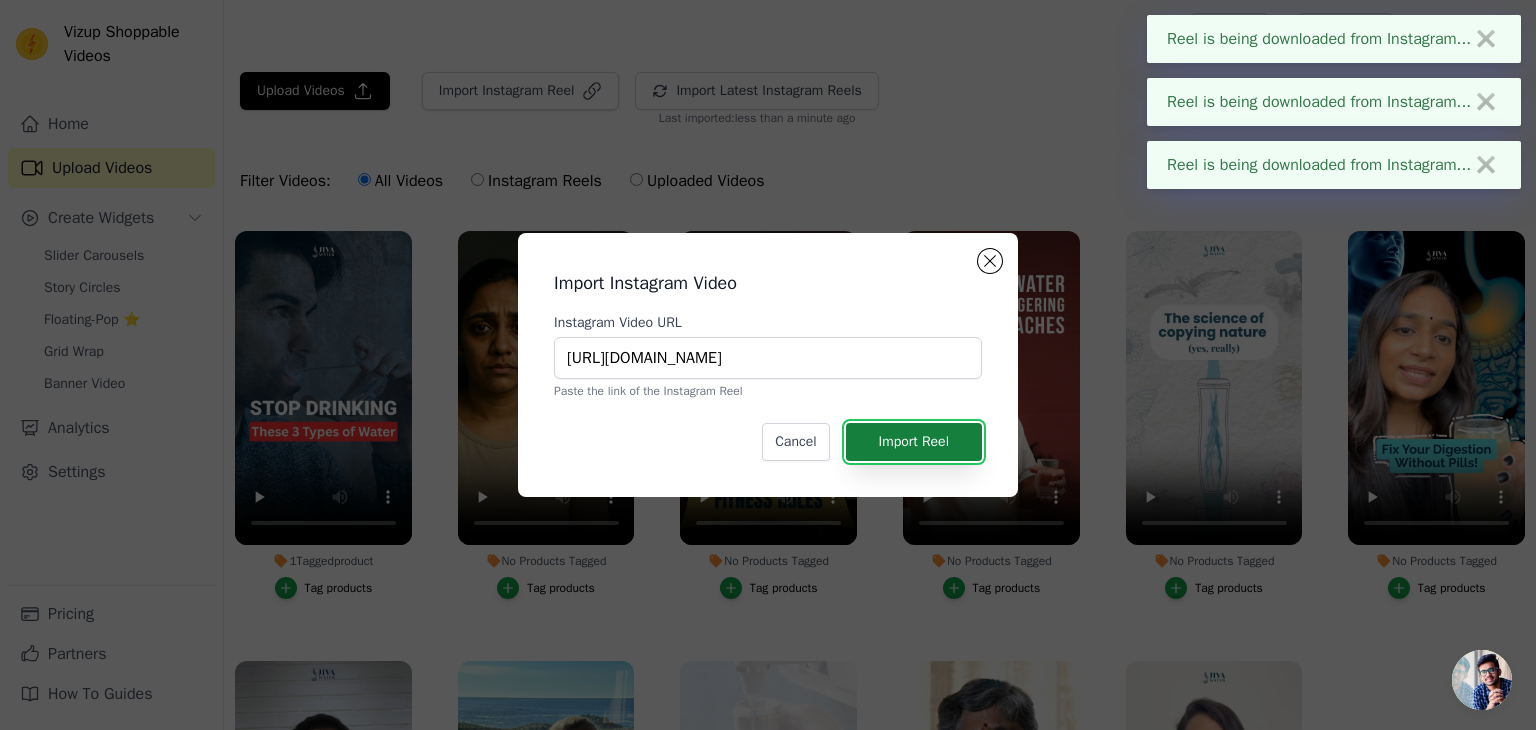 click on "Import Reel" at bounding box center (914, 442) 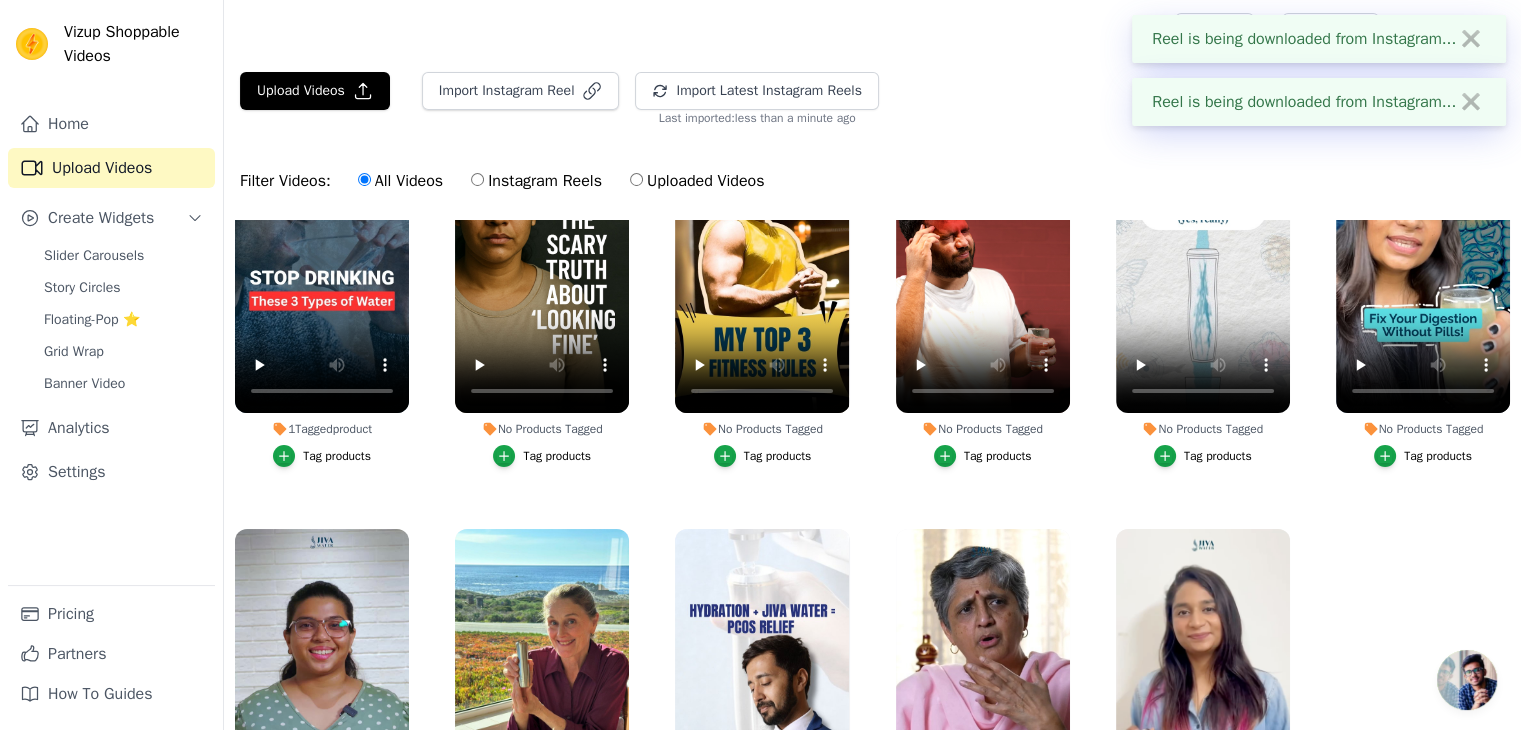 scroll, scrollTop: 190, scrollLeft: 0, axis: vertical 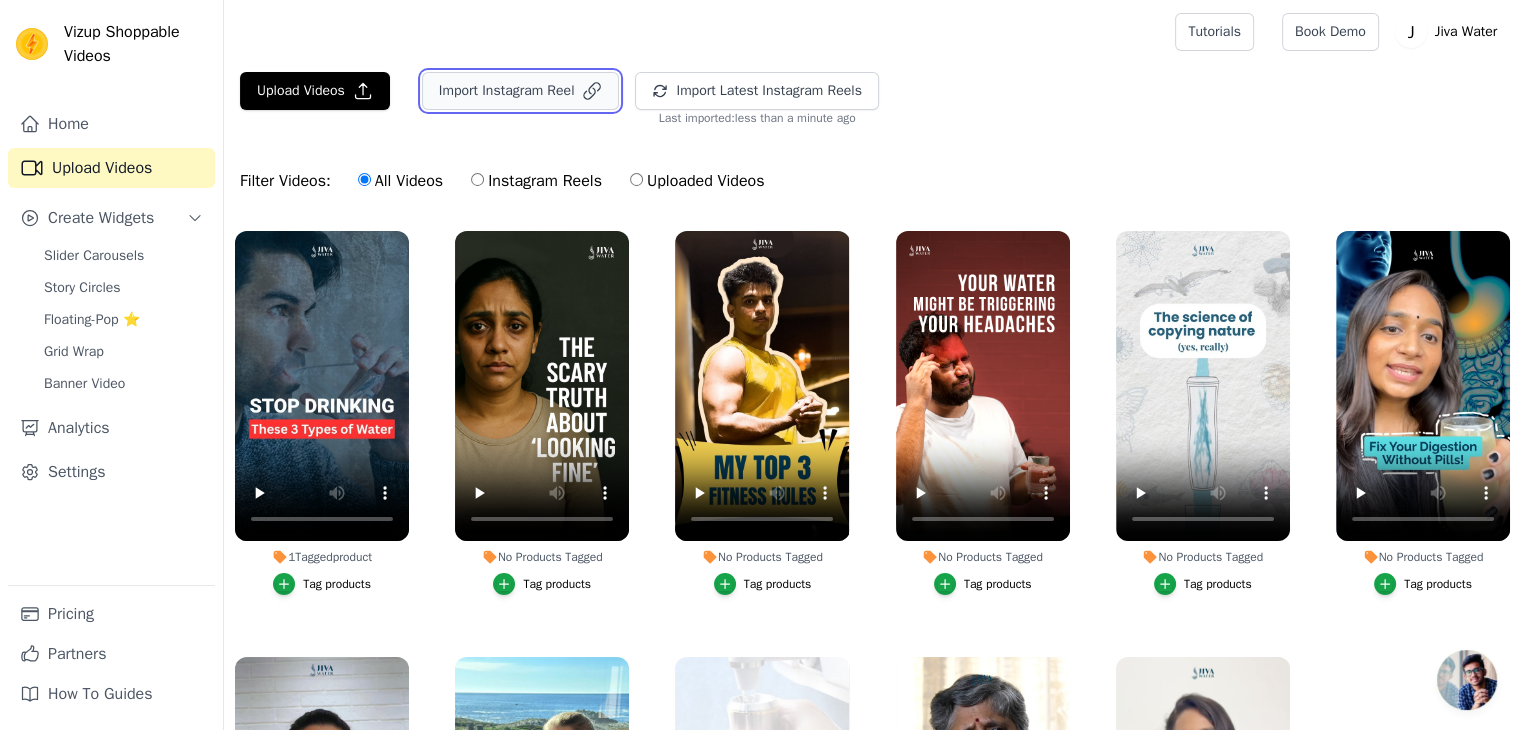 click on "Import Instagram Reel" at bounding box center (521, 91) 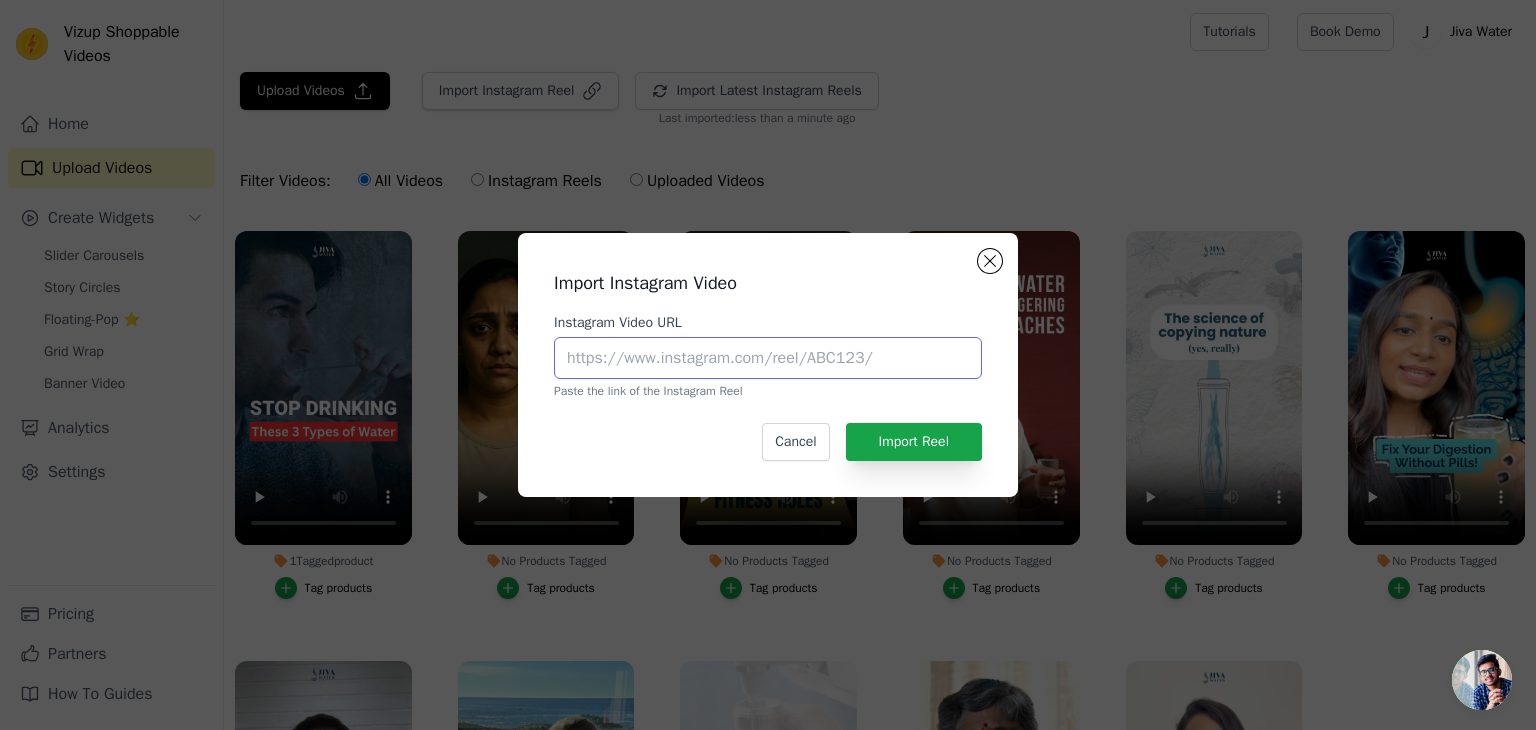 click on "Instagram Video URL" at bounding box center [768, 358] 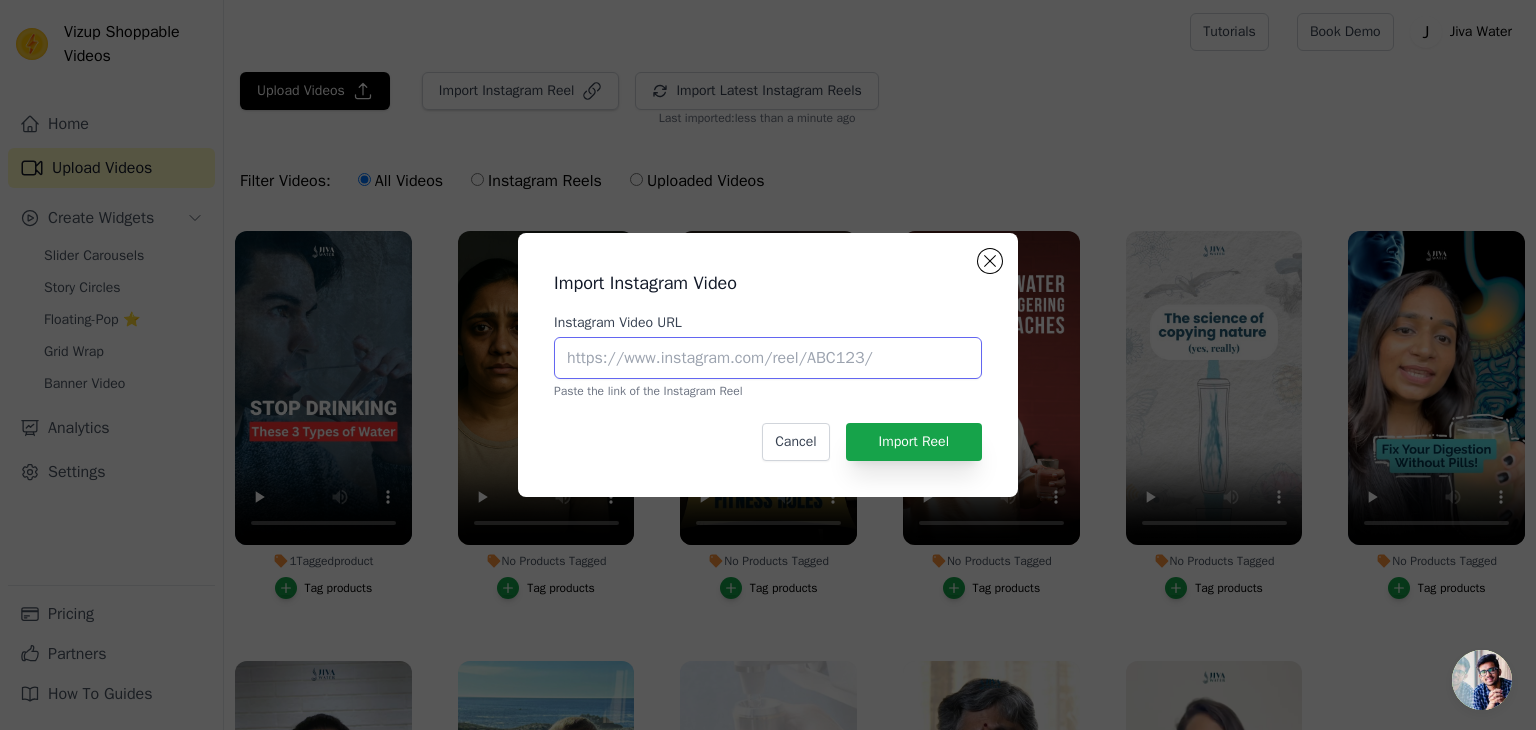 paste on "[URL][DOMAIN_NAME]" 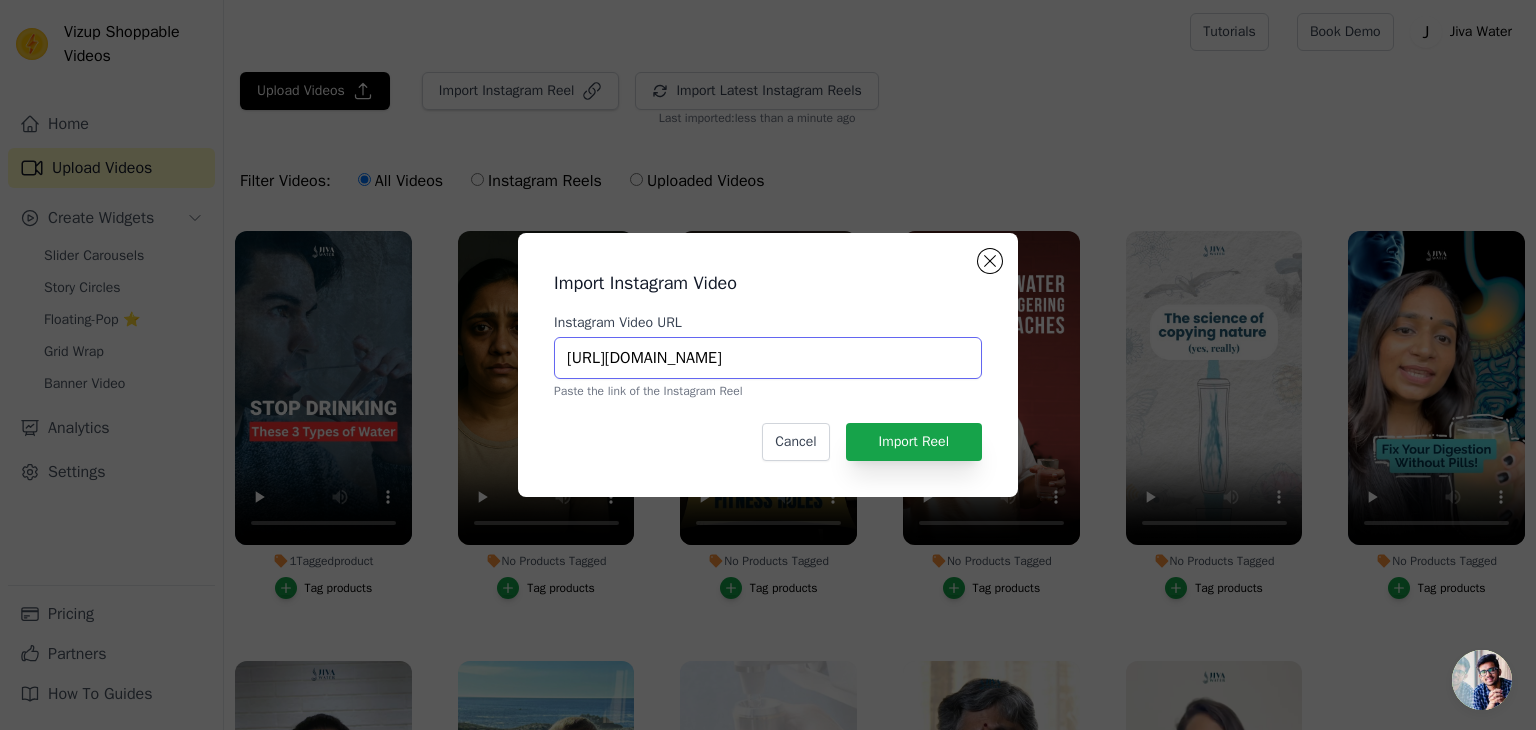 scroll, scrollTop: 0, scrollLeft: 126, axis: horizontal 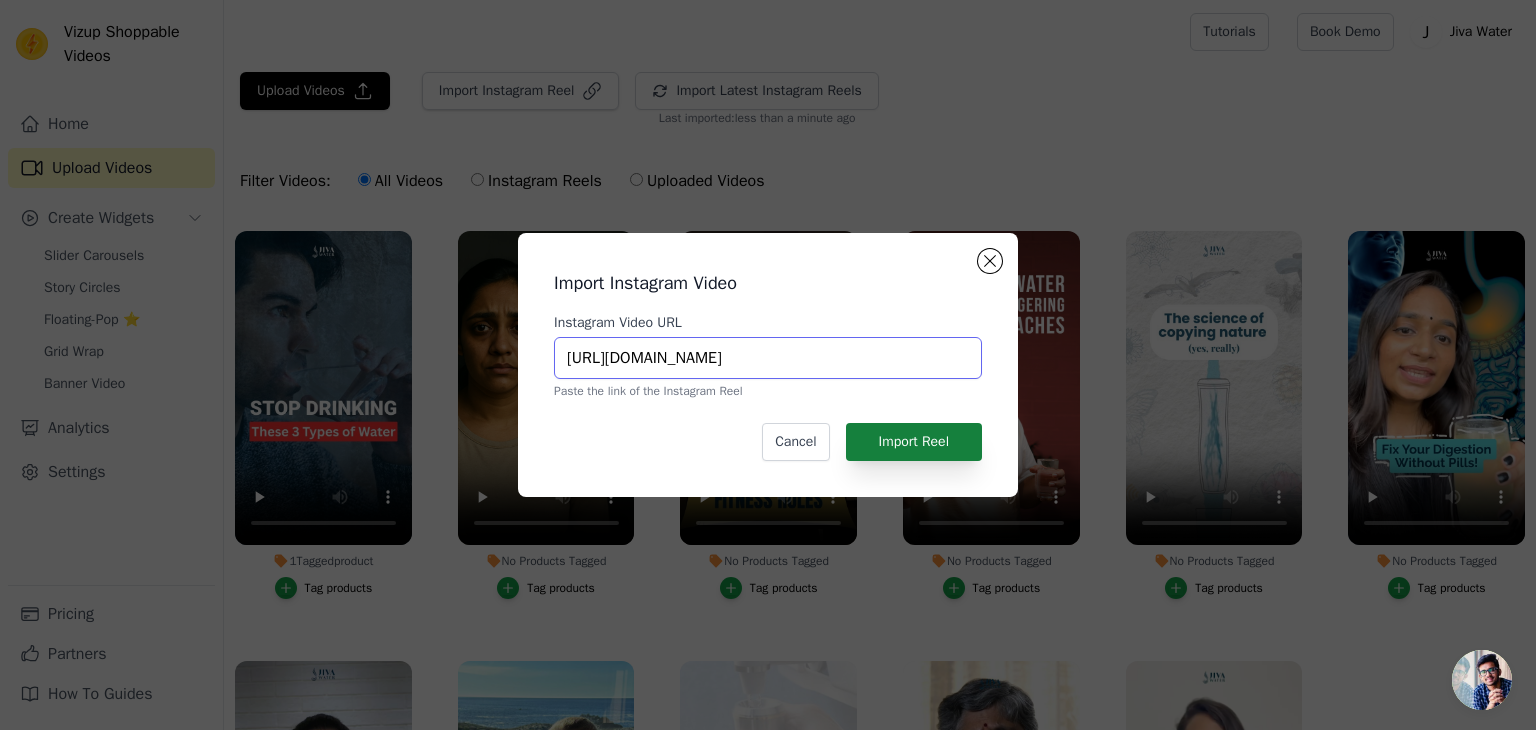 type on "[URL][DOMAIN_NAME]" 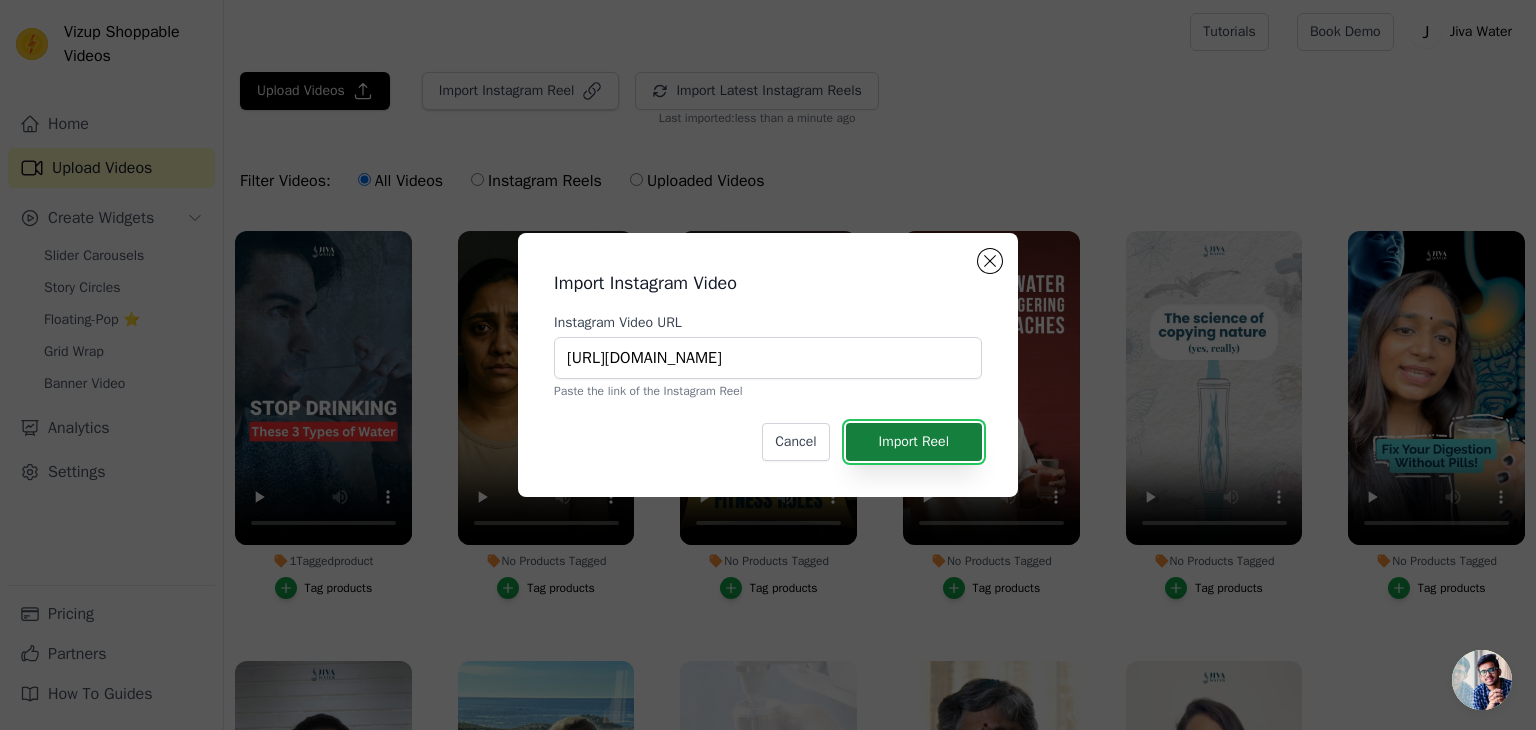 click on "Import Reel" at bounding box center [914, 442] 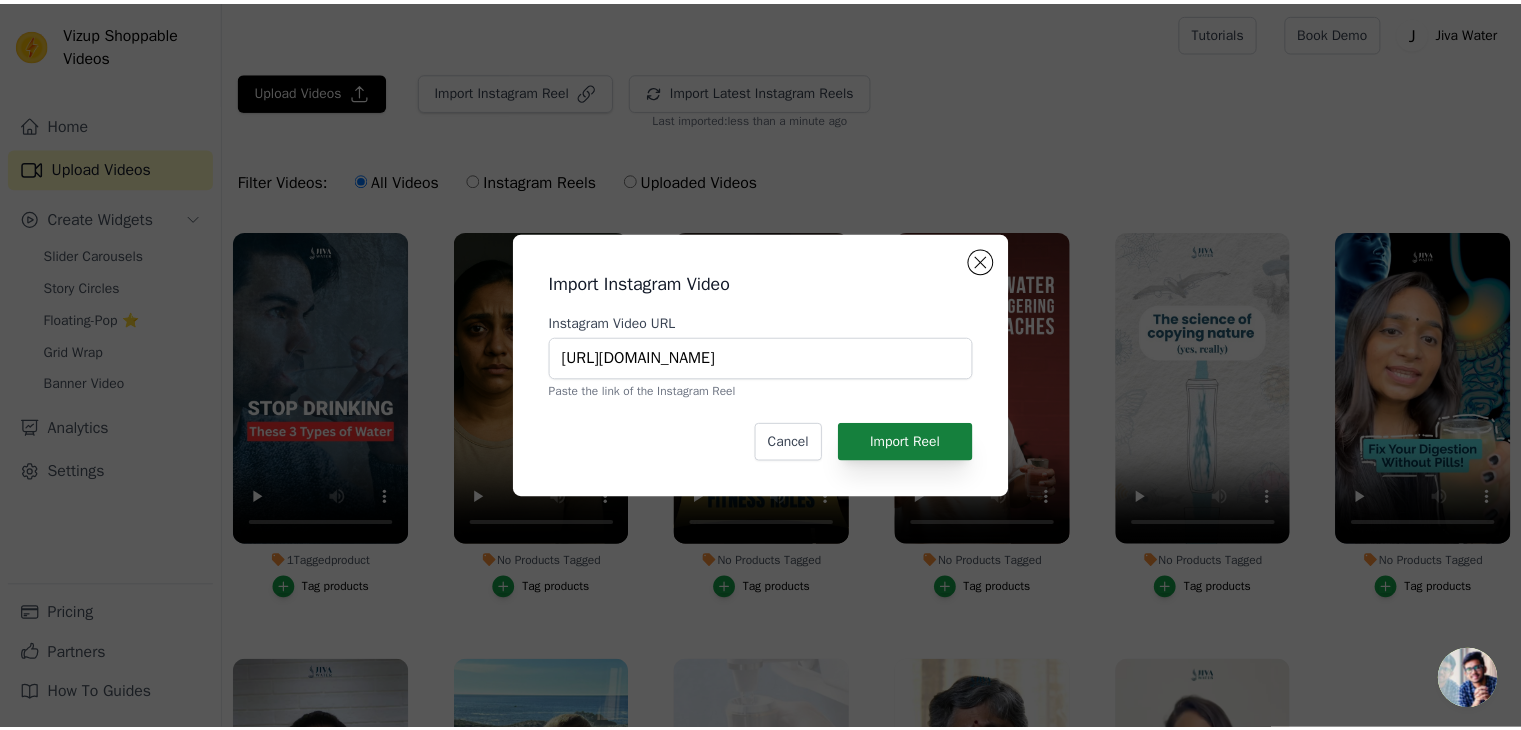 scroll, scrollTop: 0, scrollLeft: 0, axis: both 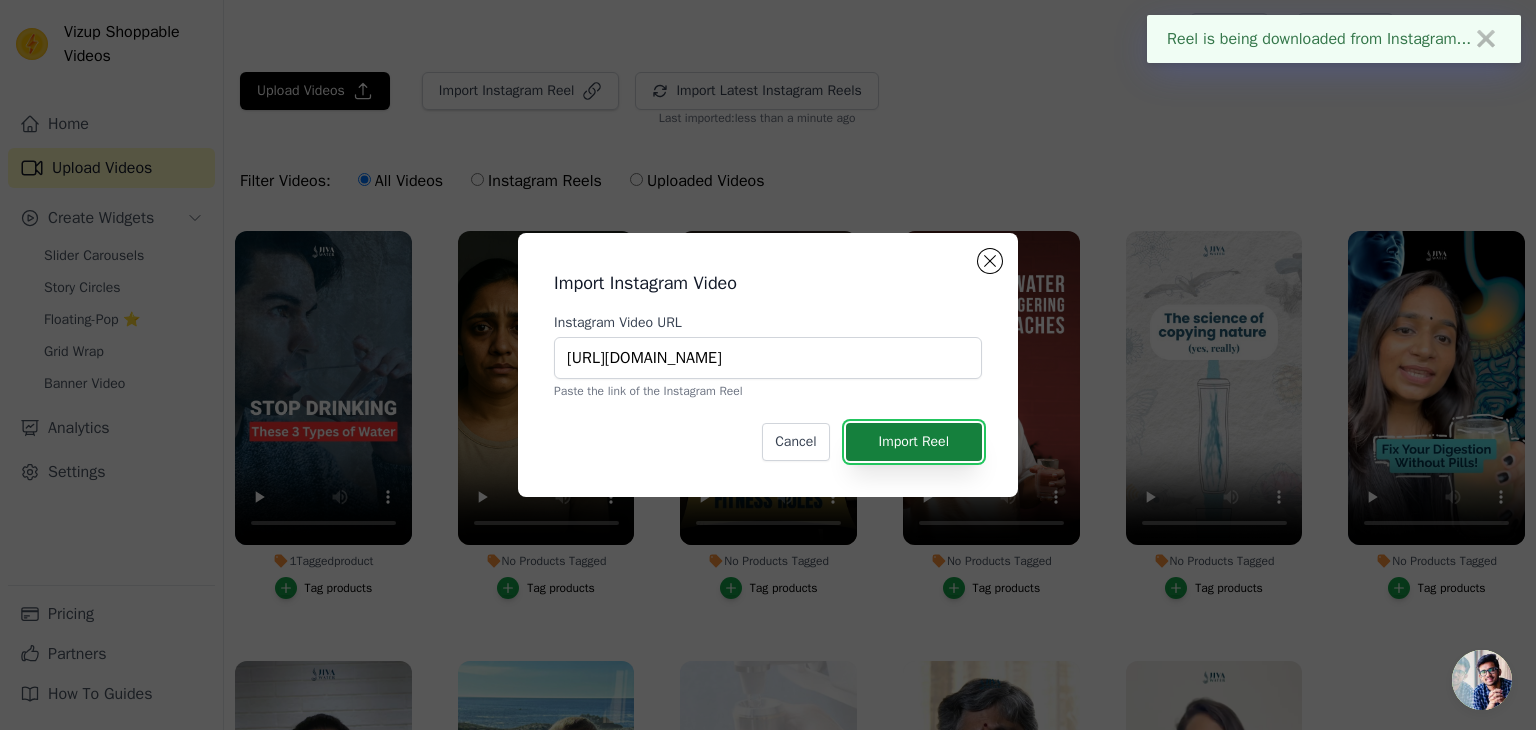 click on "Import Reel" at bounding box center (914, 442) 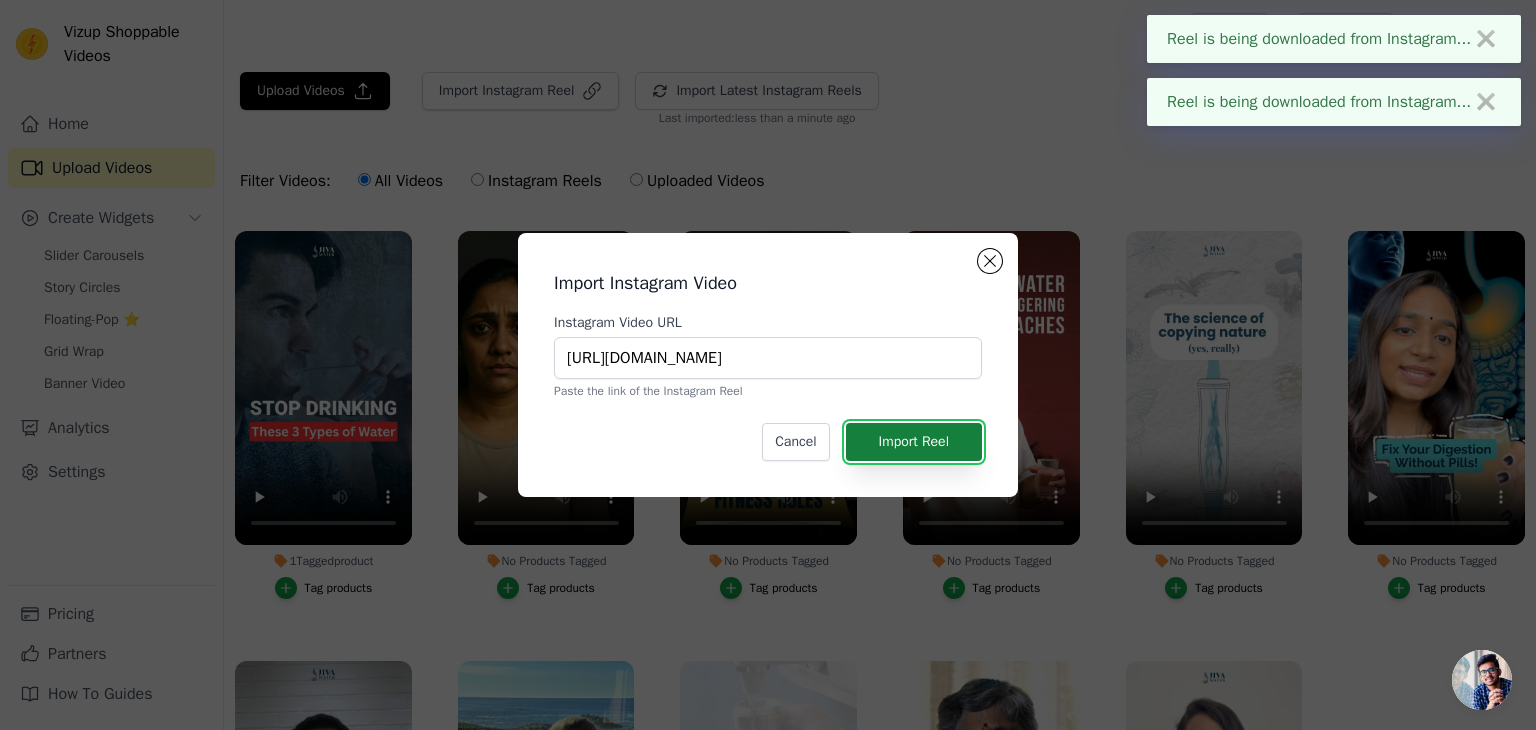 click on "Import Reel" at bounding box center (914, 442) 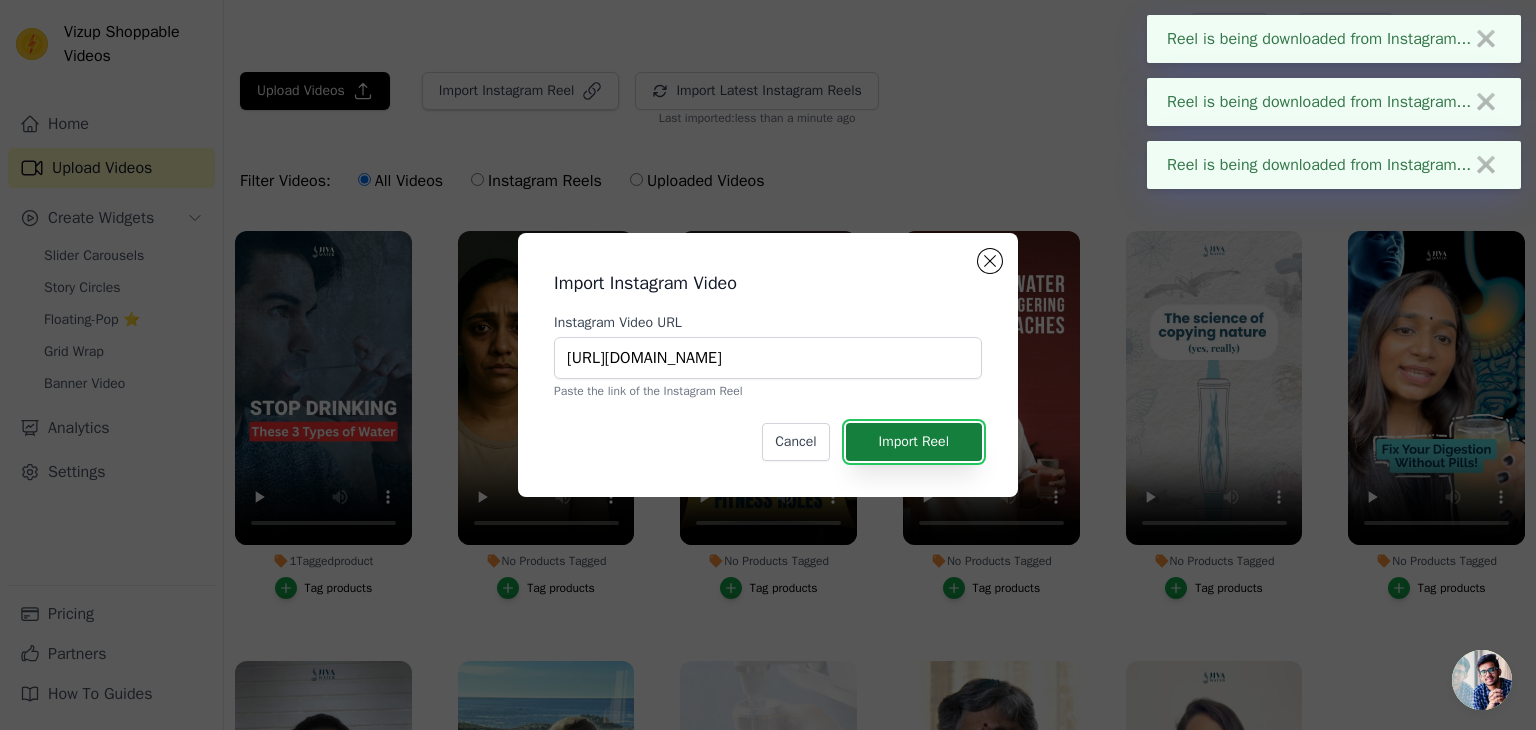 click on "Import Reel" at bounding box center (914, 442) 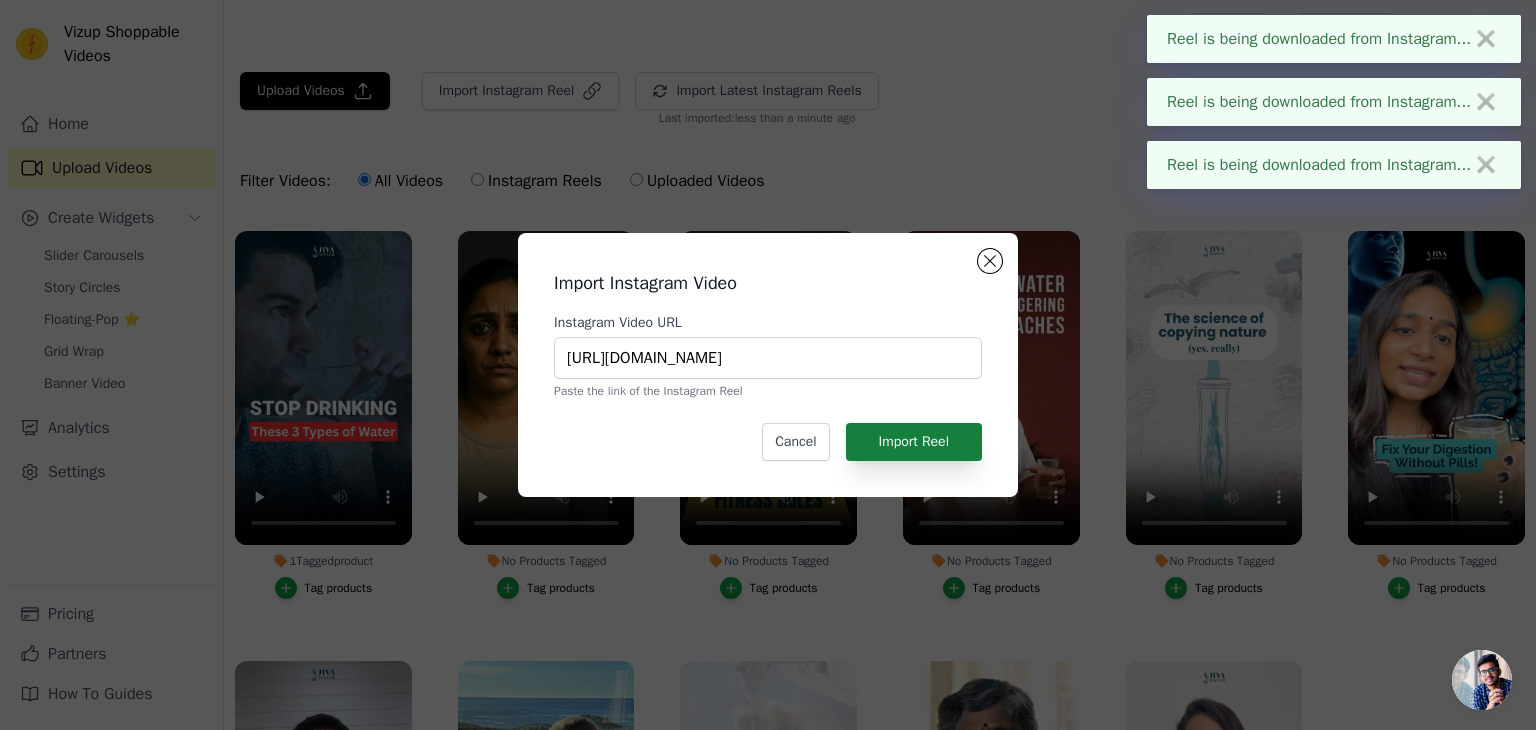 click on "Import Reel" at bounding box center [914, 442] 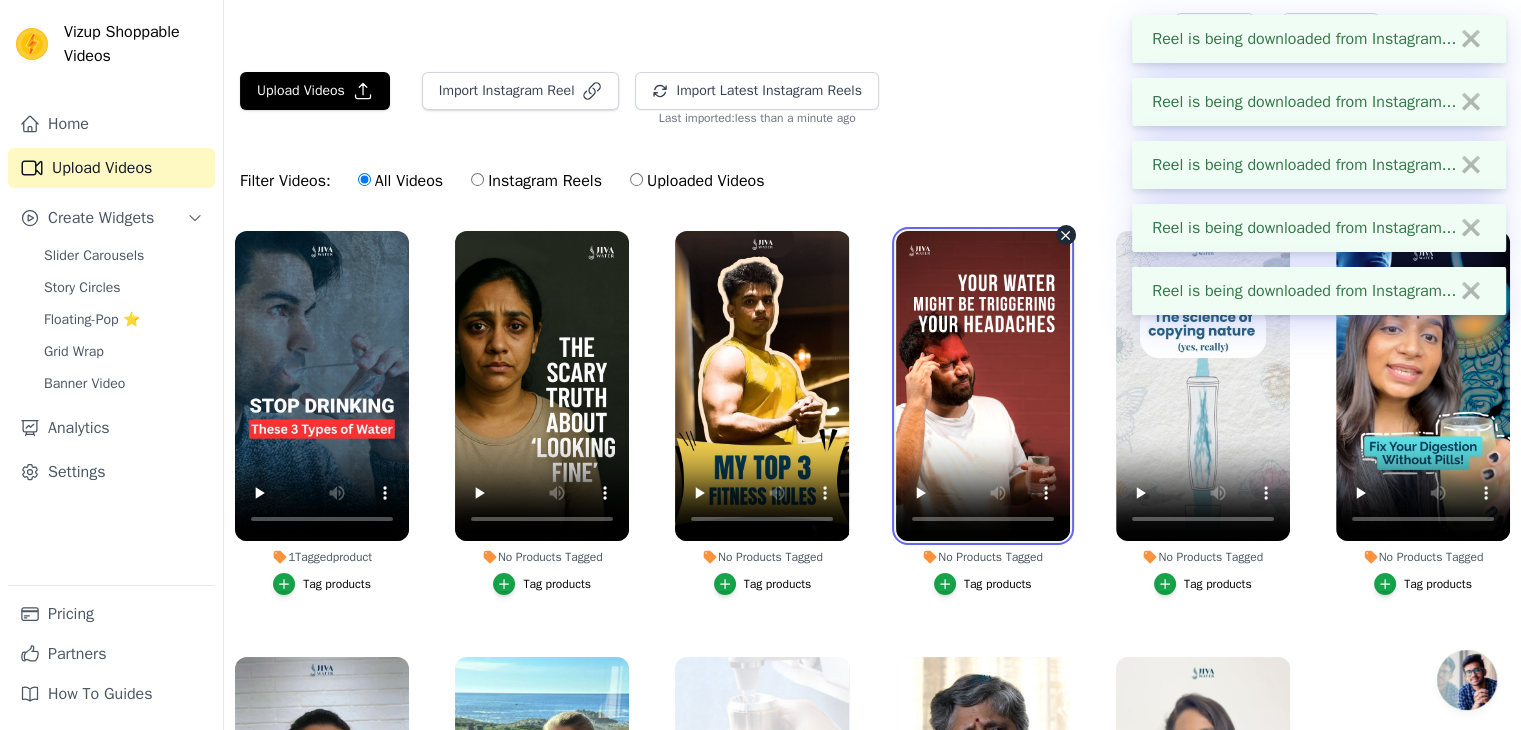 click at bounding box center (983, 386) 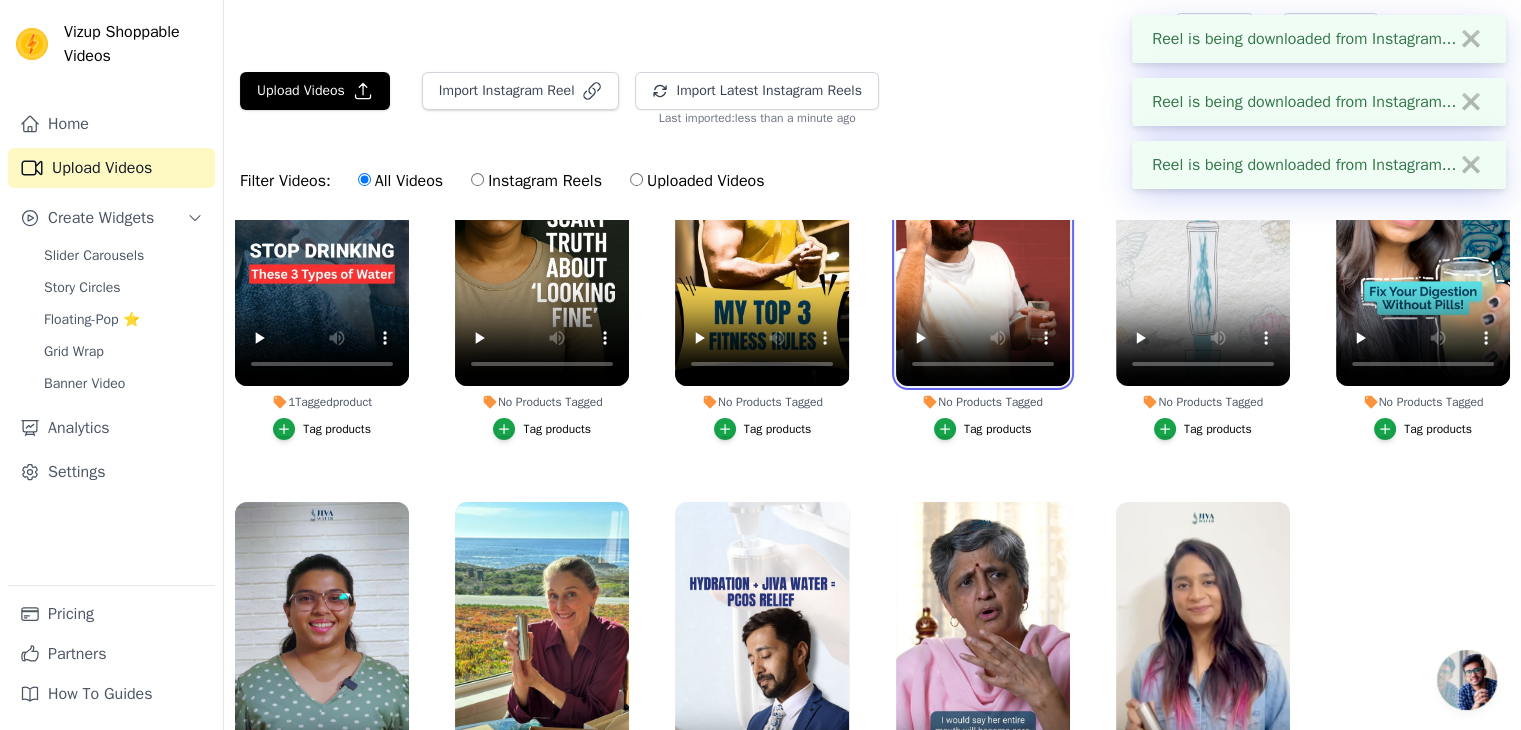 scroll, scrollTop: 190, scrollLeft: 0, axis: vertical 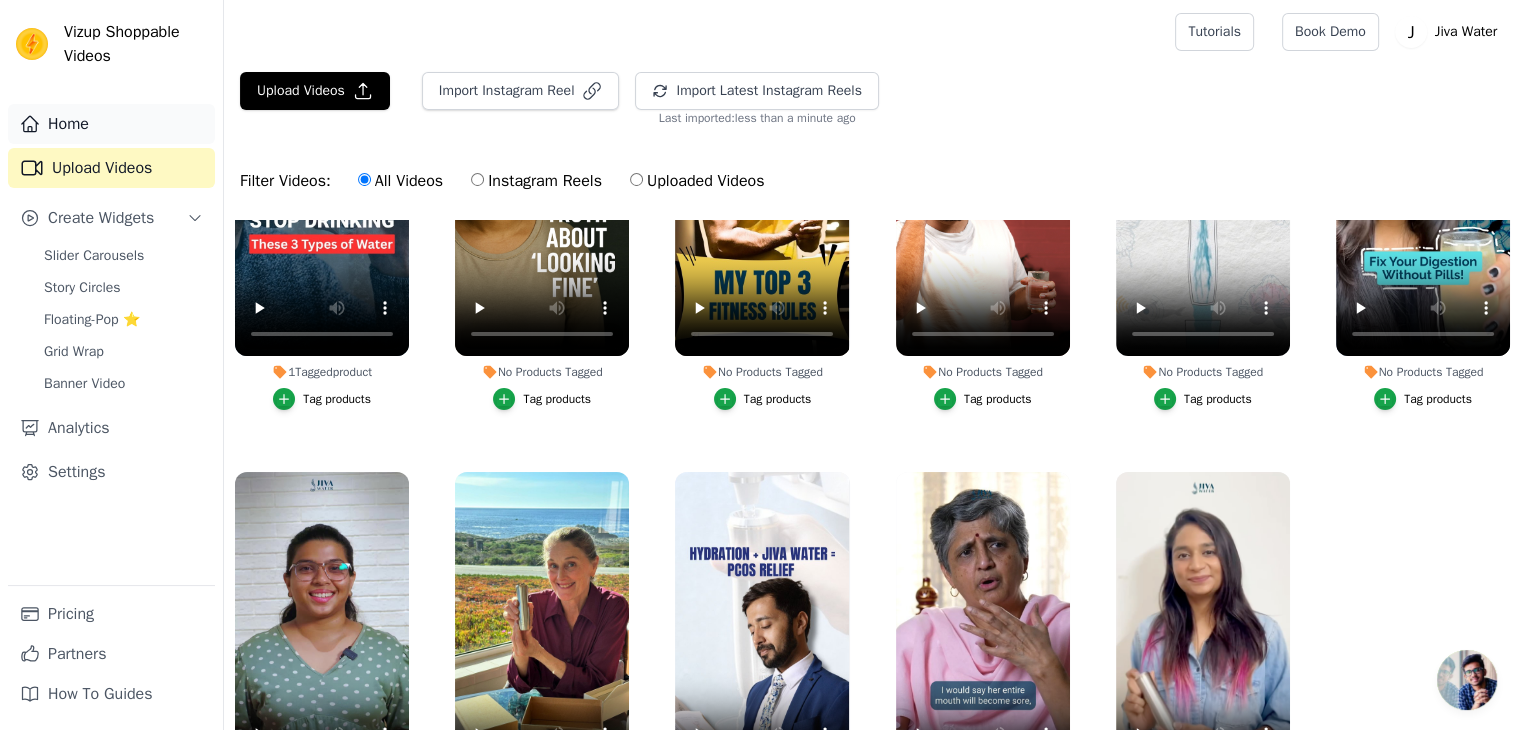 click on "Home" at bounding box center [111, 124] 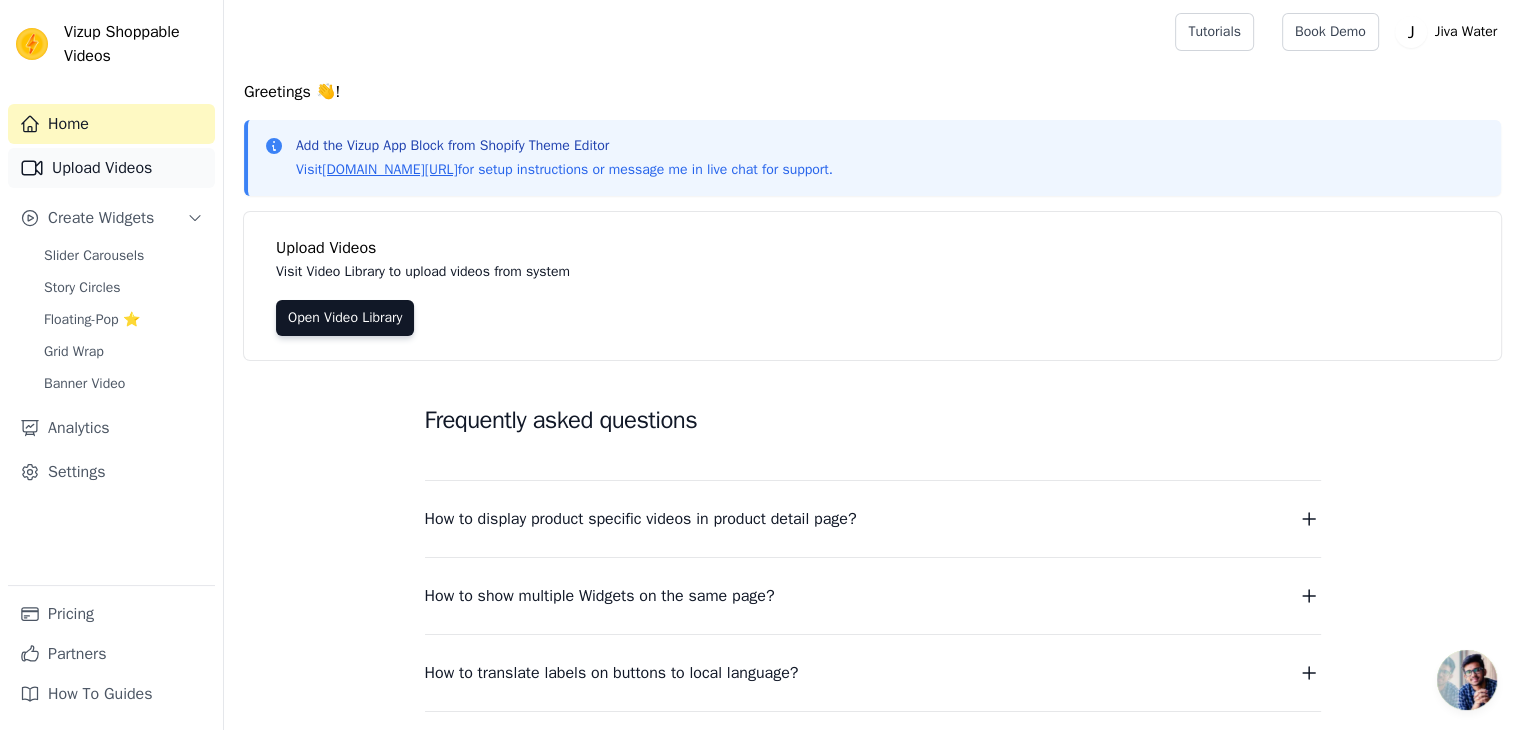 click on "Upload Videos" at bounding box center (111, 168) 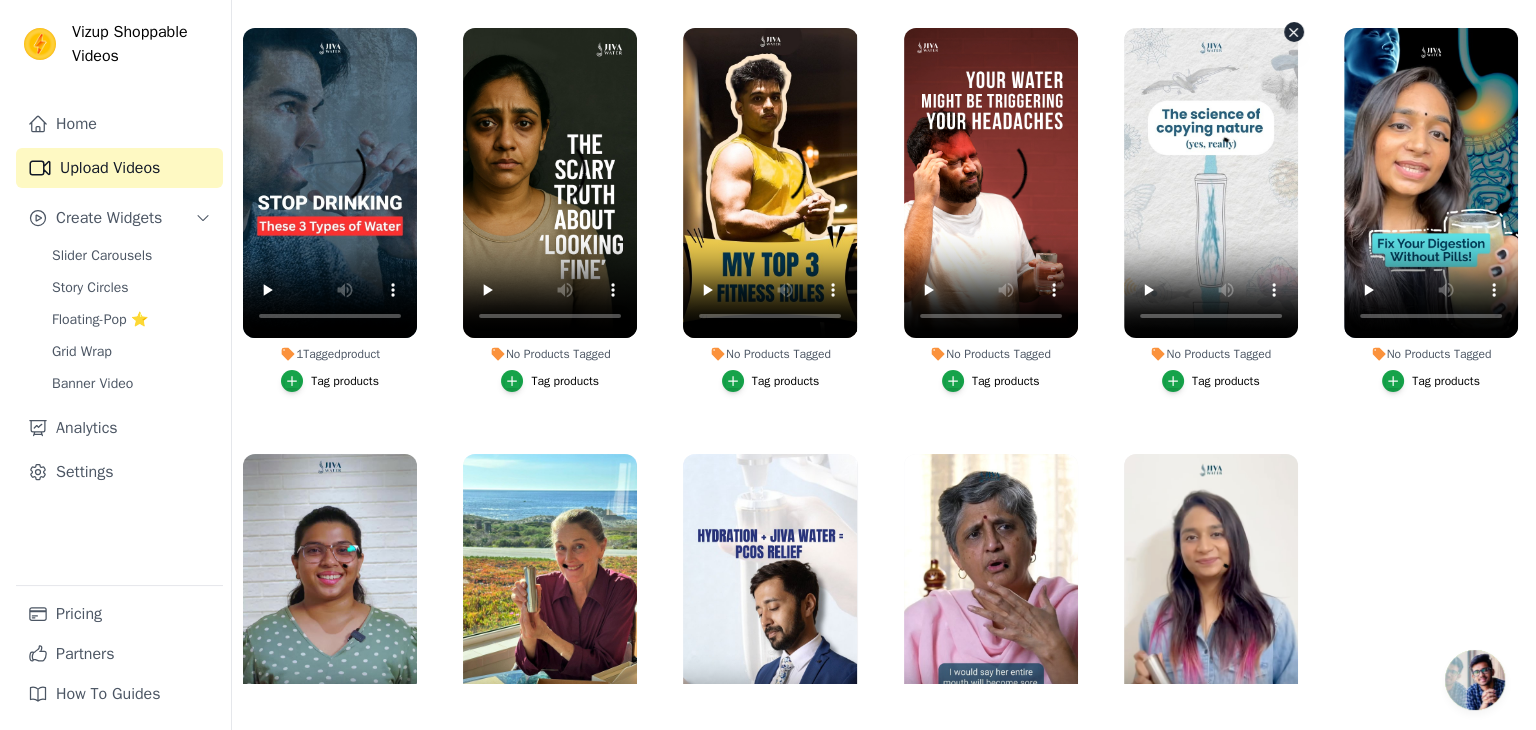 scroll, scrollTop: 0, scrollLeft: 0, axis: both 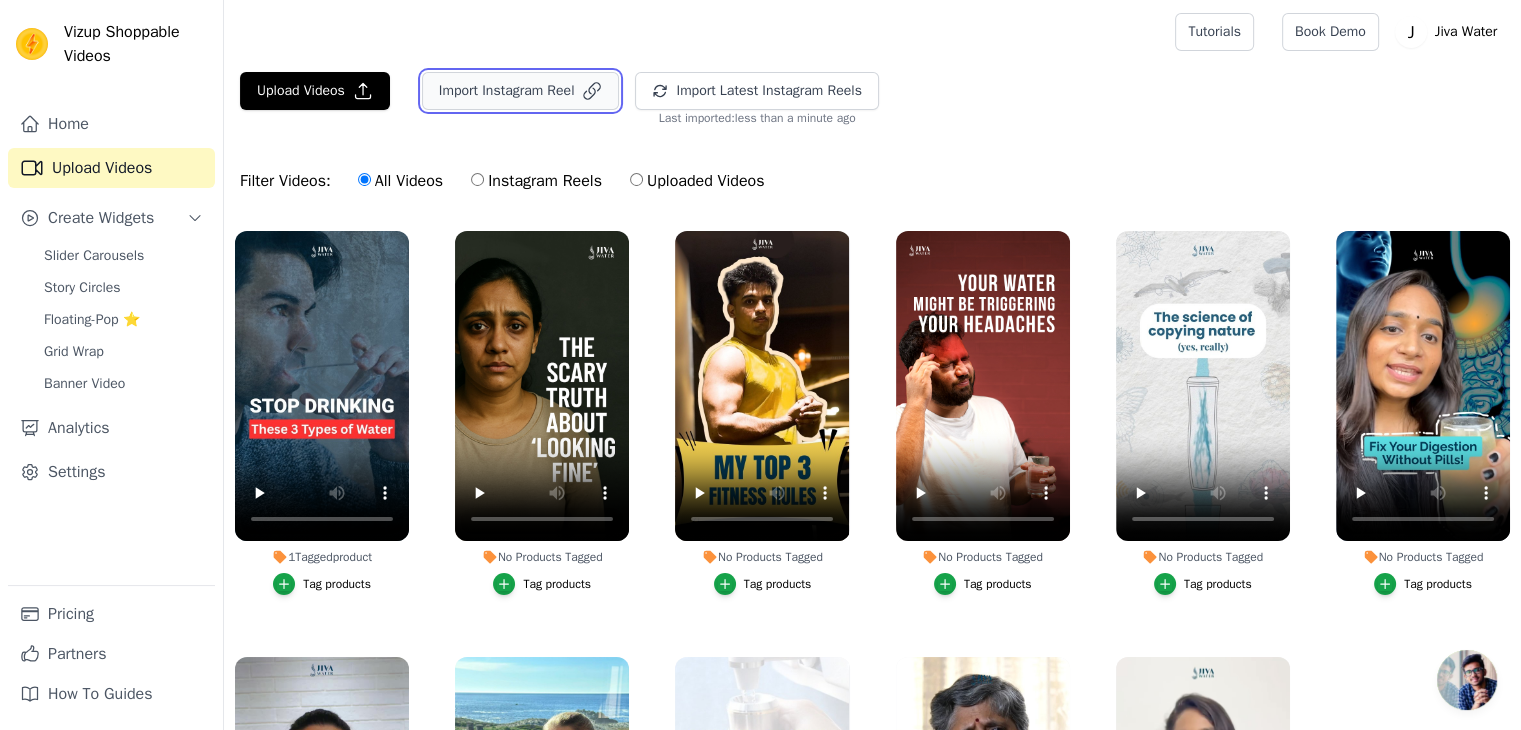 click on "Import Instagram Reel" at bounding box center [521, 91] 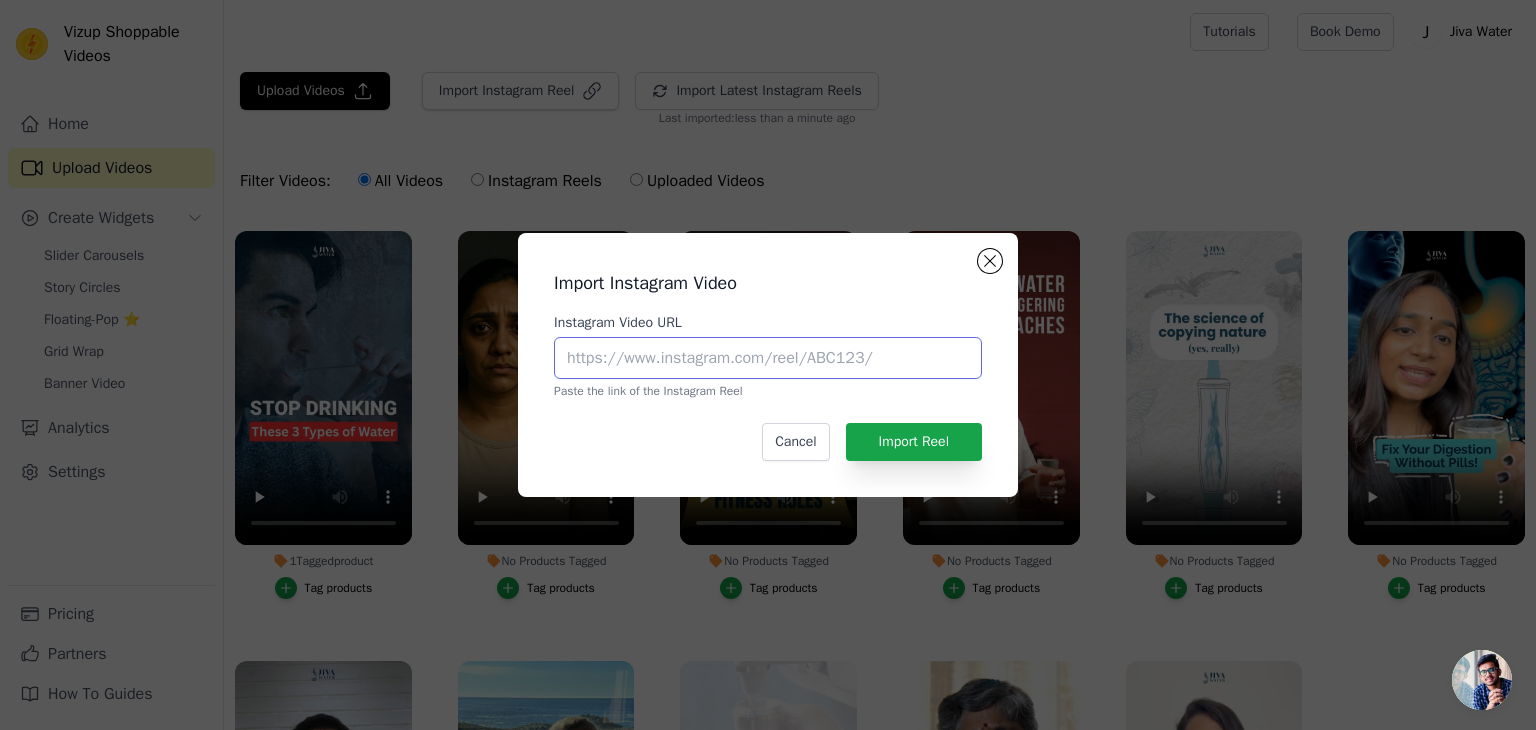 click on "Instagram Video URL" at bounding box center (768, 358) 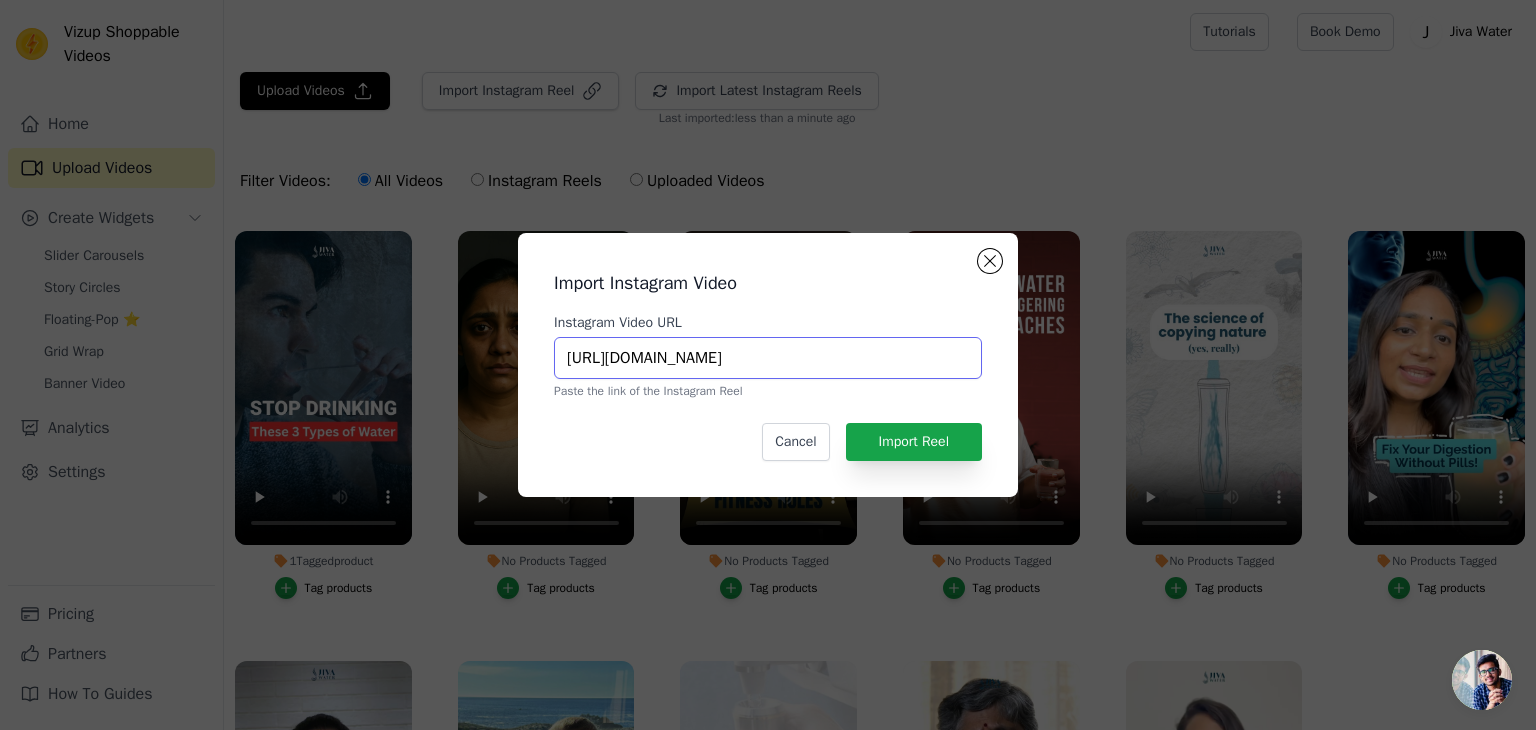 scroll, scrollTop: 0, scrollLeft: 126, axis: horizontal 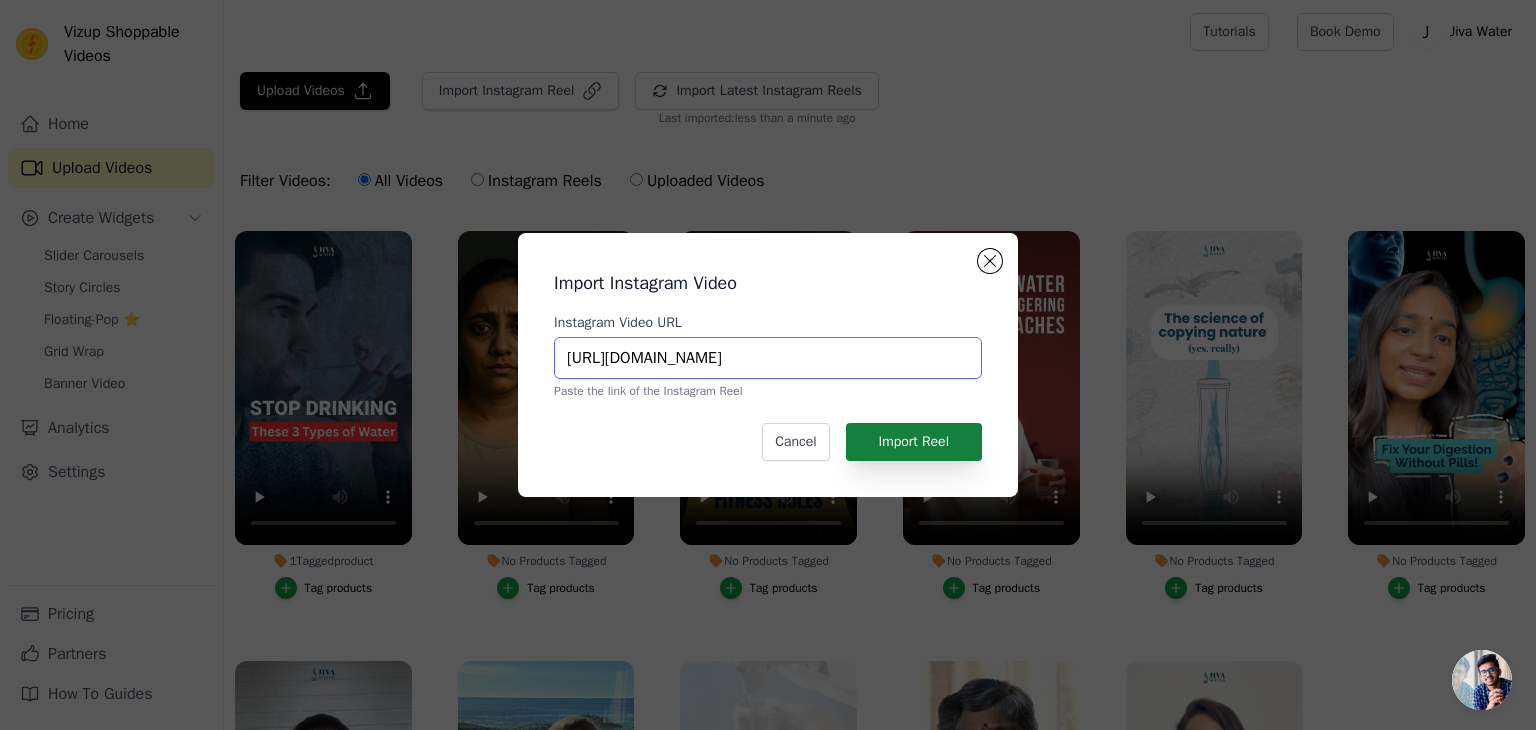 type on "[URL][DOMAIN_NAME]" 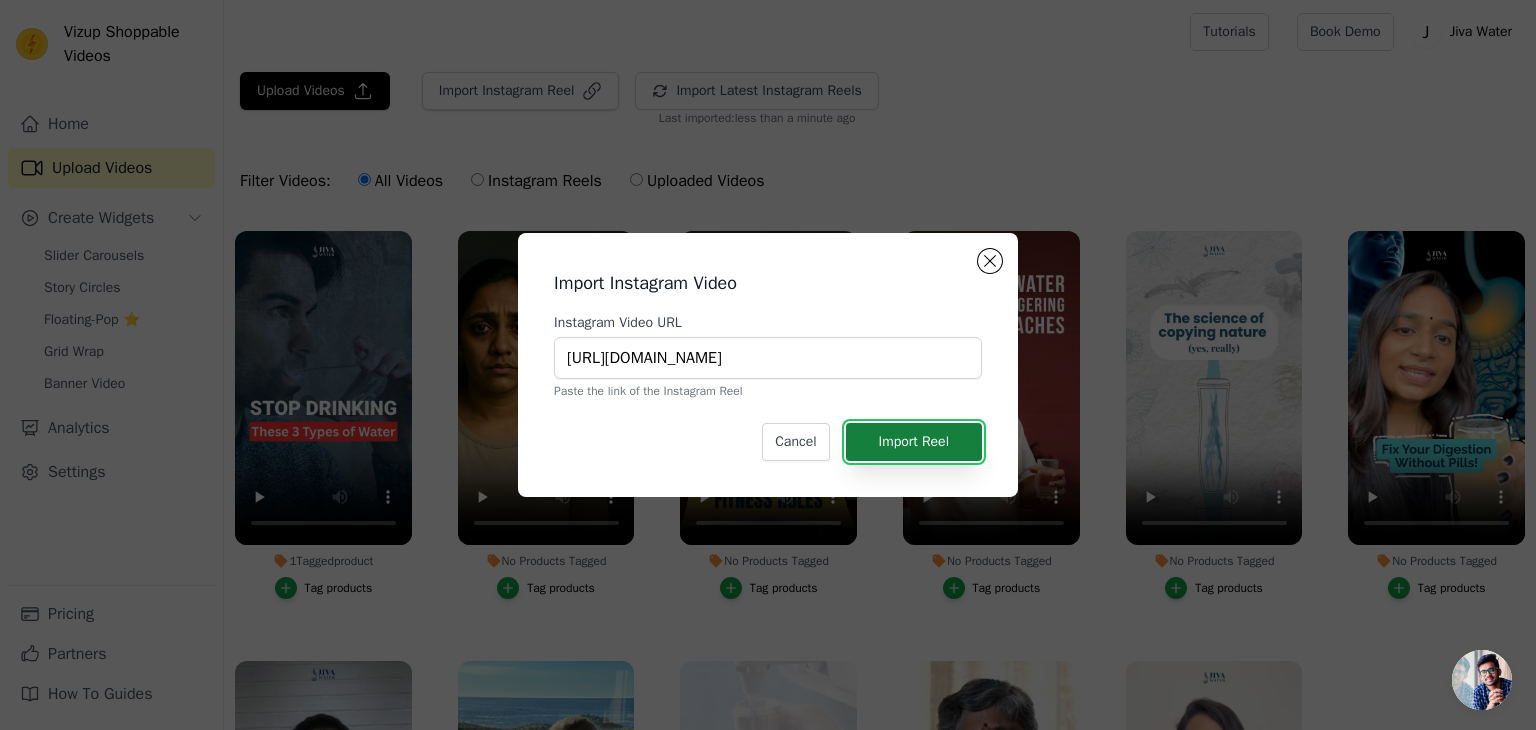 click on "Import Reel" at bounding box center [914, 442] 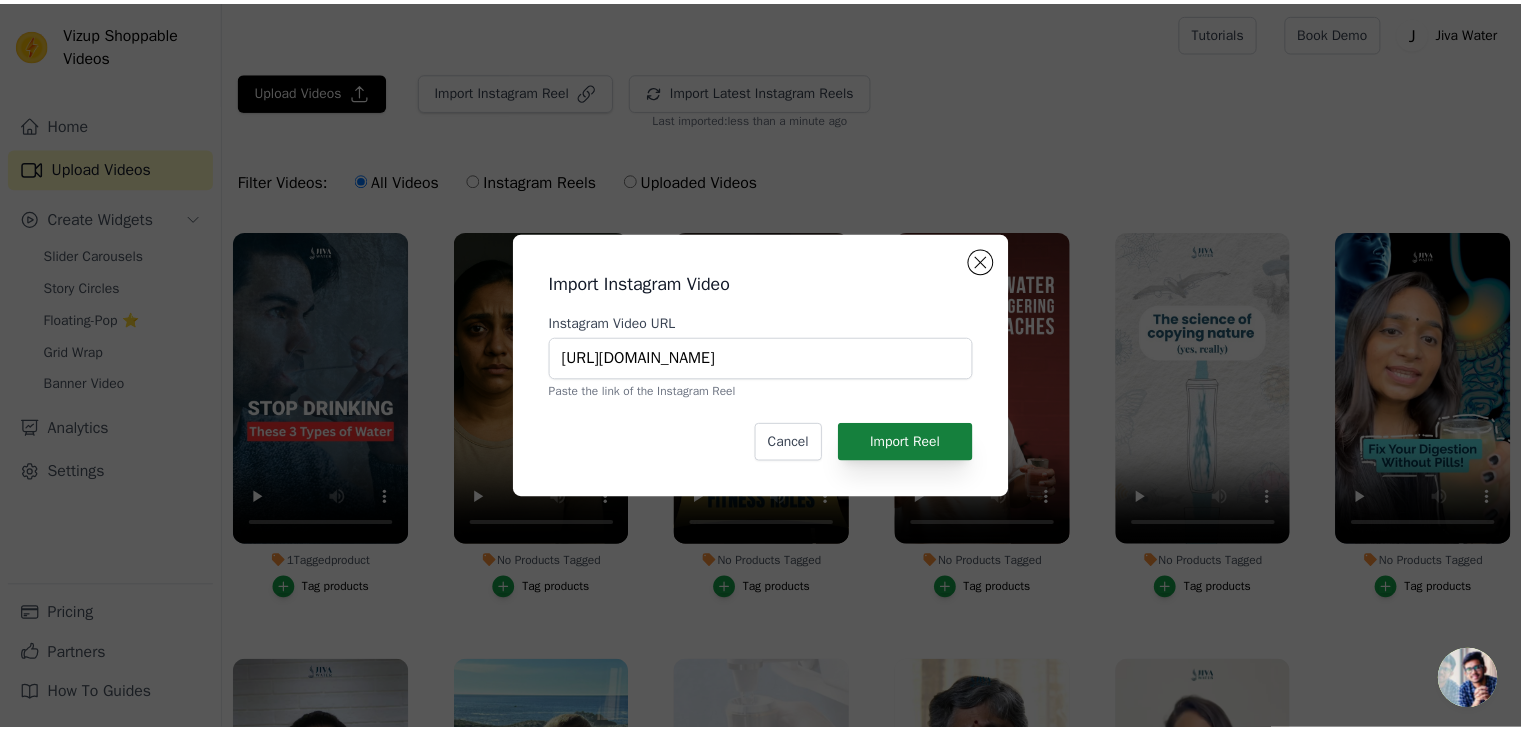 scroll, scrollTop: 0, scrollLeft: 0, axis: both 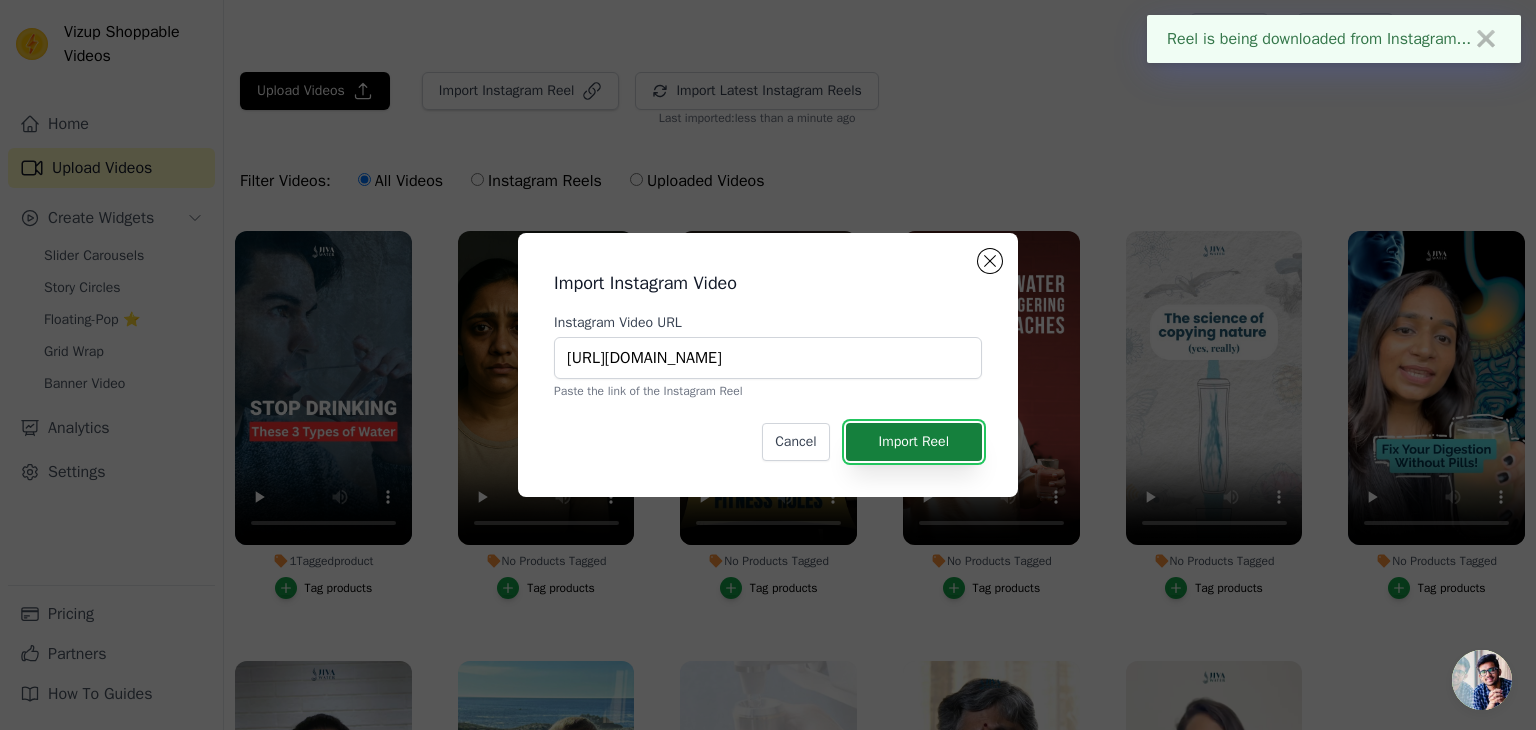 click on "Import Reel" at bounding box center (914, 442) 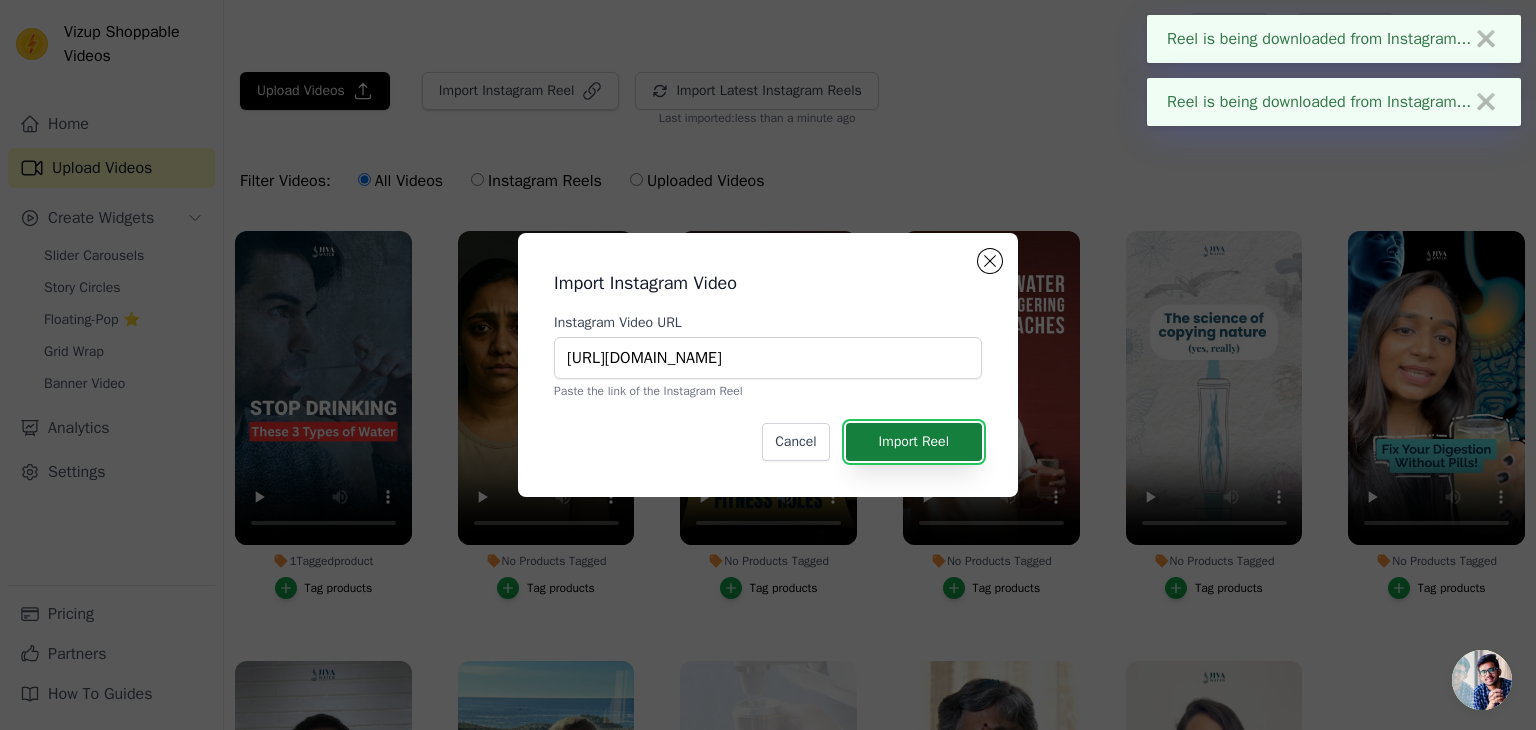 click on "Import Reel" at bounding box center [914, 442] 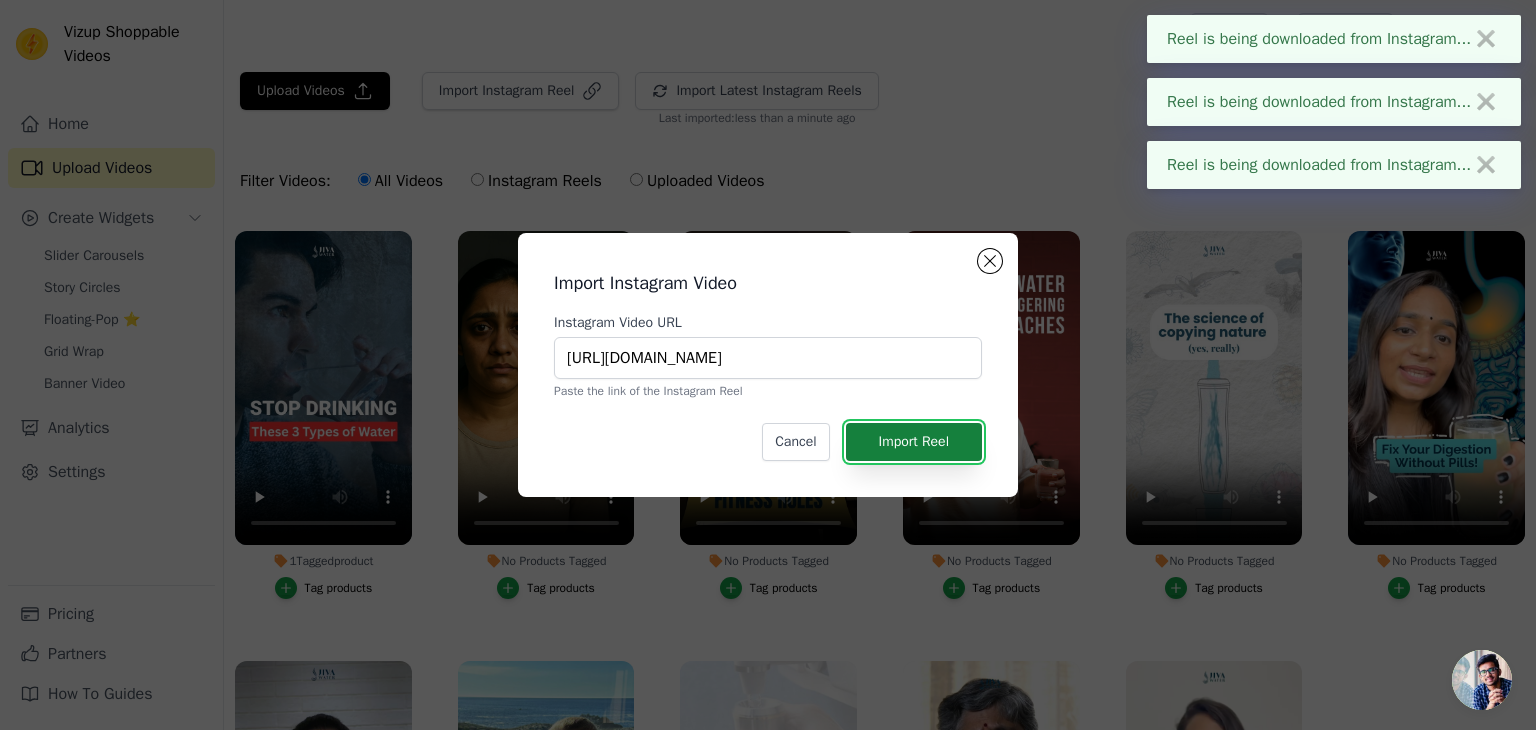 click on "Import Reel" at bounding box center [914, 442] 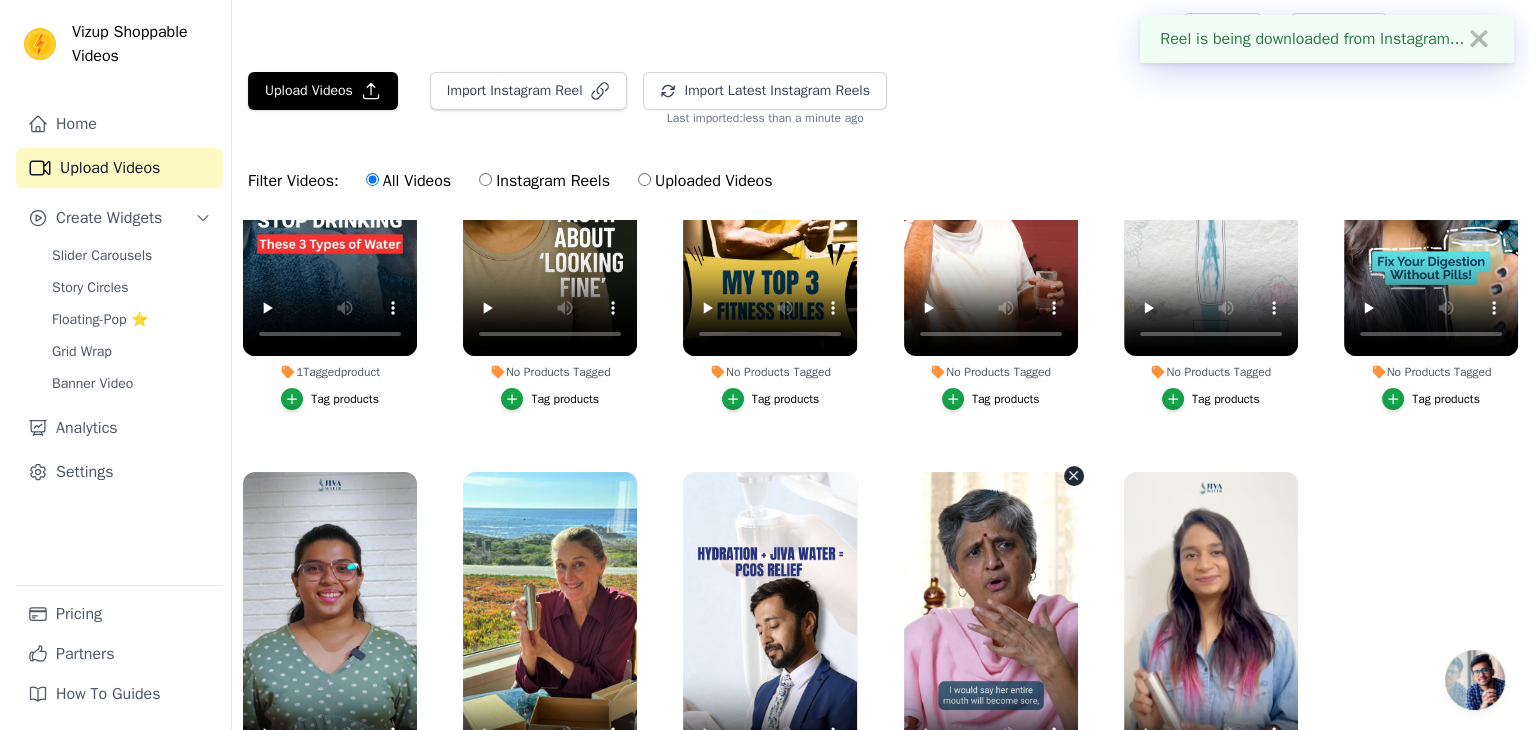 scroll, scrollTop: 0, scrollLeft: 0, axis: both 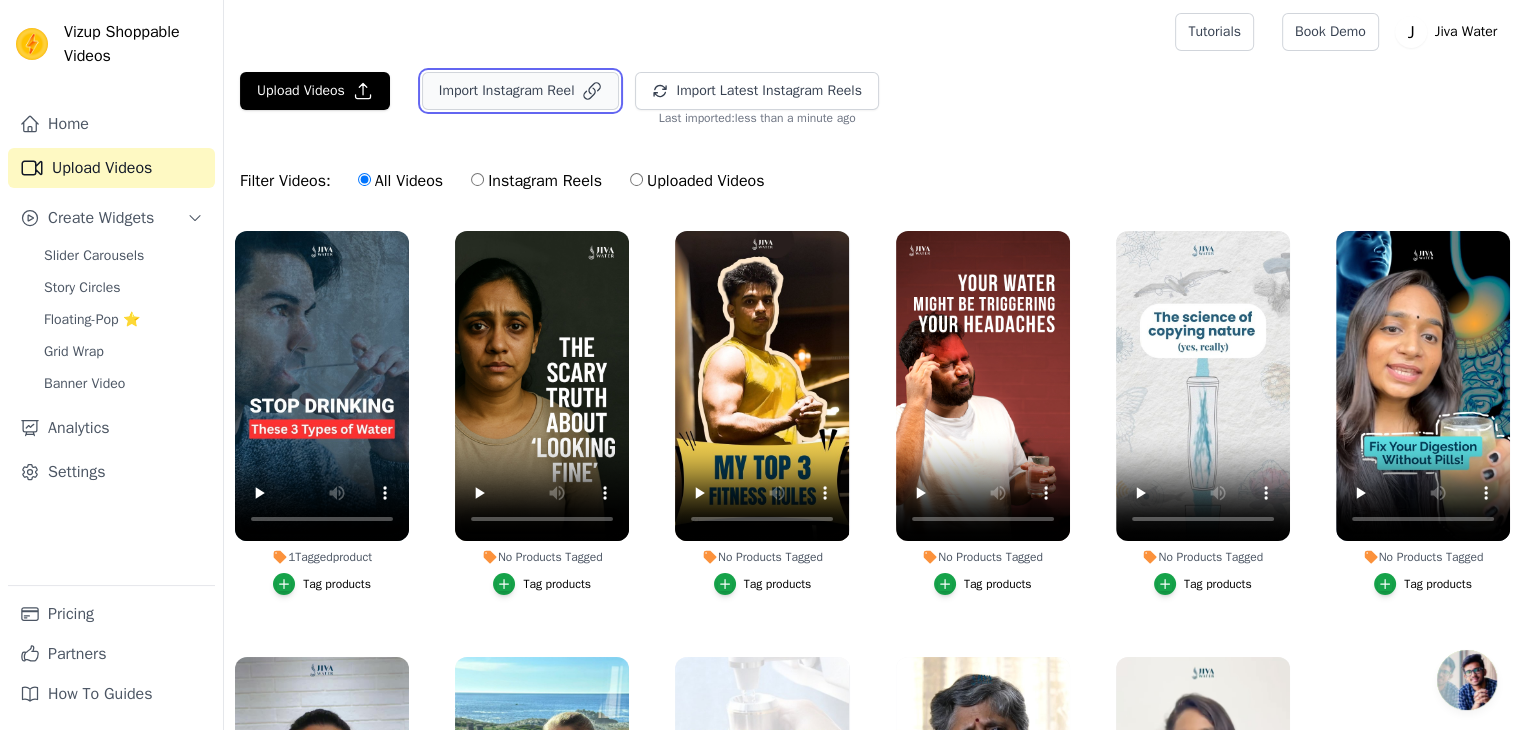 click on "Import Instagram Reel" at bounding box center (521, 91) 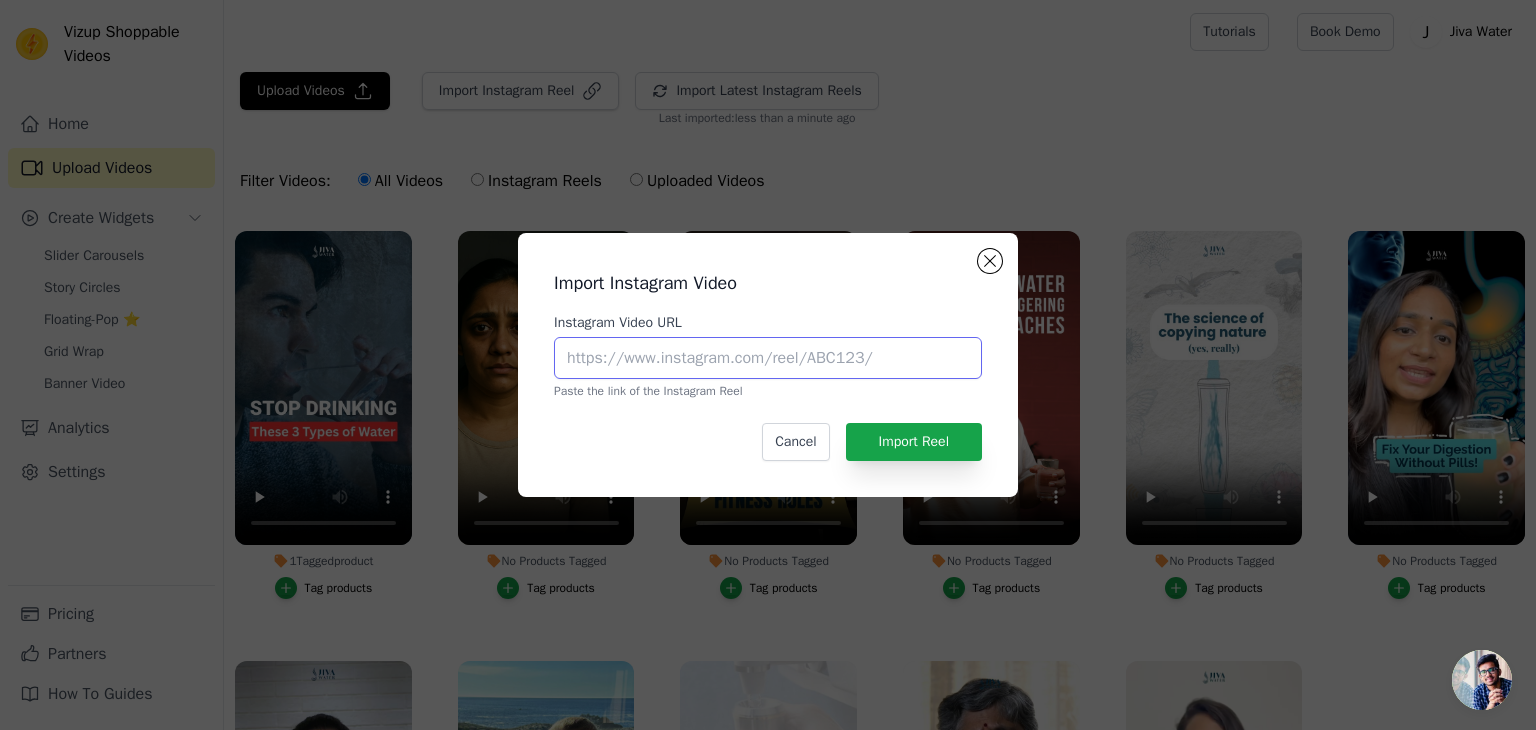 click on "Instagram Video URL" at bounding box center (768, 358) 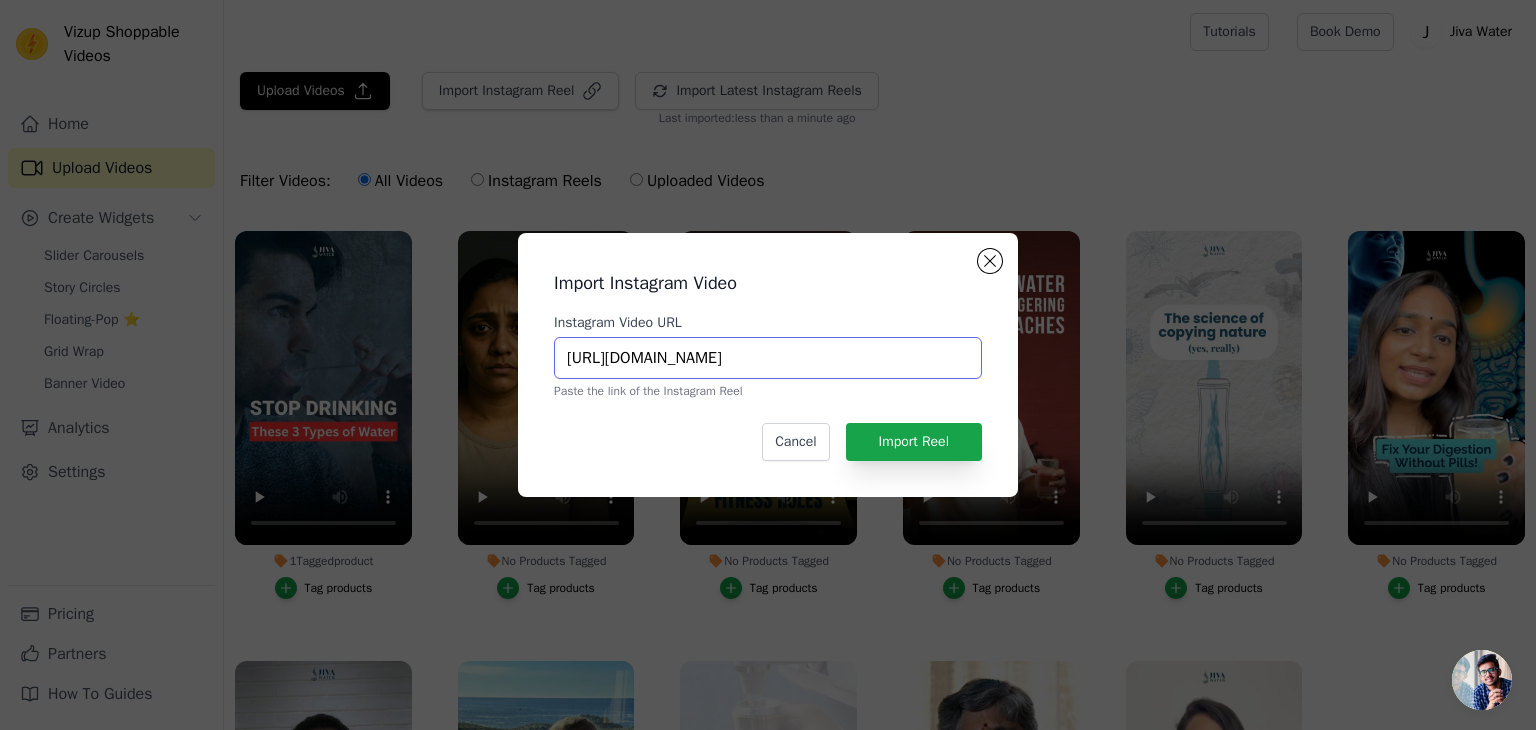 scroll, scrollTop: 0, scrollLeft: 126, axis: horizontal 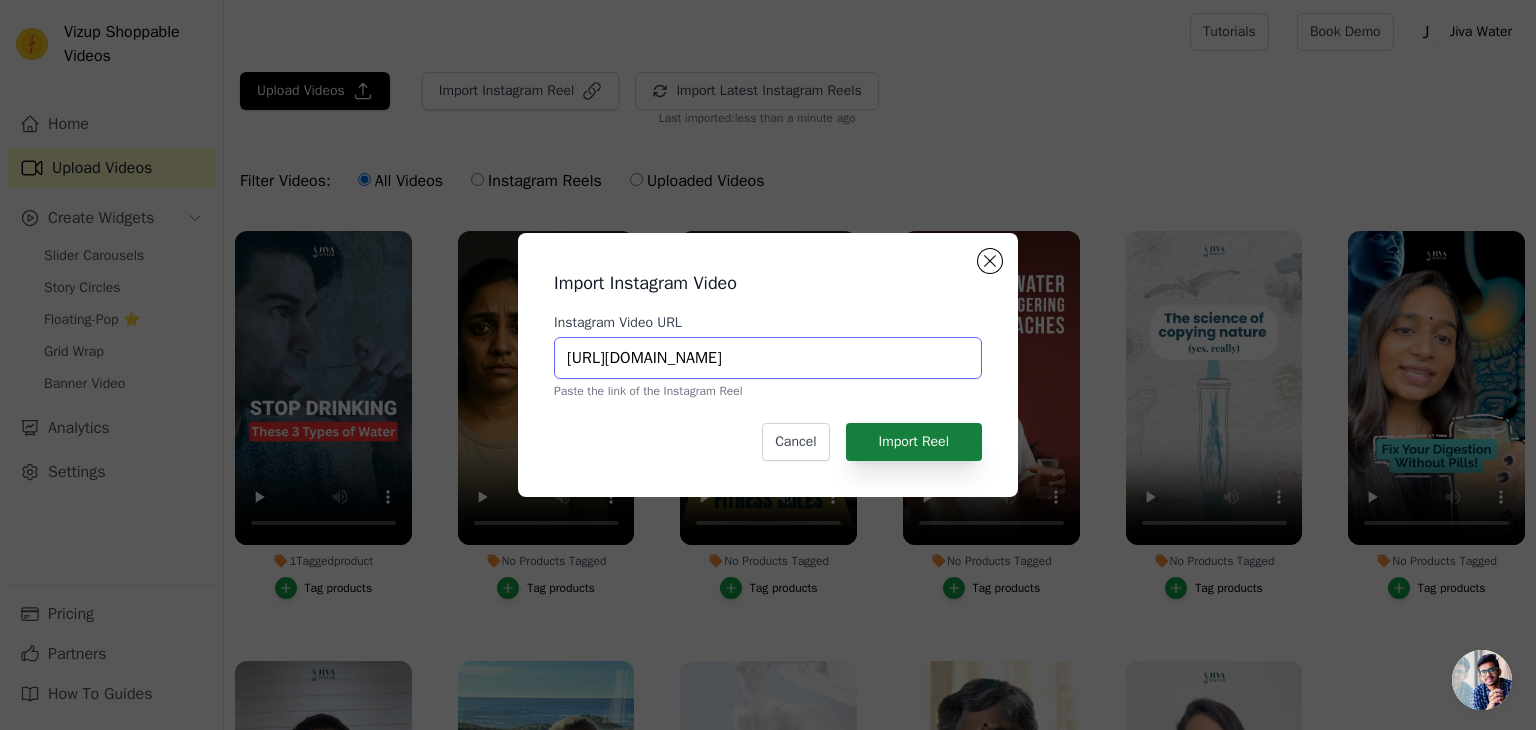 type on "[URL][DOMAIN_NAME]" 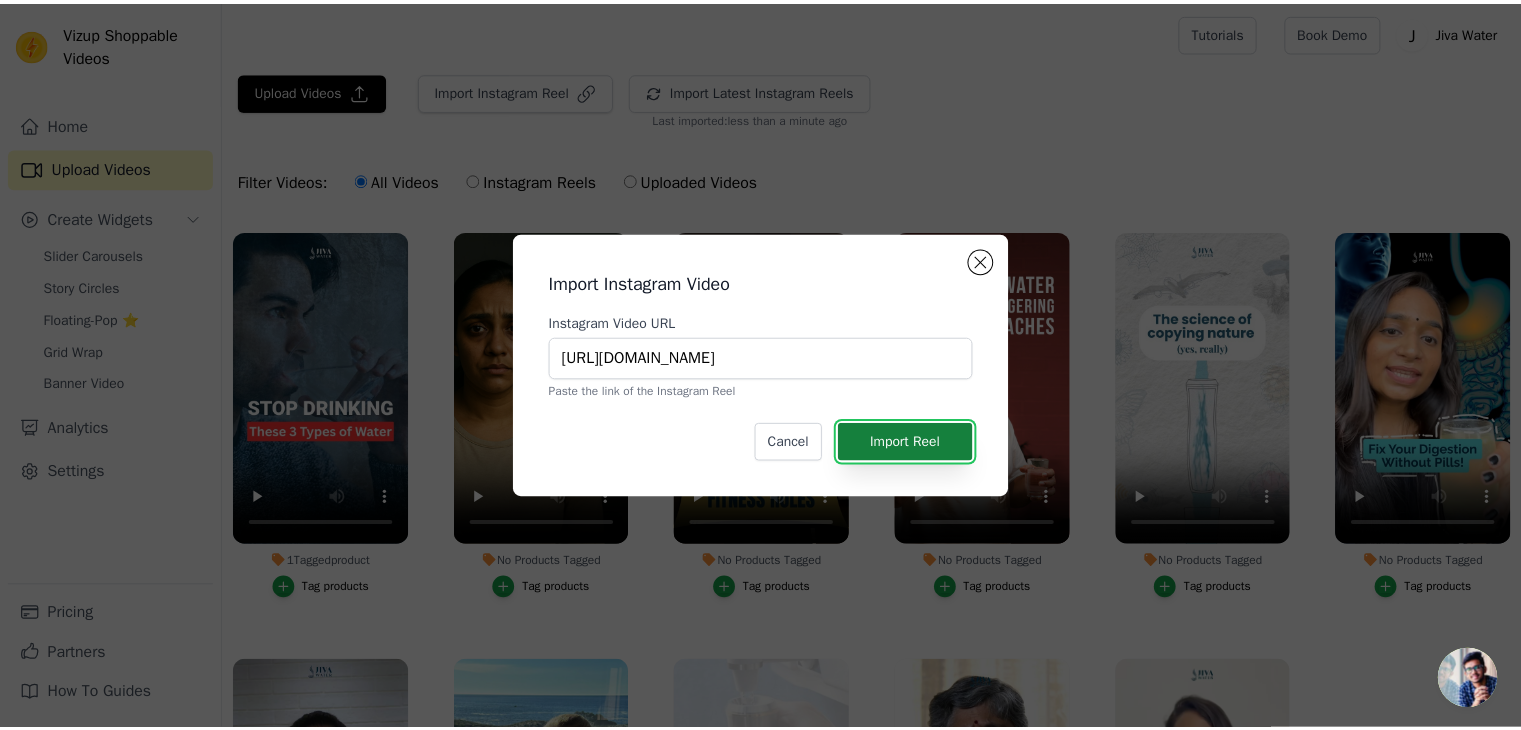 scroll, scrollTop: 0, scrollLeft: 0, axis: both 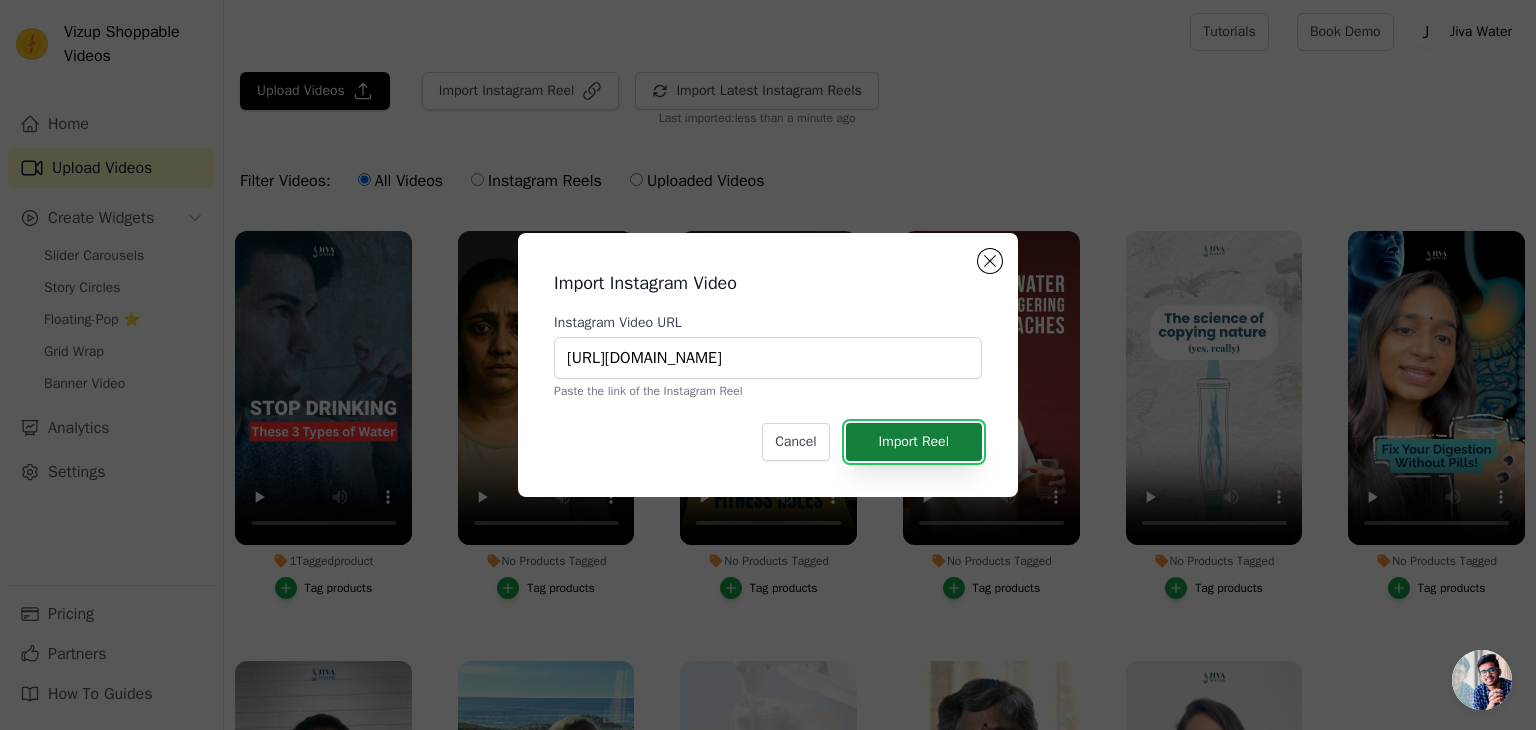 click on "Import Reel" at bounding box center [914, 442] 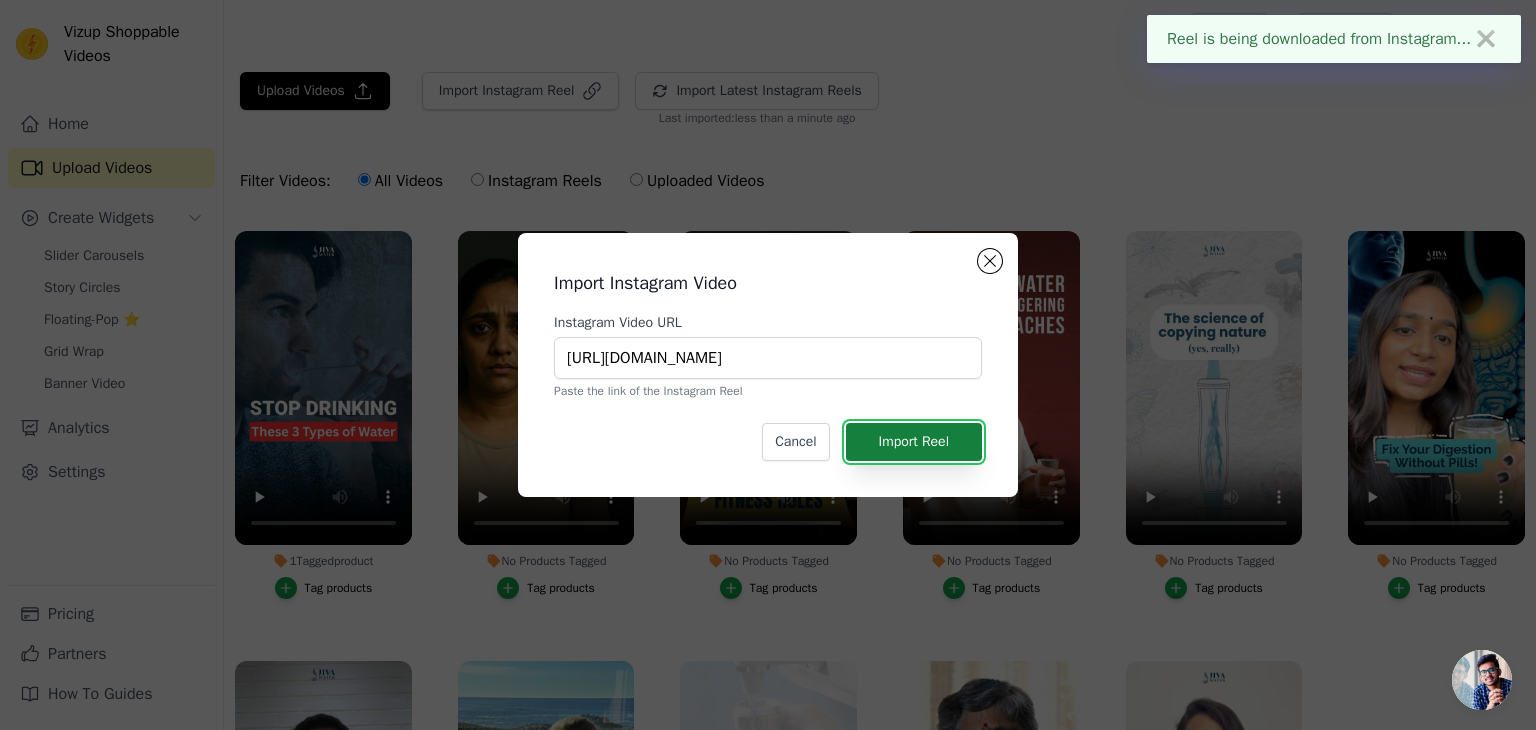 click on "Import Reel" at bounding box center [914, 442] 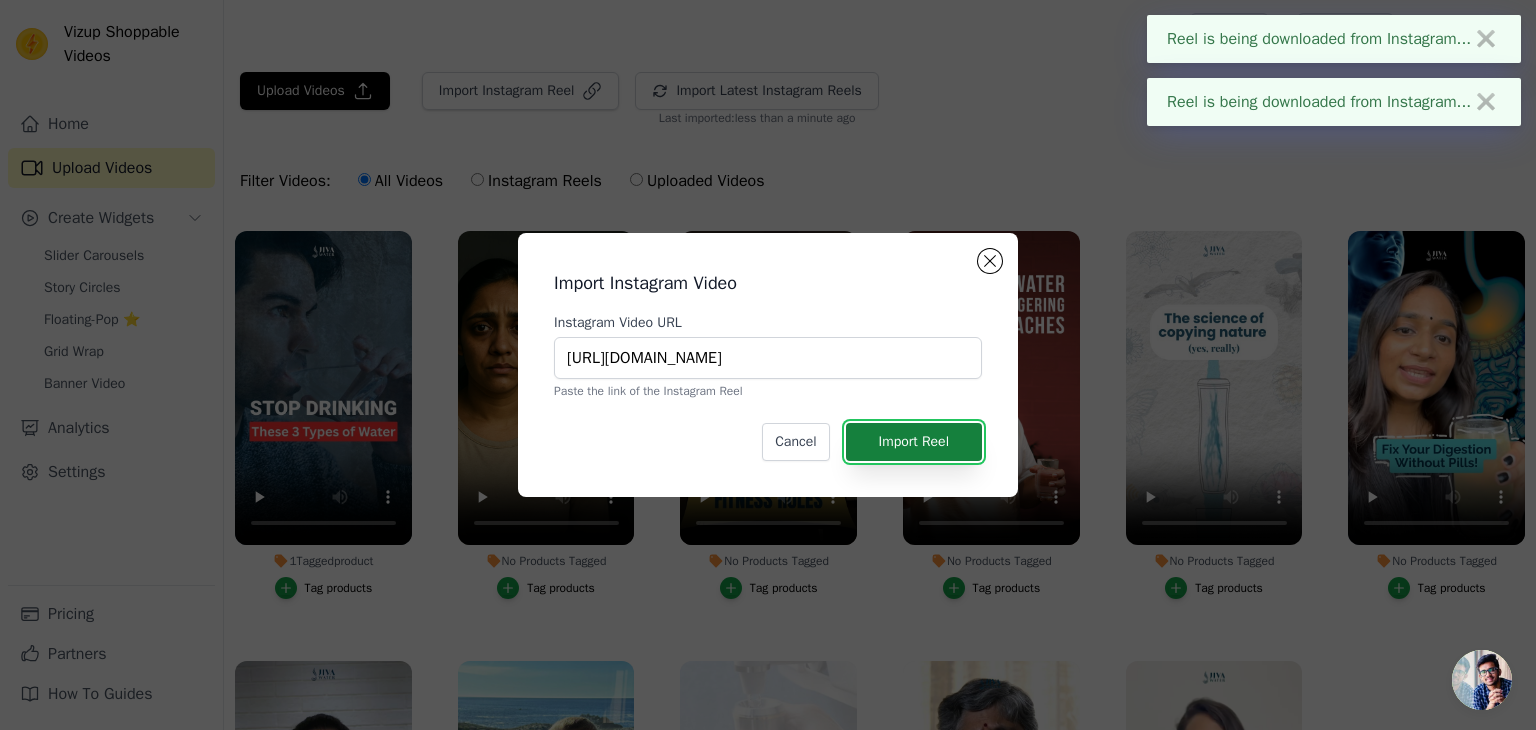 click on "Import Reel" at bounding box center (914, 442) 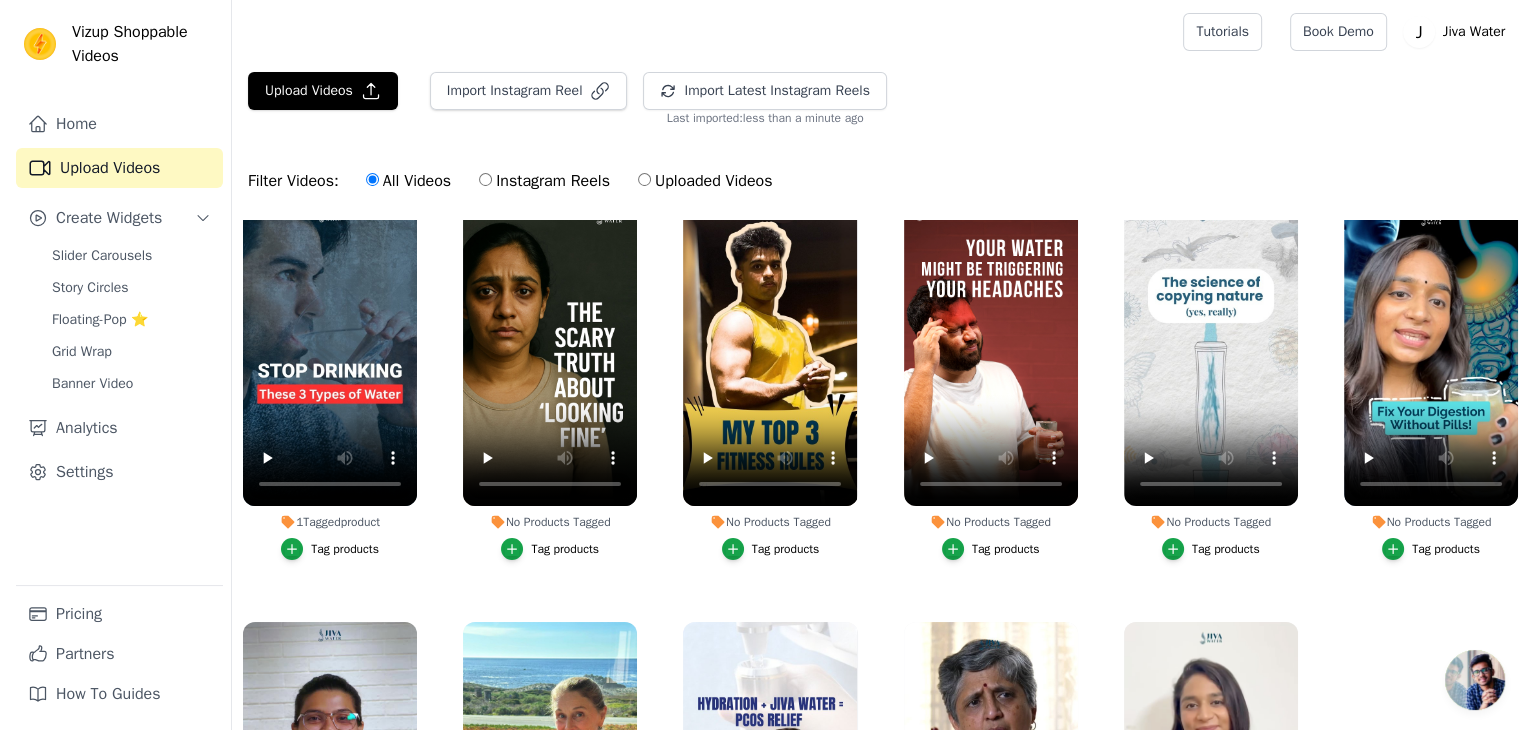scroll, scrollTop: 0, scrollLeft: 0, axis: both 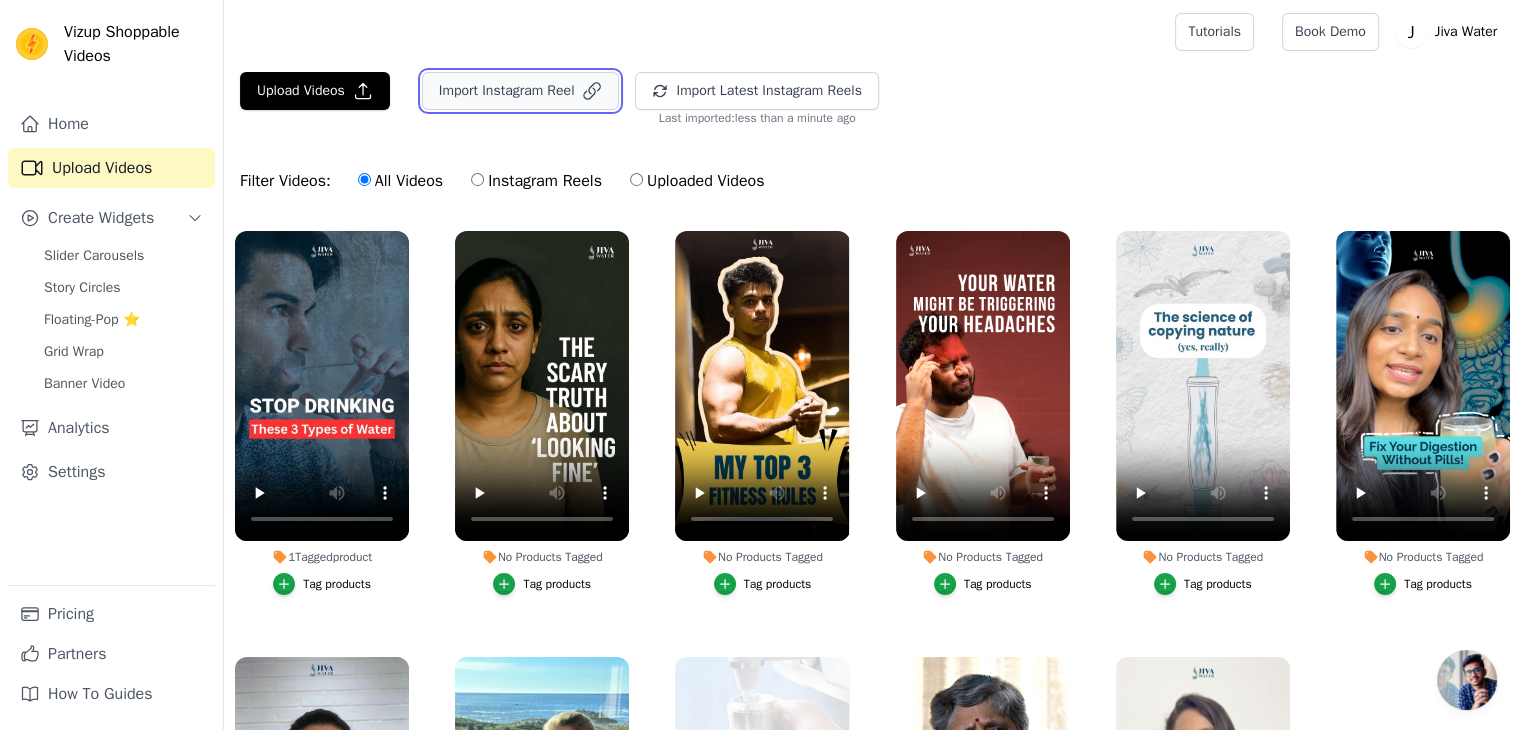 click on "Import Instagram Reel" at bounding box center [521, 91] 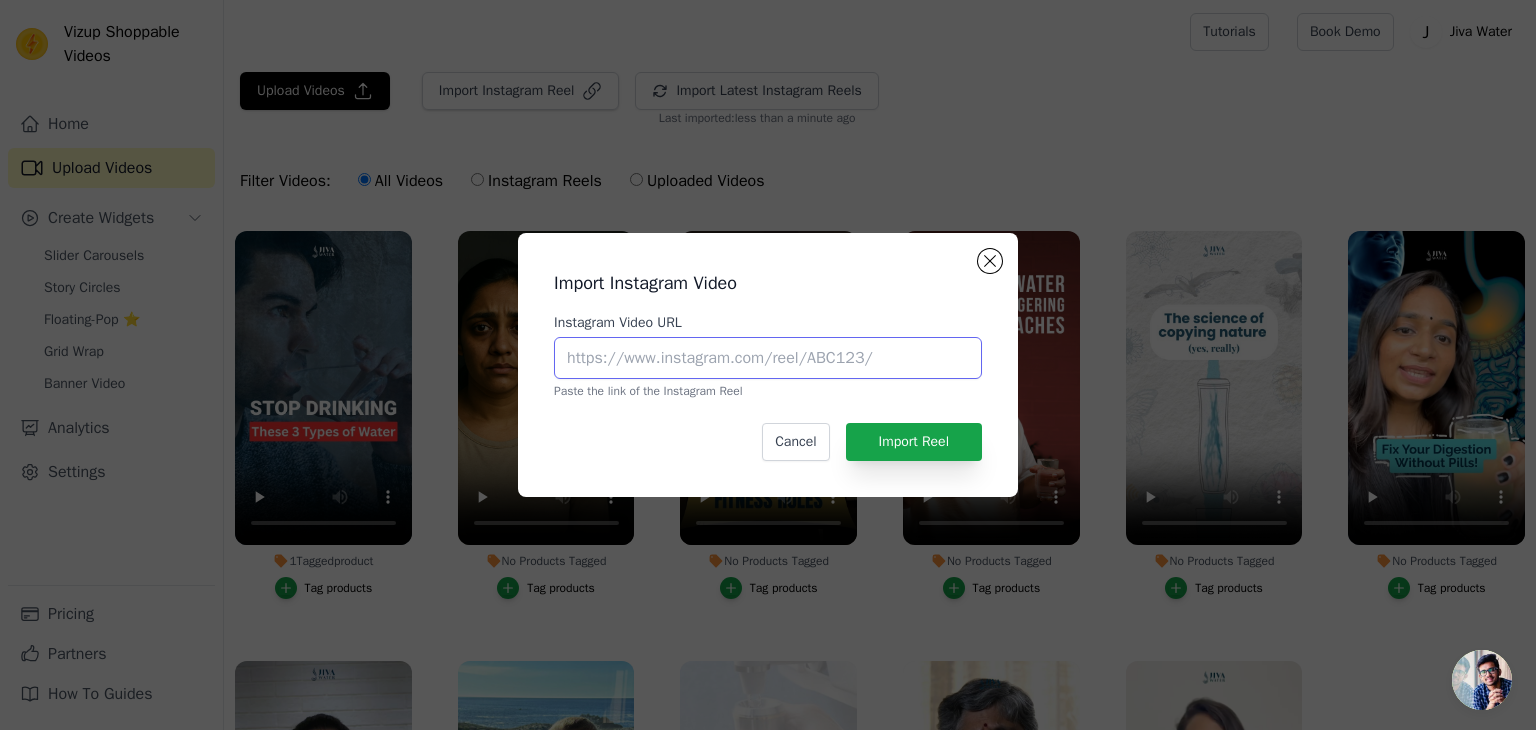 click on "Instagram Video URL" at bounding box center [768, 358] 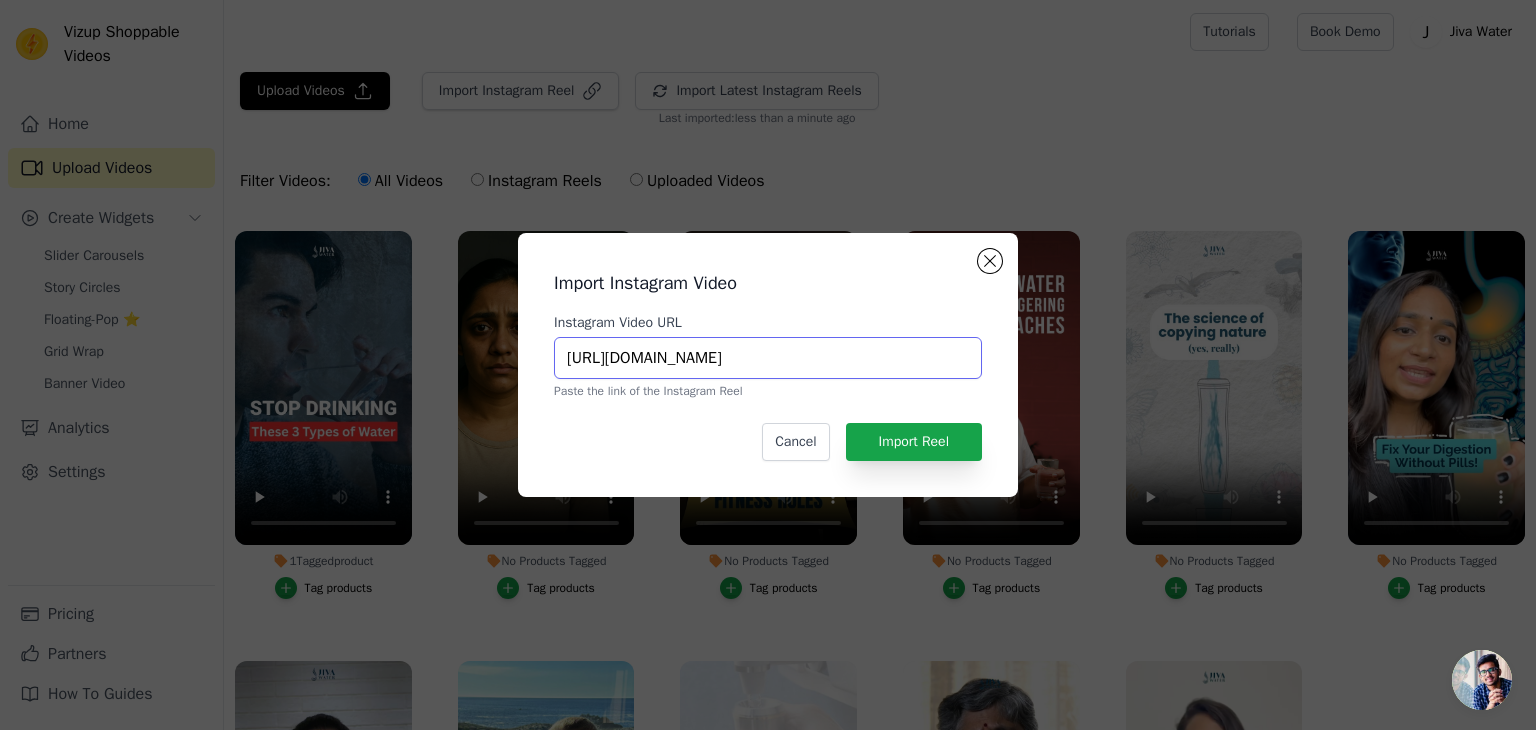 scroll, scrollTop: 0, scrollLeft: 126, axis: horizontal 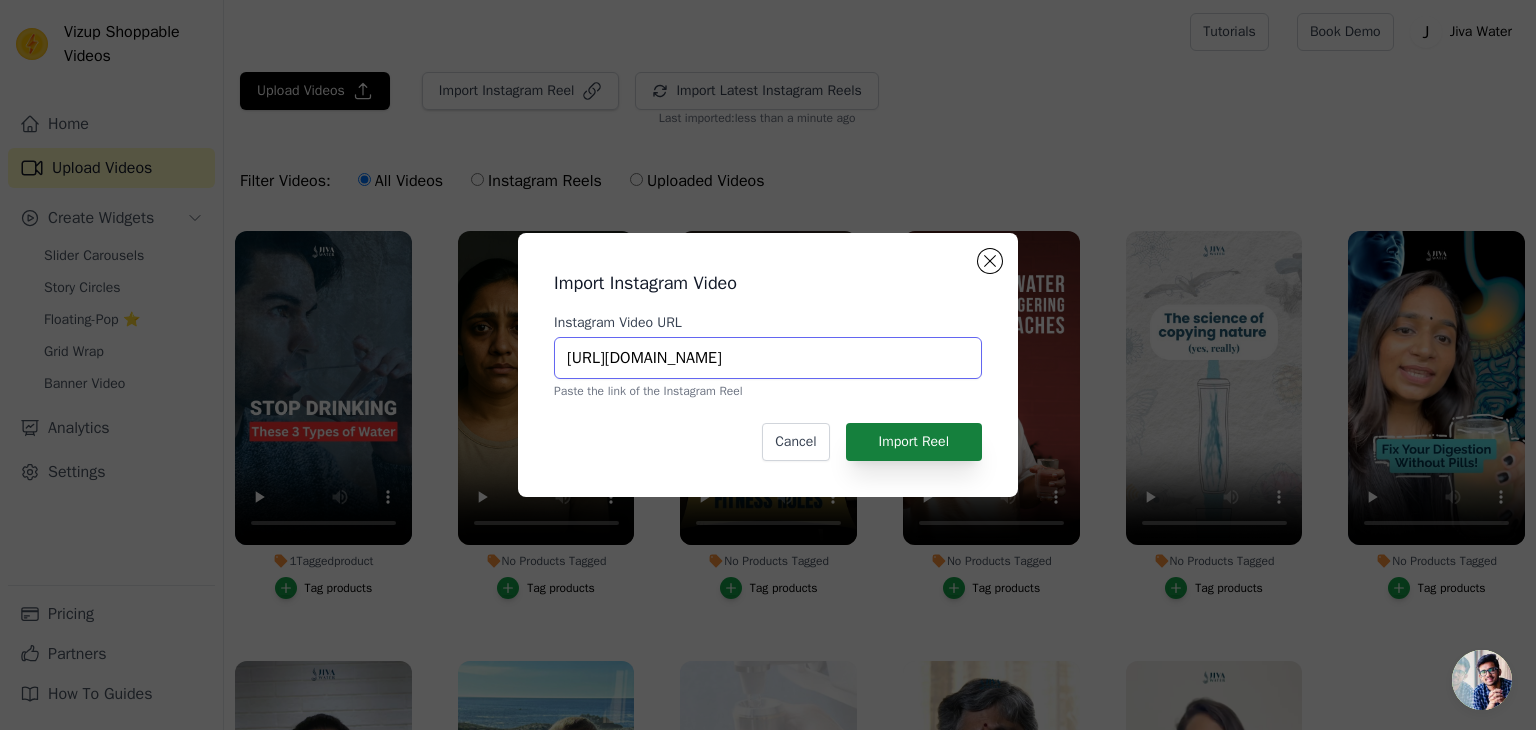 type on "[URL][DOMAIN_NAME]" 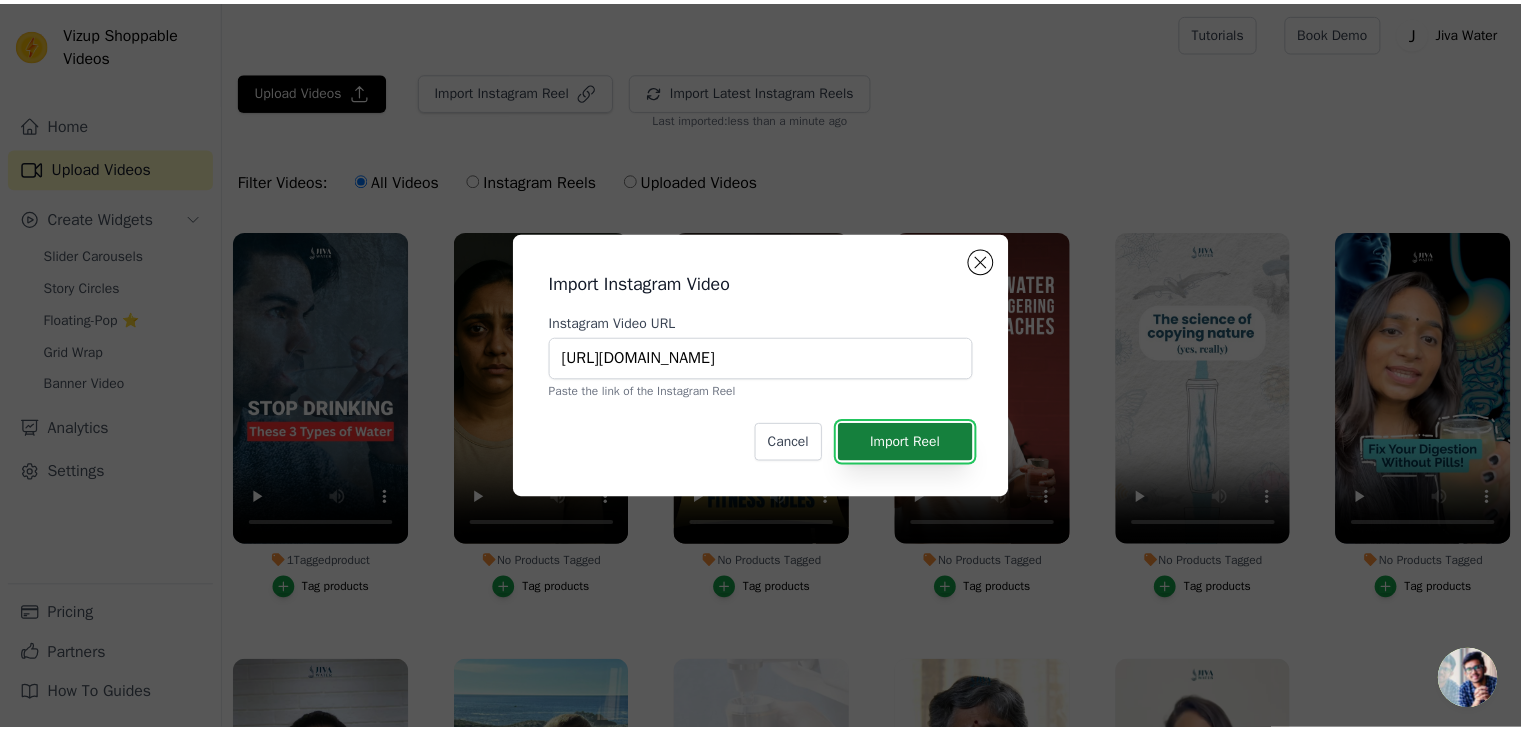 scroll, scrollTop: 0, scrollLeft: 0, axis: both 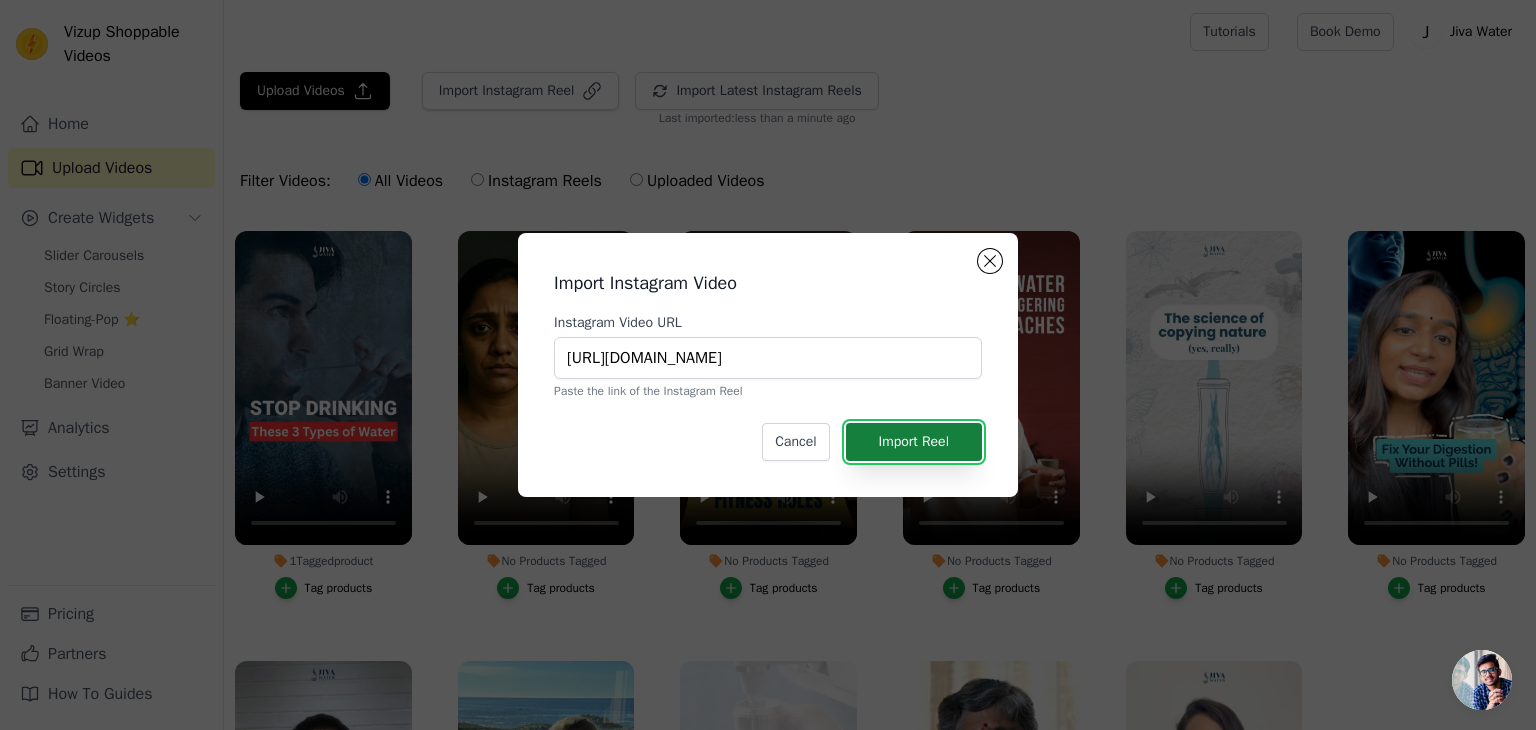 click on "Import Reel" at bounding box center (914, 442) 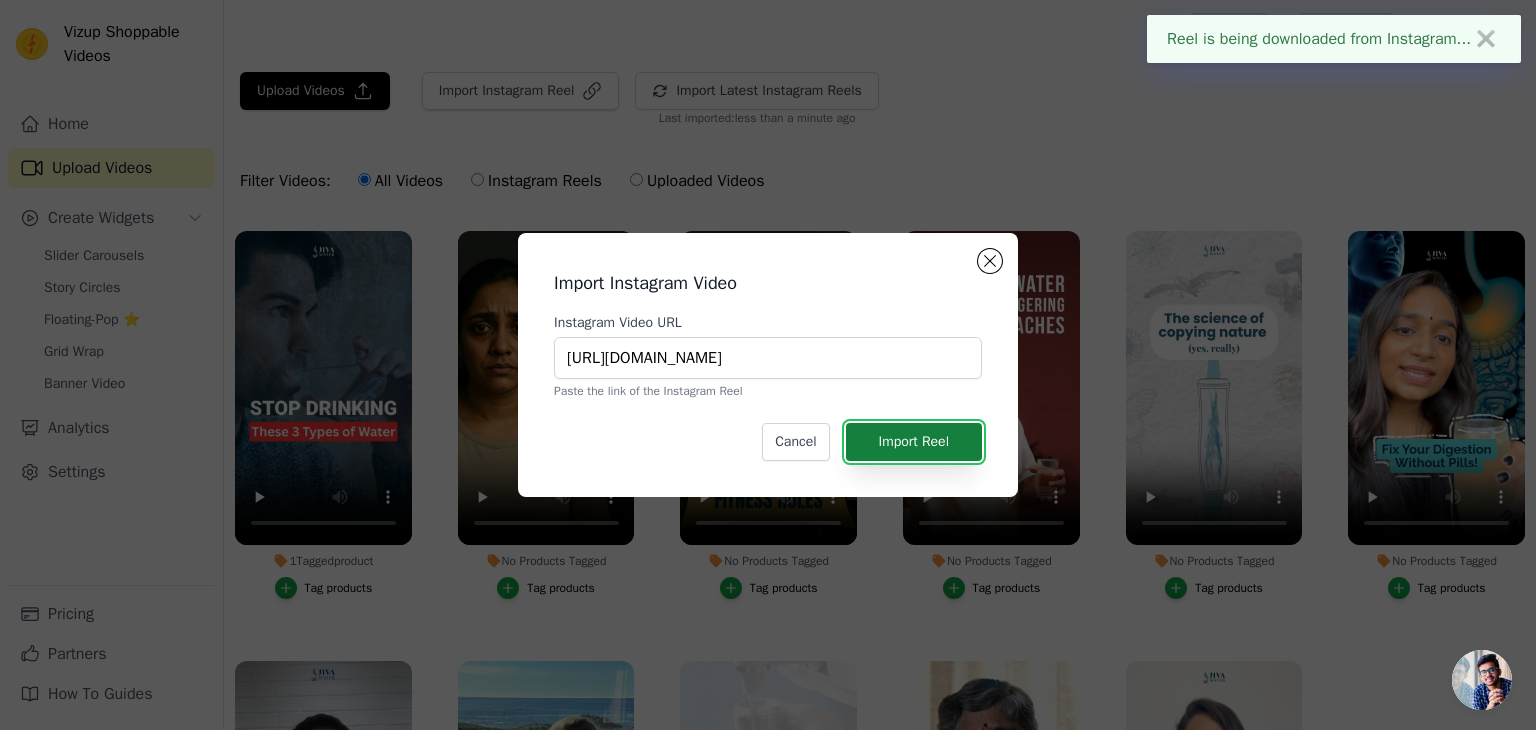 click on "Import Reel" at bounding box center (914, 442) 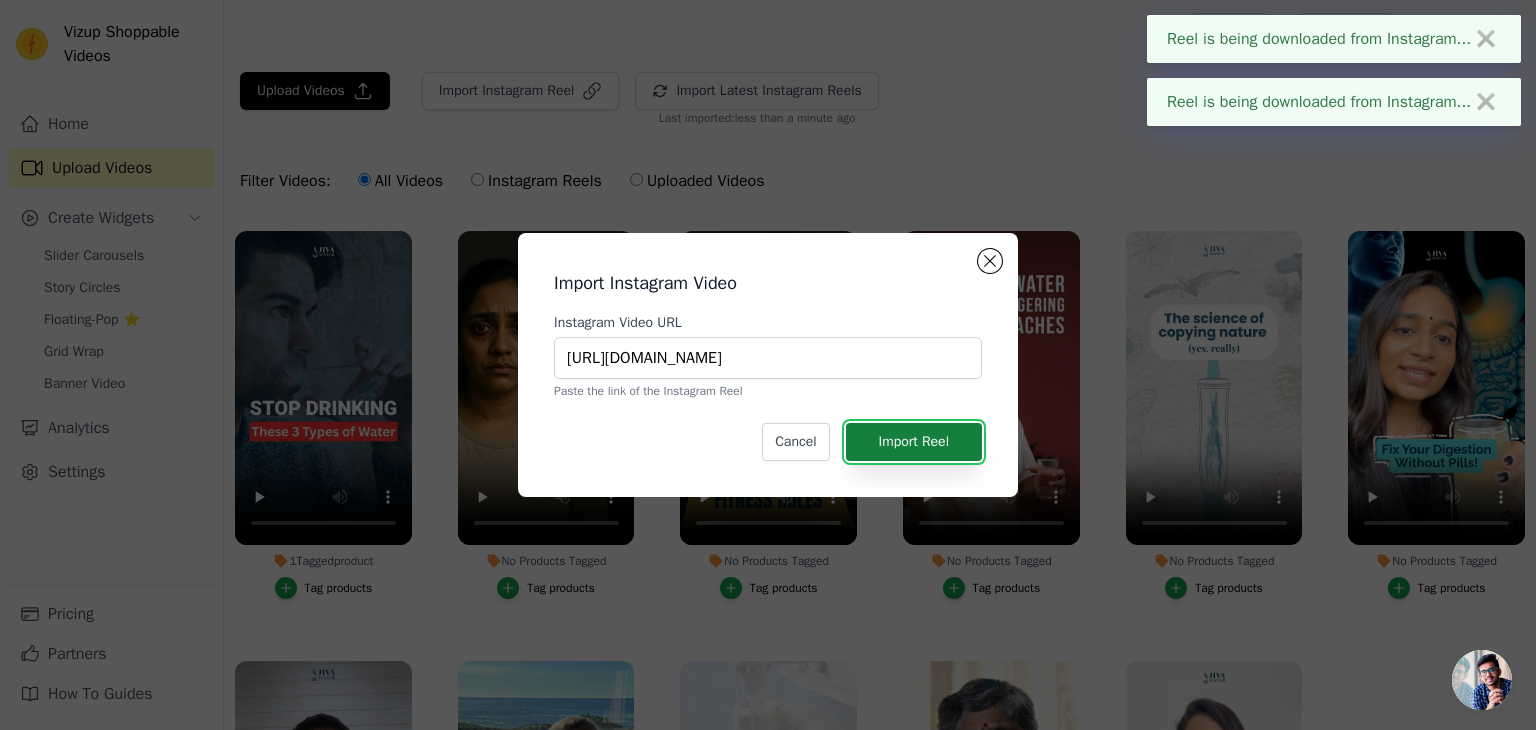 click on "Import Reel" at bounding box center [914, 442] 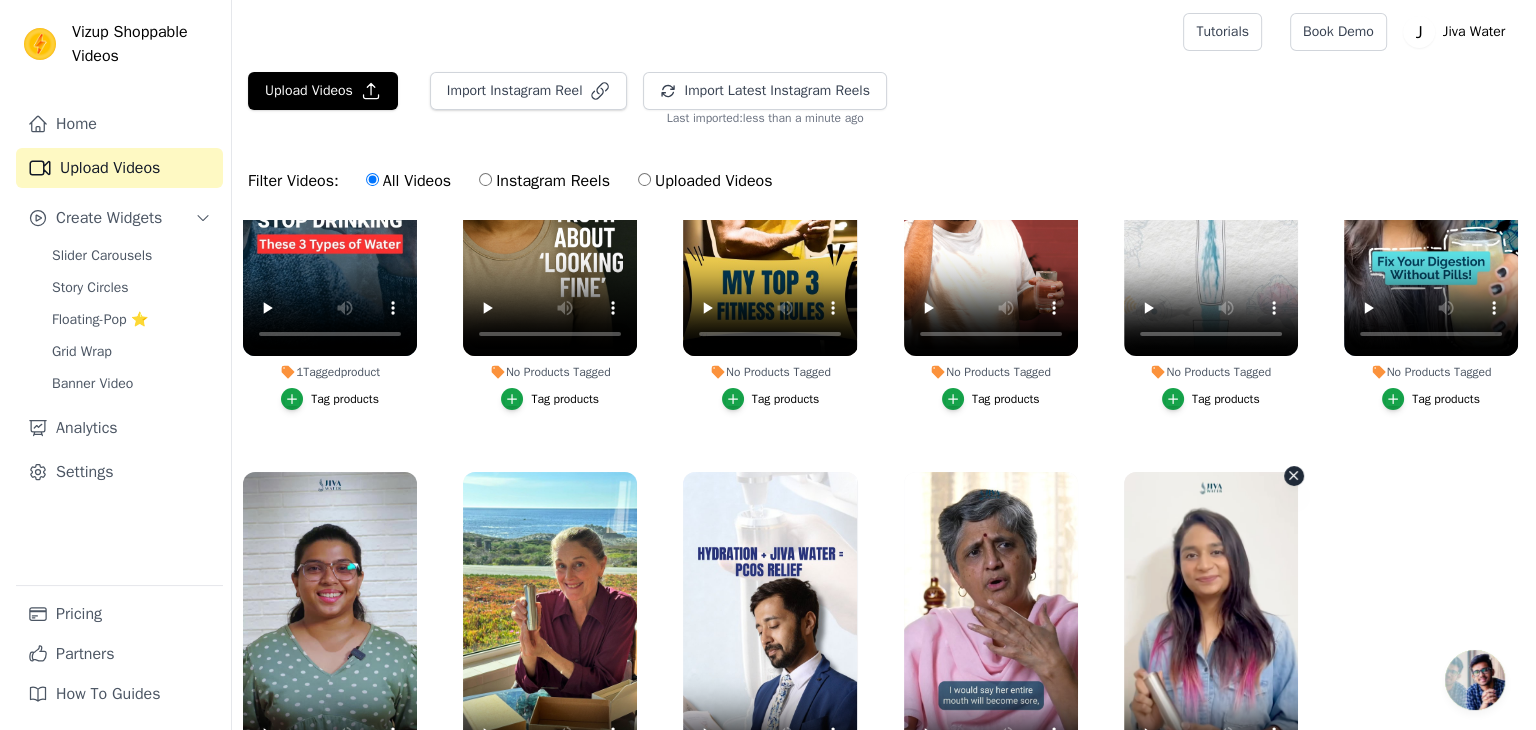 scroll, scrollTop: 0, scrollLeft: 0, axis: both 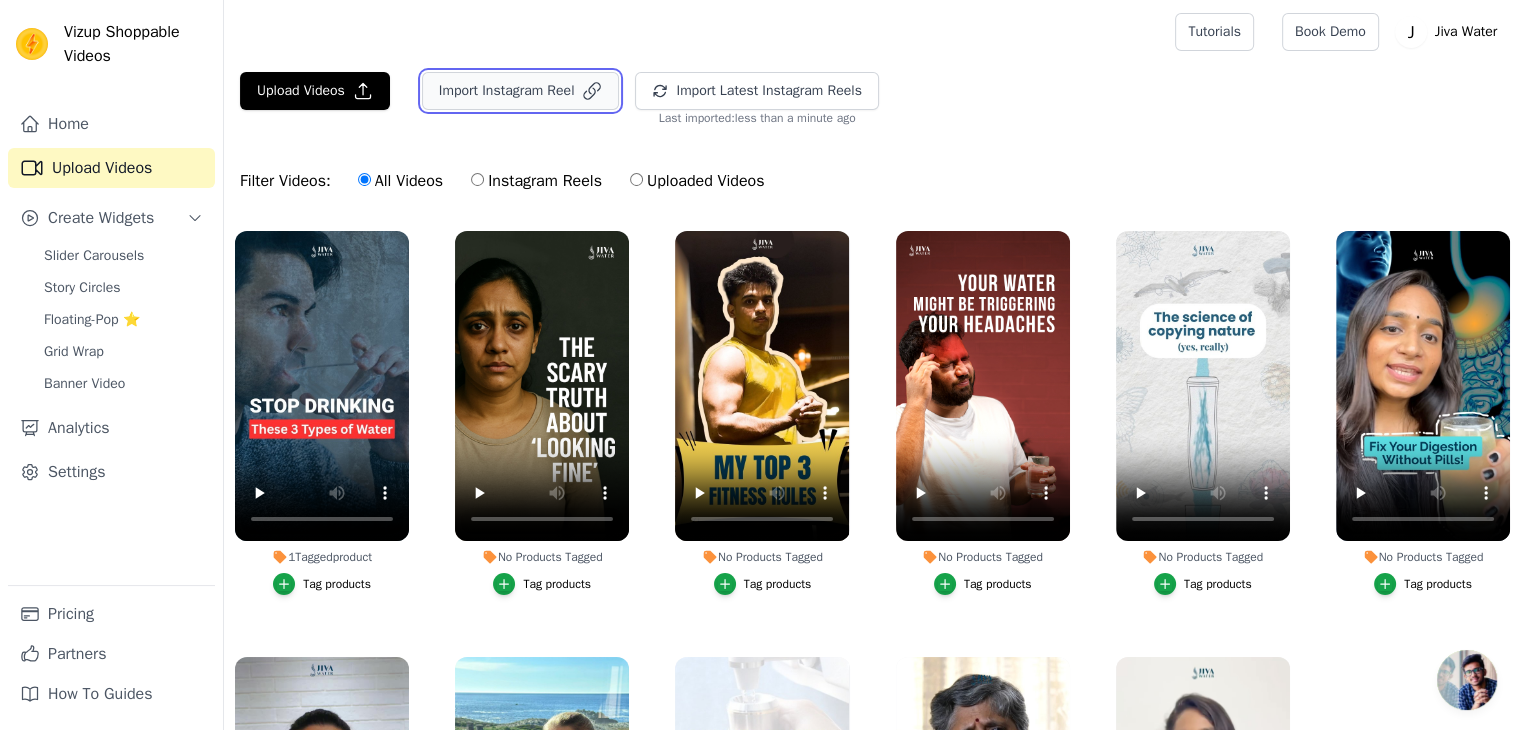 click on "Import Instagram Reel" at bounding box center [521, 91] 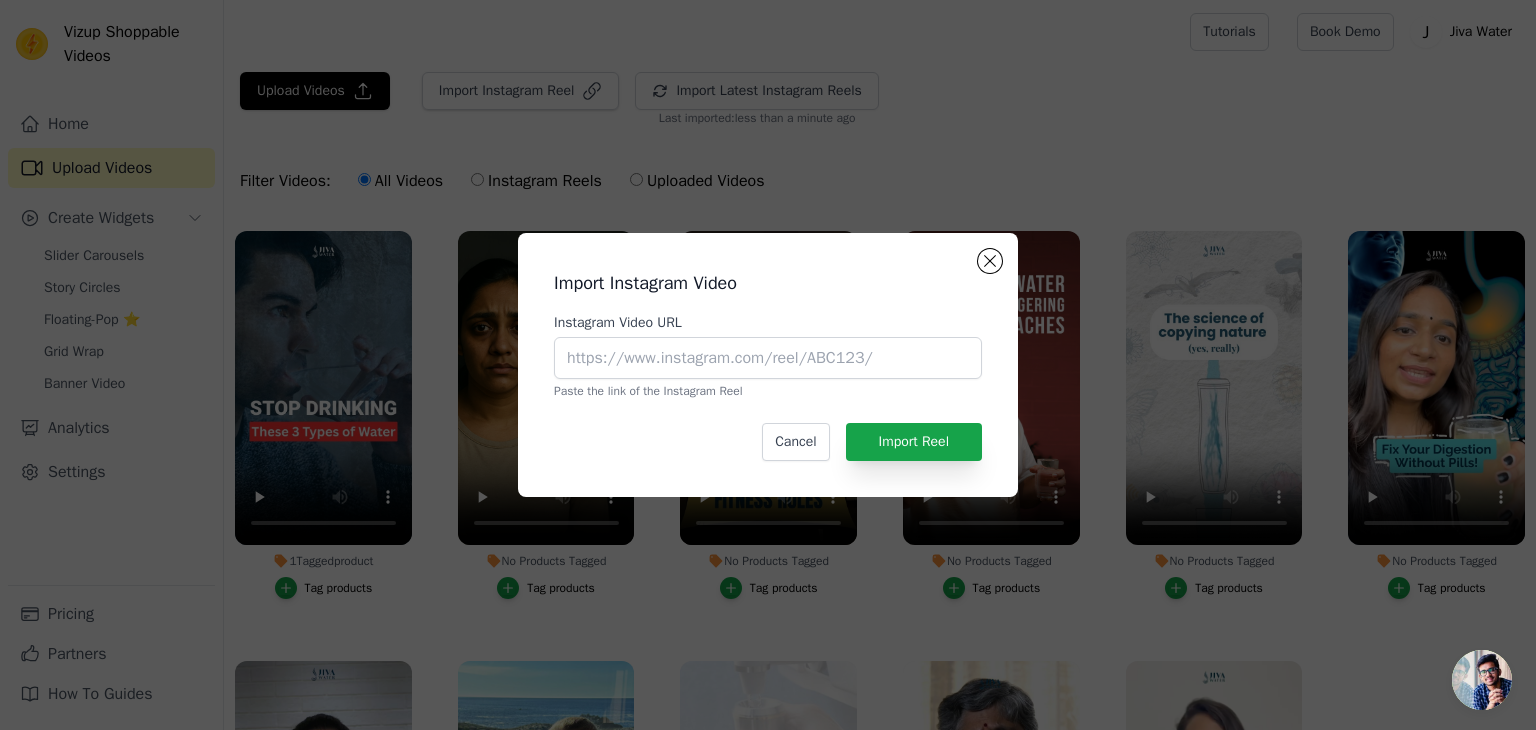 click on "Instagram Video URL" at bounding box center (768, 323) 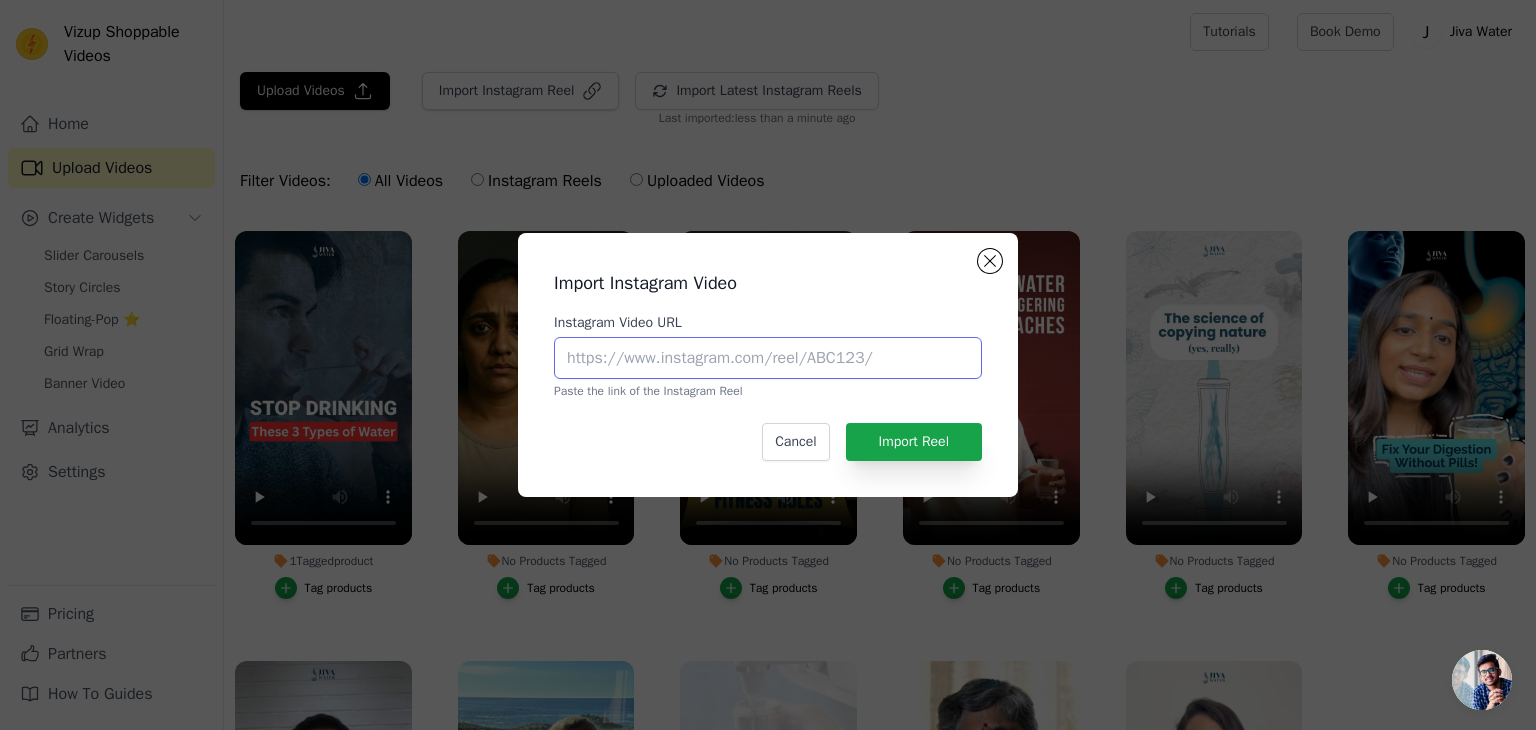 click on "Instagram Video URL" at bounding box center [768, 358] 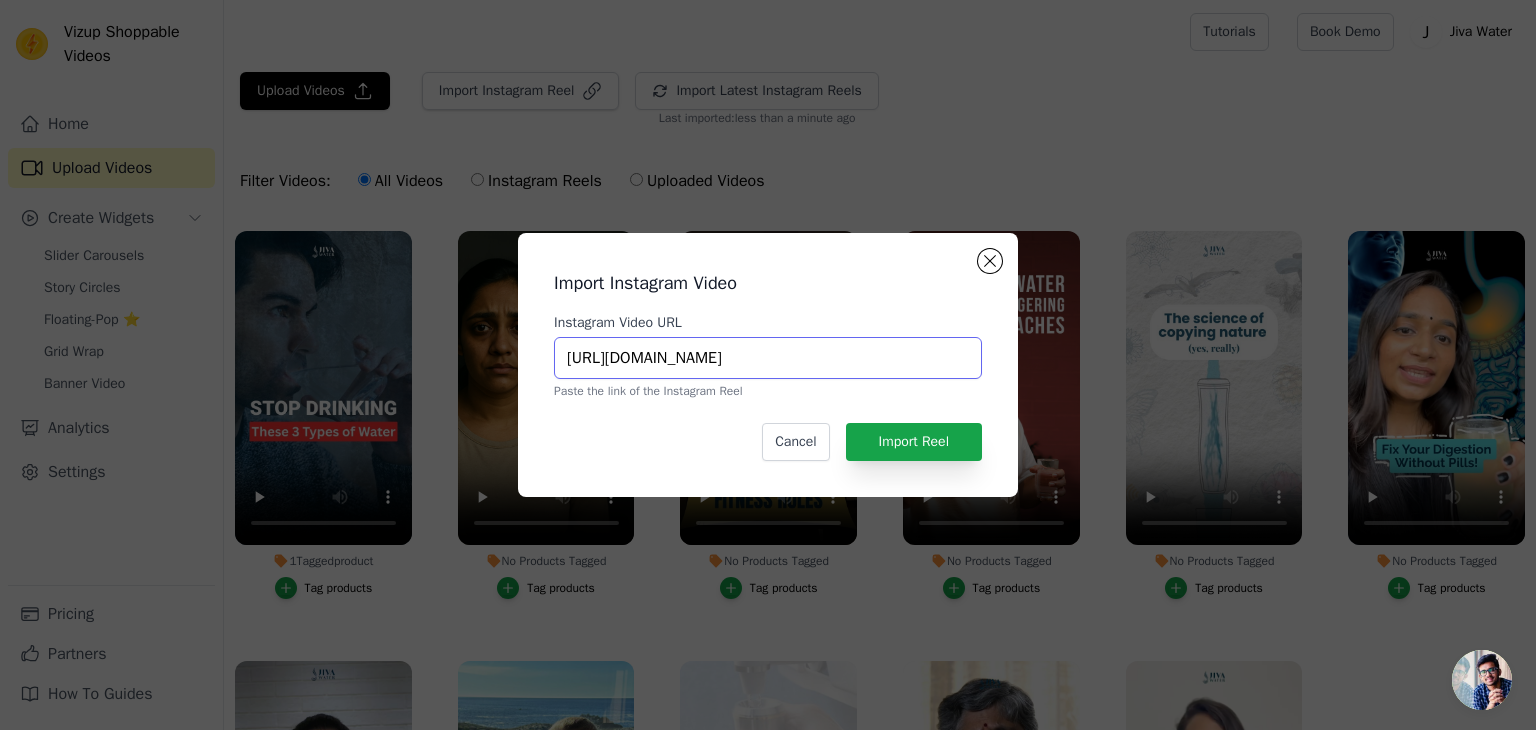 scroll, scrollTop: 0, scrollLeft: 126, axis: horizontal 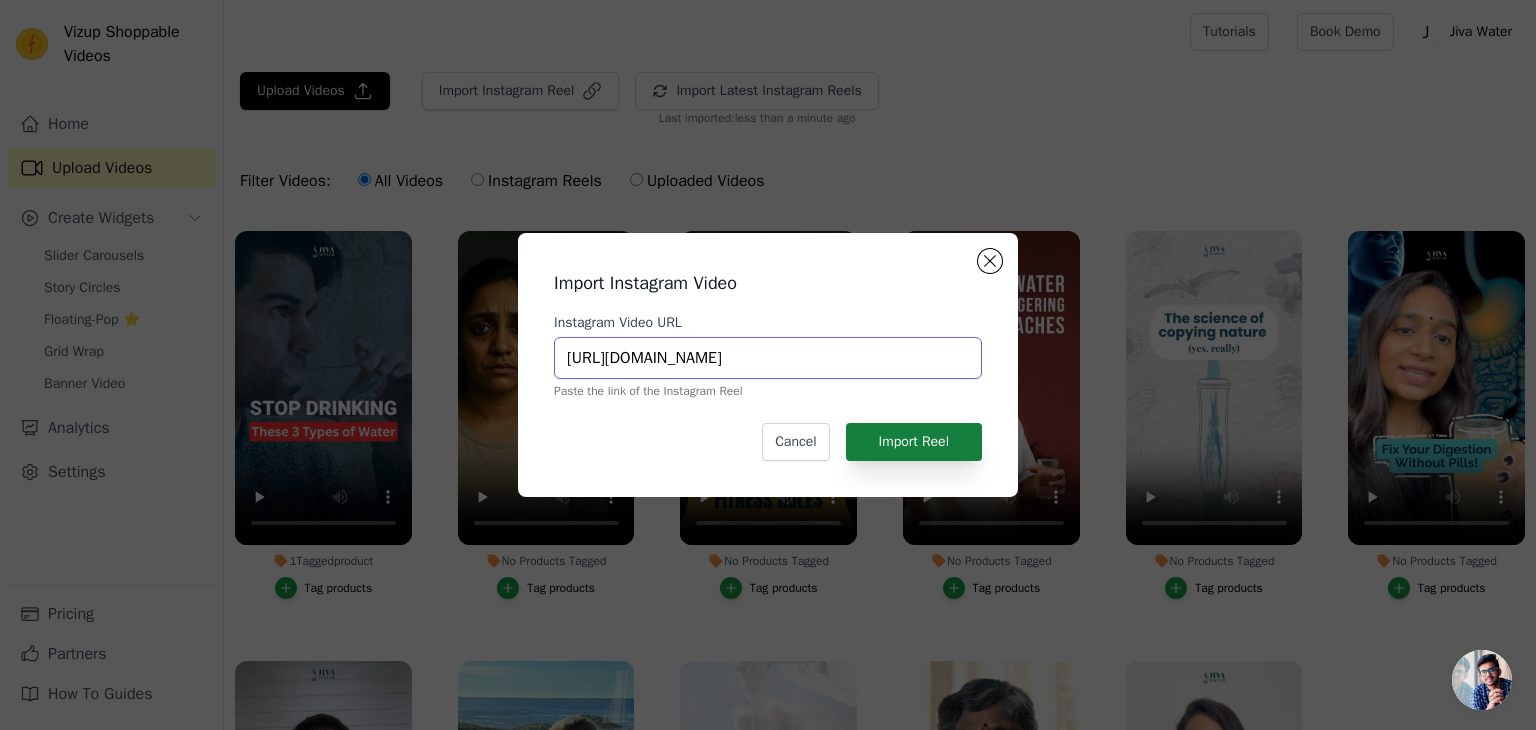 type on "[URL][DOMAIN_NAME]" 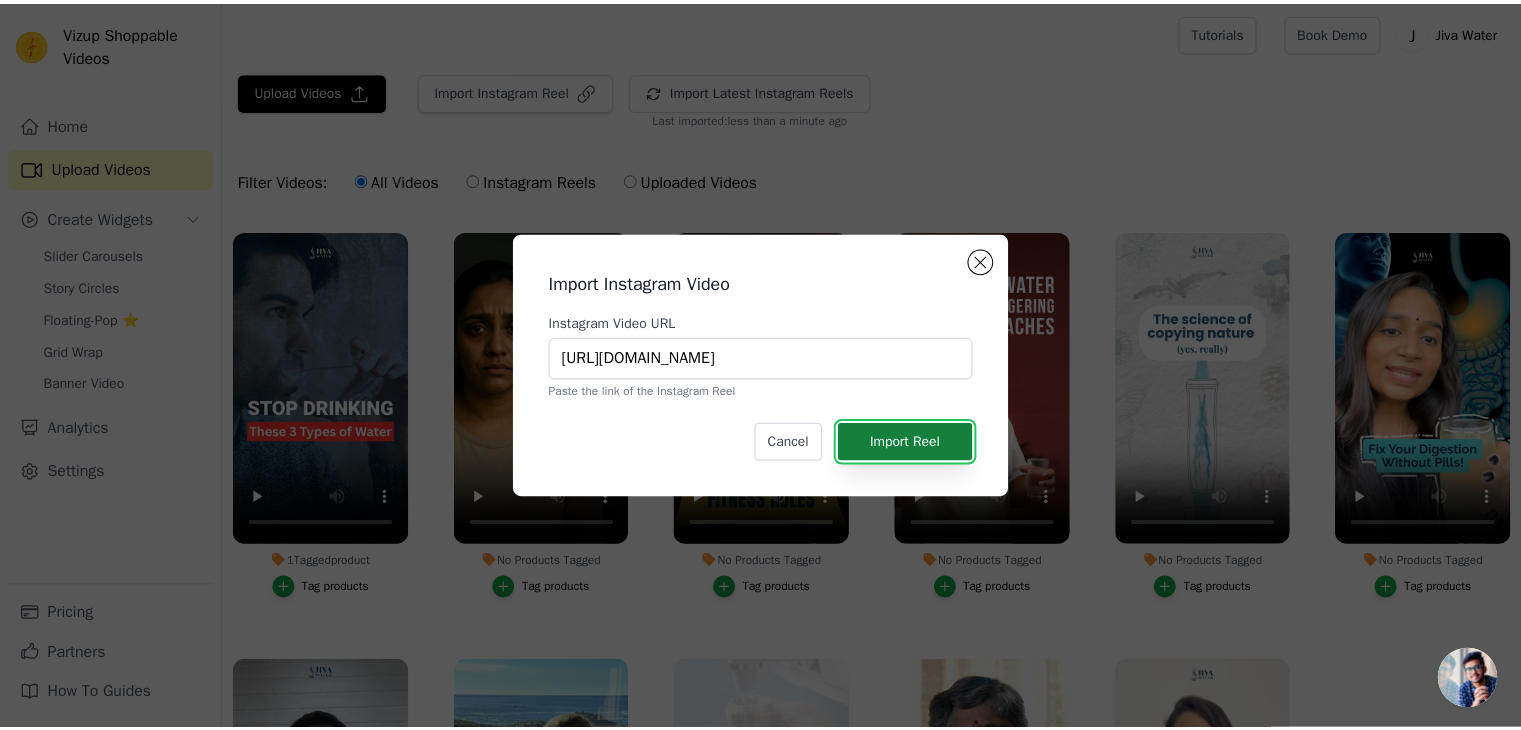 scroll, scrollTop: 0, scrollLeft: 0, axis: both 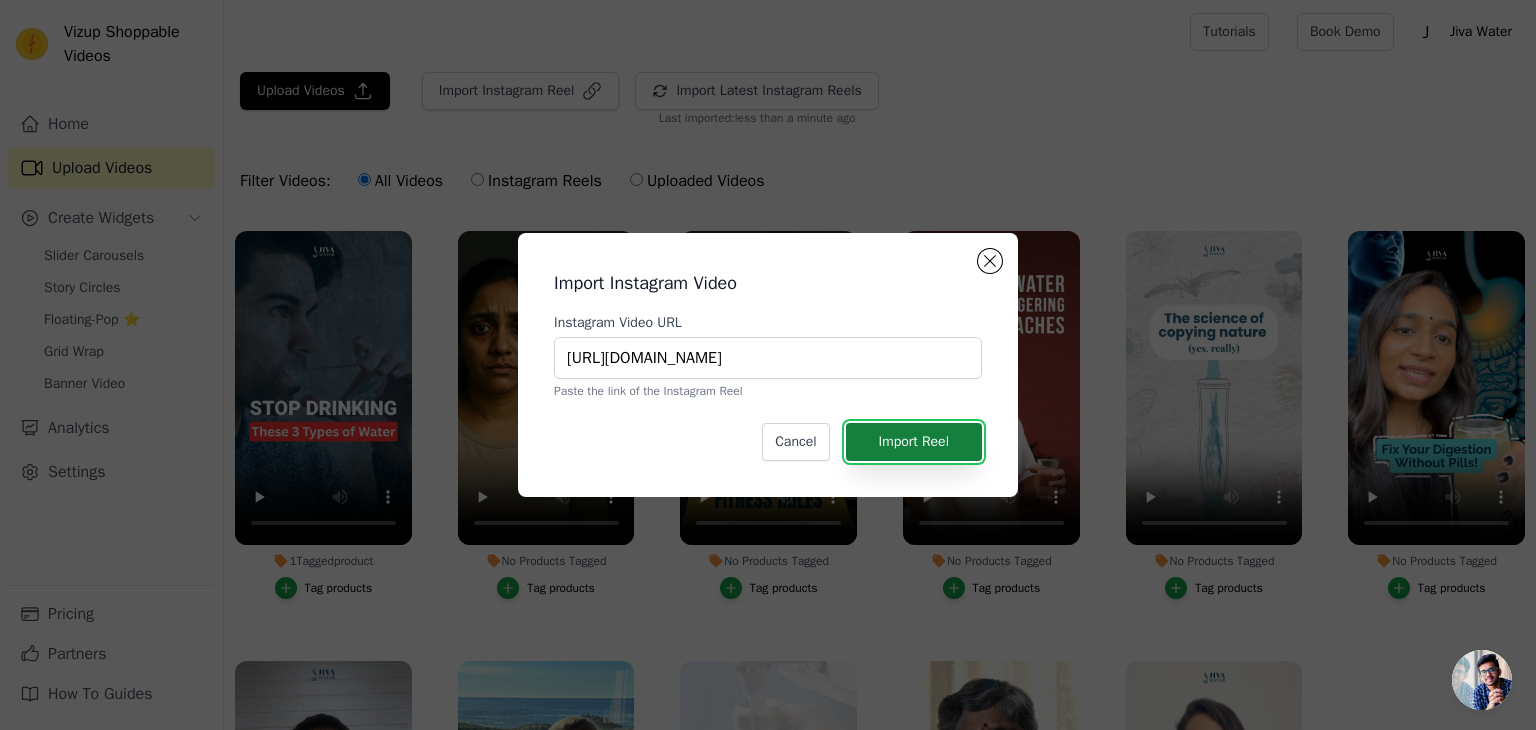 click on "Import Reel" at bounding box center [914, 442] 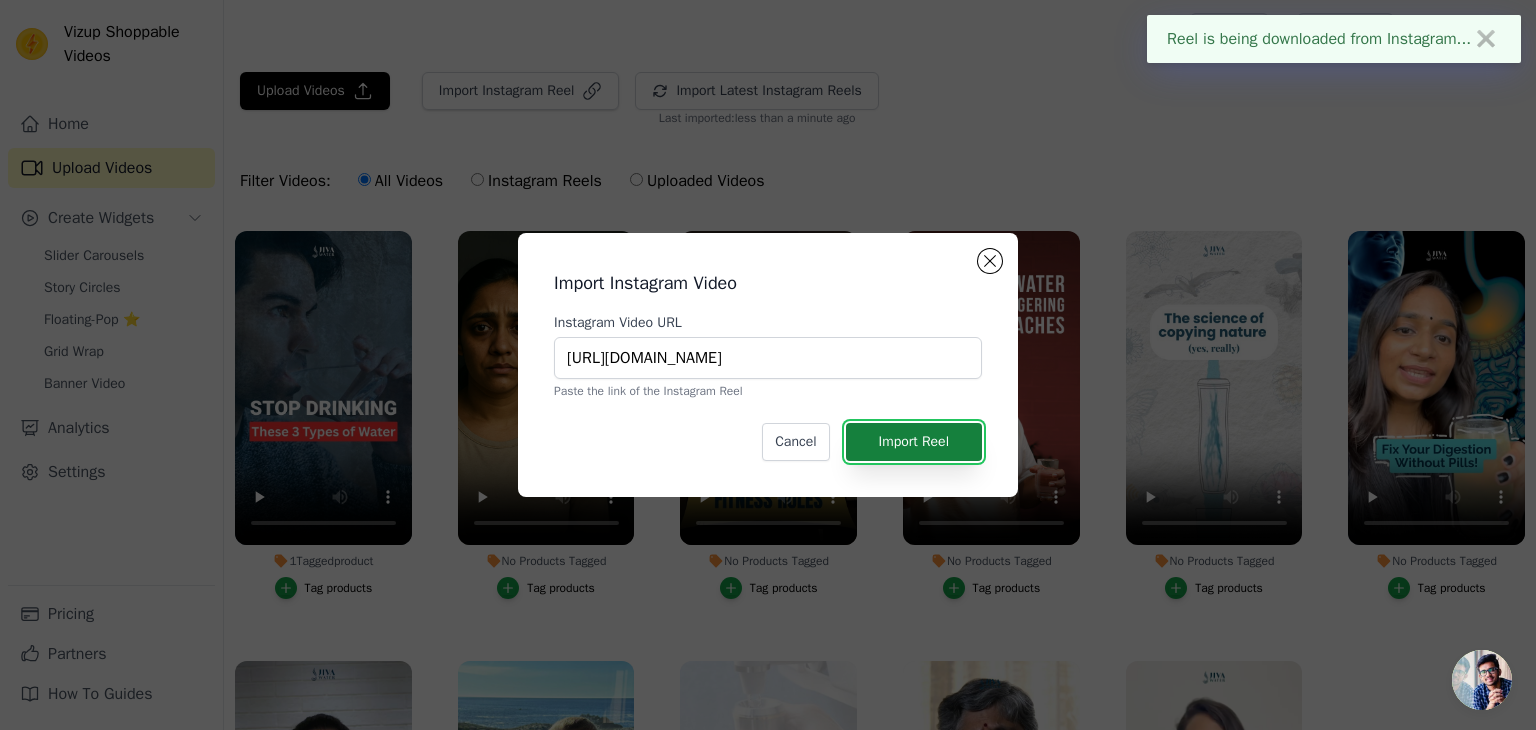 click on "Import Reel" at bounding box center (914, 442) 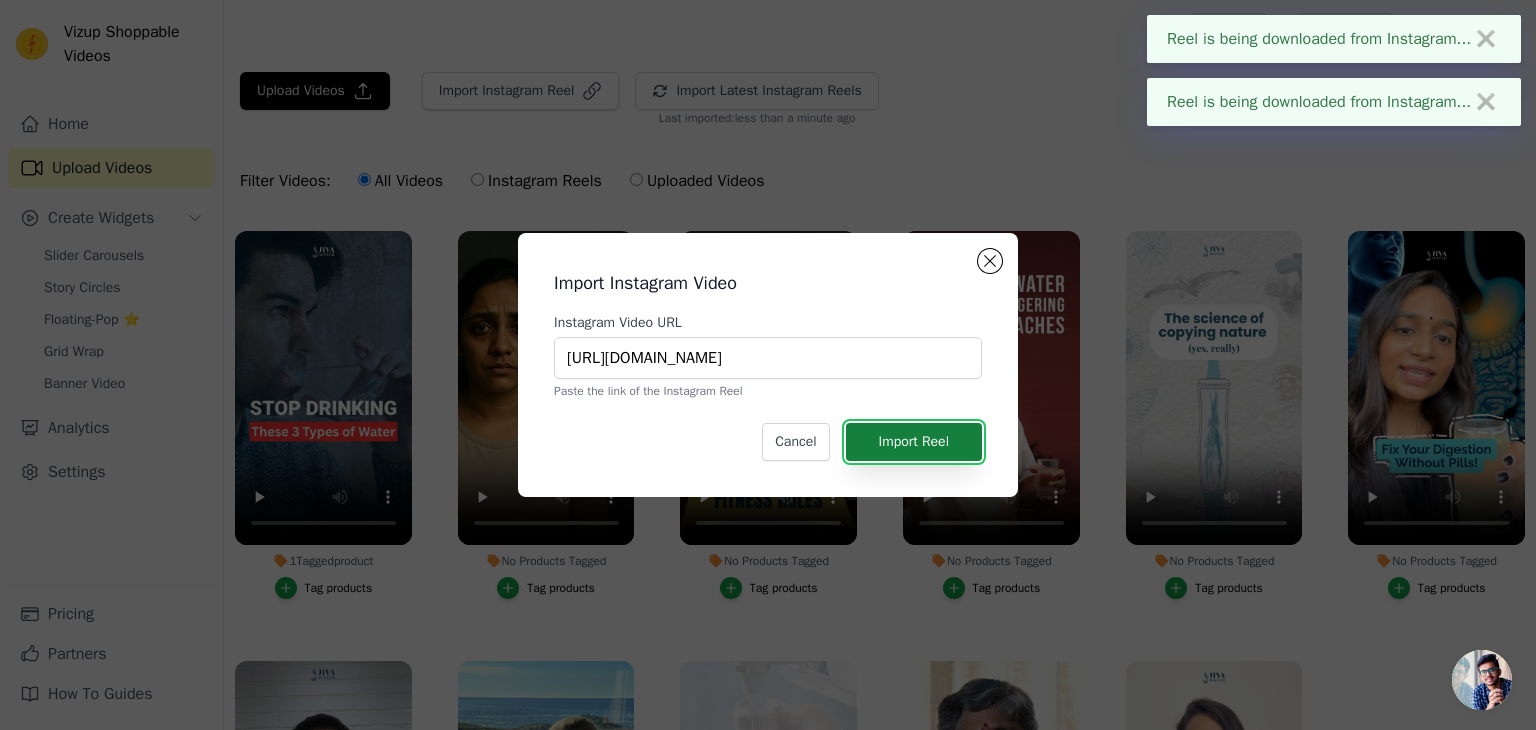 click on "Import Reel" at bounding box center (914, 442) 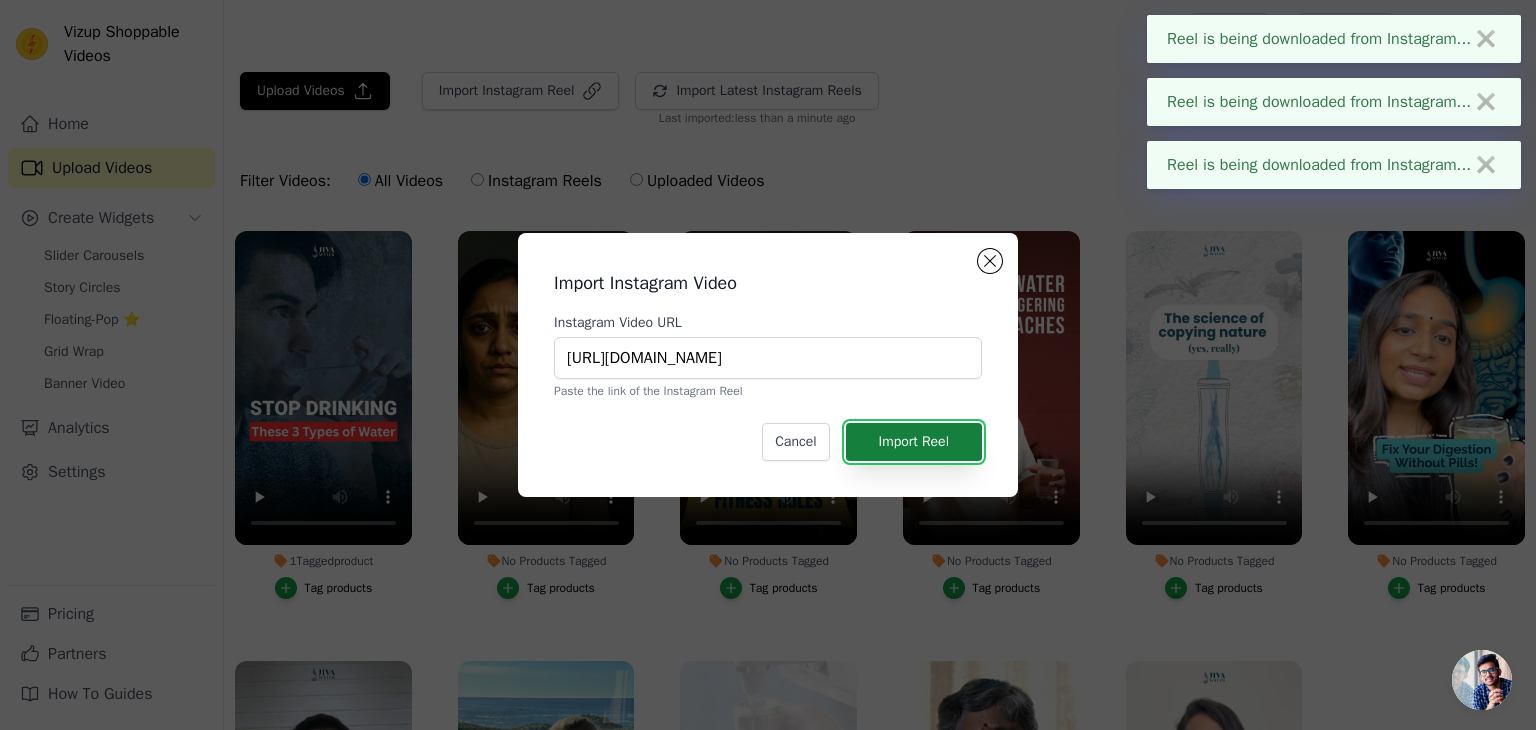 click on "Import Reel" at bounding box center (914, 442) 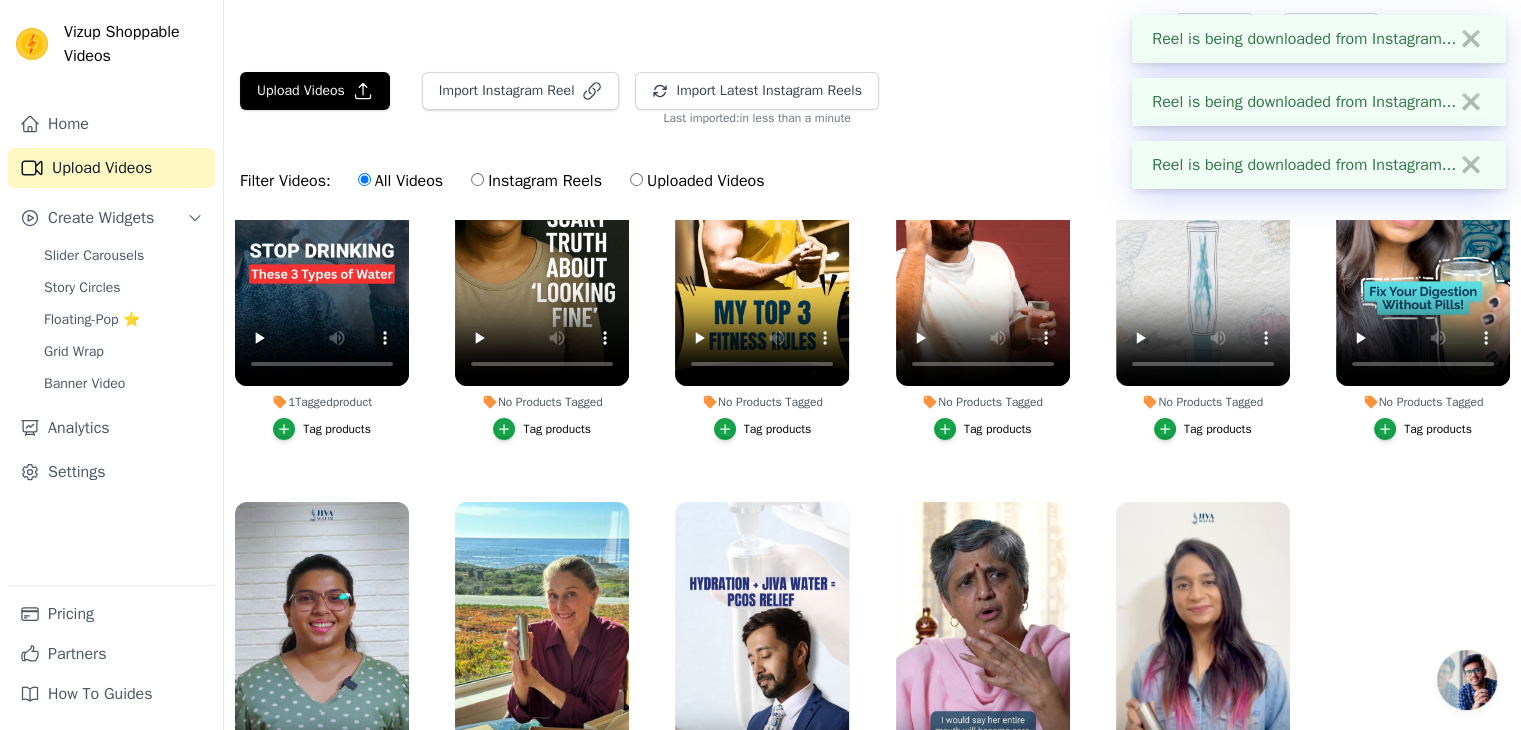 scroll, scrollTop: 190, scrollLeft: 0, axis: vertical 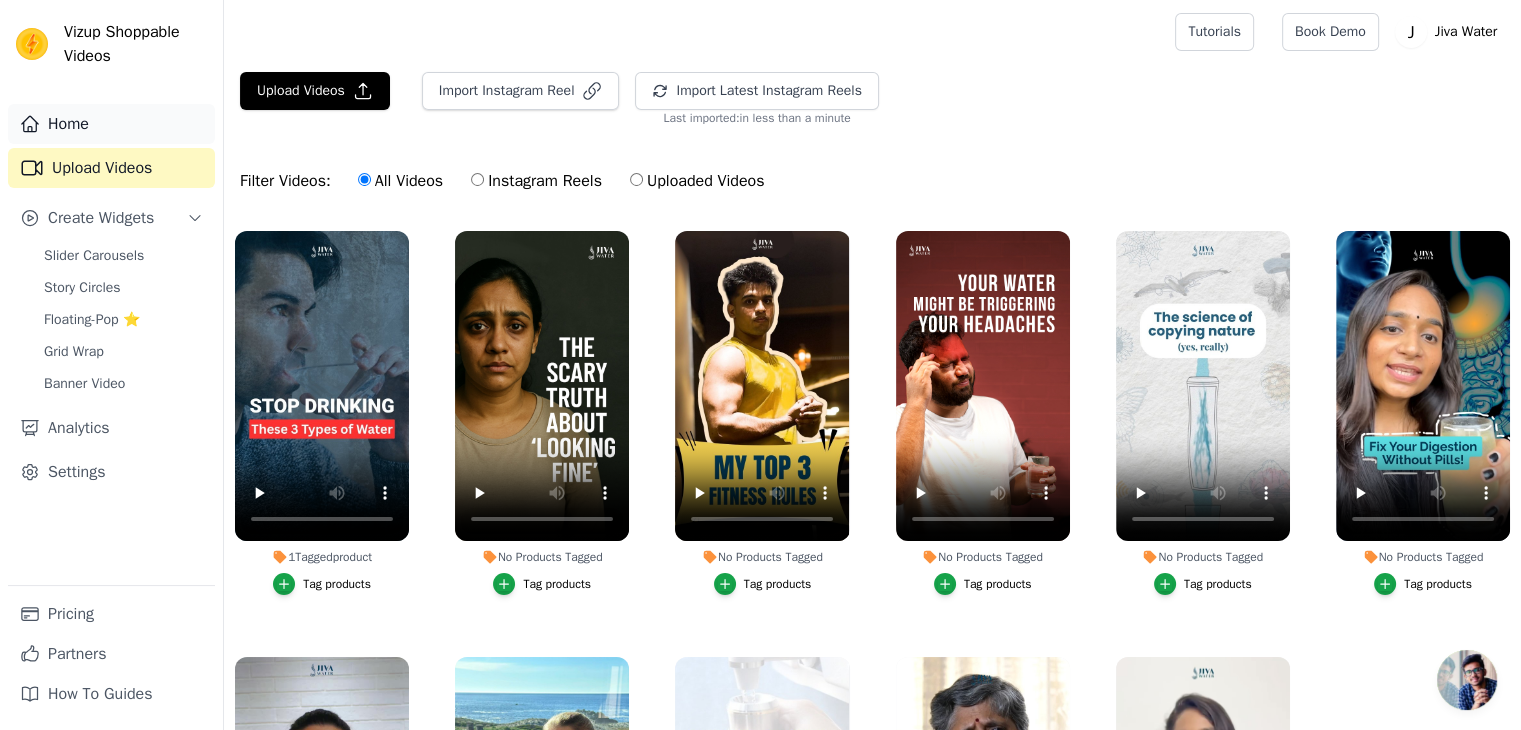 click on "Home" at bounding box center (111, 124) 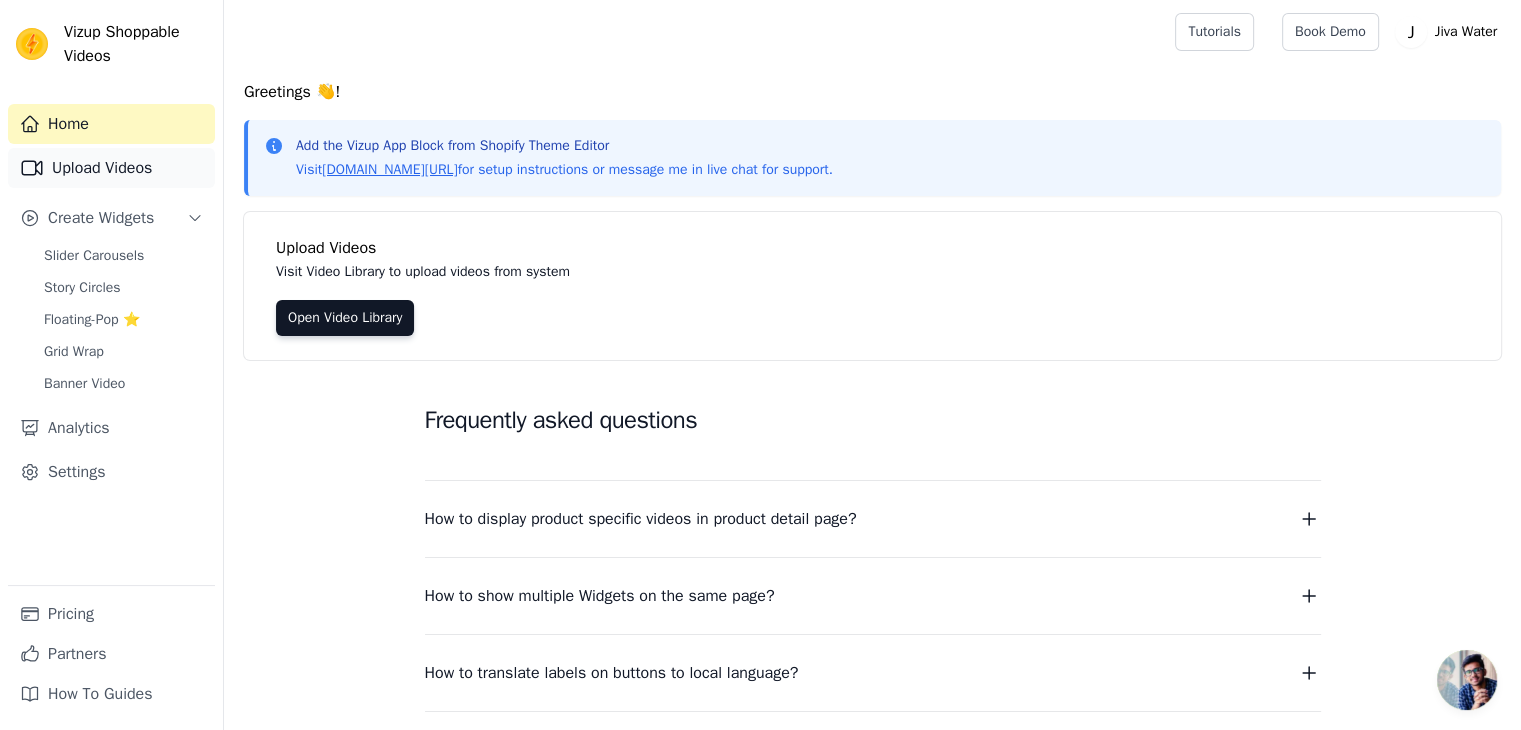 click on "Upload Videos" at bounding box center [111, 168] 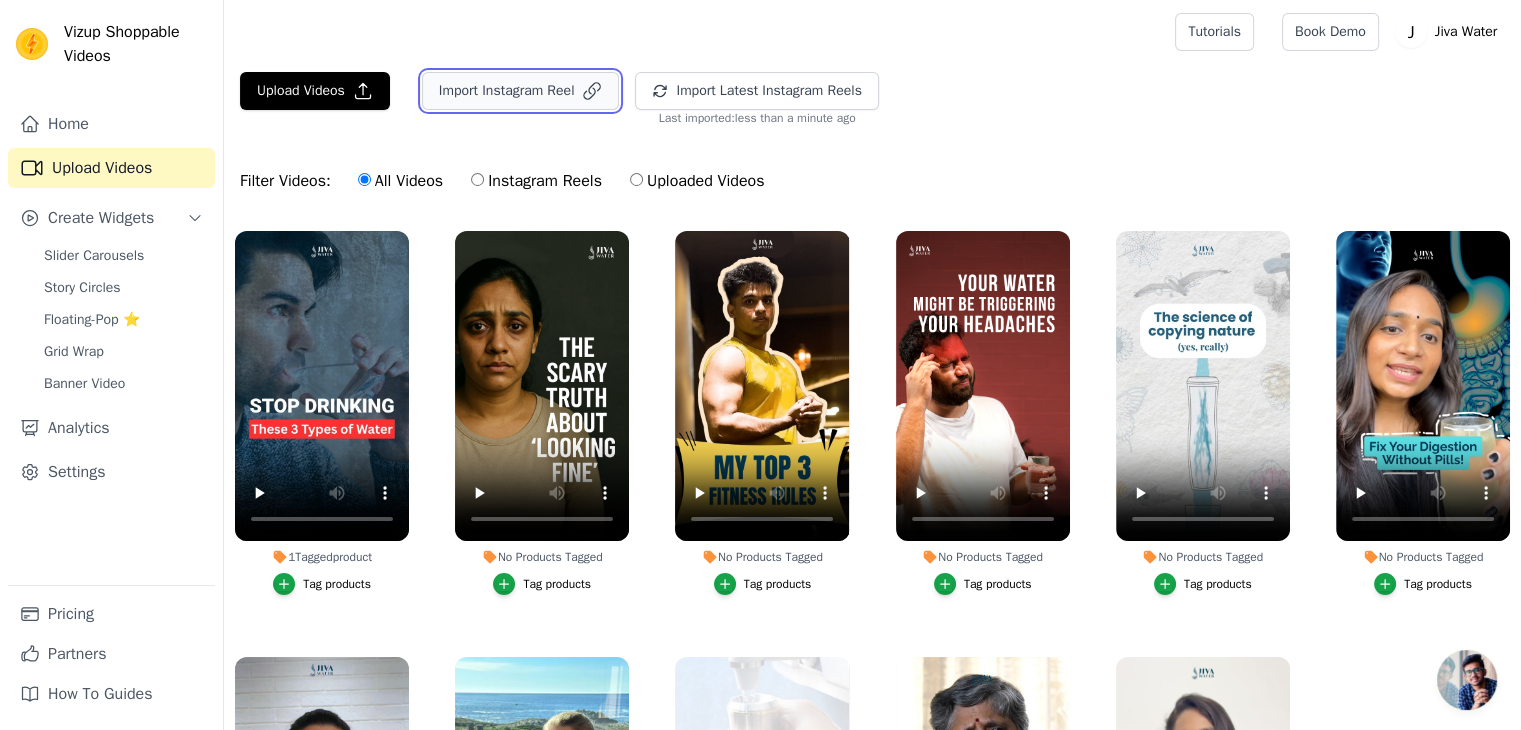 click on "Import Instagram Reel" at bounding box center [521, 91] 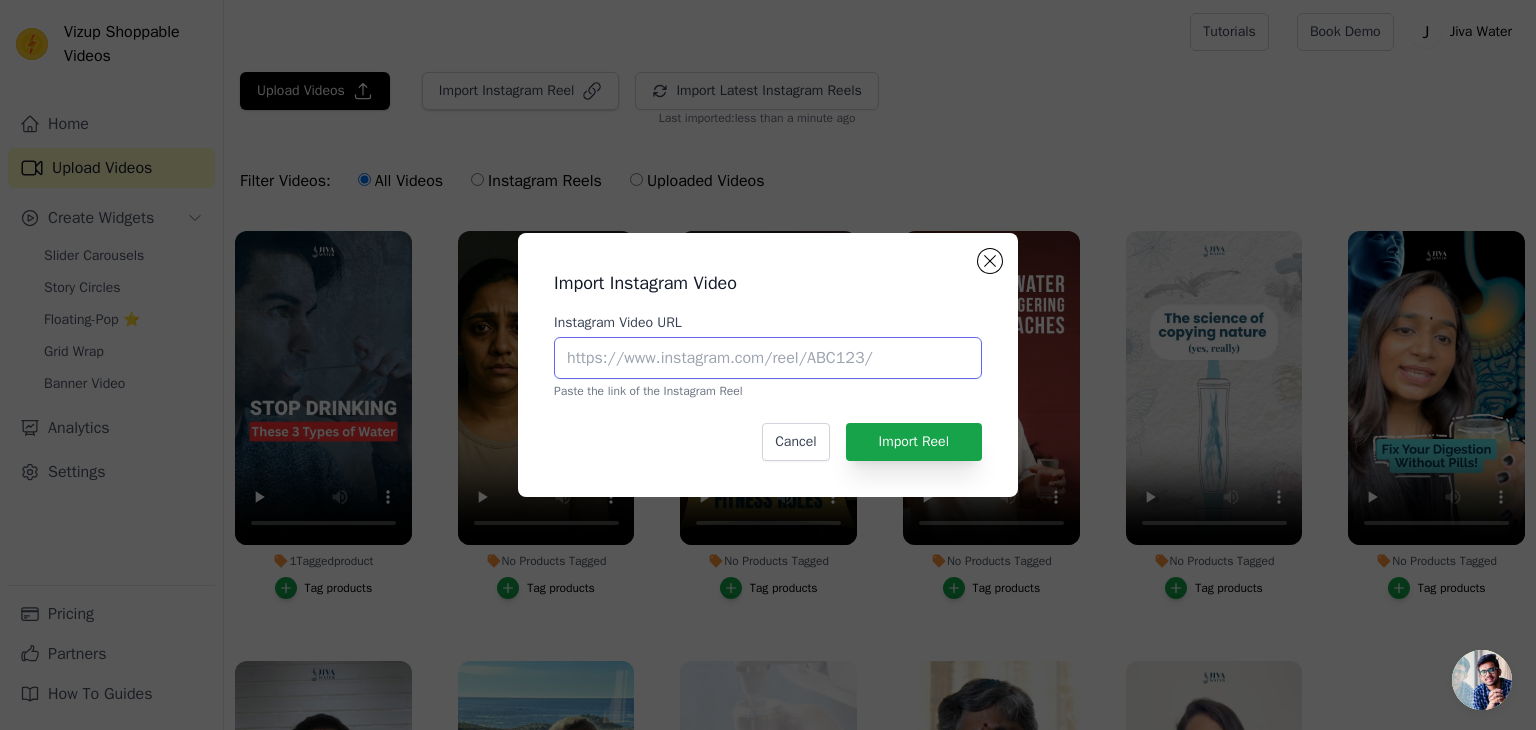 click on "Instagram Video URL" at bounding box center (768, 358) 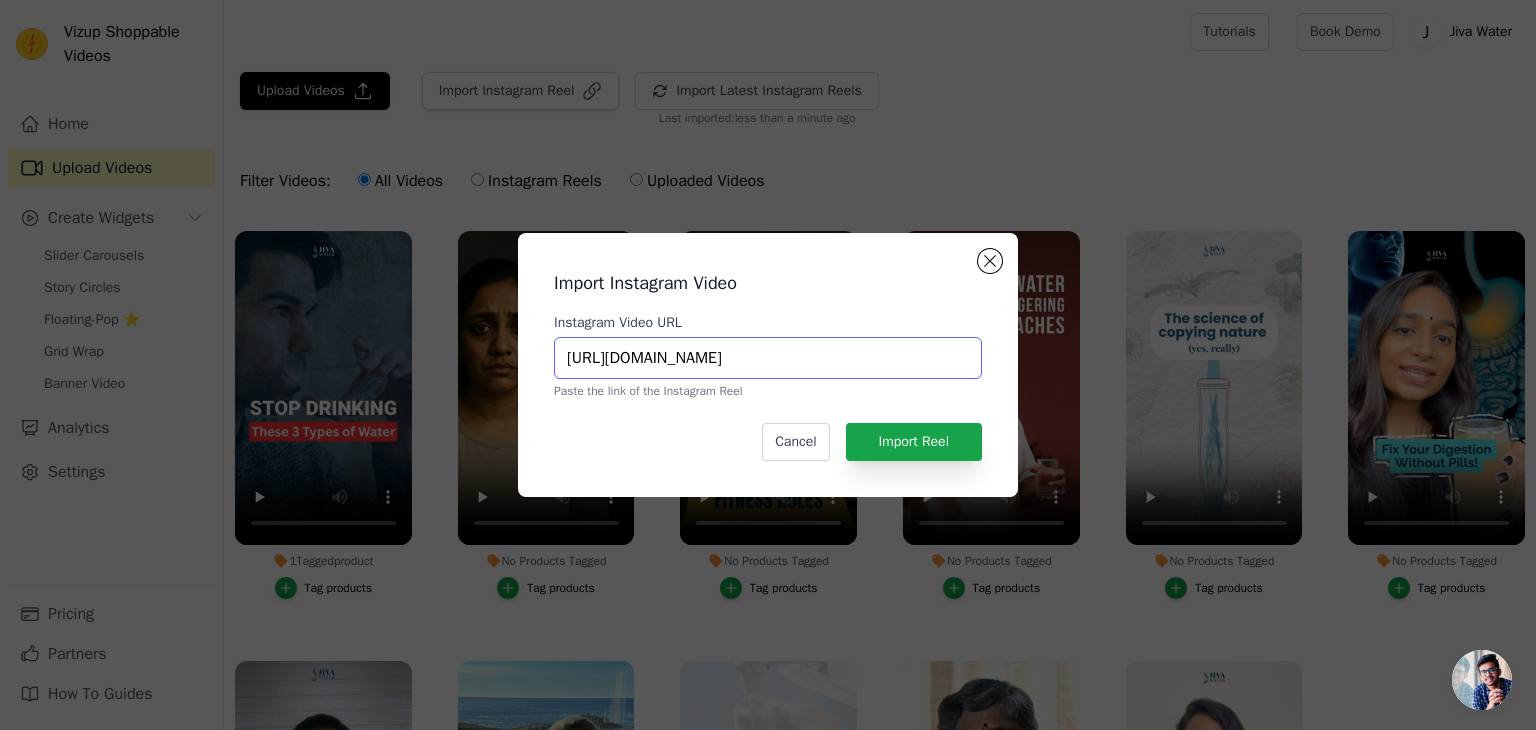 scroll, scrollTop: 0, scrollLeft: 126, axis: horizontal 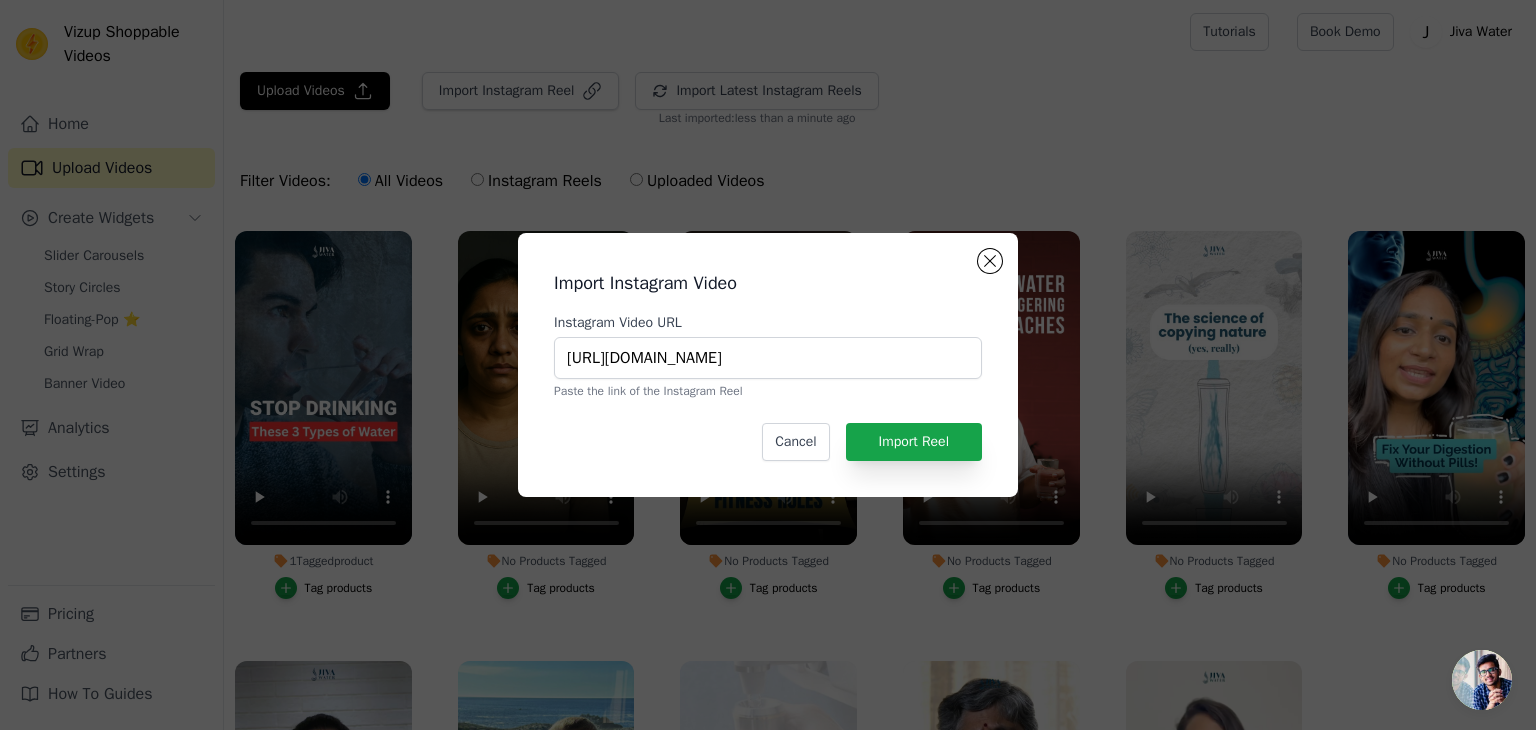 click on "Import Instagram Video   Instagram Video URL   [URL][DOMAIN_NAME]     Paste the link of the Instagram Reel   Cancel   Import Reel" at bounding box center (768, 365) 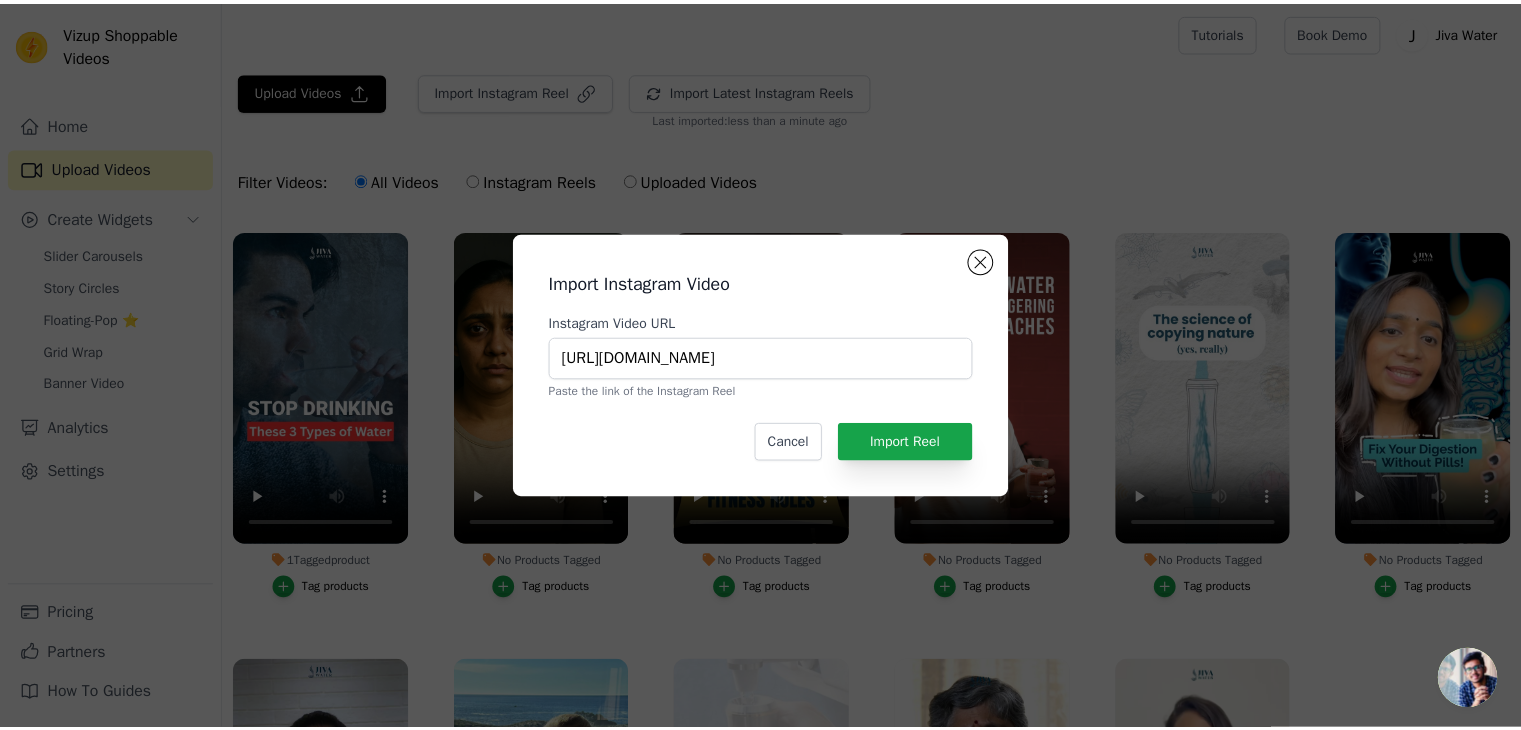 scroll, scrollTop: 0, scrollLeft: 0, axis: both 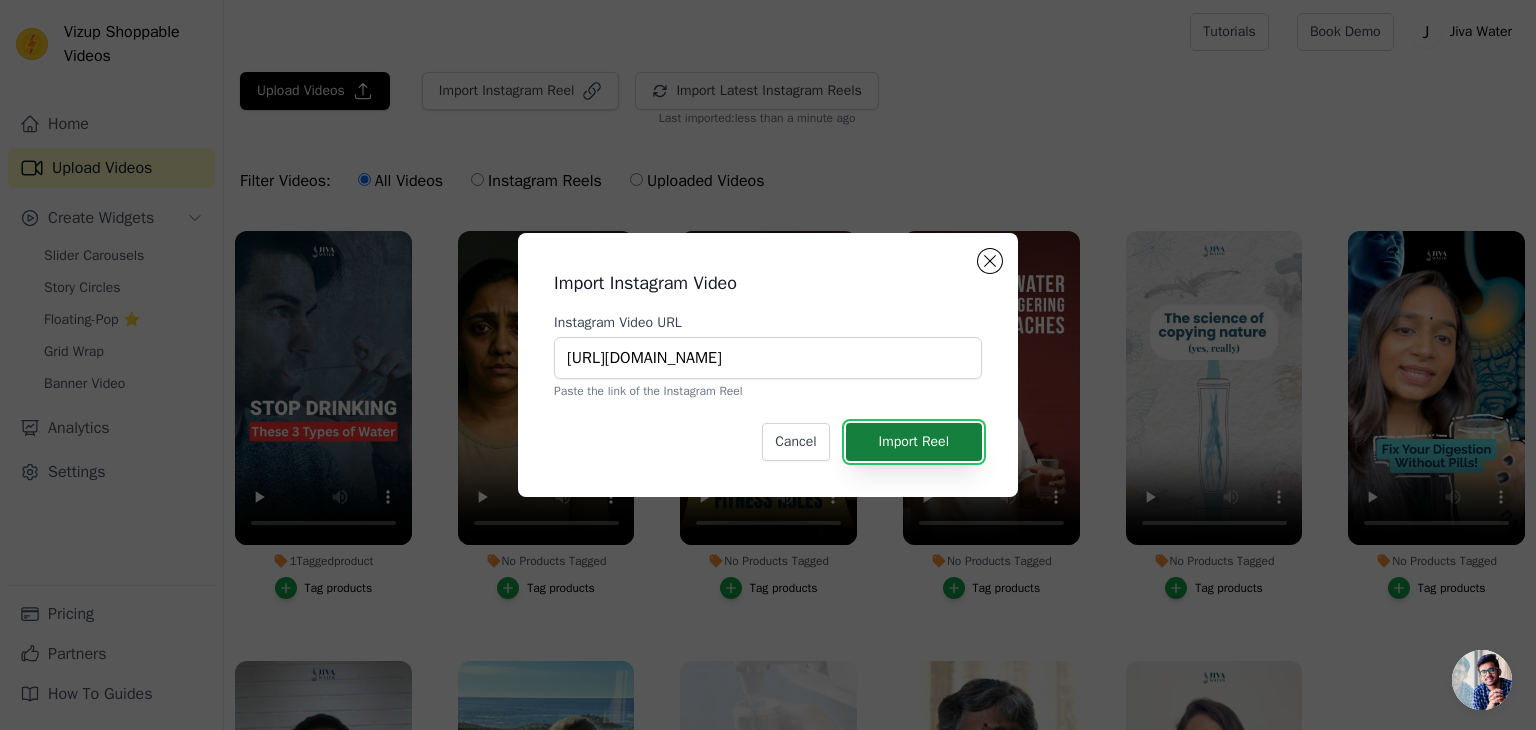 click on "Import Reel" at bounding box center (914, 442) 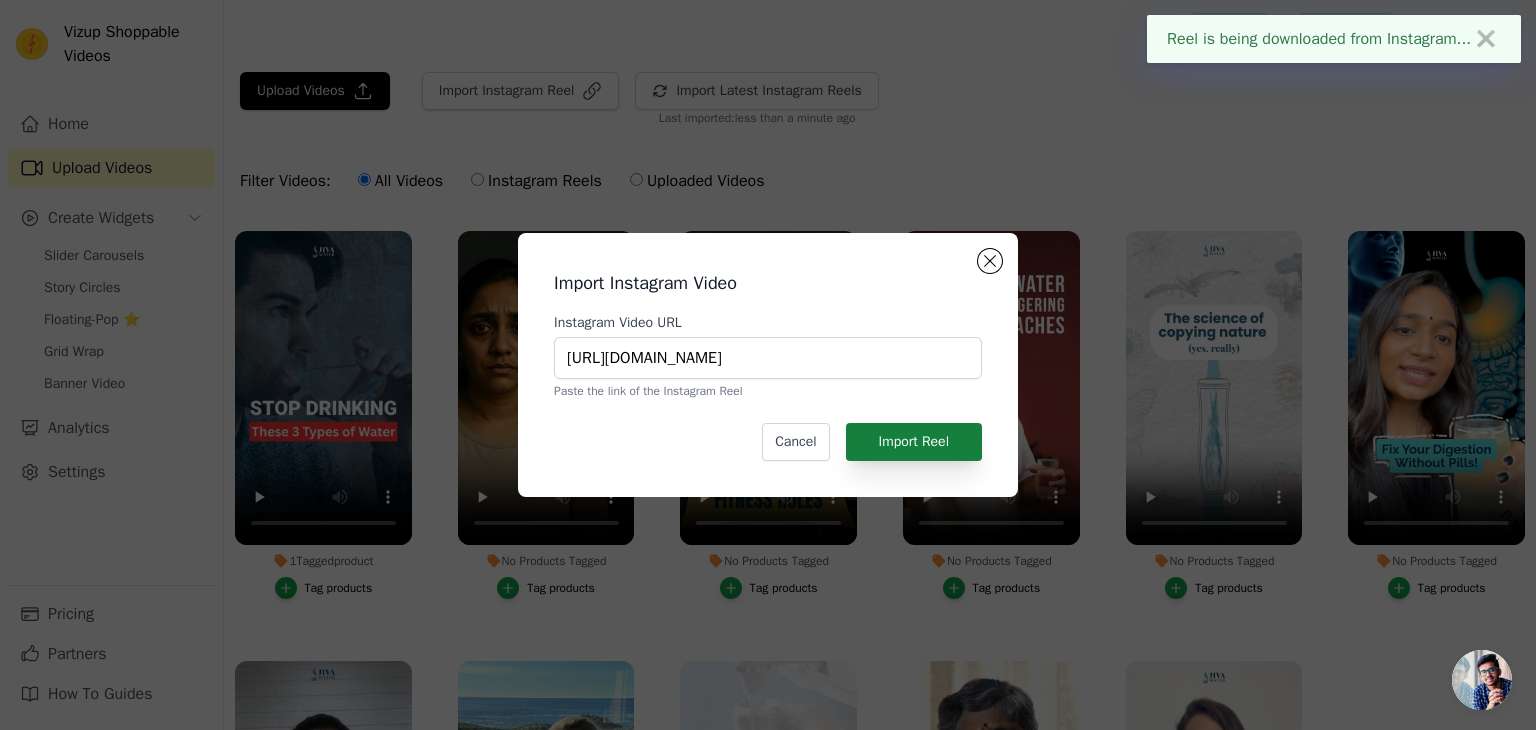 click on "Upload Videos
Import Instagram Video   Instagram Video URL   [URL][DOMAIN_NAME]     Paste the link of the Instagram Reel   Cancel   Import Reel     Import Instagram Reel
Import Latest Instagram Reels     Import Latest IG Reels   Last imported:  less than a minute ago   Filter Videos:
All Videos
Instagram Reels
Uploaded Videos               1  Tagged  product       Tag products
No Products Tagged       Tag products
No Products Tagged       Tag products
No Products Tagged       Tag products
No Products Tagged       Tag products
No Products Tagged       Tag products
No Products Tagged       Tag products
No Products Tagged       Tag products
No Products Tagged       Tag products" at bounding box center [880, 479] 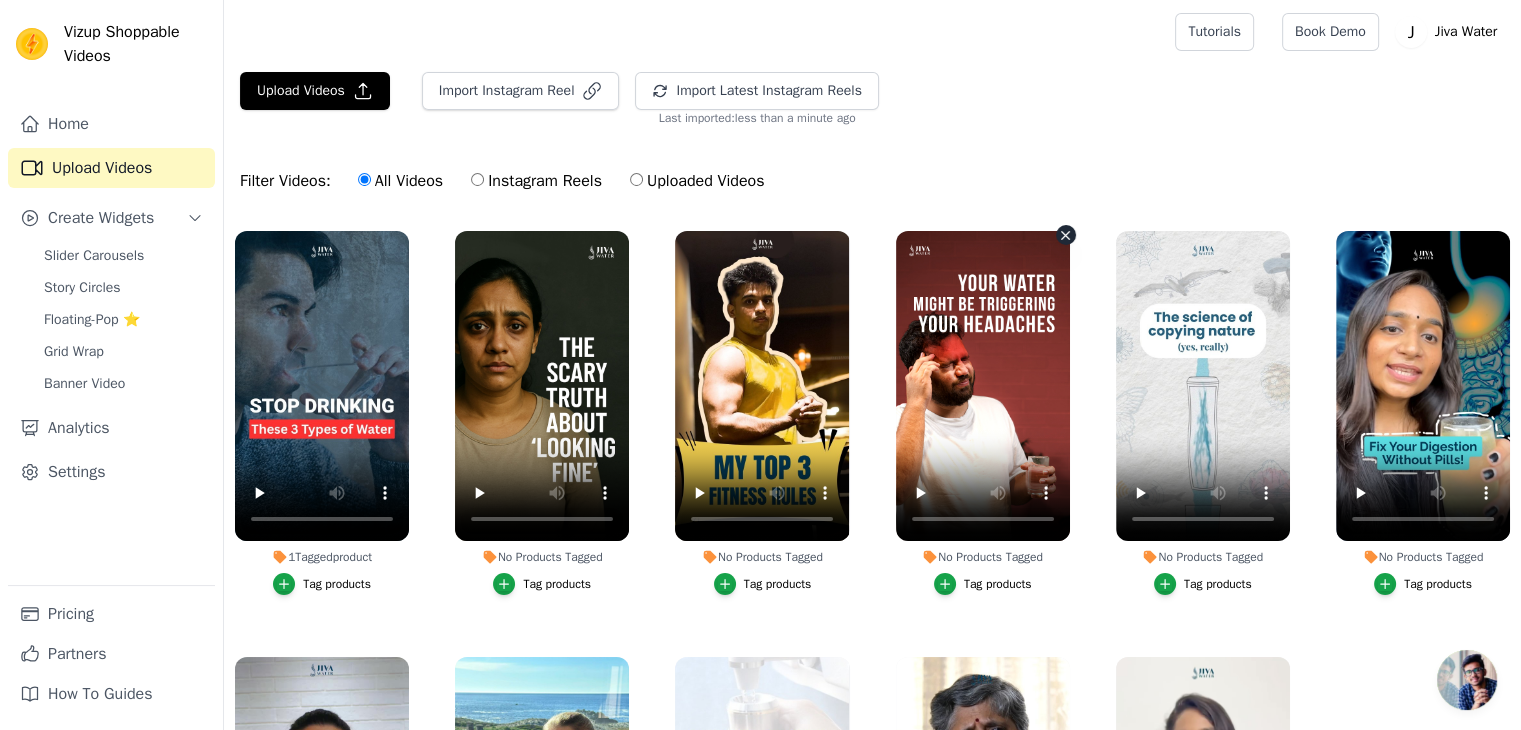 scroll, scrollTop: 190, scrollLeft: 0, axis: vertical 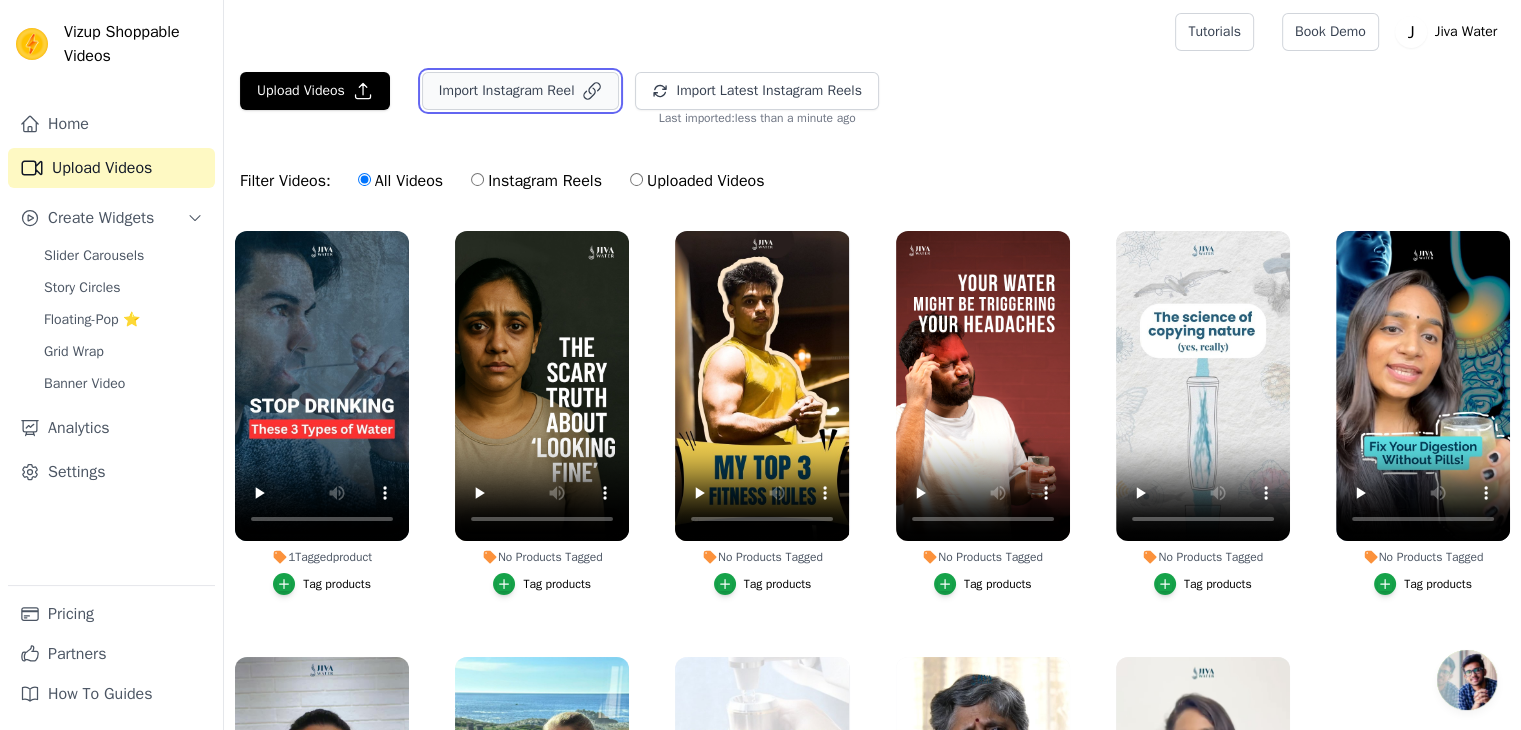 click on "Import Instagram Reel" at bounding box center (521, 91) 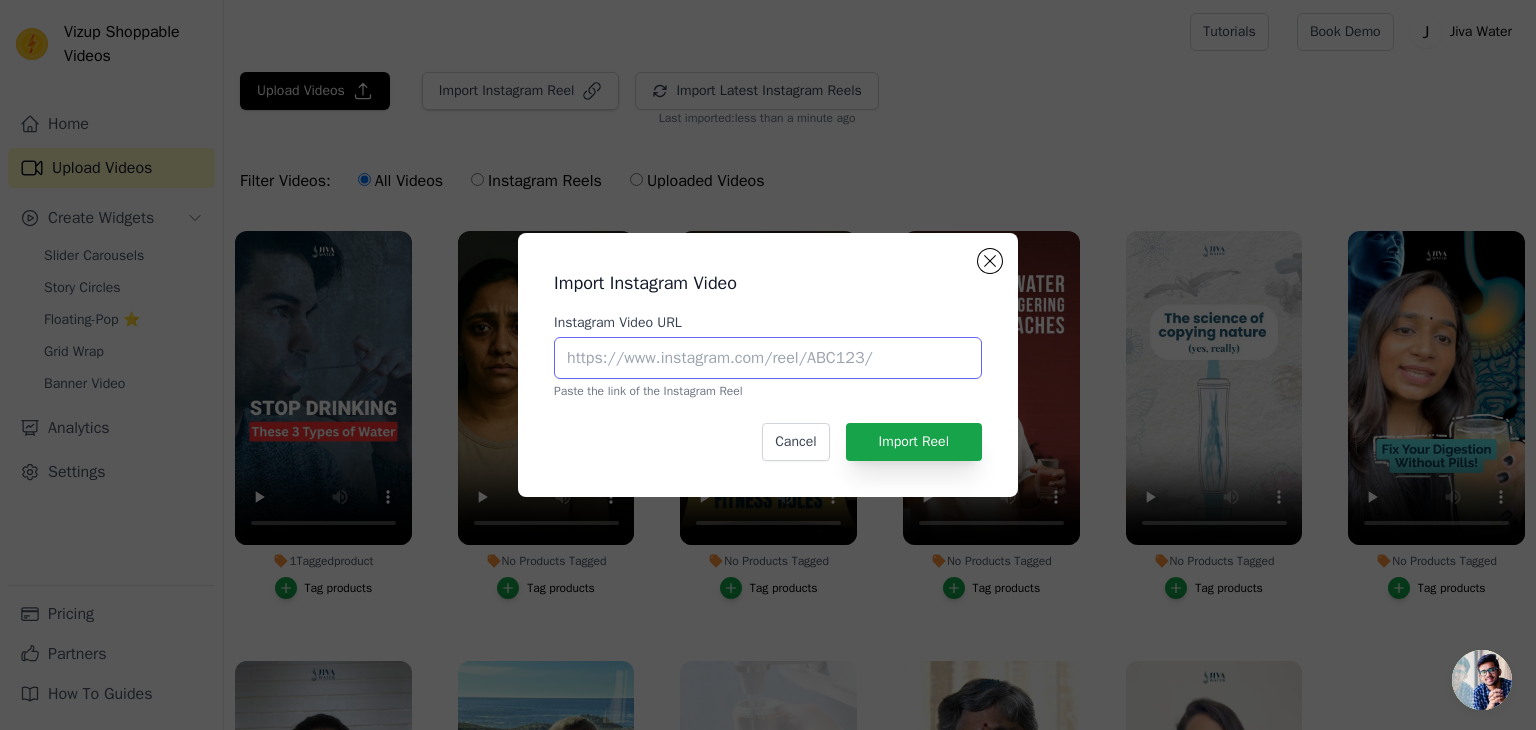 click on "Instagram Video URL" at bounding box center [768, 358] 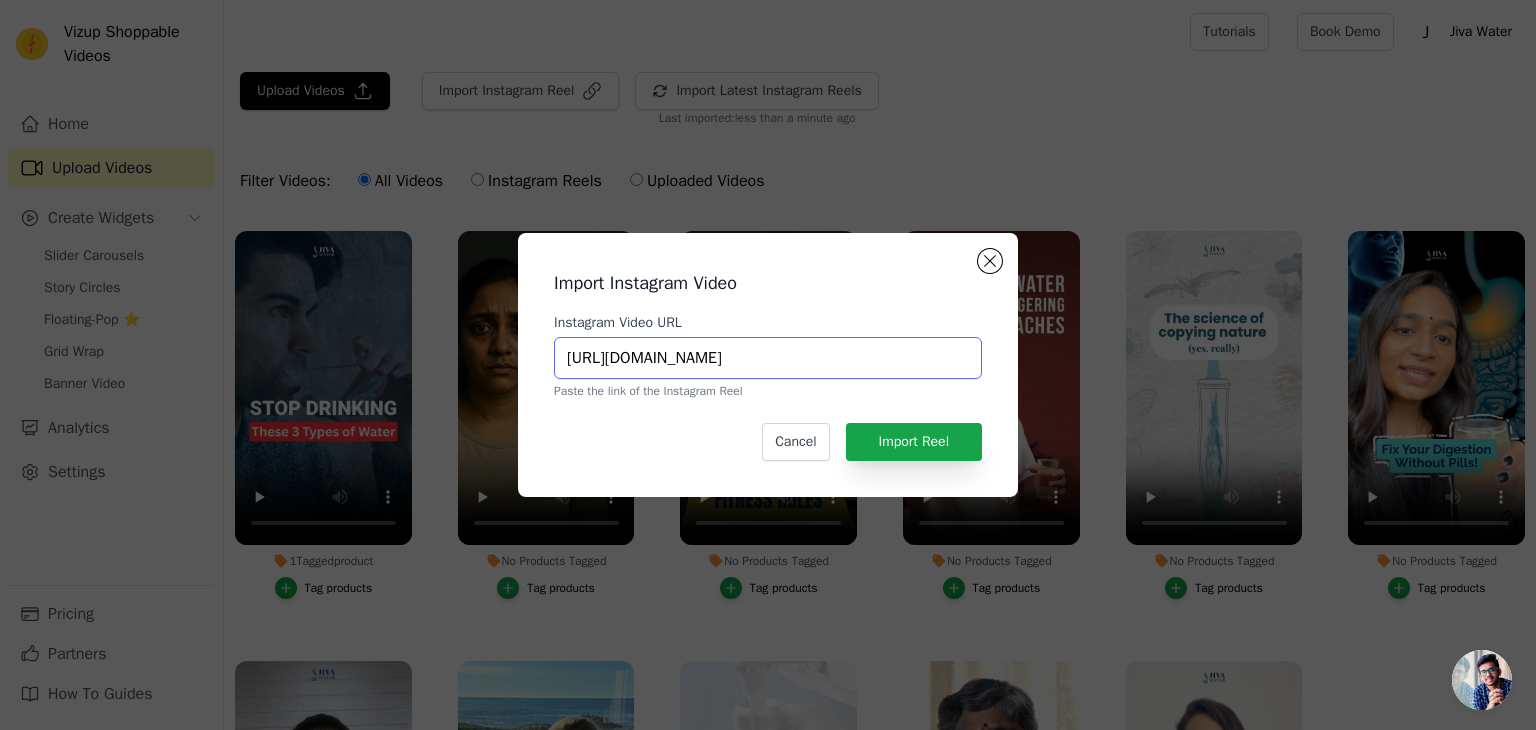 scroll, scrollTop: 0, scrollLeft: 153, axis: horizontal 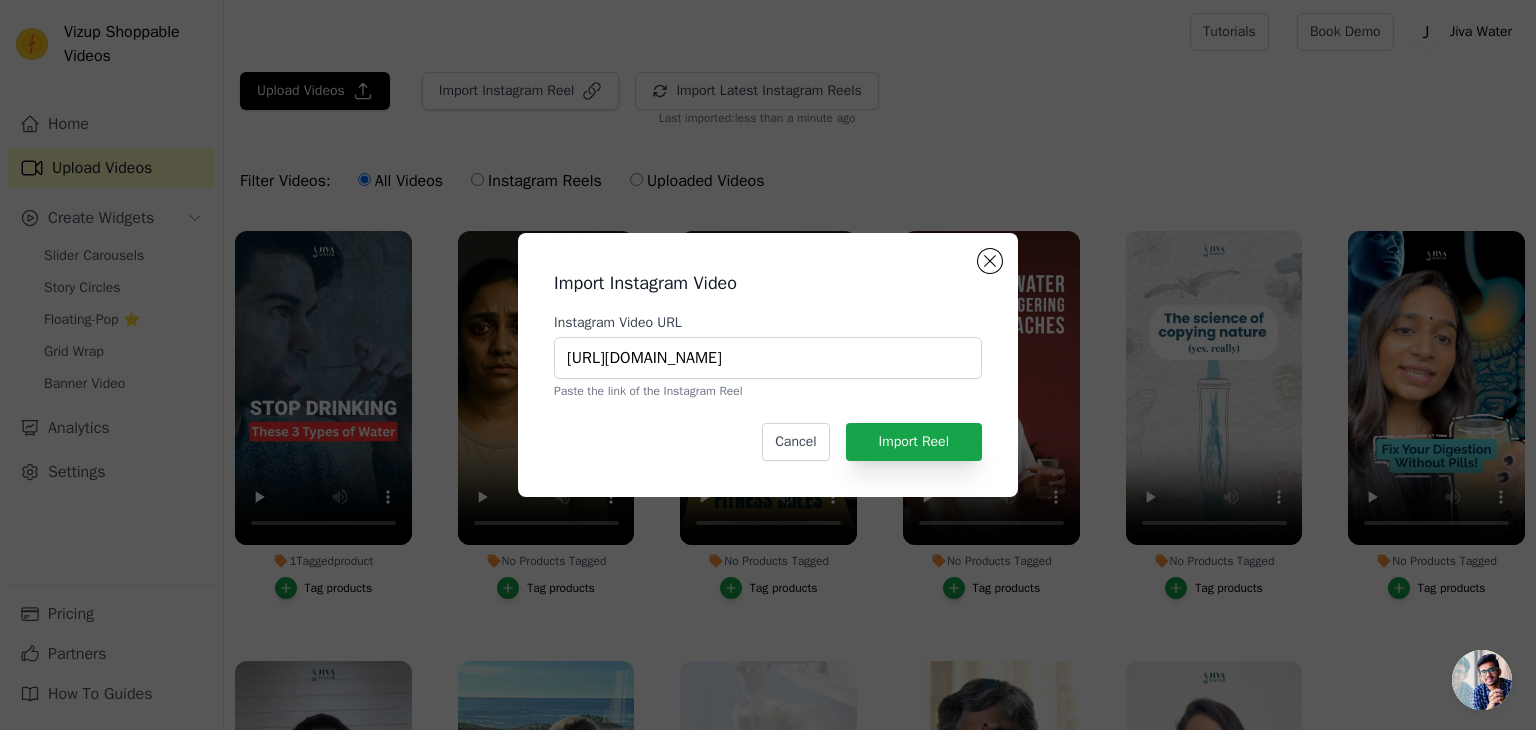 click on "Import Instagram Video   Instagram Video URL   [URL][DOMAIN_NAME]     Paste the link of the Instagram Reel   Cancel   Import Reel" at bounding box center [768, 365] 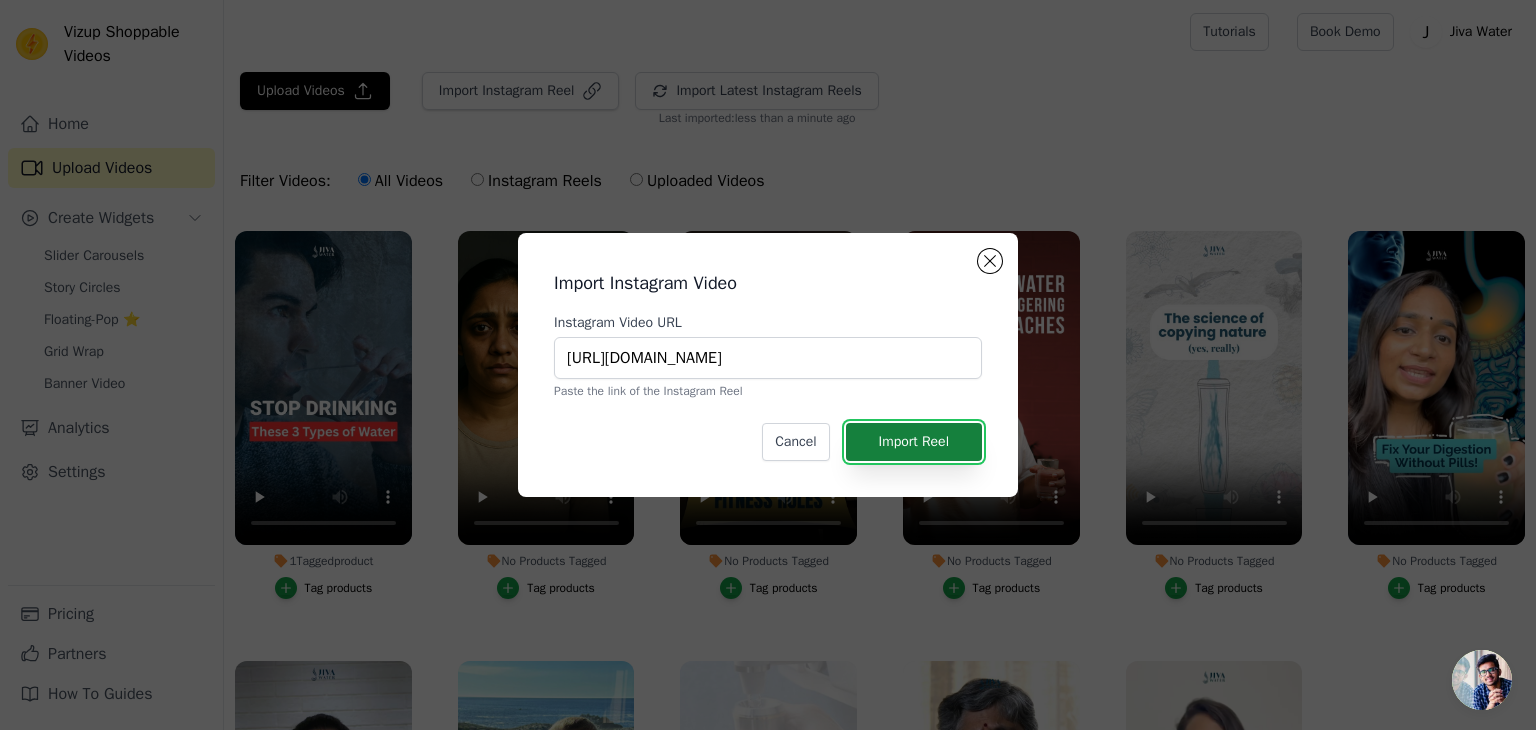 click on "Import Reel" at bounding box center [914, 442] 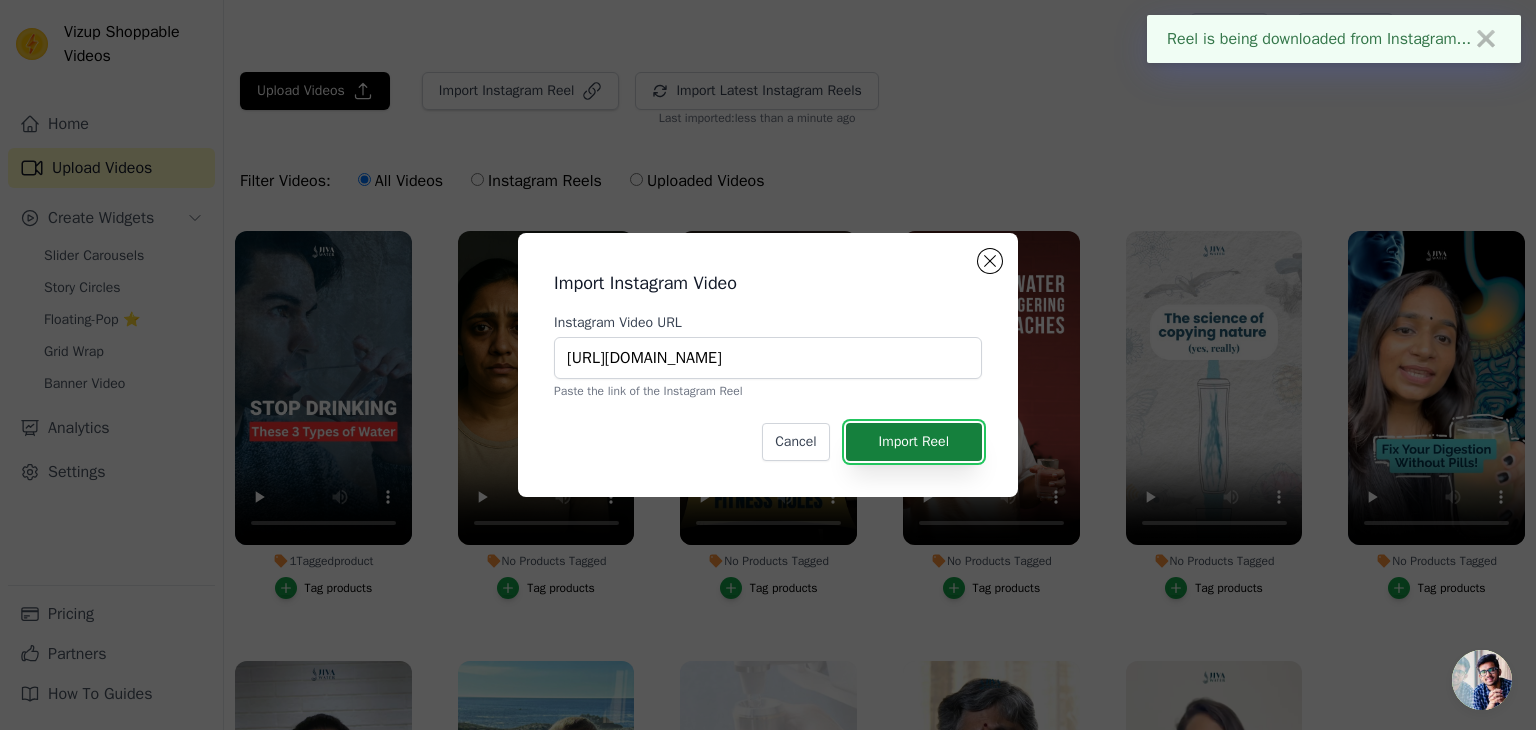 click on "Import Reel" at bounding box center (914, 442) 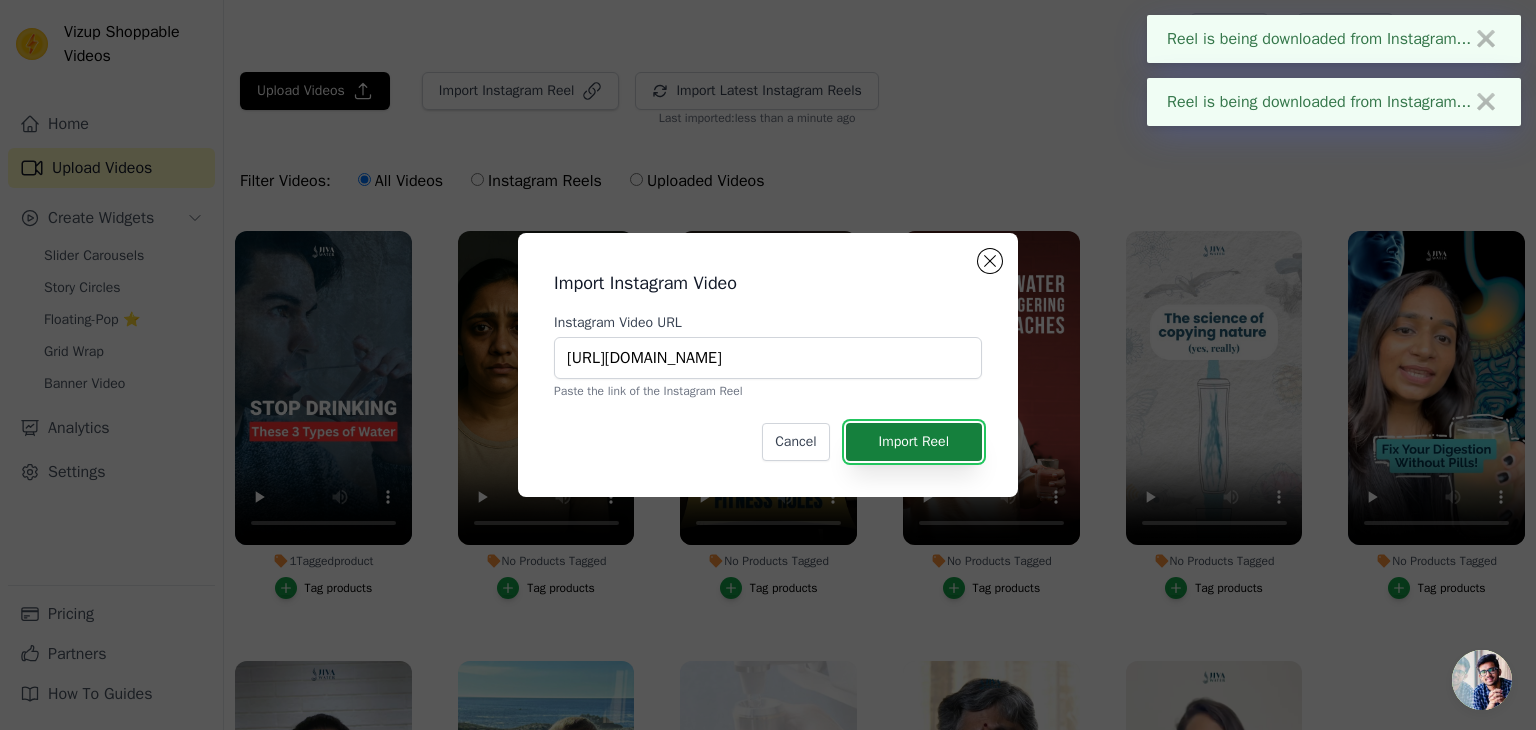 click on "Import Reel" at bounding box center (914, 442) 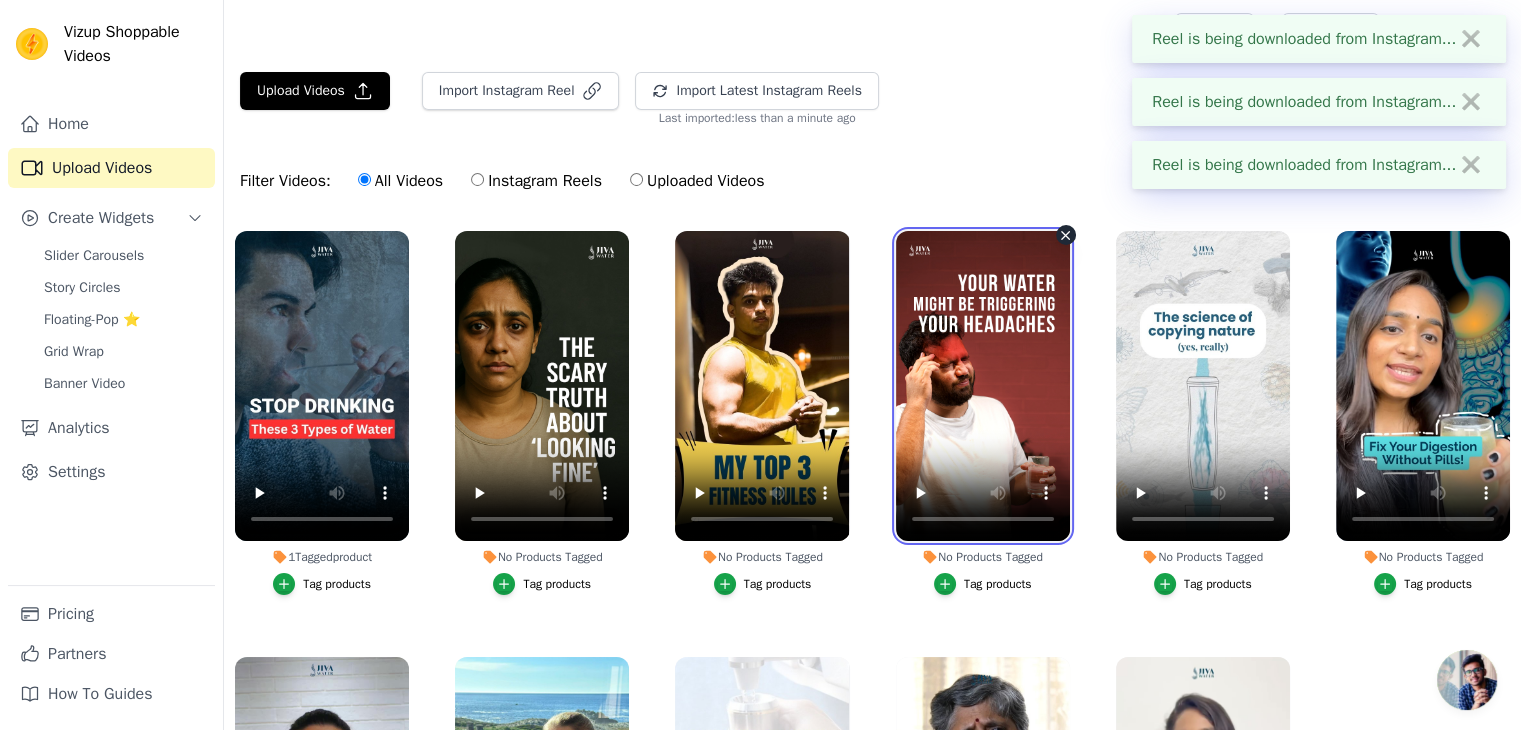 click at bounding box center [983, 386] 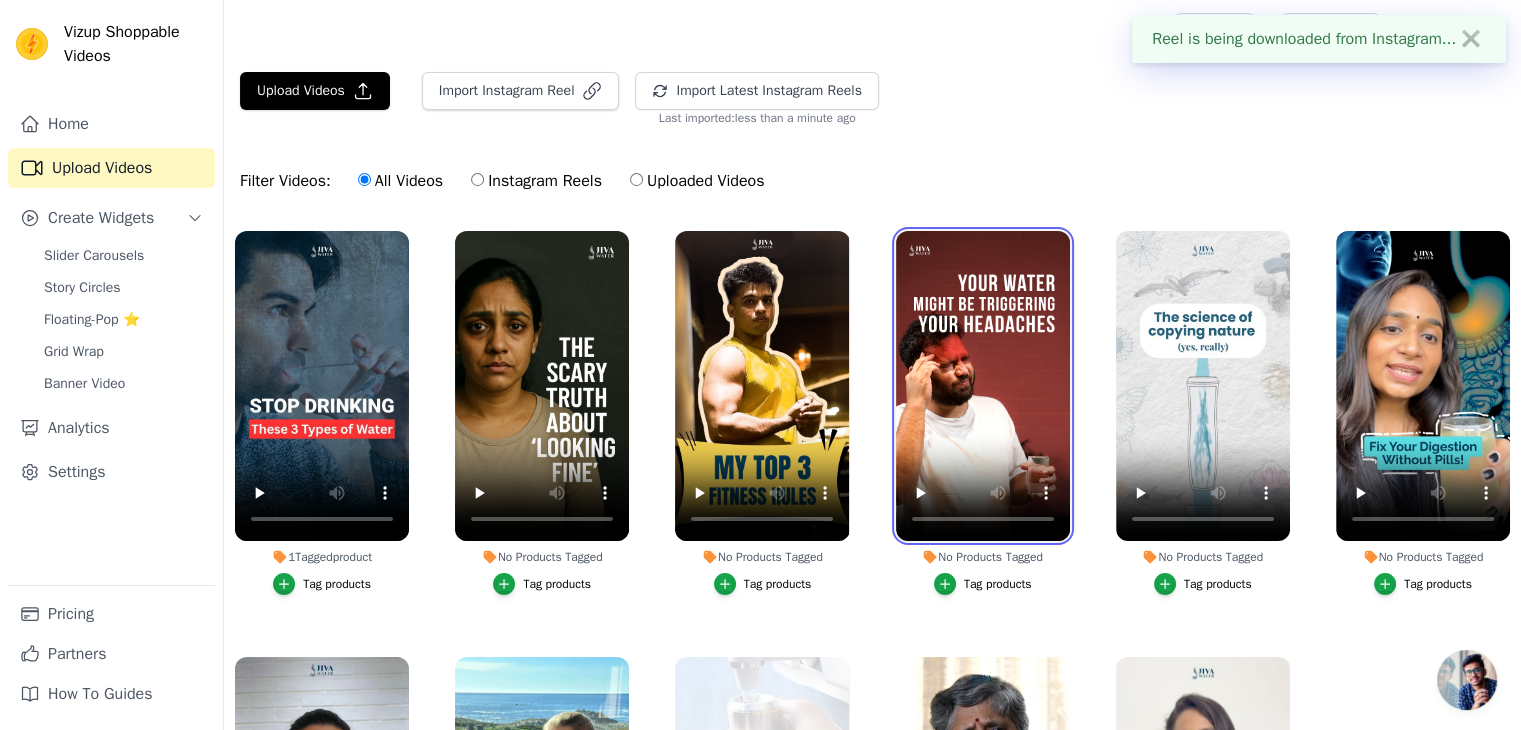 scroll, scrollTop: 190, scrollLeft: 0, axis: vertical 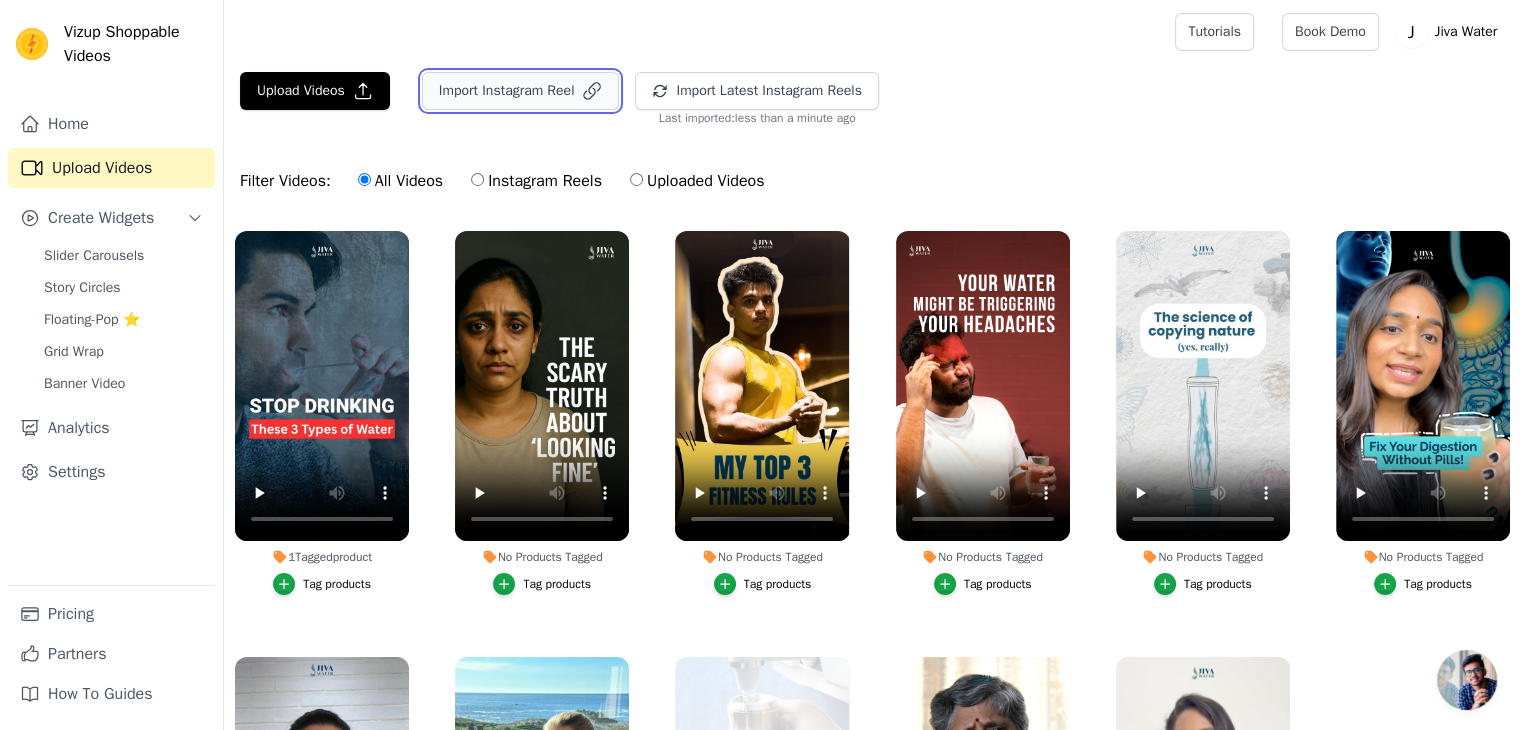 click on "Import Instagram Reel" at bounding box center (521, 91) 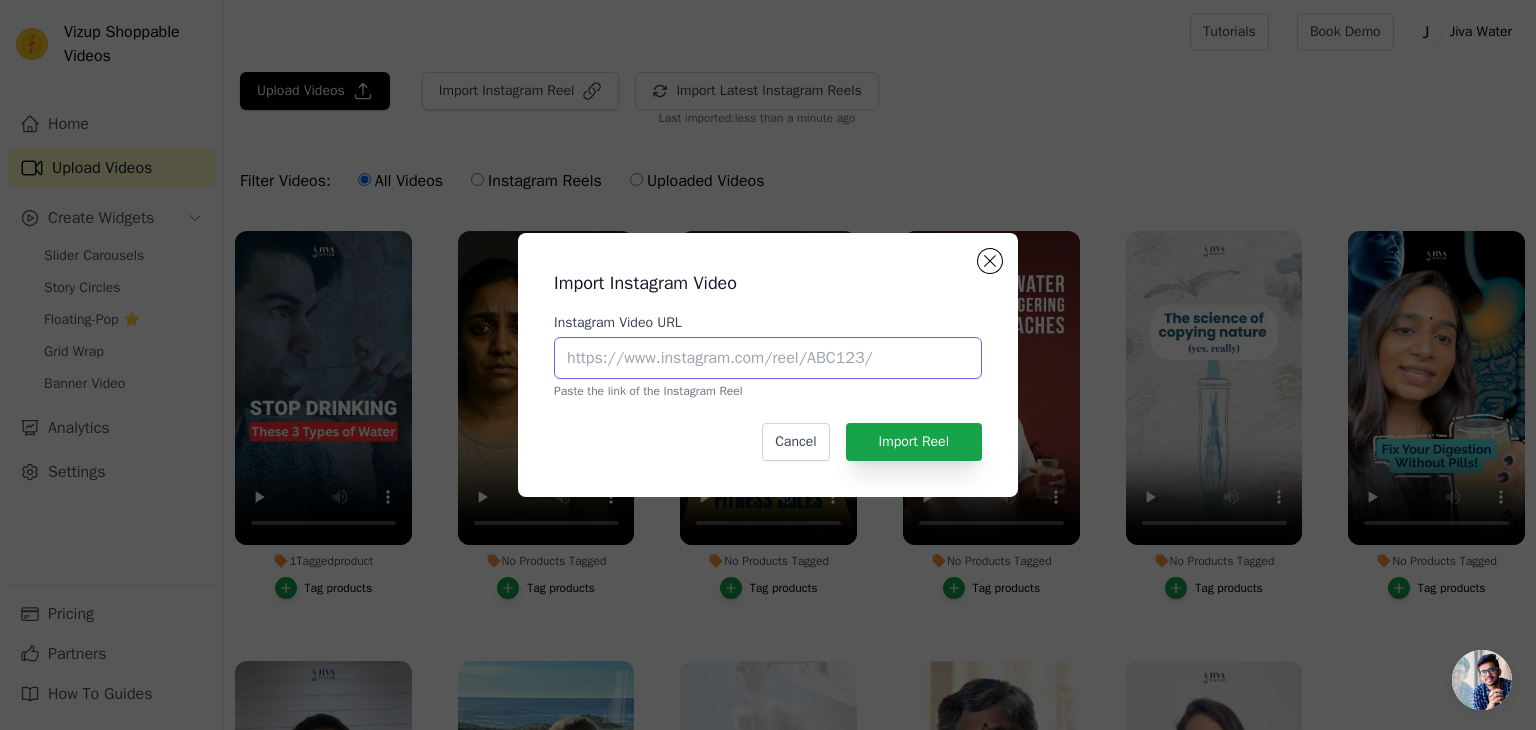 click on "Instagram Video URL" at bounding box center [768, 358] 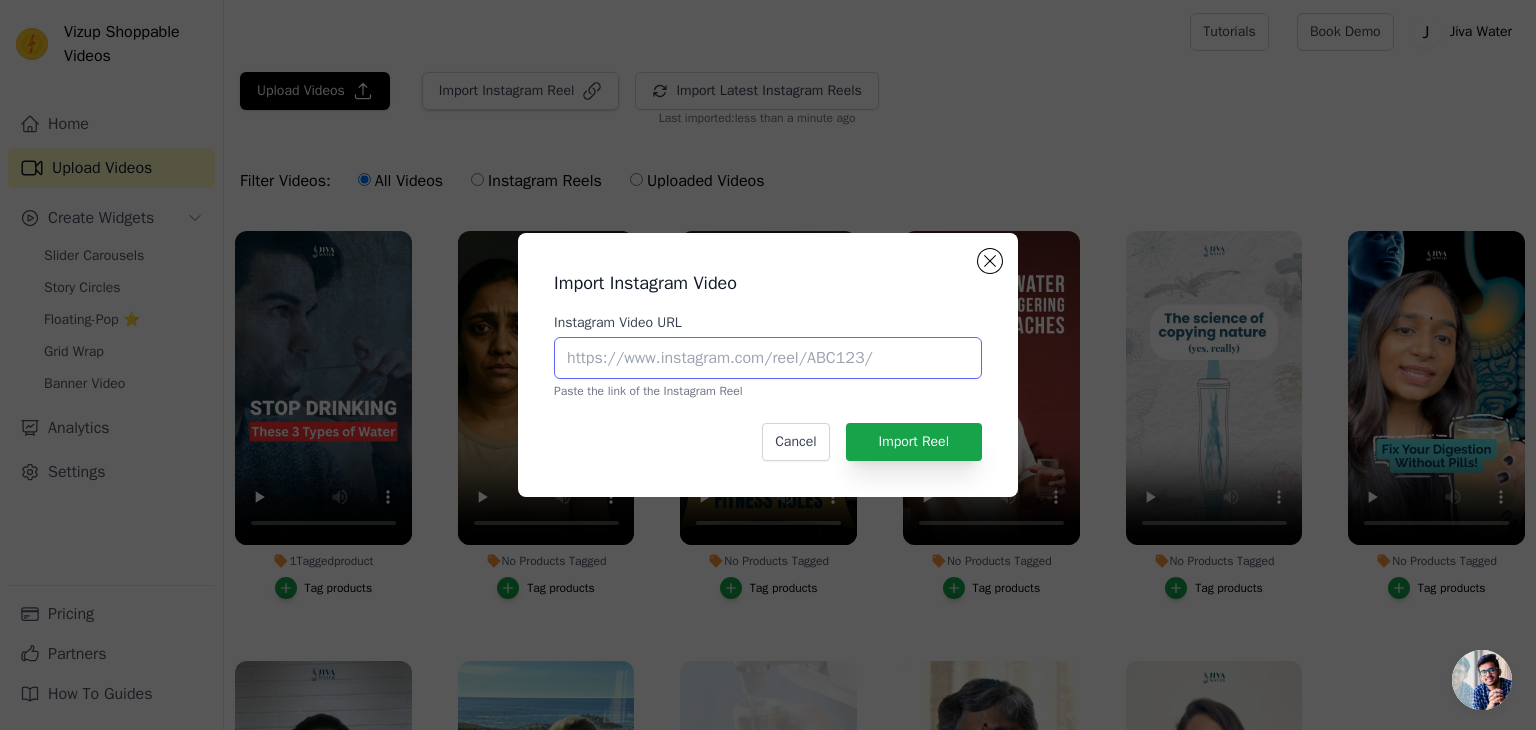 paste on "[URL][DOMAIN_NAME]" 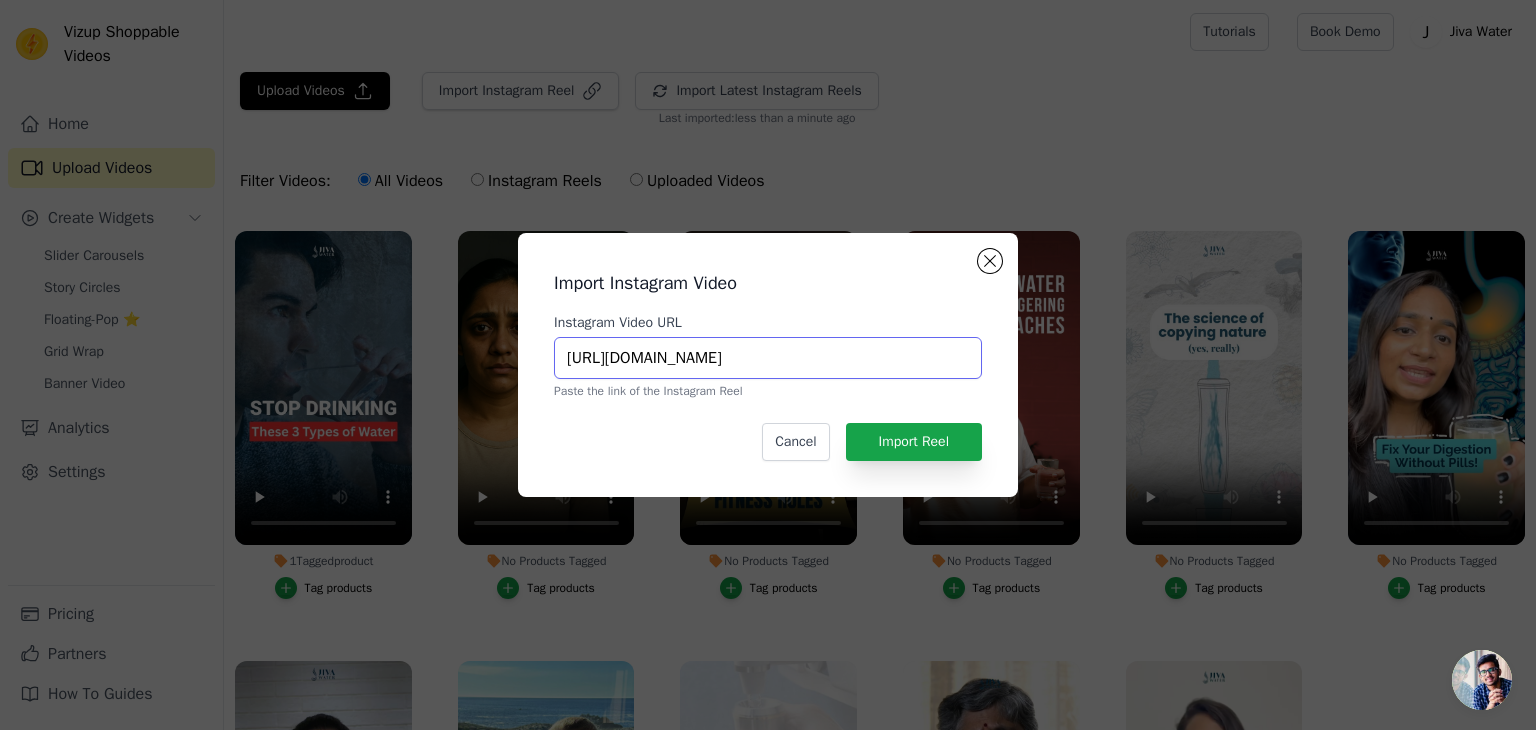 scroll, scrollTop: 0, scrollLeft: 153, axis: horizontal 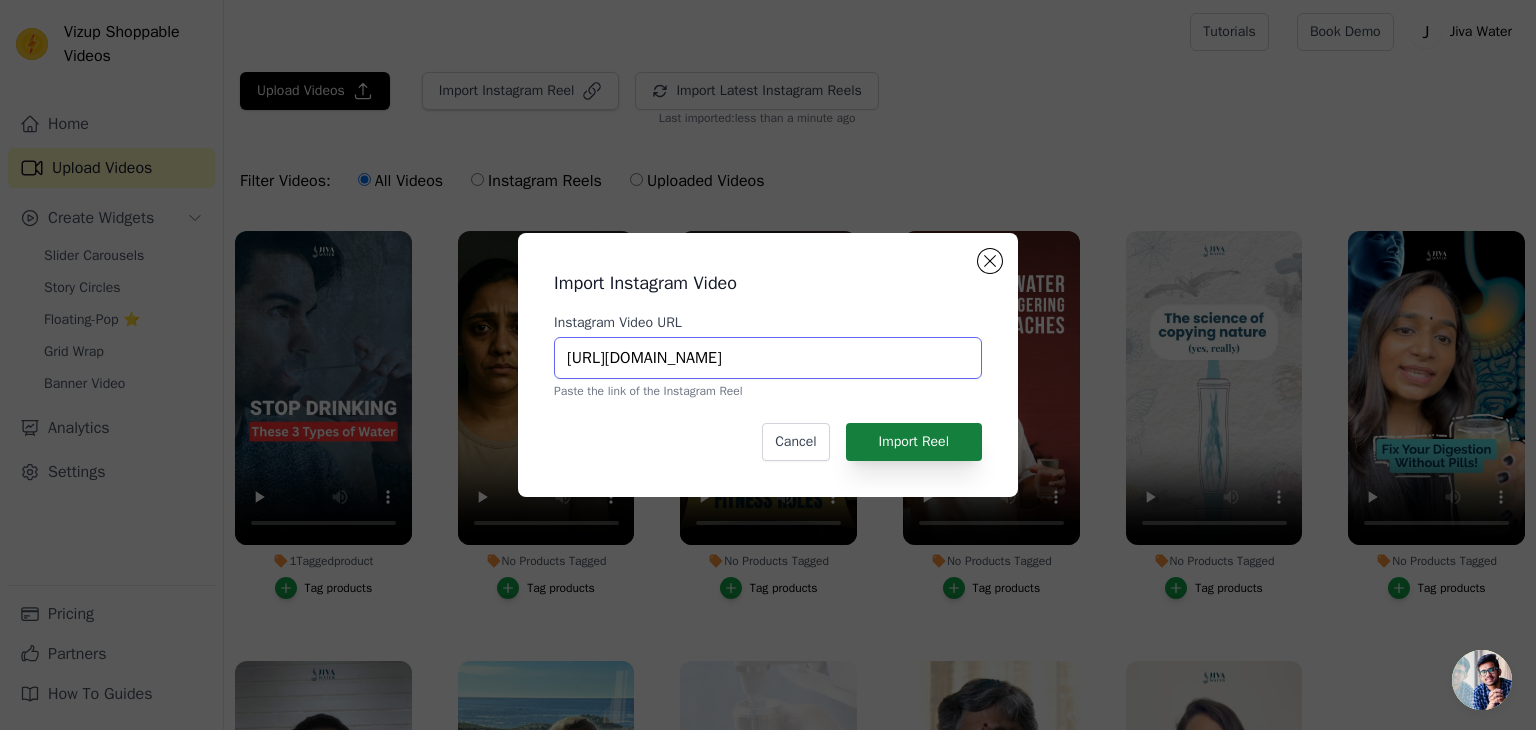 type on "[URL][DOMAIN_NAME]" 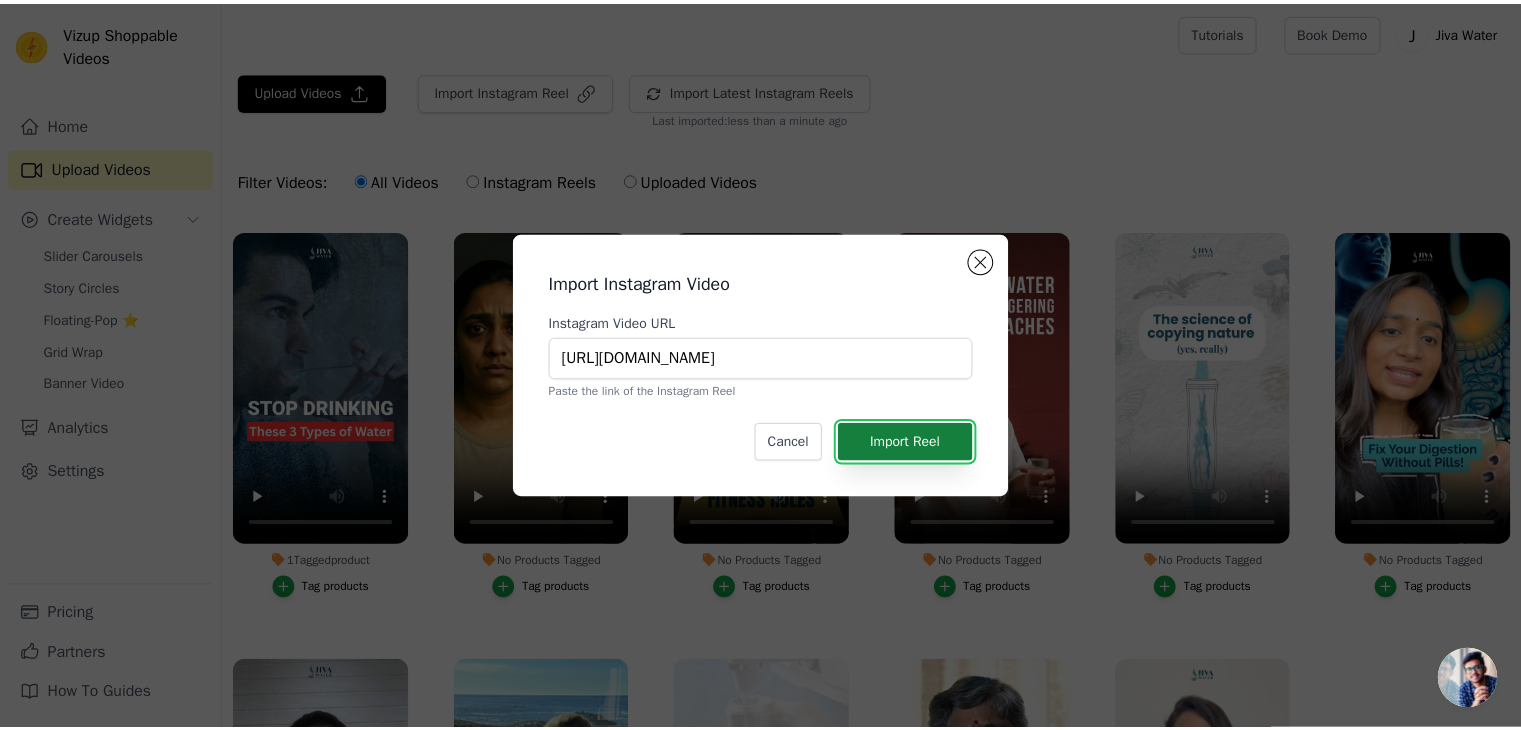 scroll, scrollTop: 0, scrollLeft: 0, axis: both 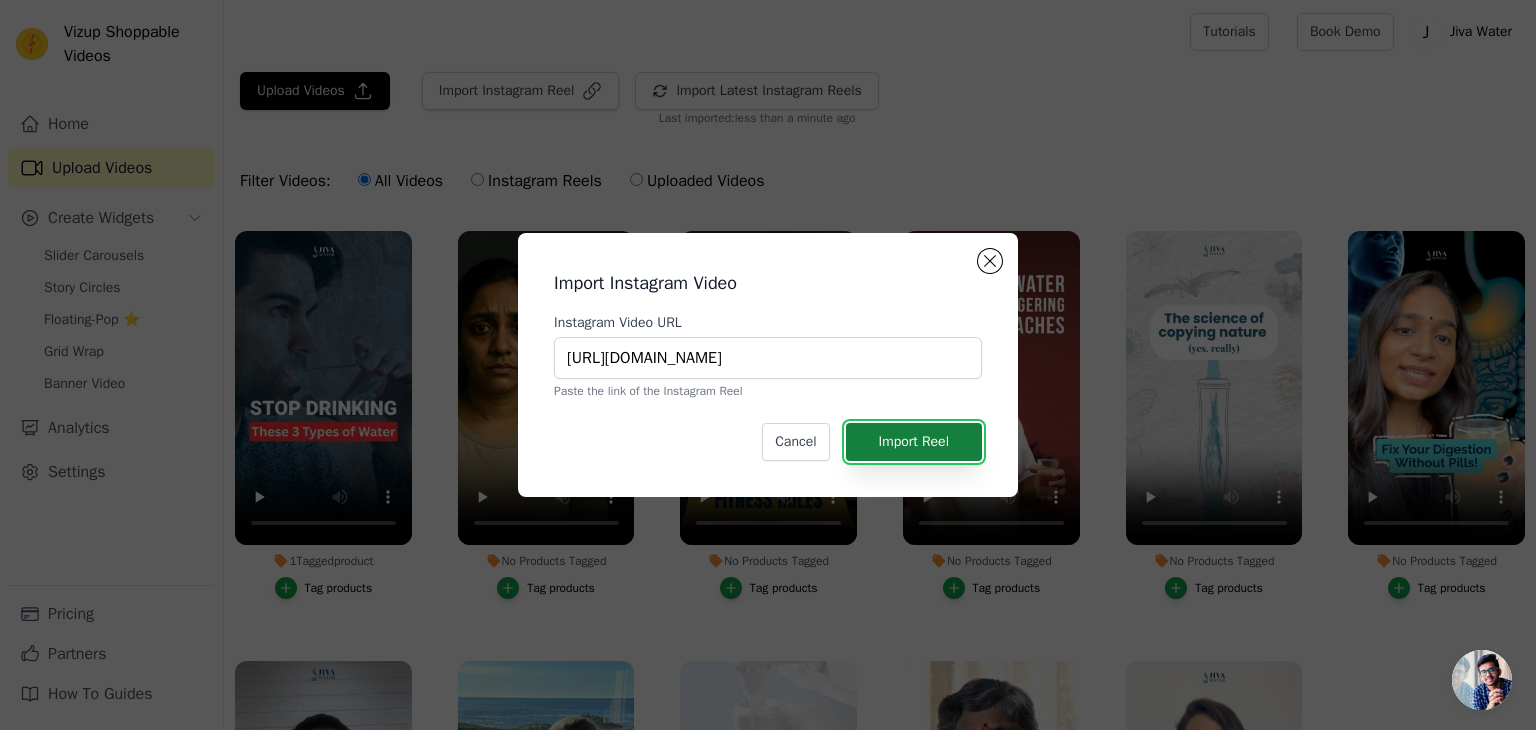 click on "Import Reel" at bounding box center (914, 442) 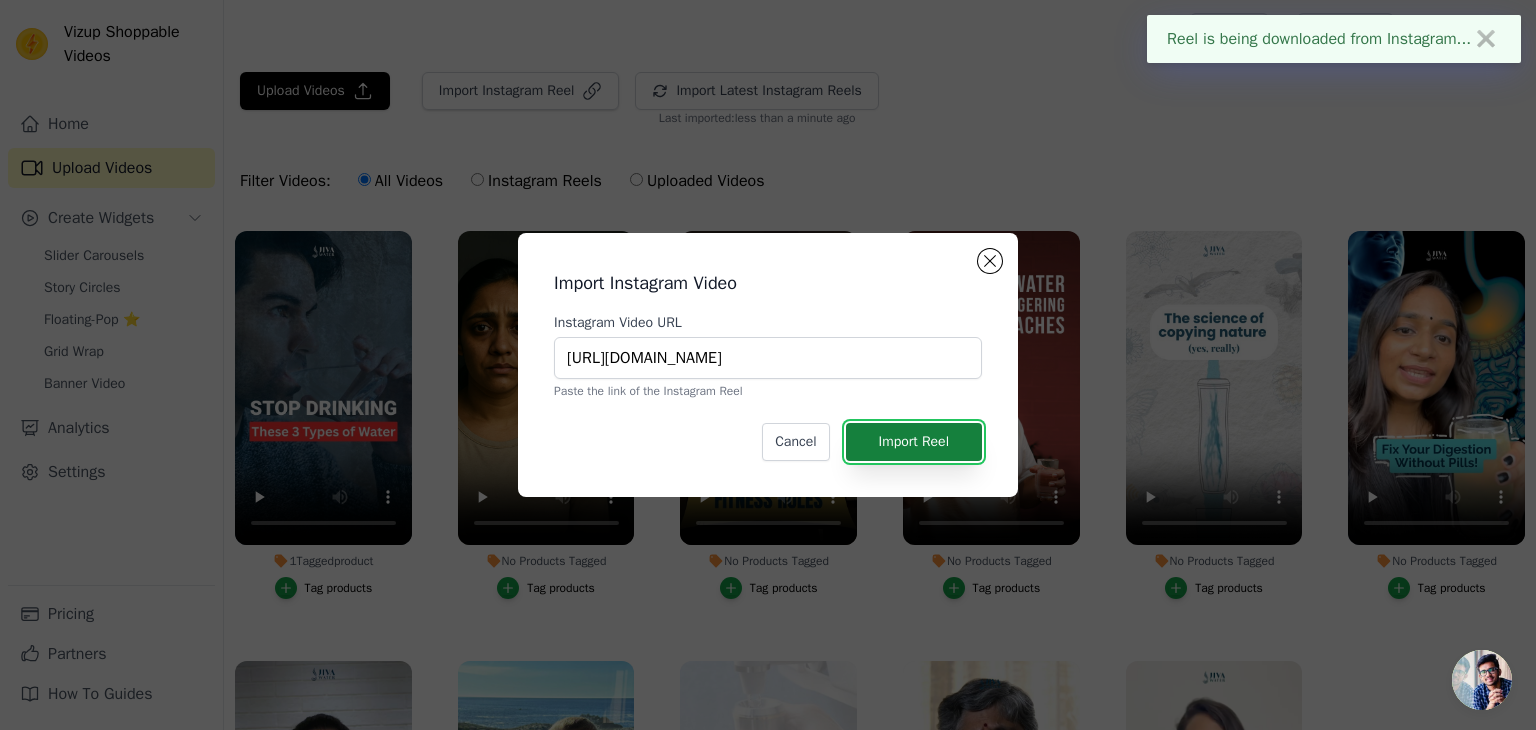 click on "Import Reel" at bounding box center (914, 442) 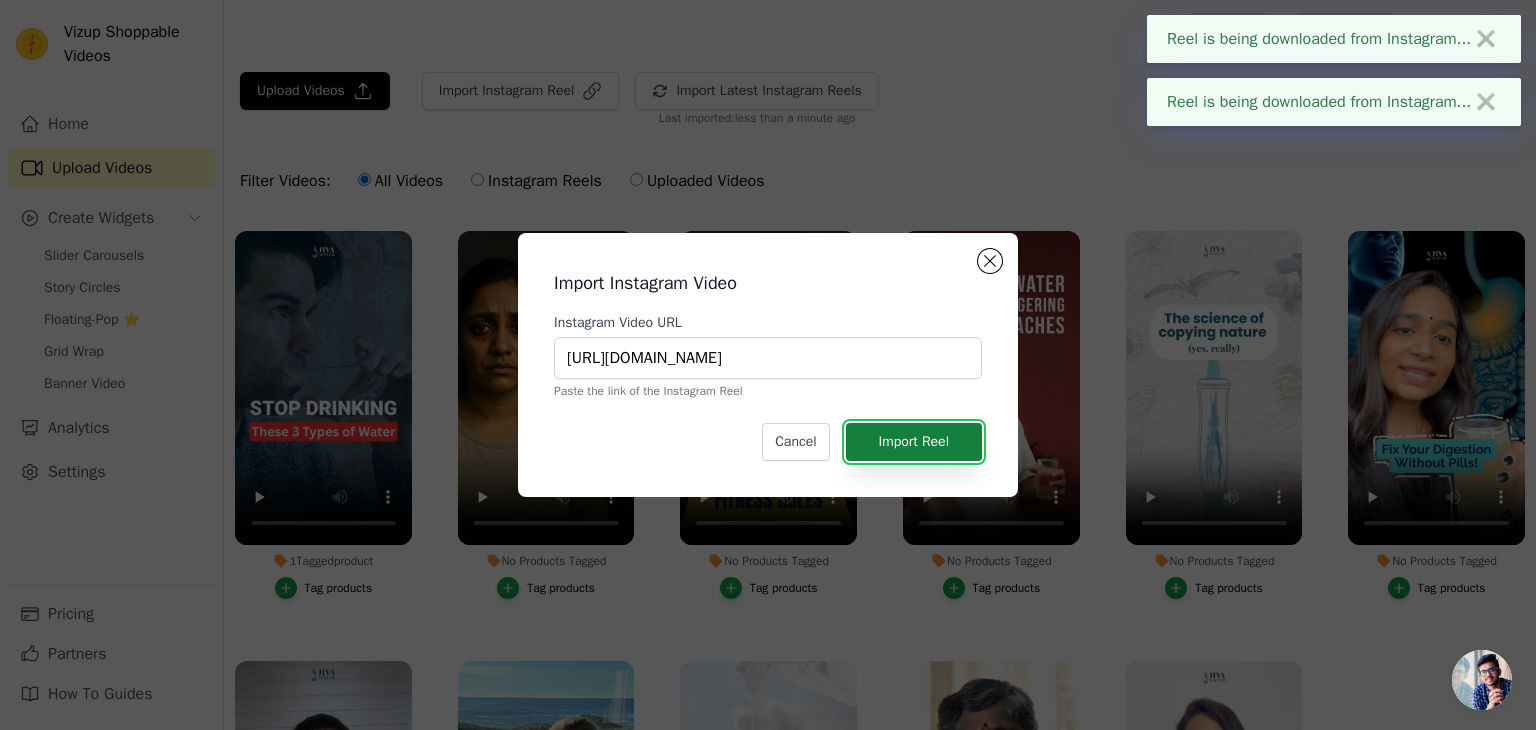 click on "Import Reel" at bounding box center [914, 442] 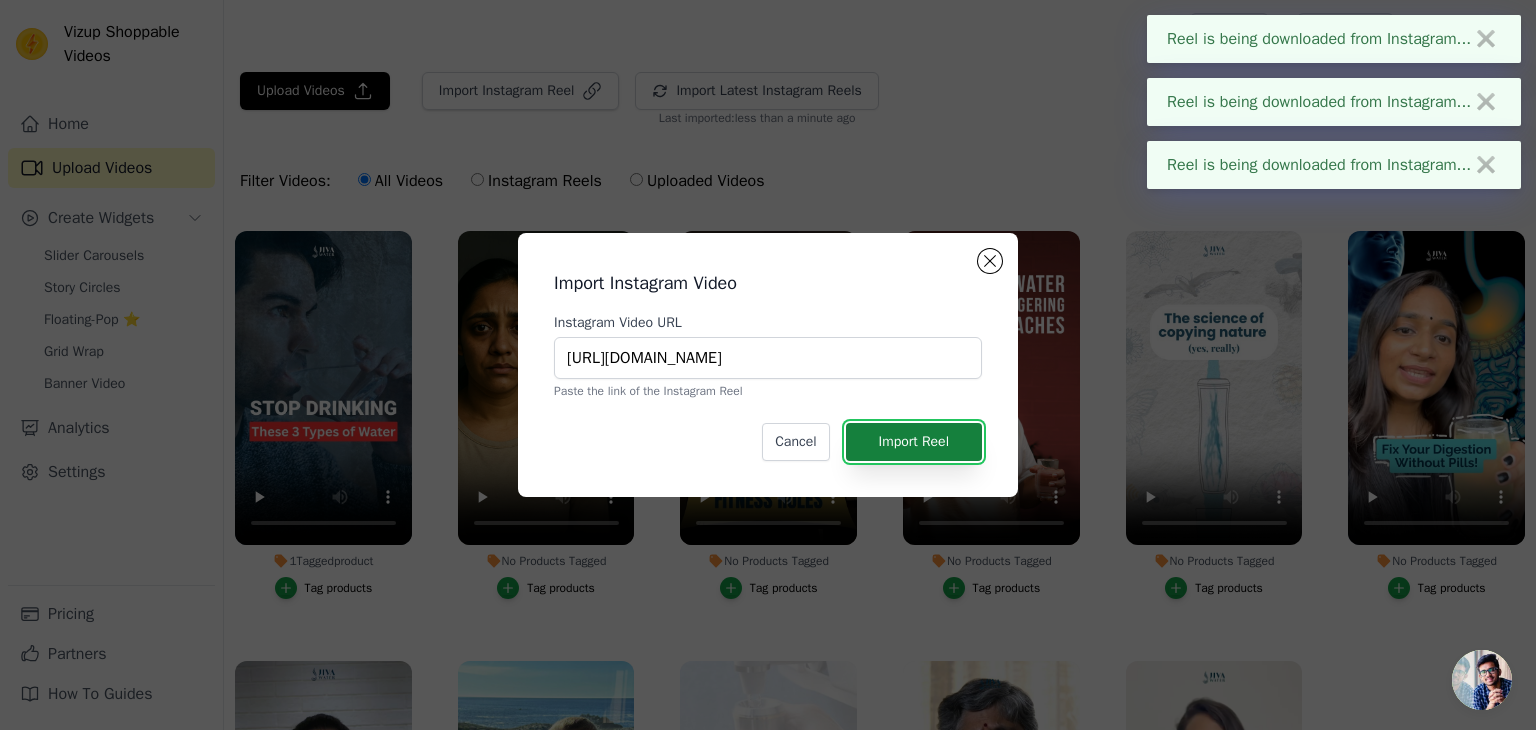 click on "Import Reel" at bounding box center (914, 442) 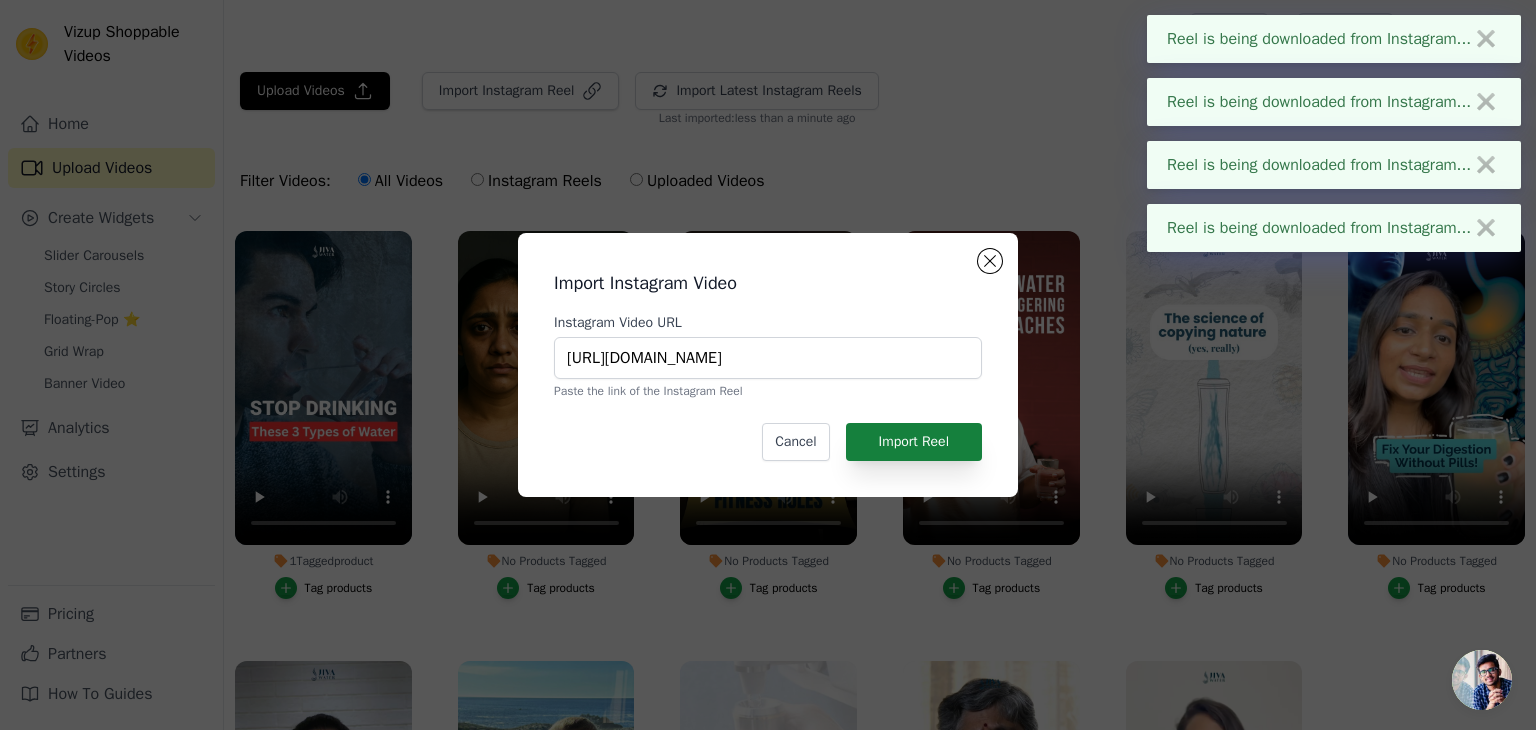 click on "Upload Videos
Import Instagram Video   Instagram Video URL   [URL][DOMAIN_NAME]     Paste the link of the Instagram Reel   Cancel   Import Reel     Import Instagram Reel
Import Latest Instagram Reels     Import Latest IG Reels   Last imported:  less than a minute ago   Filter Videos:
All Videos
Instagram Reels
Uploaded Videos               1  Tagged  product       Tag products
No Products Tagged       Tag products
No Products Tagged       Tag products
No Products Tagged       Tag products
No Products Tagged       Tag products
No Products Tagged       Tag products
No Products Tagged       Tag products
No Products Tagged       Tag products
No Products Tagged       Tag products" at bounding box center [880, 479] 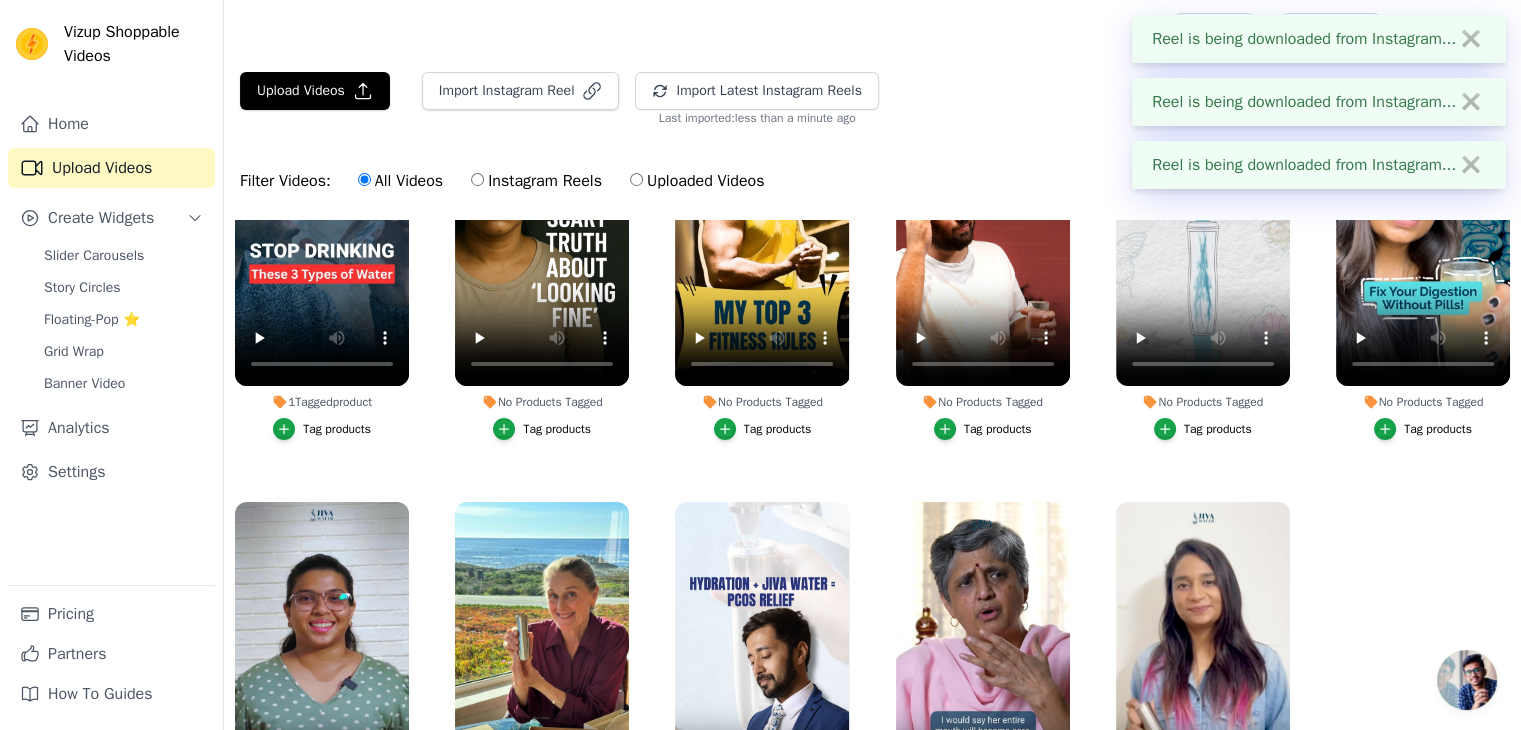 scroll, scrollTop: 190, scrollLeft: 0, axis: vertical 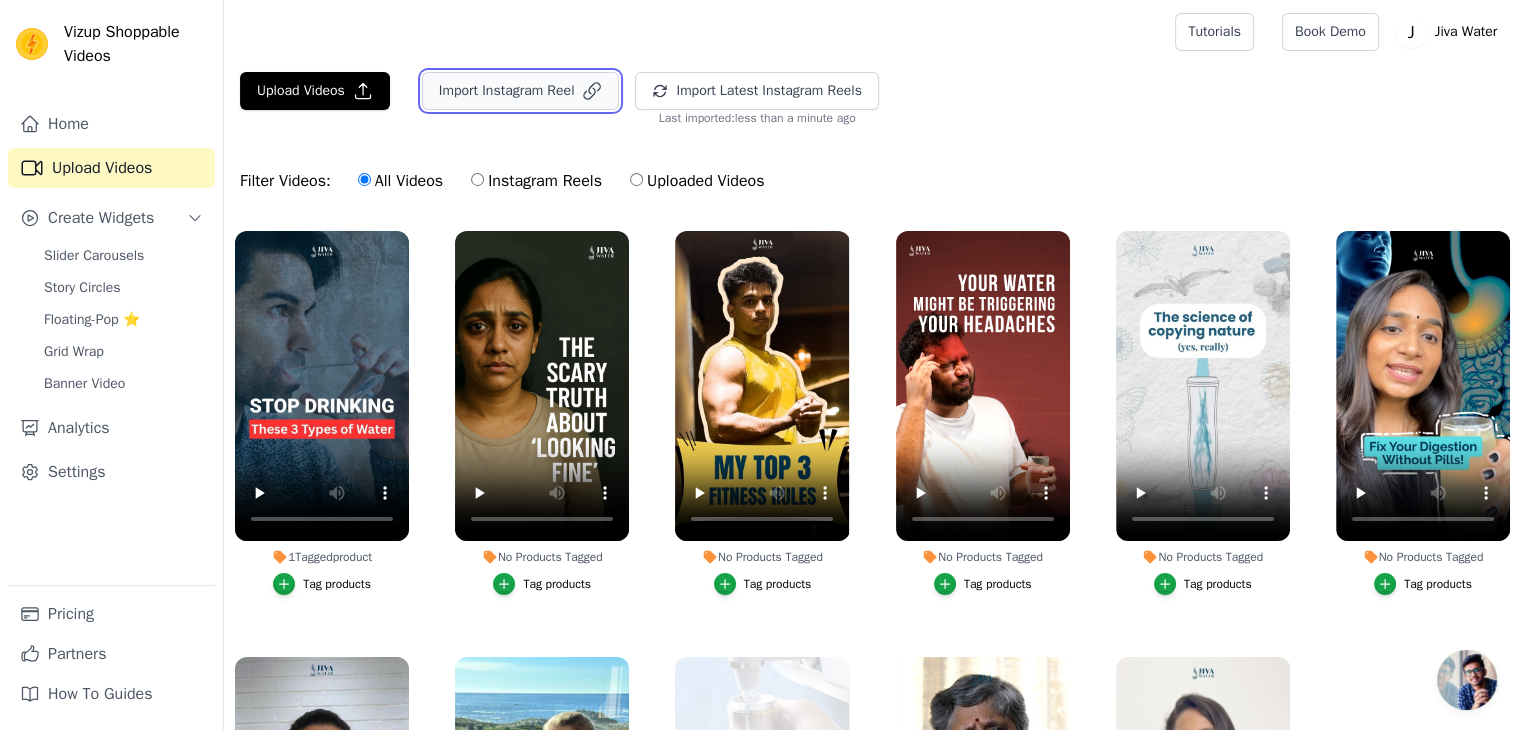 click on "Import Instagram Reel" at bounding box center (521, 91) 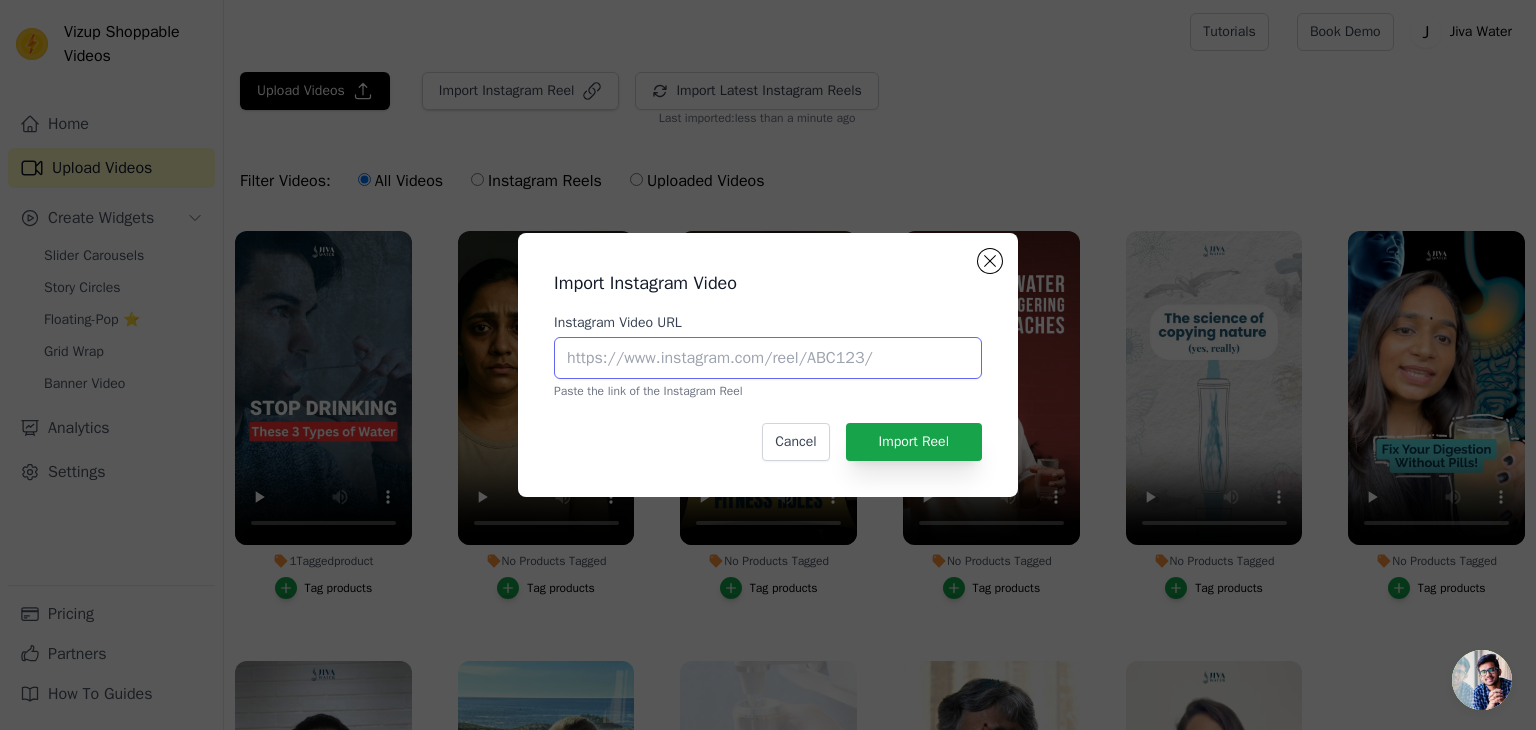 click on "Instagram Video URL" at bounding box center (768, 358) 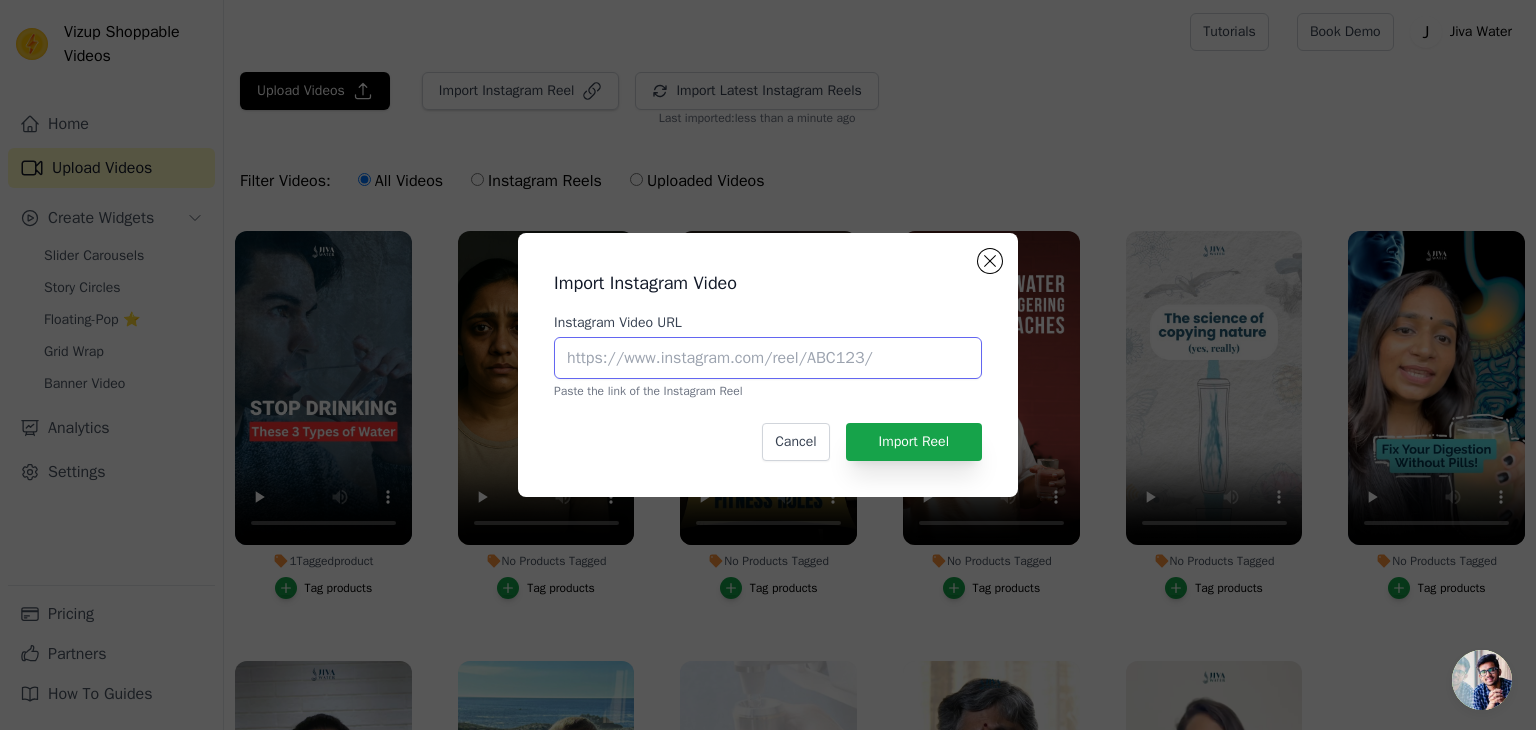 paste on "[URL][DOMAIN_NAME]" 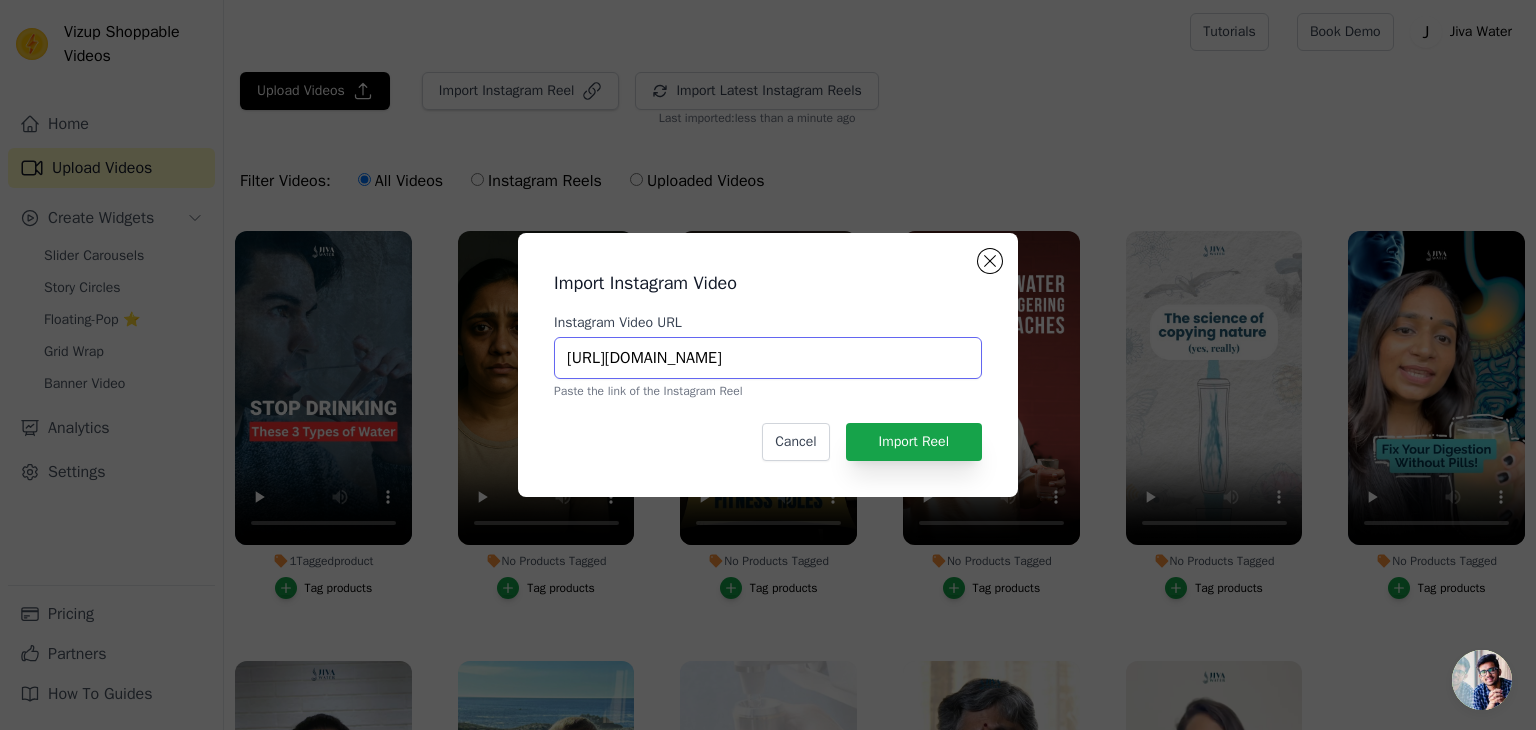 scroll, scrollTop: 0, scrollLeft: 153, axis: horizontal 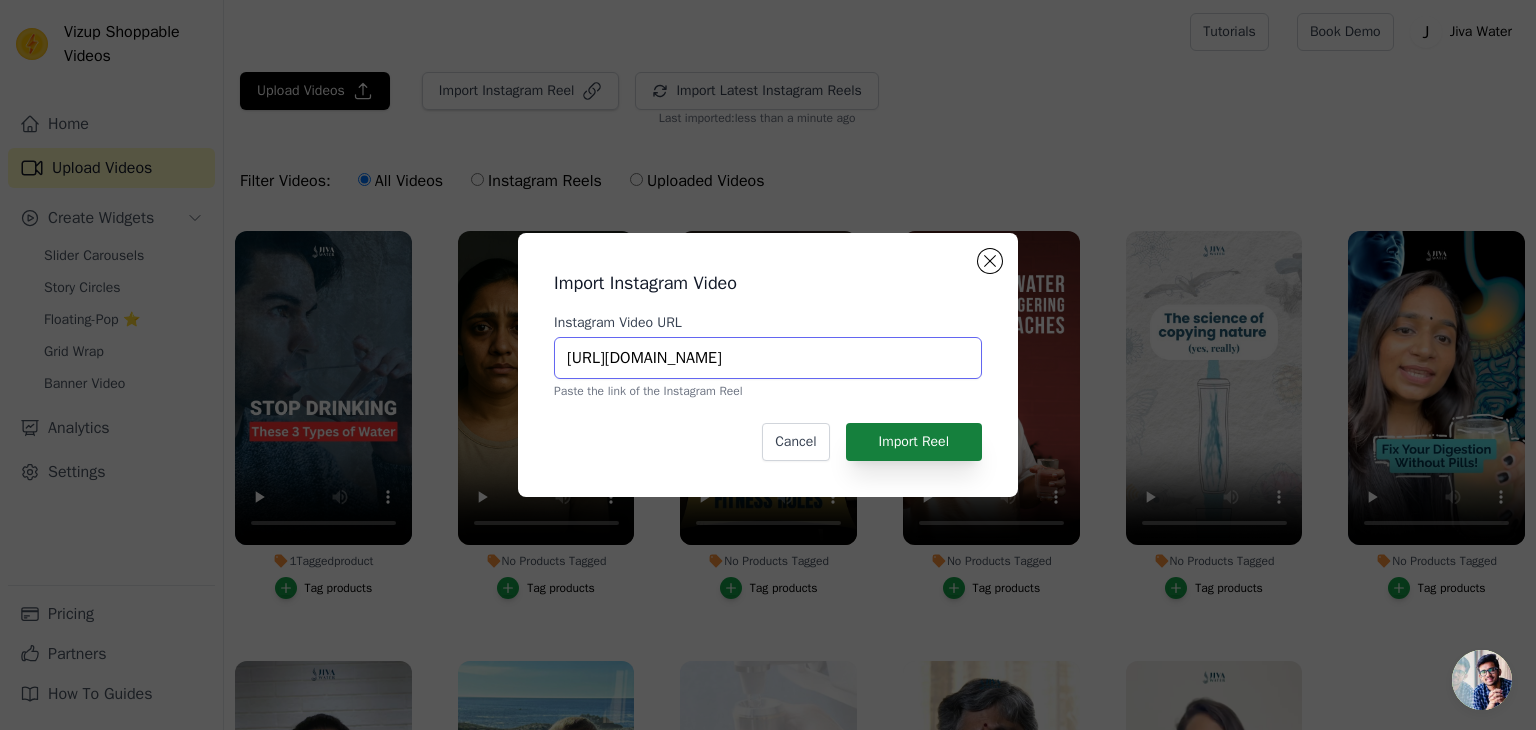 type on "[URL][DOMAIN_NAME]" 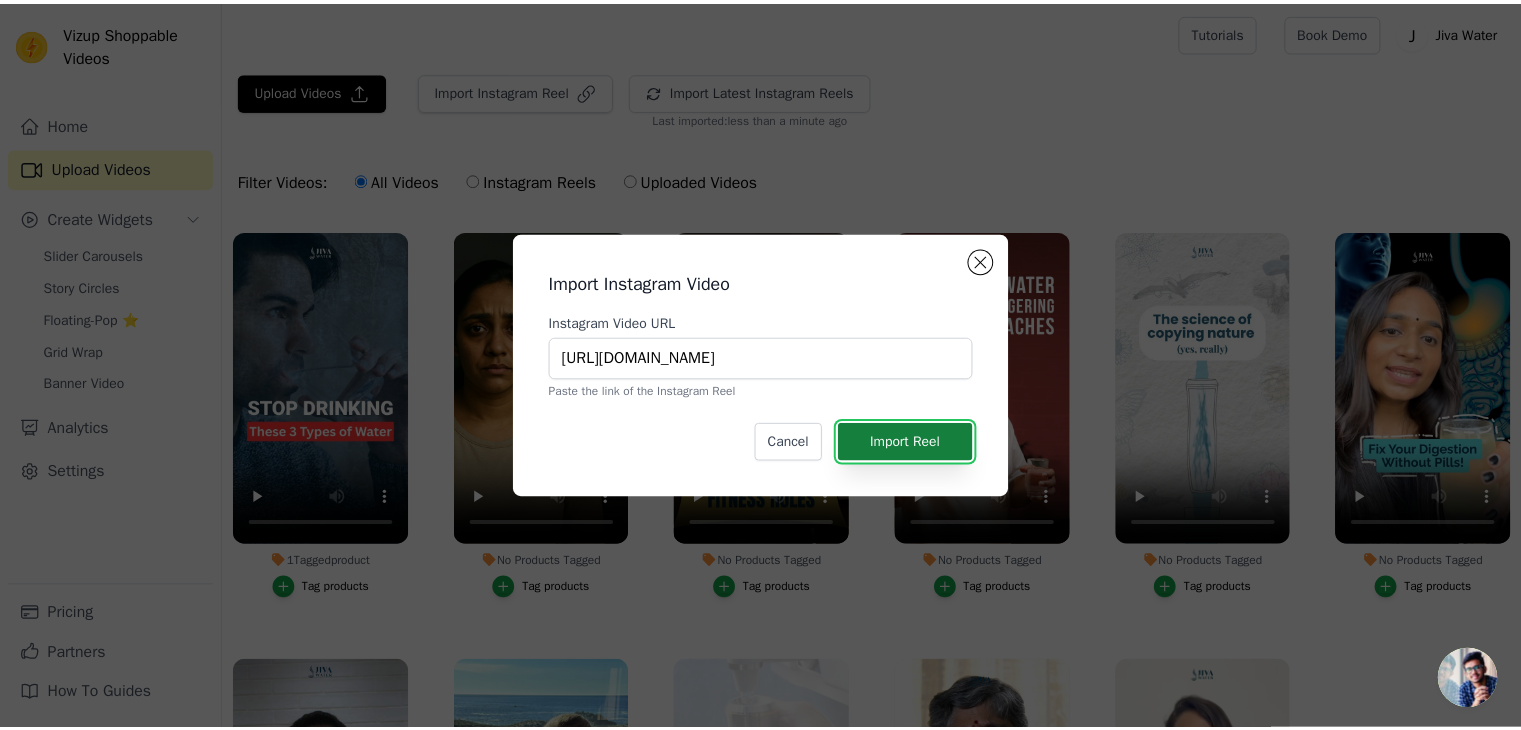 scroll, scrollTop: 0, scrollLeft: 0, axis: both 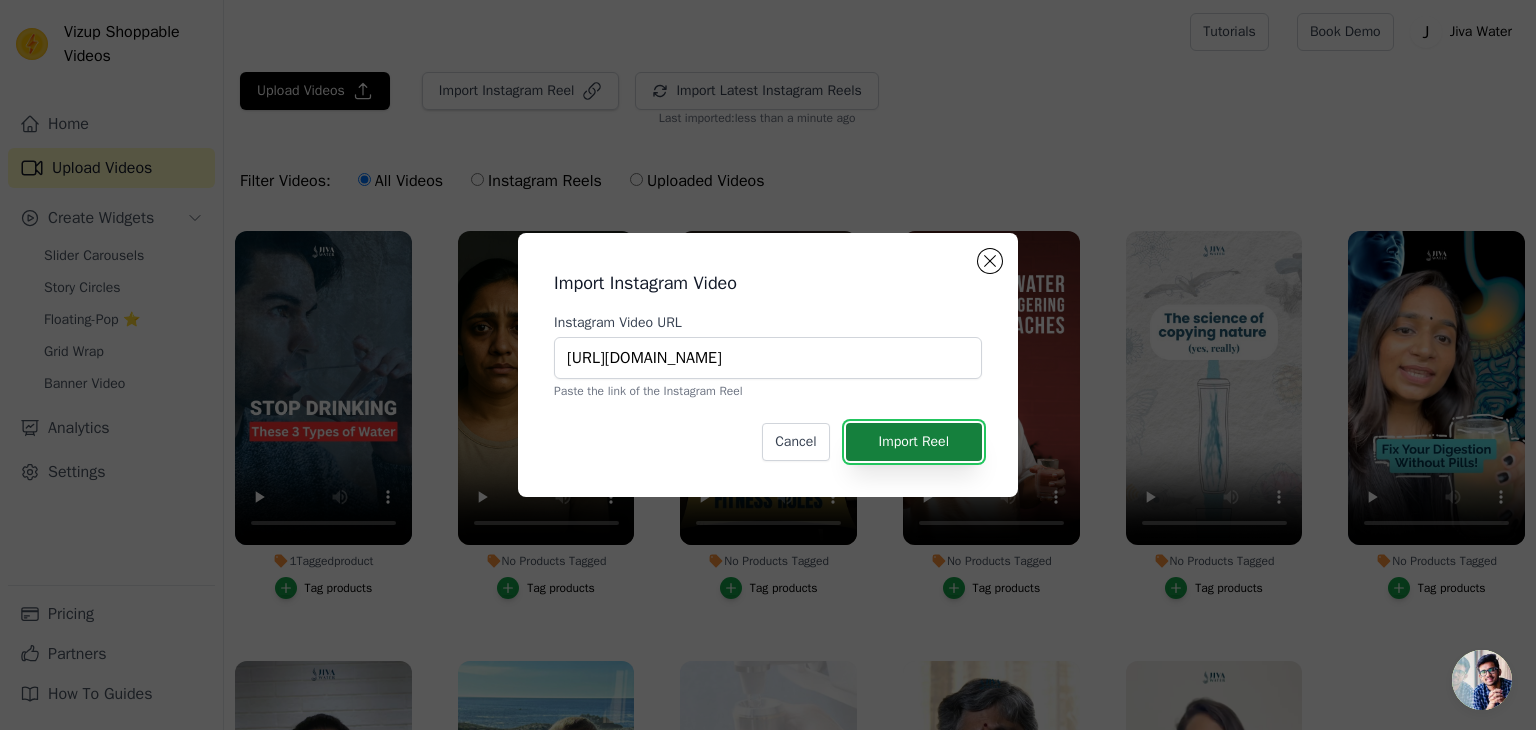 click on "Import Reel" at bounding box center (914, 442) 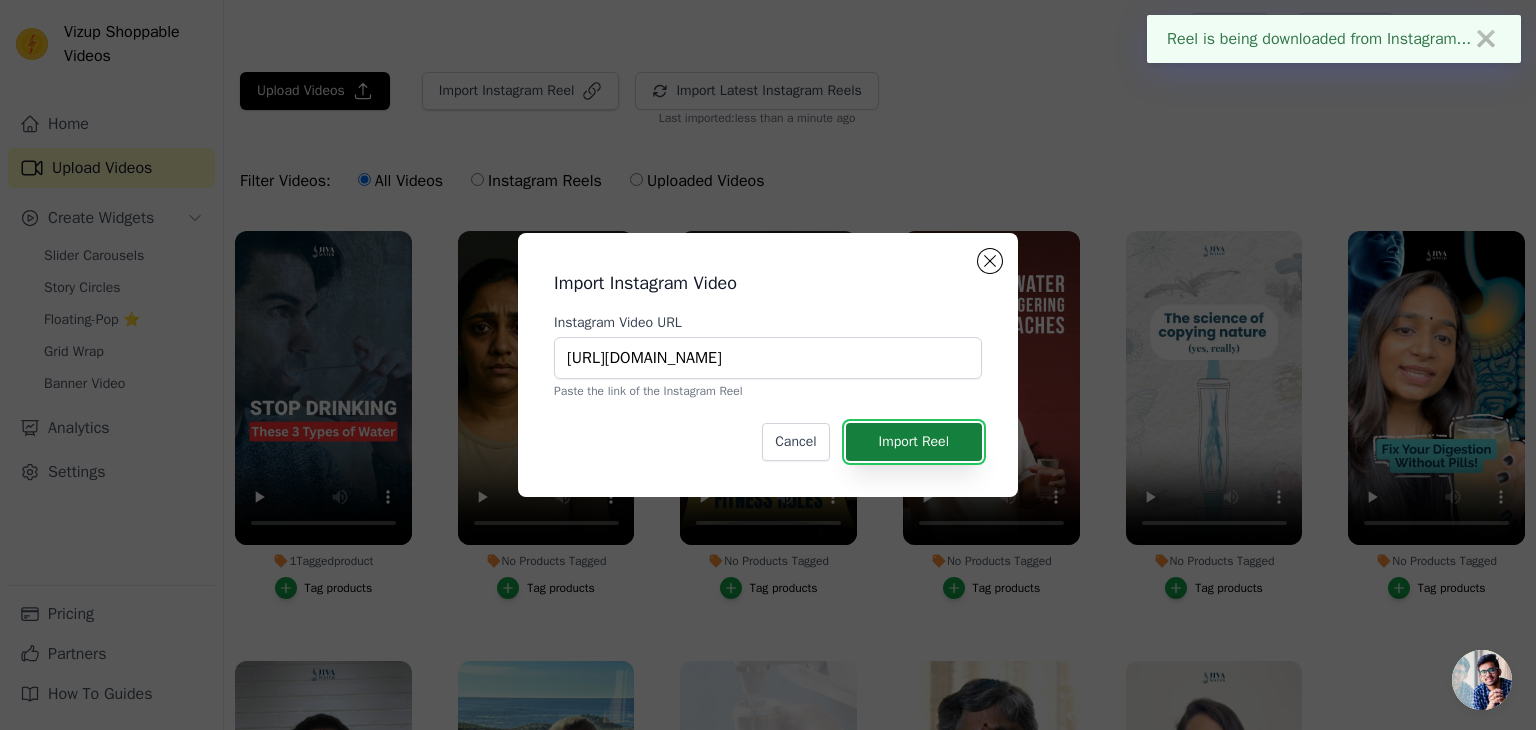 click on "Import Reel" at bounding box center [914, 442] 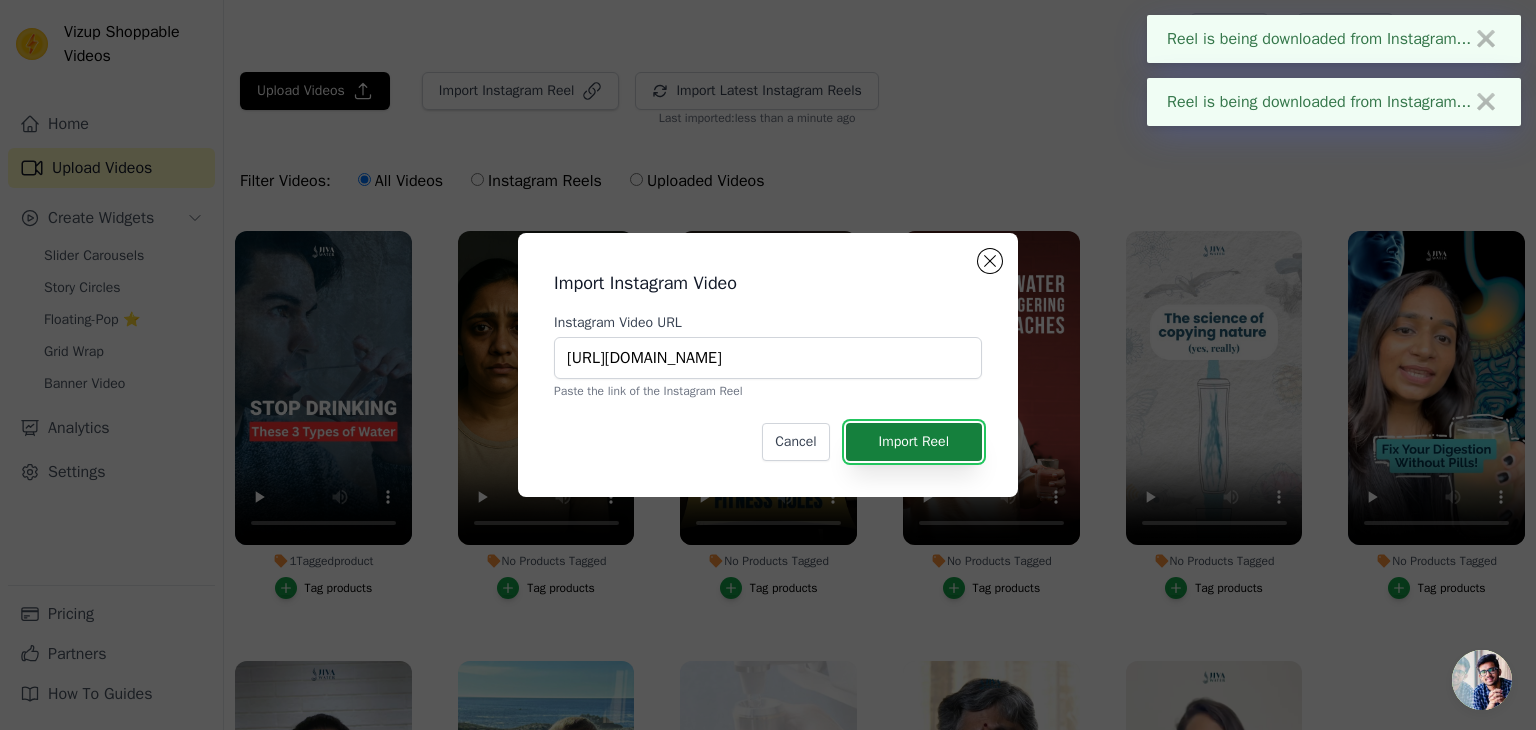 click on "Import Reel" at bounding box center [914, 442] 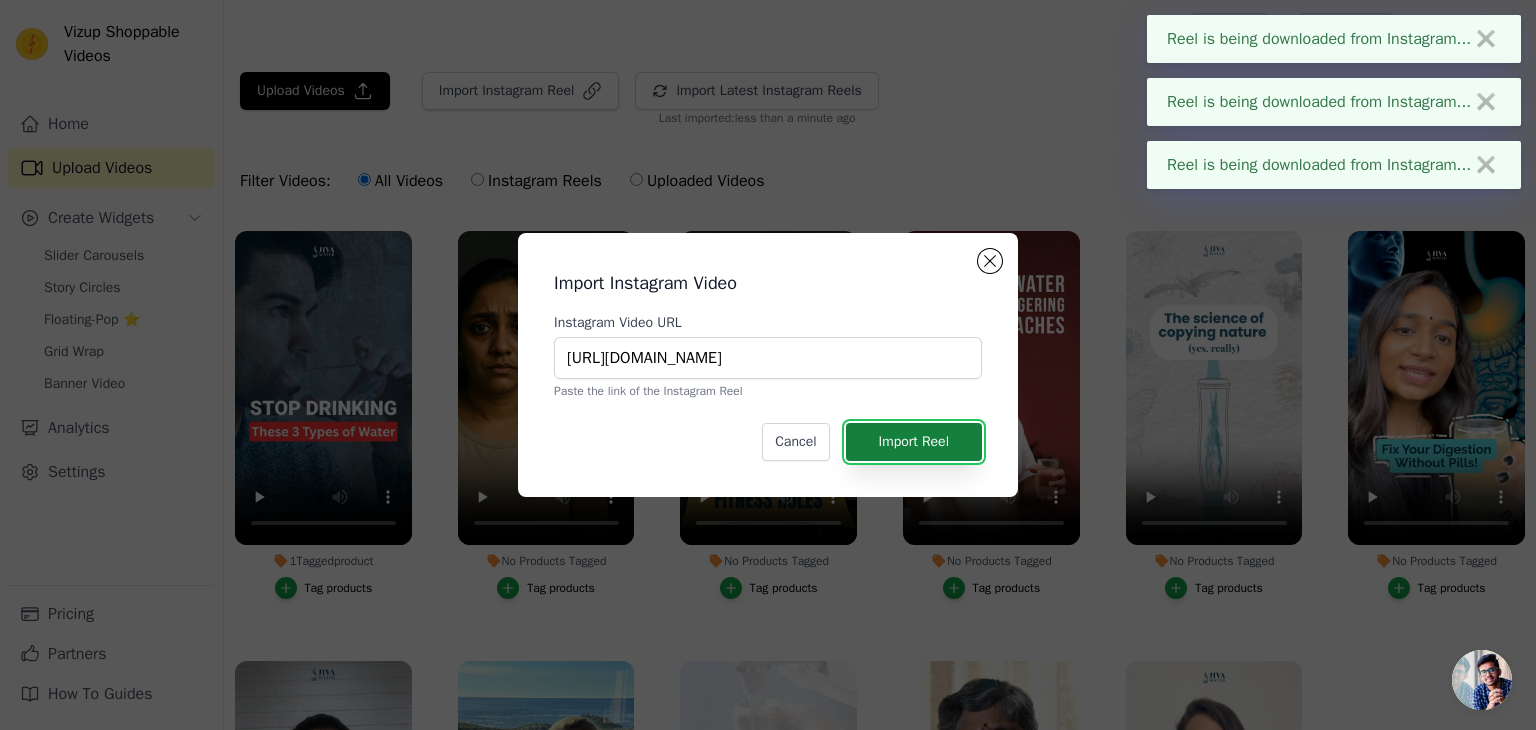 click on "Import Reel" at bounding box center (914, 442) 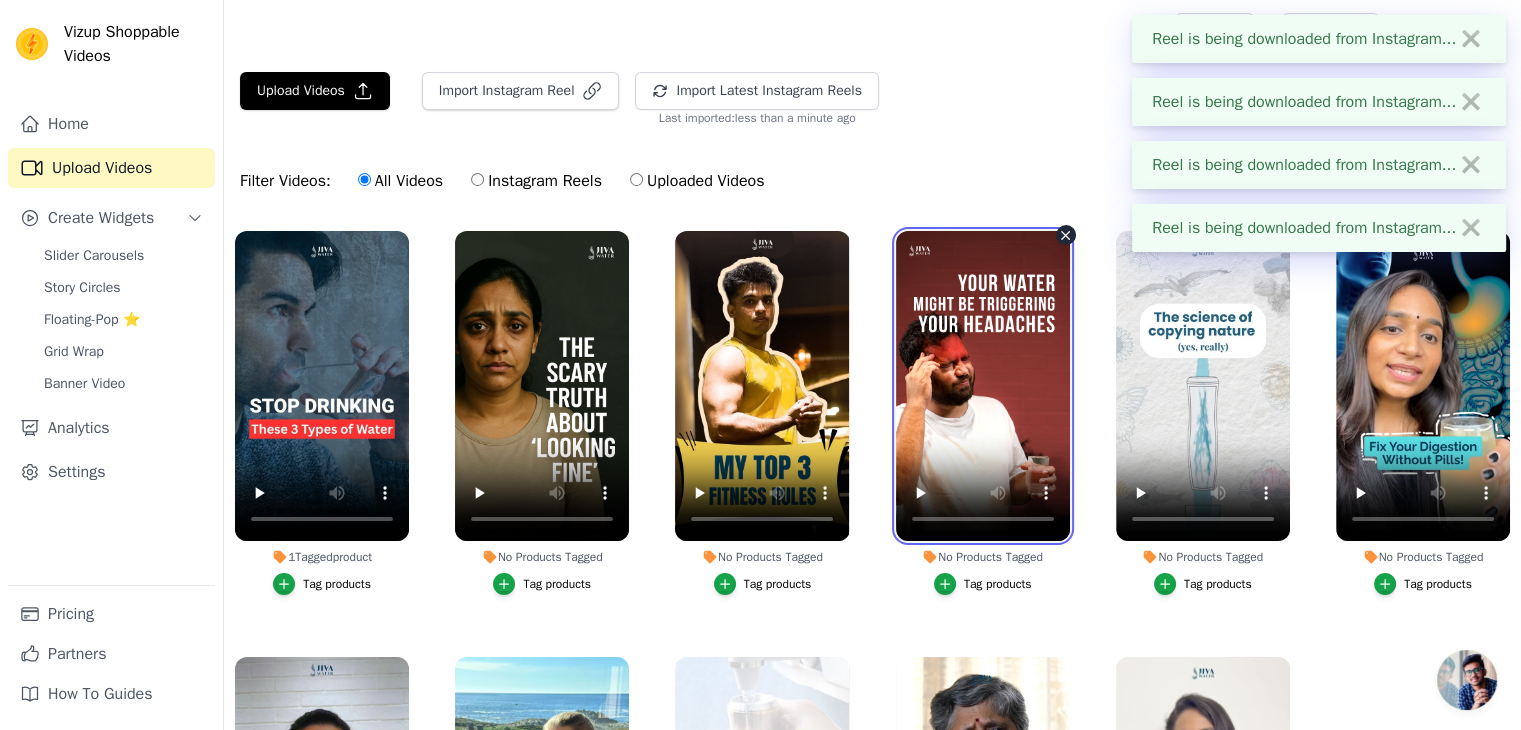 click at bounding box center (983, 386) 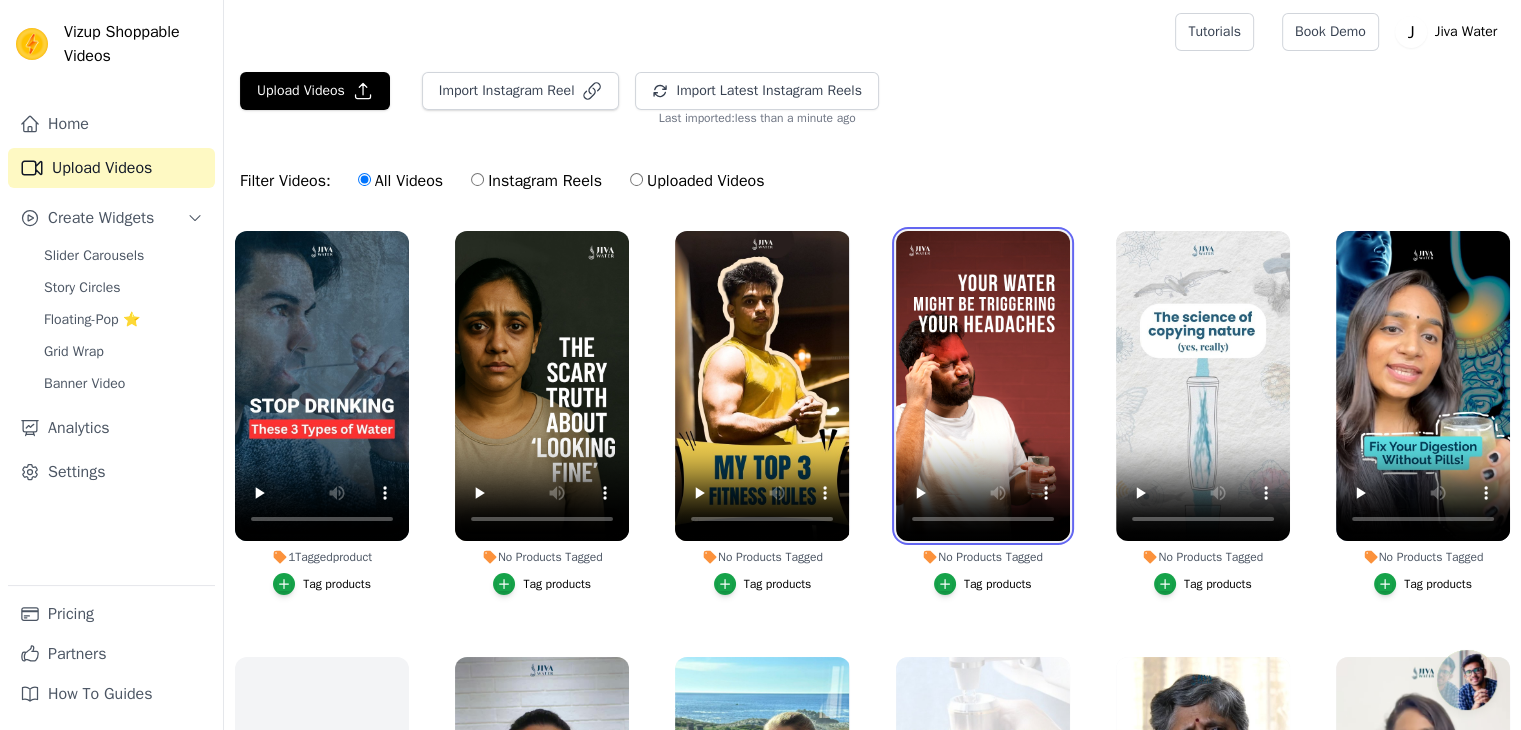 scroll, scrollTop: 203, scrollLeft: 0, axis: vertical 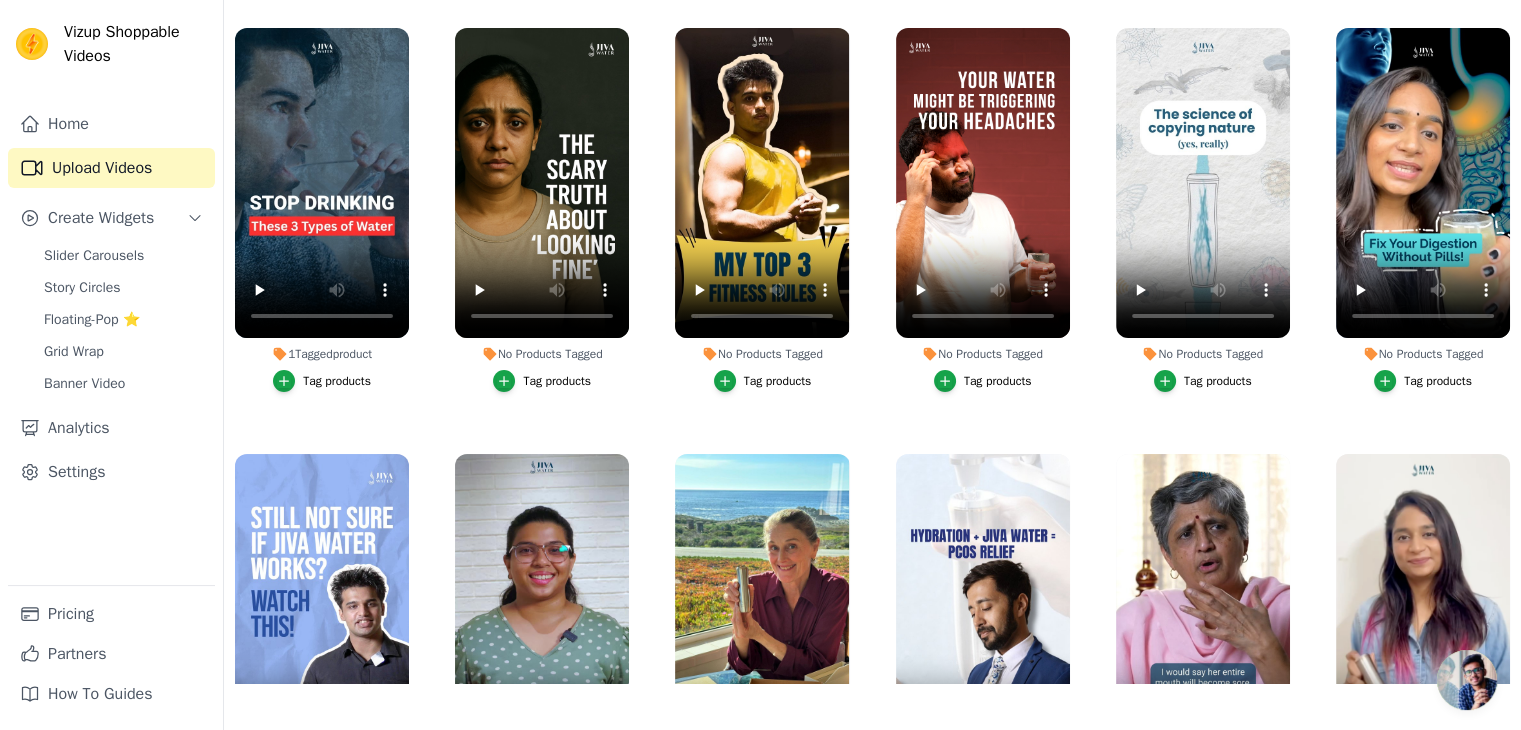 click on "Slider Carousels   Story Circles   Floating-Pop ⭐   Grid Wrap   Banner Video" at bounding box center (123, 320) 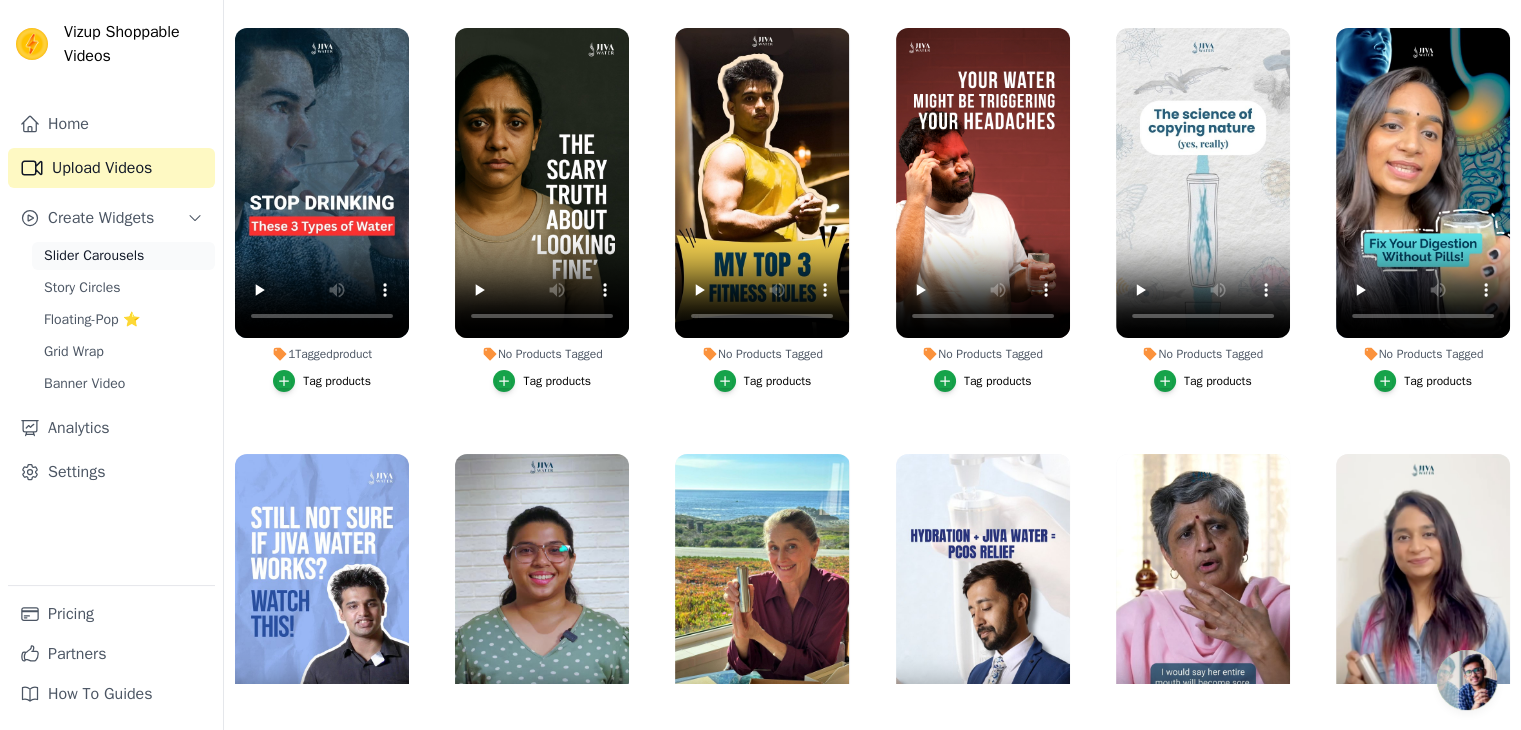 click on "Slider Carousels" at bounding box center [94, 256] 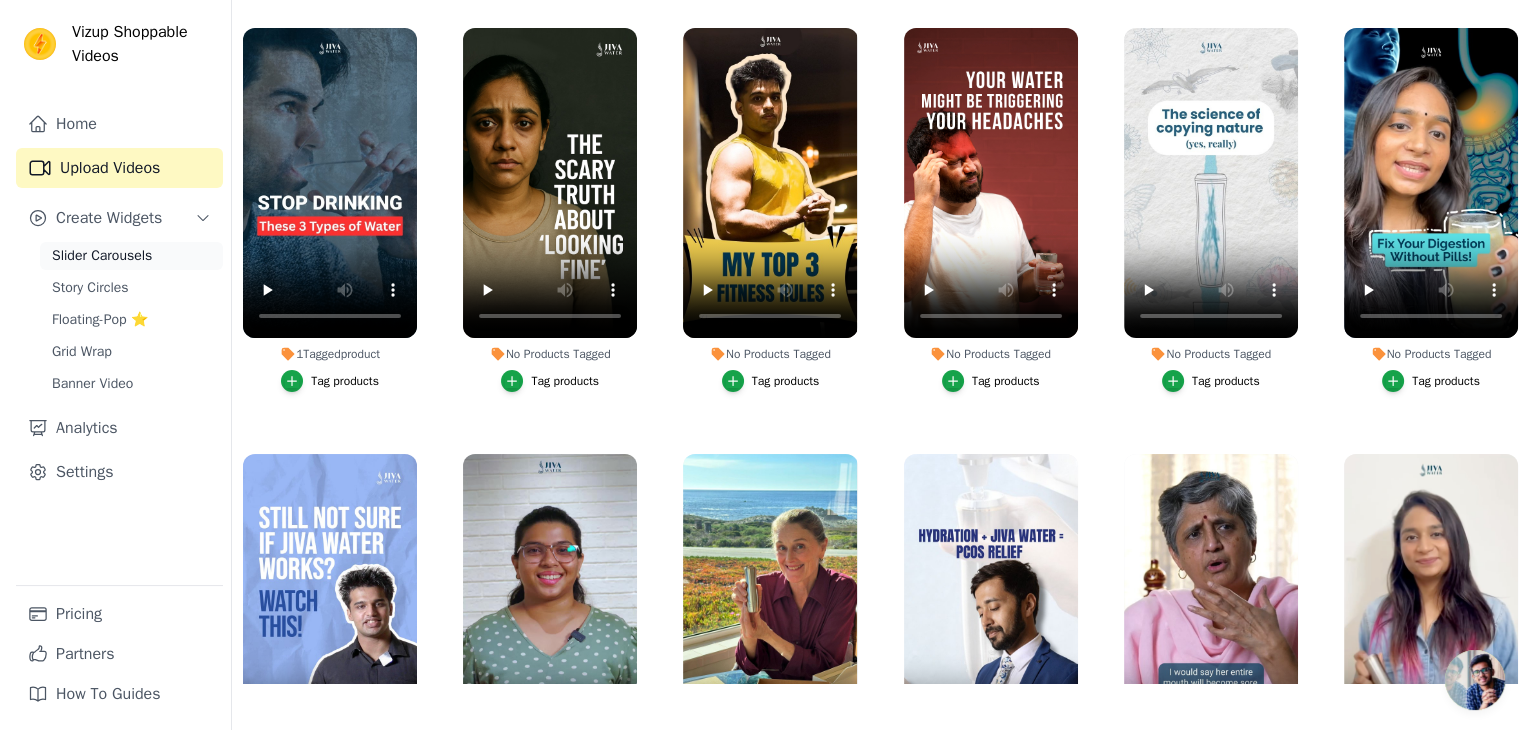 scroll, scrollTop: 0, scrollLeft: 0, axis: both 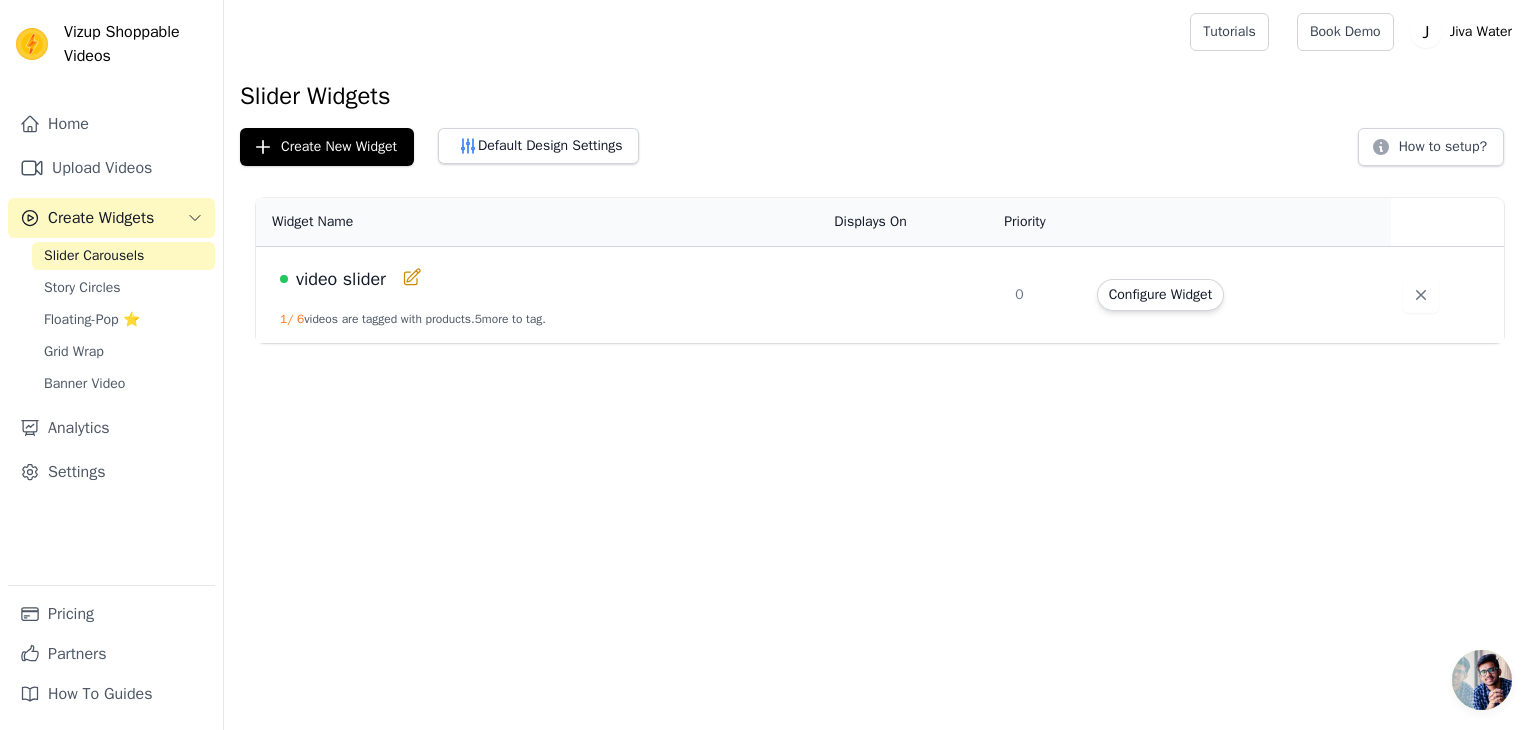 click 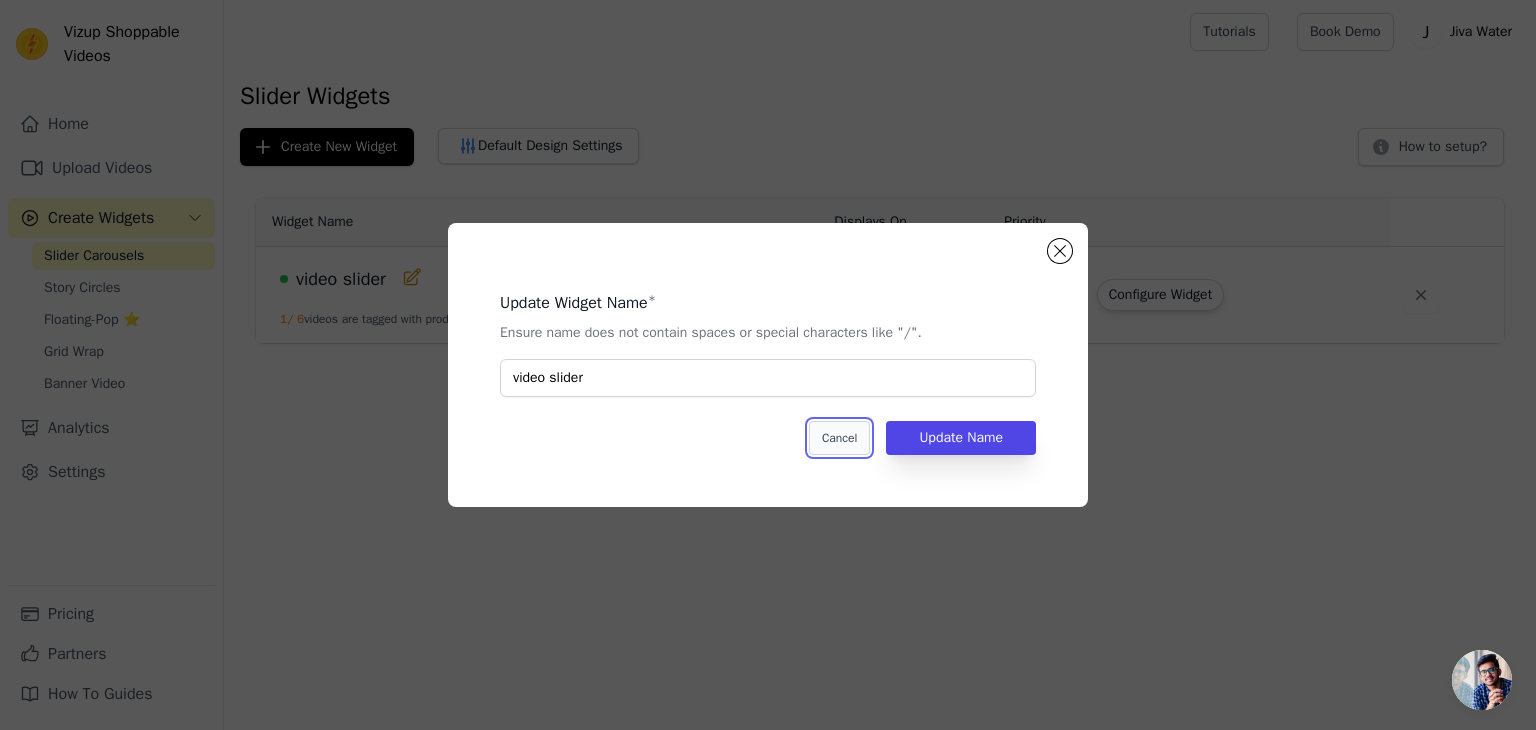 click on "Cancel" at bounding box center [839, 438] 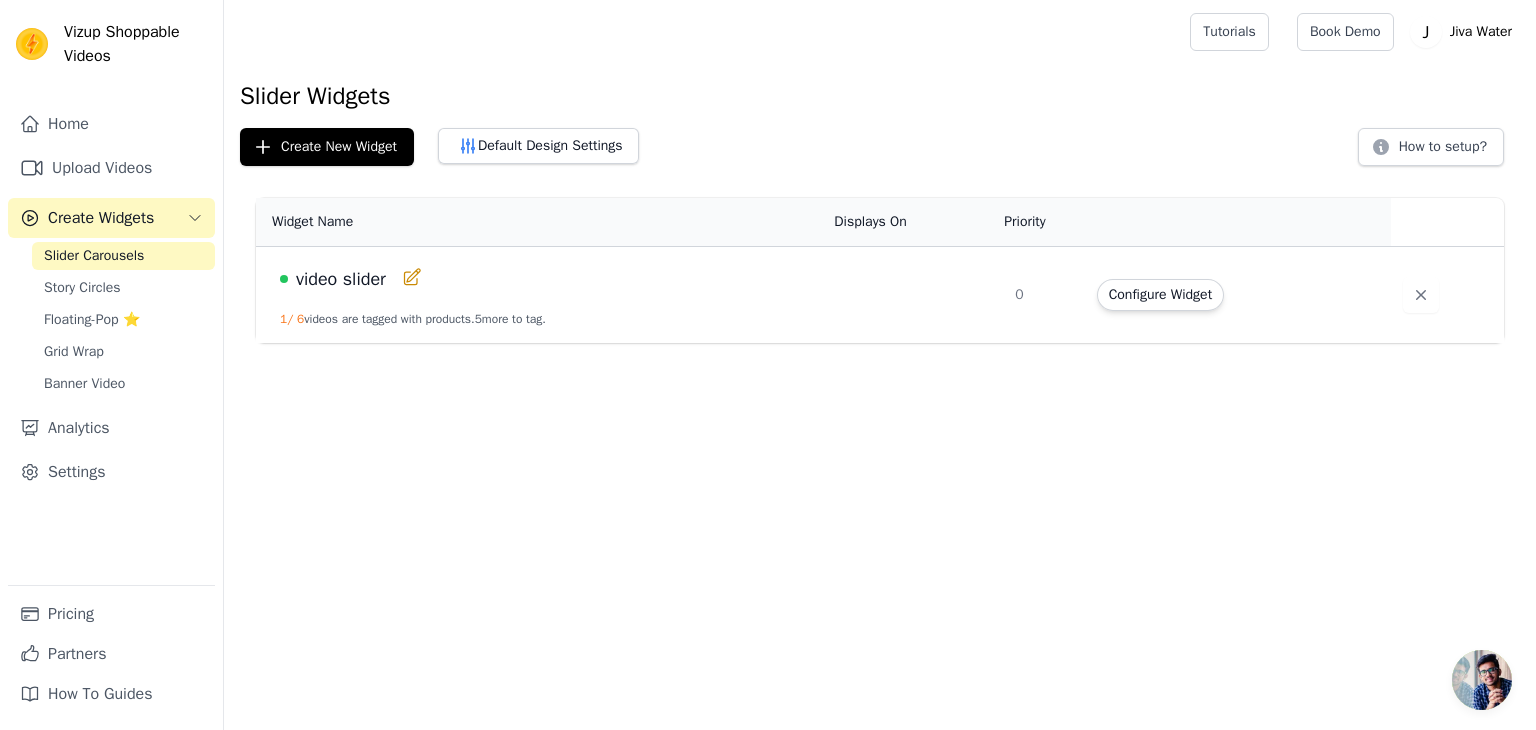 click on "video slider" at bounding box center (341, 279) 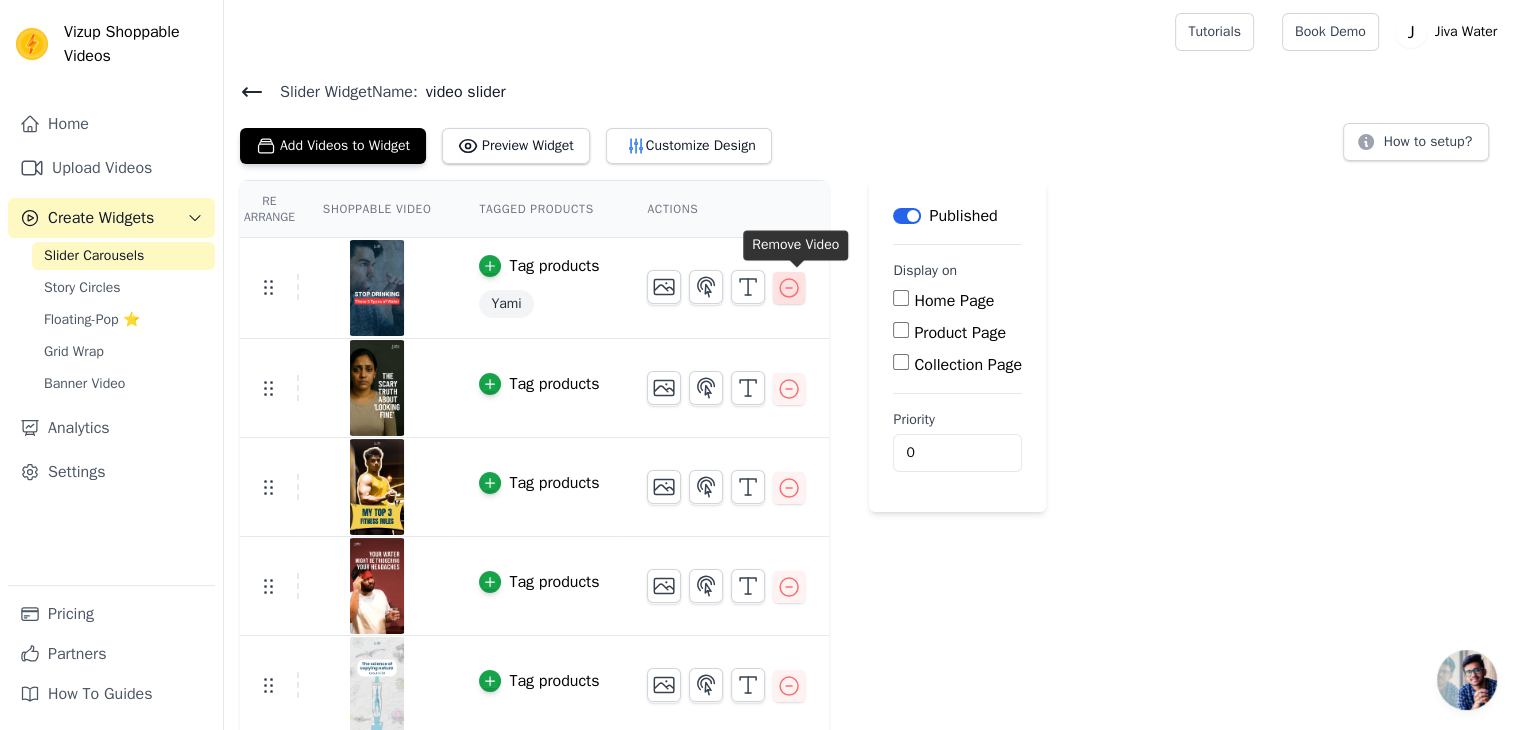 click 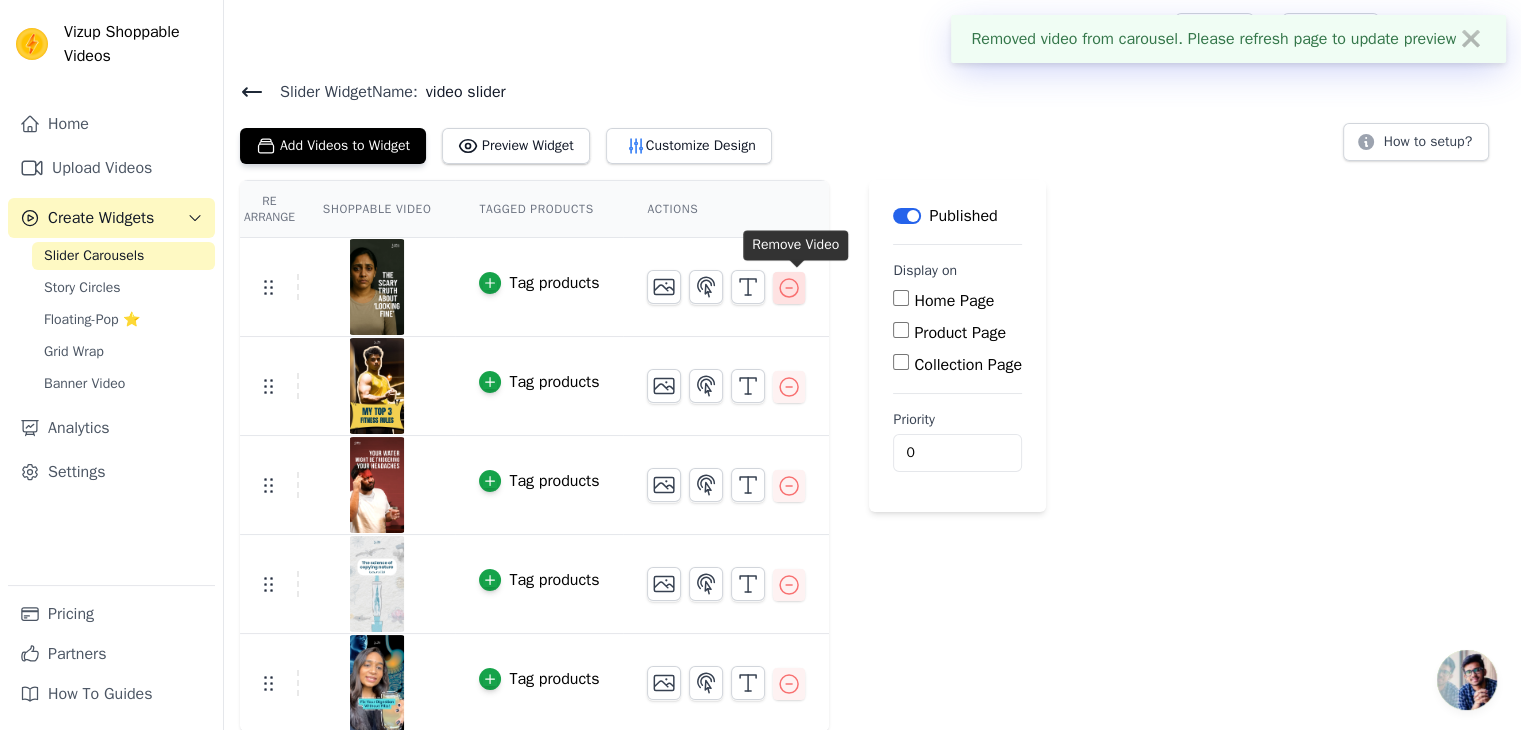 click 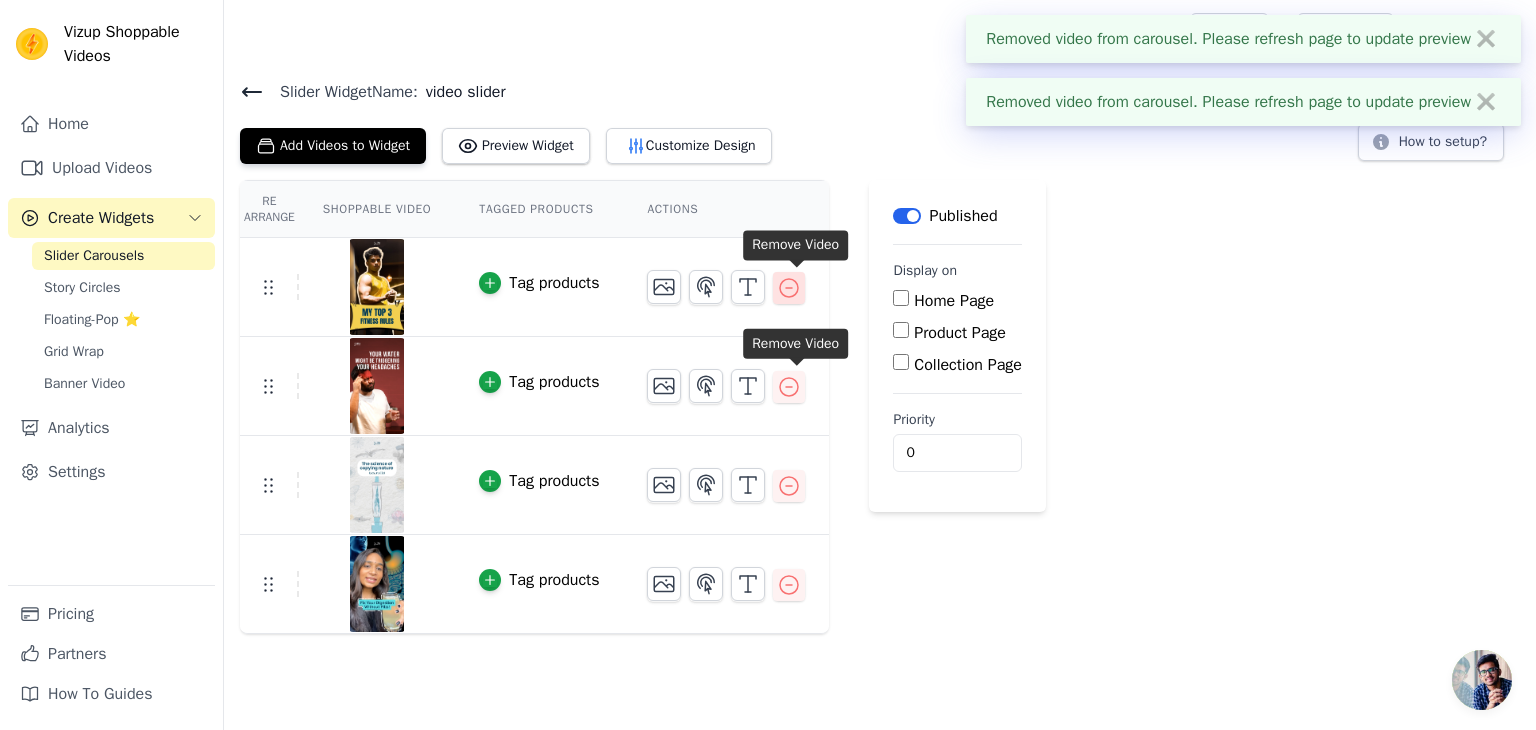 click 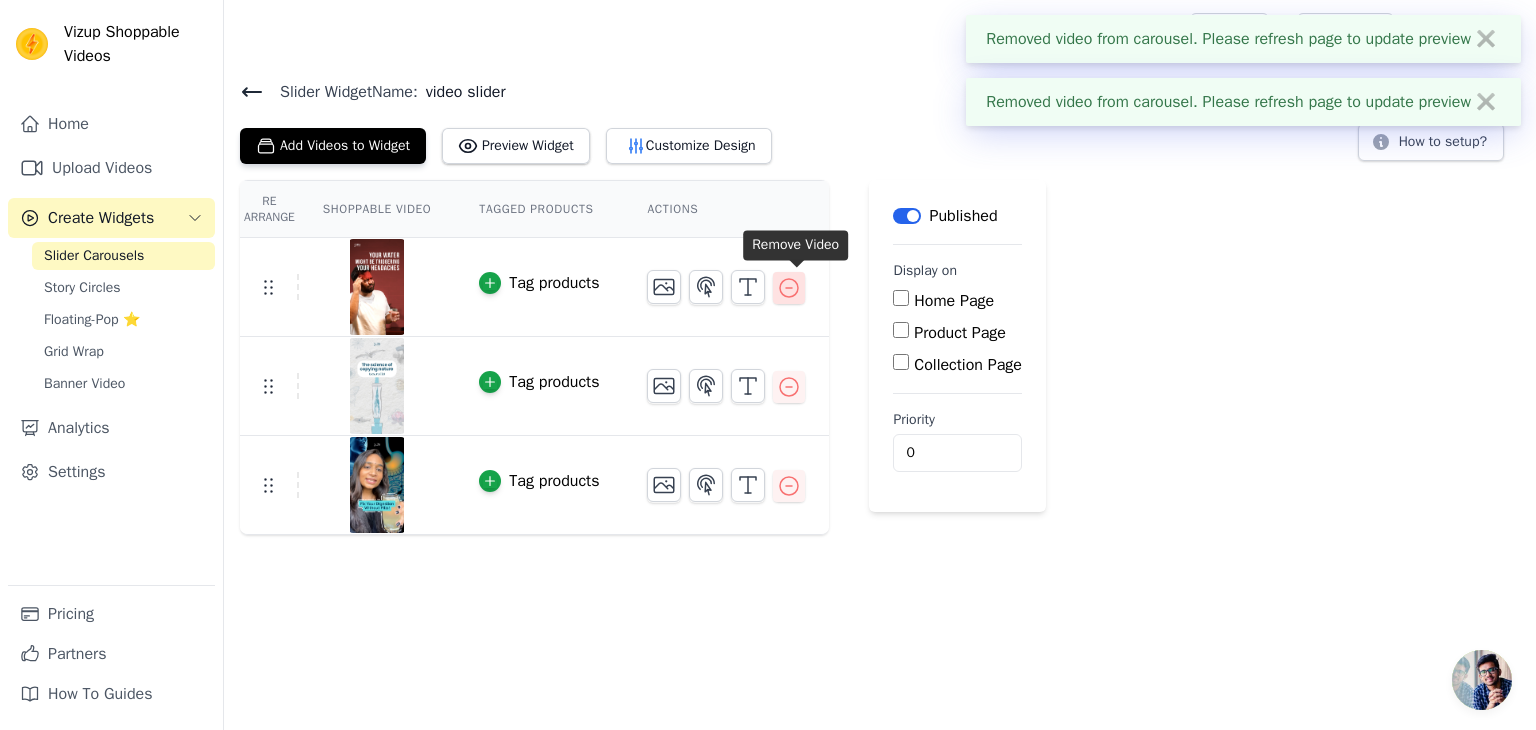 click 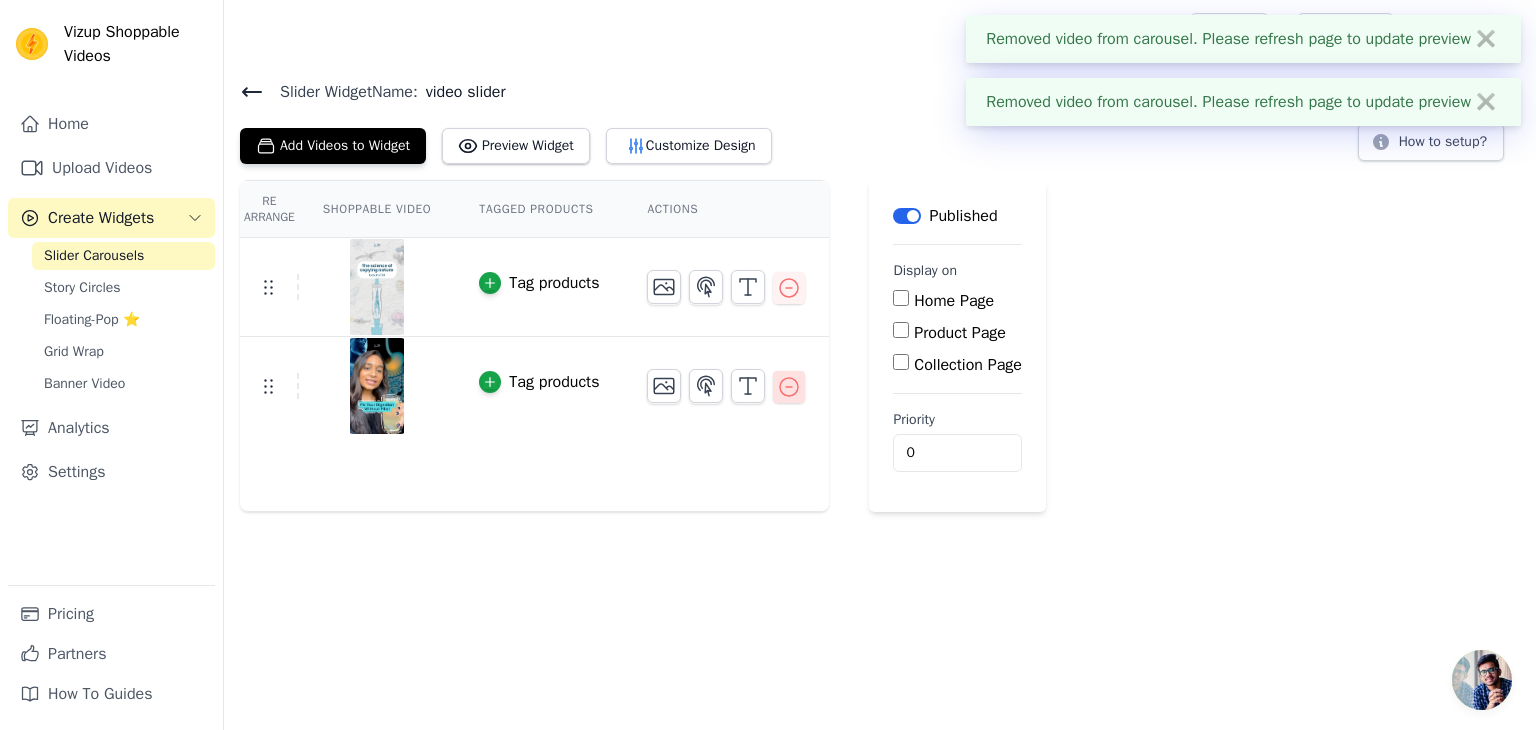 click 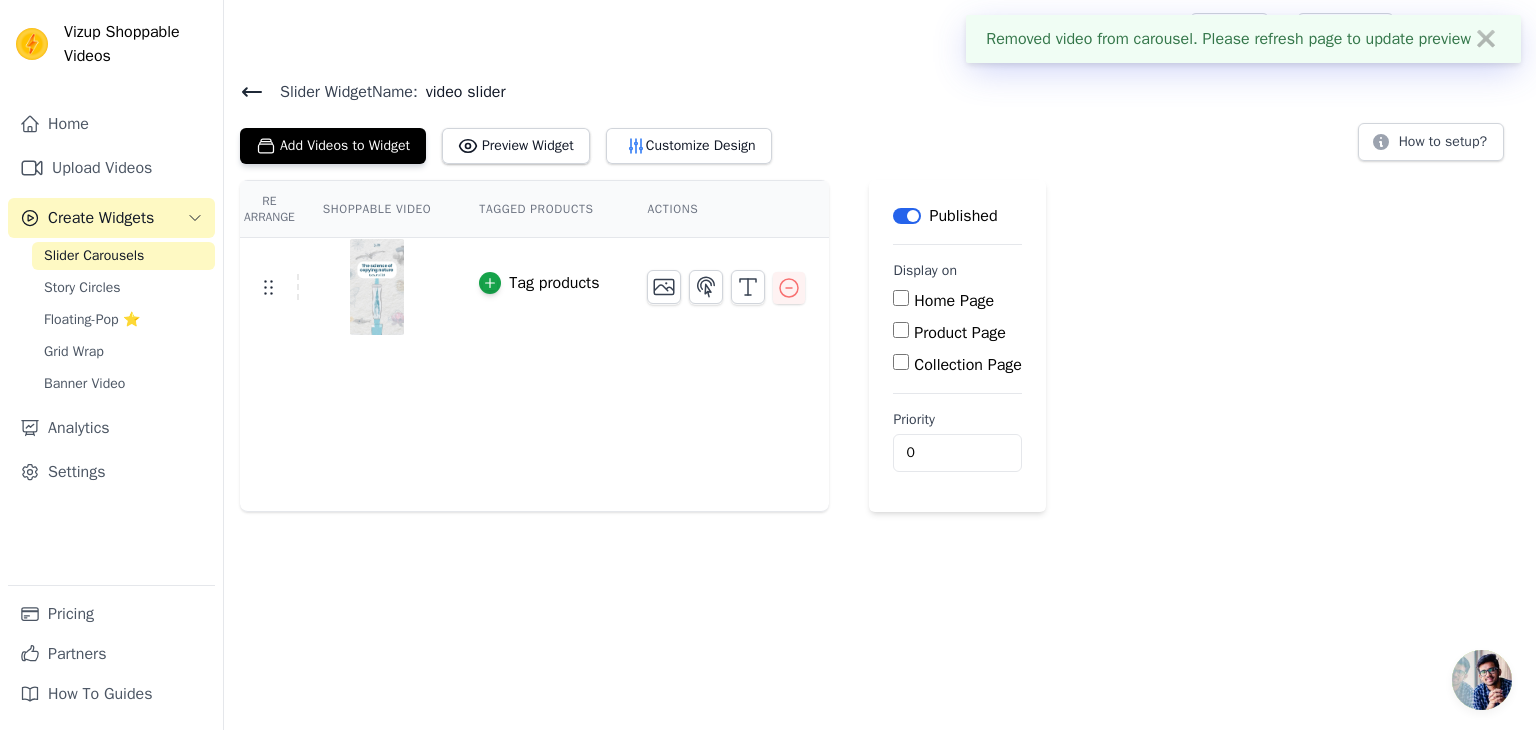 click on "Home Page" at bounding box center (954, 301) 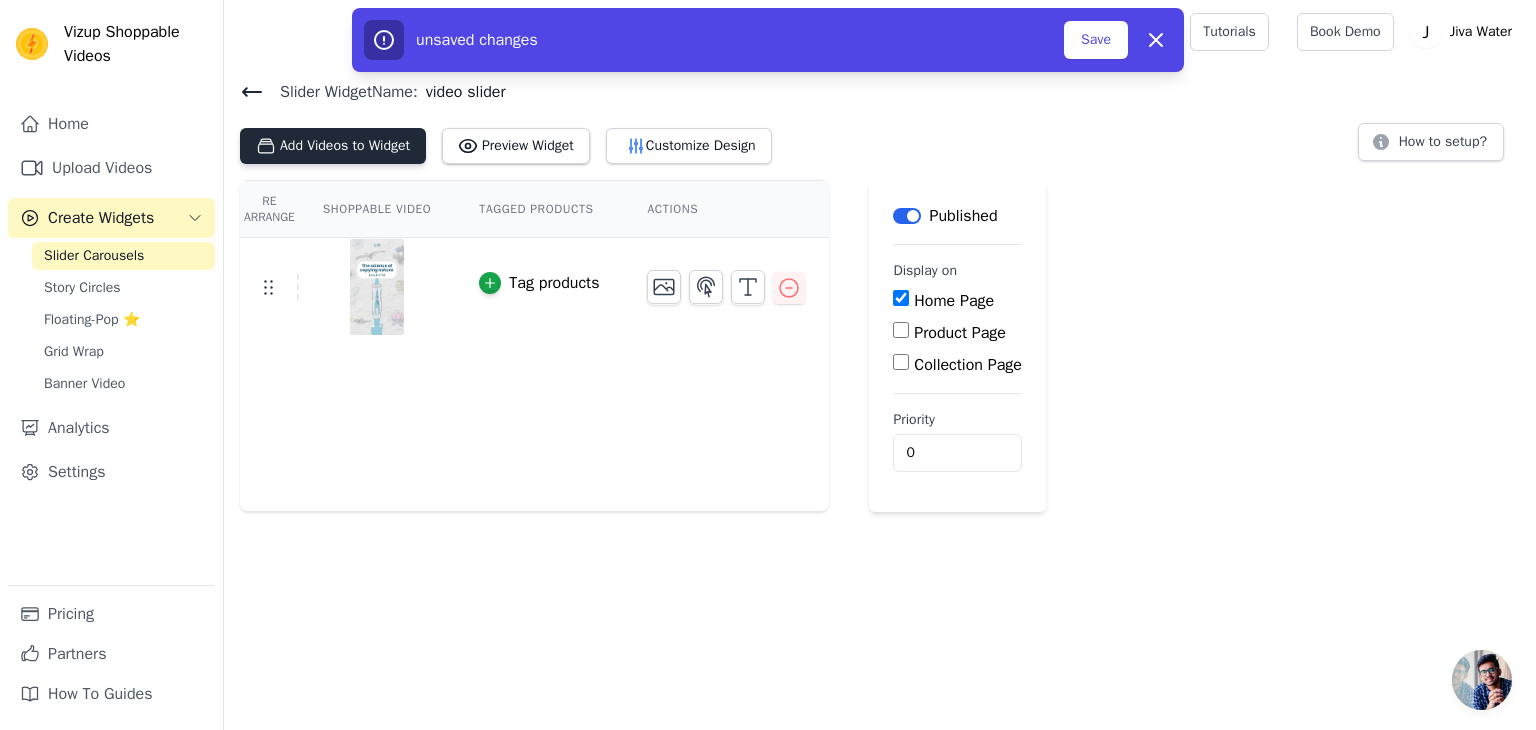 click on "Add Videos to Widget" at bounding box center (333, 146) 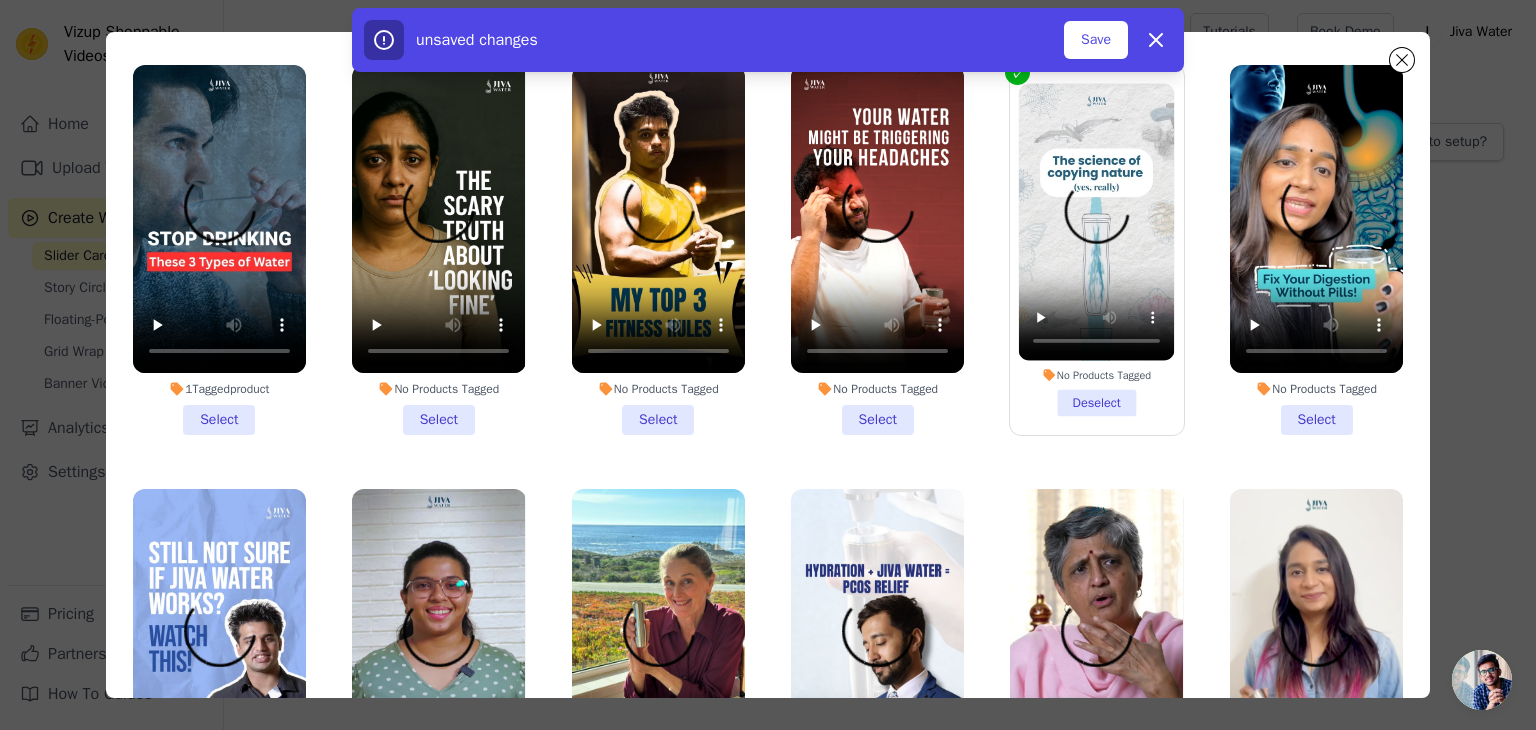 scroll, scrollTop: 173, scrollLeft: 0, axis: vertical 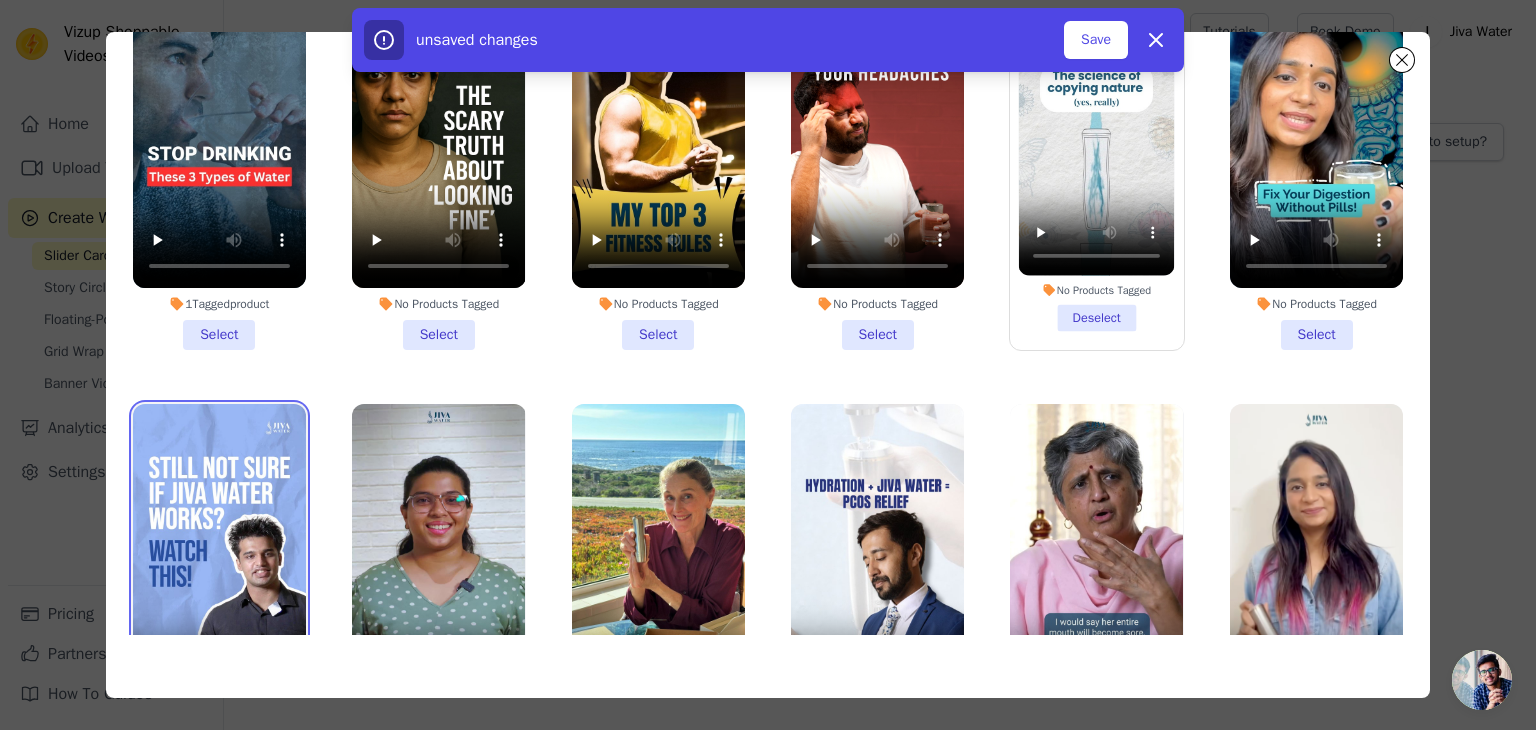 click at bounding box center (219, 558) 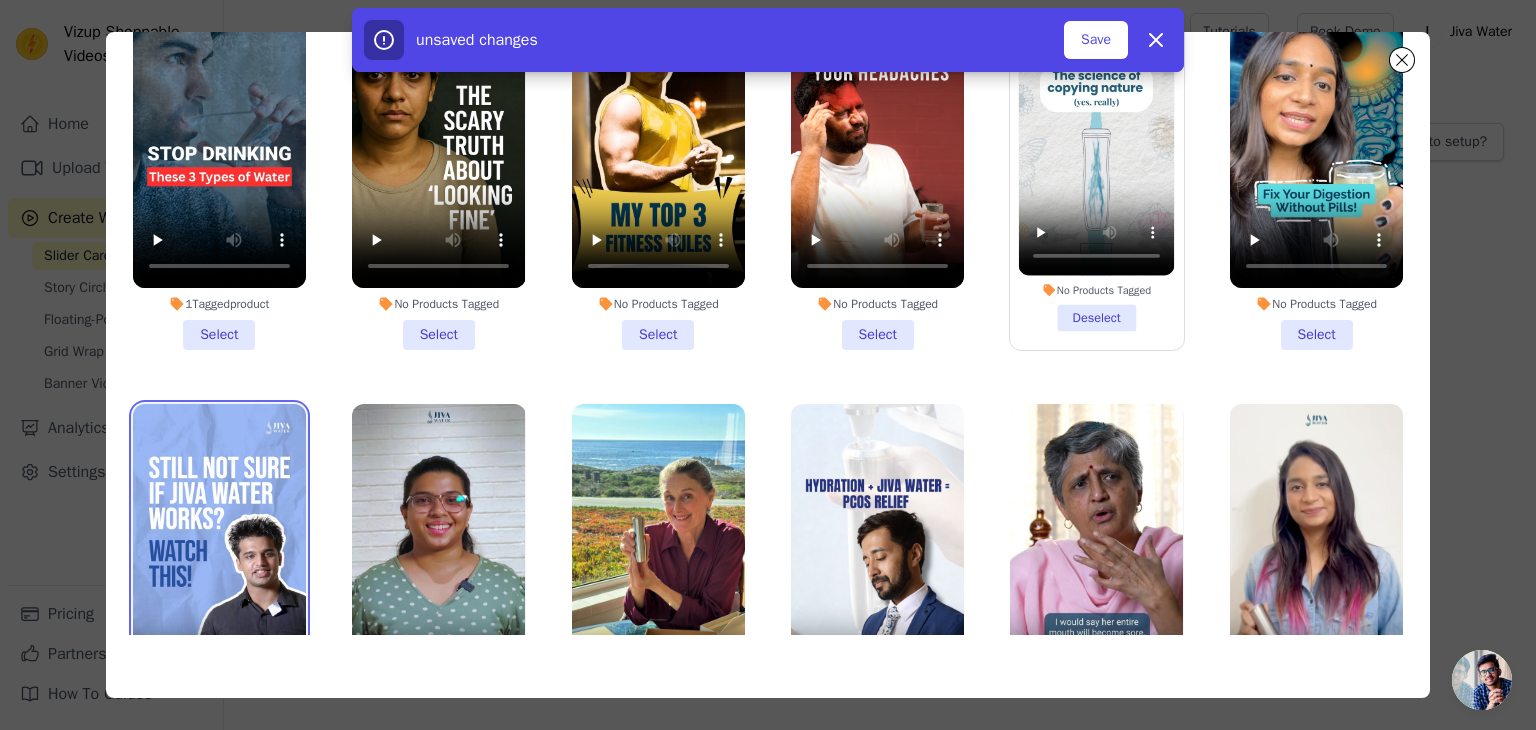 scroll, scrollTop: 210, scrollLeft: 0, axis: vertical 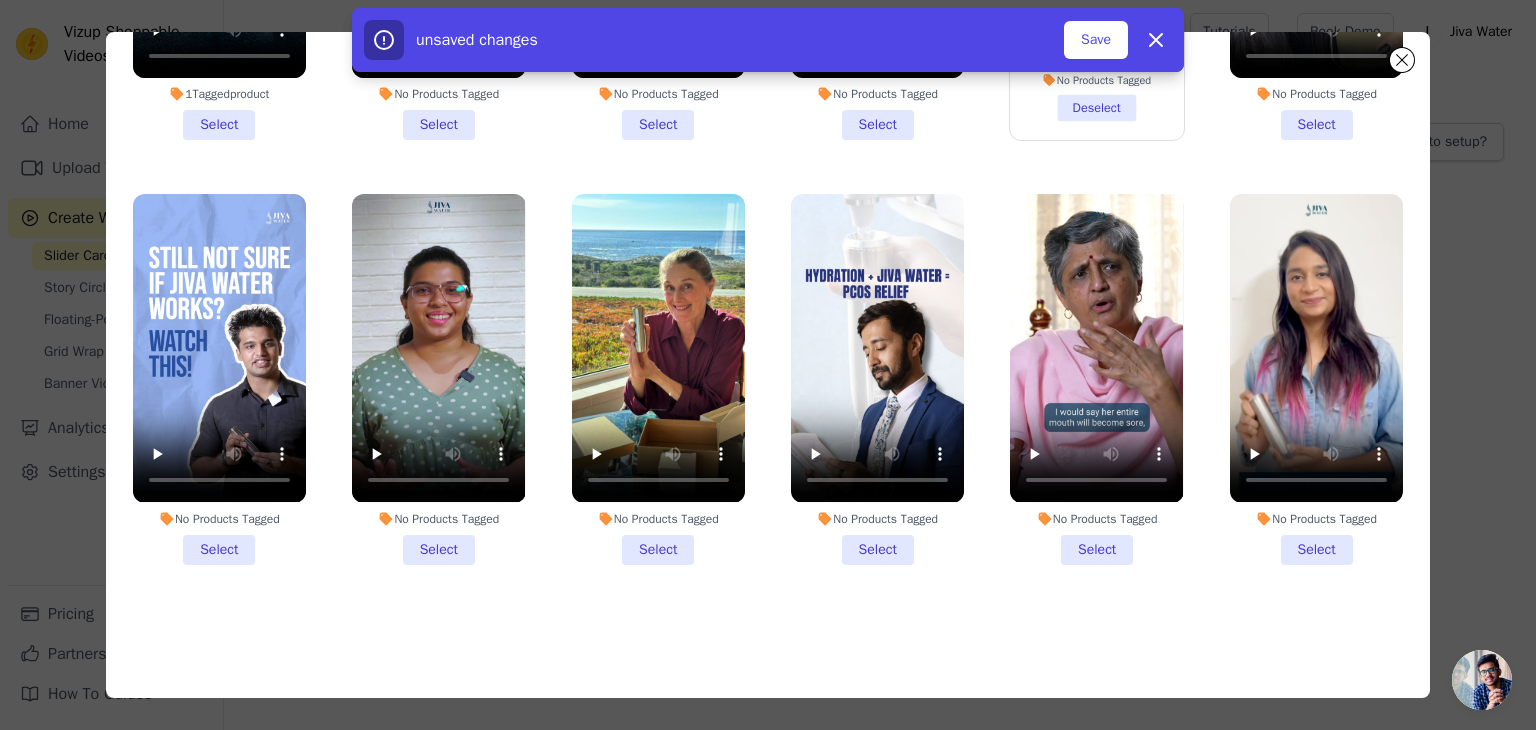 click on "No Products Tagged     Select" at bounding box center (219, 379) 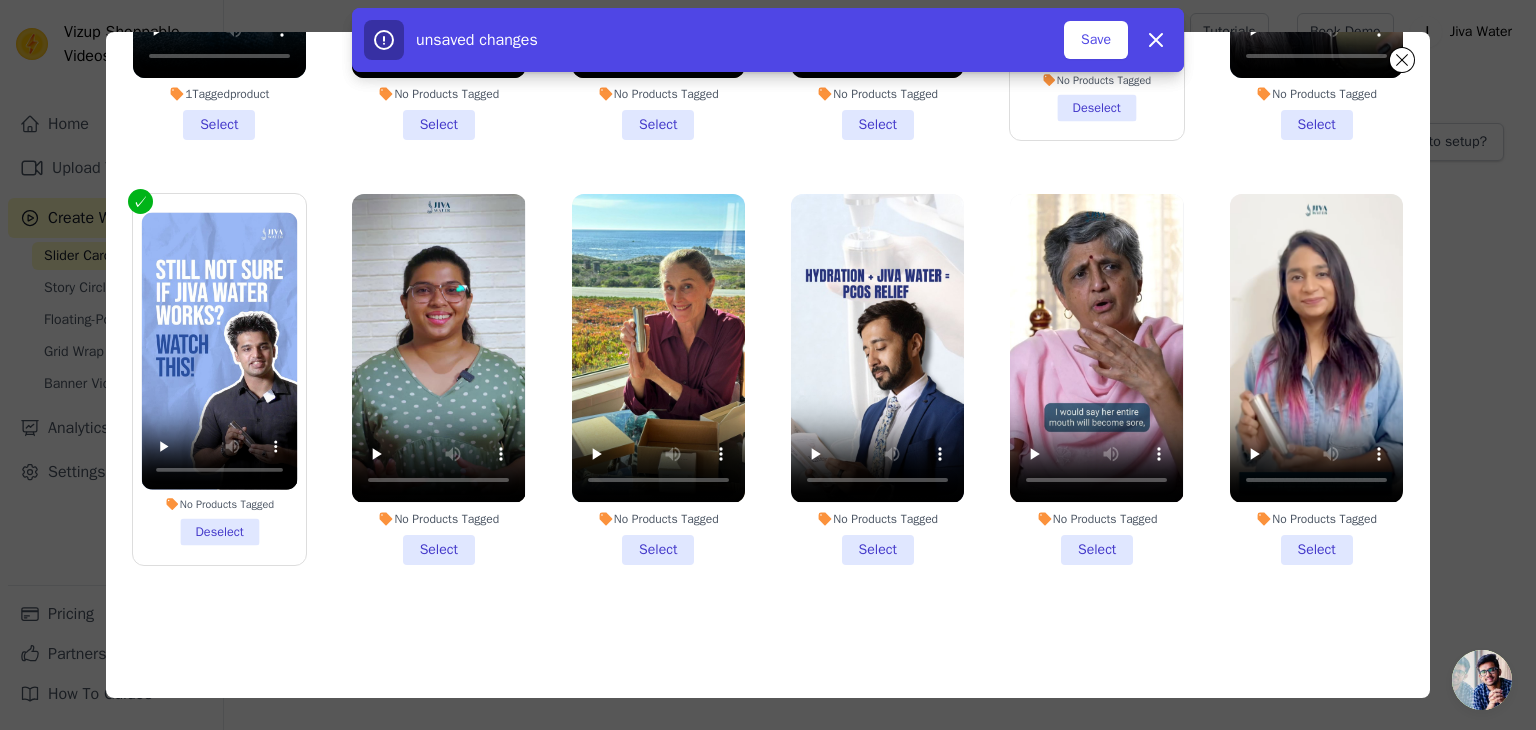 click on "No Products Tagged     Select" at bounding box center [438, 379] 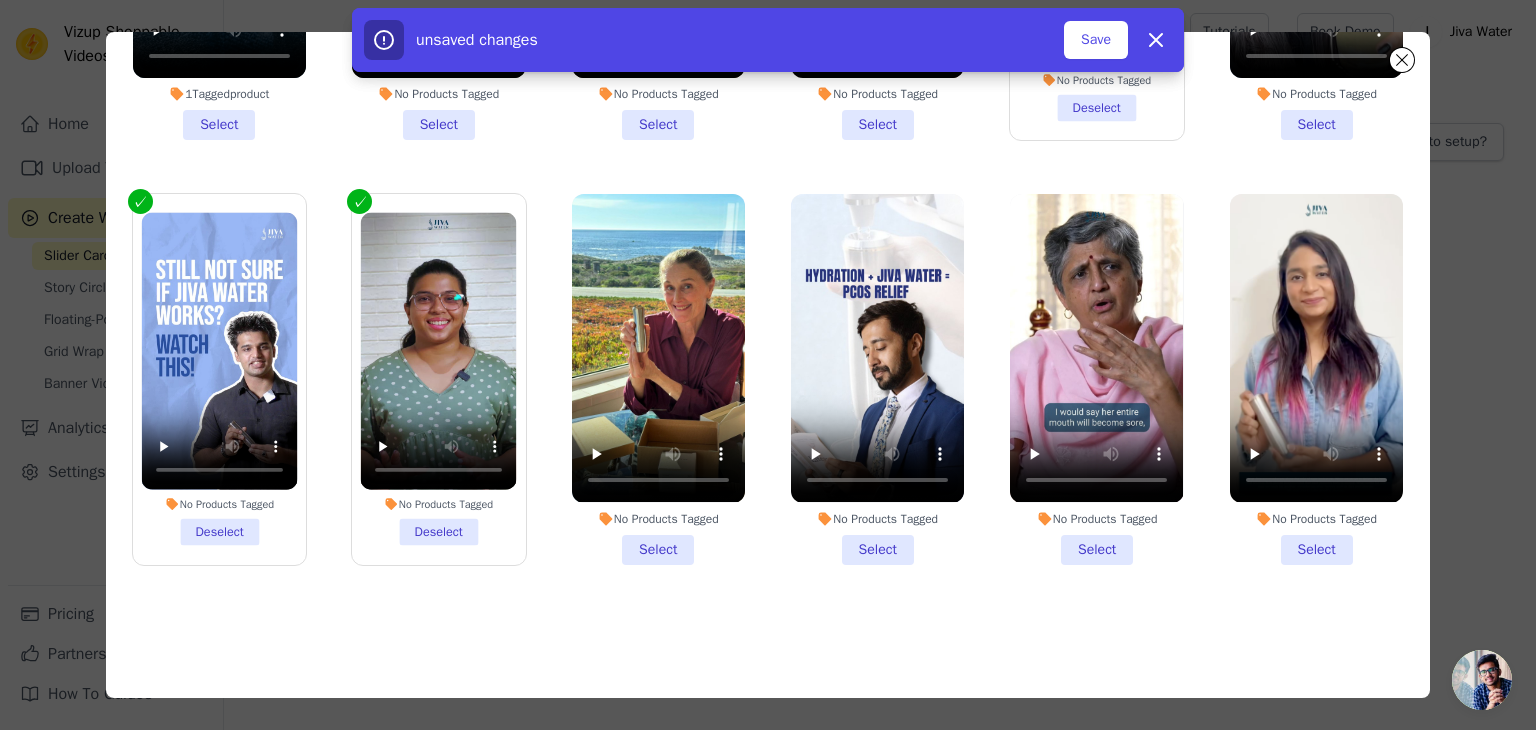 click on "No Products Tagged     Select" at bounding box center (658, 379) 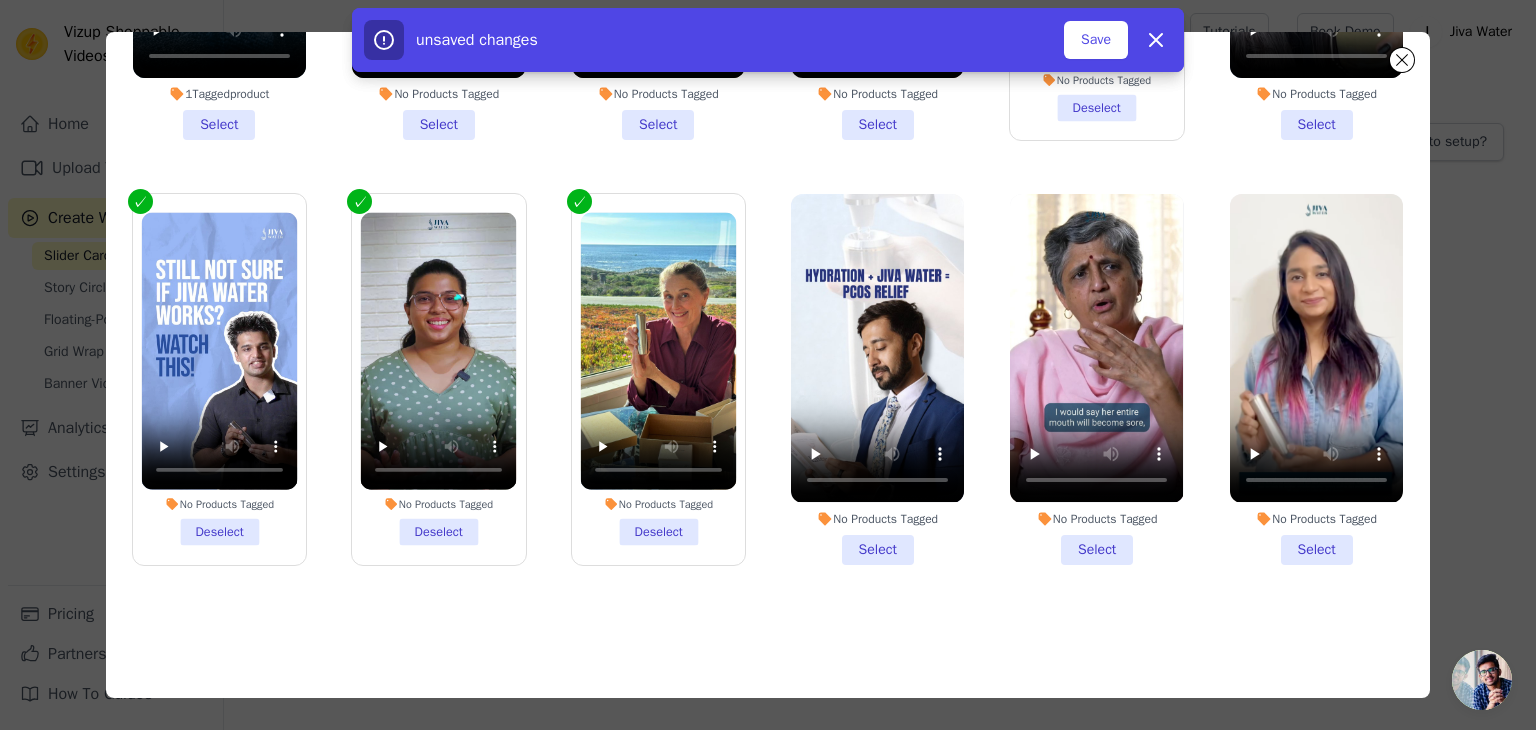 click on "No Products Tagged     Select" at bounding box center [877, 379] 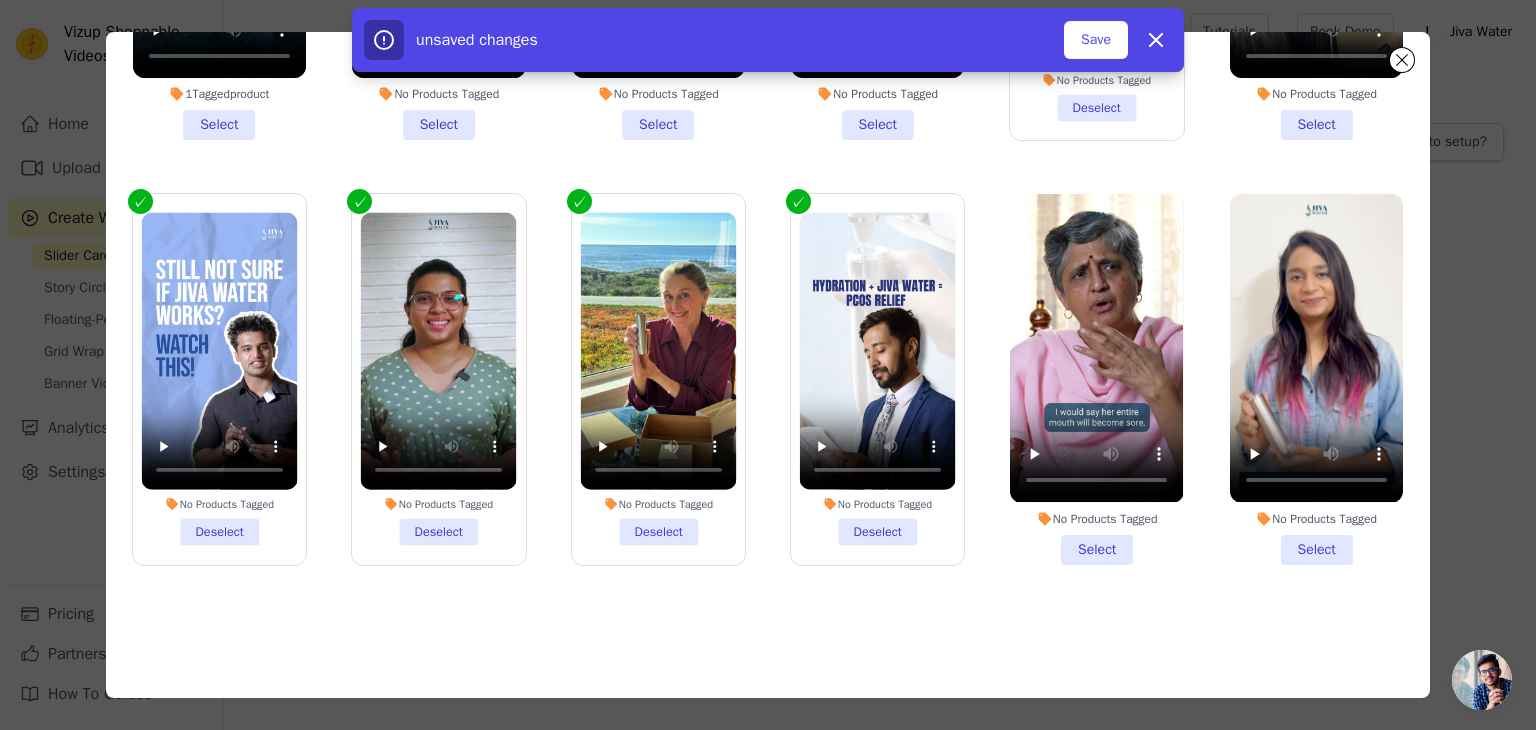click on "No Products Tagged     Select" at bounding box center (1096, 379) 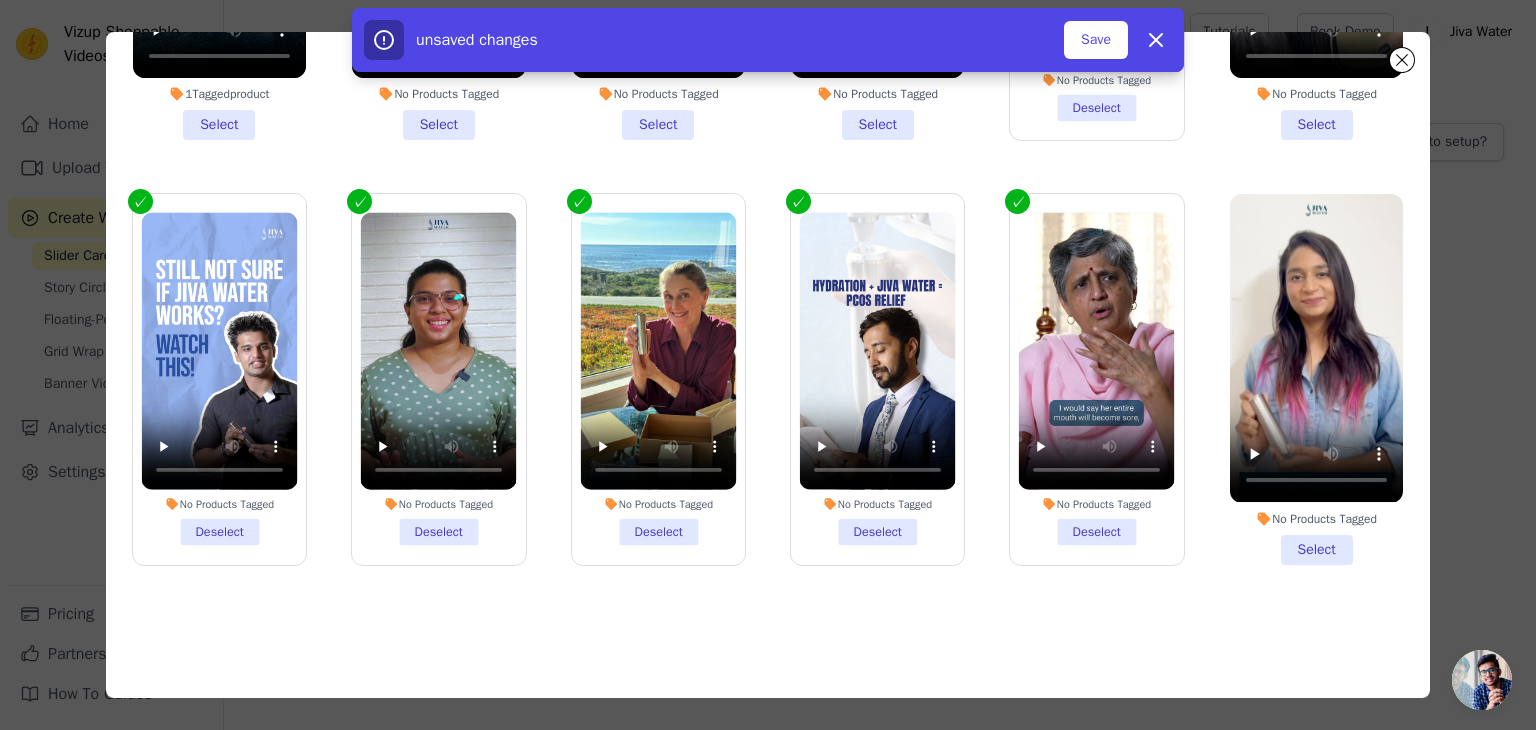 click on "No Products Tagged     Select" at bounding box center [1316, 379] 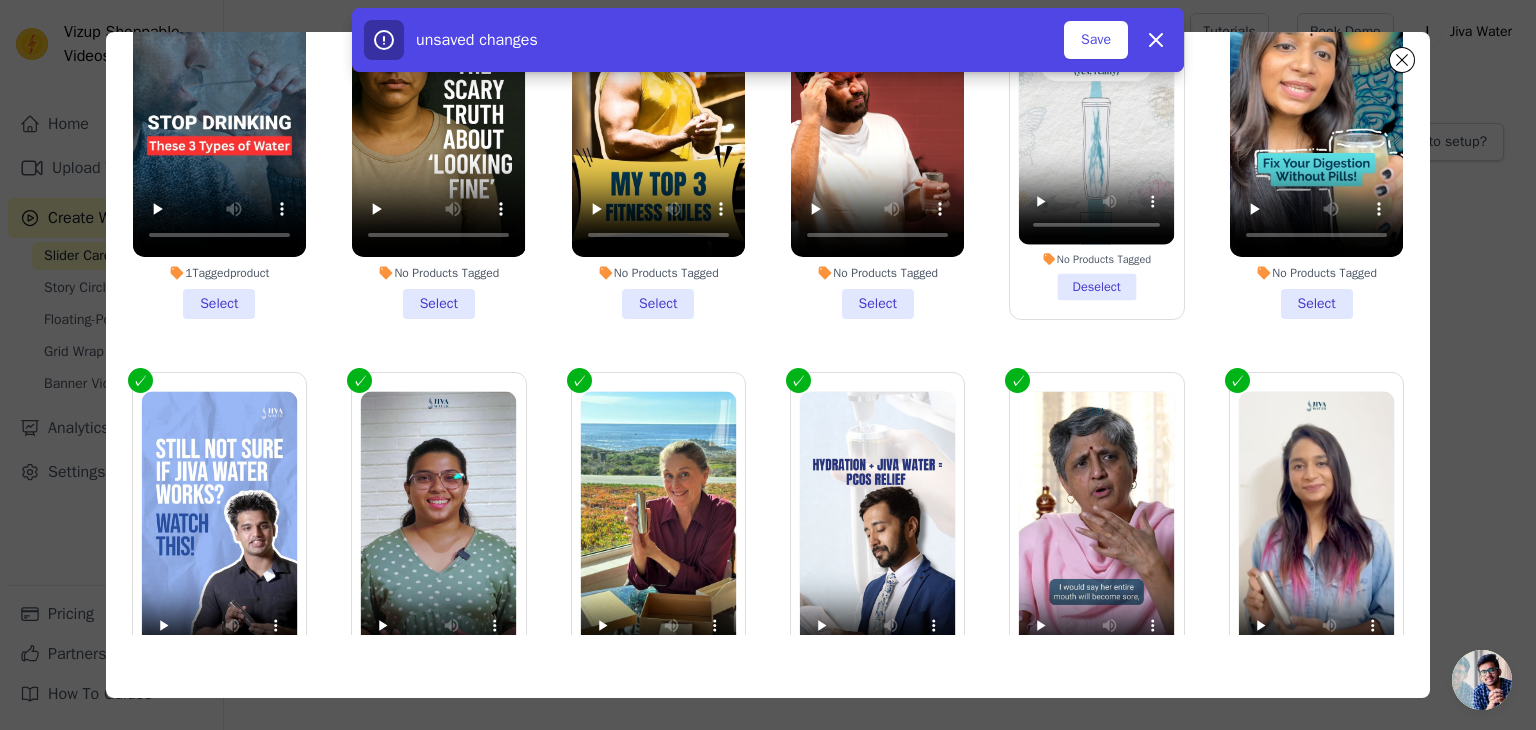 scroll, scrollTop: 0, scrollLeft: 0, axis: both 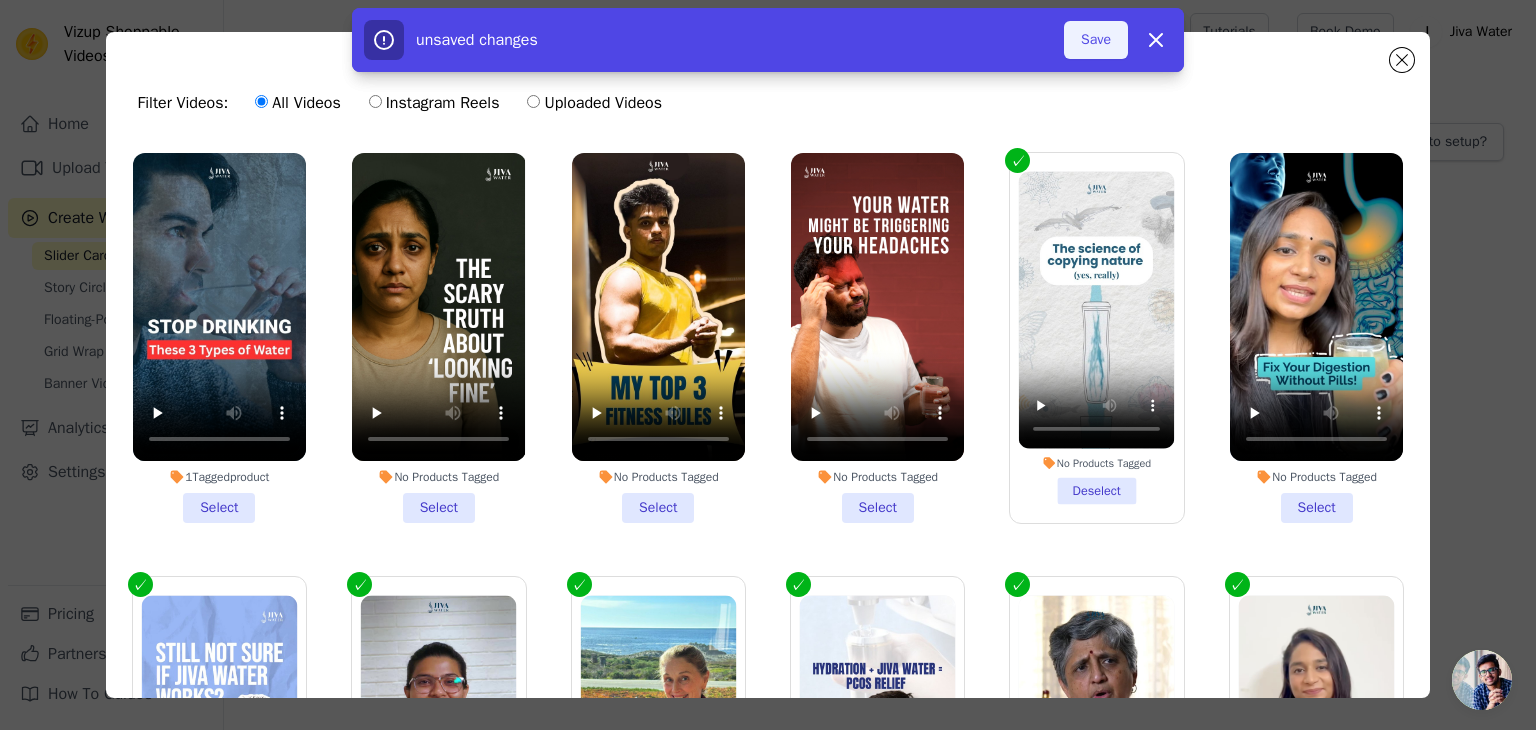 click on "Save" at bounding box center [1096, 40] 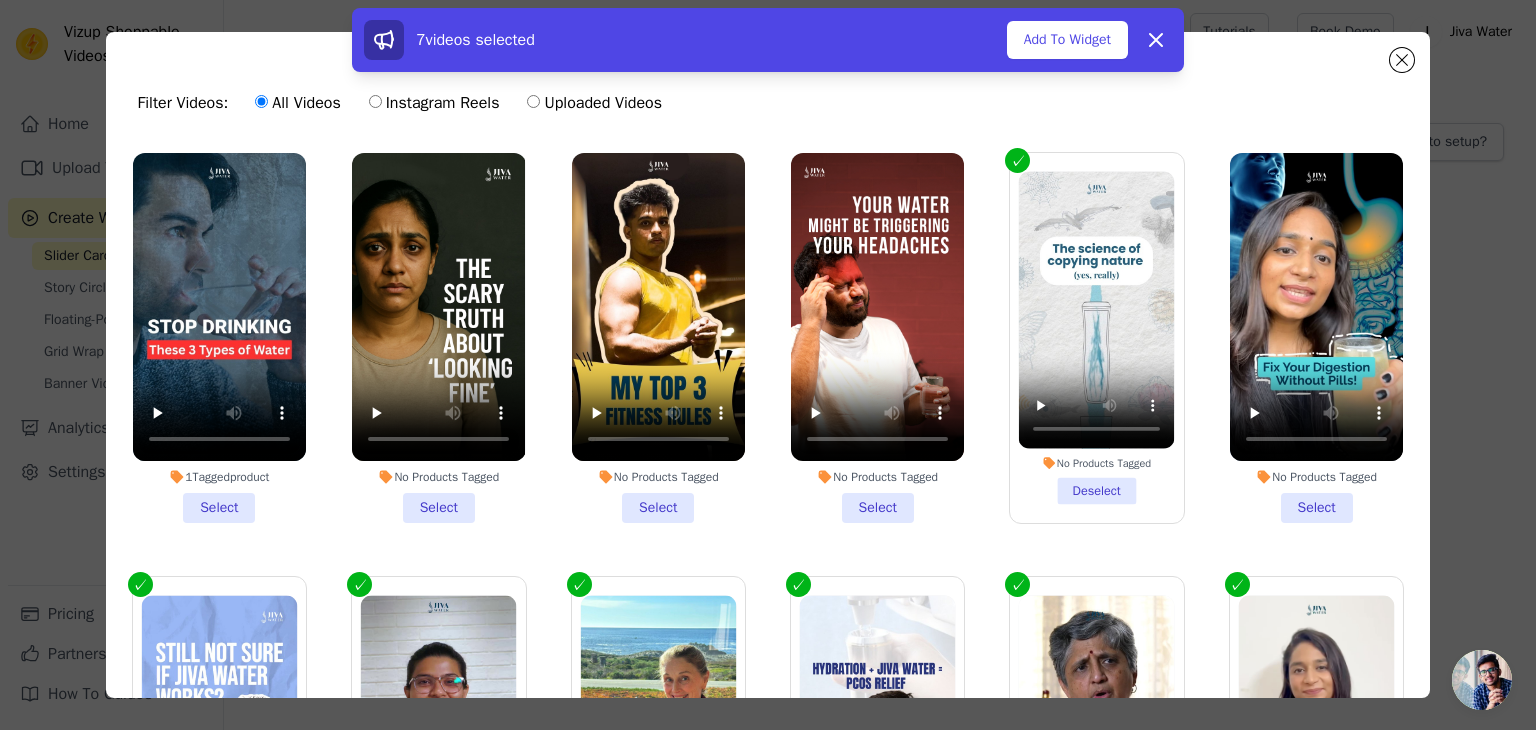 click on "7  videos selected     Add To Widget   Dismiss" at bounding box center (768, 44) 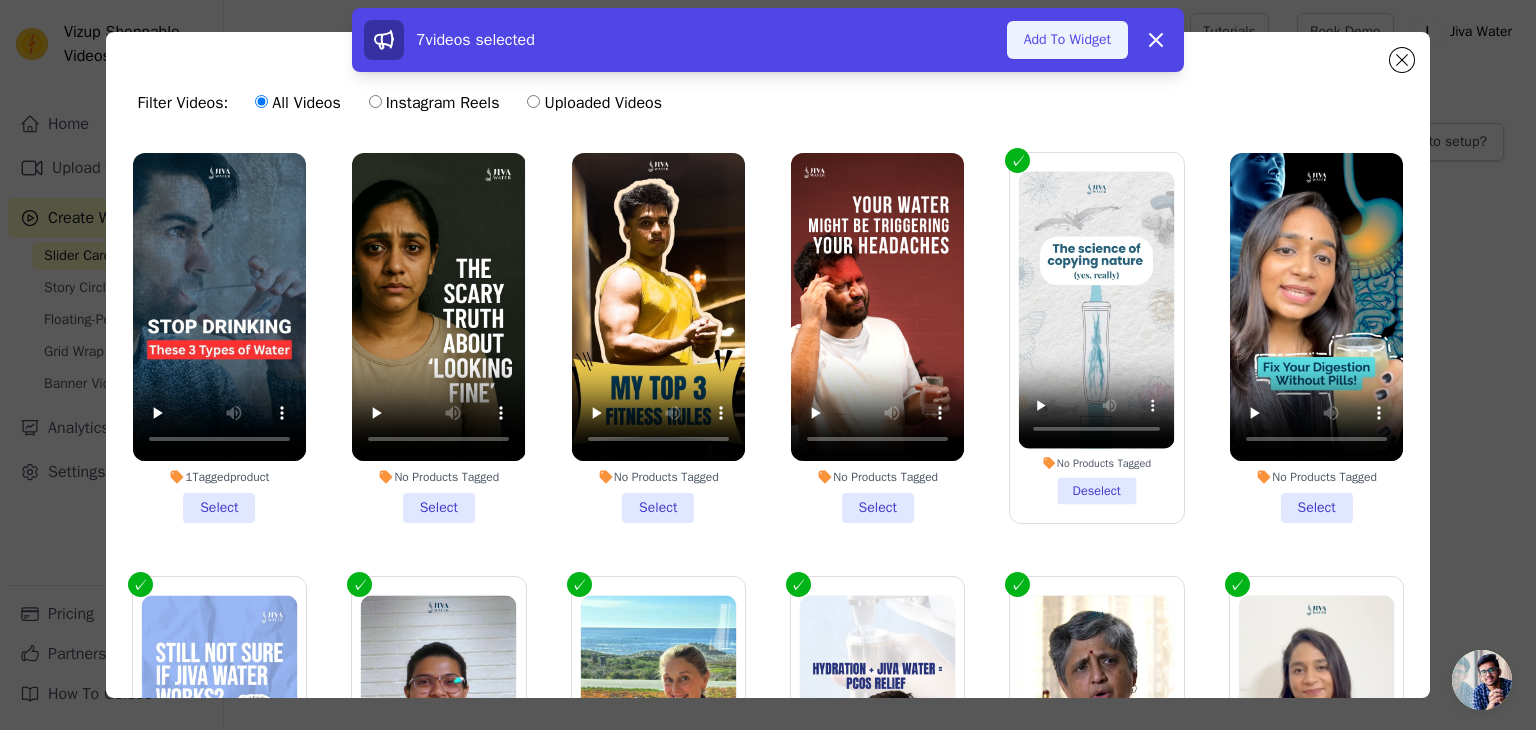 click on "Add To Widget" at bounding box center [1067, 40] 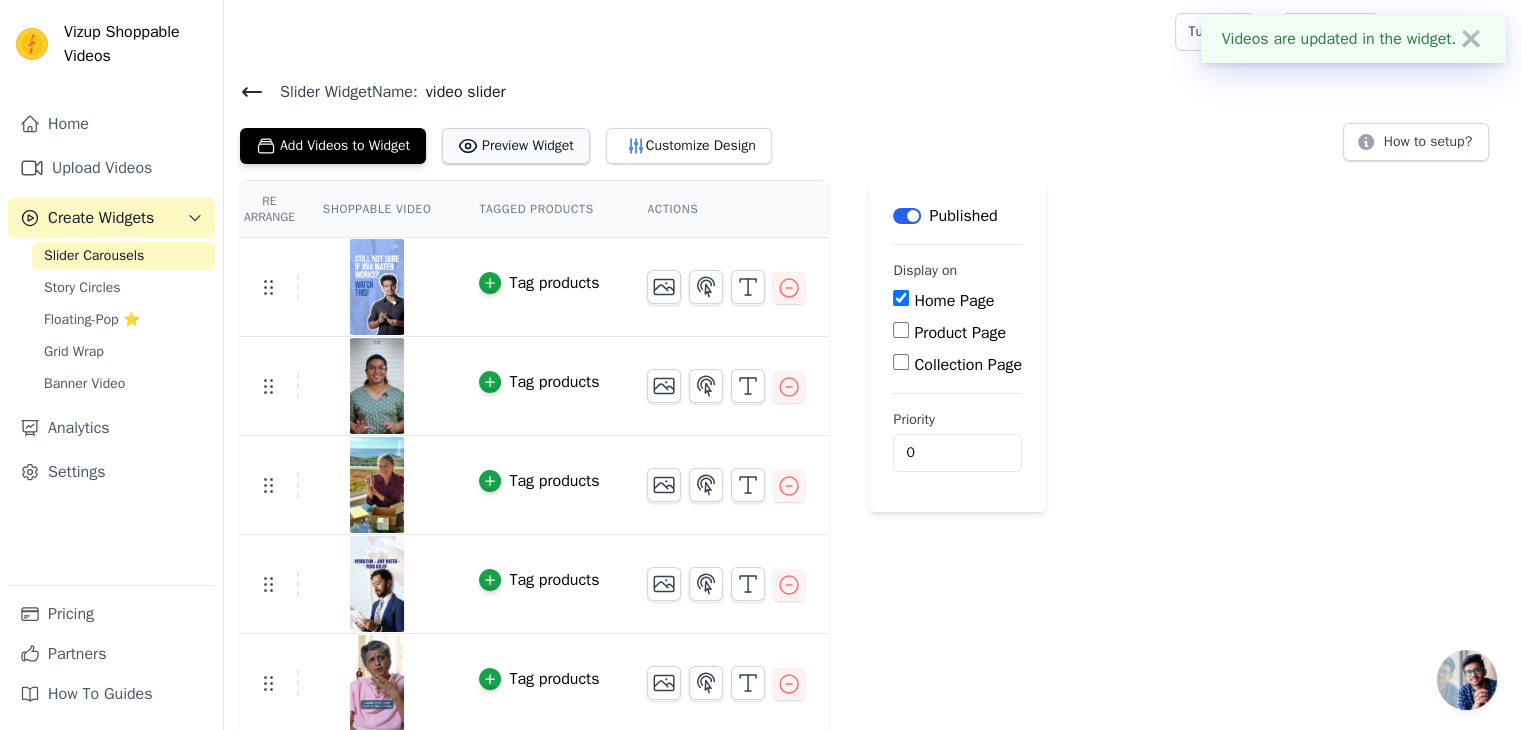 click on "Preview Widget" at bounding box center [516, 146] 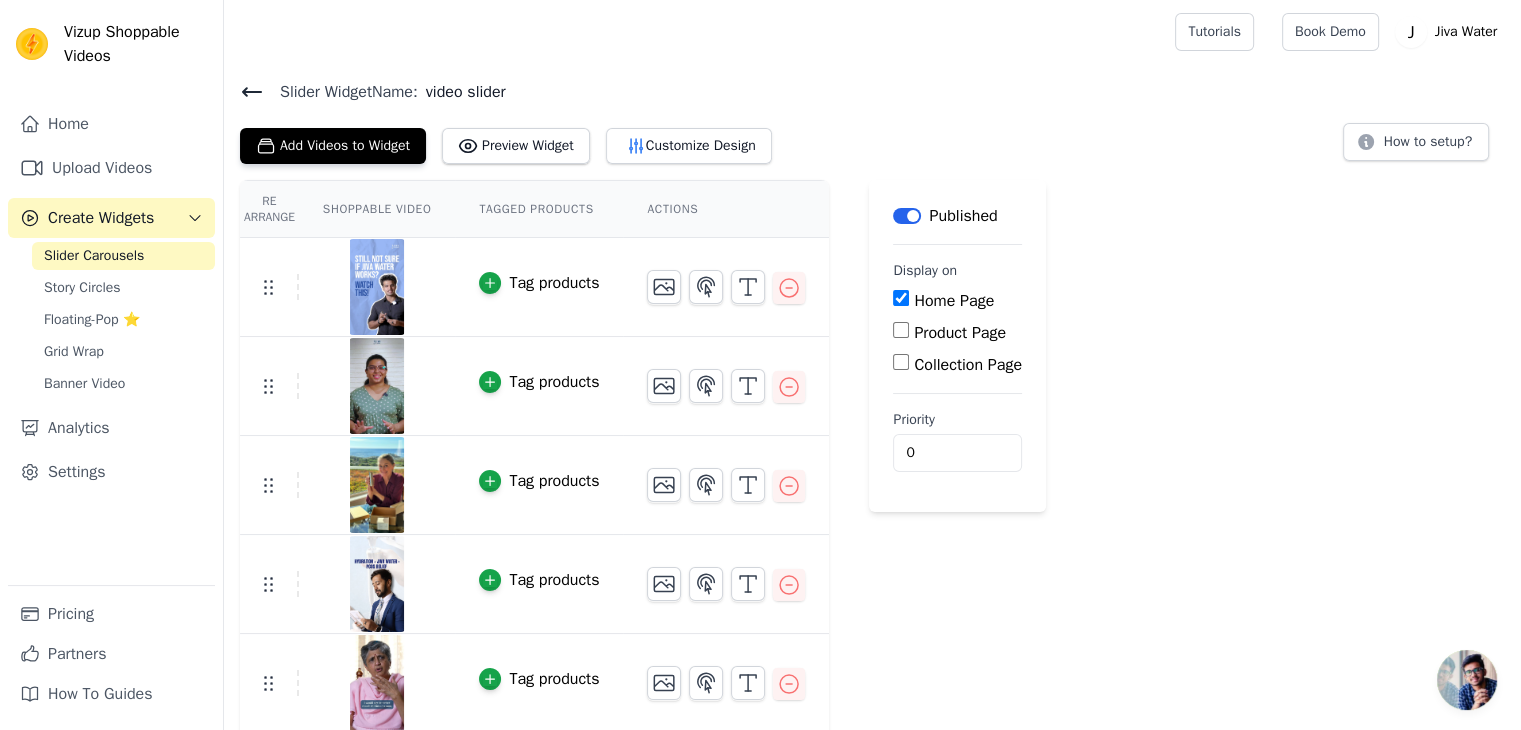 click on "Tag products" at bounding box center (554, 283) 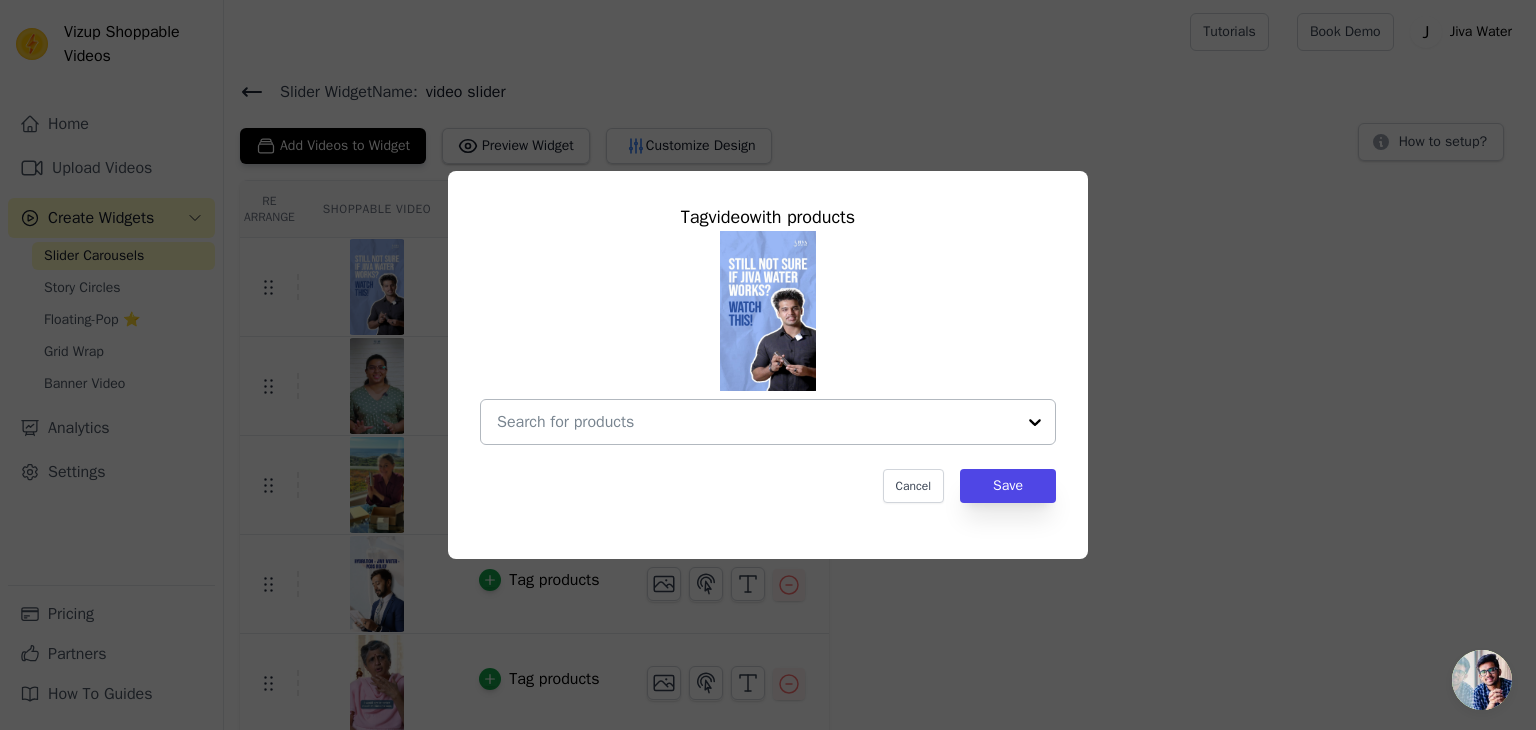 click at bounding box center (756, 422) 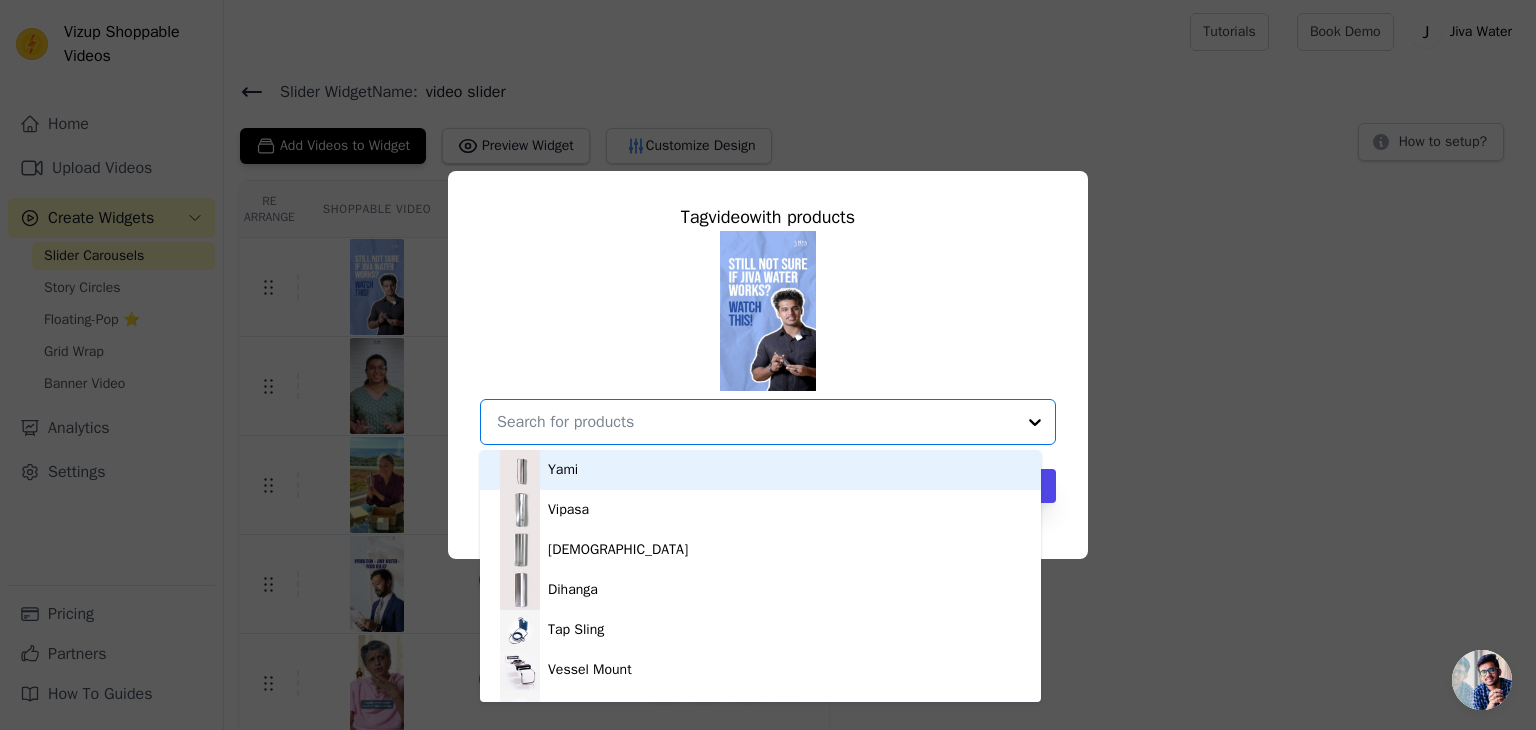 drag, startPoint x: 556, startPoint y: 473, endPoint x: 817, endPoint y: 534, distance: 268.03357 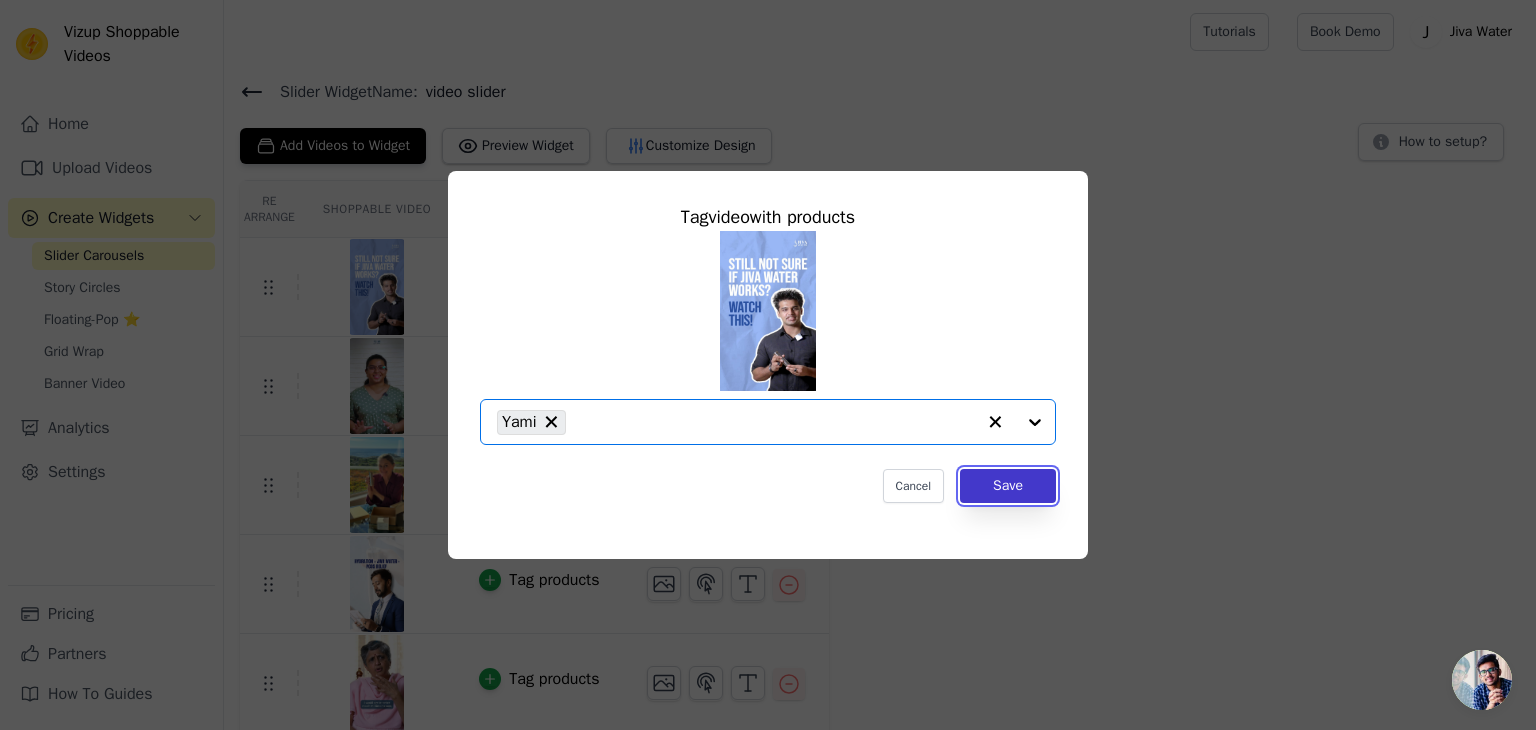 click on "Save" at bounding box center [1008, 486] 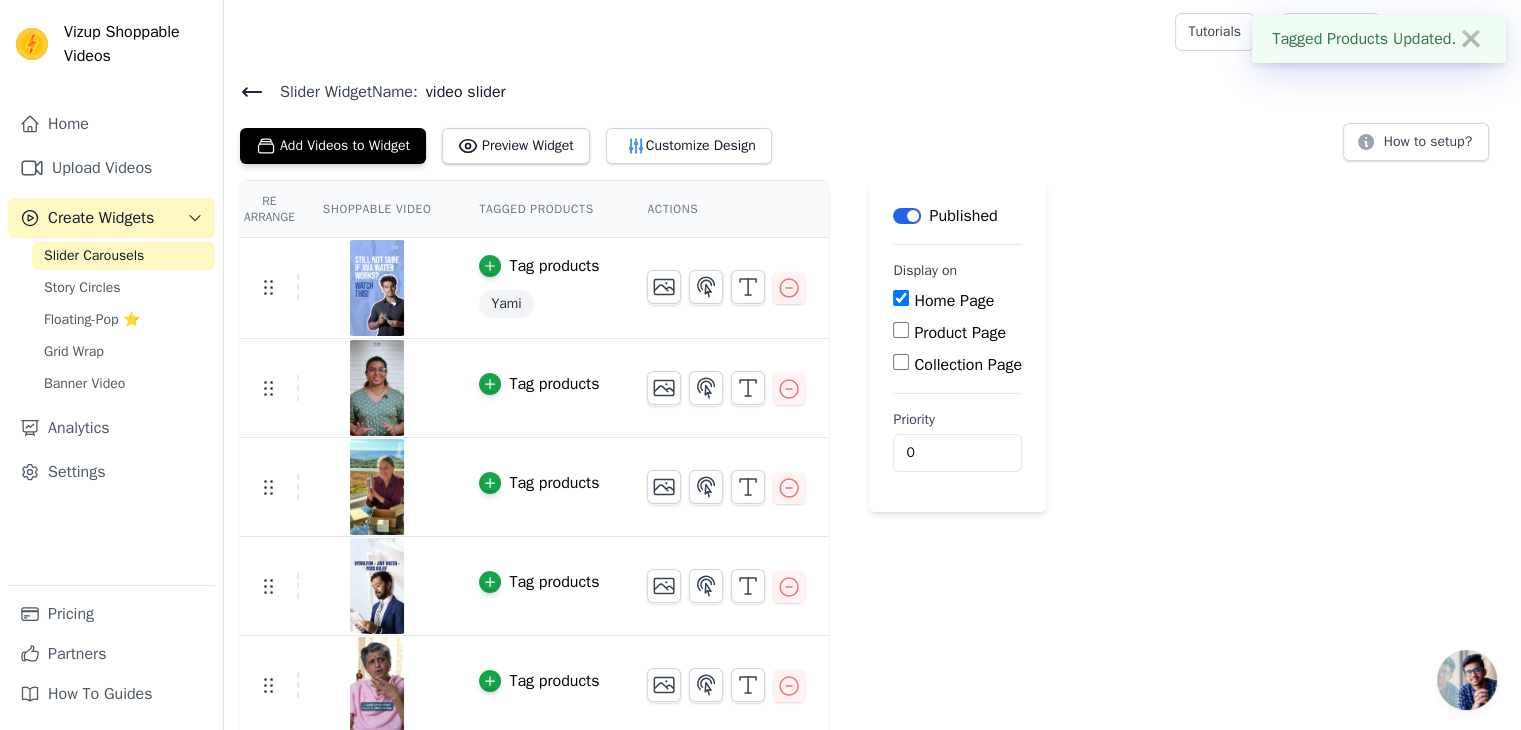 click on "Tag products" at bounding box center [554, 384] 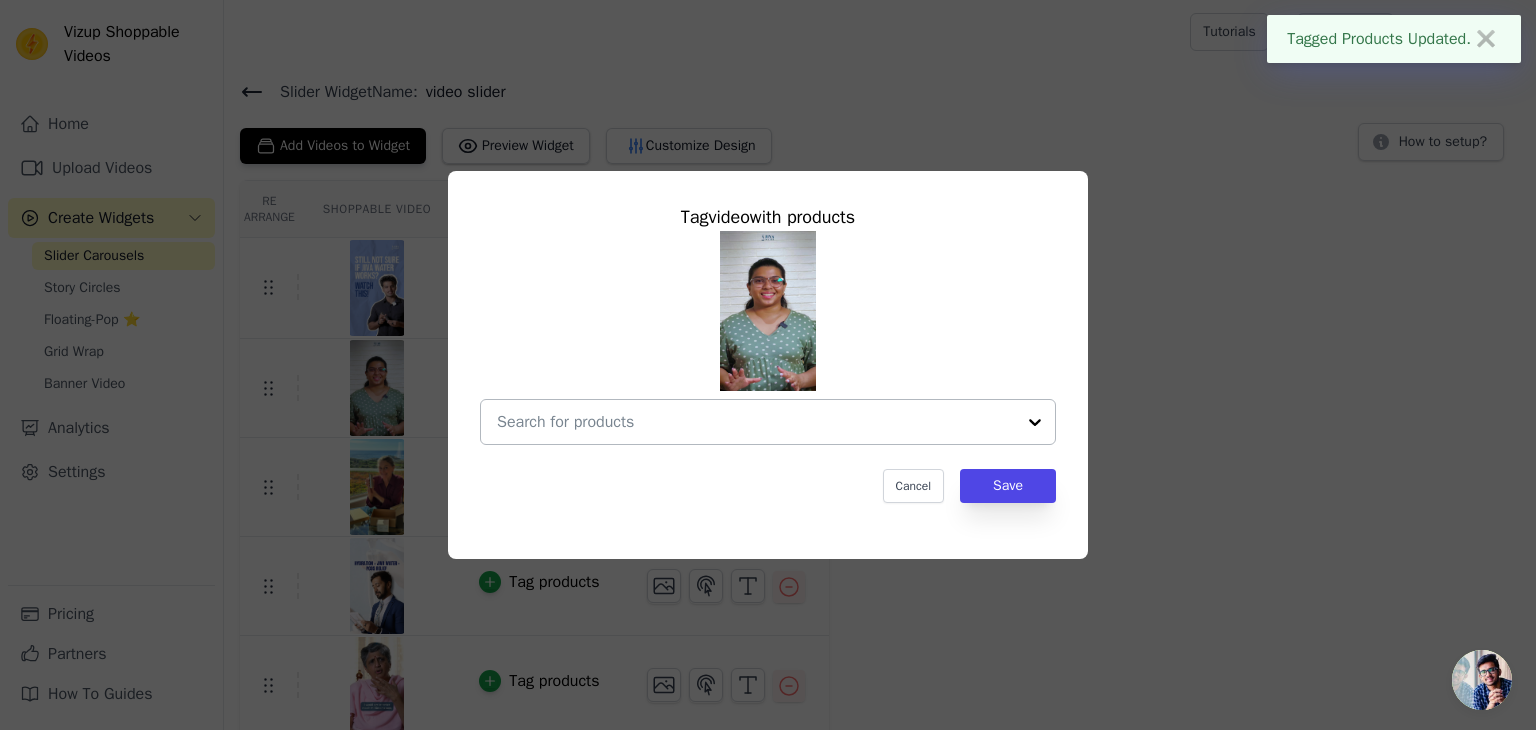 click at bounding box center [1035, 422] 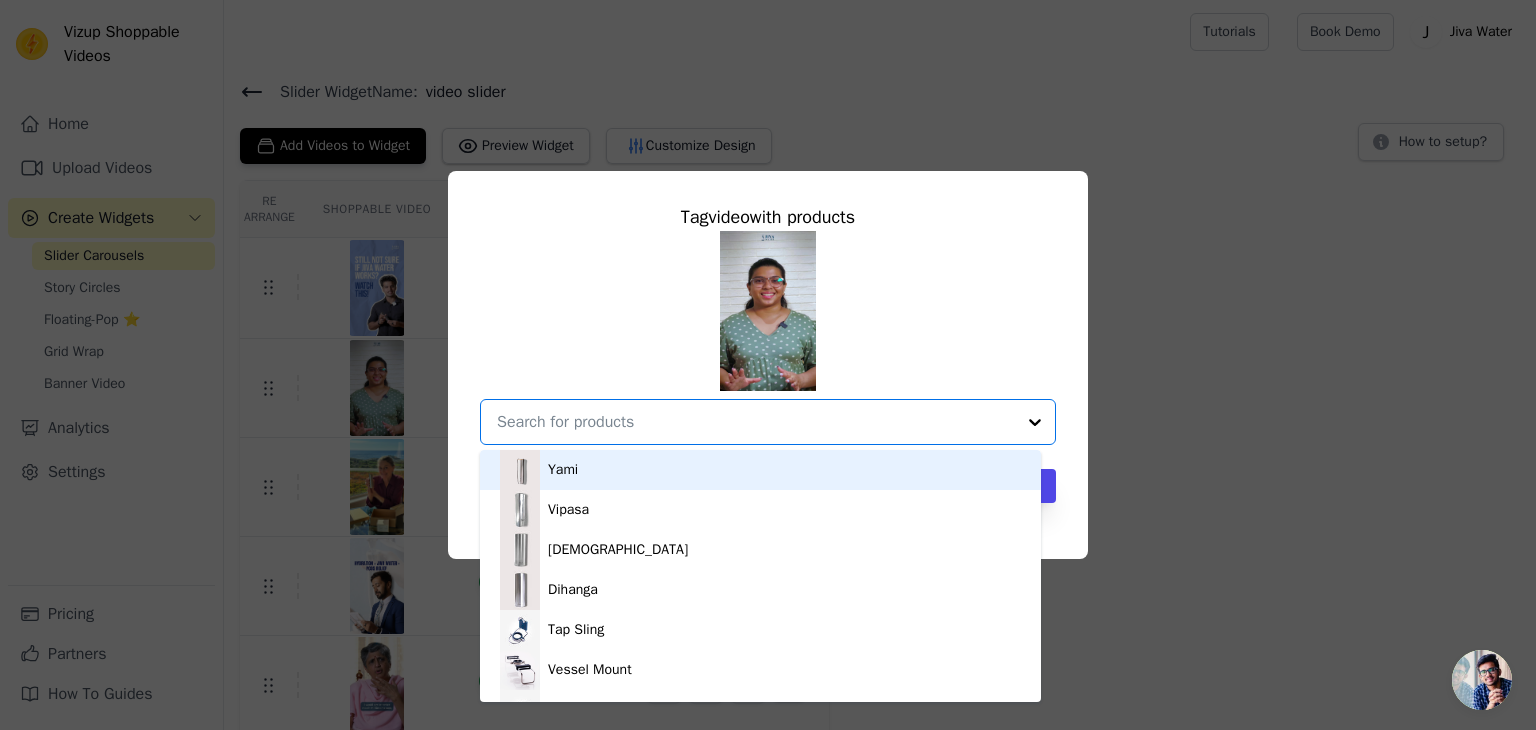 click on "Yami" at bounding box center (760, 470) 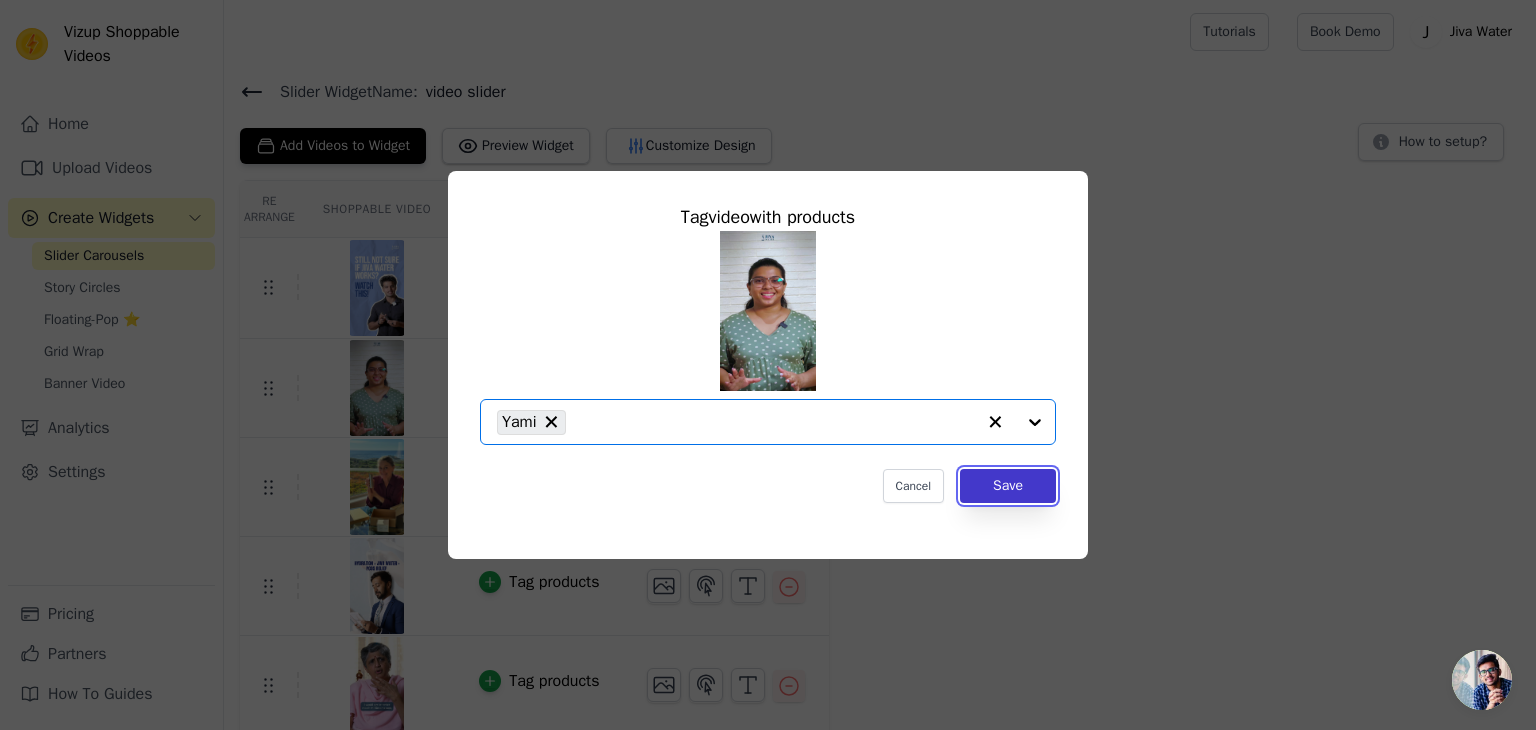 click on "Save" at bounding box center (1008, 486) 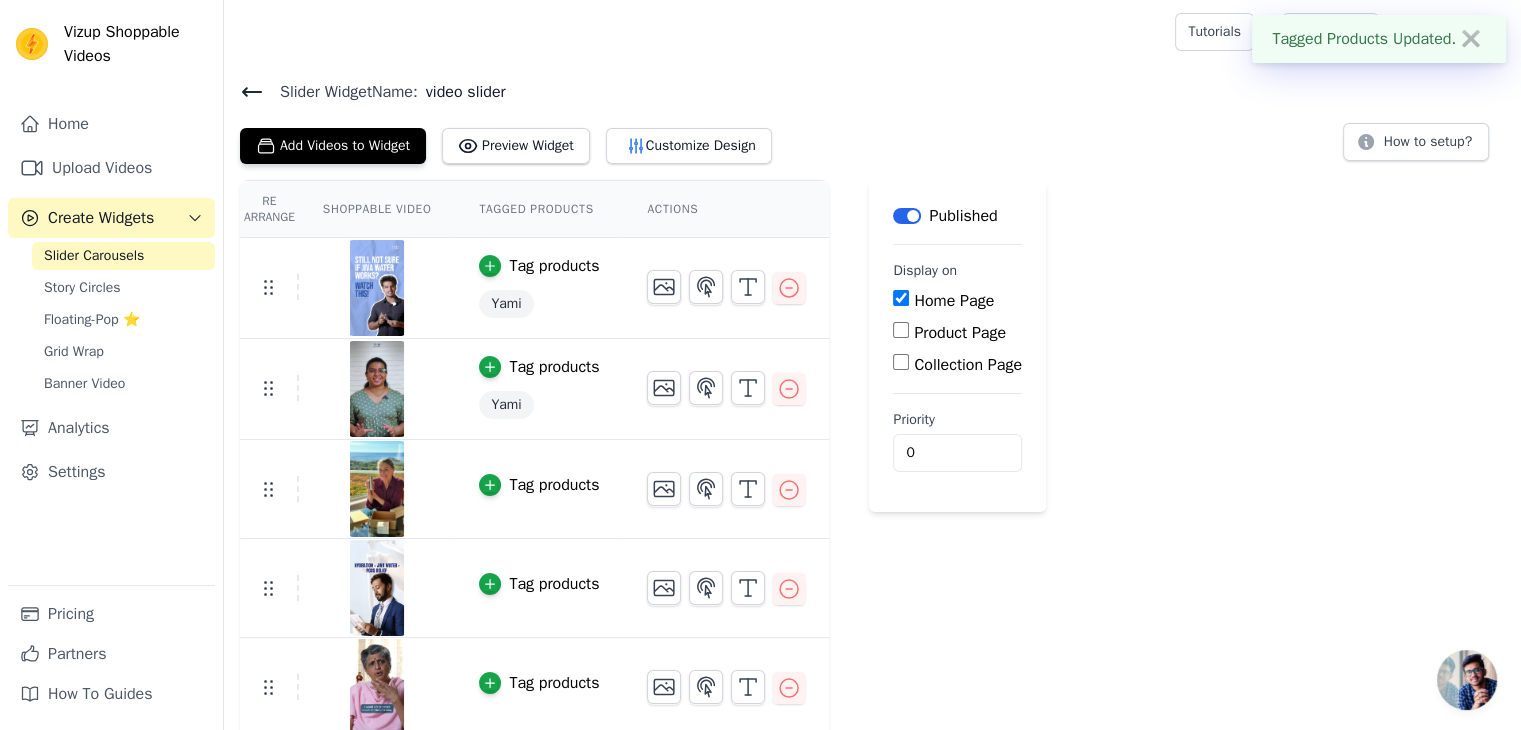 click on "Tag products" at bounding box center (554, 485) 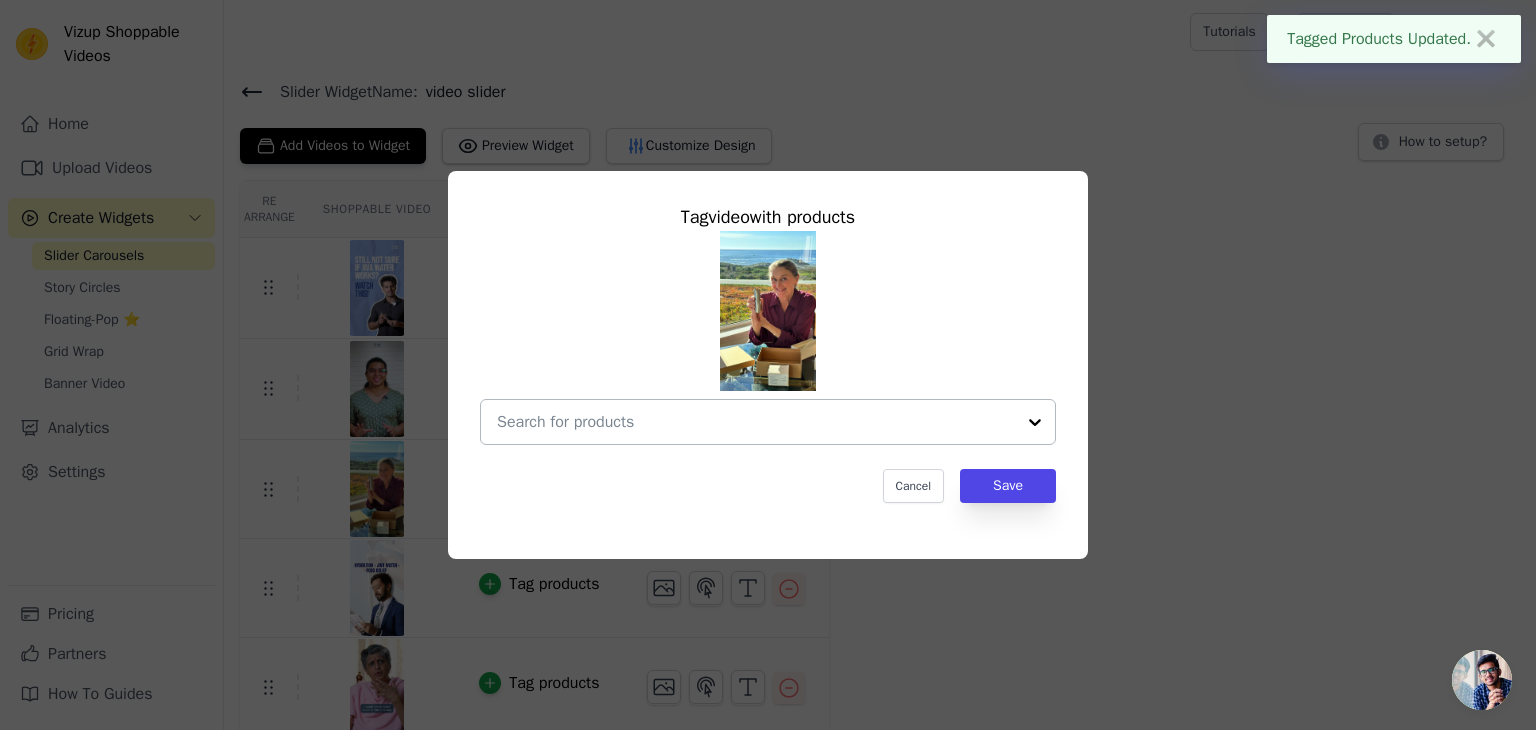 click at bounding box center (1035, 422) 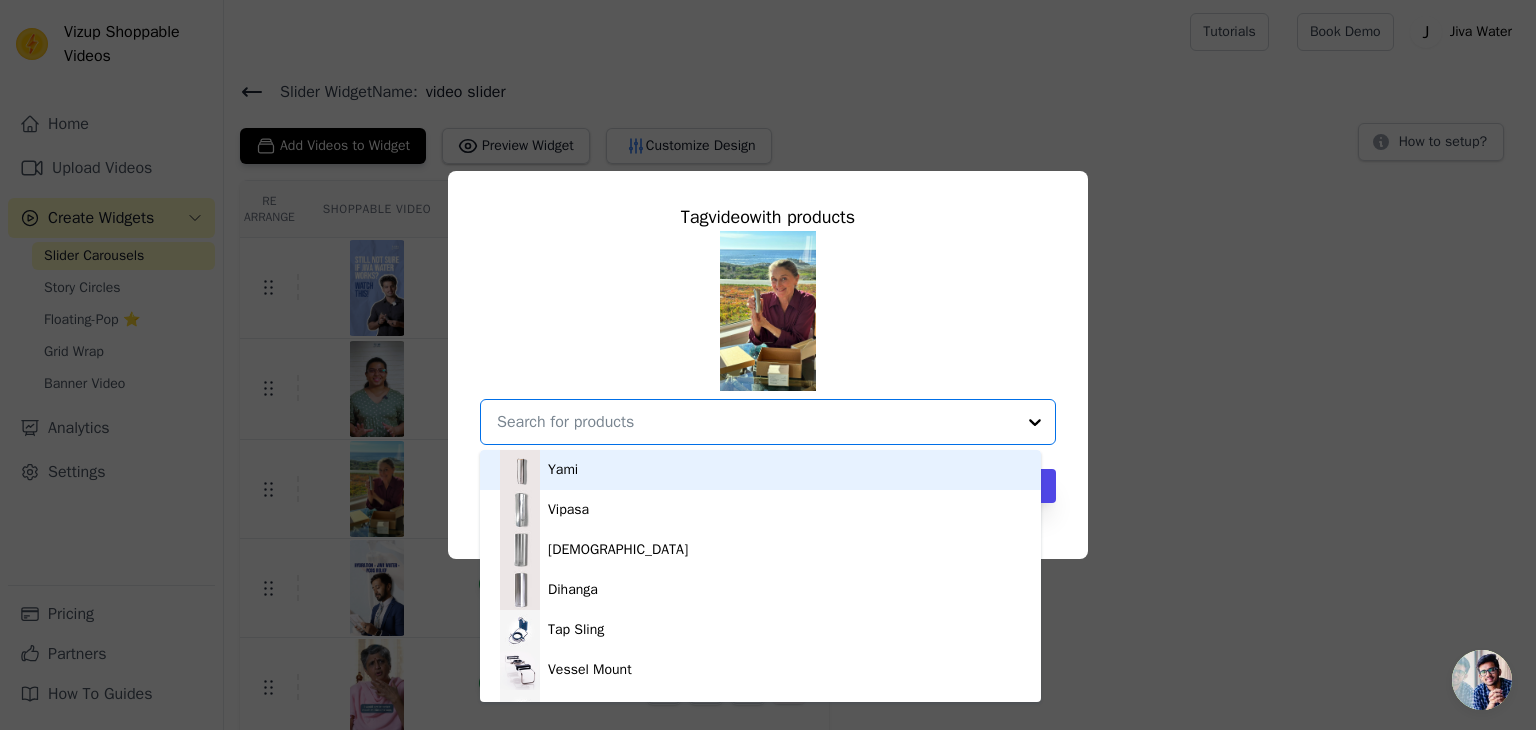 click on "Yami" at bounding box center (760, 470) 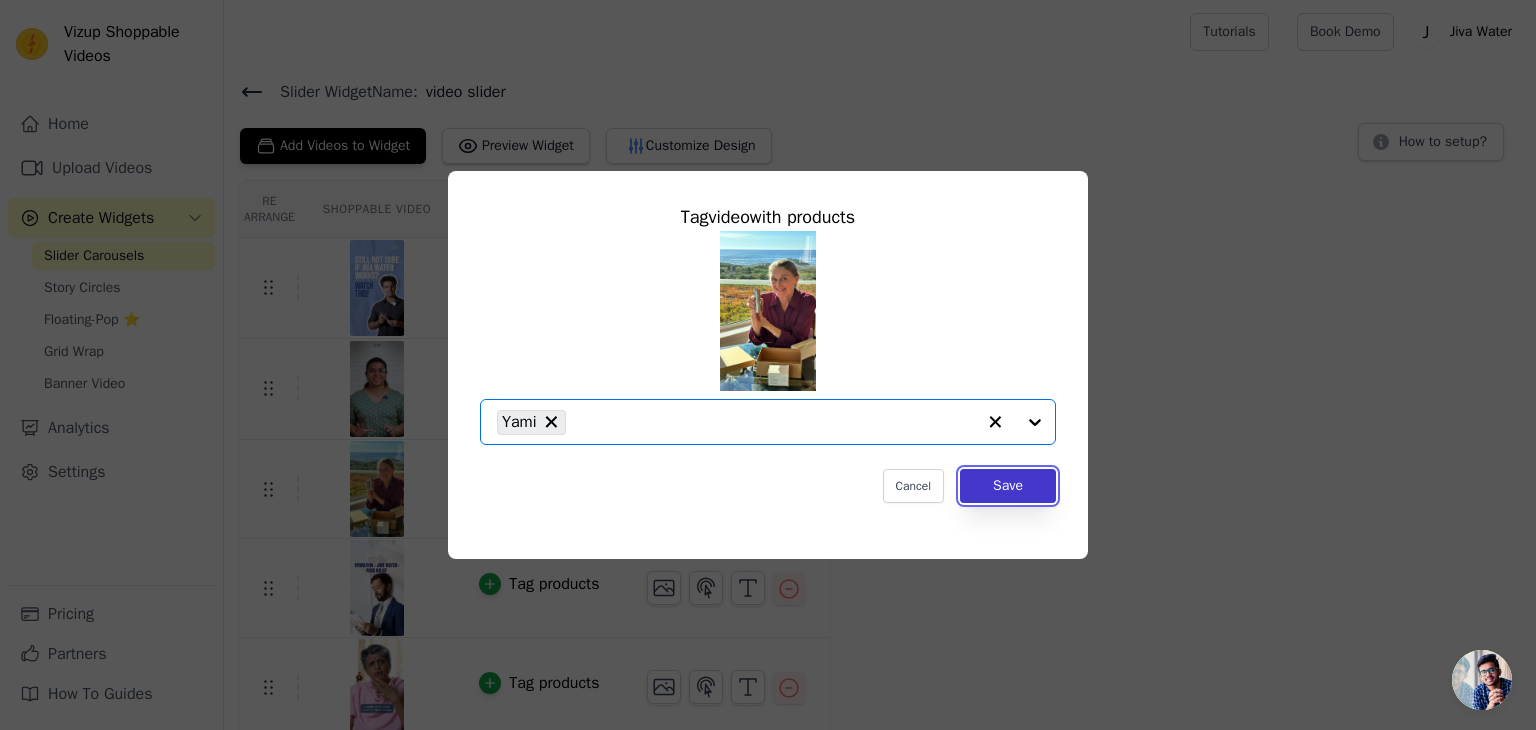 click on "Save" at bounding box center [1008, 486] 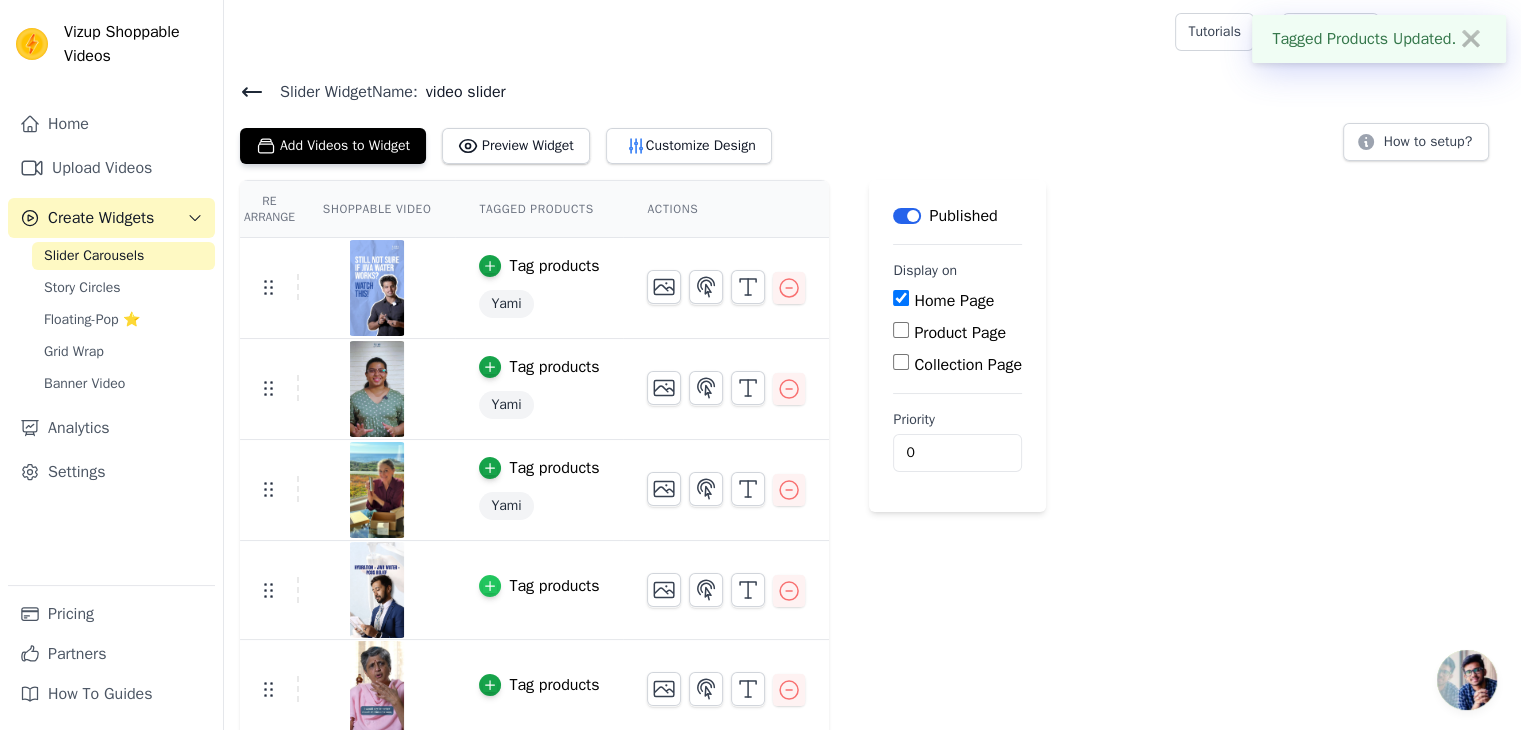 click 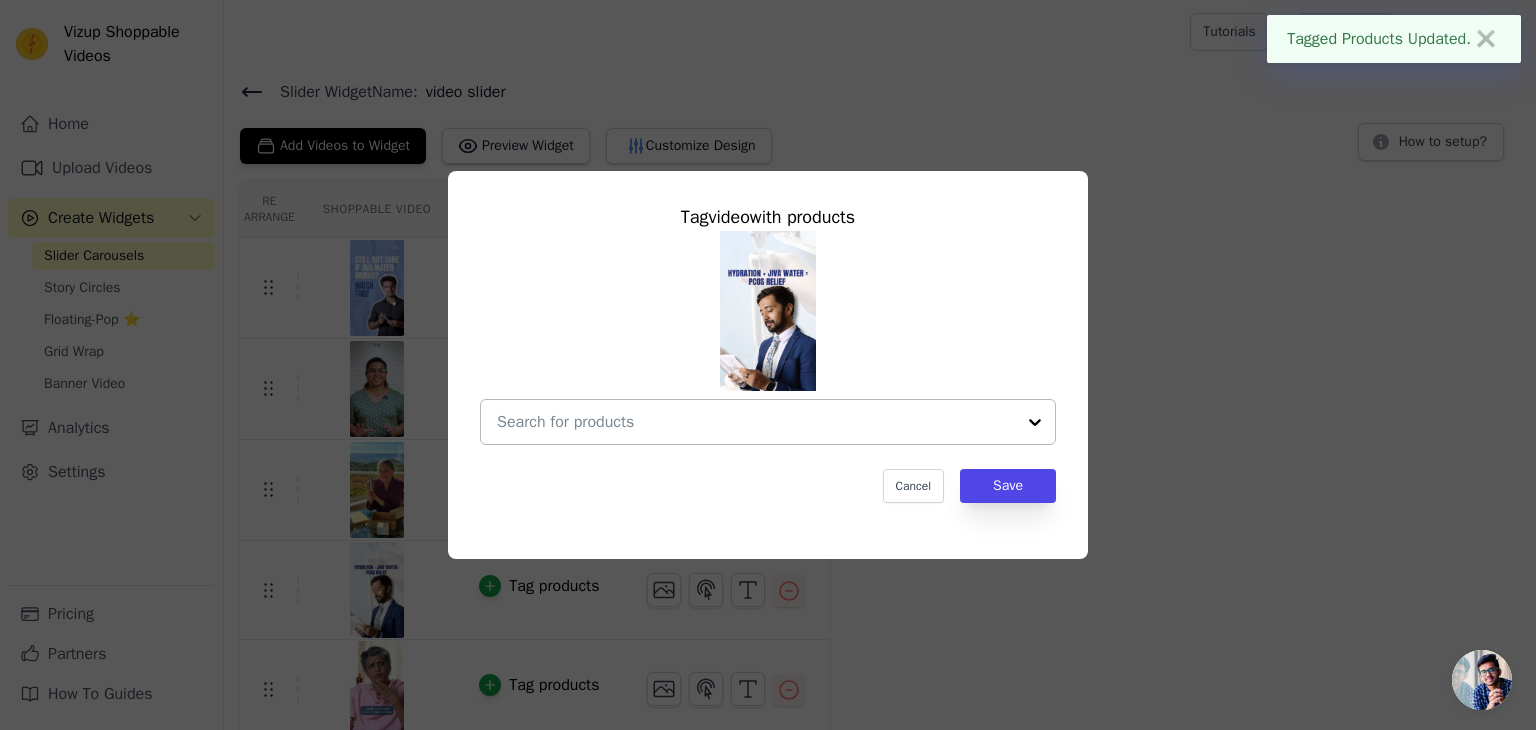 click at bounding box center [756, 422] 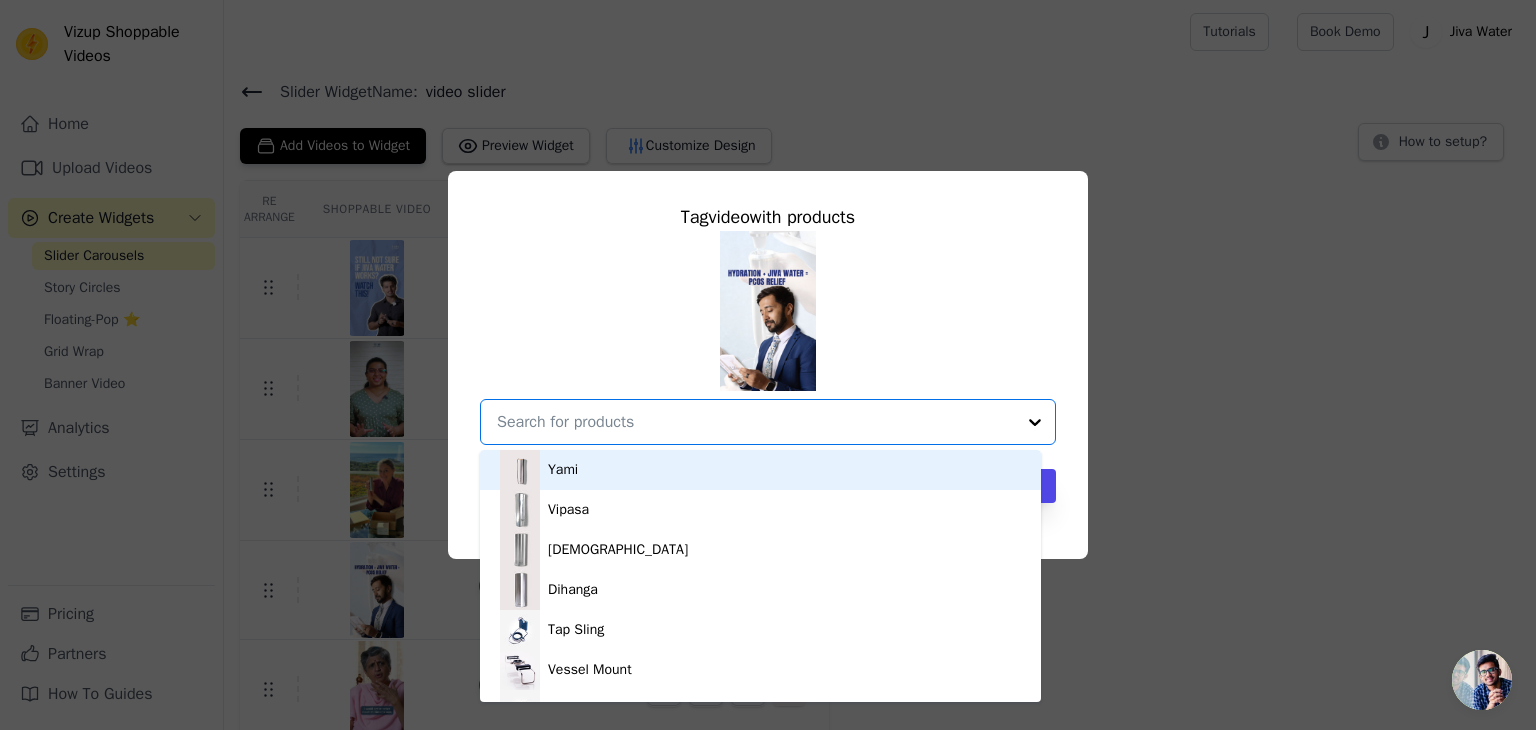 click on "Yami" at bounding box center [760, 470] 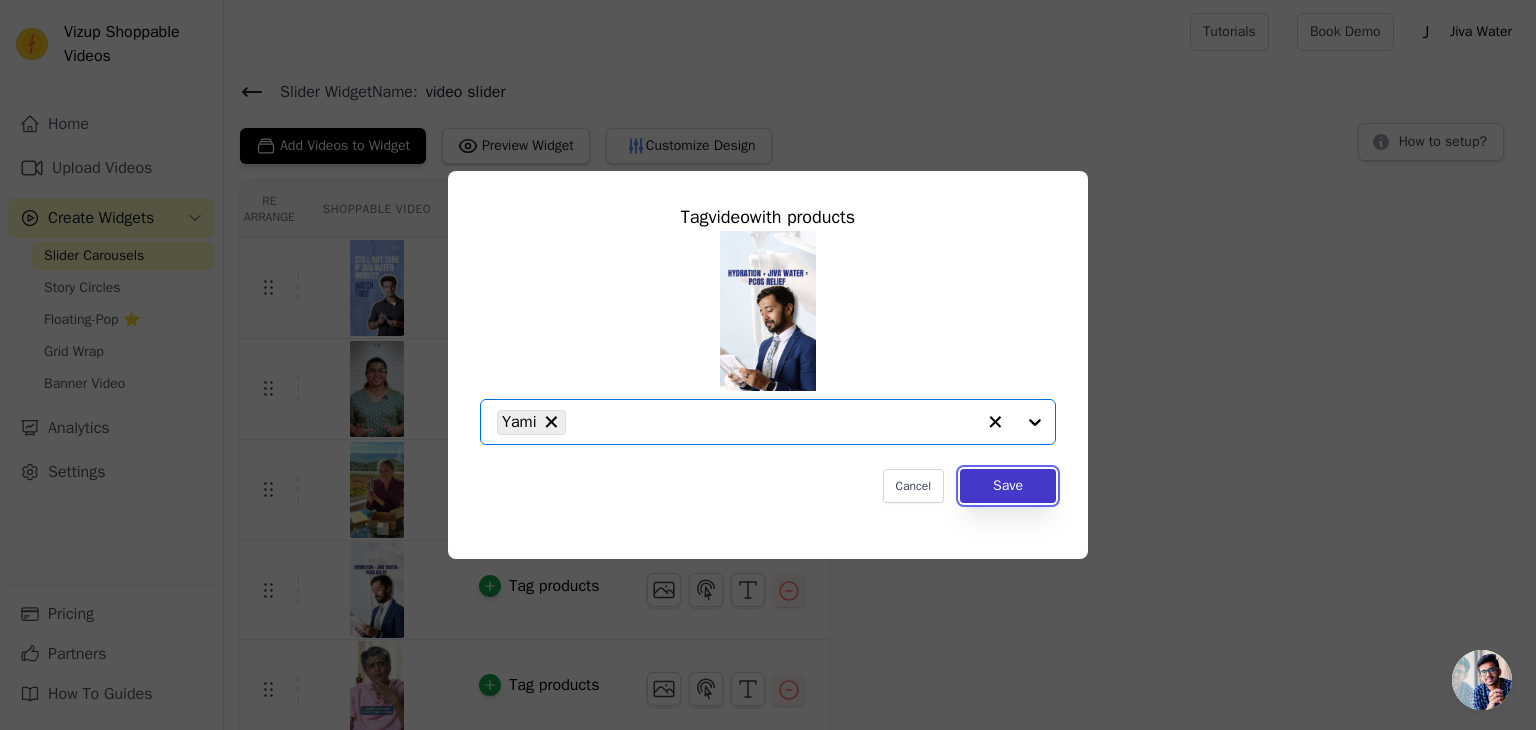 click on "Save" at bounding box center (1008, 486) 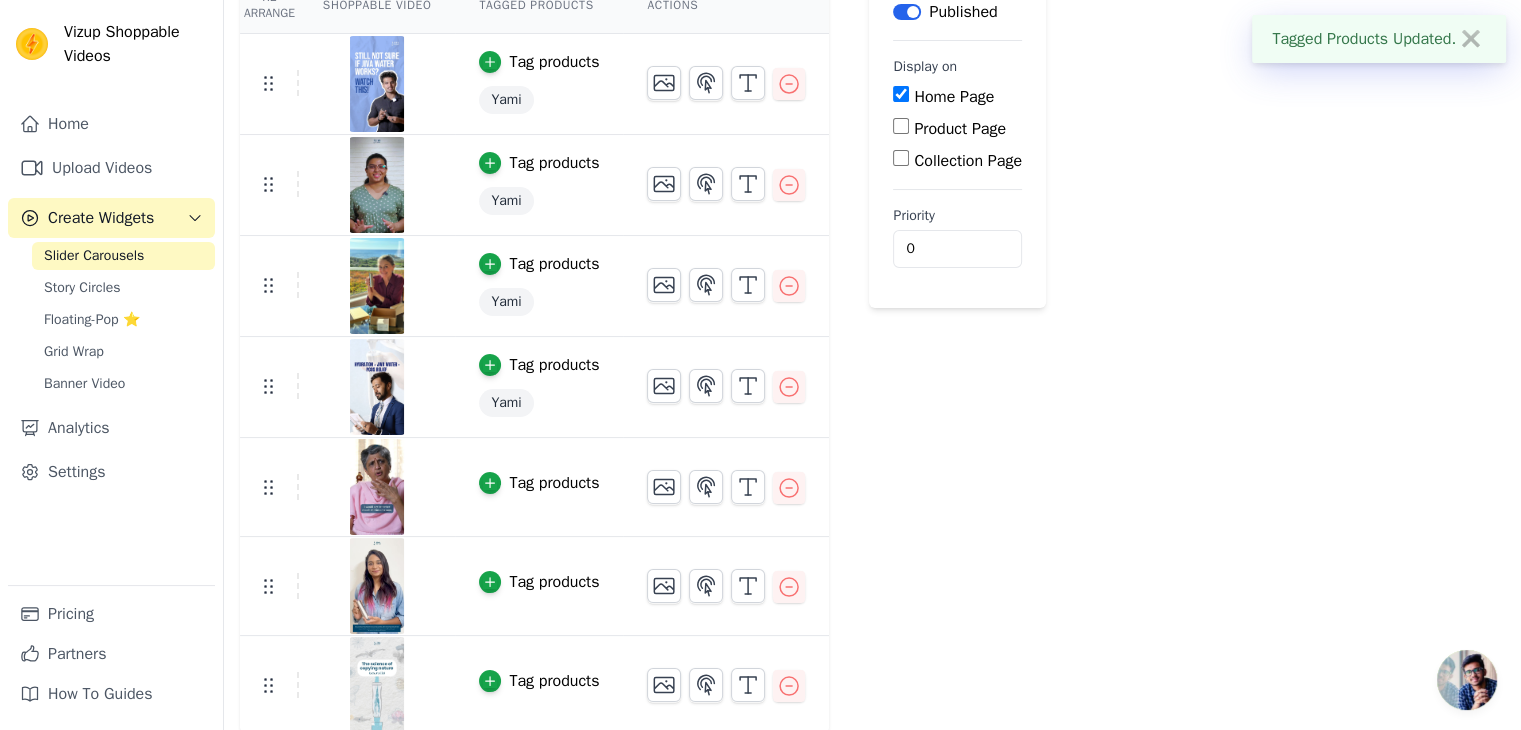 scroll, scrollTop: 208, scrollLeft: 0, axis: vertical 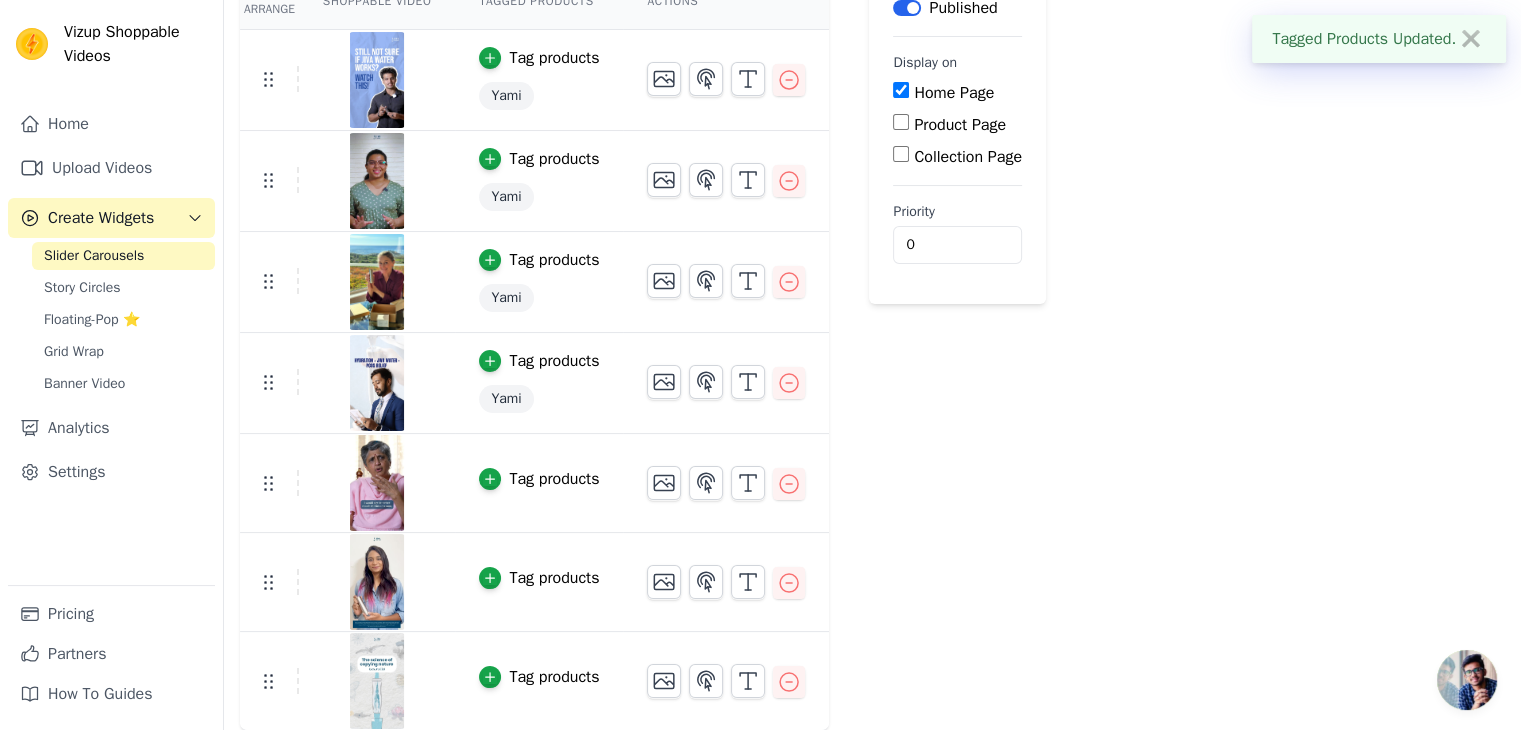 click on "Tag products" at bounding box center [554, 479] 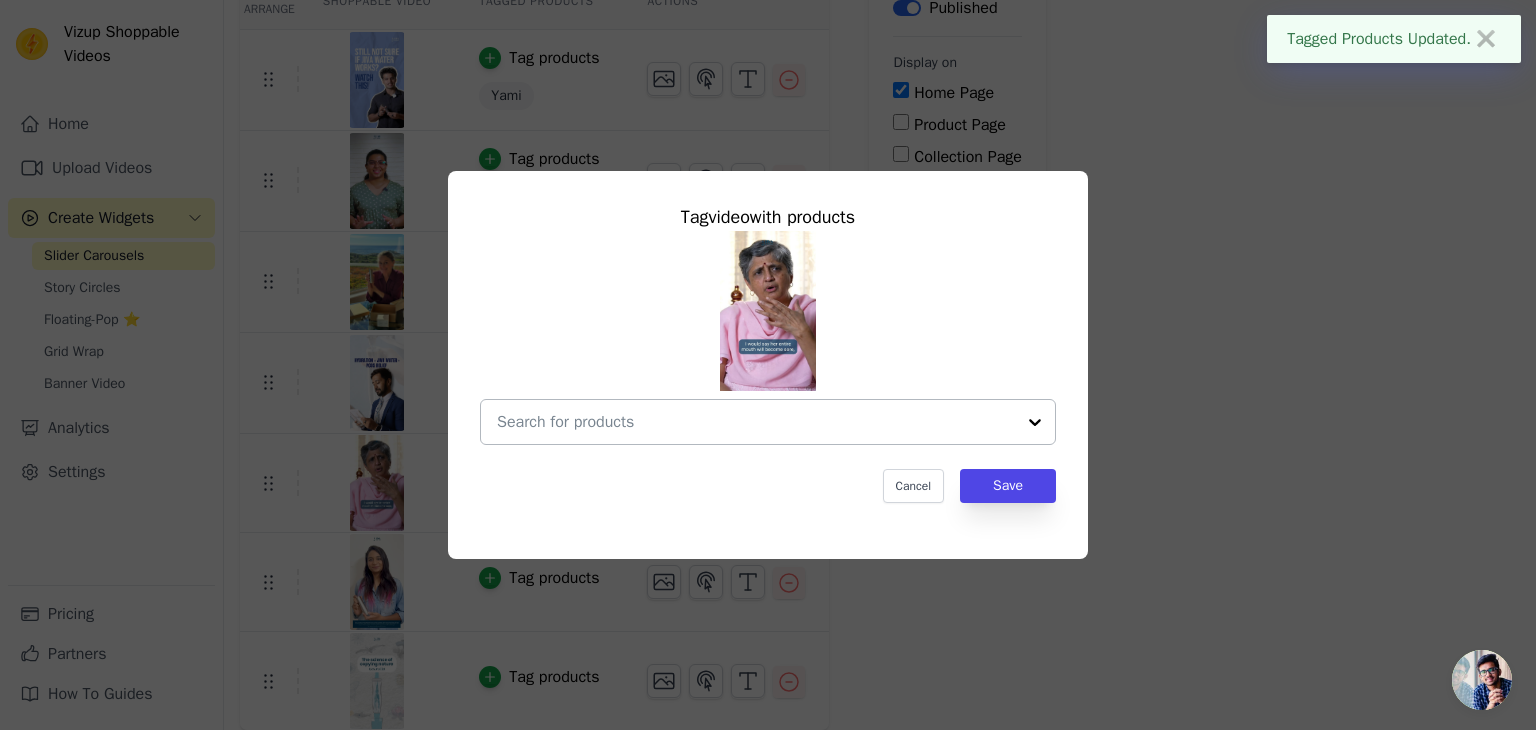 click at bounding box center (1035, 422) 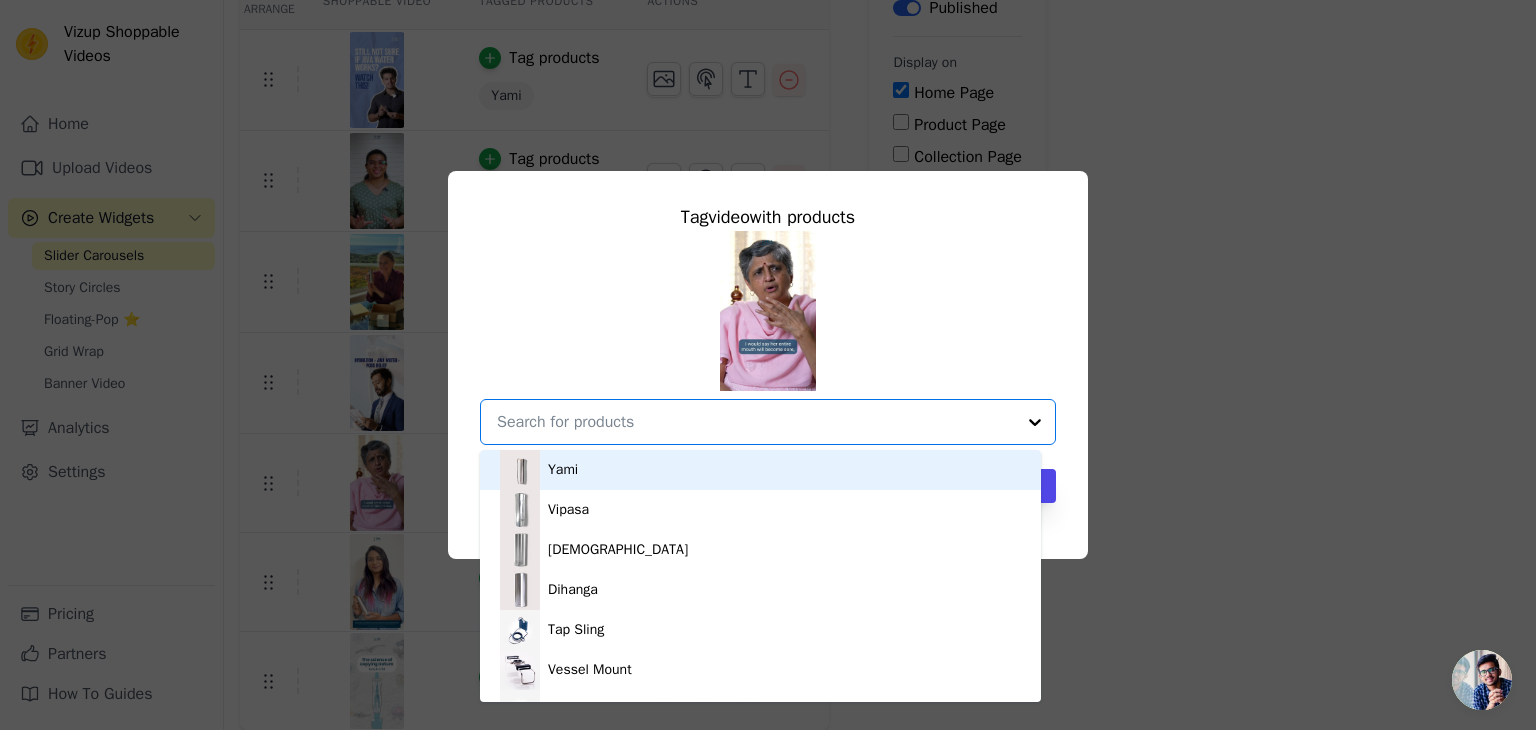 drag, startPoint x: 551, startPoint y: 465, endPoint x: 751, endPoint y: 501, distance: 203.21417 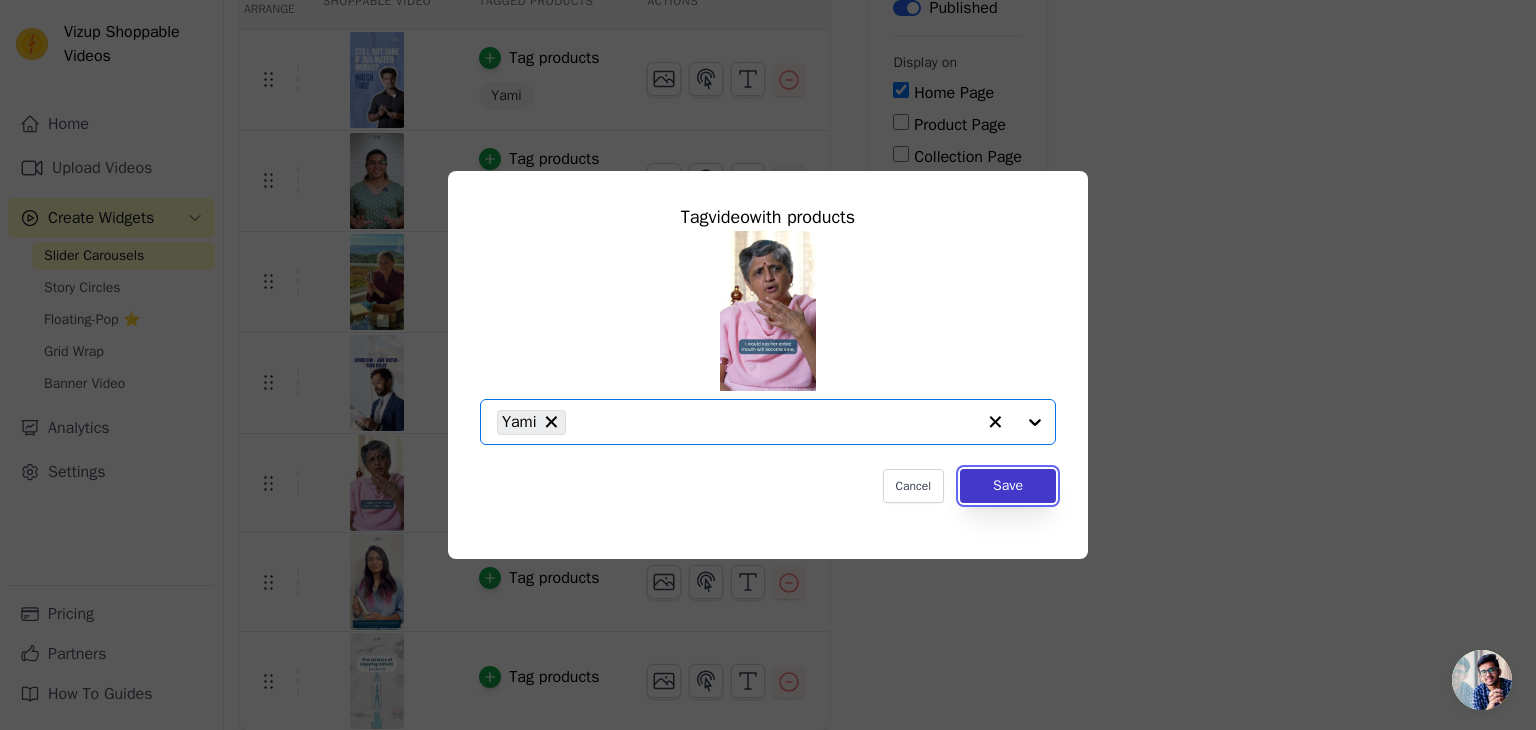 click on "Save" at bounding box center (1008, 486) 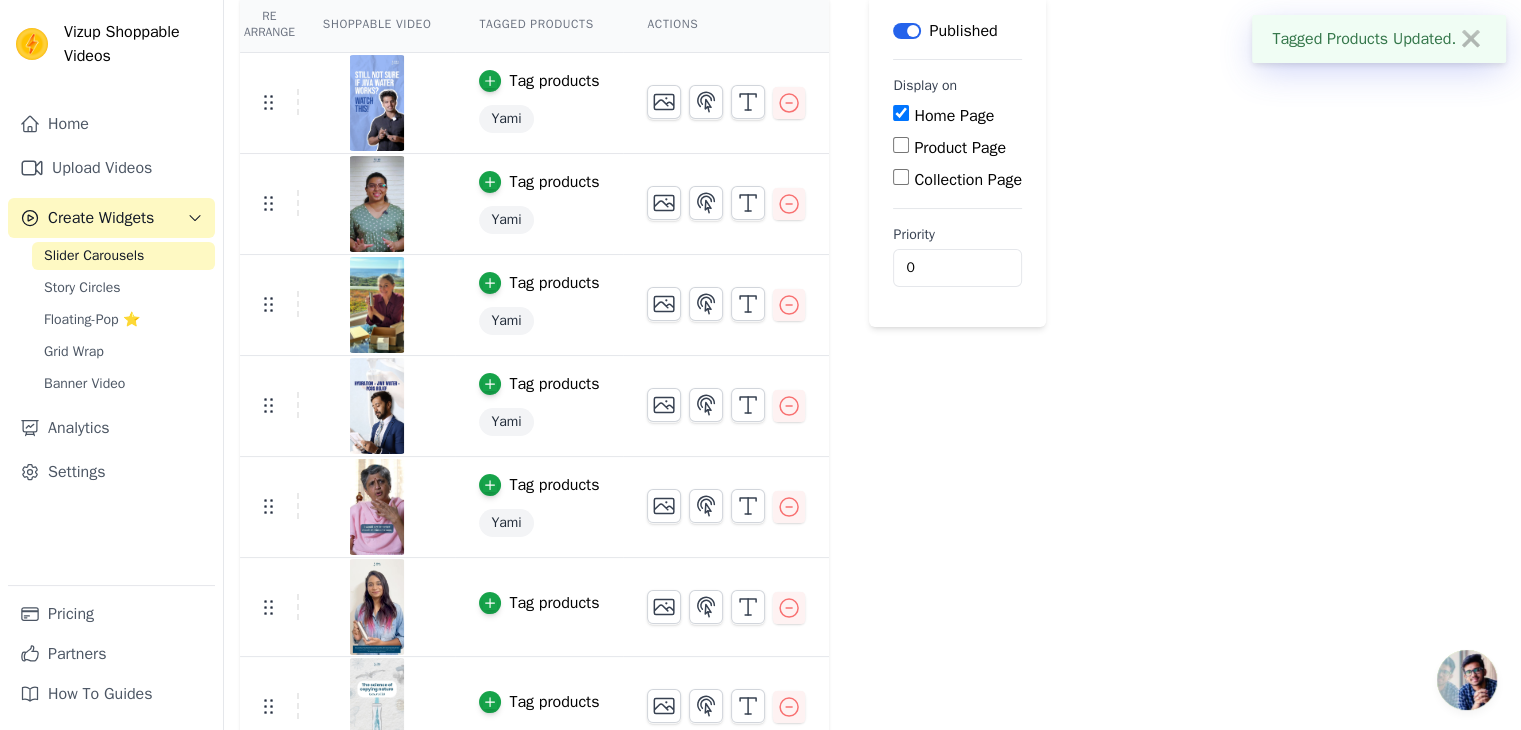 scroll, scrollTop: 209, scrollLeft: 0, axis: vertical 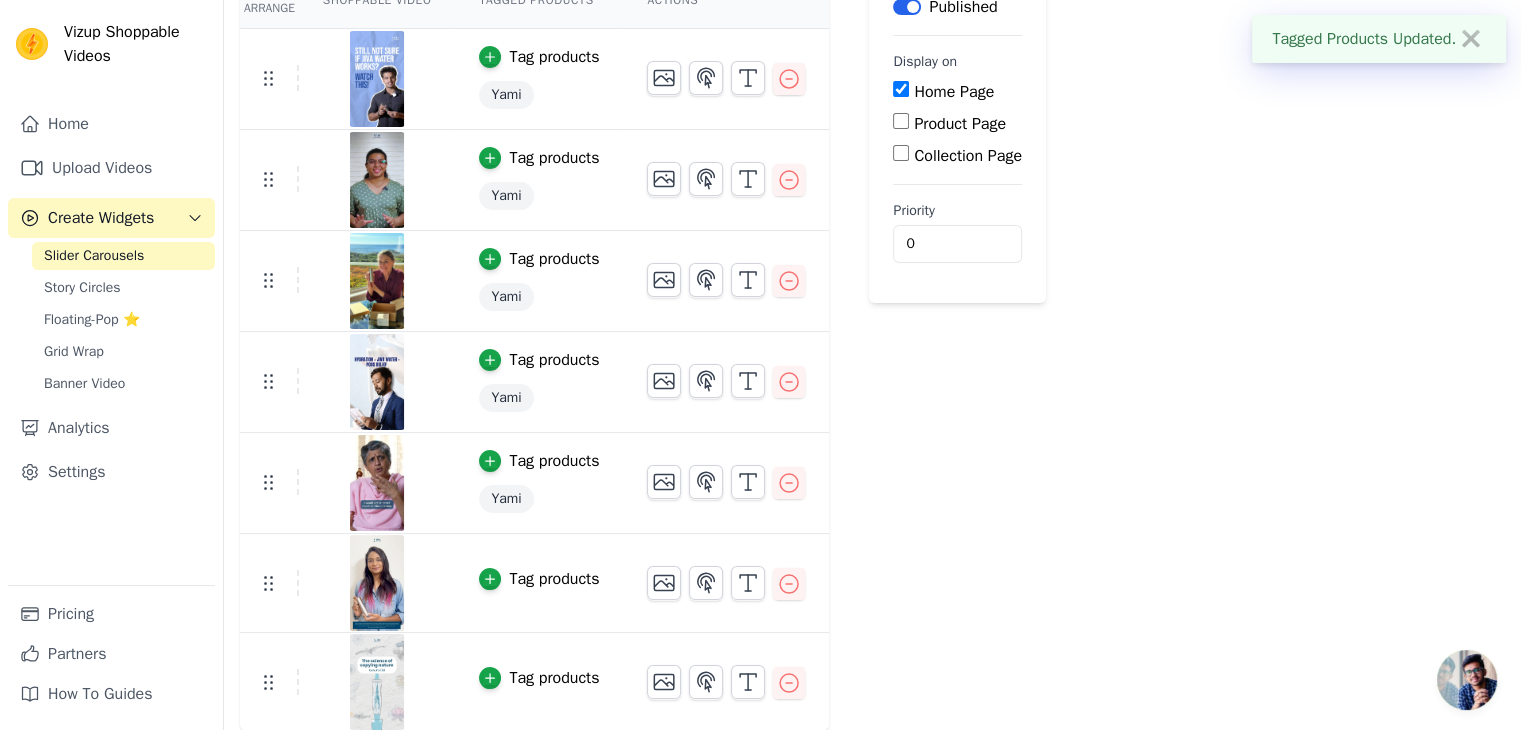 click on "Tag products" at bounding box center [554, 579] 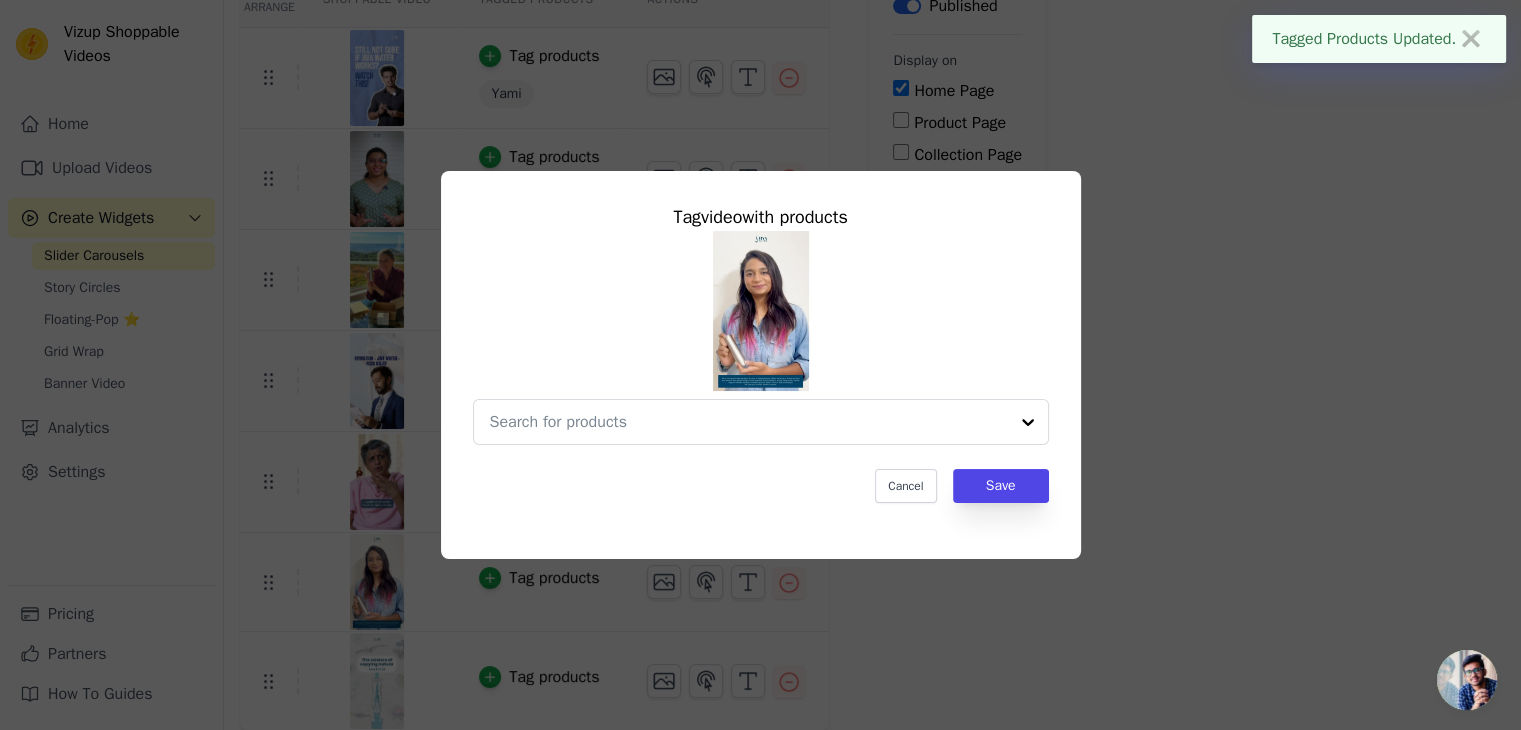 scroll, scrollTop: 0, scrollLeft: 0, axis: both 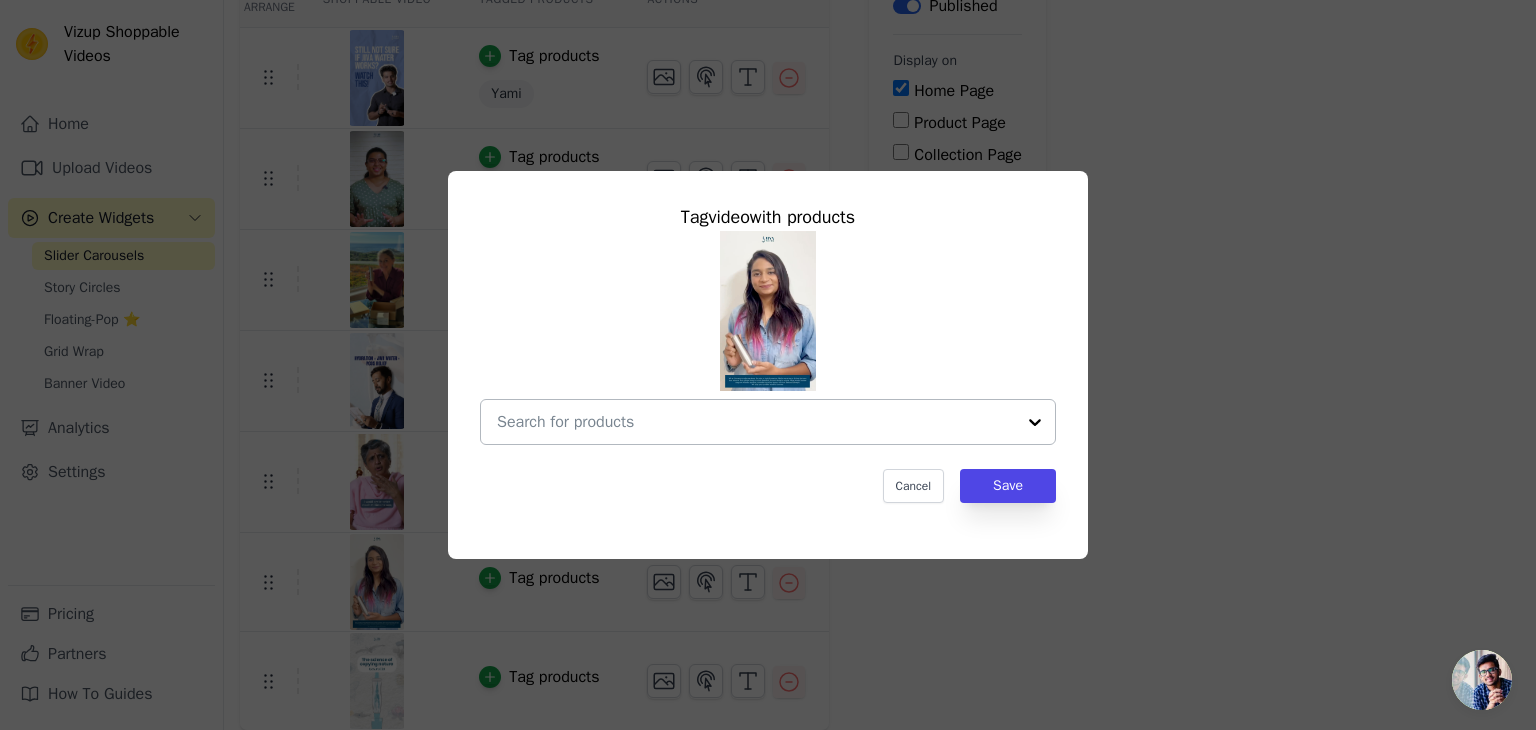 click at bounding box center (1035, 422) 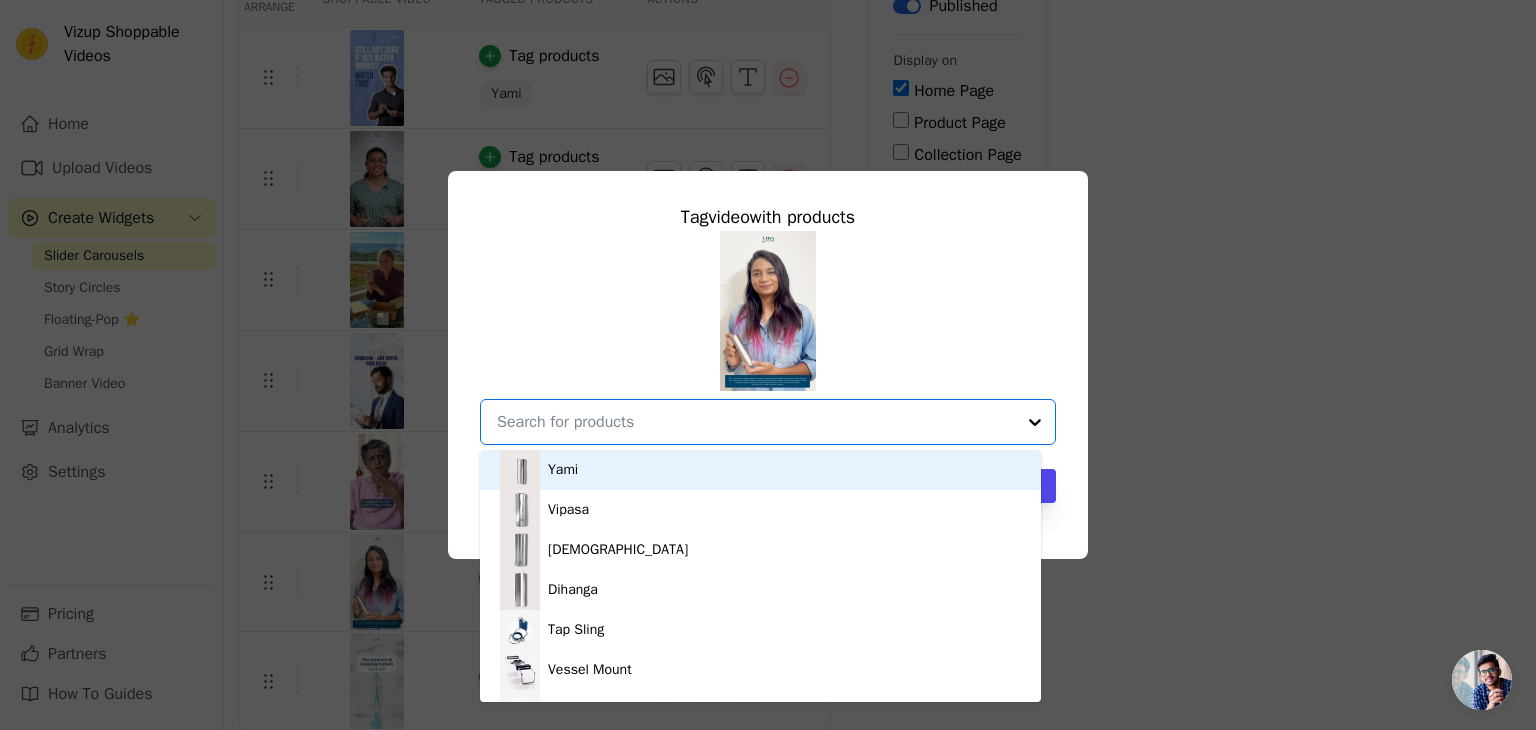 click on "Yami" at bounding box center (760, 470) 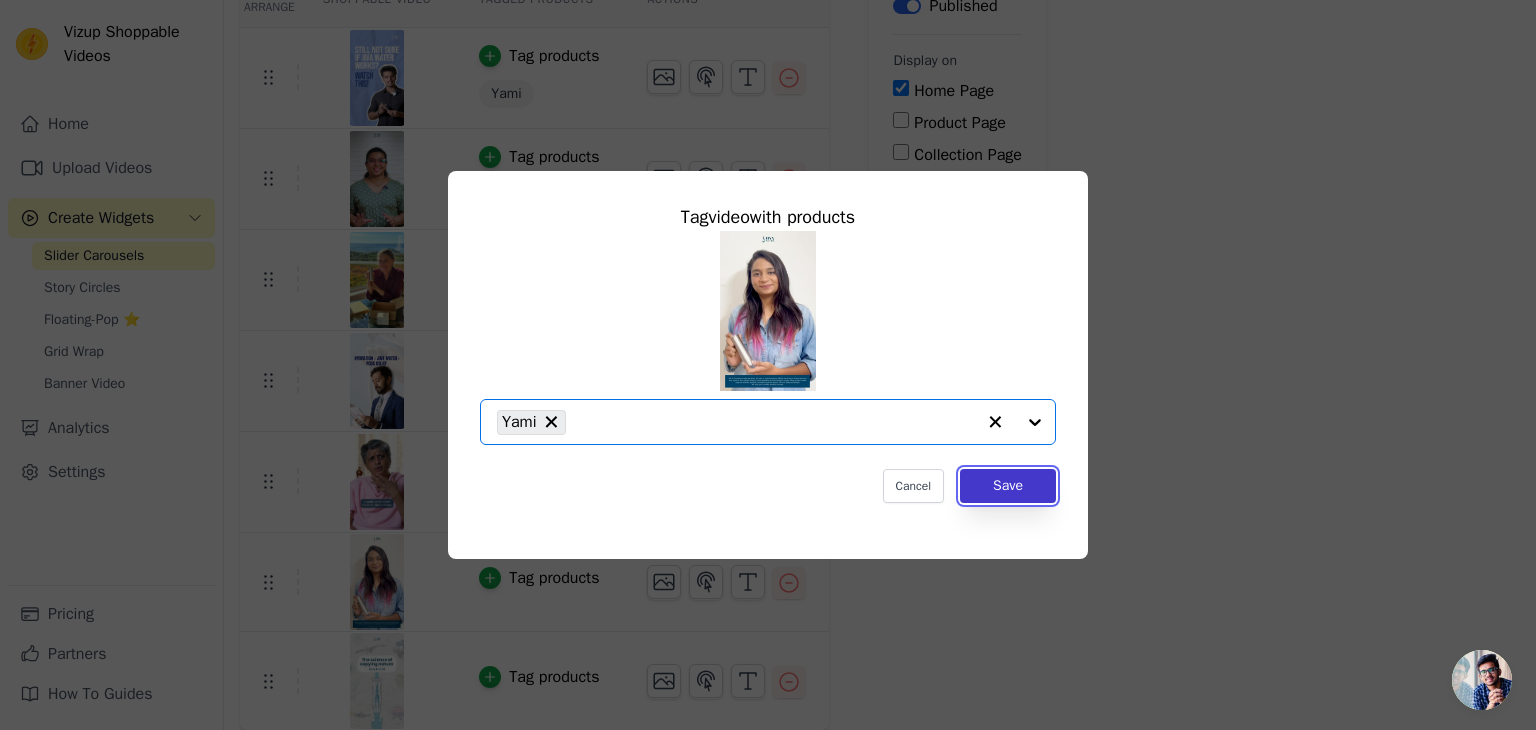 click on "Save" at bounding box center [1008, 486] 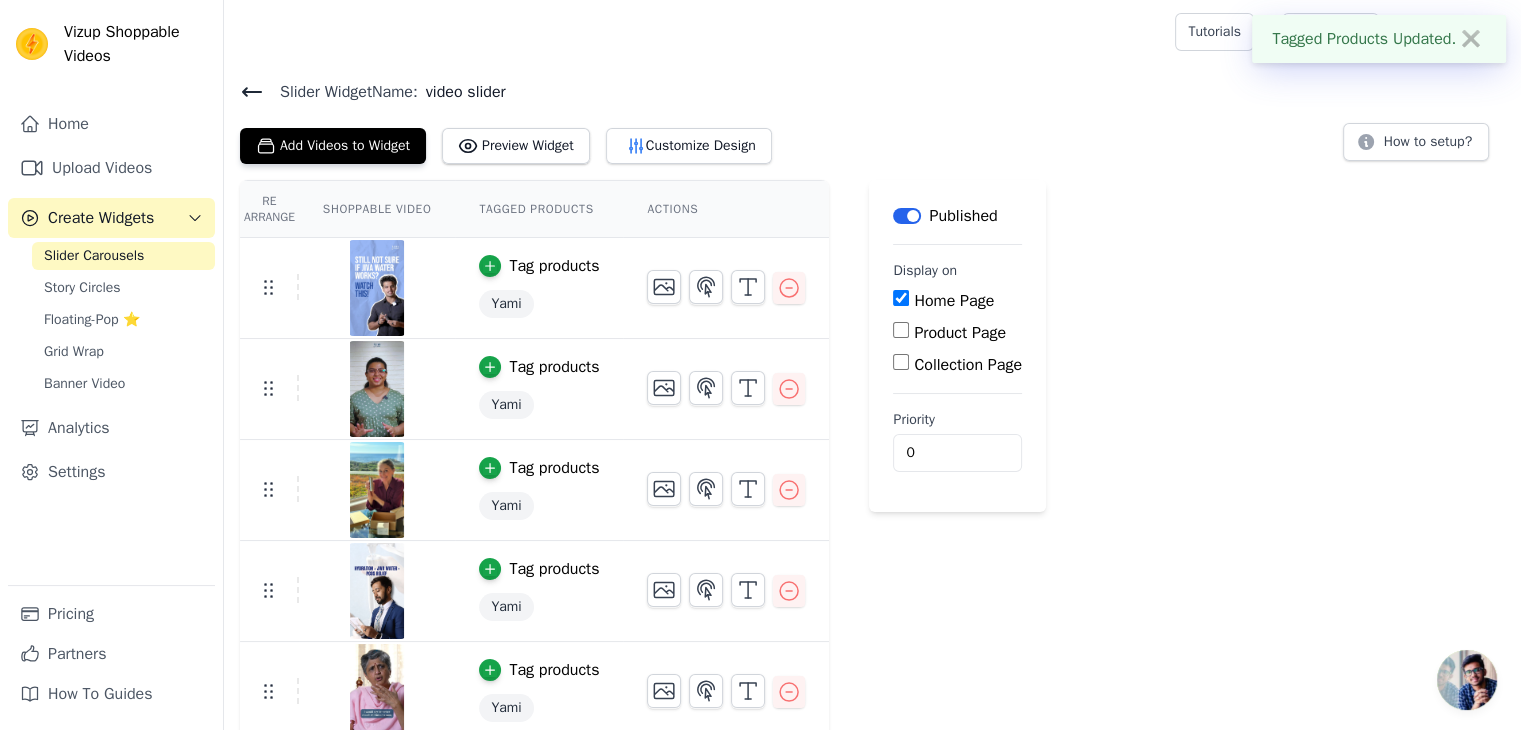 scroll, scrollTop: 212, scrollLeft: 0, axis: vertical 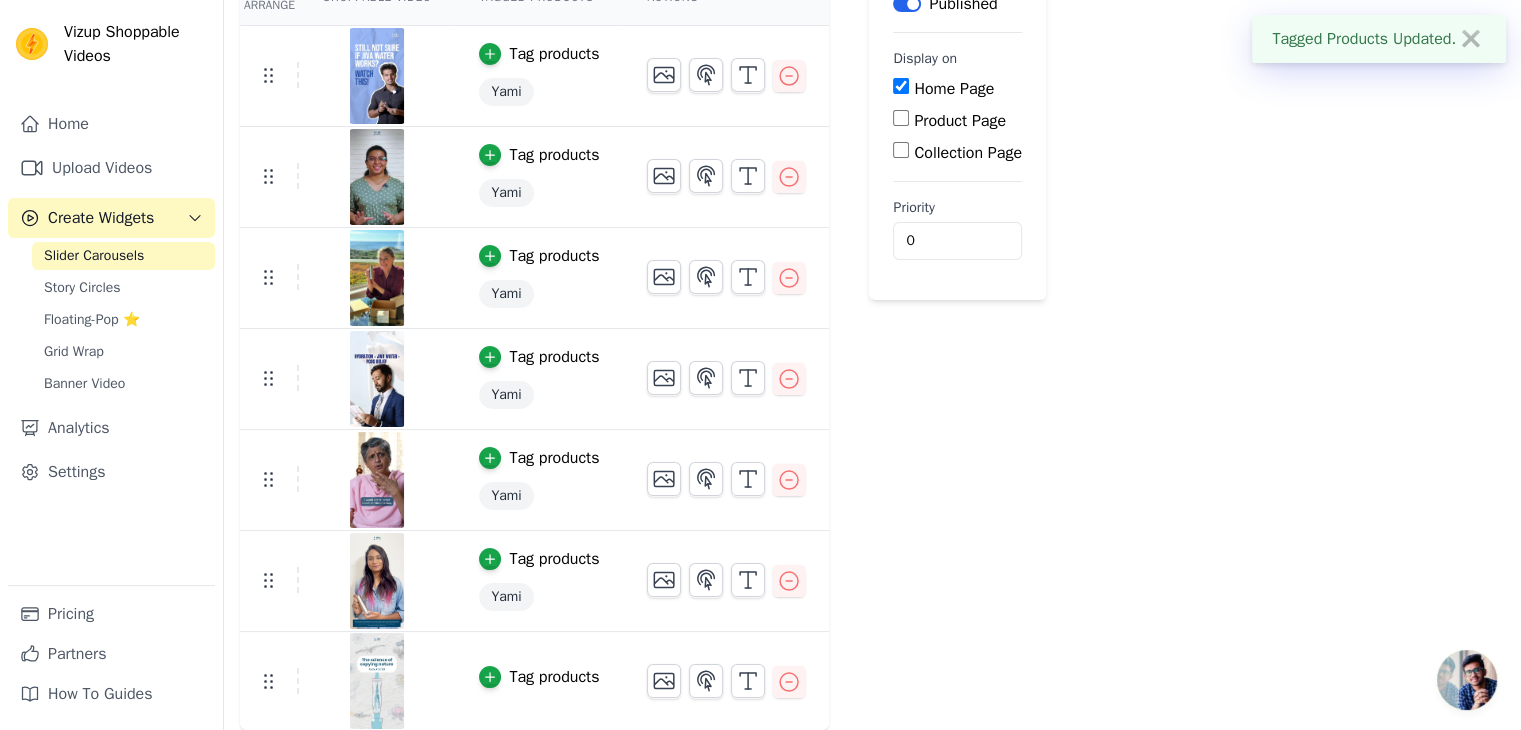 click on "Tag products" at bounding box center [554, 677] 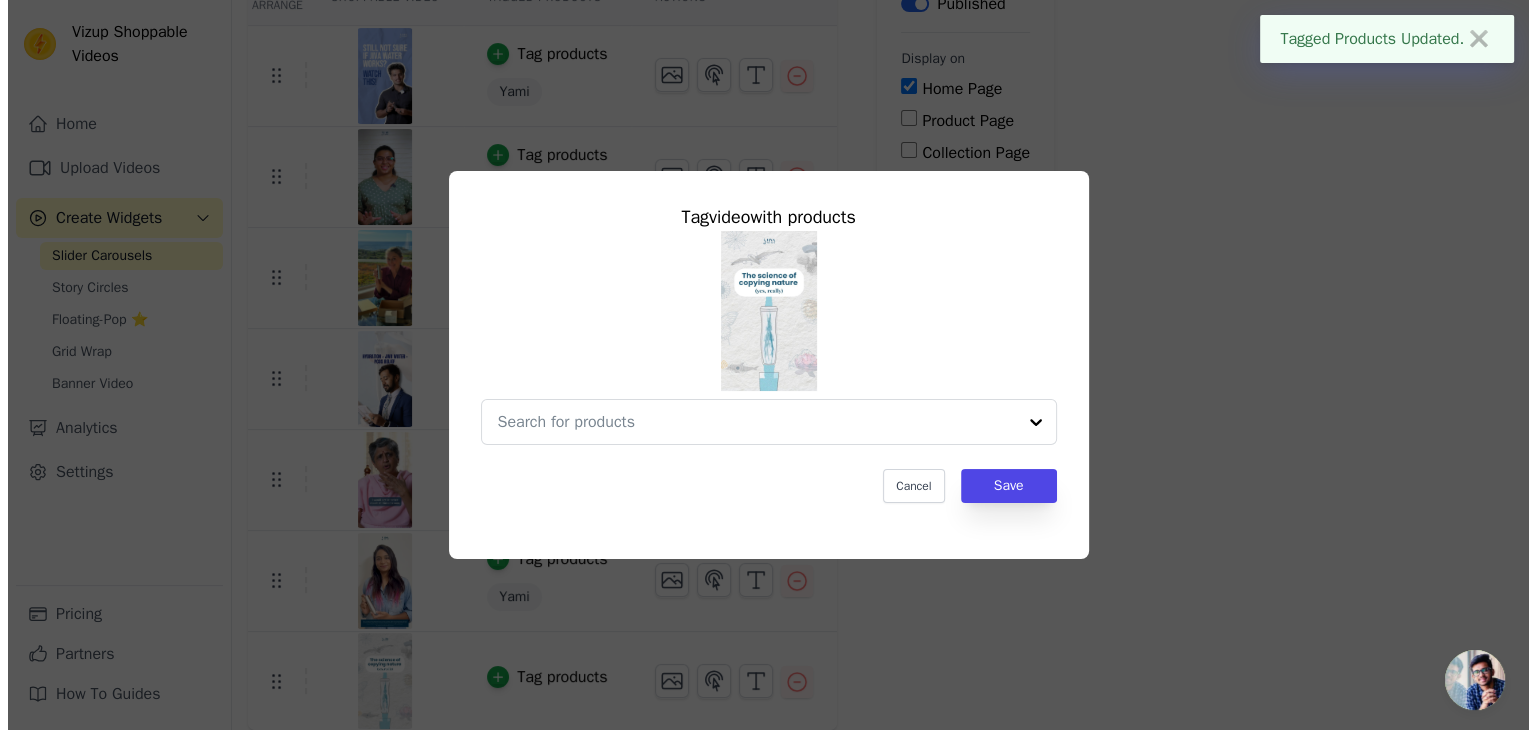 scroll, scrollTop: 0, scrollLeft: 0, axis: both 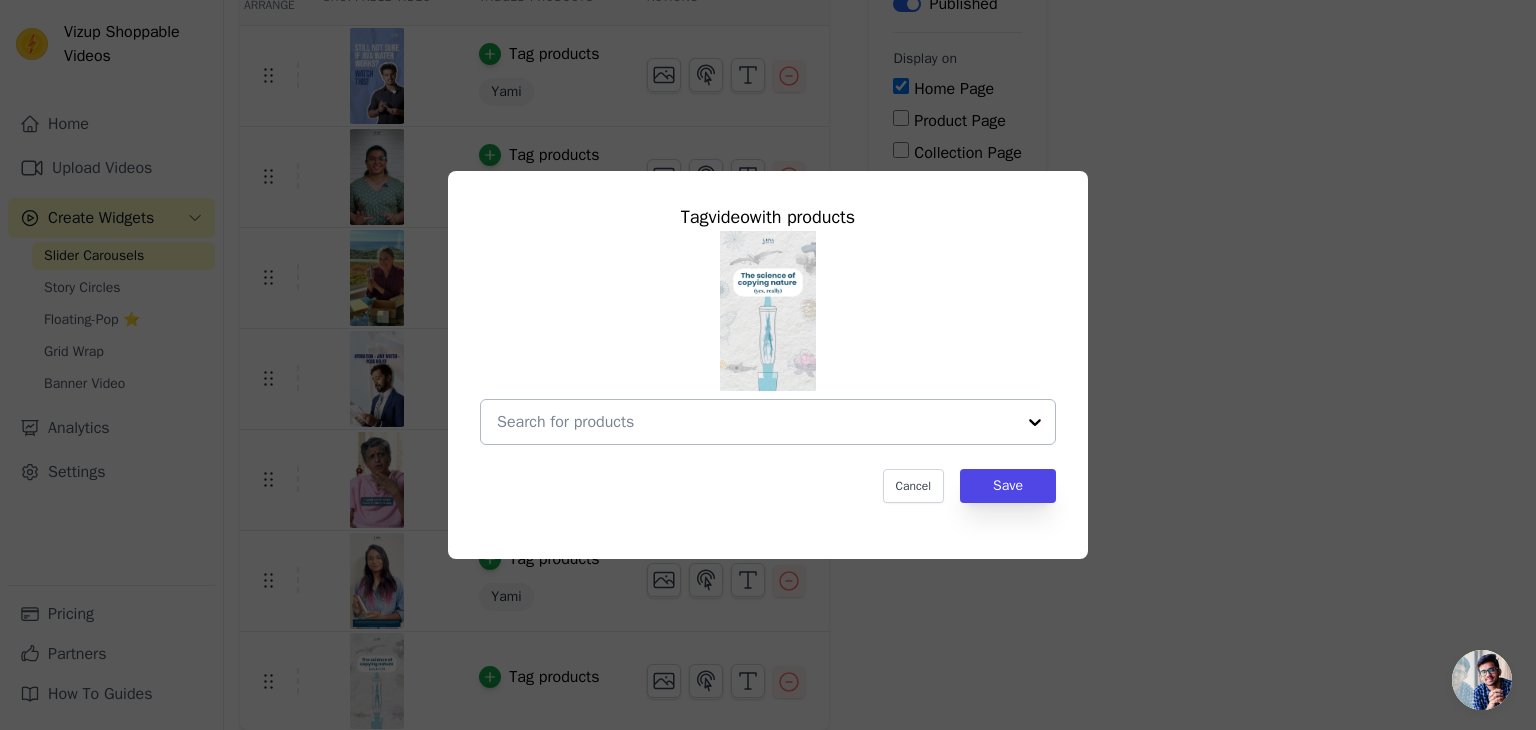 click at bounding box center [756, 422] 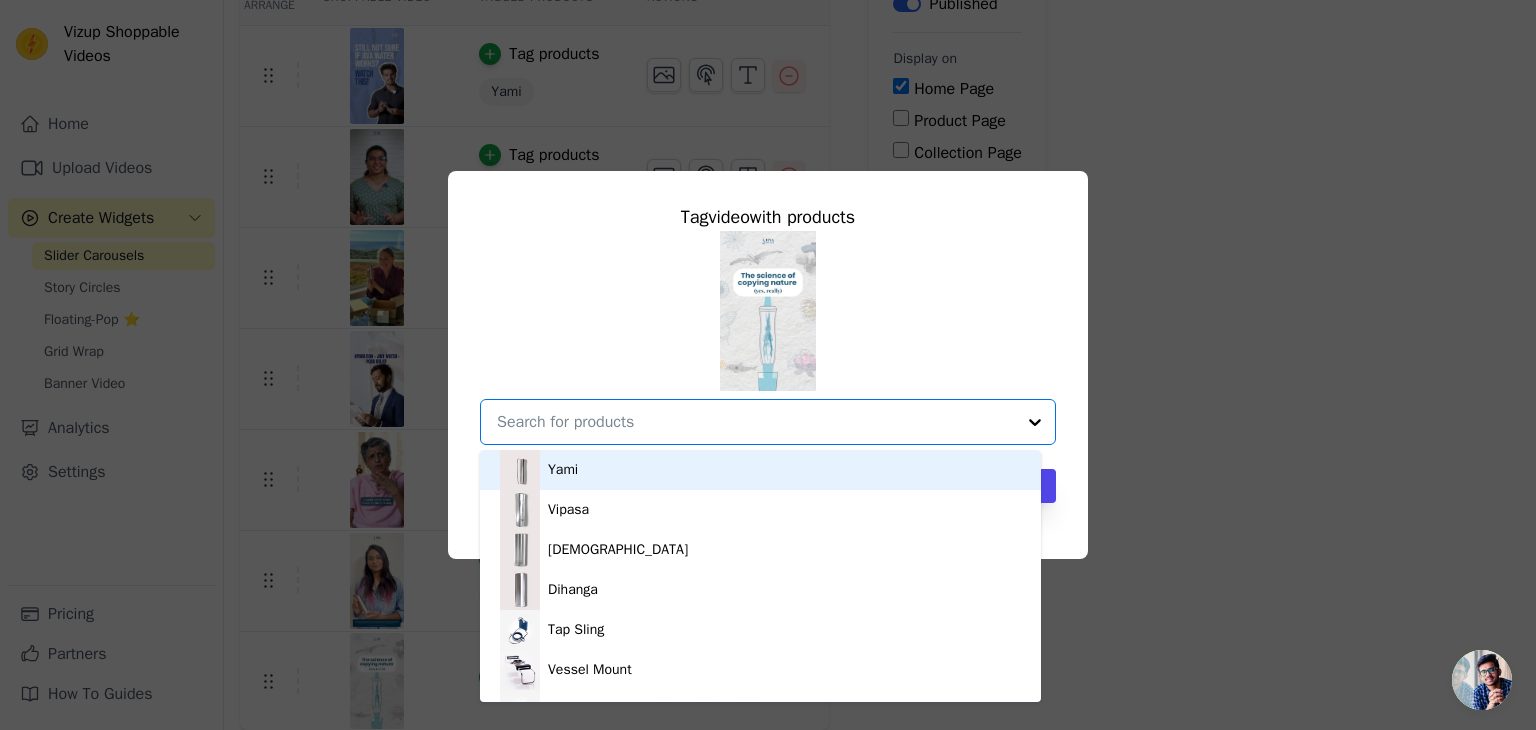 click on "Yami" at bounding box center [760, 470] 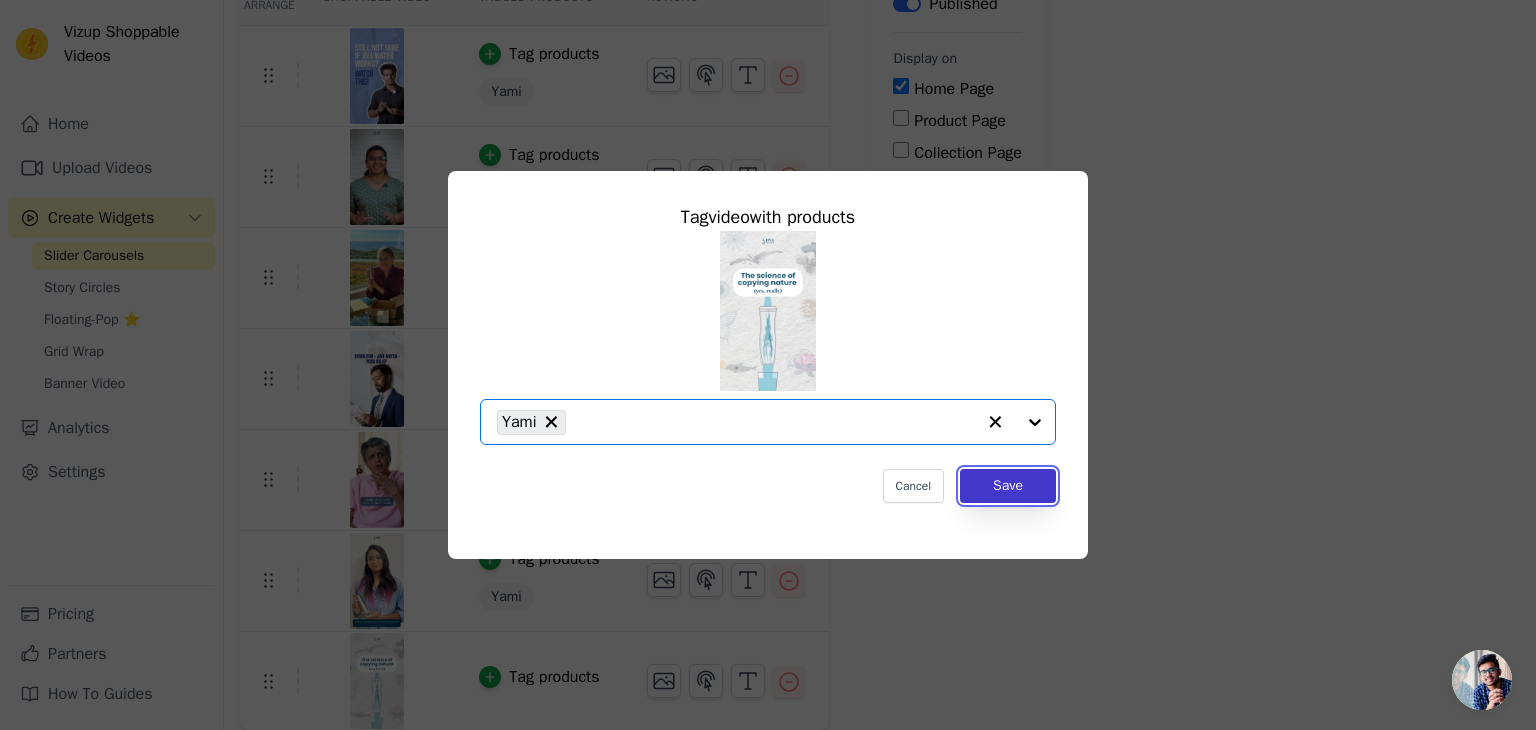 click on "Save" at bounding box center (1008, 486) 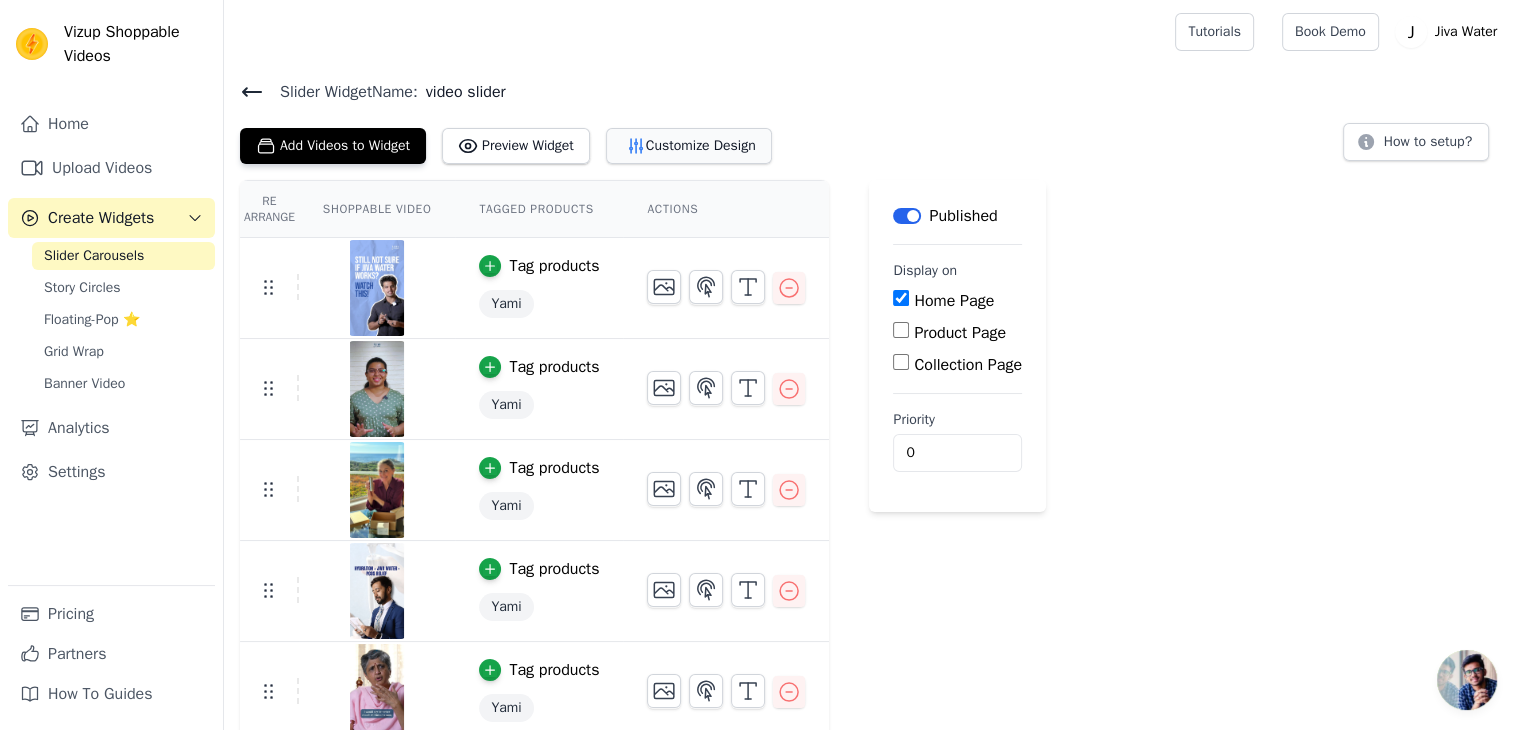 click on "Customize Design" at bounding box center (689, 146) 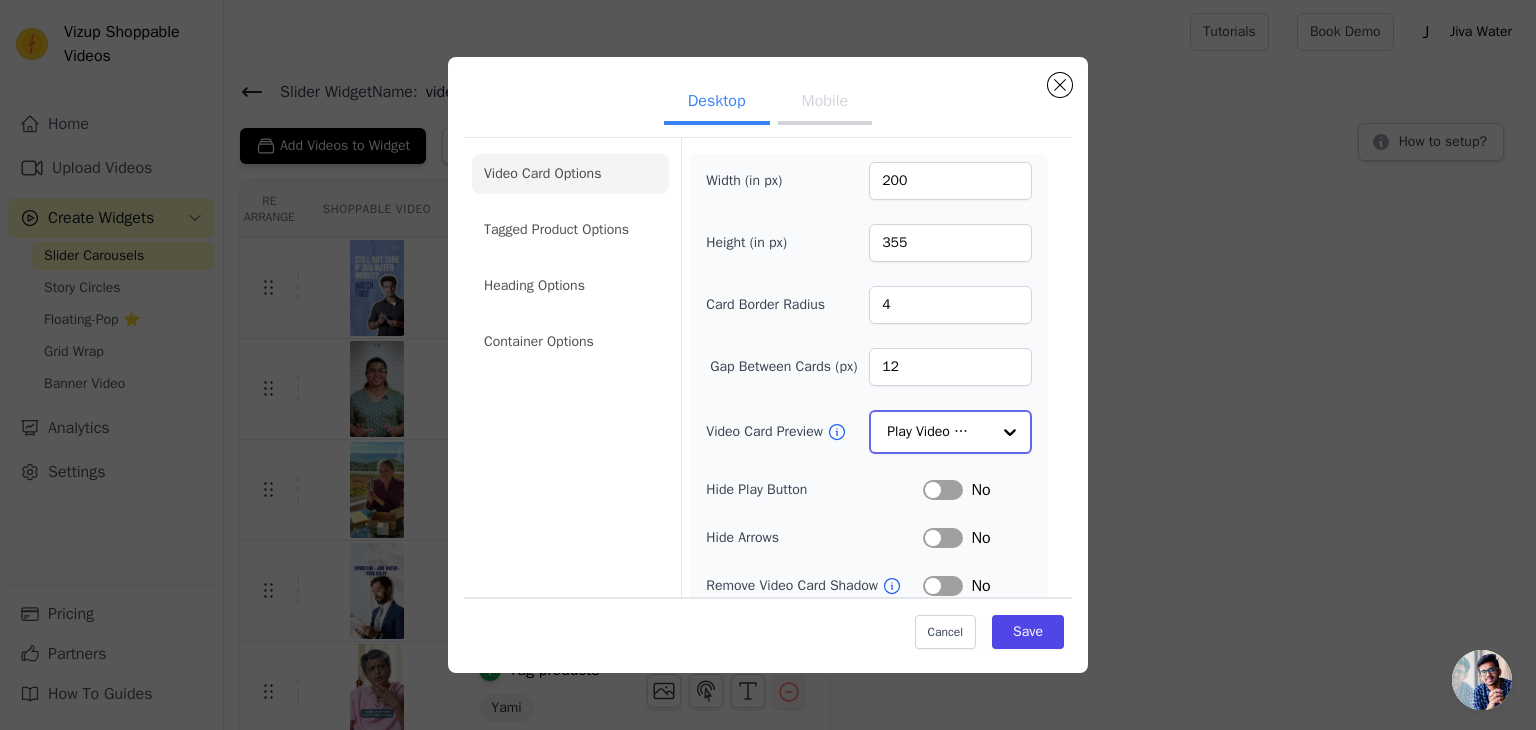click on "Video Card Preview" 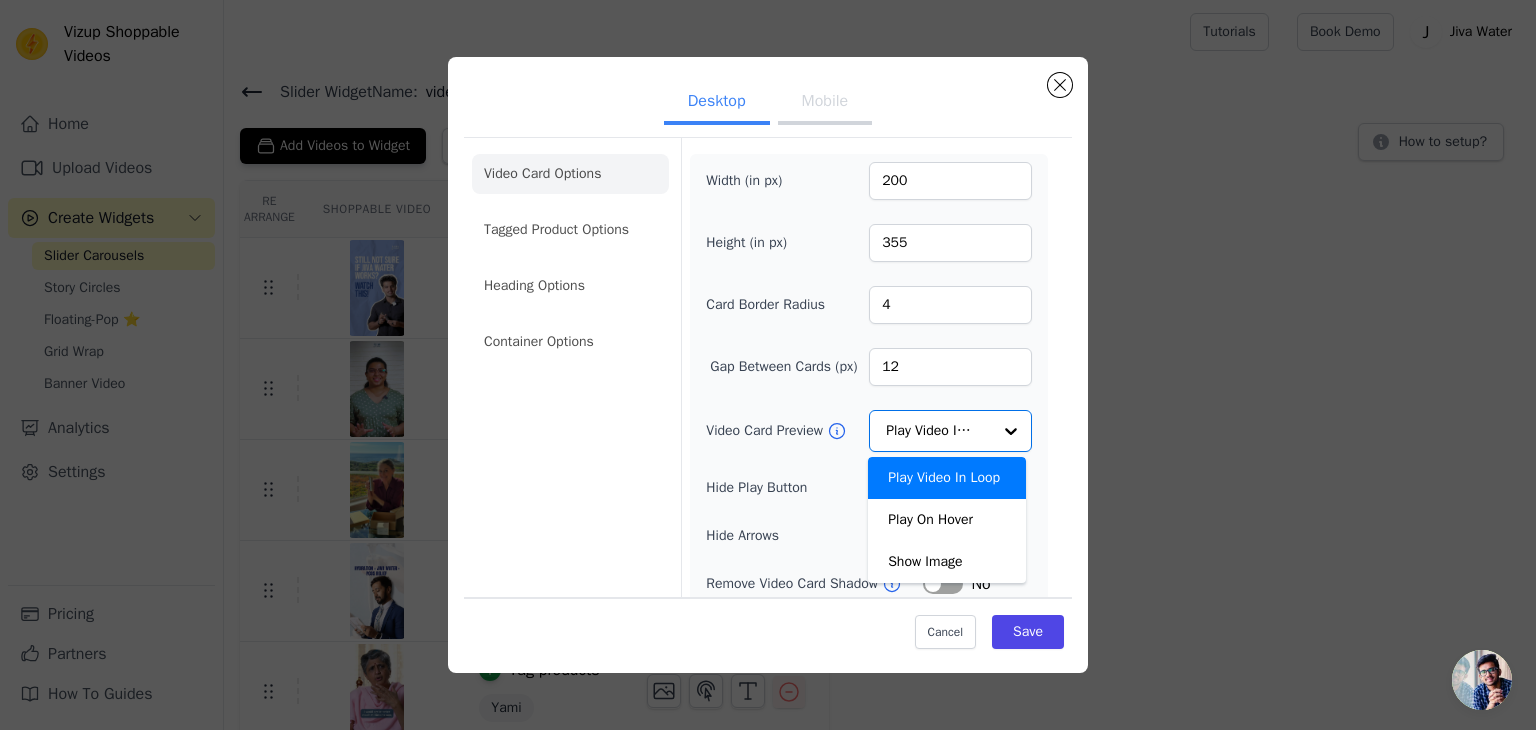 click on "Video Card Options Tagged Product Options Heading Options Container Options   Width (in px)   200   Height (in px)   355   Card Border Radius   4   Gap Between Cards (px)   12   Video Card Preview       Play Video In Loop   Play On Hover   Show Image       Option Play Video In Loop, selected.   You are currently focused on option Play Video In Loop. There are 3 results available.     Play Video In Loop               Hide Play Button   Label     No   Hide Arrows   Label     No   Remove Video Card Shadow     Label     No   Auto Loop Slider     Label     No   Shopping Icon on Video Cards   Label     No   Add to Cart on Video Cards     Label     No" at bounding box center [768, 446] 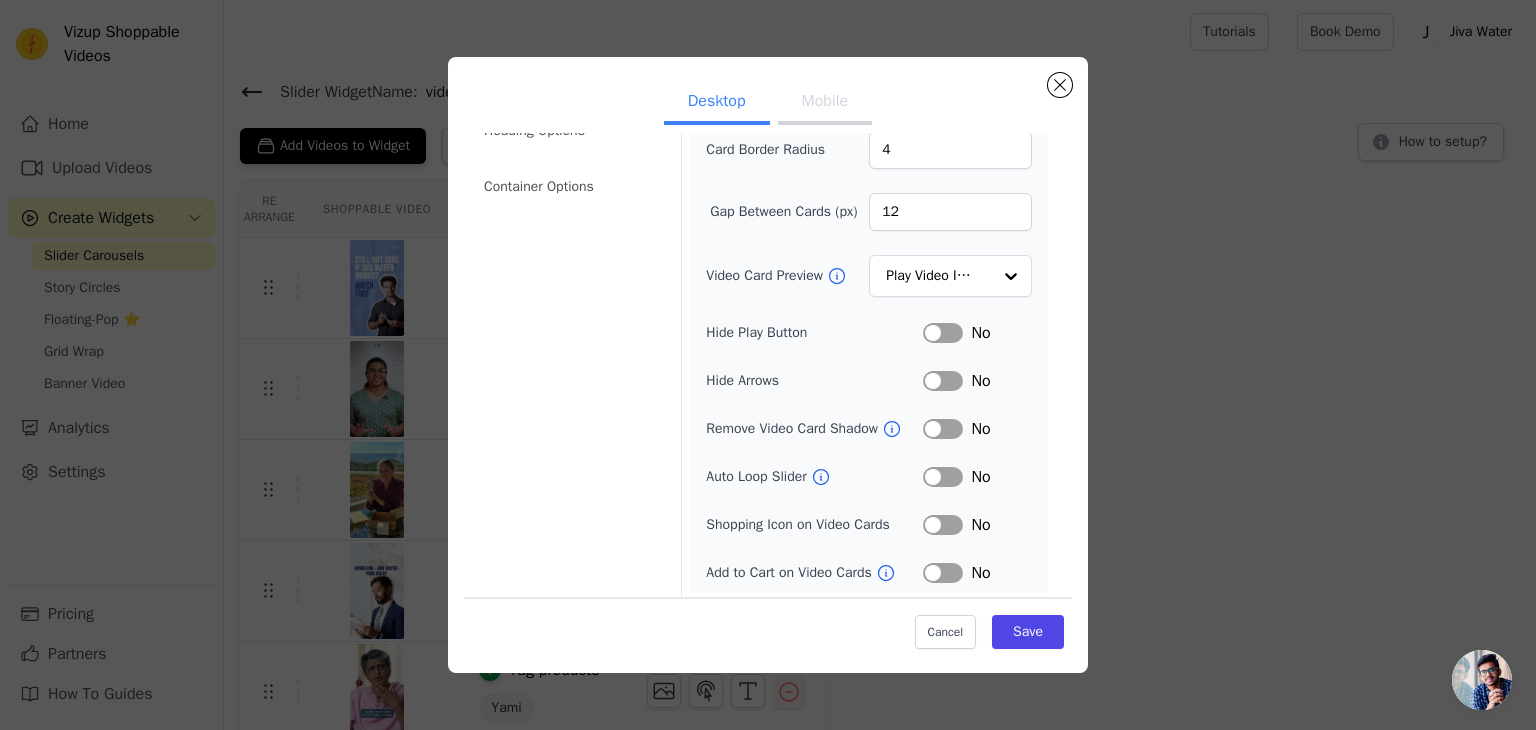 scroll, scrollTop: 156, scrollLeft: 0, axis: vertical 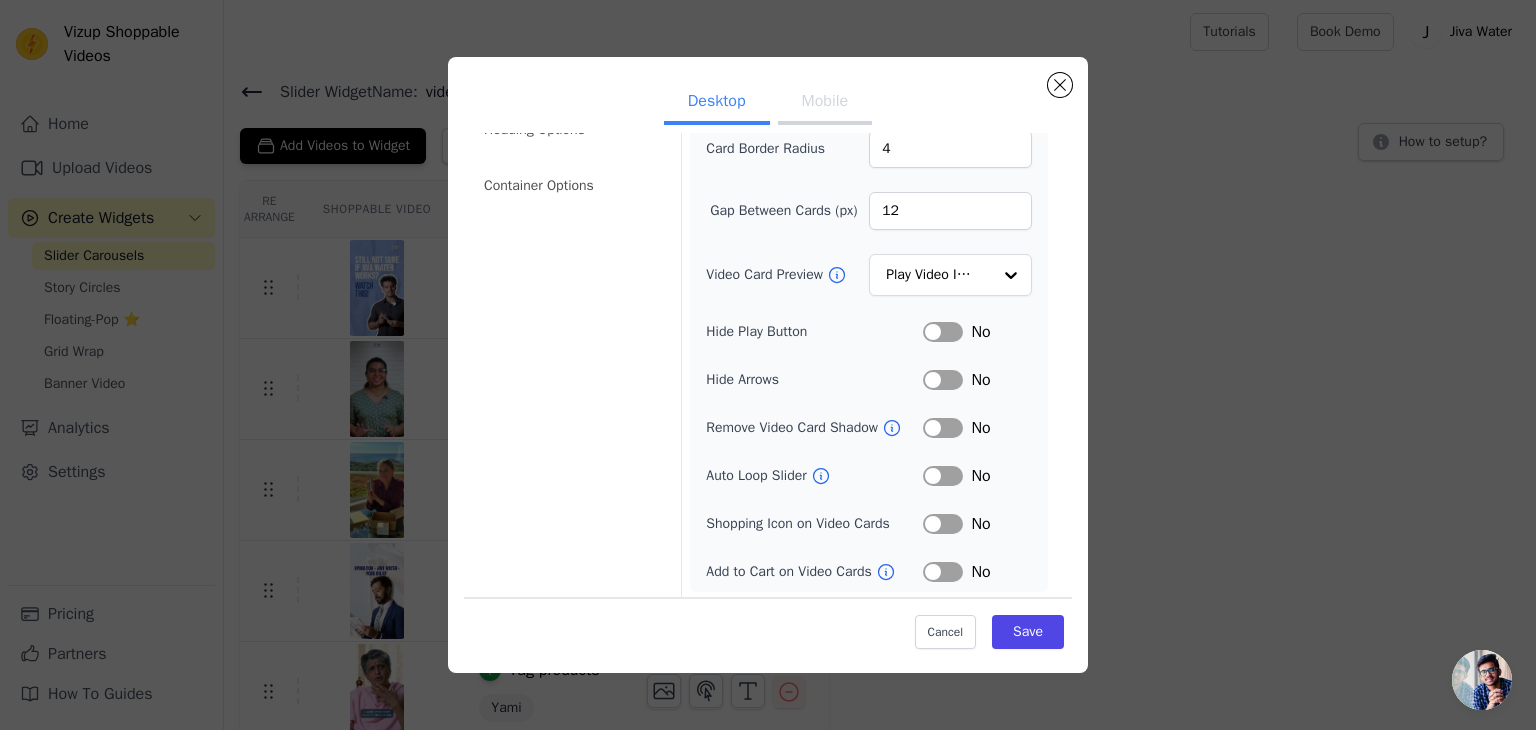 click on "Label" at bounding box center [943, 524] 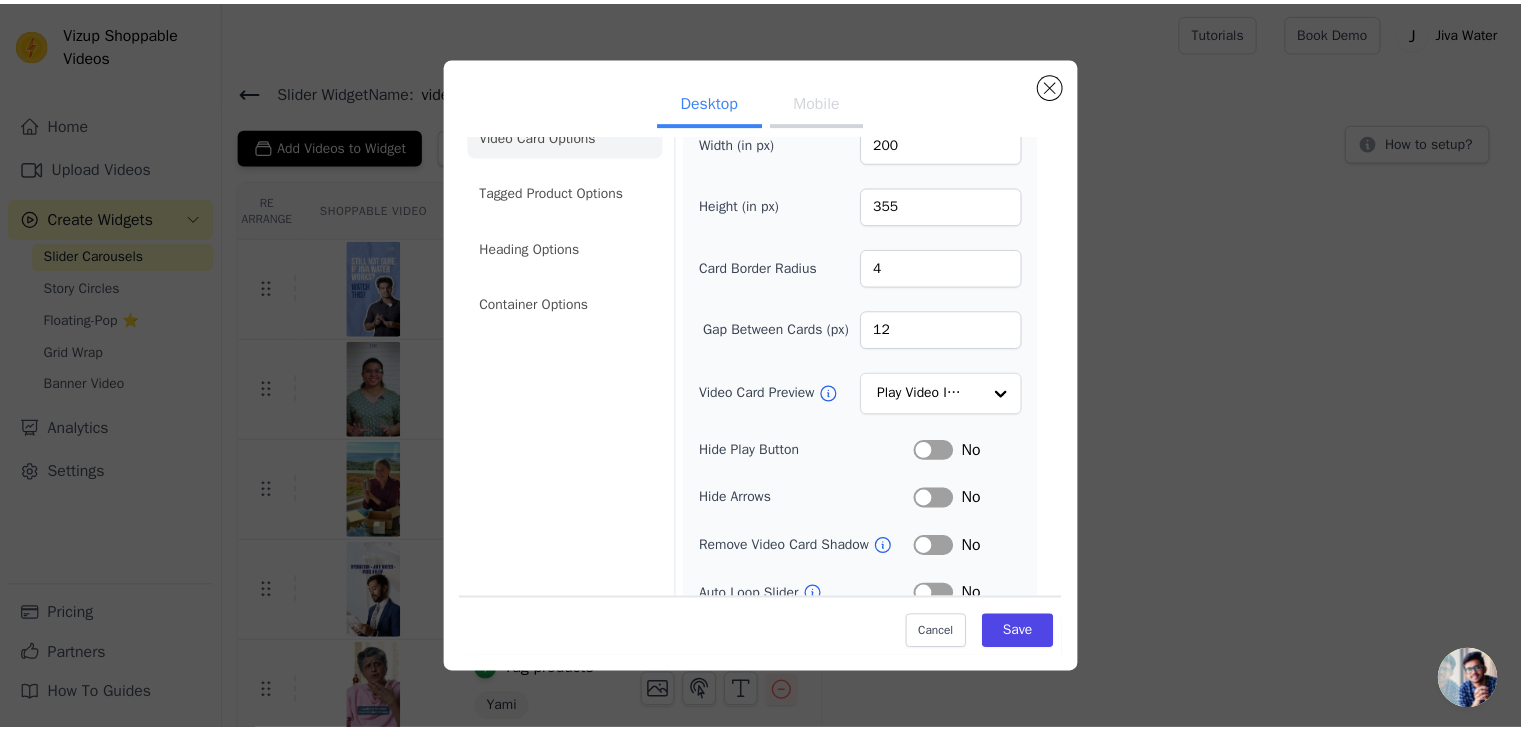 scroll, scrollTop: 0, scrollLeft: 0, axis: both 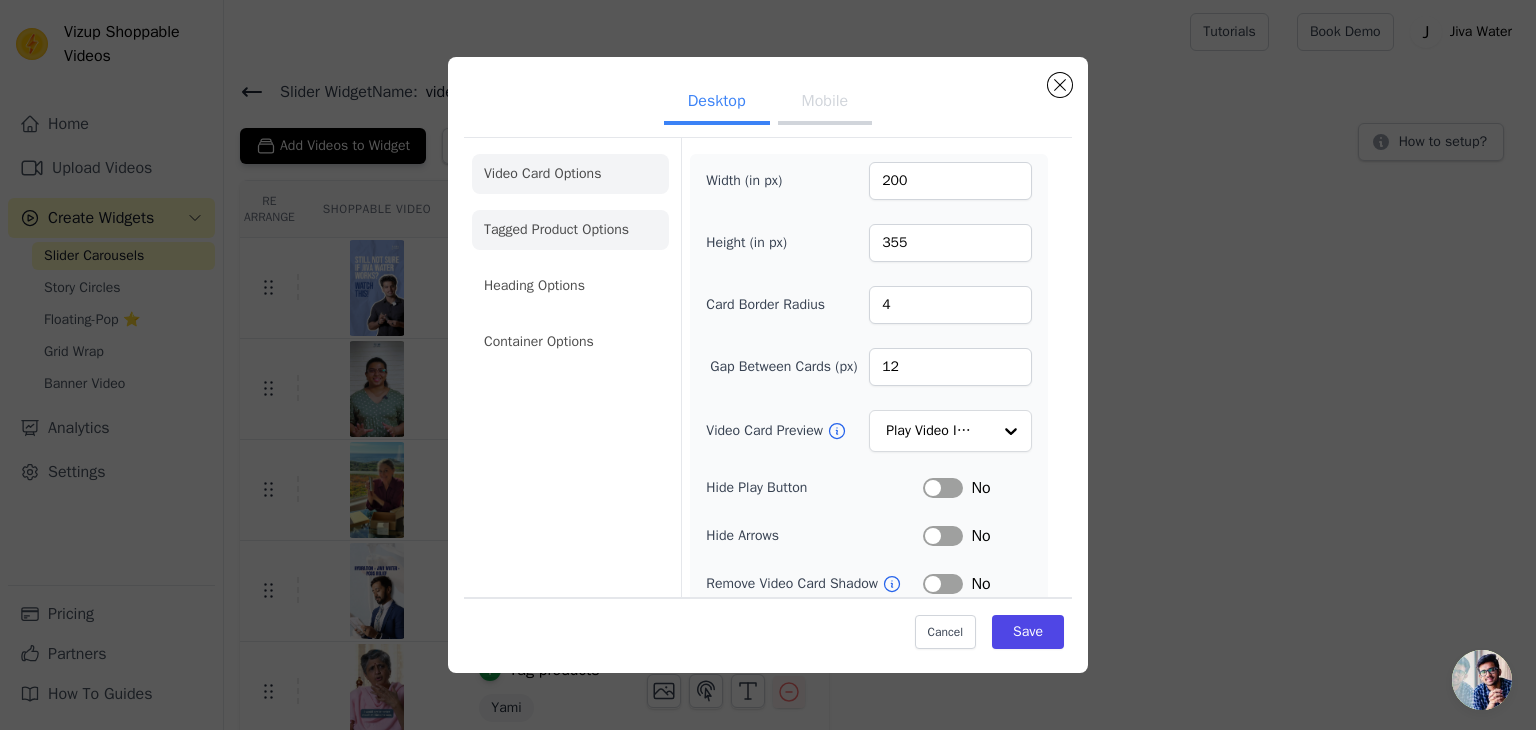 click on "Tagged Product Options" 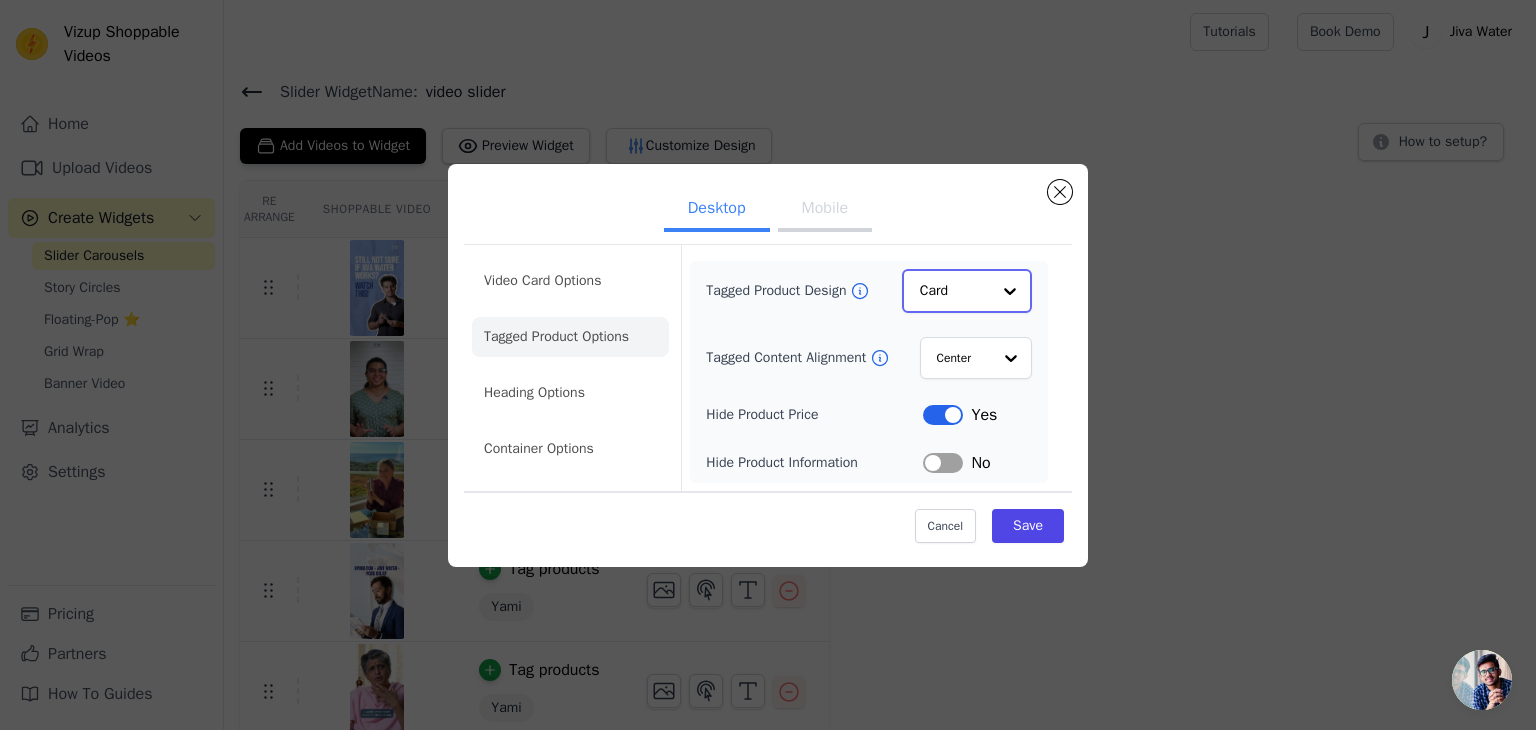 click on "Tagged Product Design" 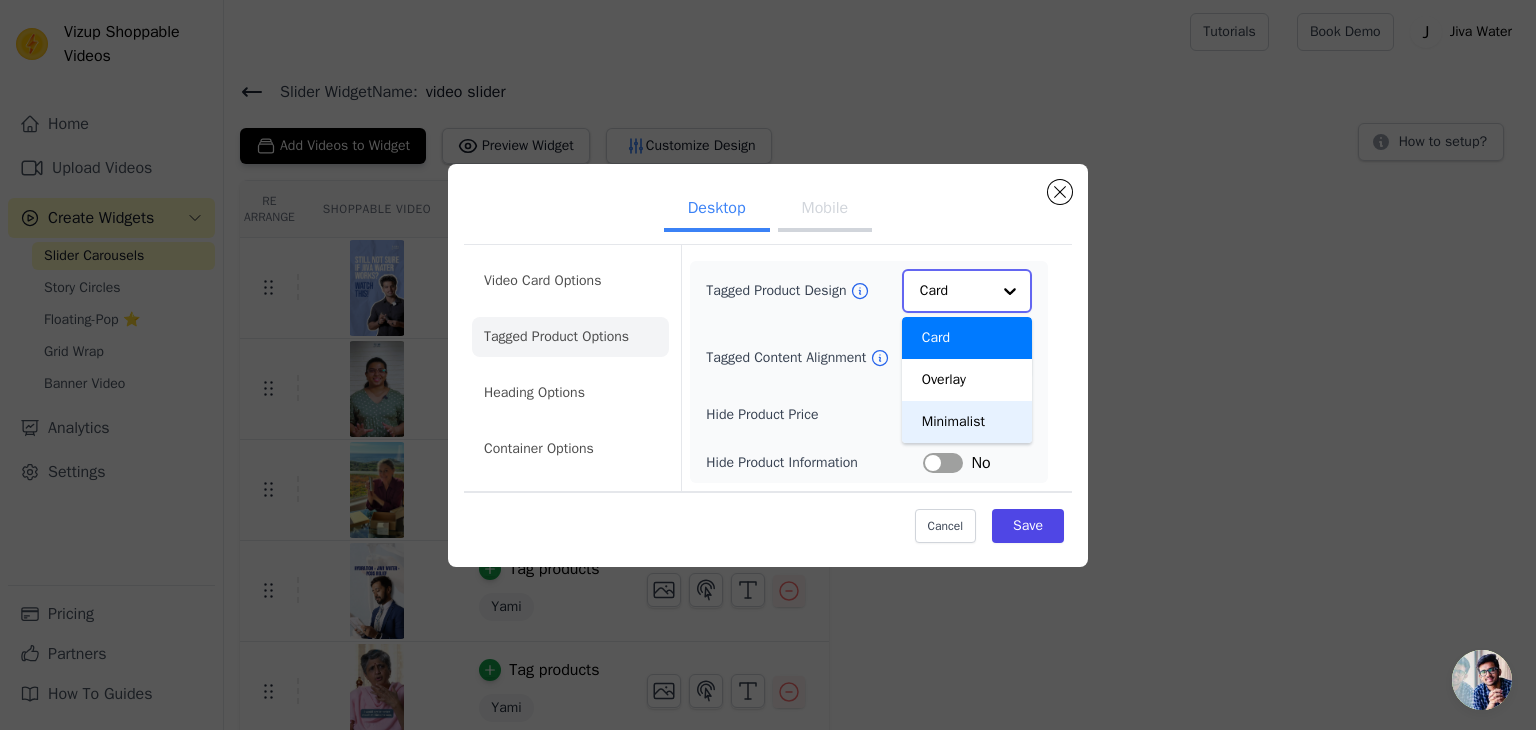 click on "Minimalist" at bounding box center [967, 422] 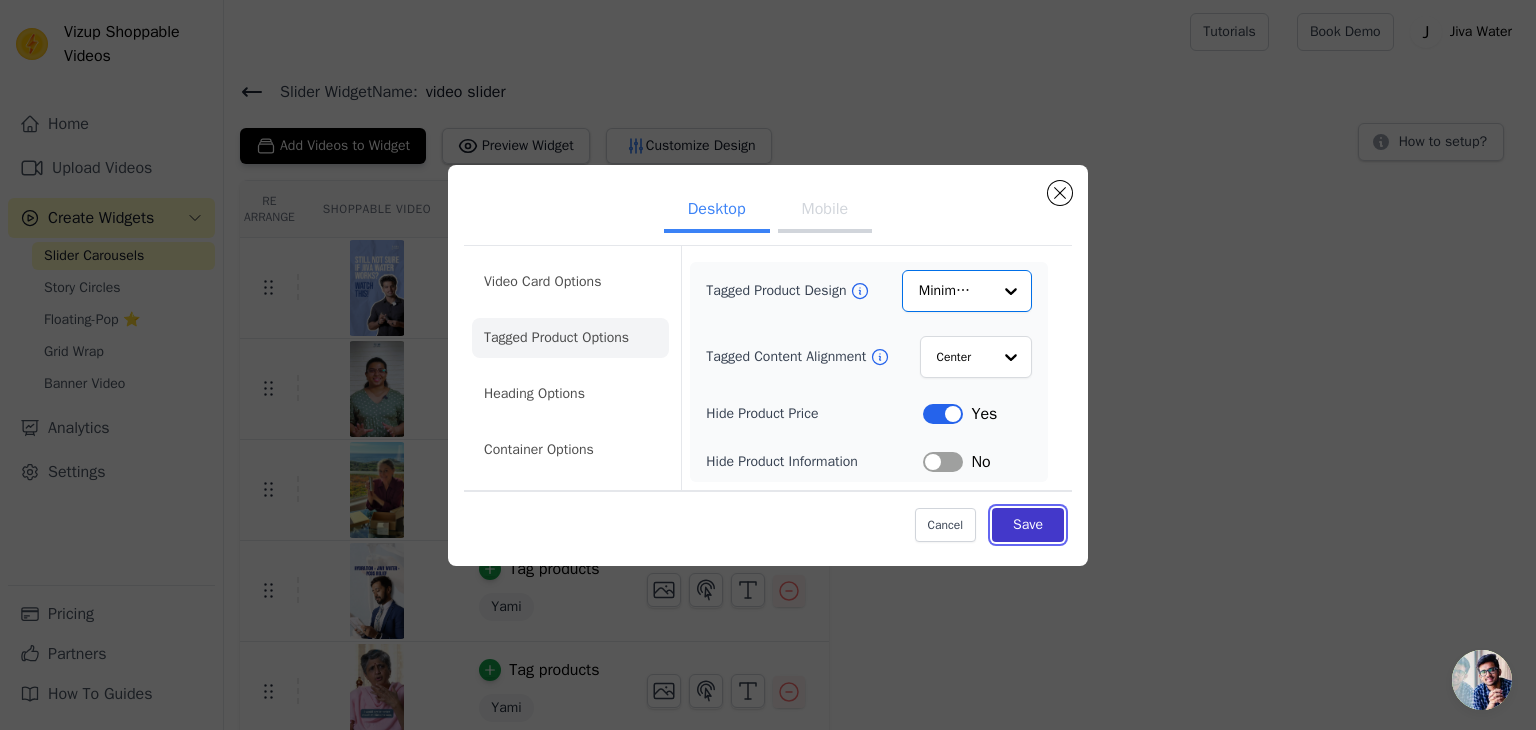 click on "Save" at bounding box center [1028, 525] 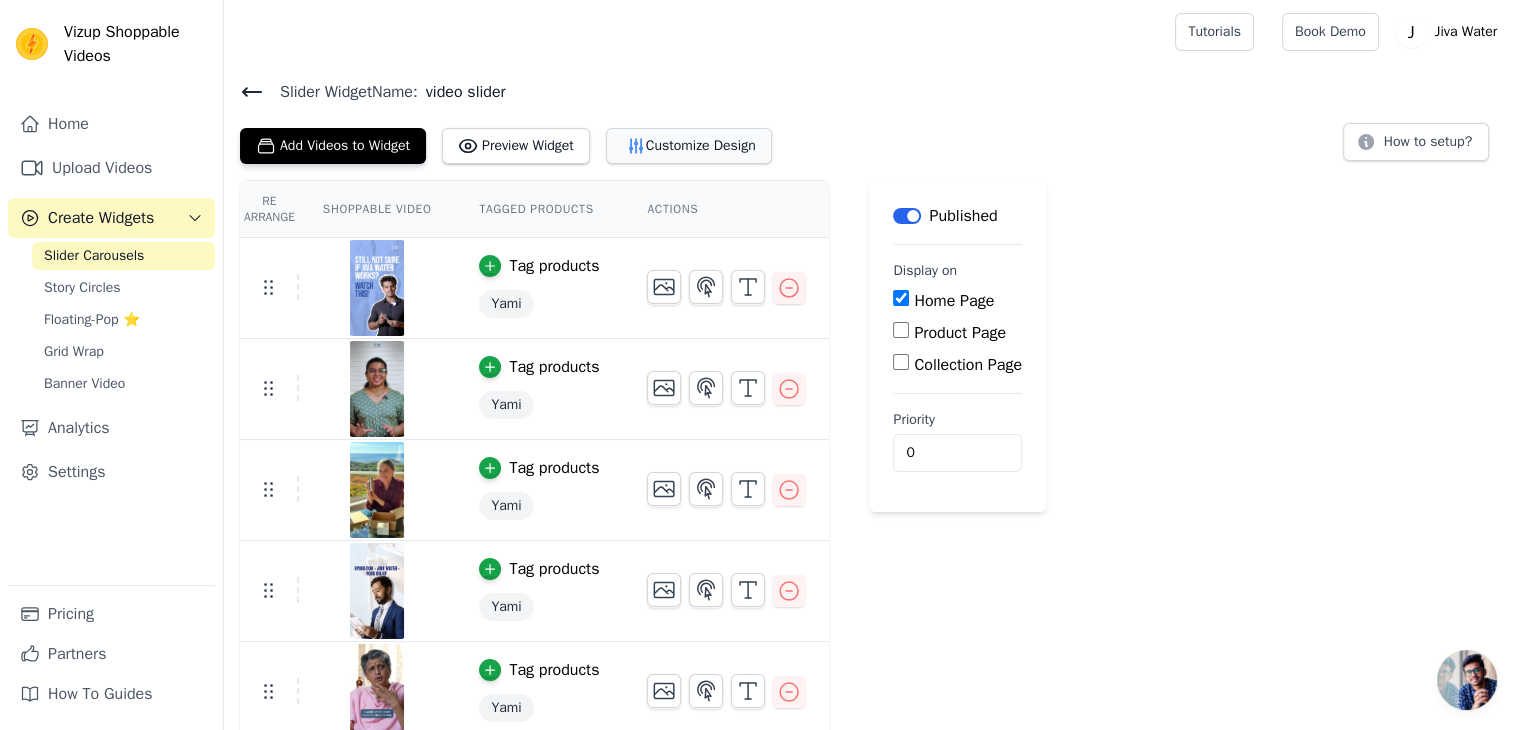 click on "Customize Design" at bounding box center [689, 146] 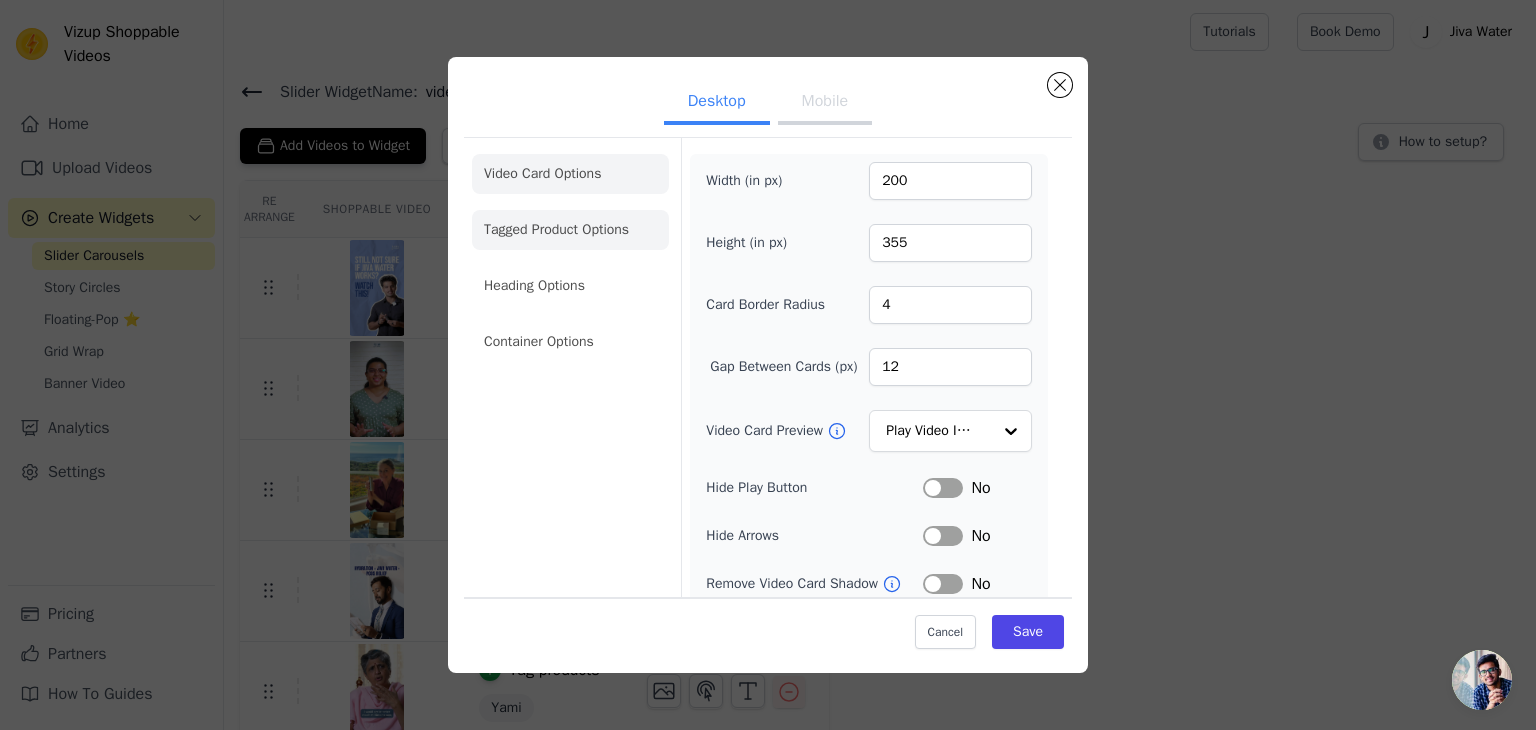click on "Tagged Product Options" 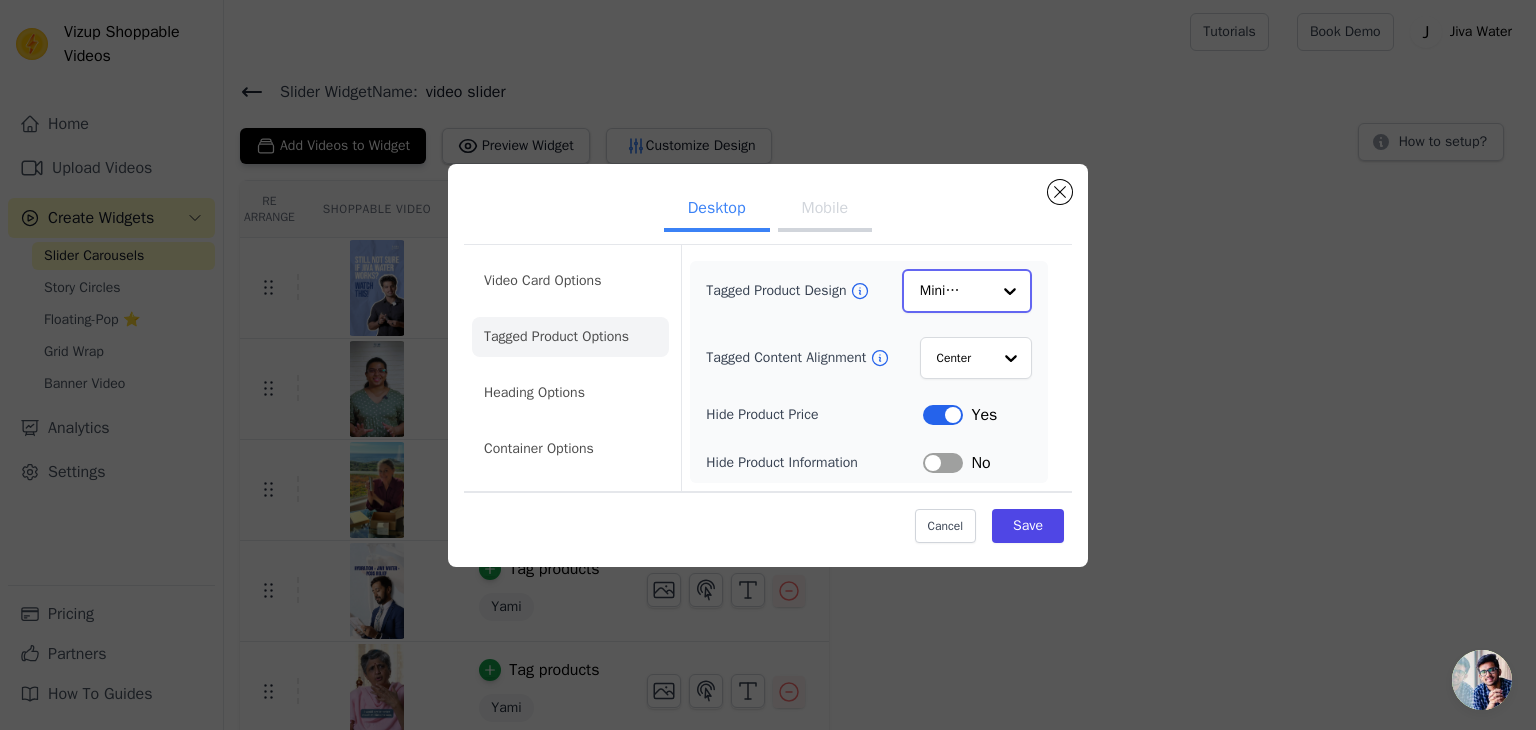 click on "Tagged Product Design" 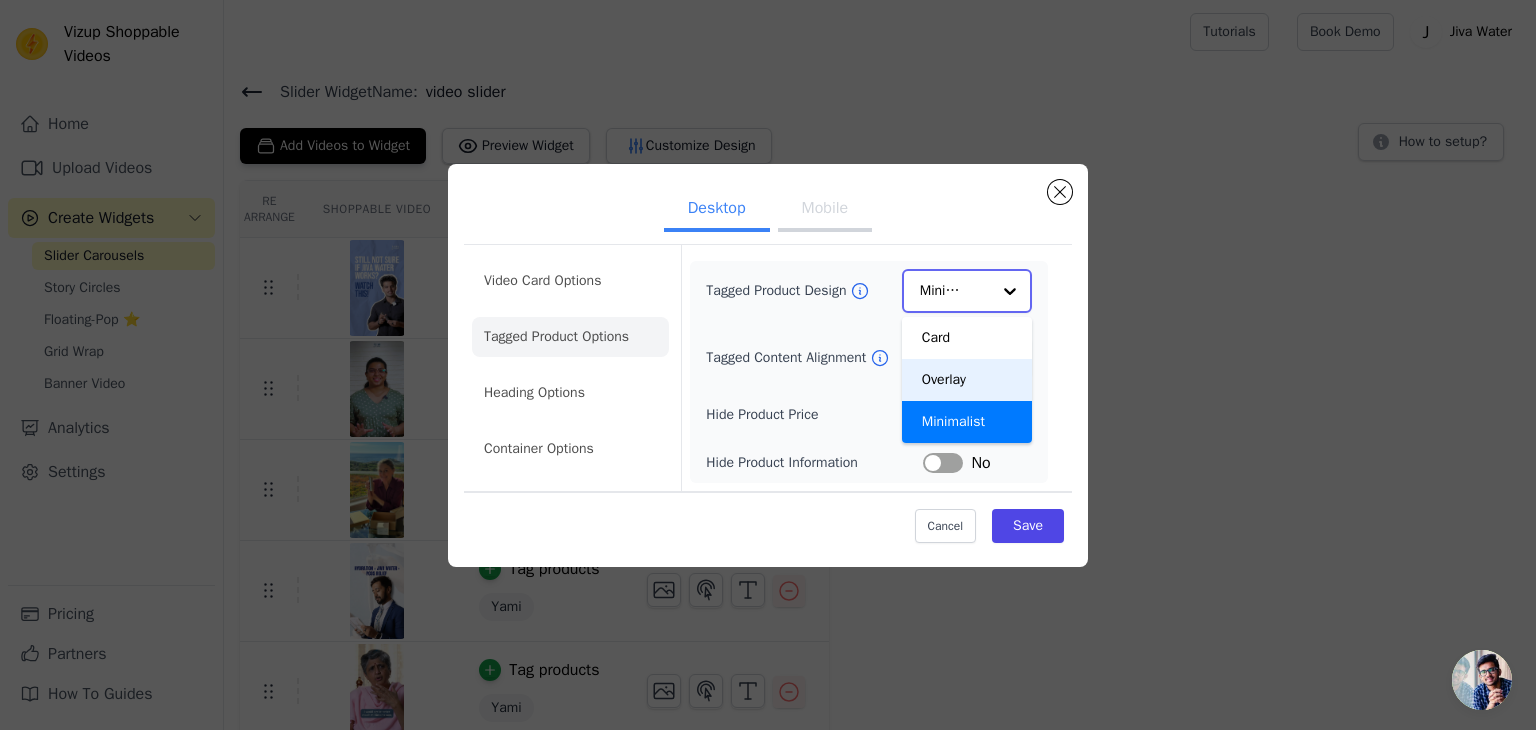 click on "Overlay" at bounding box center [967, 380] 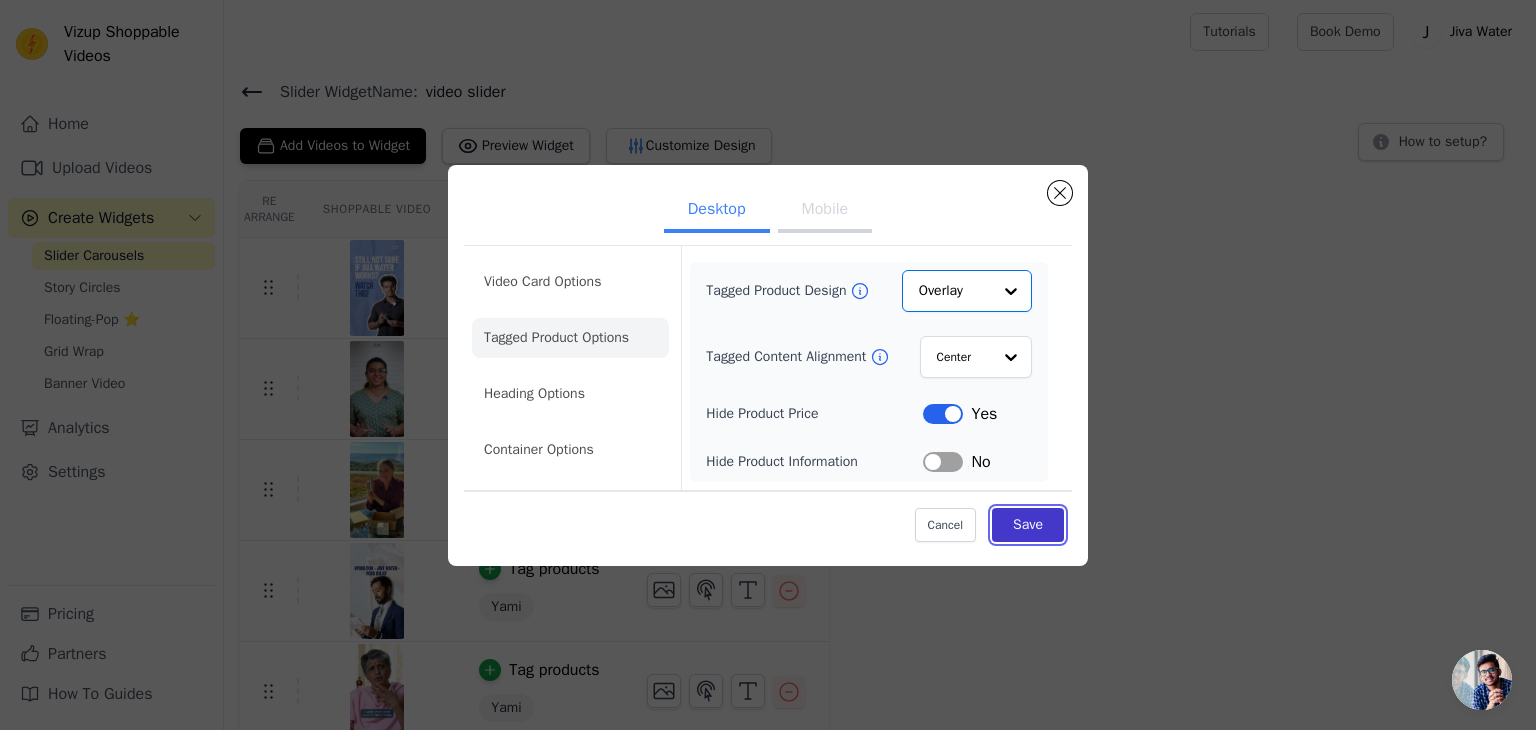 click on "Save" at bounding box center [1028, 525] 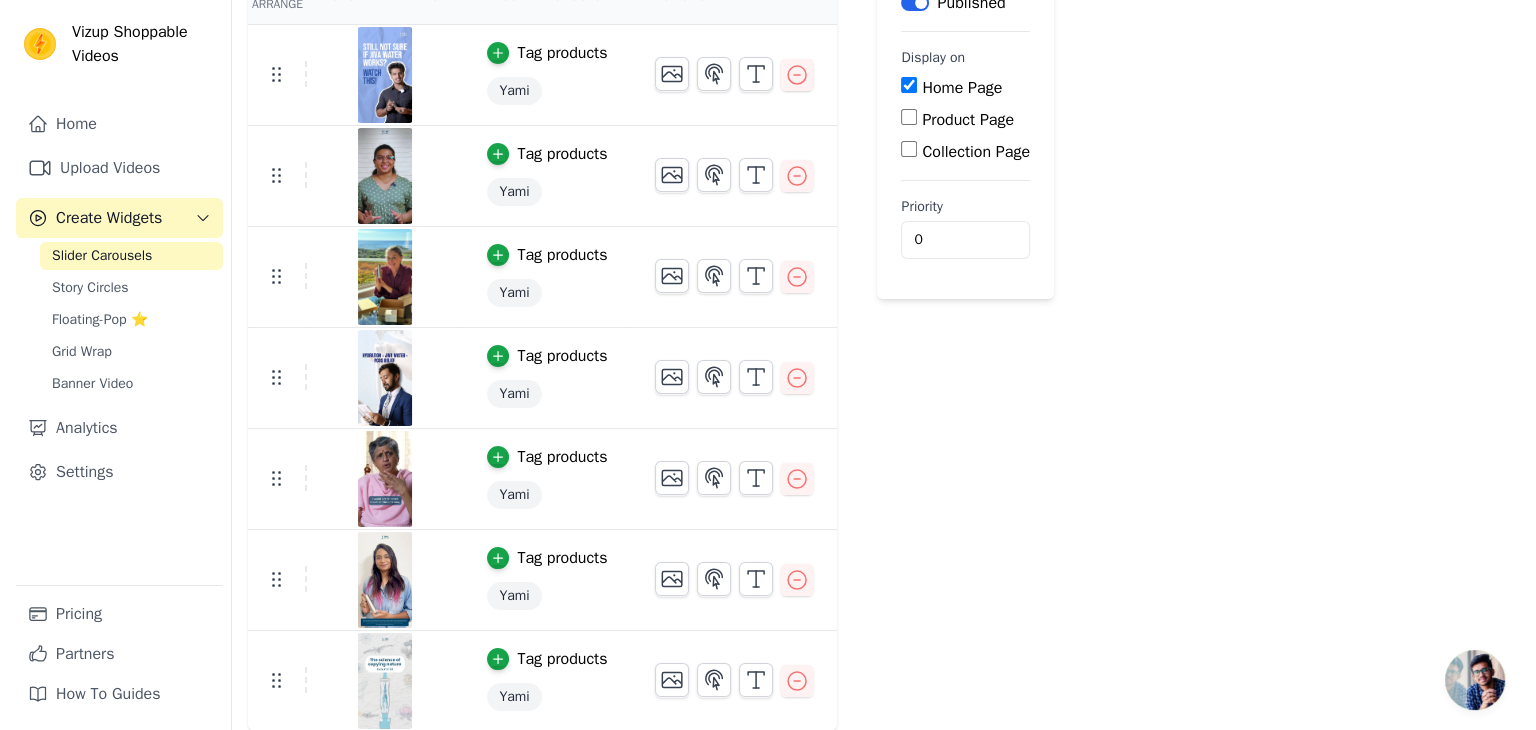 scroll, scrollTop: 0, scrollLeft: 0, axis: both 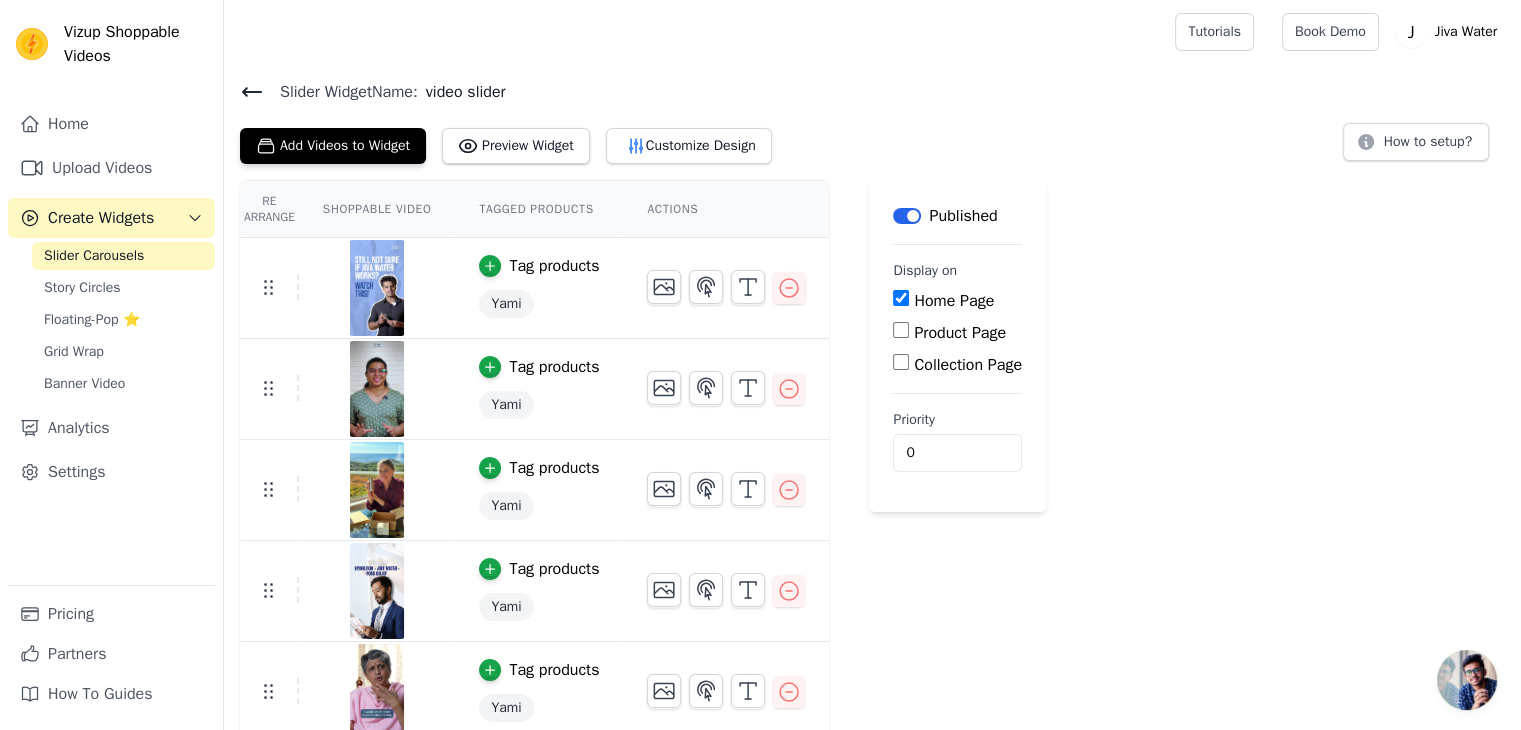 click on "Slider Carousels" at bounding box center (123, 256) 